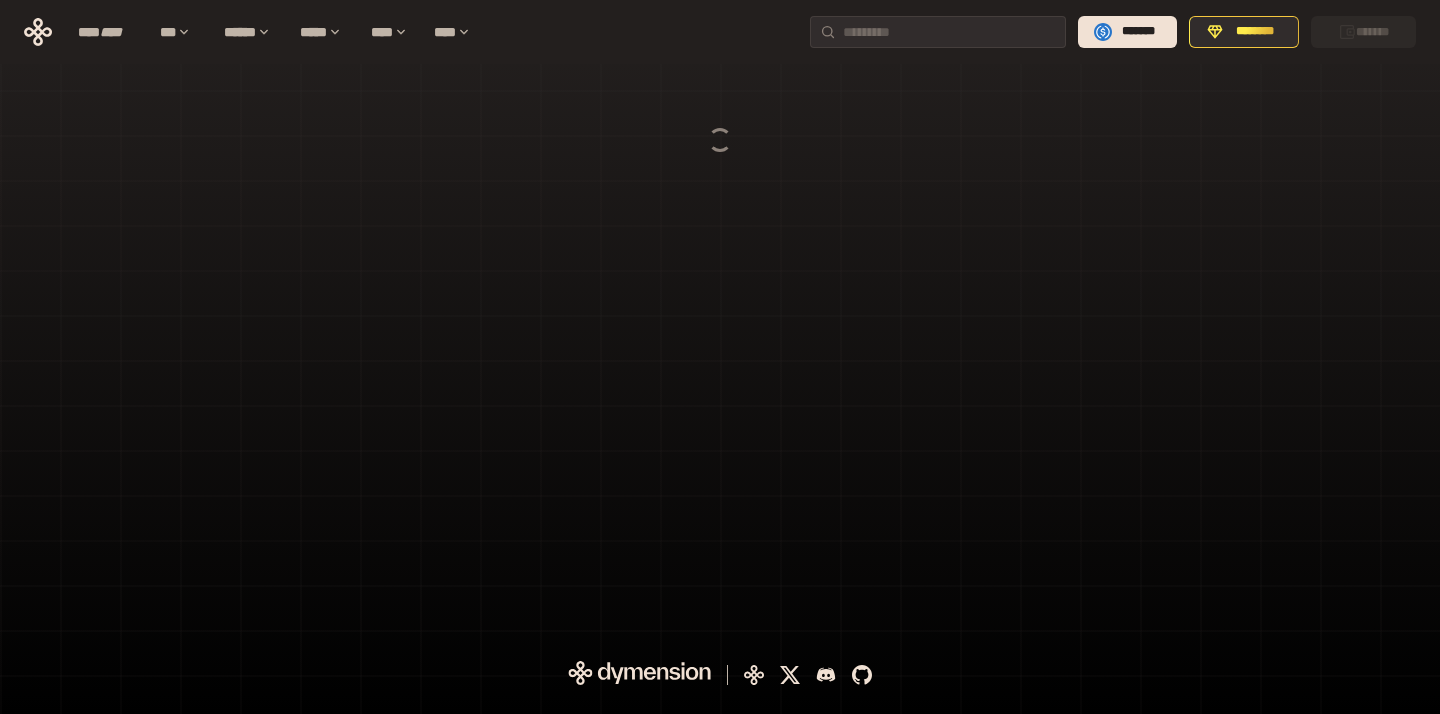 scroll, scrollTop: 0, scrollLeft: 0, axis: both 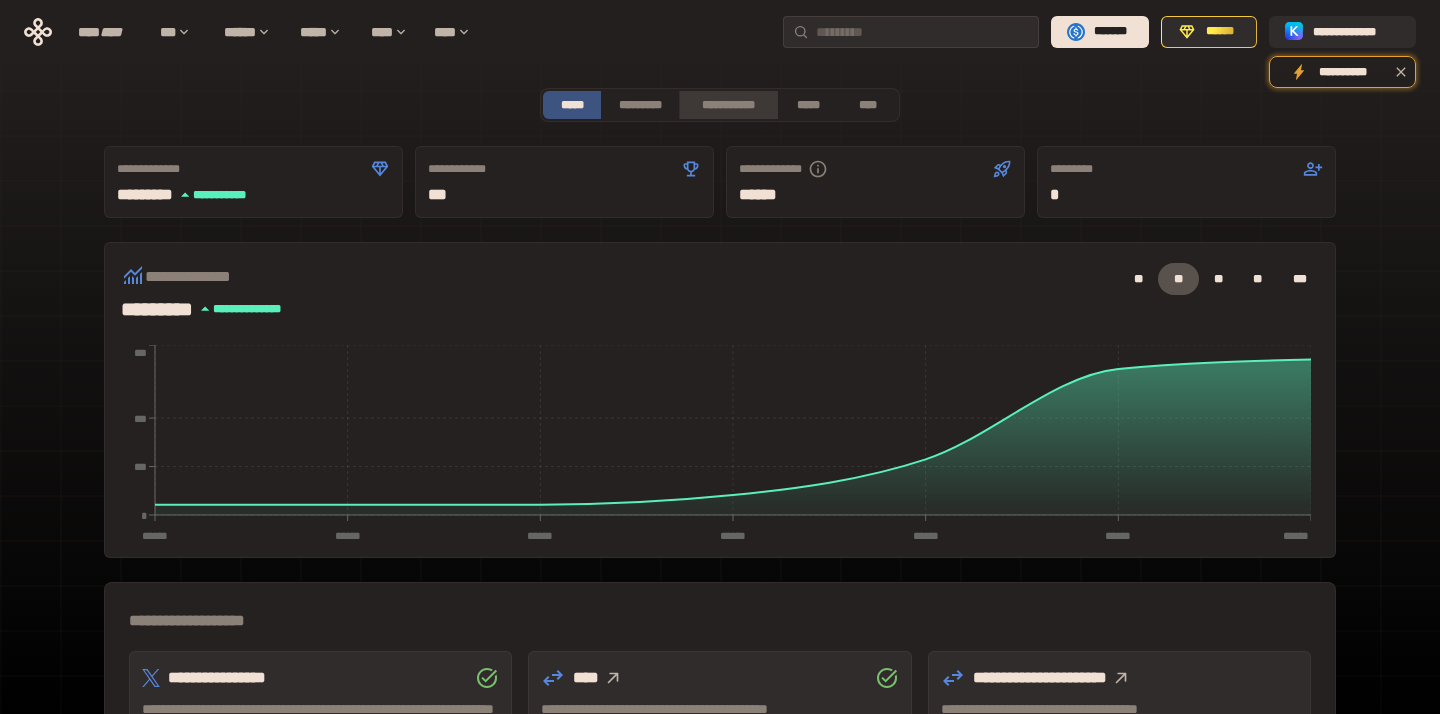 click on "**********" at bounding box center [728, 105] 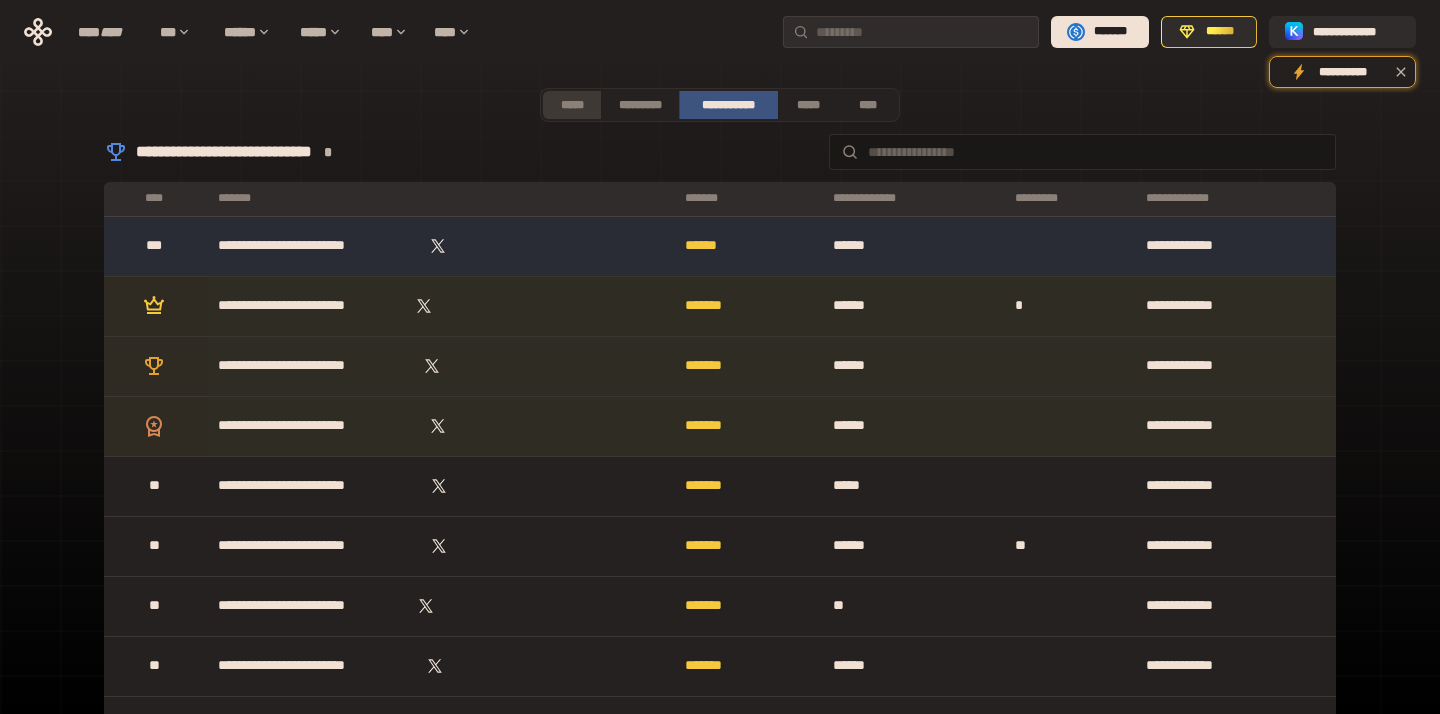 click on "*****" at bounding box center (572, 105) 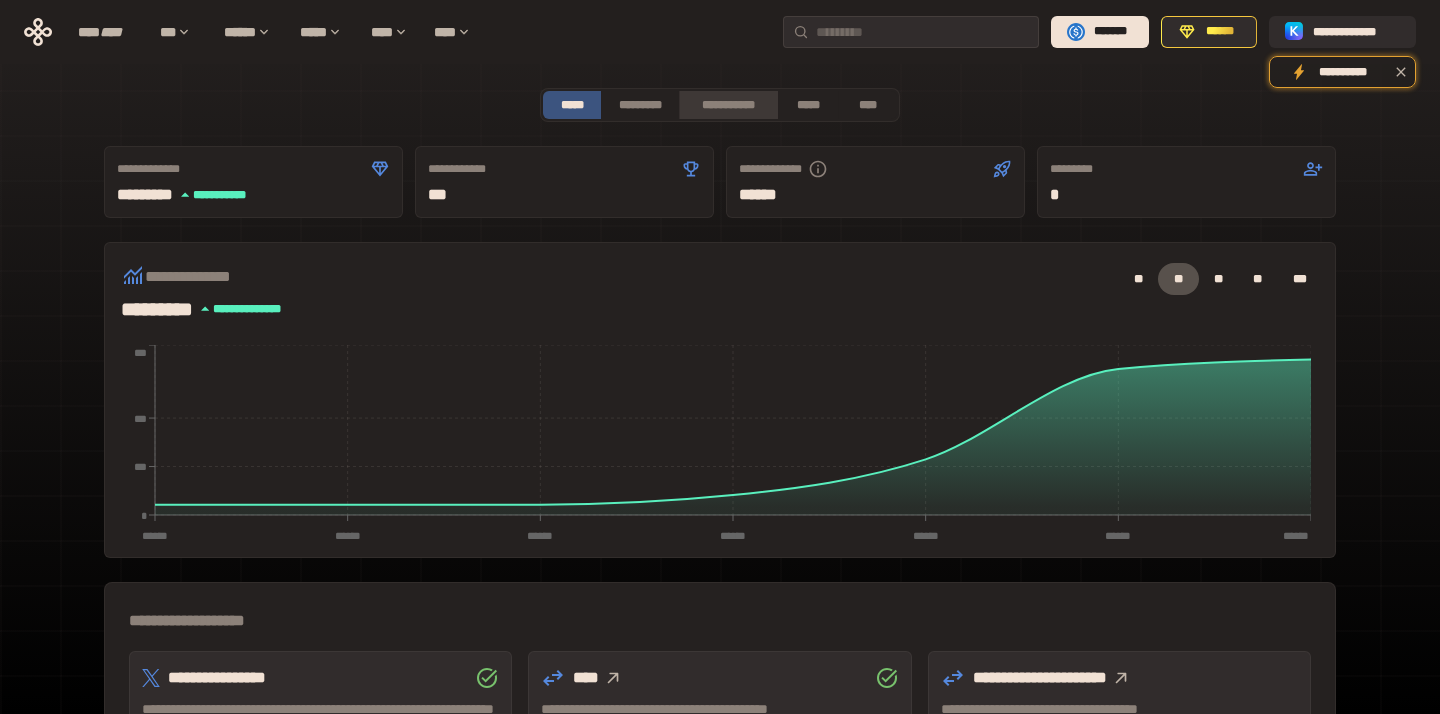 click on "**********" at bounding box center [728, 105] 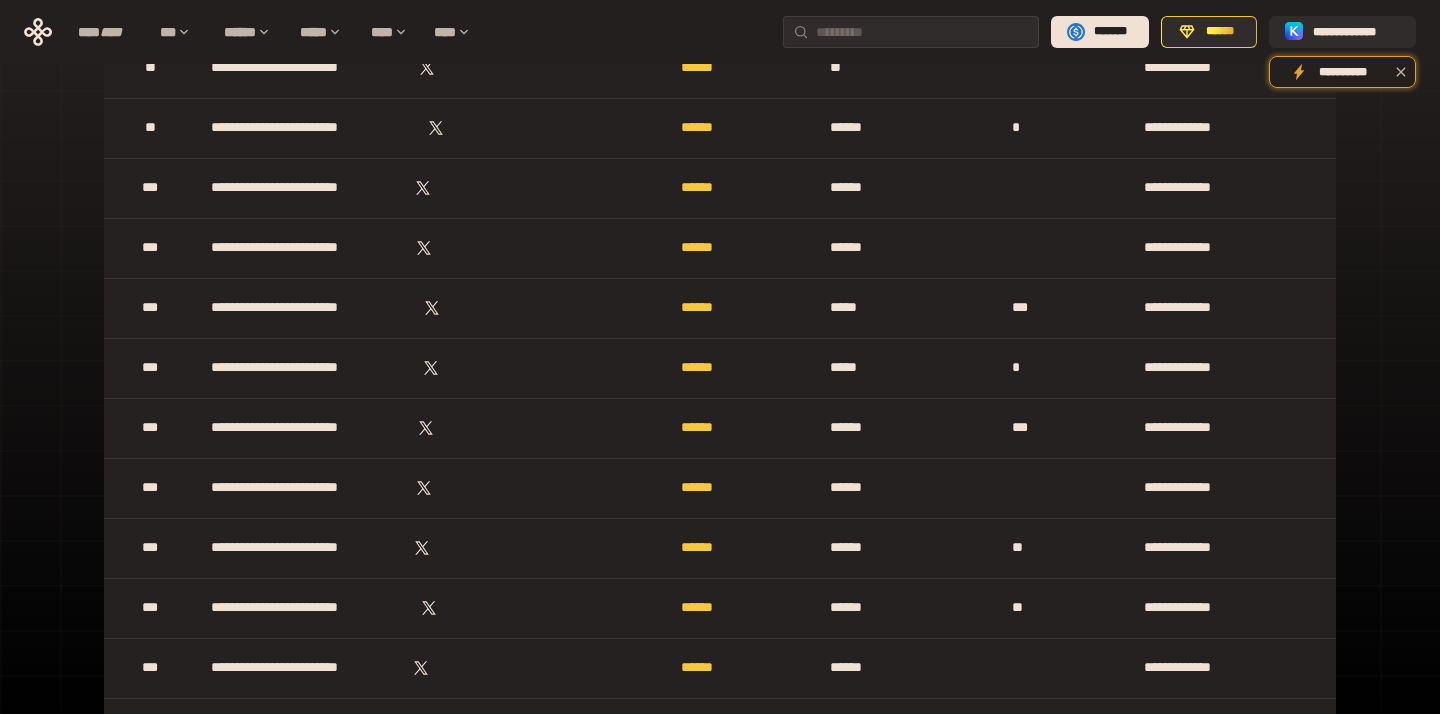 scroll, scrollTop: 0, scrollLeft: 0, axis: both 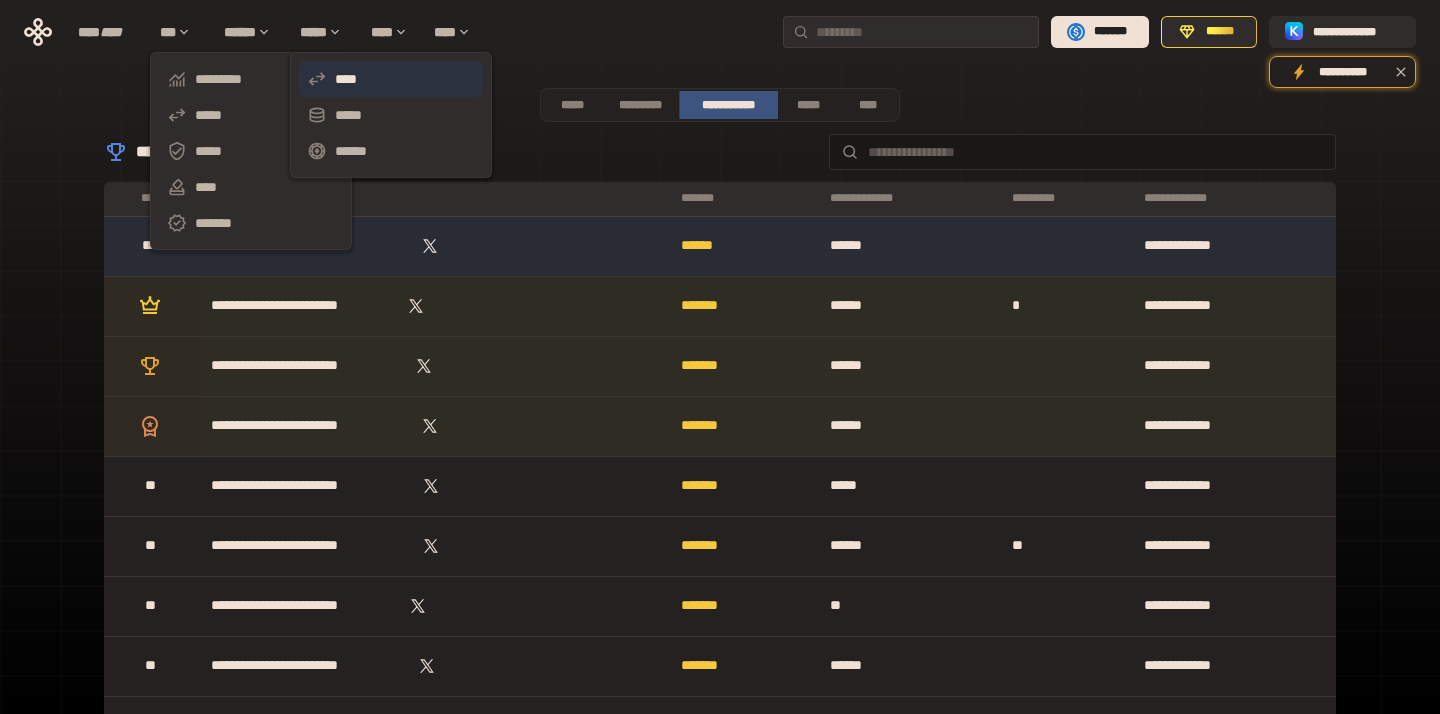 click on "****" at bounding box center [391, 79] 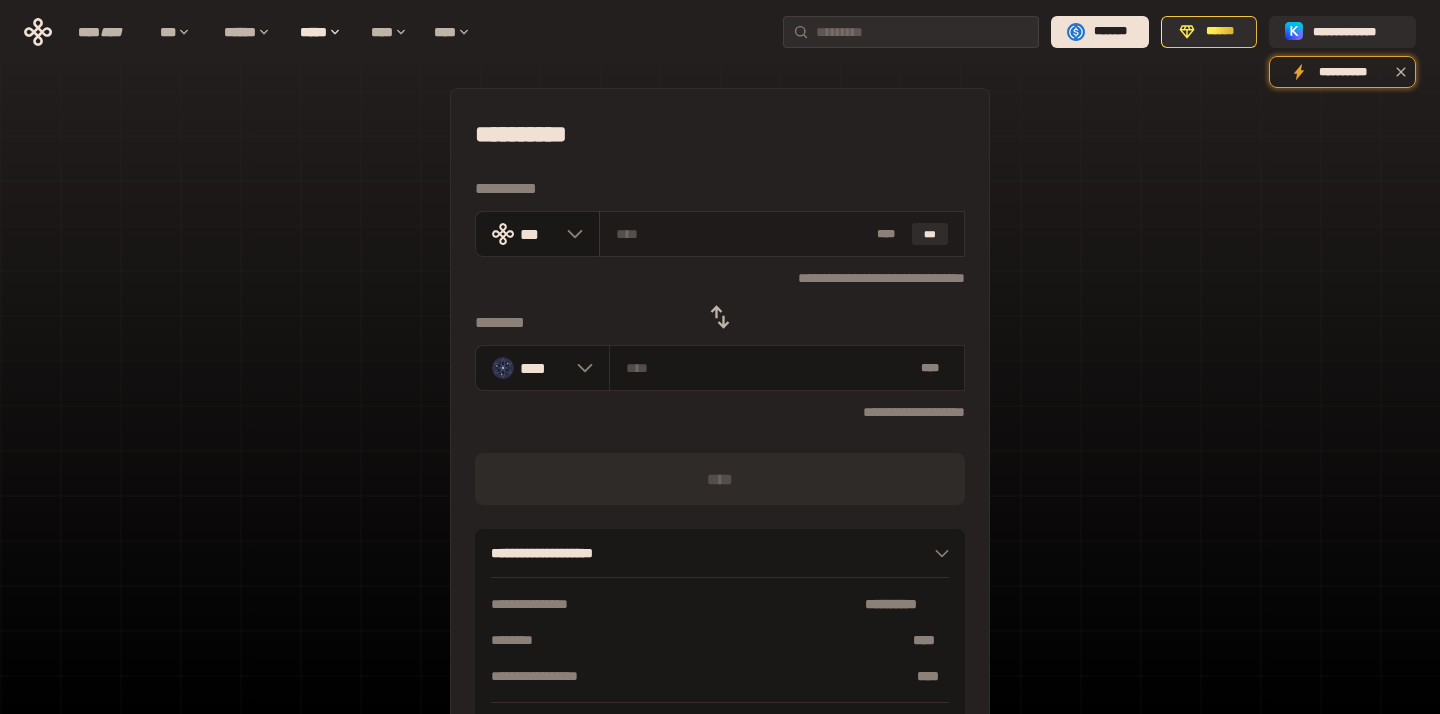 click at bounding box center (743, 234) 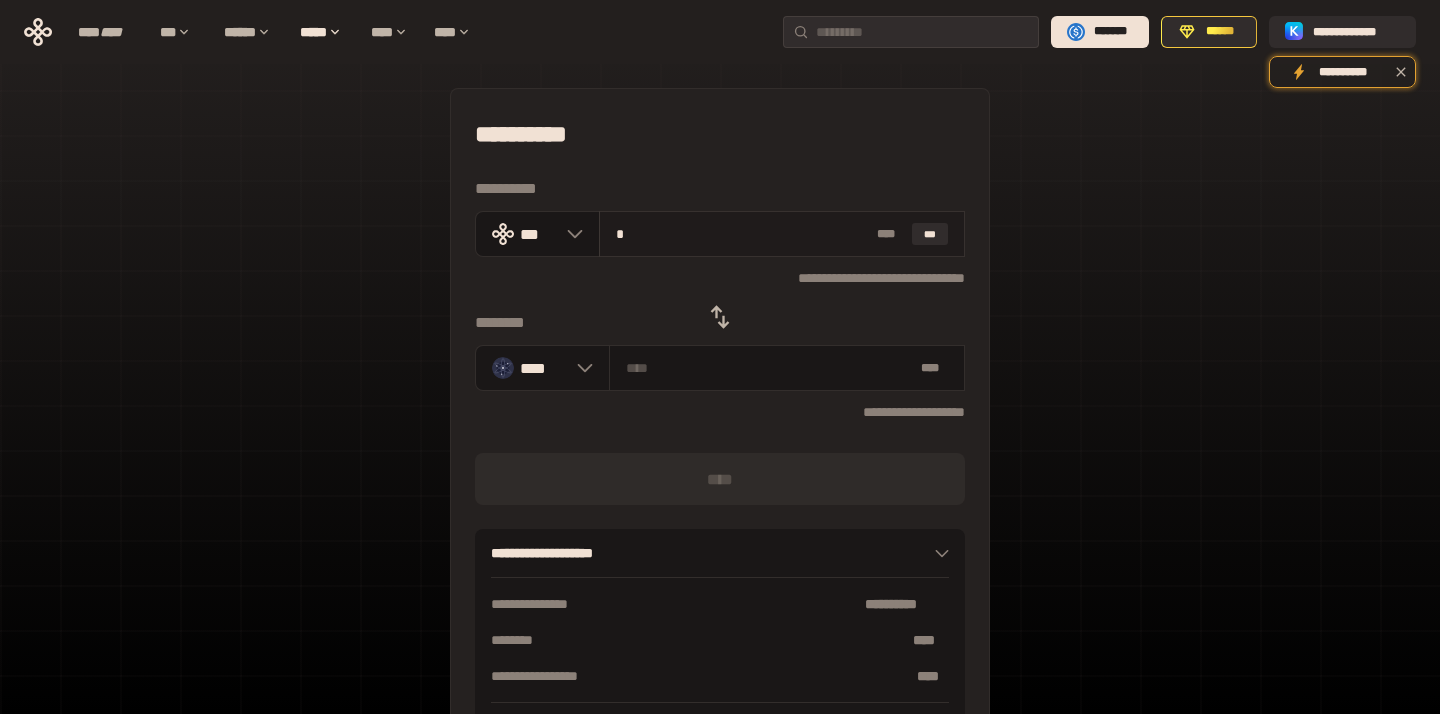 type on "*******" 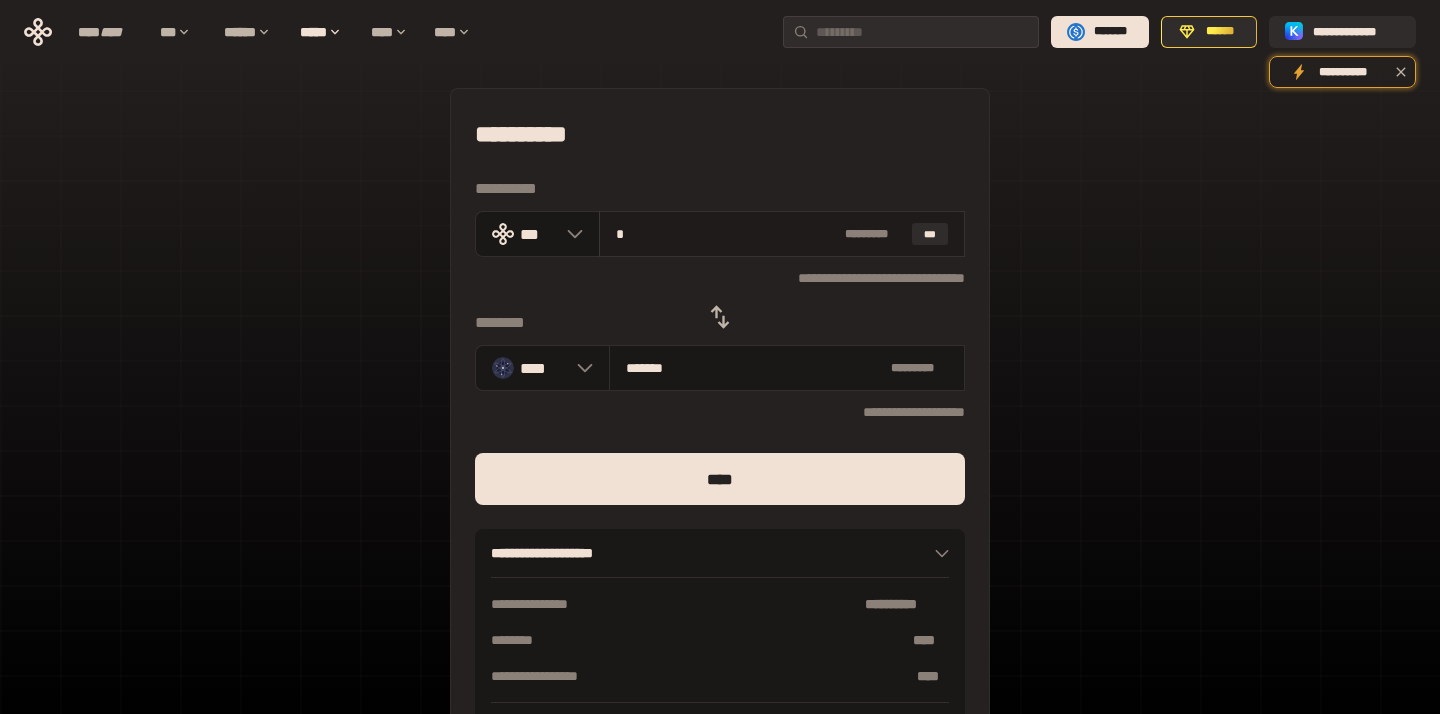 type on "**" 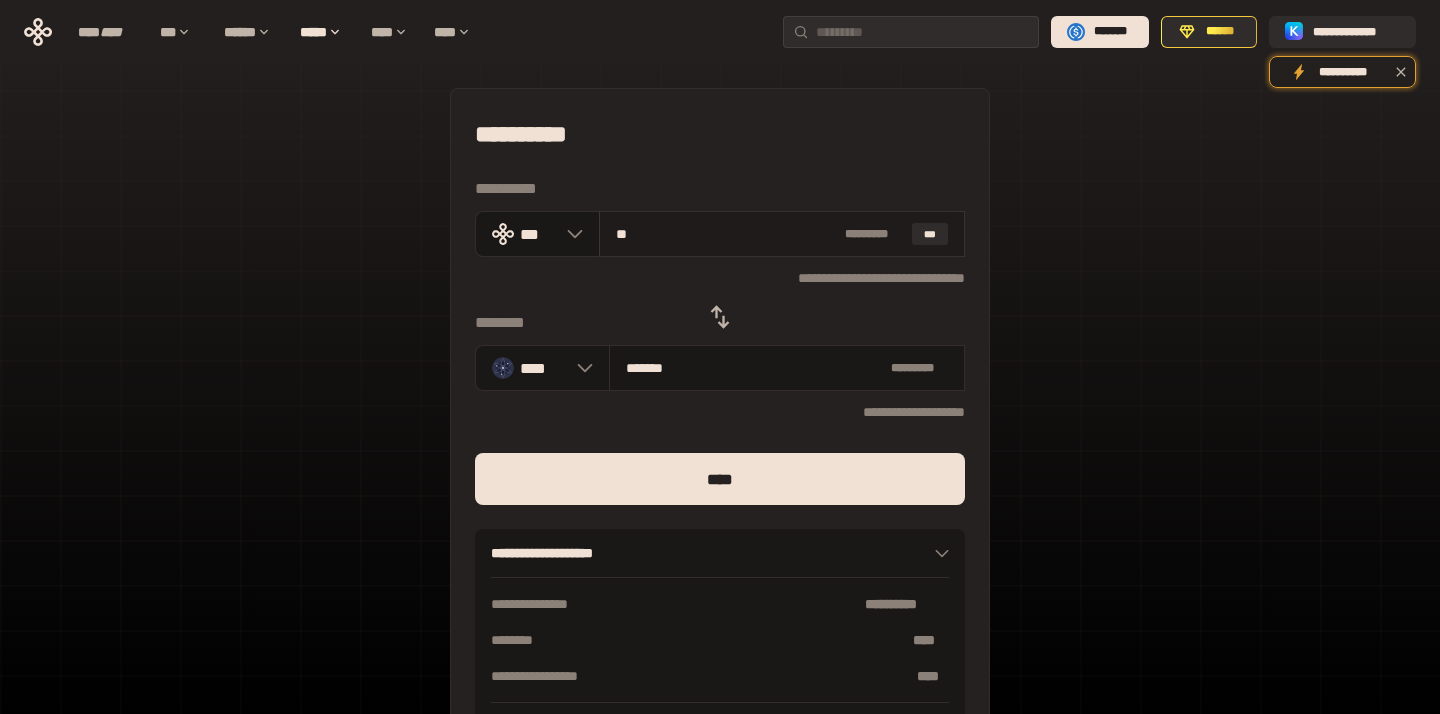 type on "********" 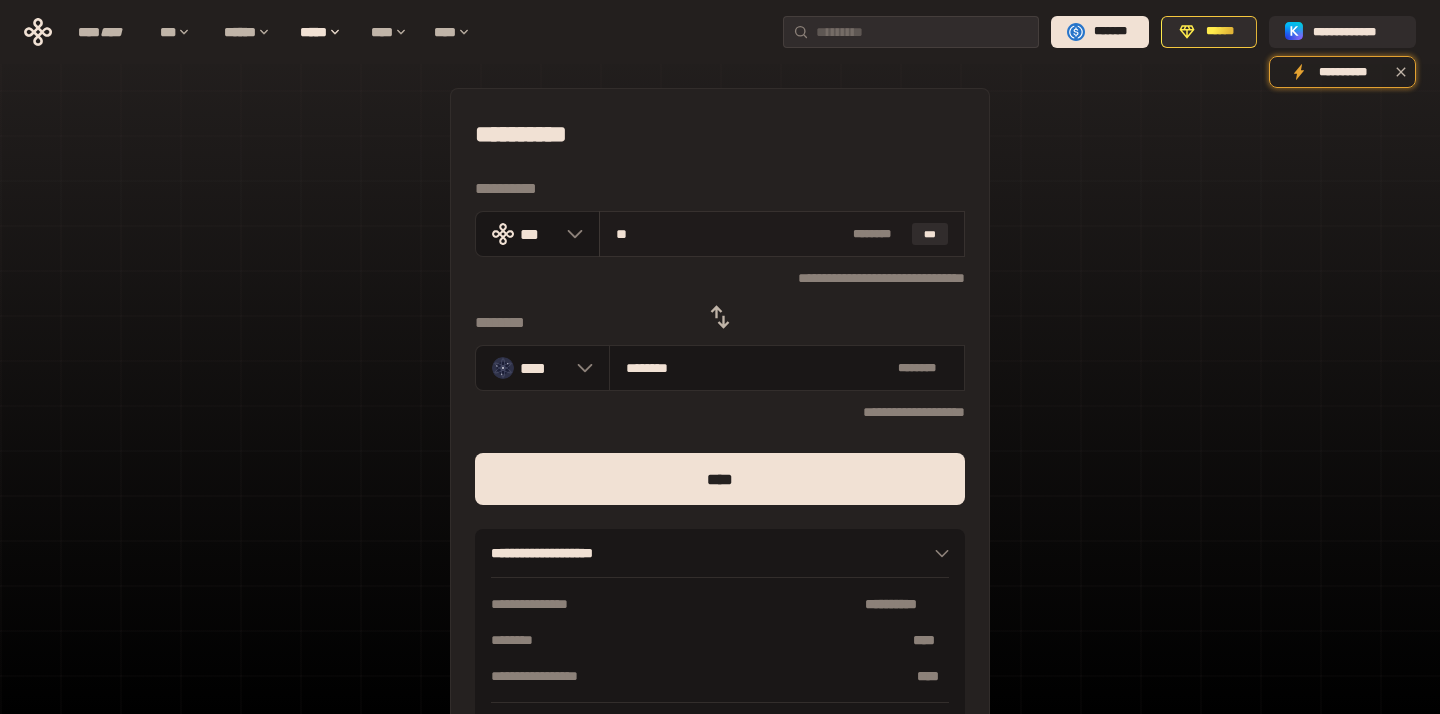 type on "***" 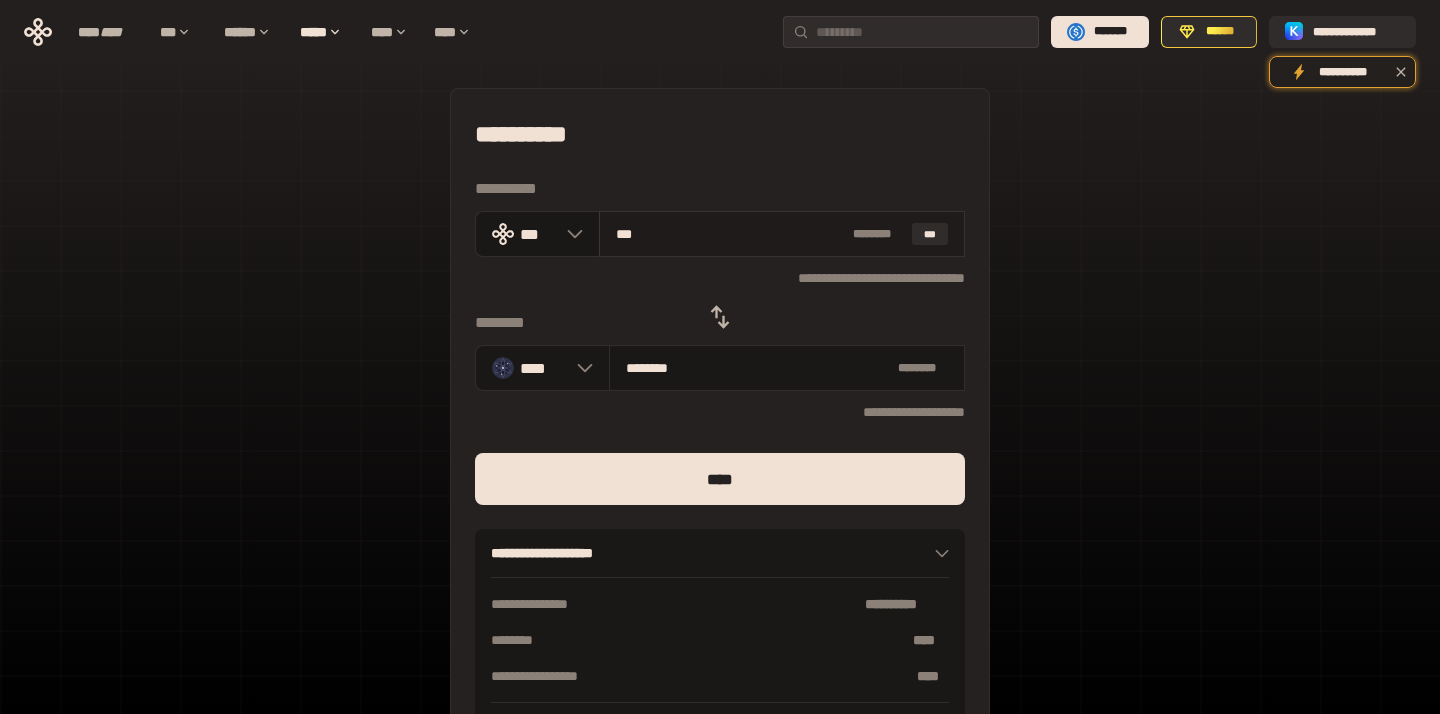 type on "********" 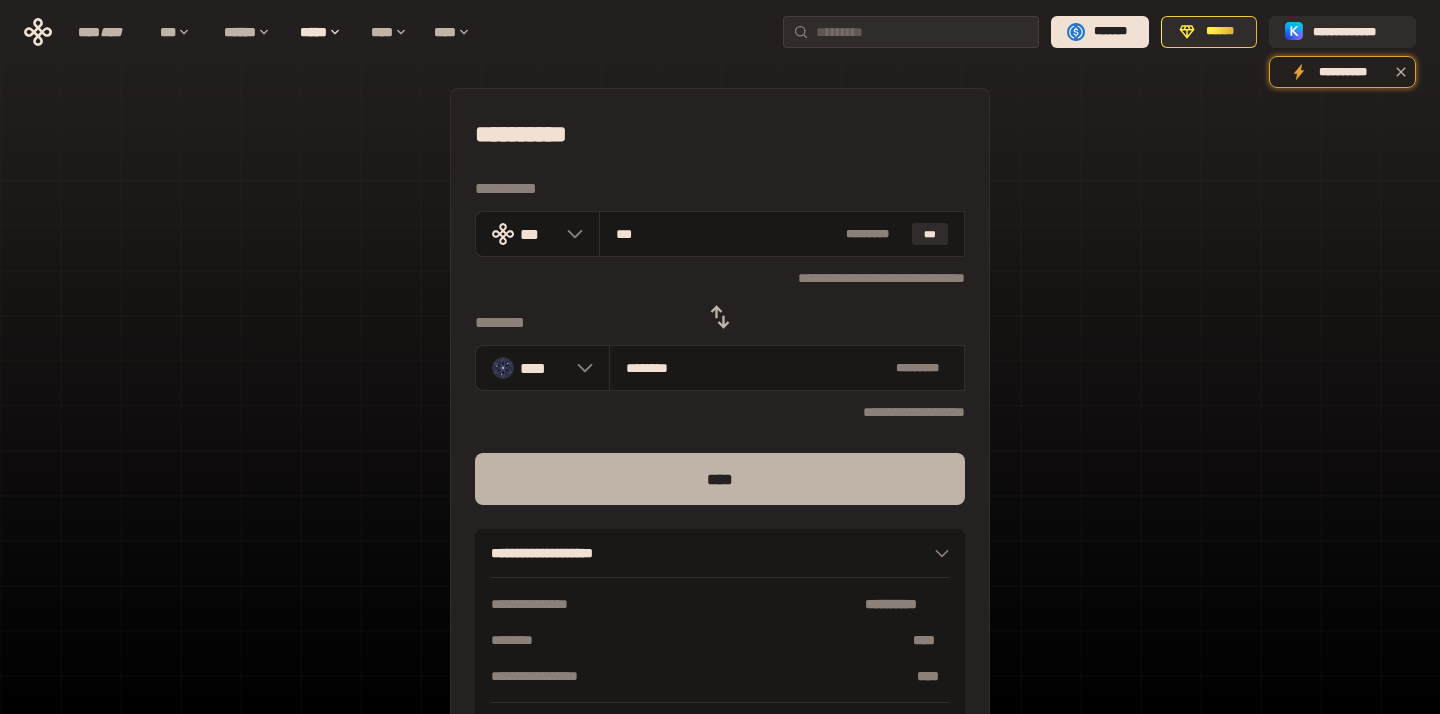 type on "***" 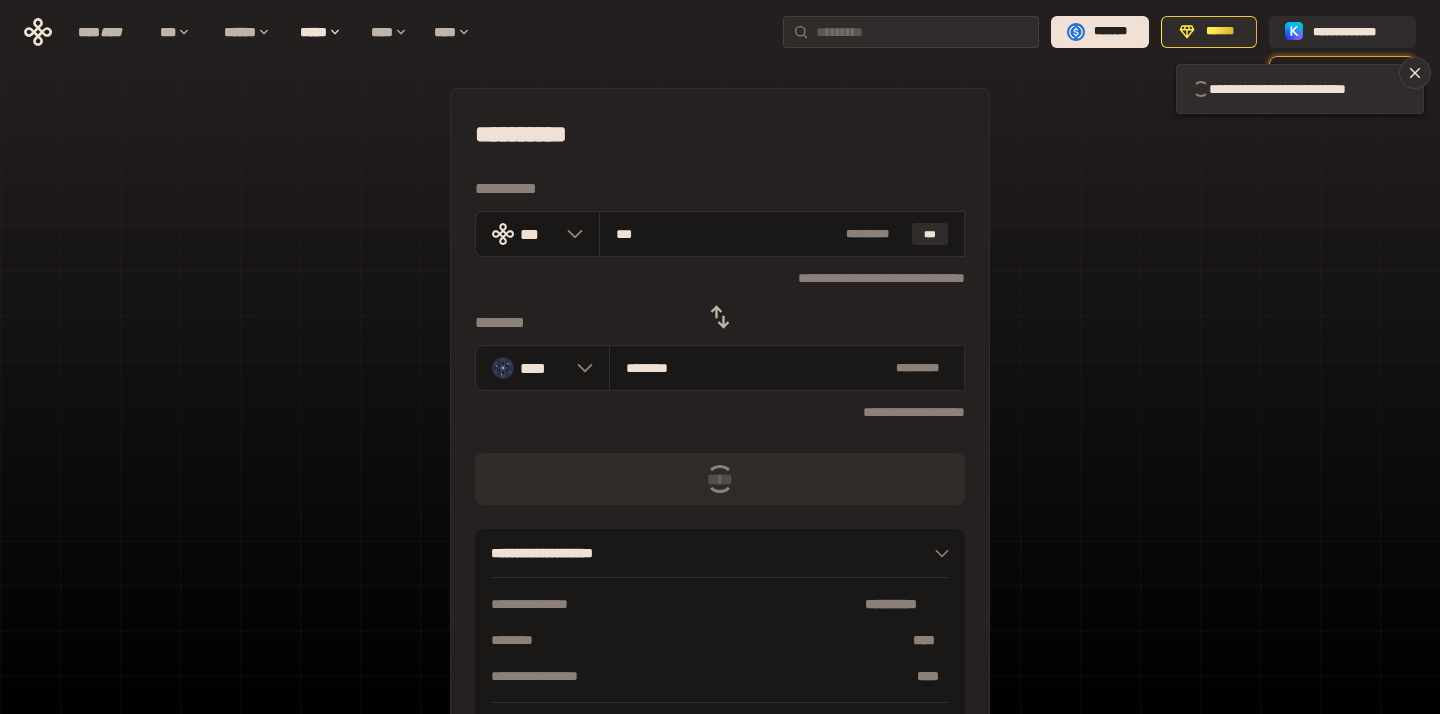 type 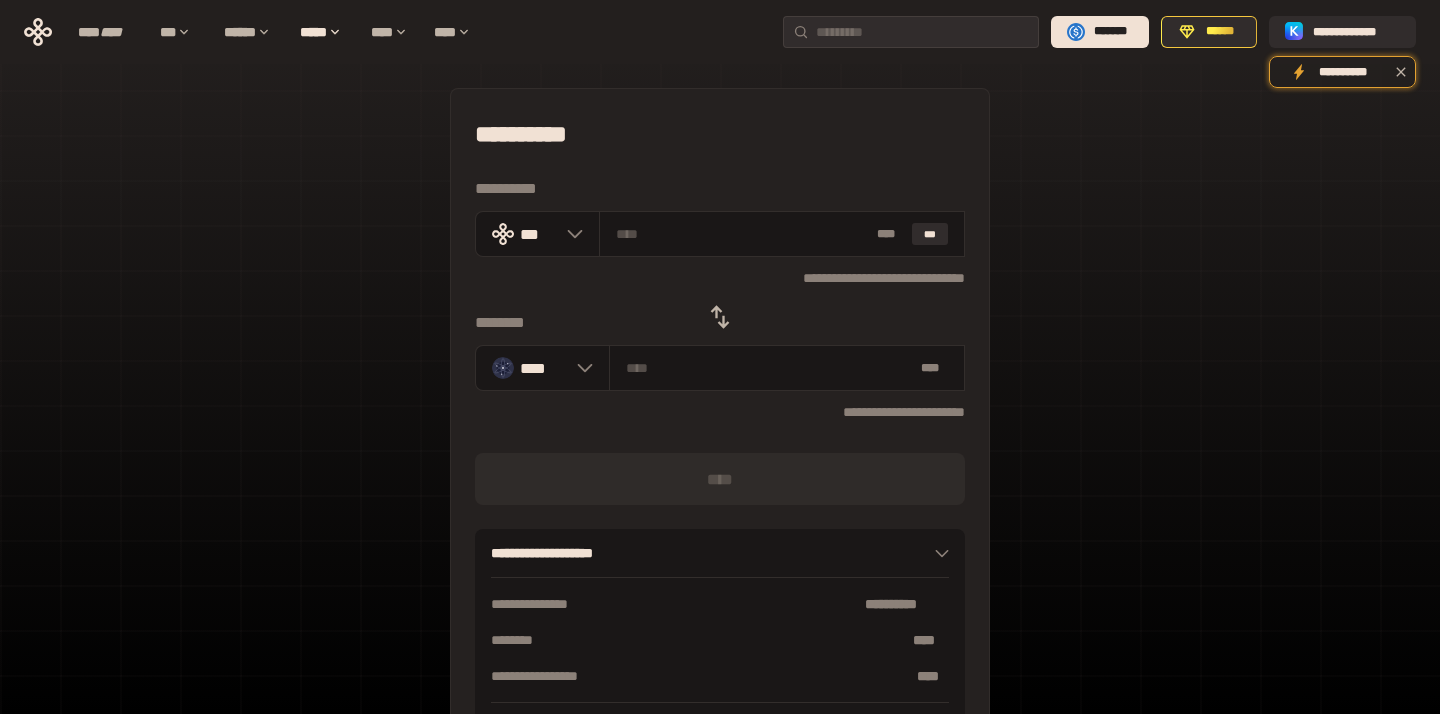 click 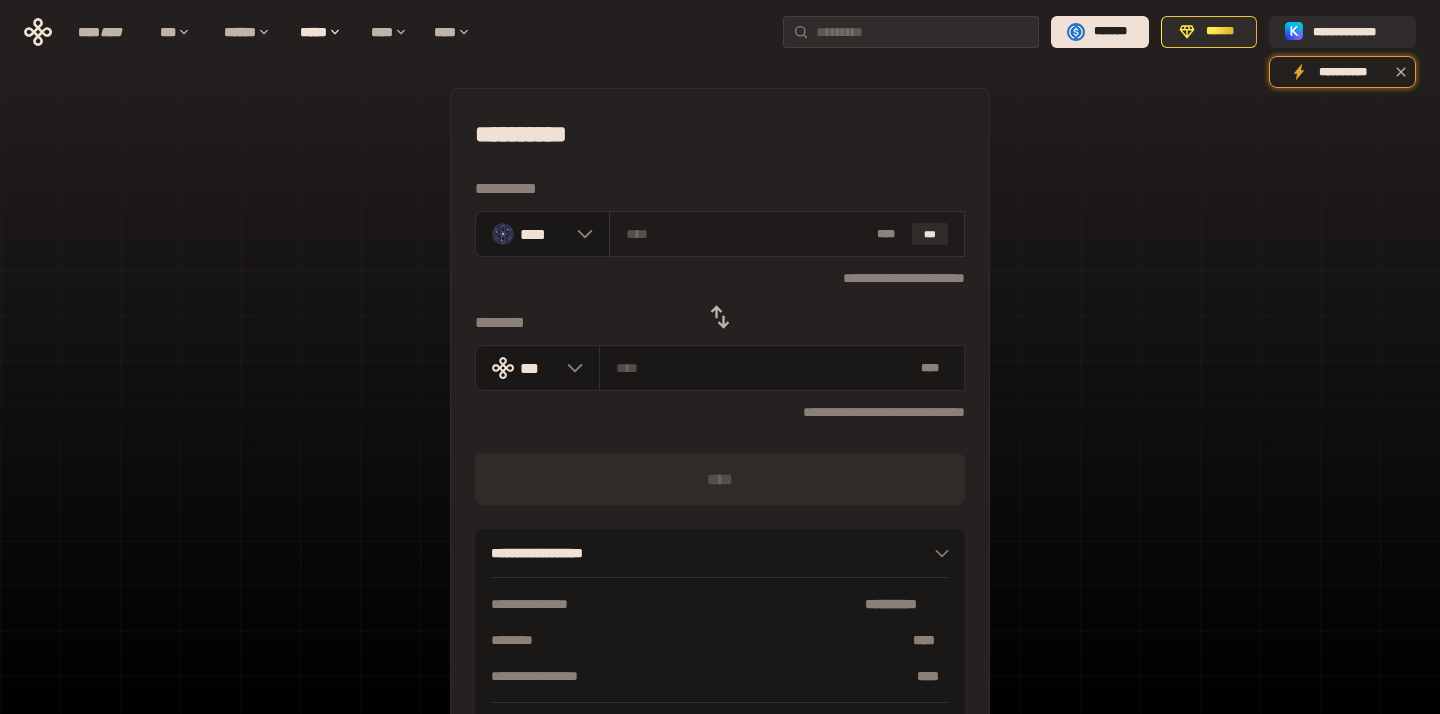 click on "* ** ***" at bounding box center [787, 234] 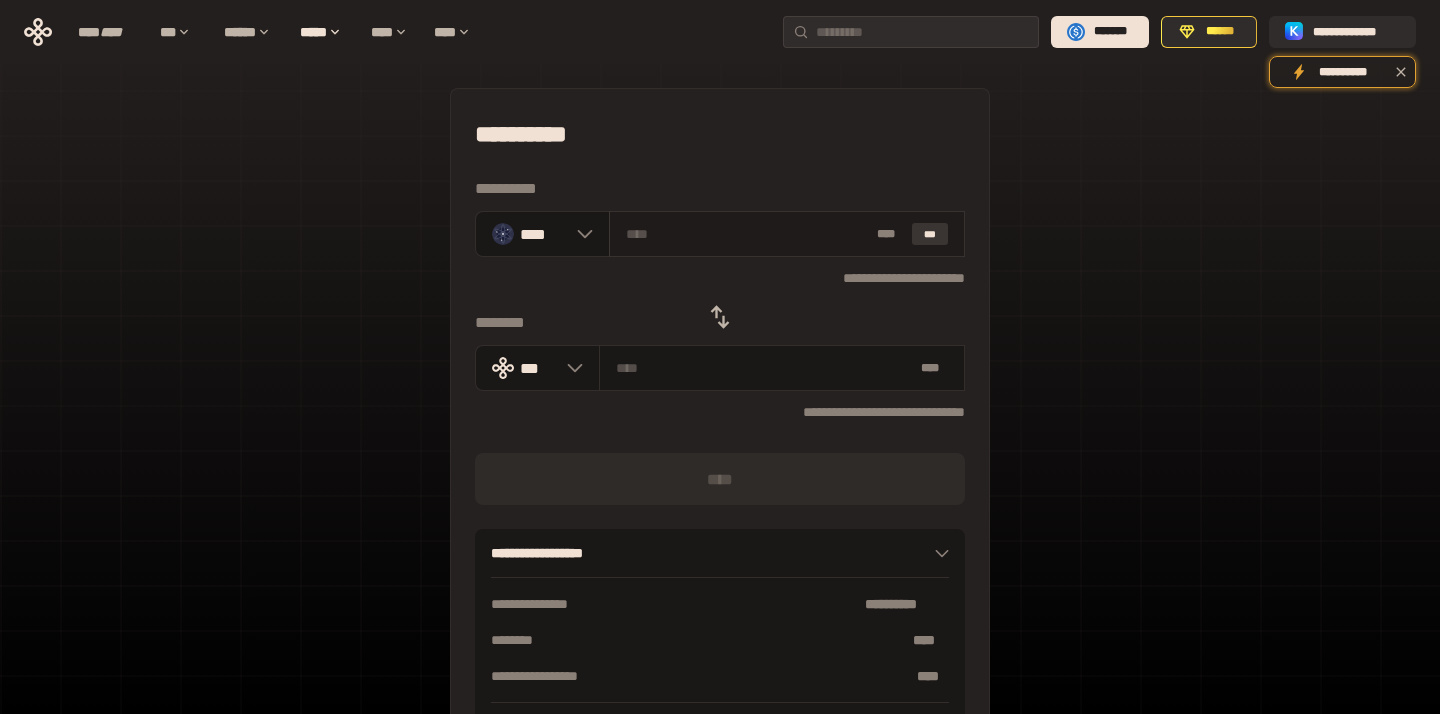 click on "***" at bounding box center (930, 234) 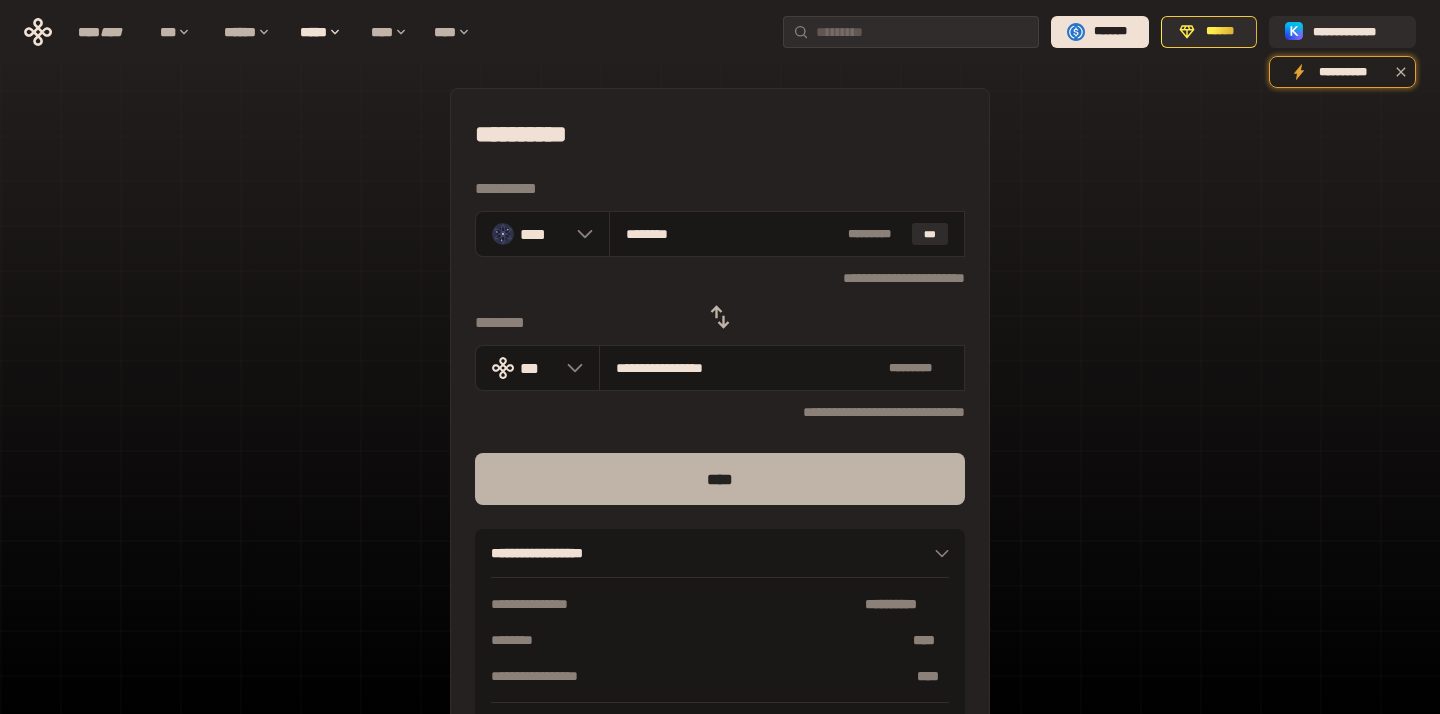 click on "****" at bounding box center (720, 479) 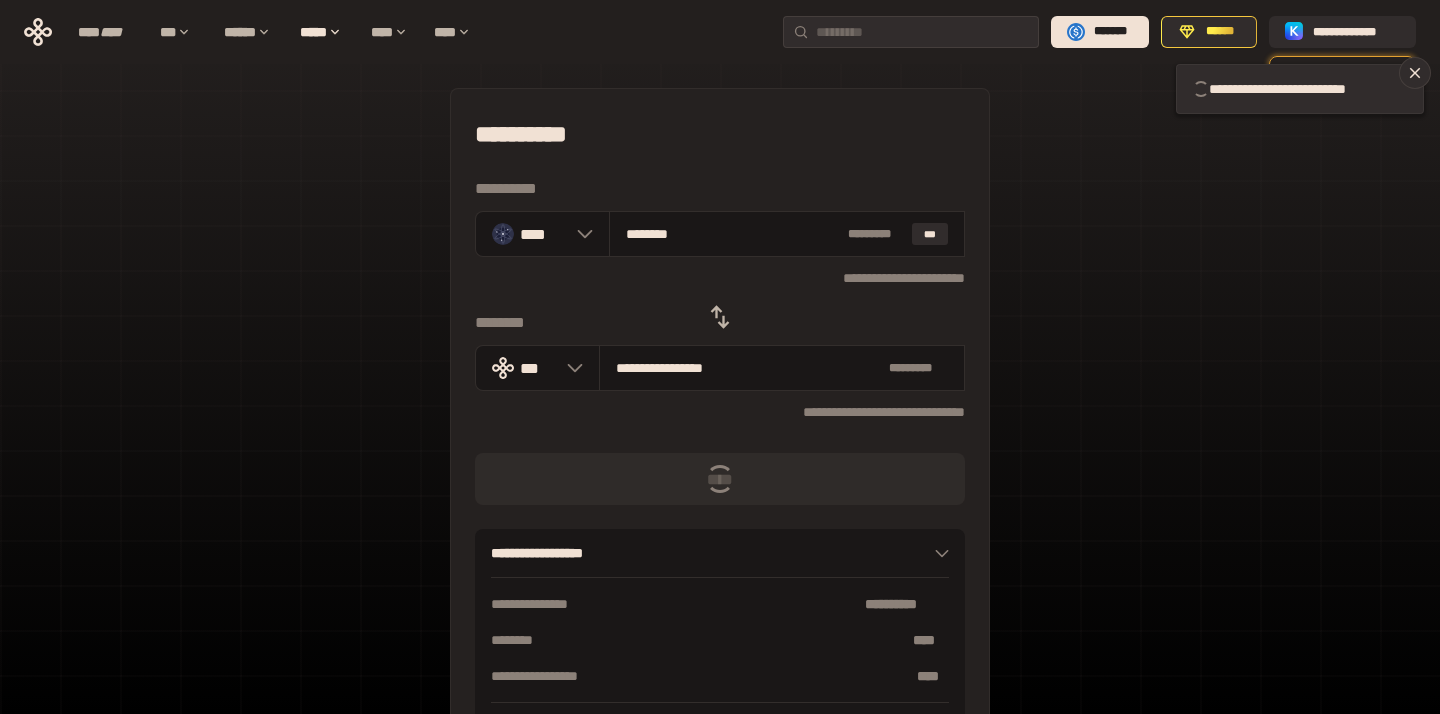 type 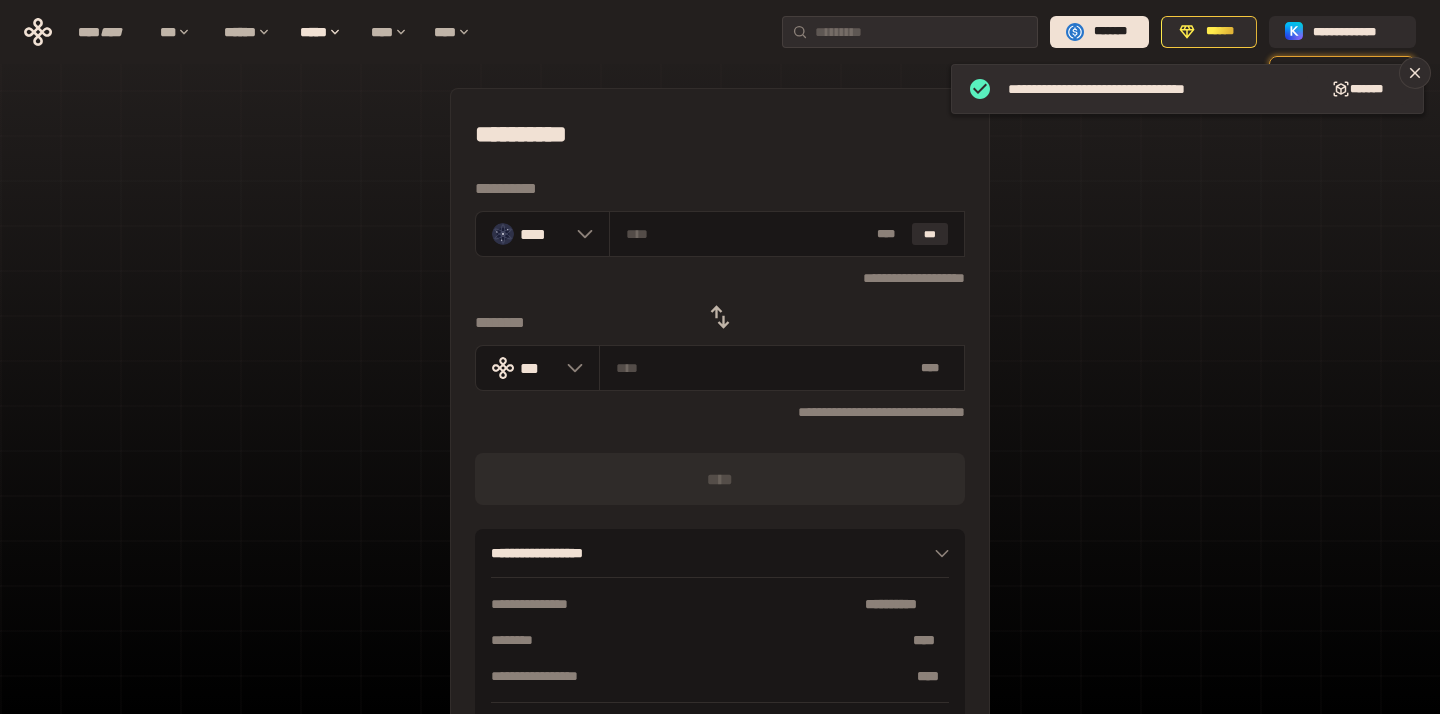 click 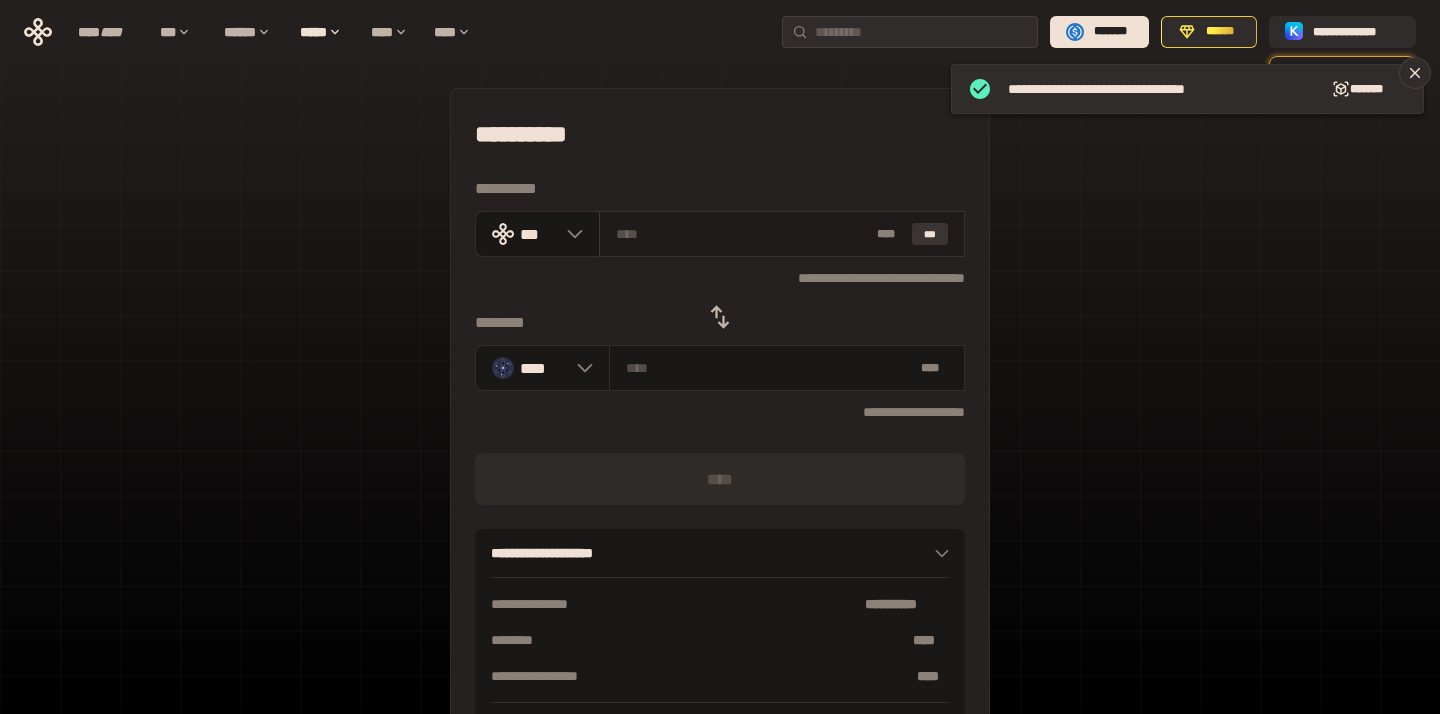 click on "***" at bounding box center [930, 234] 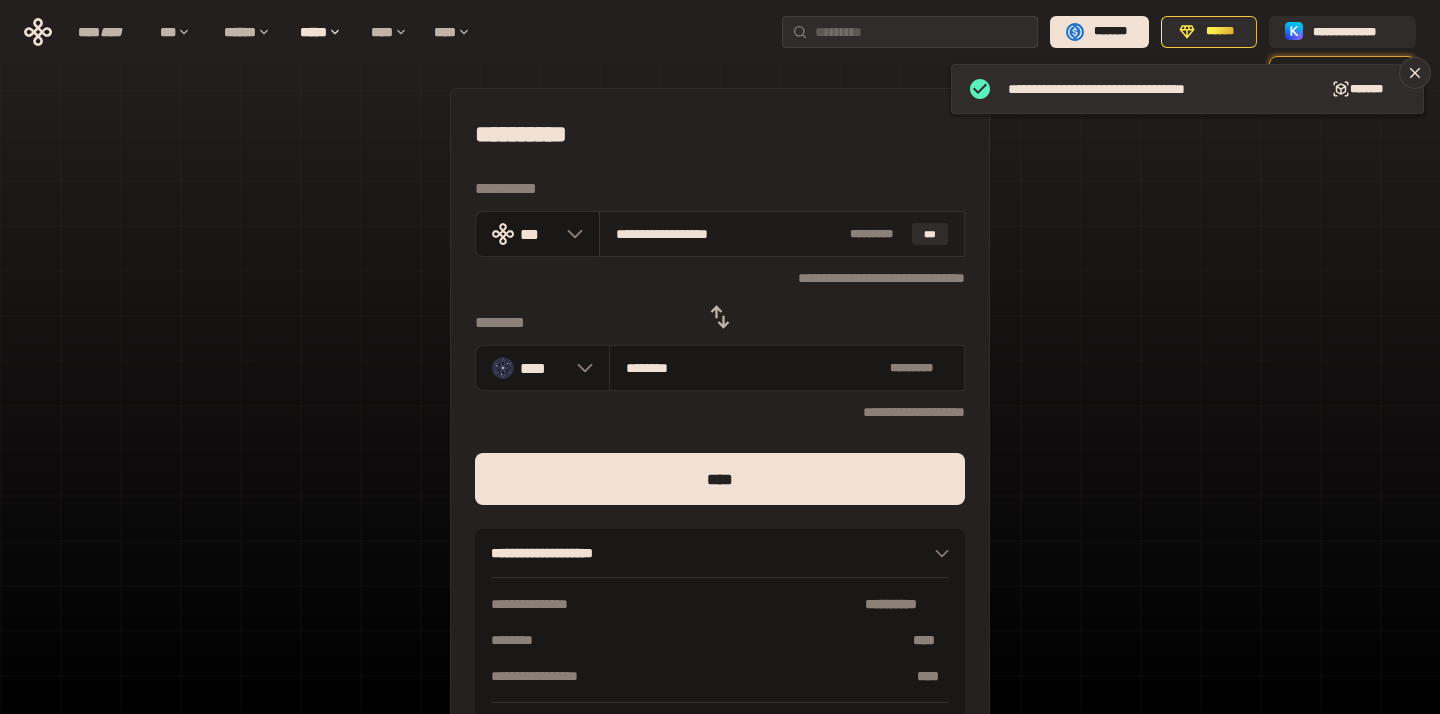 click on "**********" at bounding box center [782, 234] 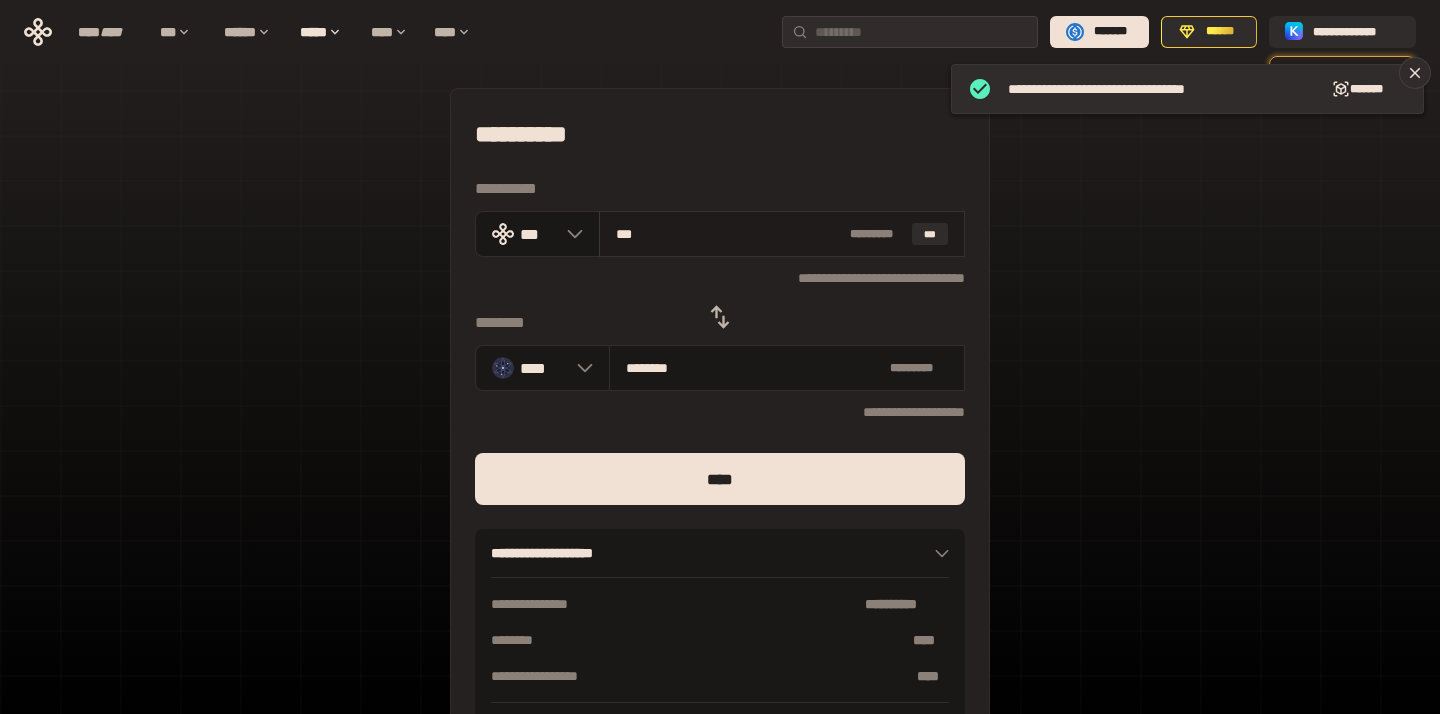 type on "********" 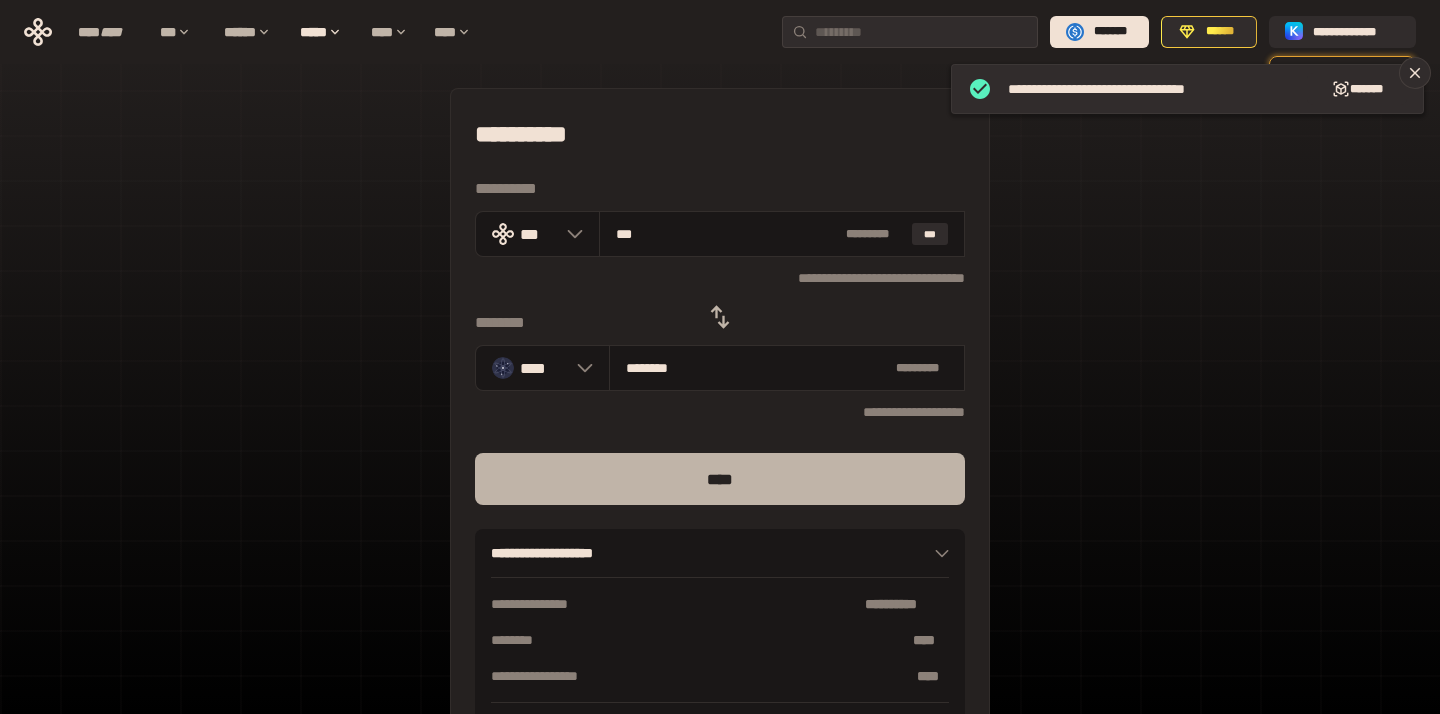 type on "***" 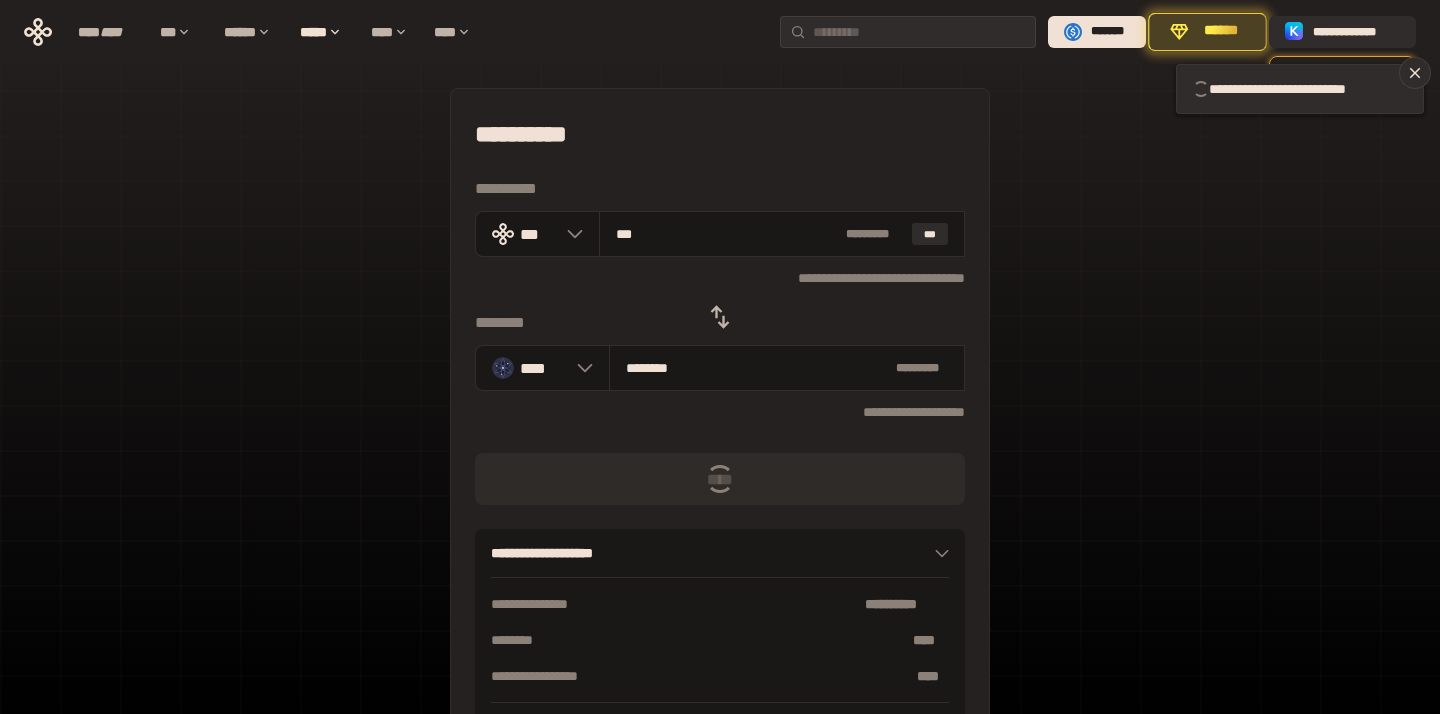 type 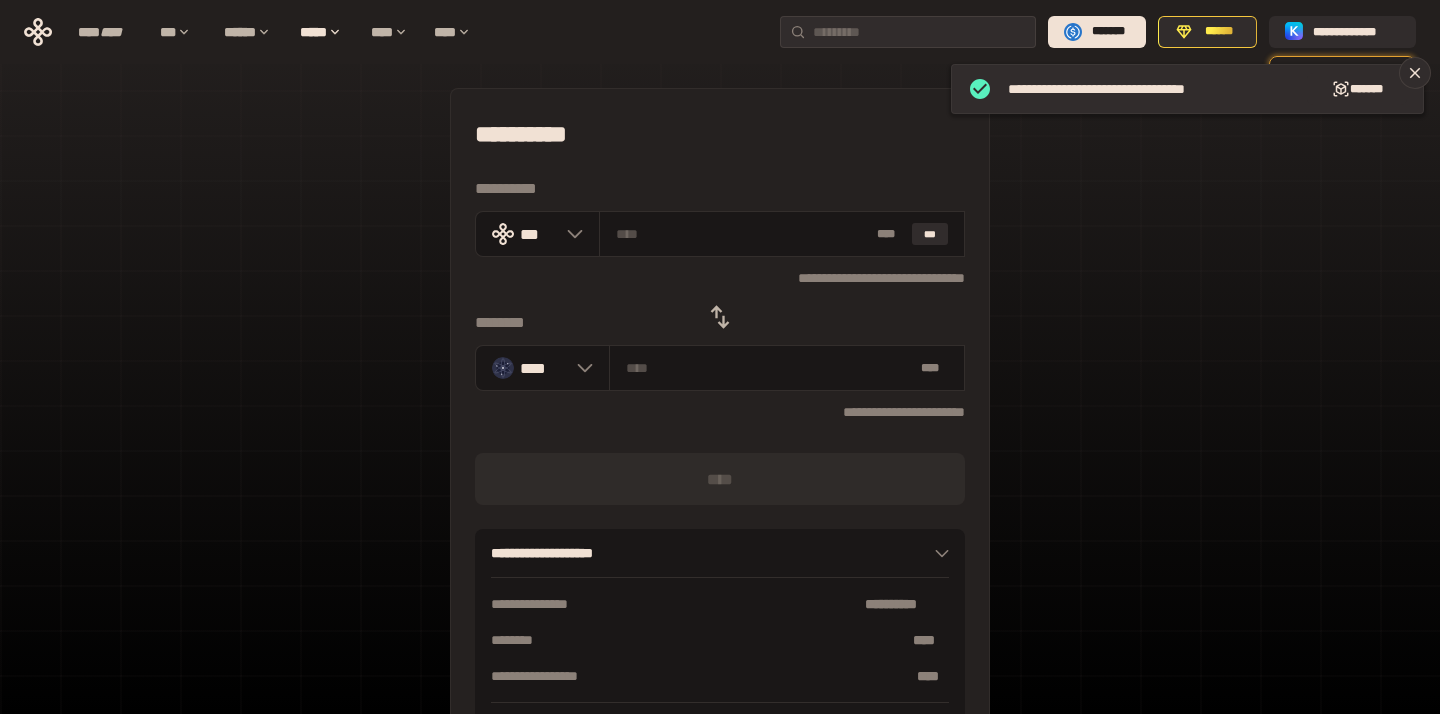 click 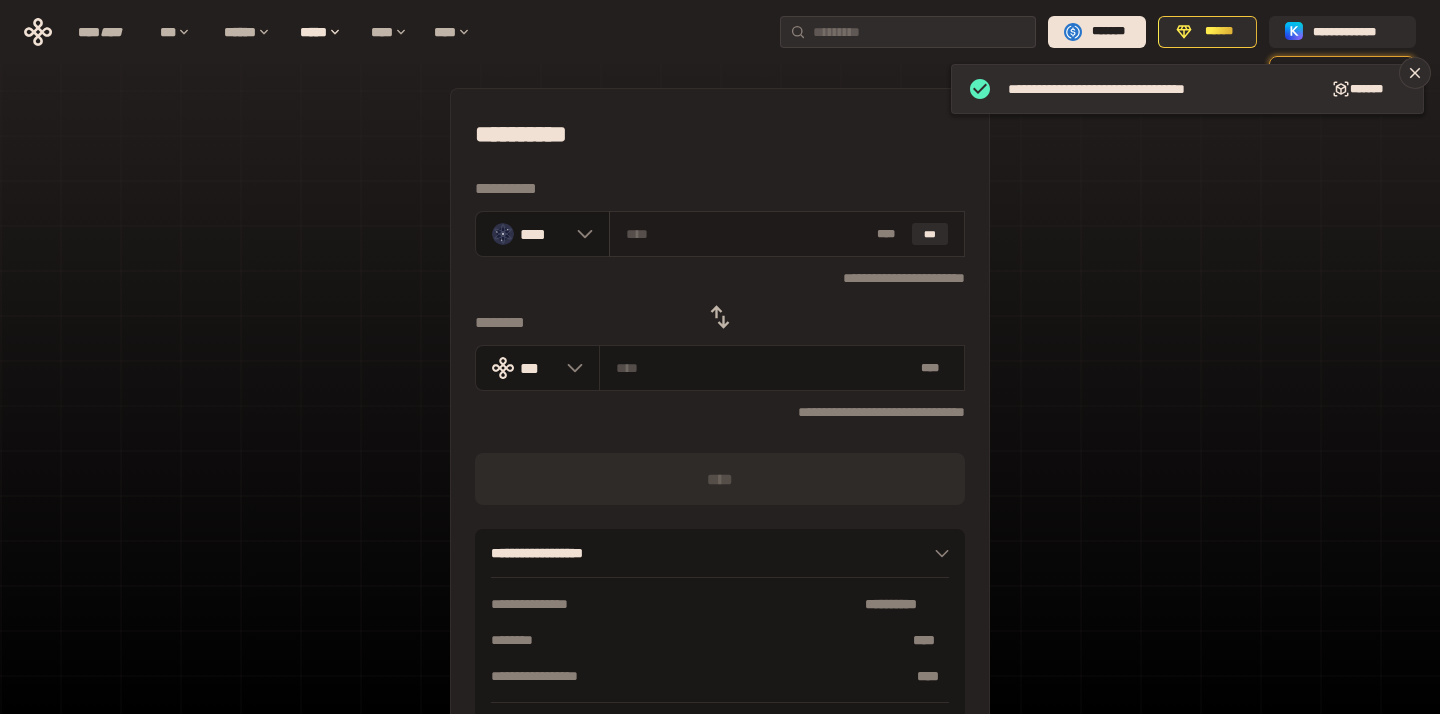 click on "* ** ***" at bounding box center (787, 234) 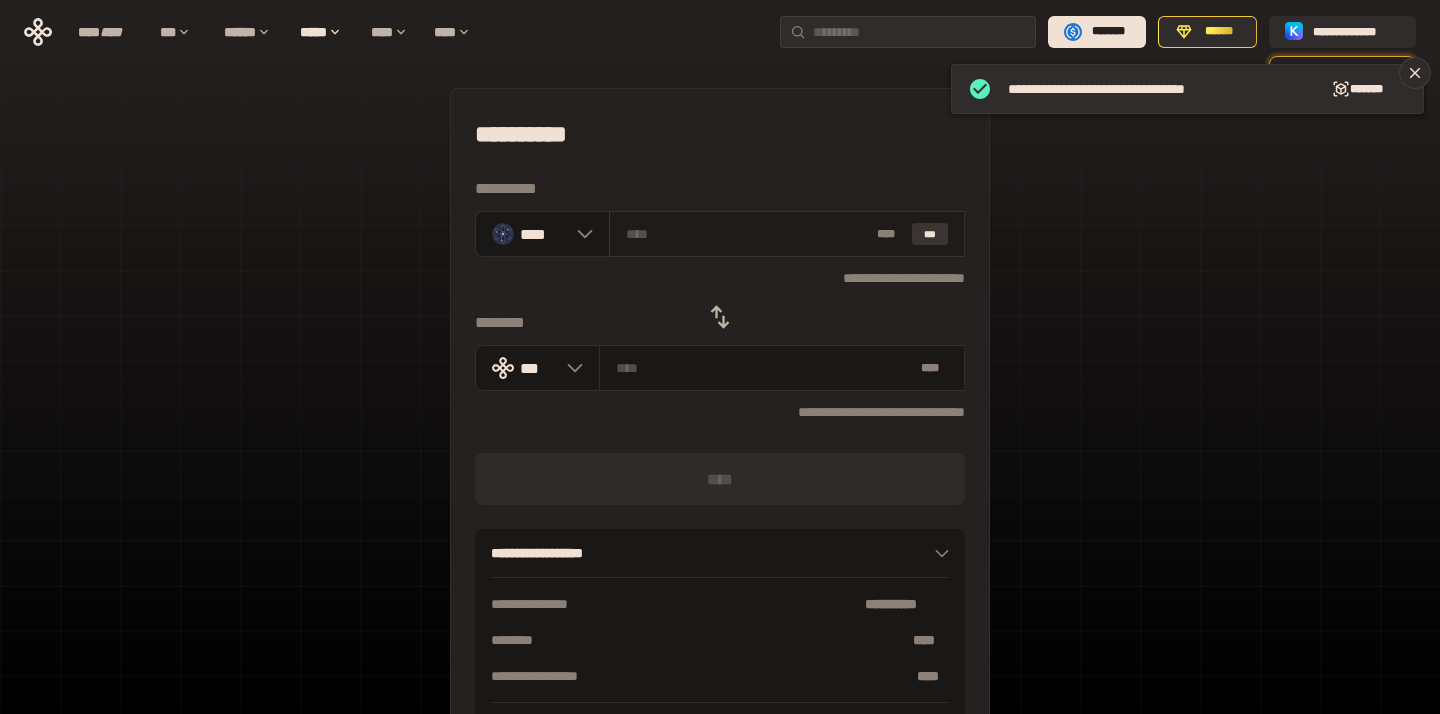 click on "***" at bounding box center [930, 234] 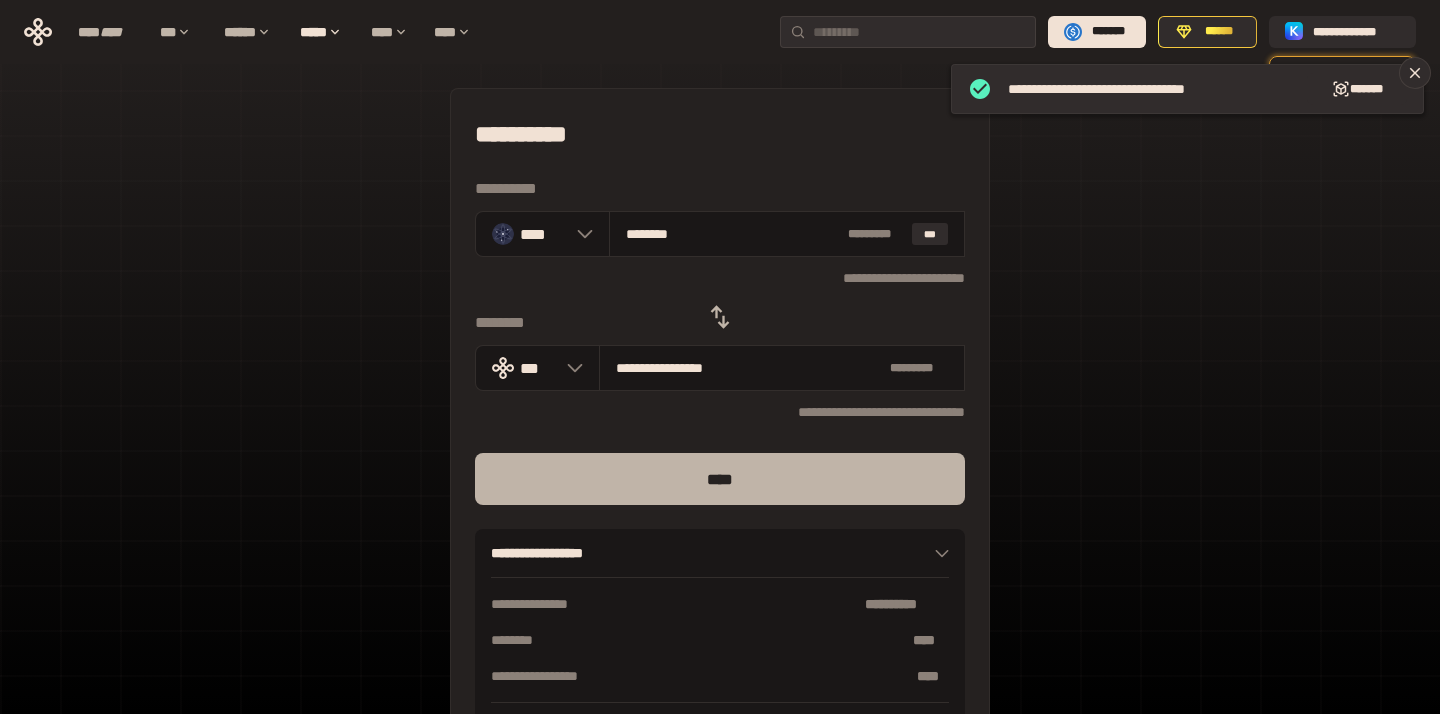 click on "****" at bounding box center (720, 479) 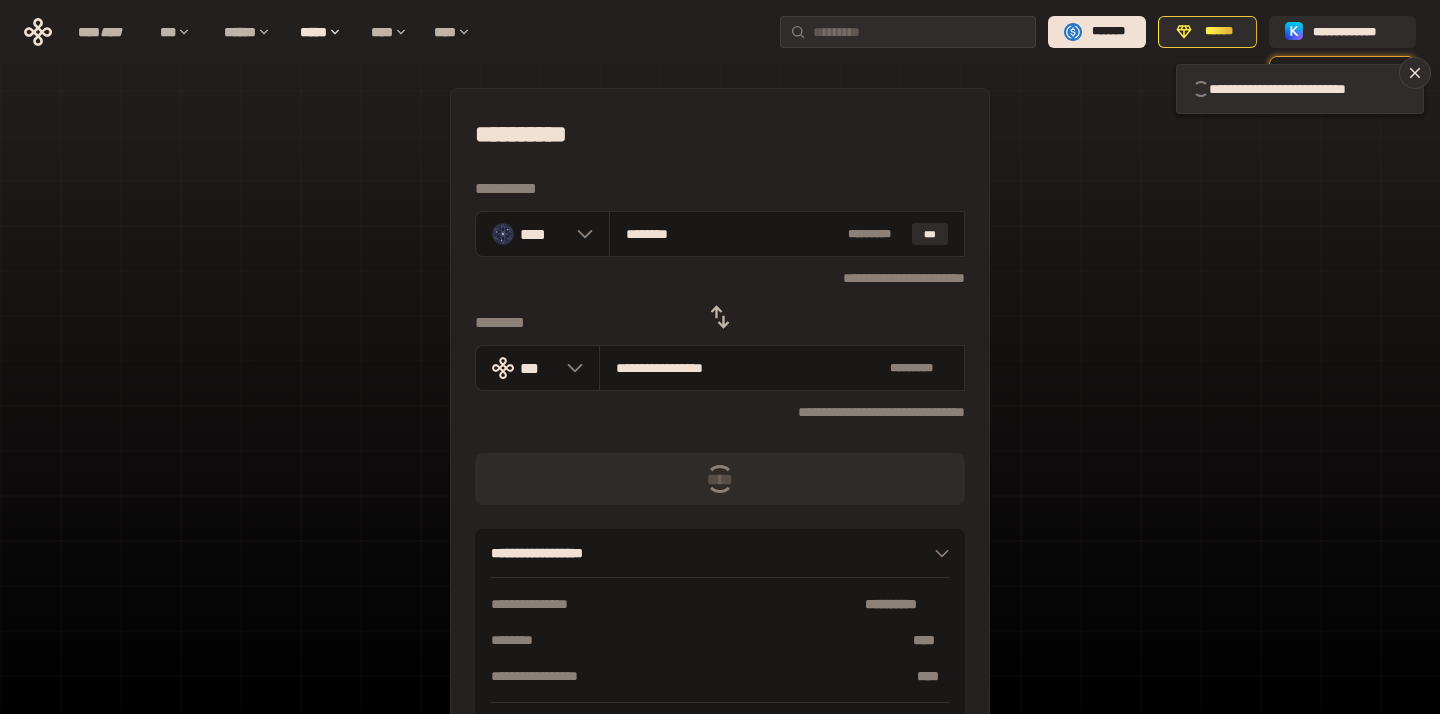 type 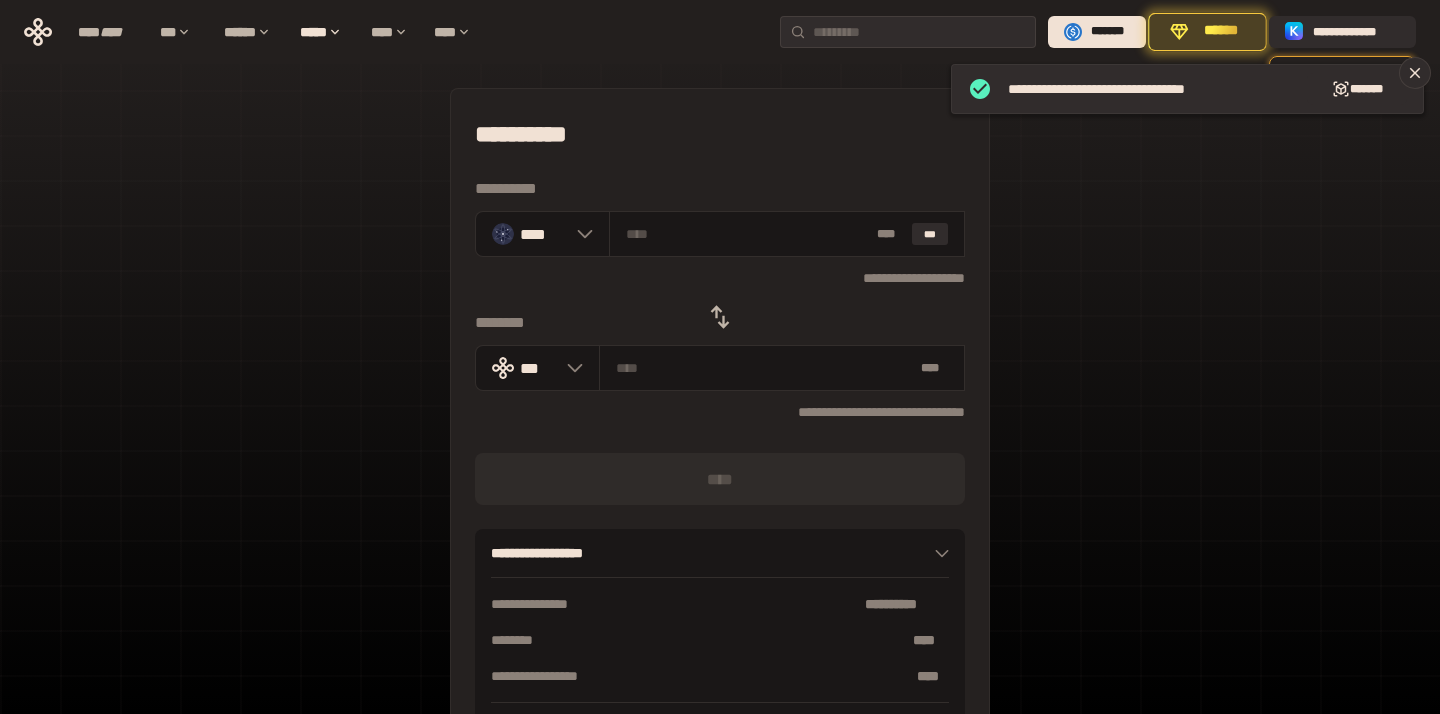 click 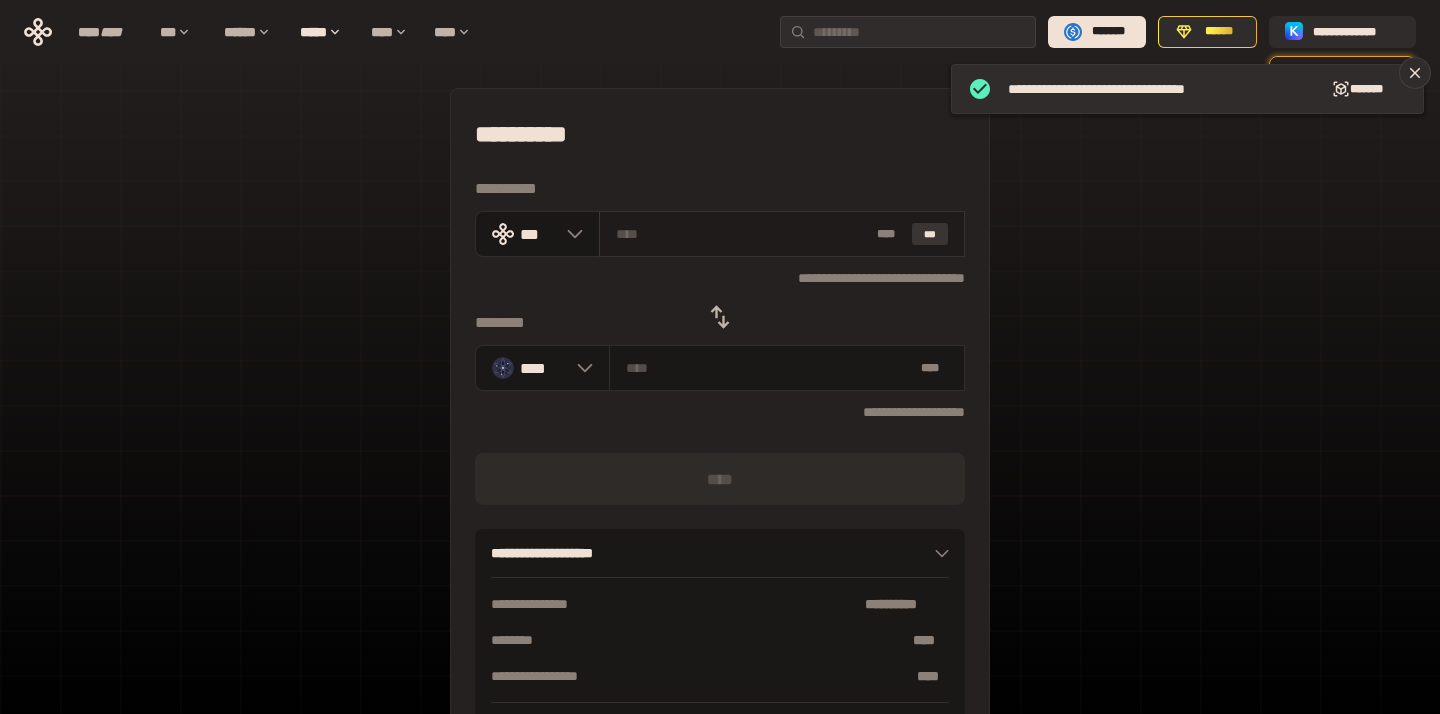 click on "***" at bounding box center (930, 234) 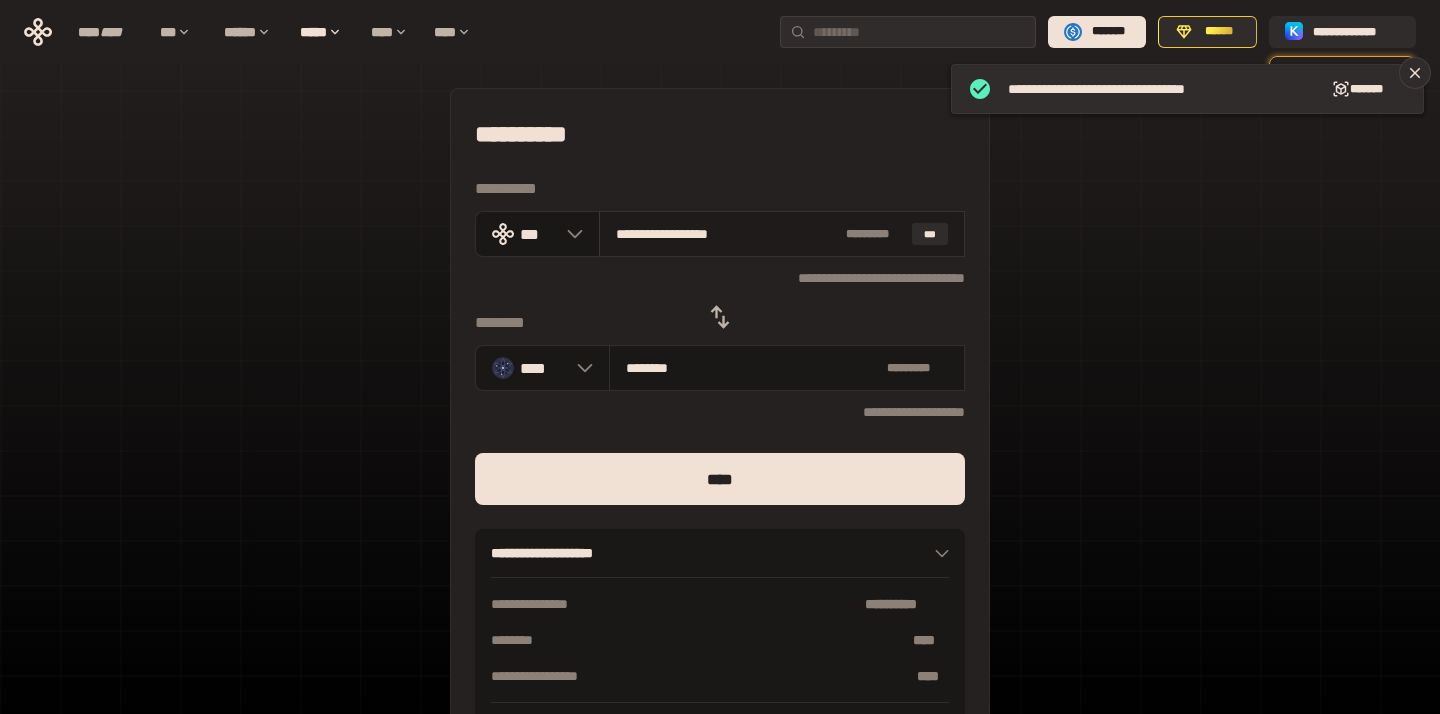click on "**********" at bounding box center [727, 234] 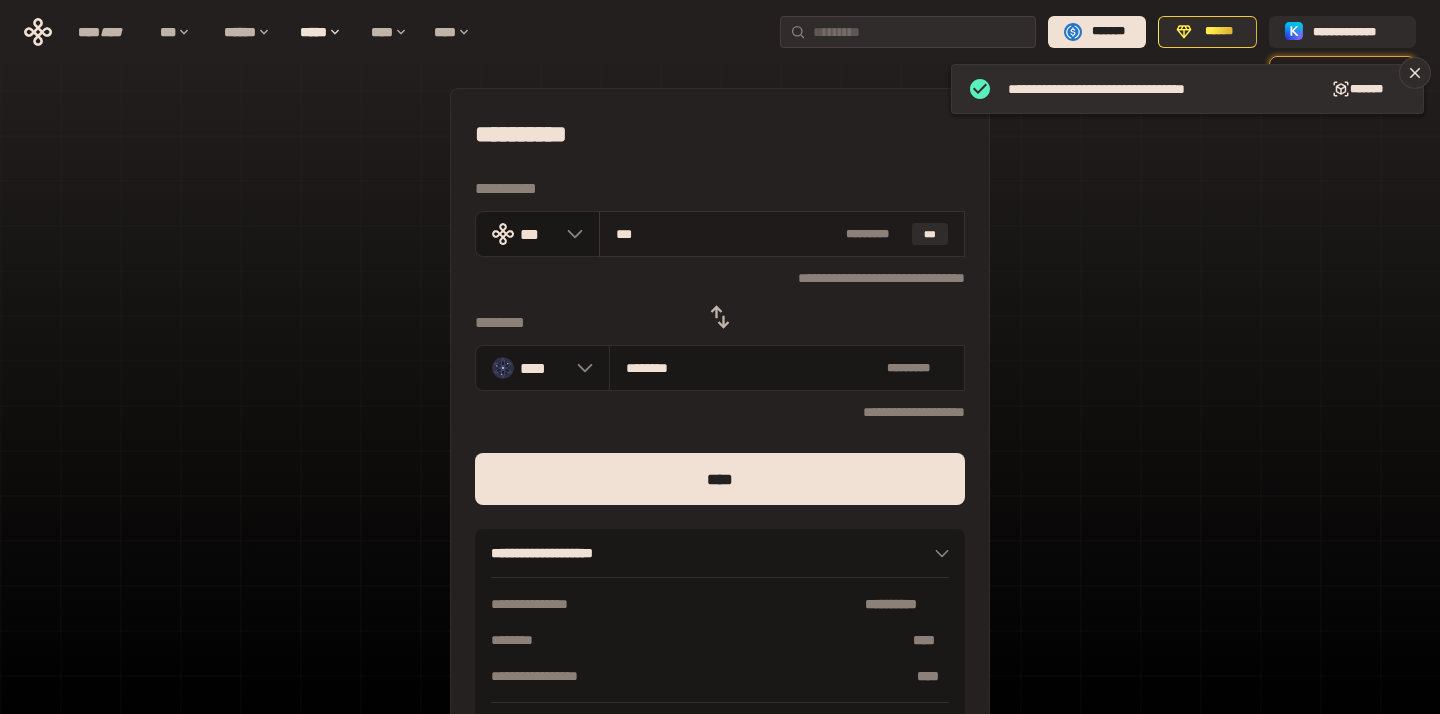 type on "********" 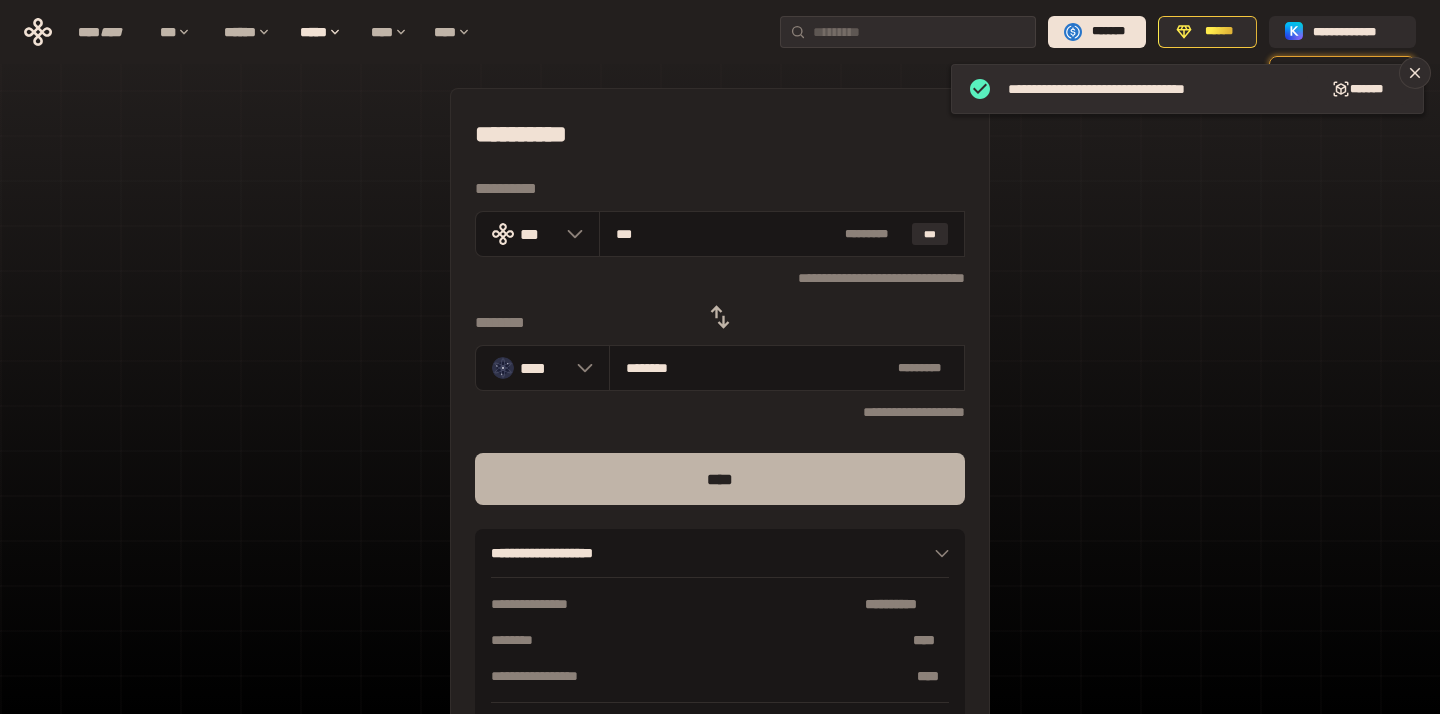 type on "***" 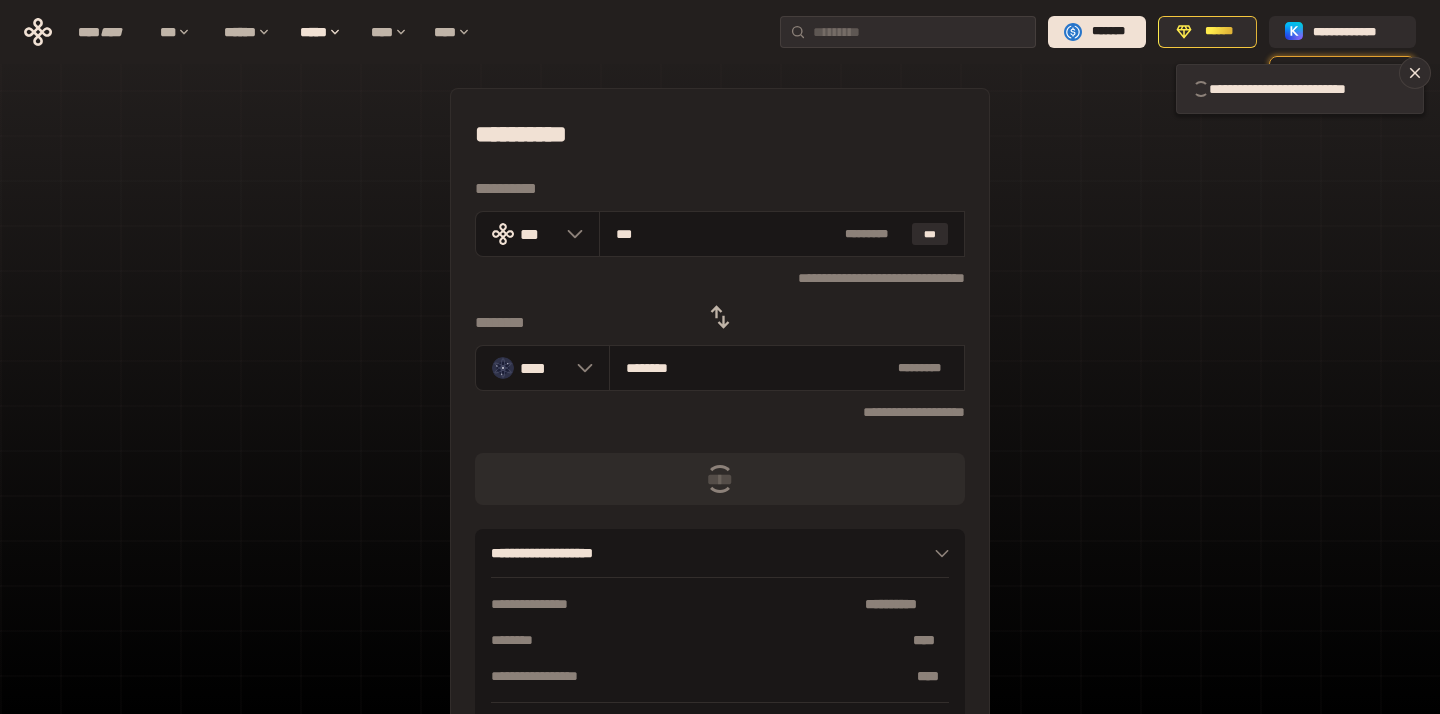type 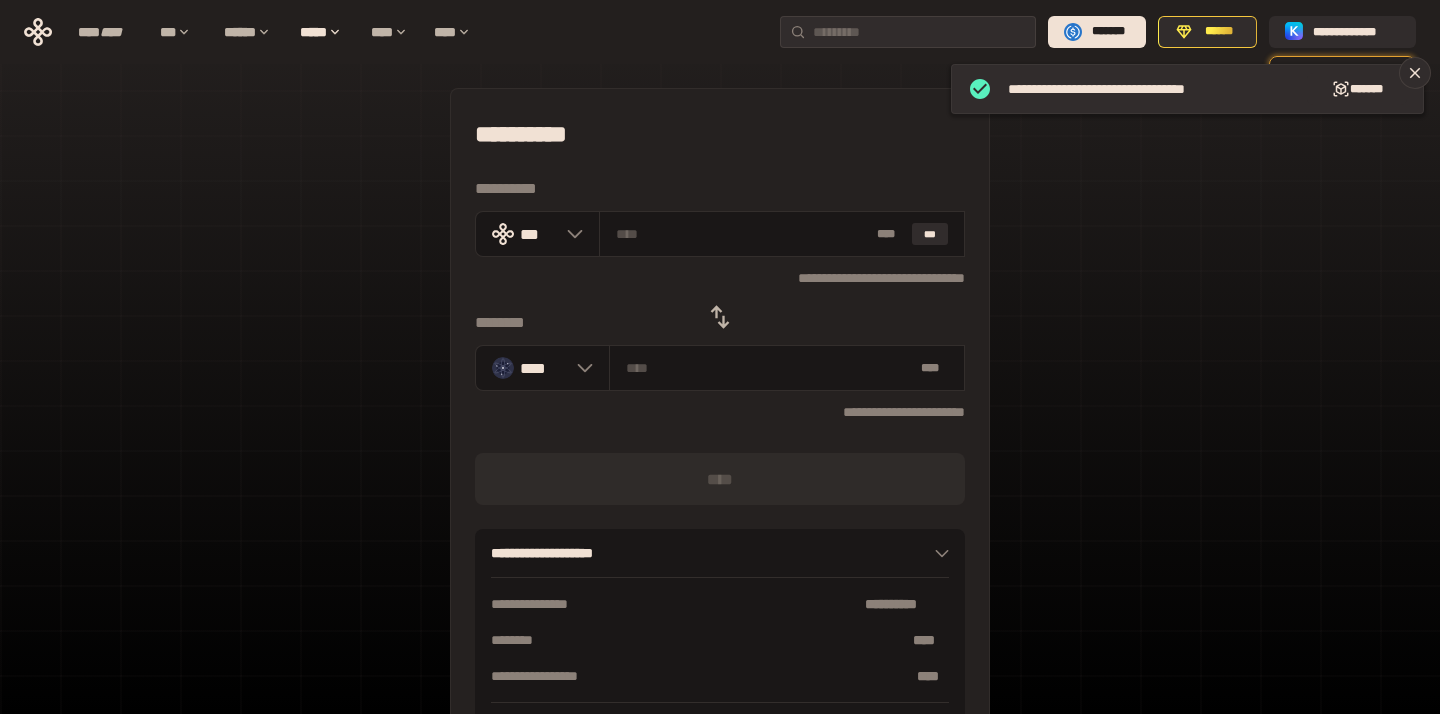 click 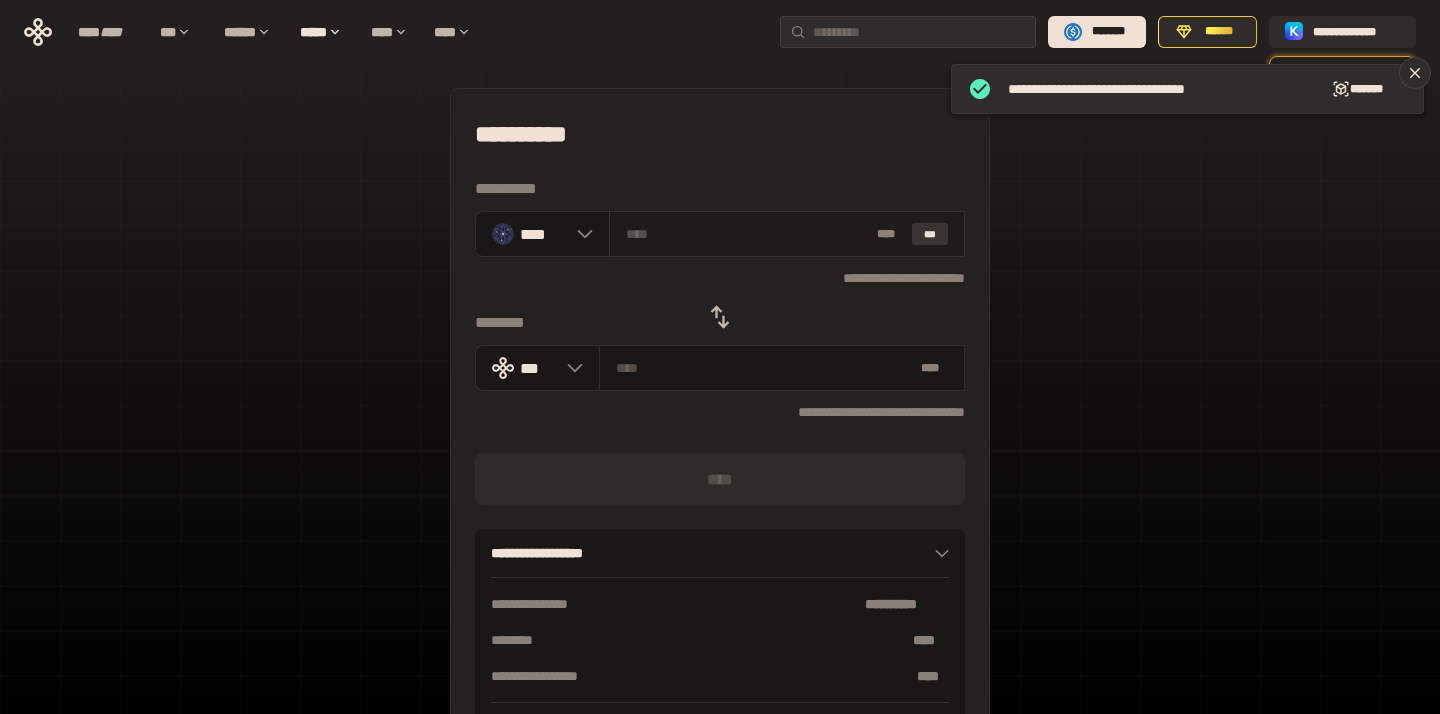 click on "***" at bounding box center (930, 234) 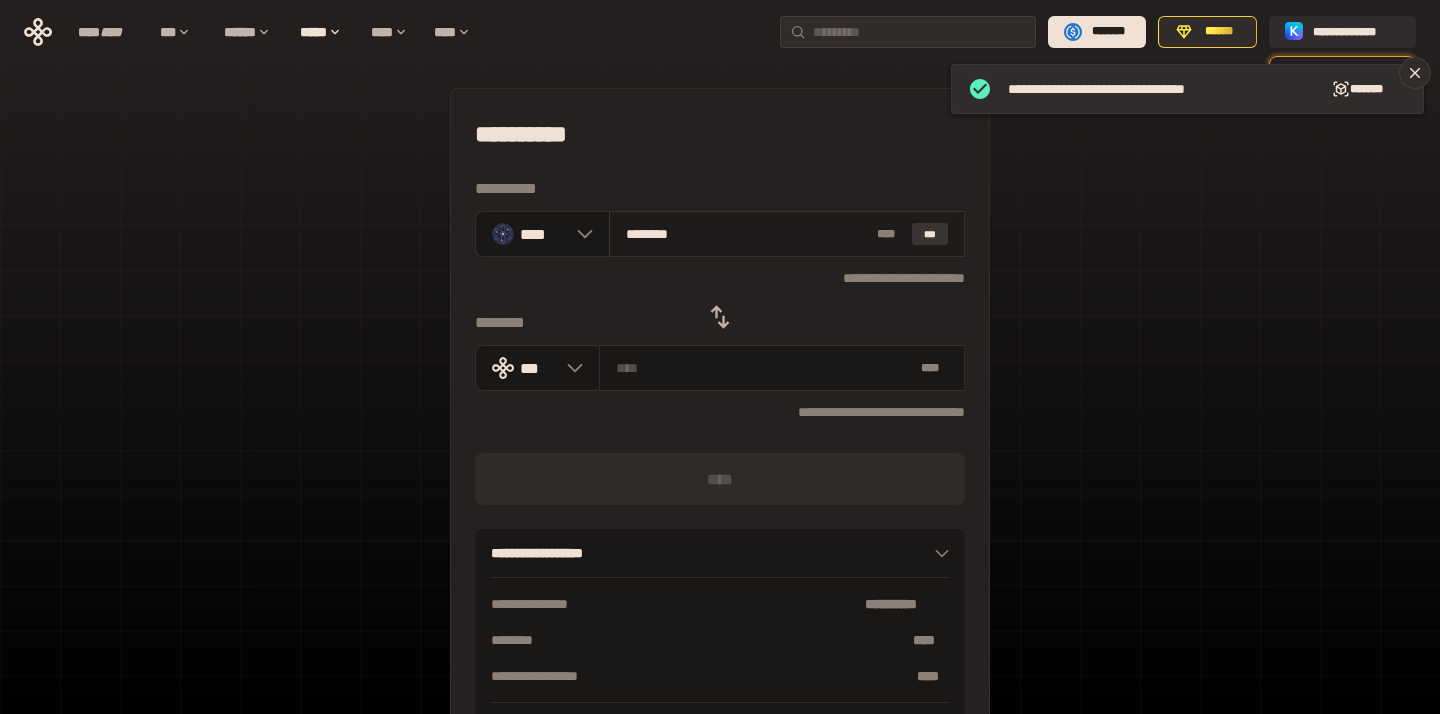 type on "**********" 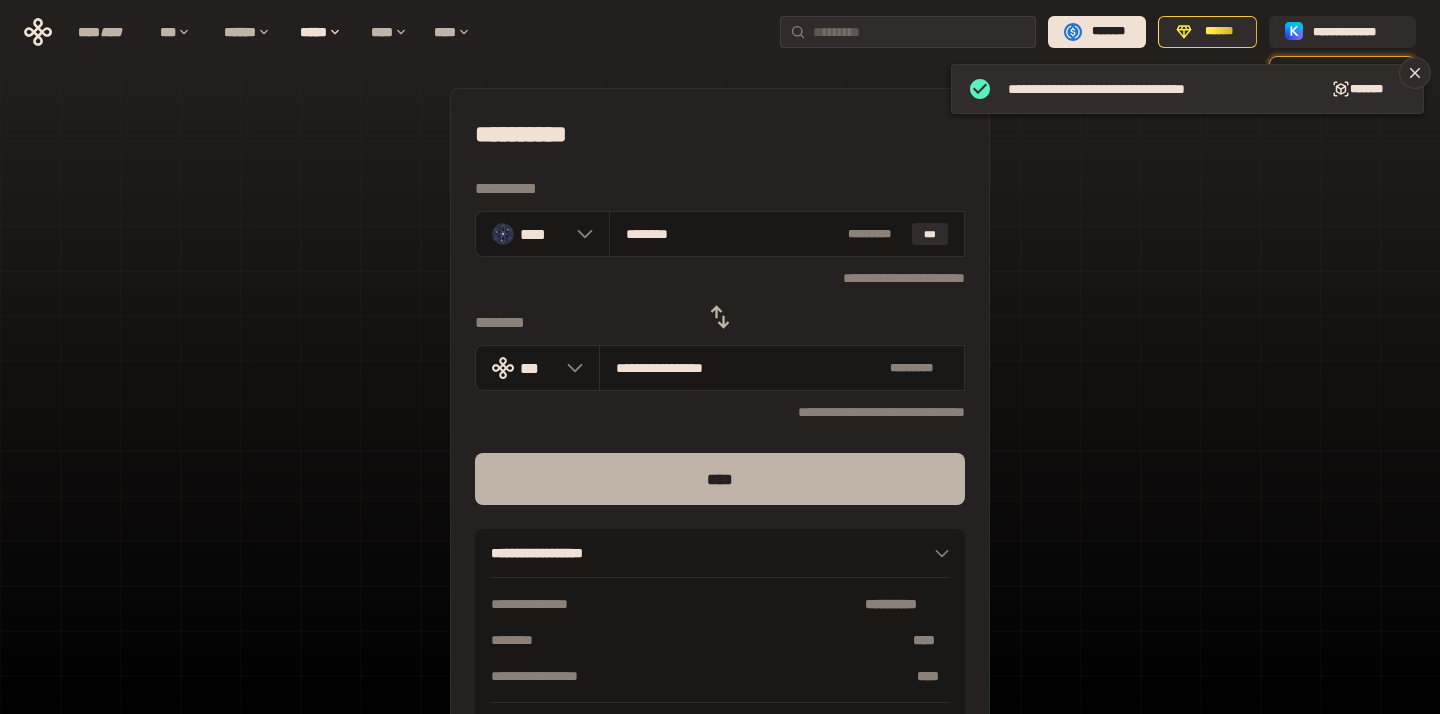 click on "****" at bounding box center [720, 479] 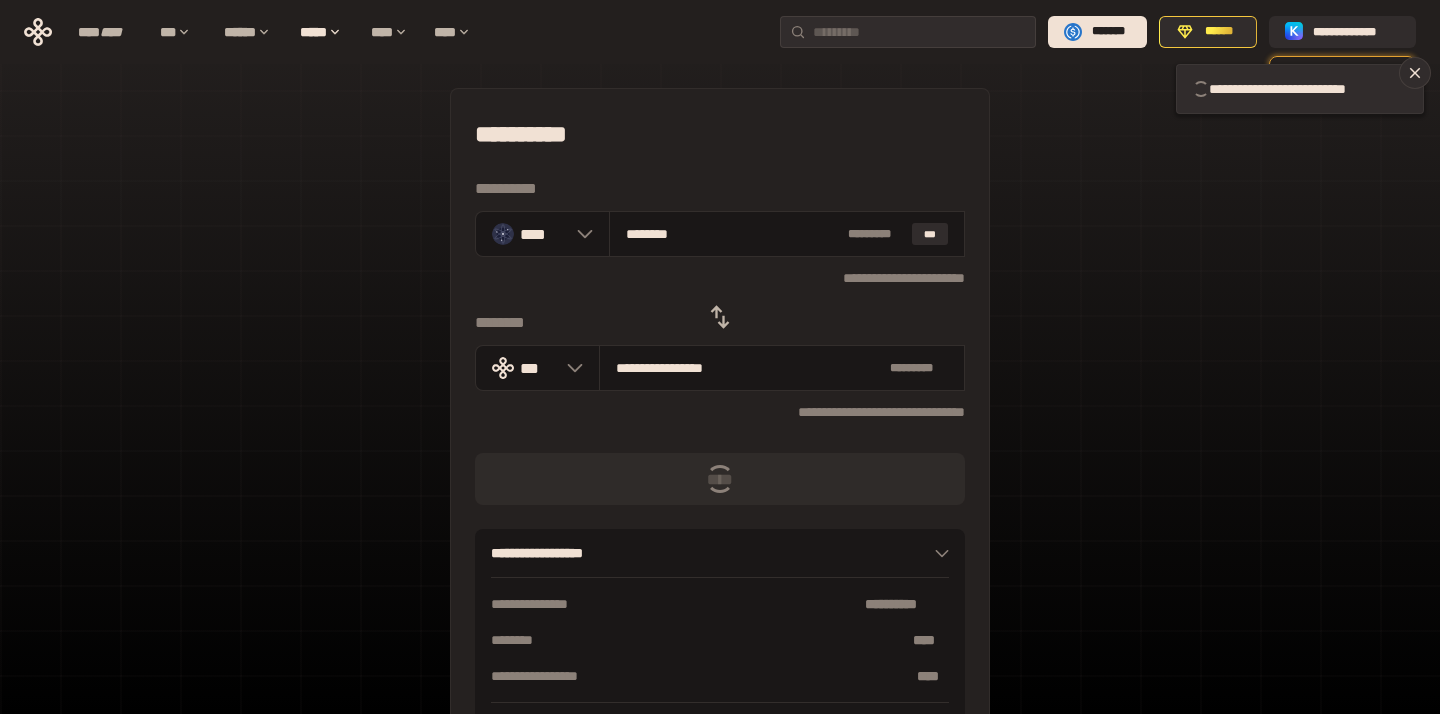 type 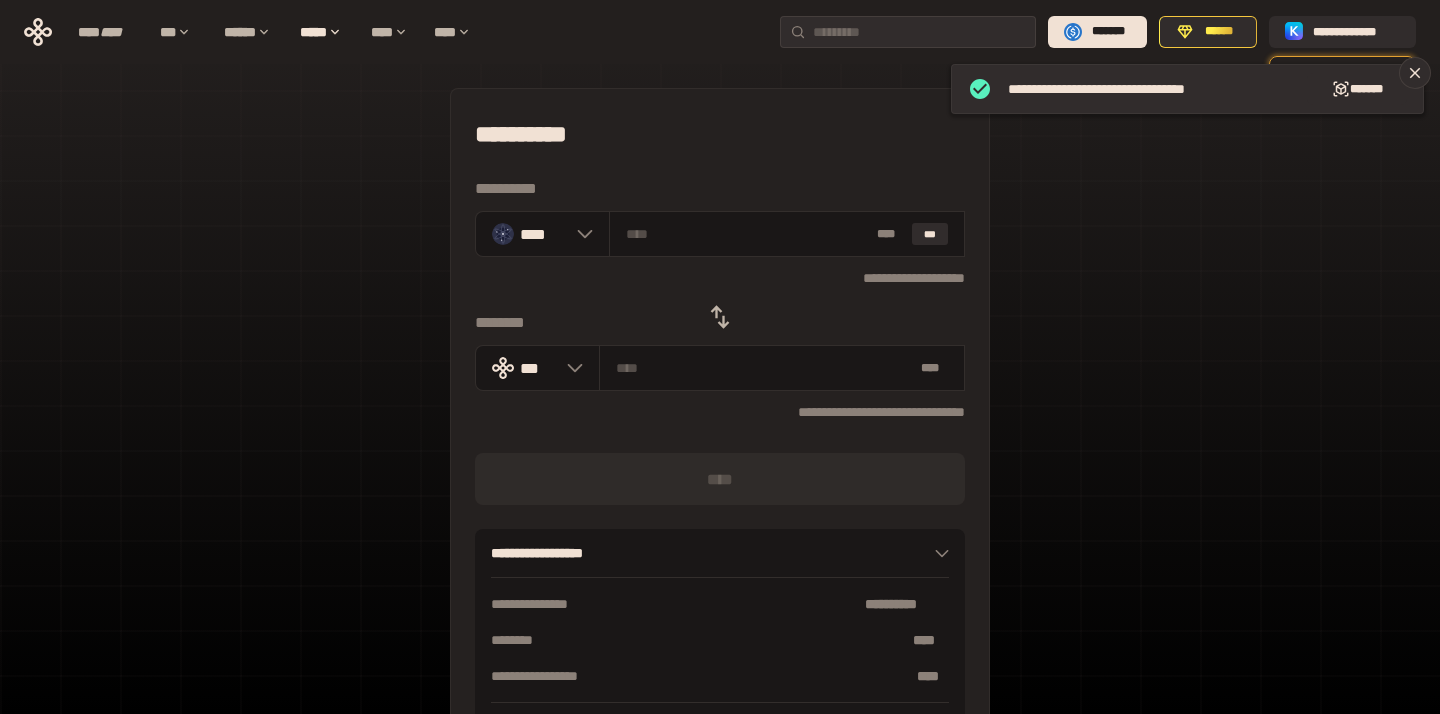 click 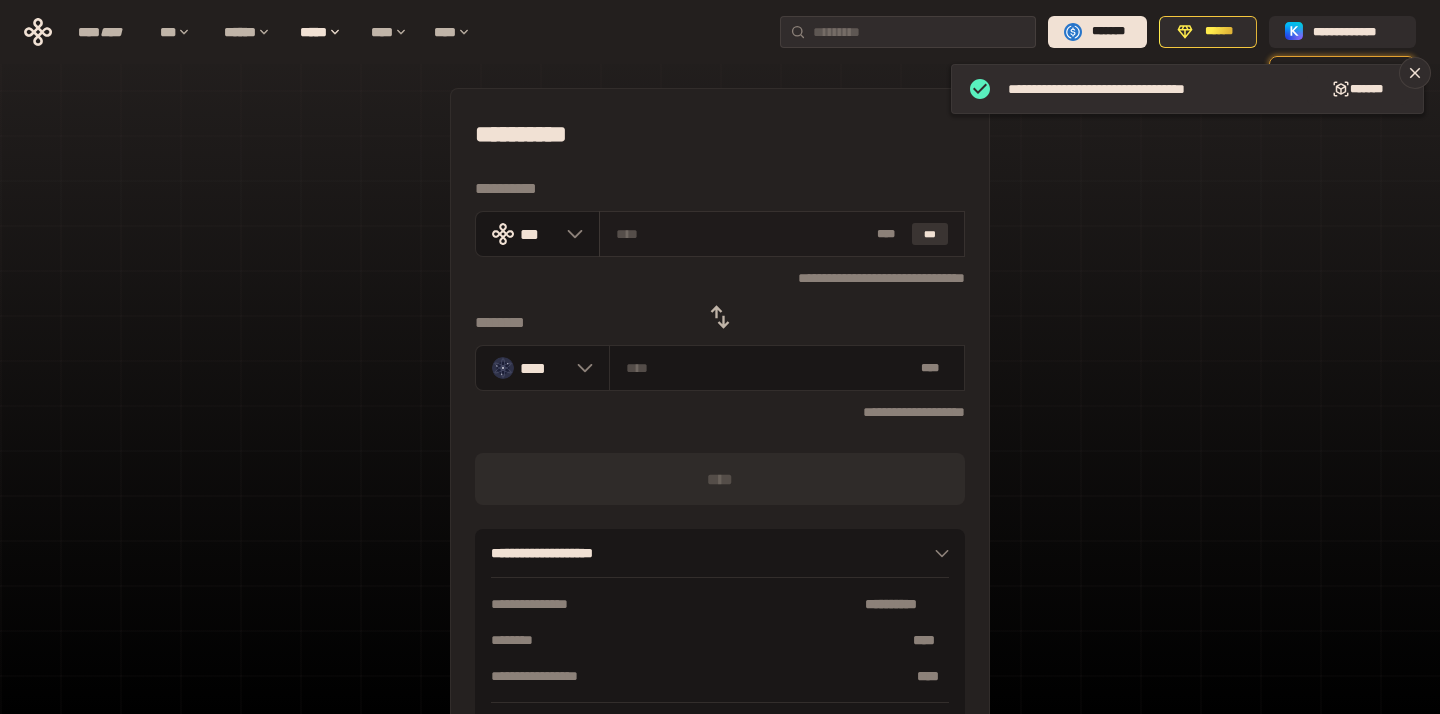 click on "***" at bounding box center (930, 234) 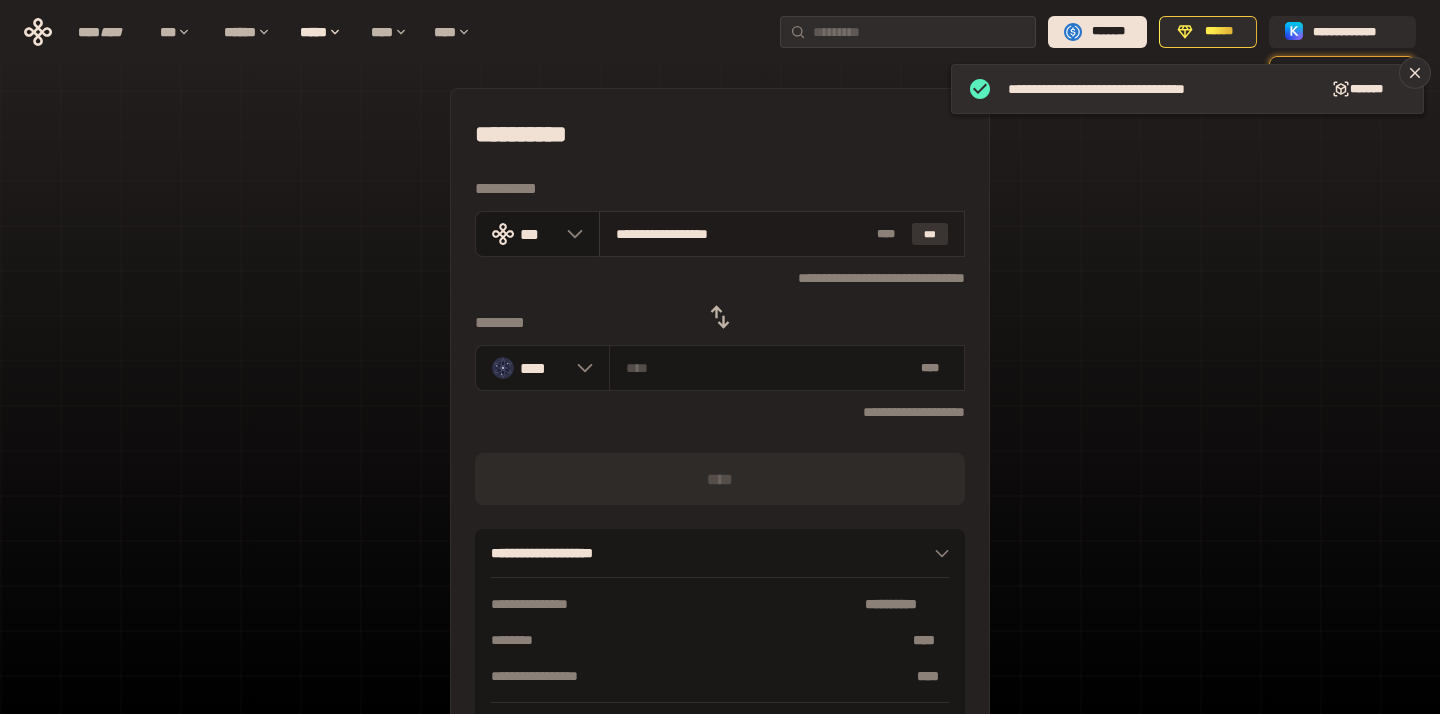 type on "********" 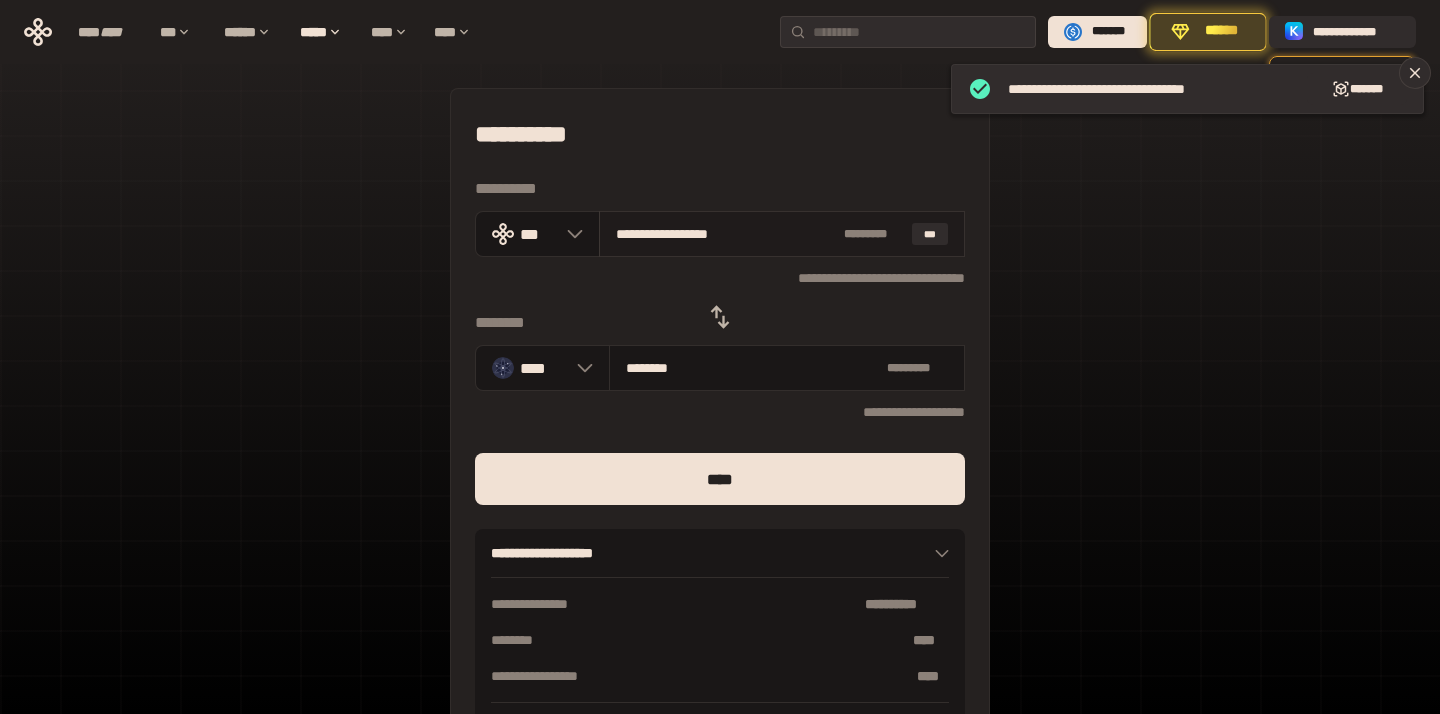 click on "**********" at bounding box center (726, 234) 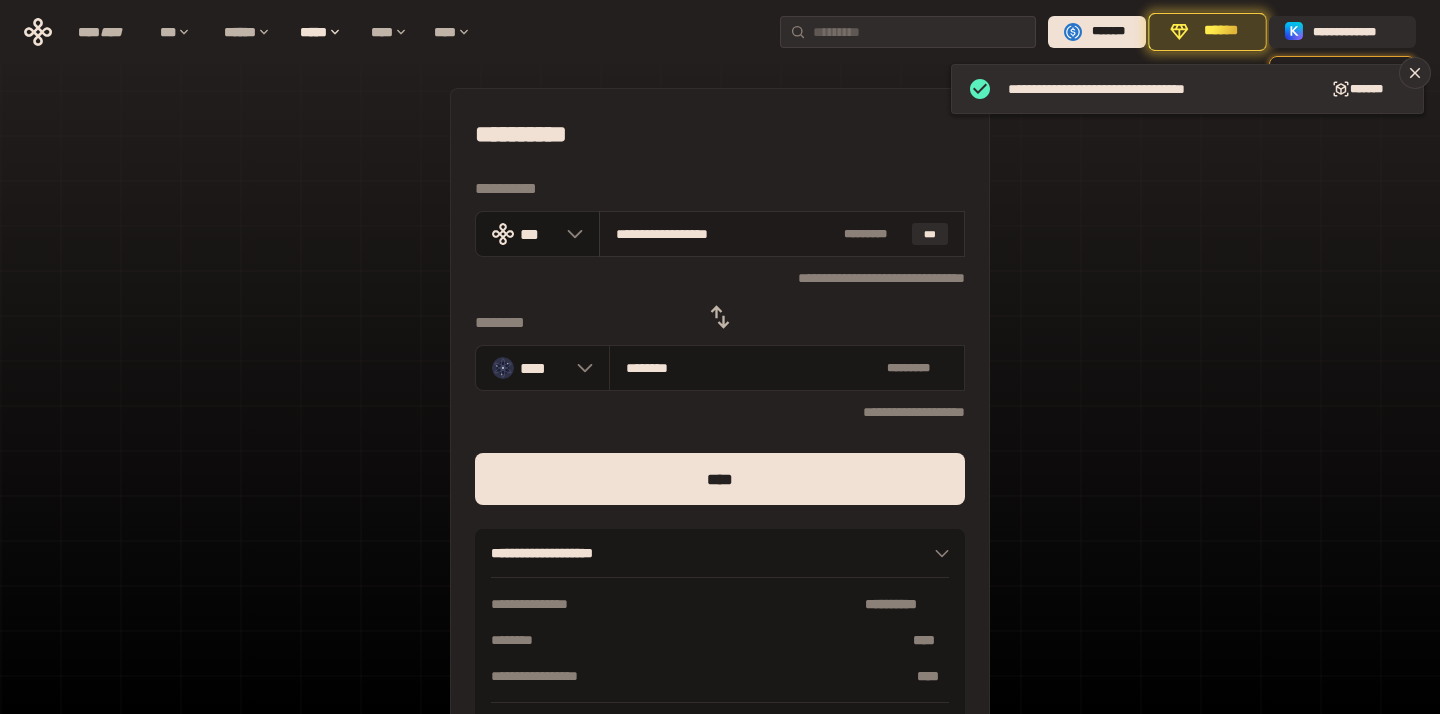 click on "**********" at bounding box center [726, 234] 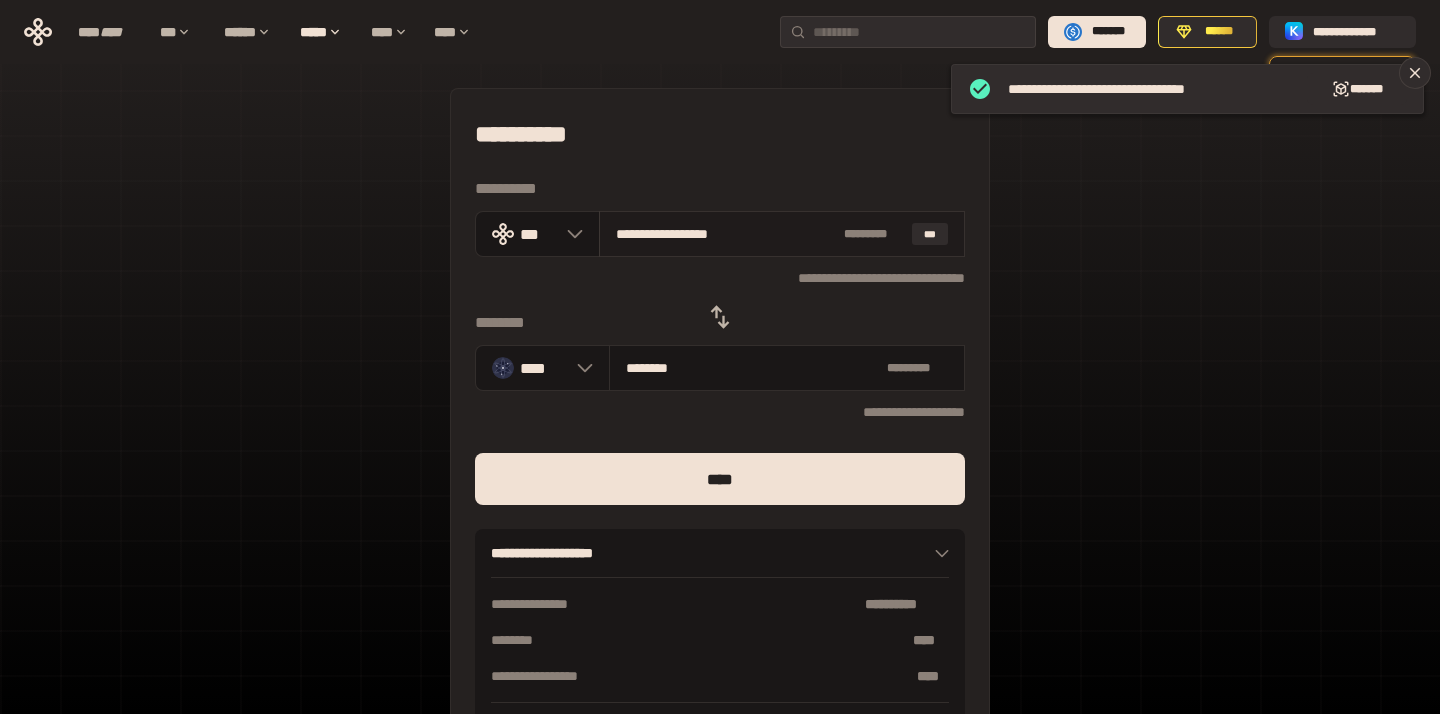 paste 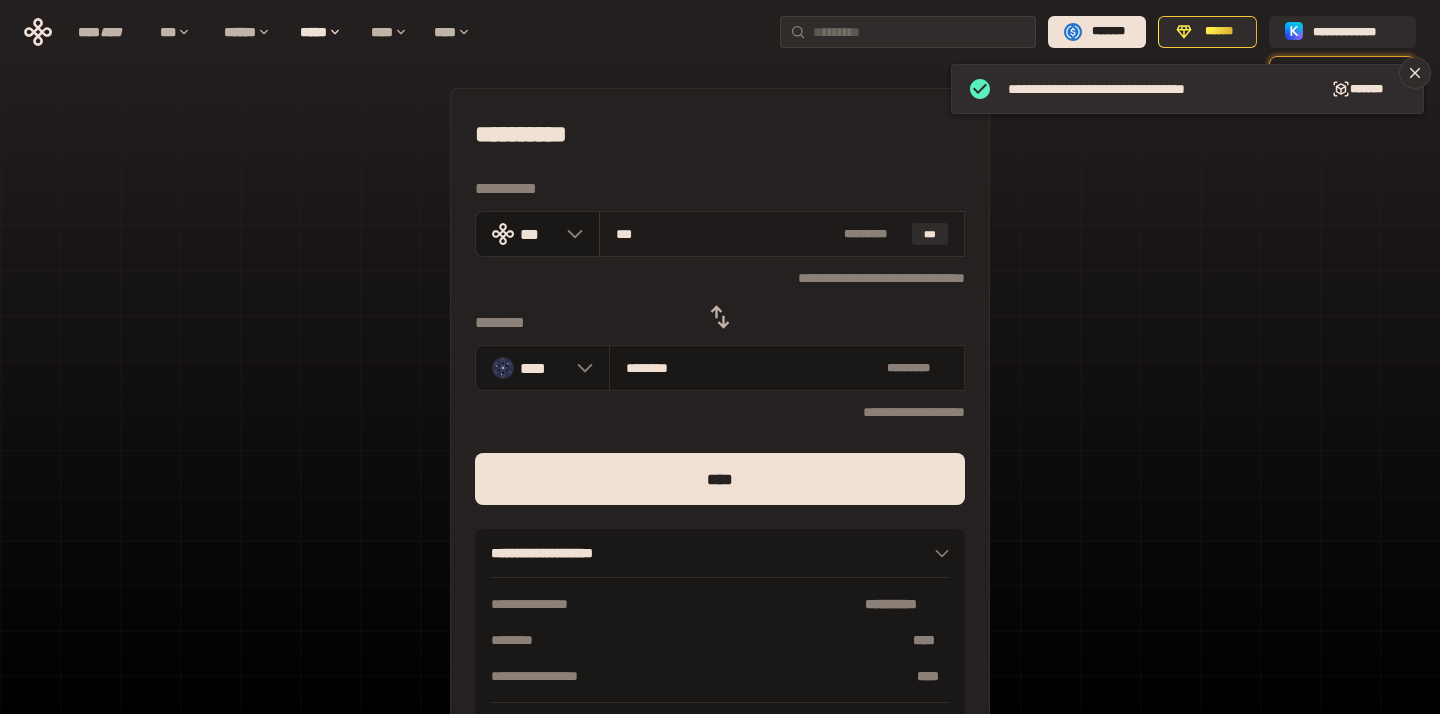 type on "********" 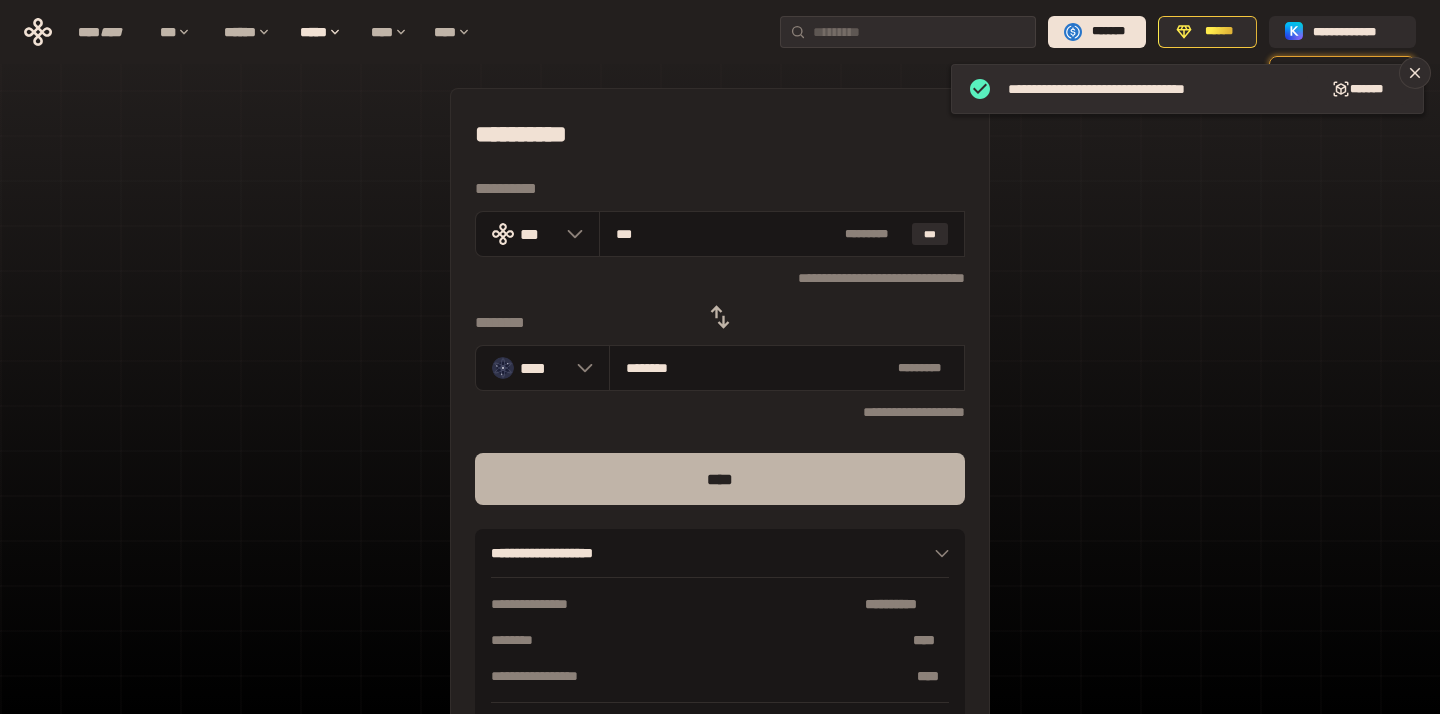 type on "***" 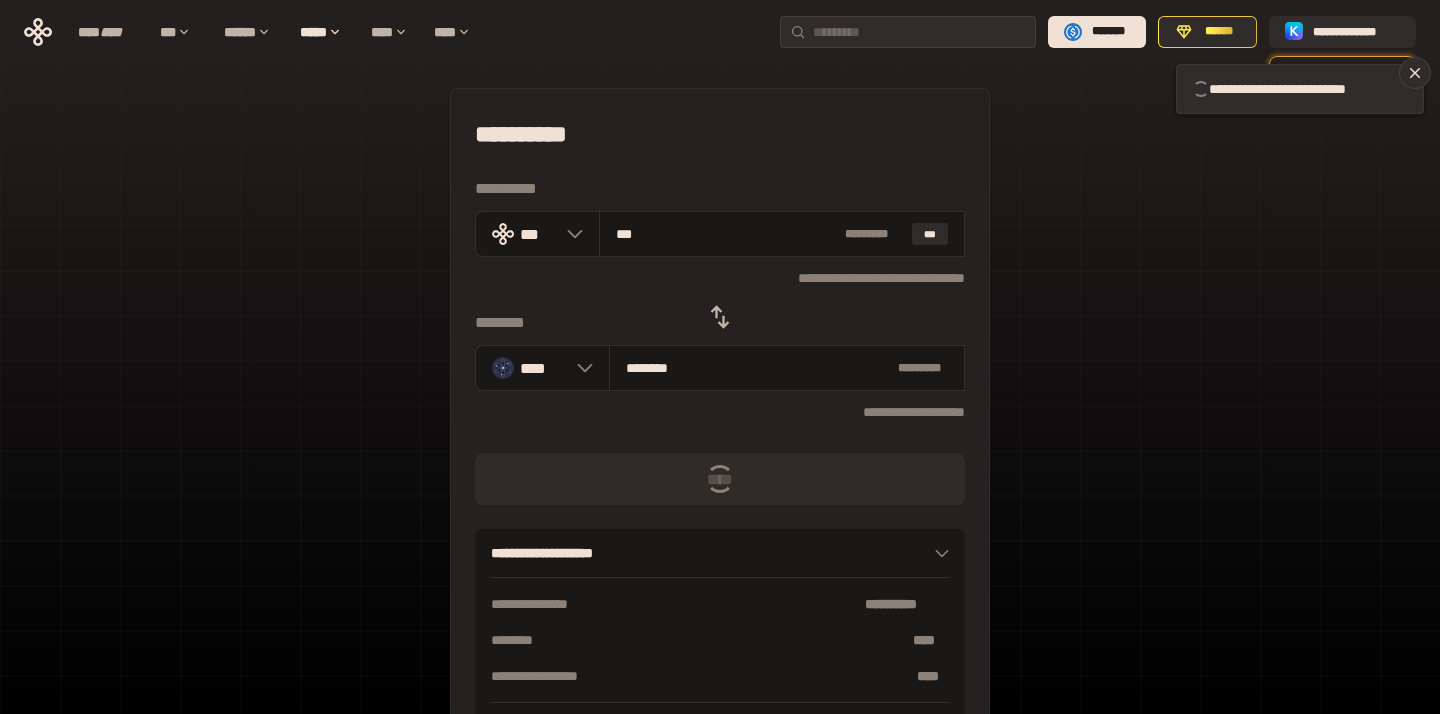 type 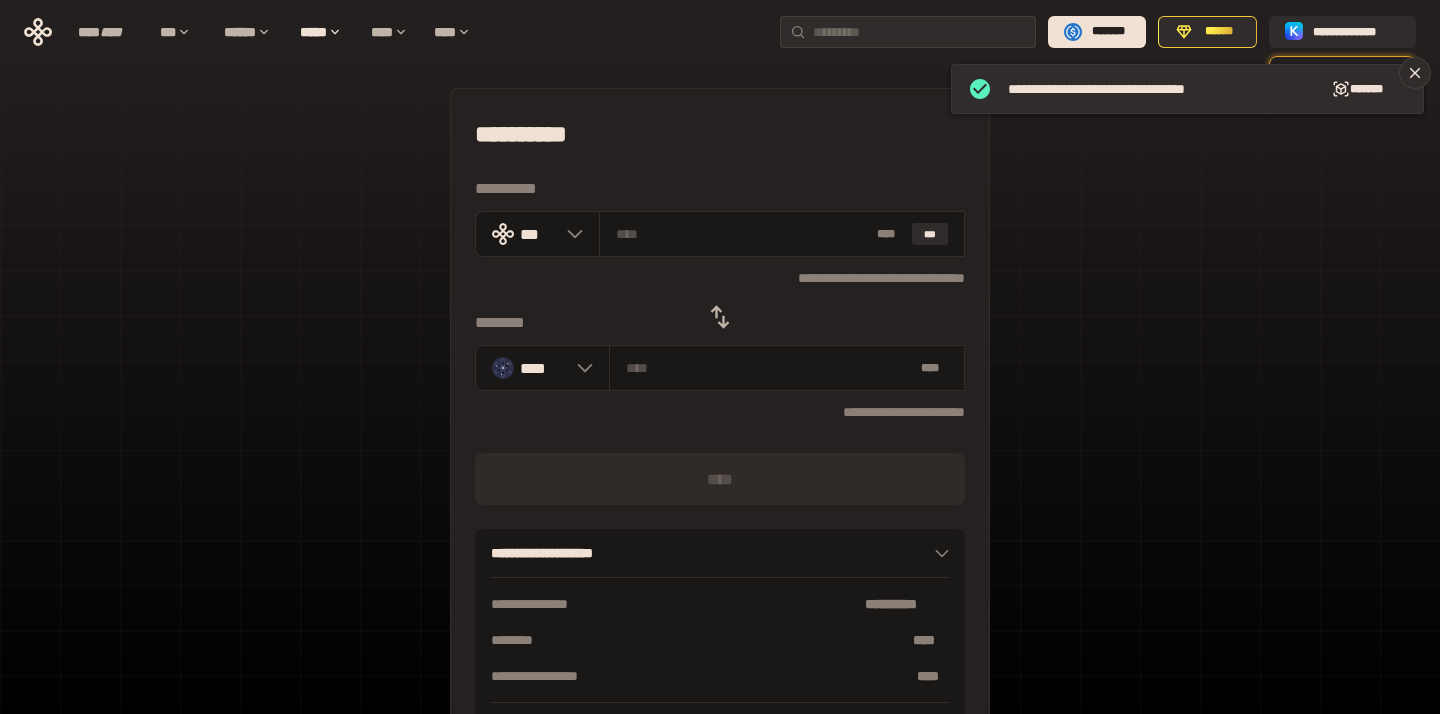 click 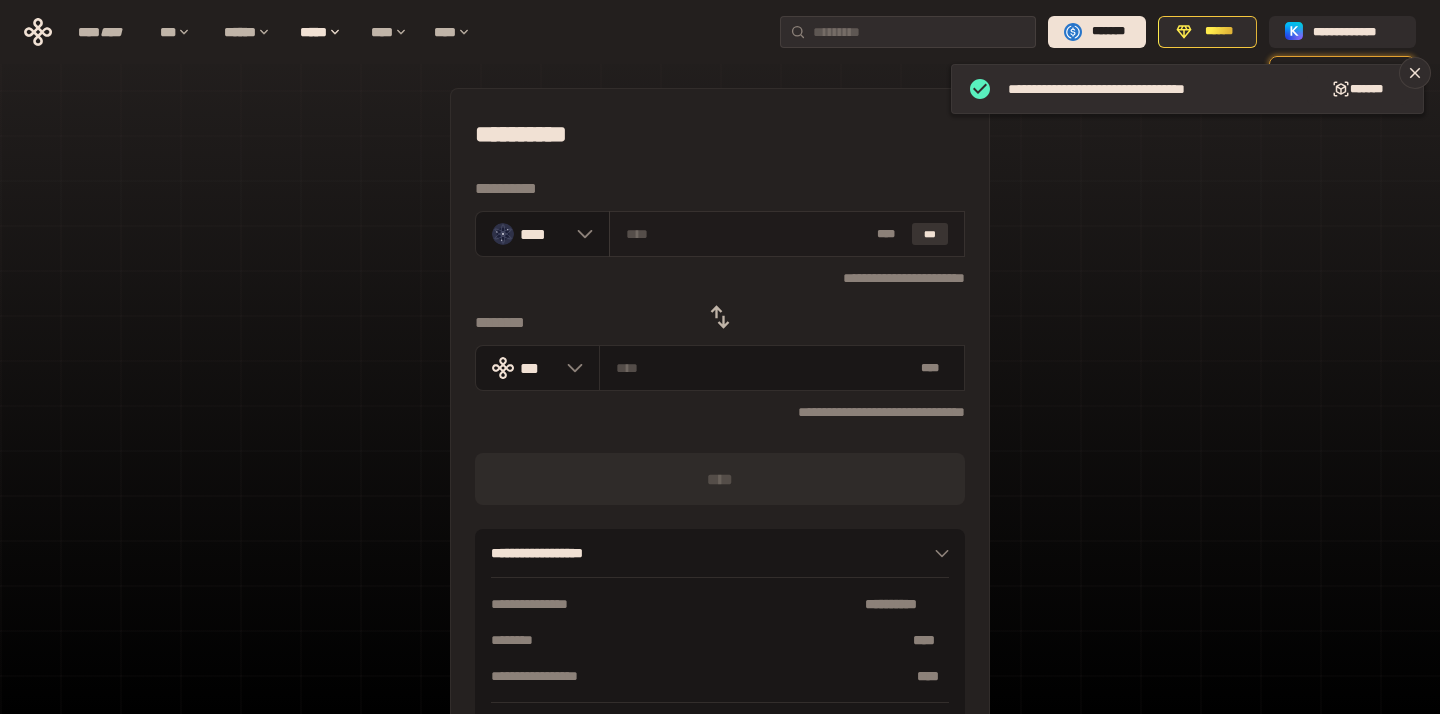click on "***" at bounding box center [930, 234] 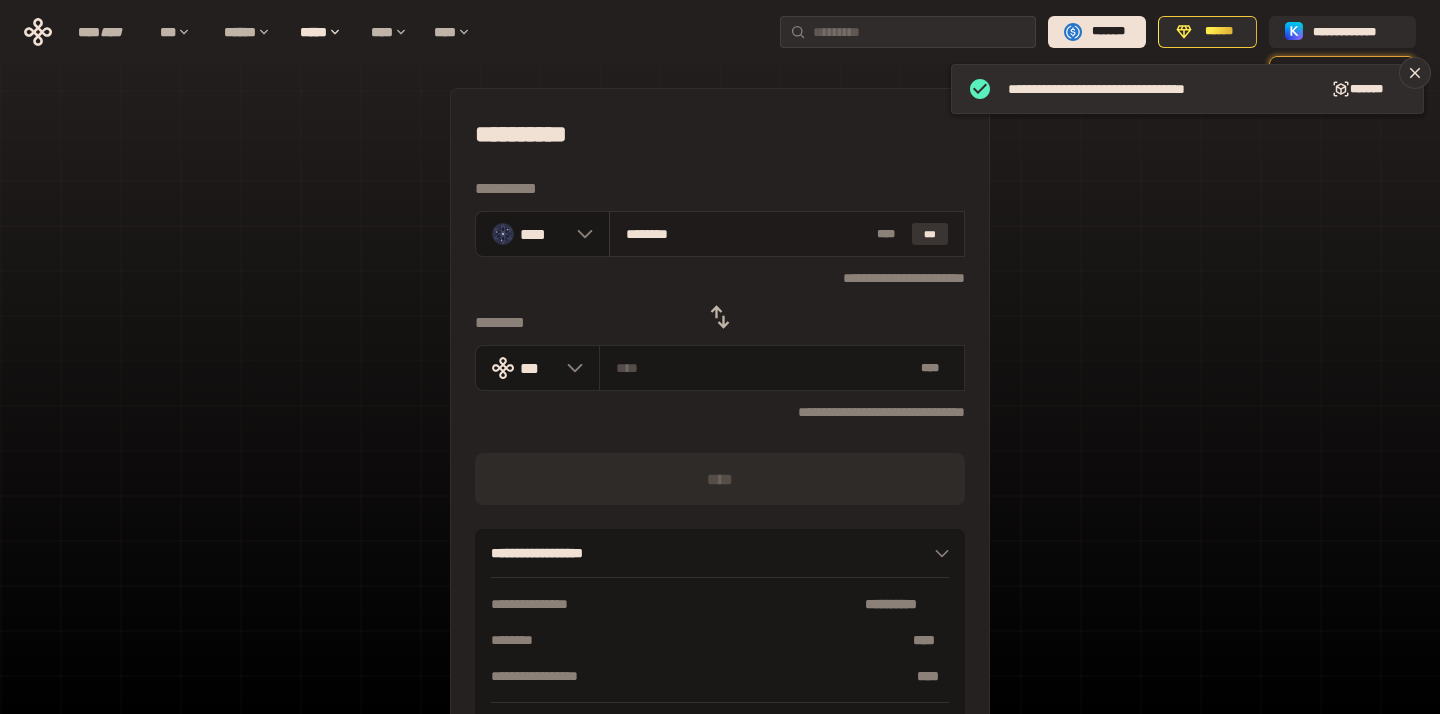 type on "**********" 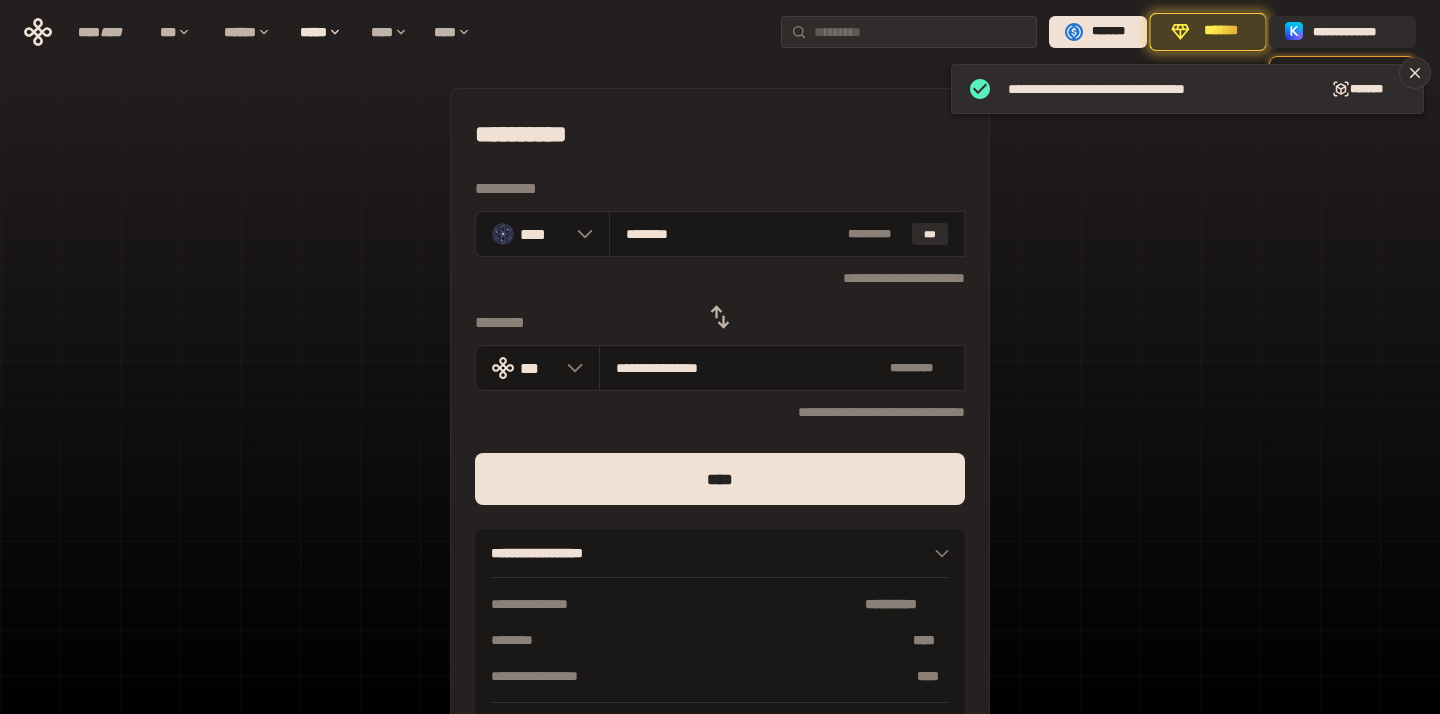 click at bounding box center (720, 517) 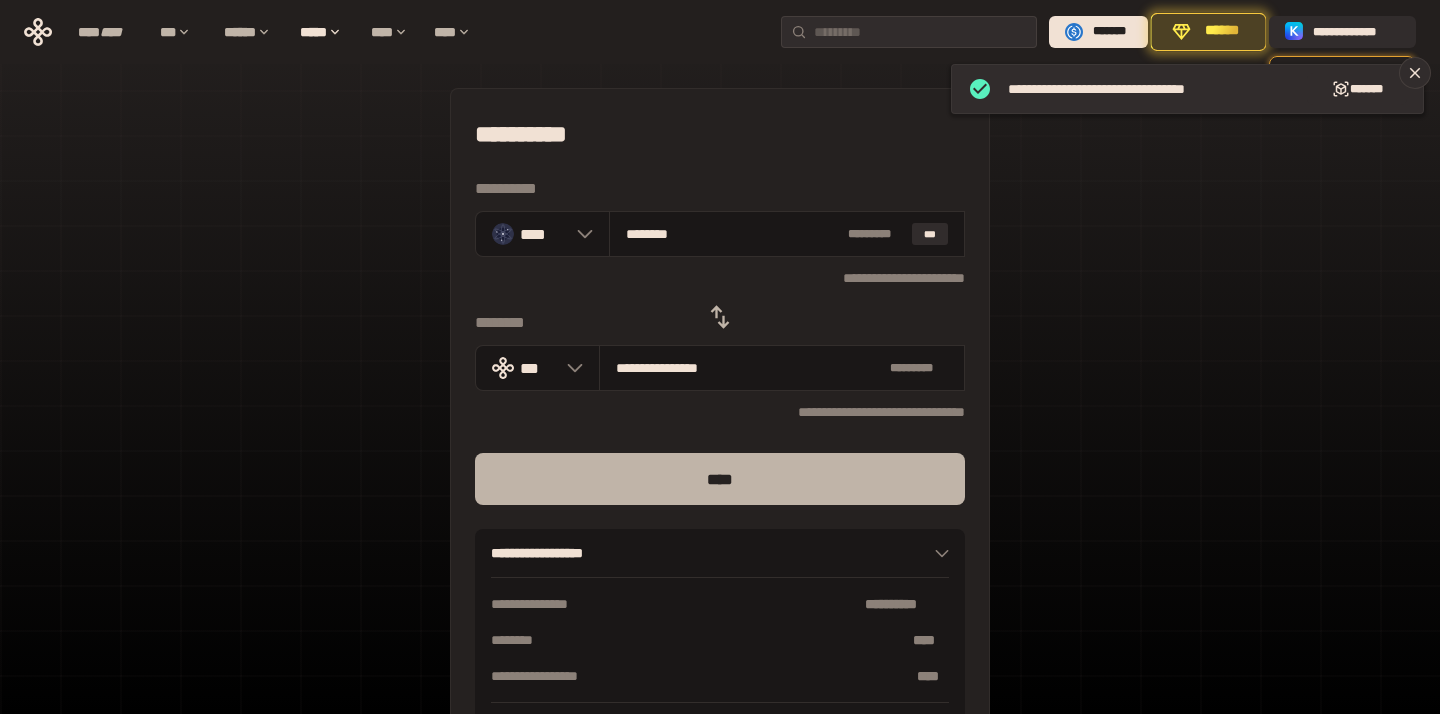 click on "****" at bounding box center [720, 479] 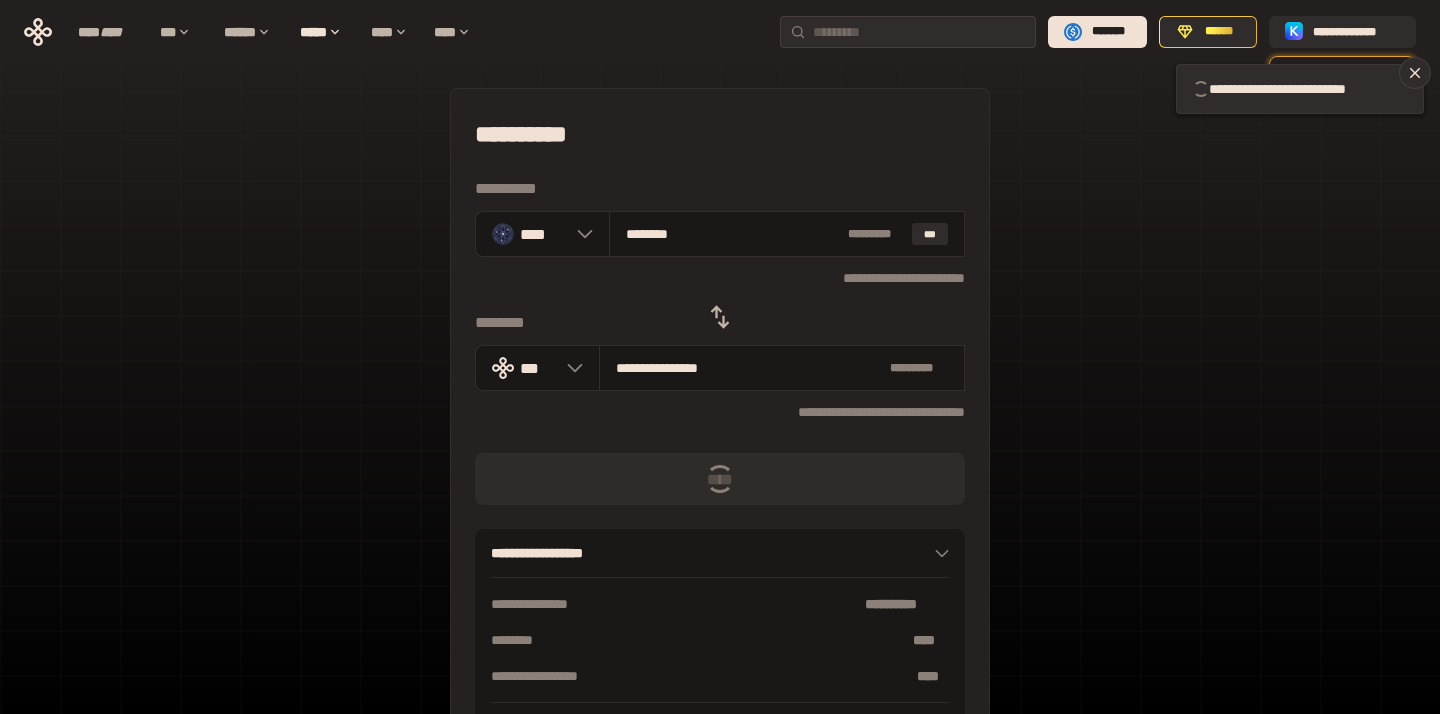 type 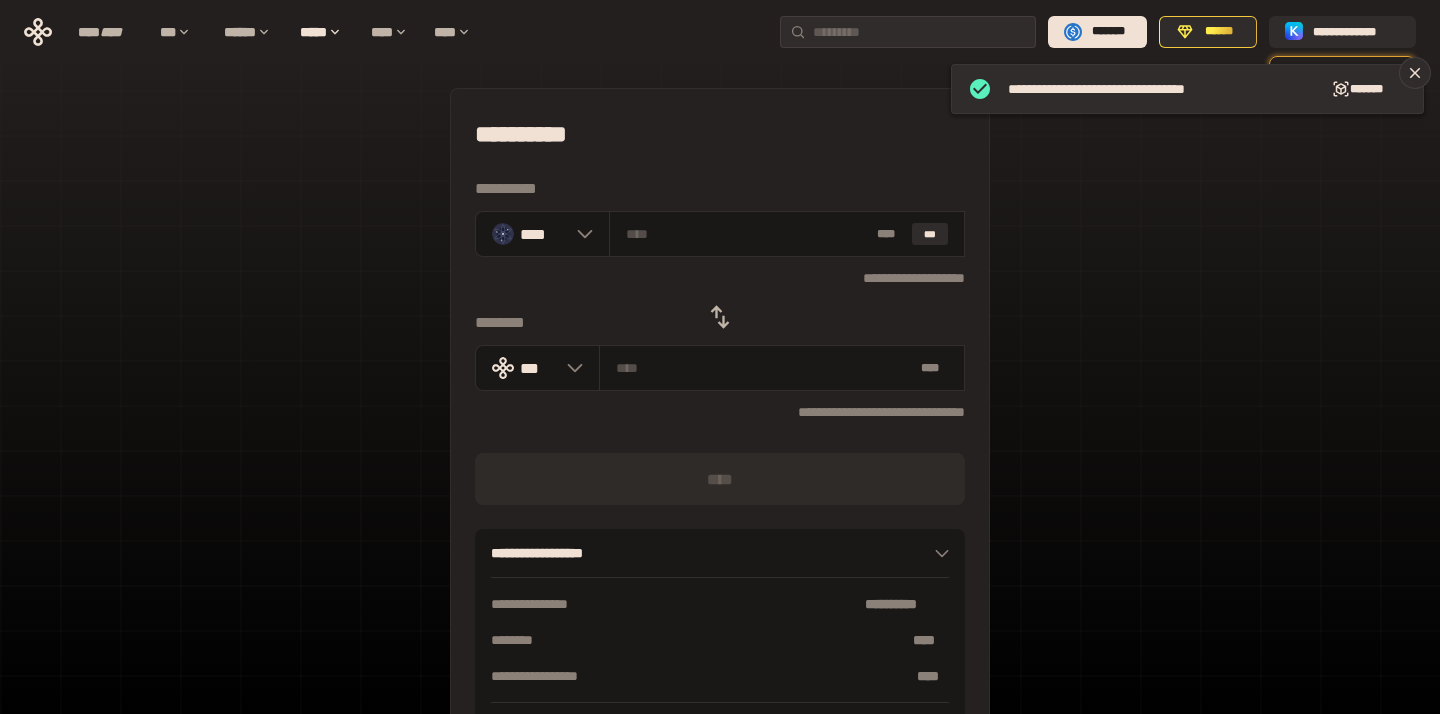 click at bounding box center (720, 317) 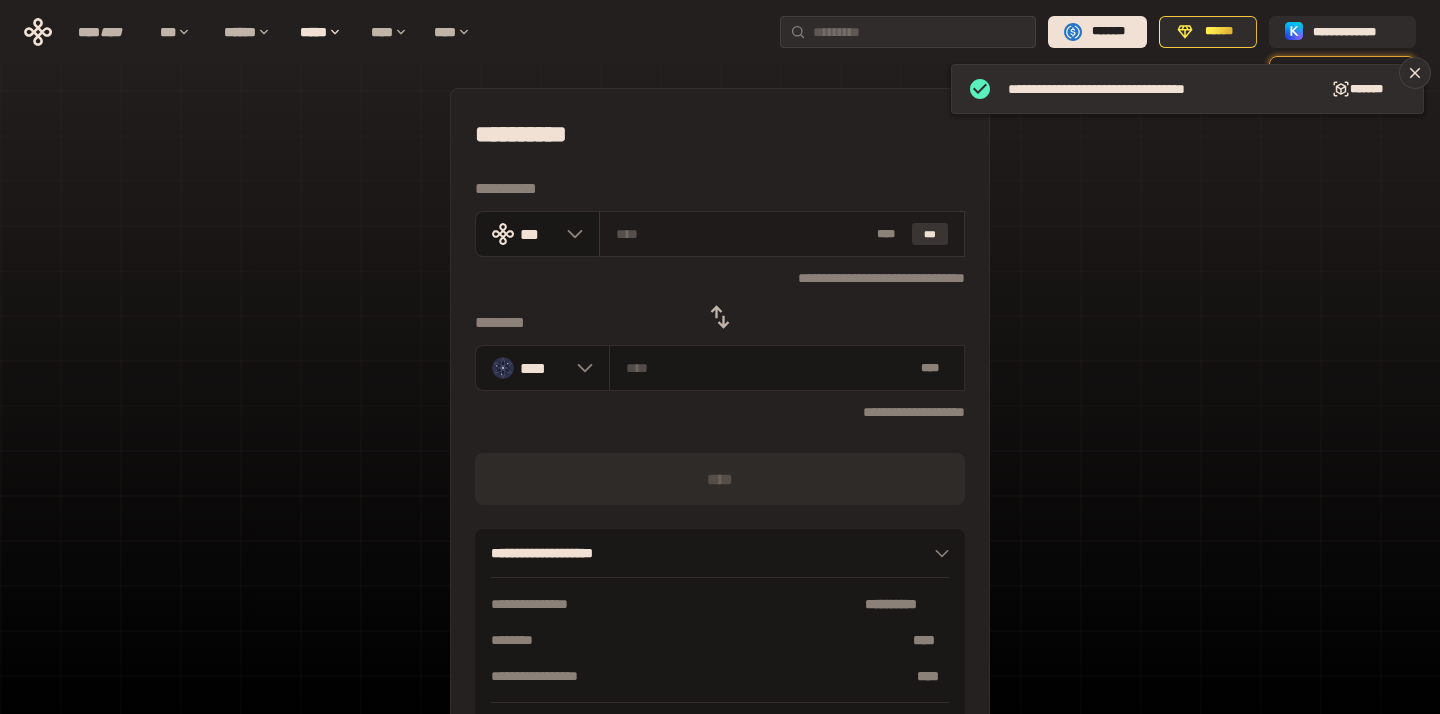 click on "***" at bounding box center (930, 234) 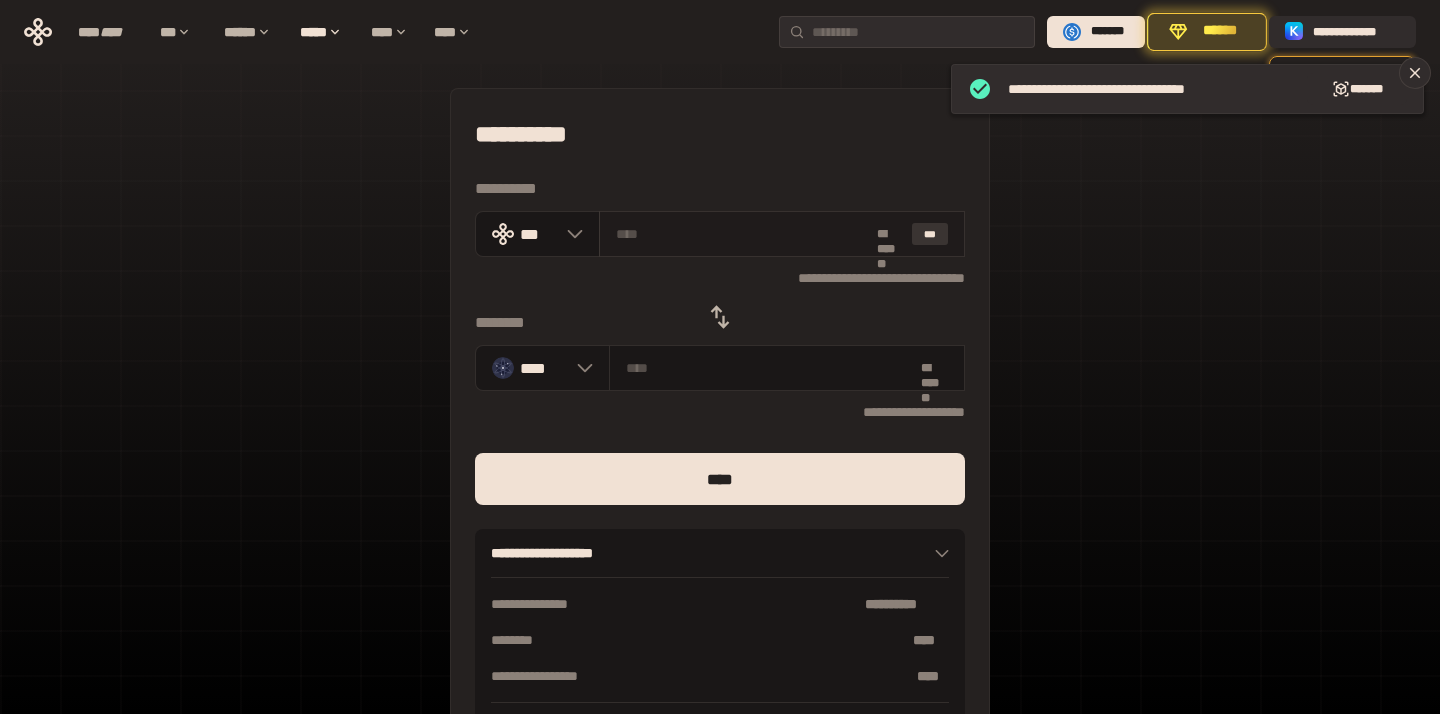 type on "**********" 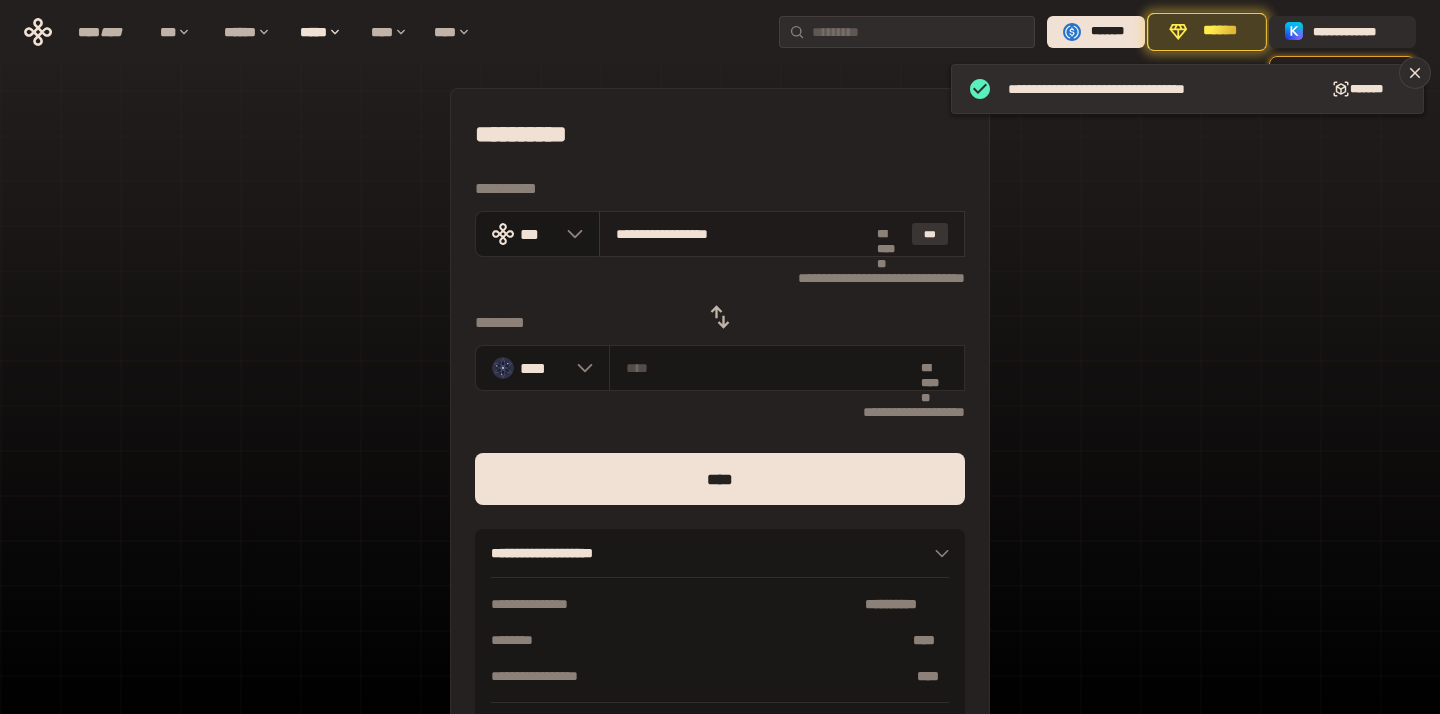 type on "********" 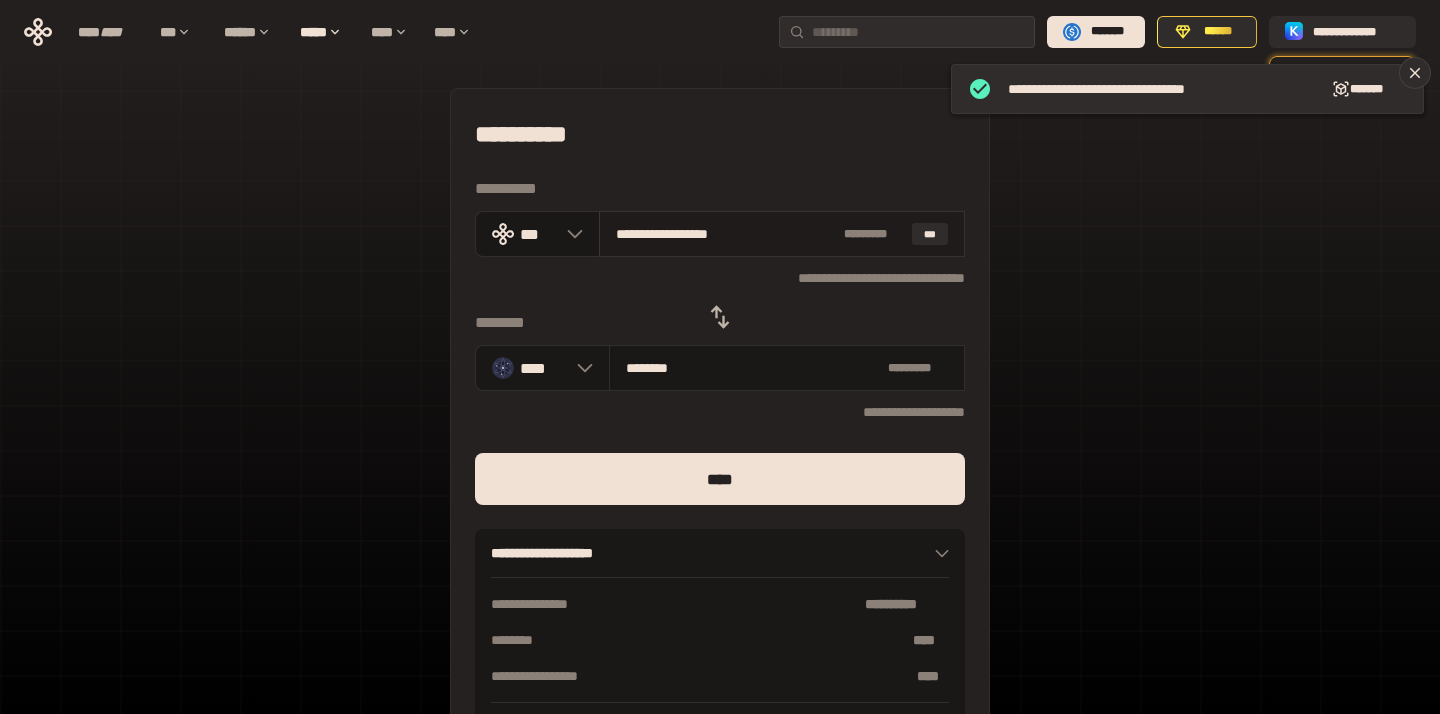 click on "**********" at bounding box center (782, 234) 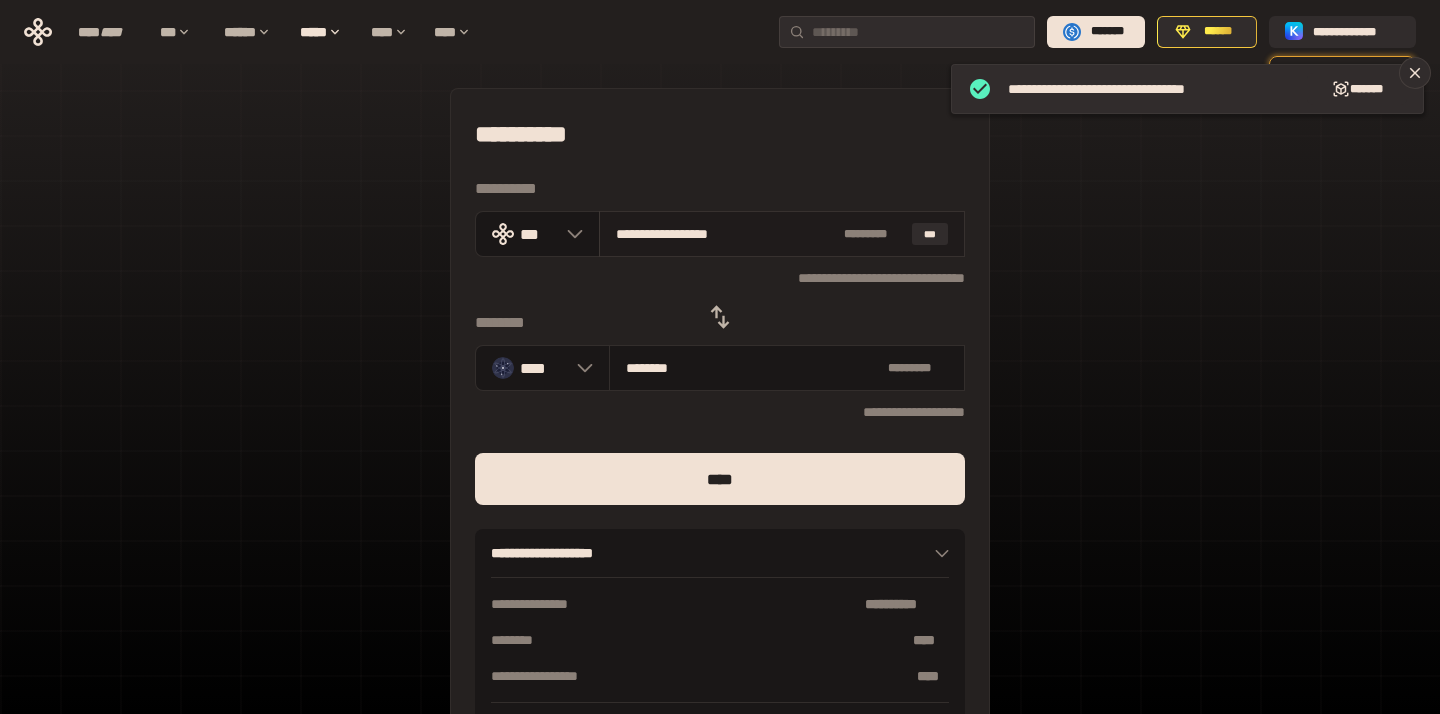 click on "**********" at bounding box center (726, 234) 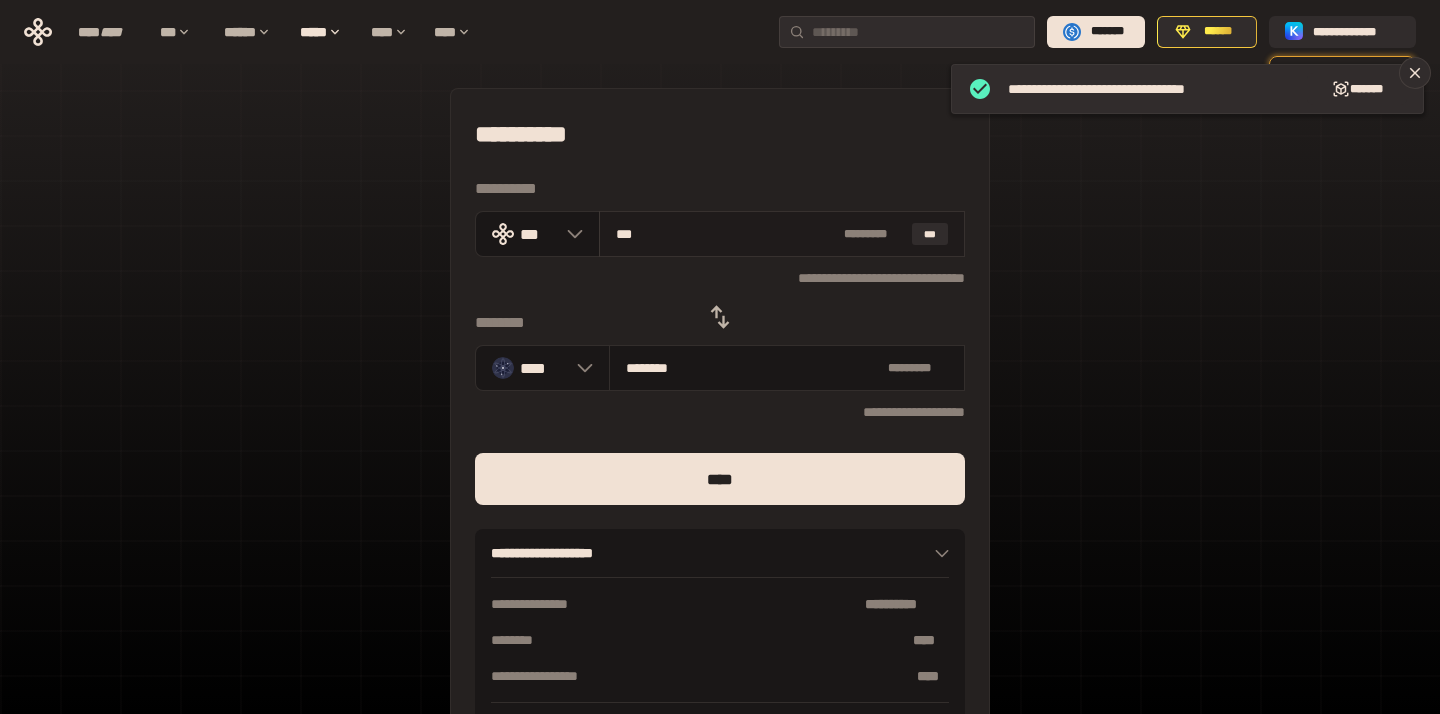 type on "********" 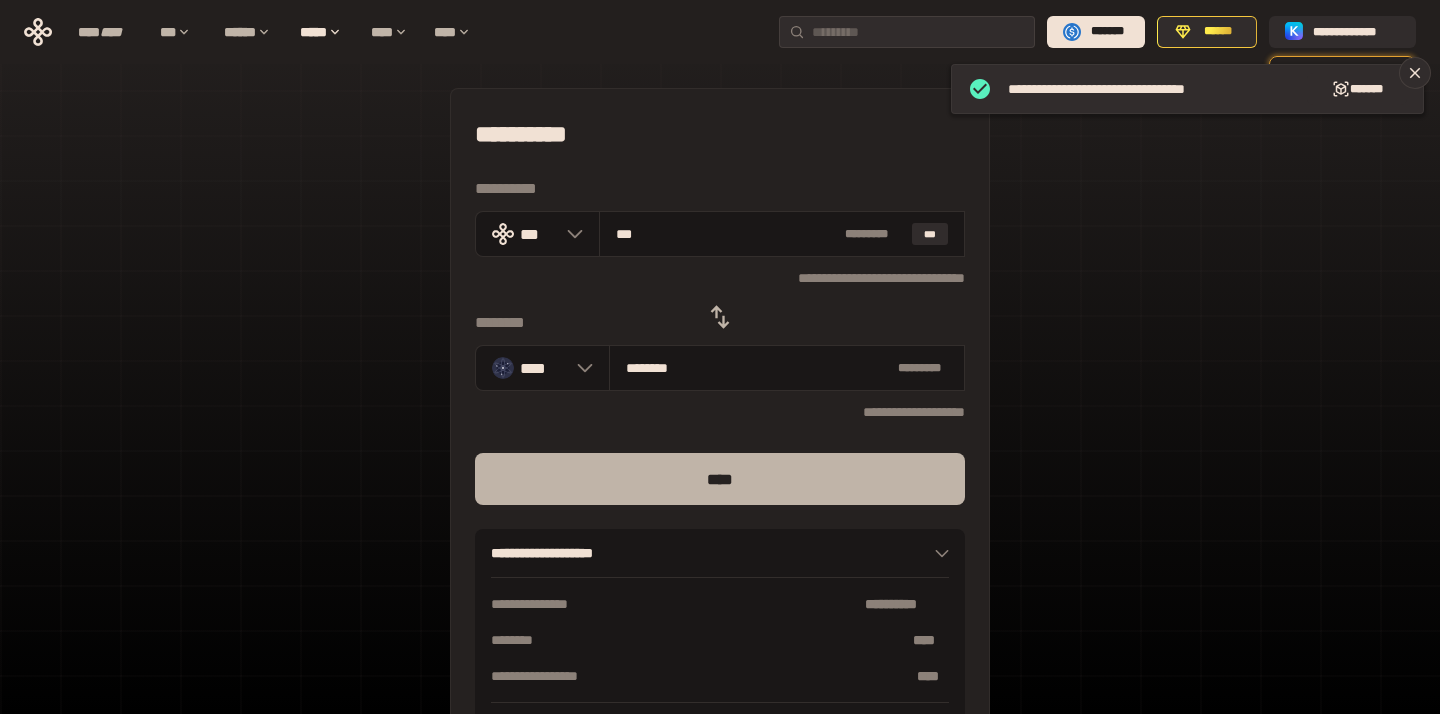 type on "***" 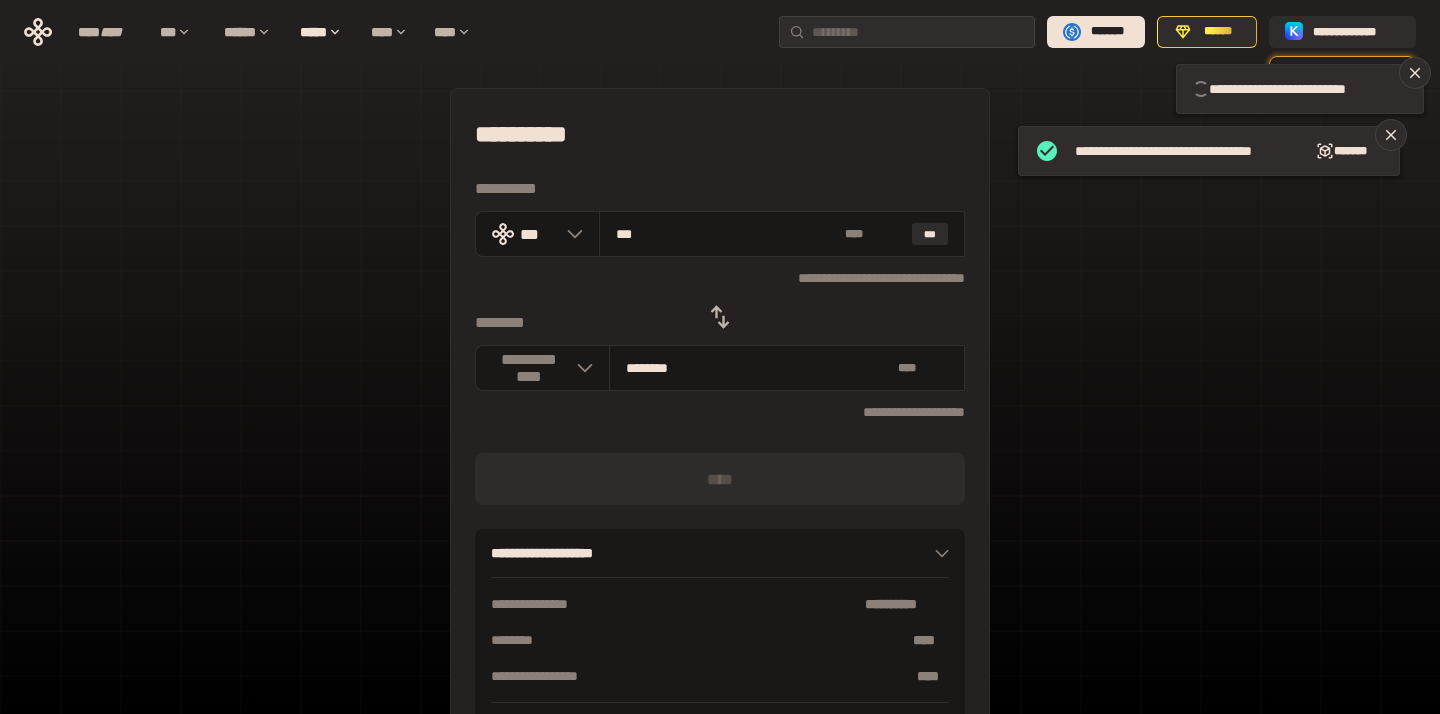 type 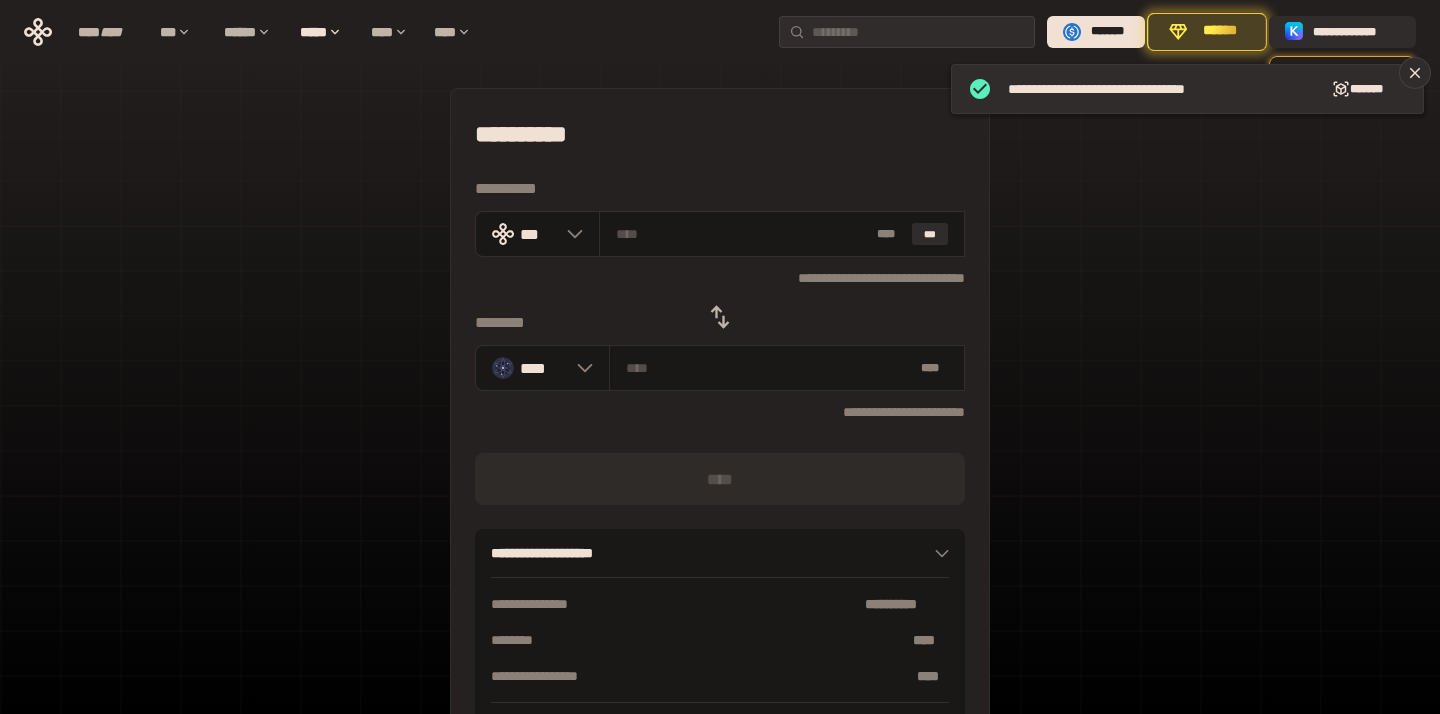 click 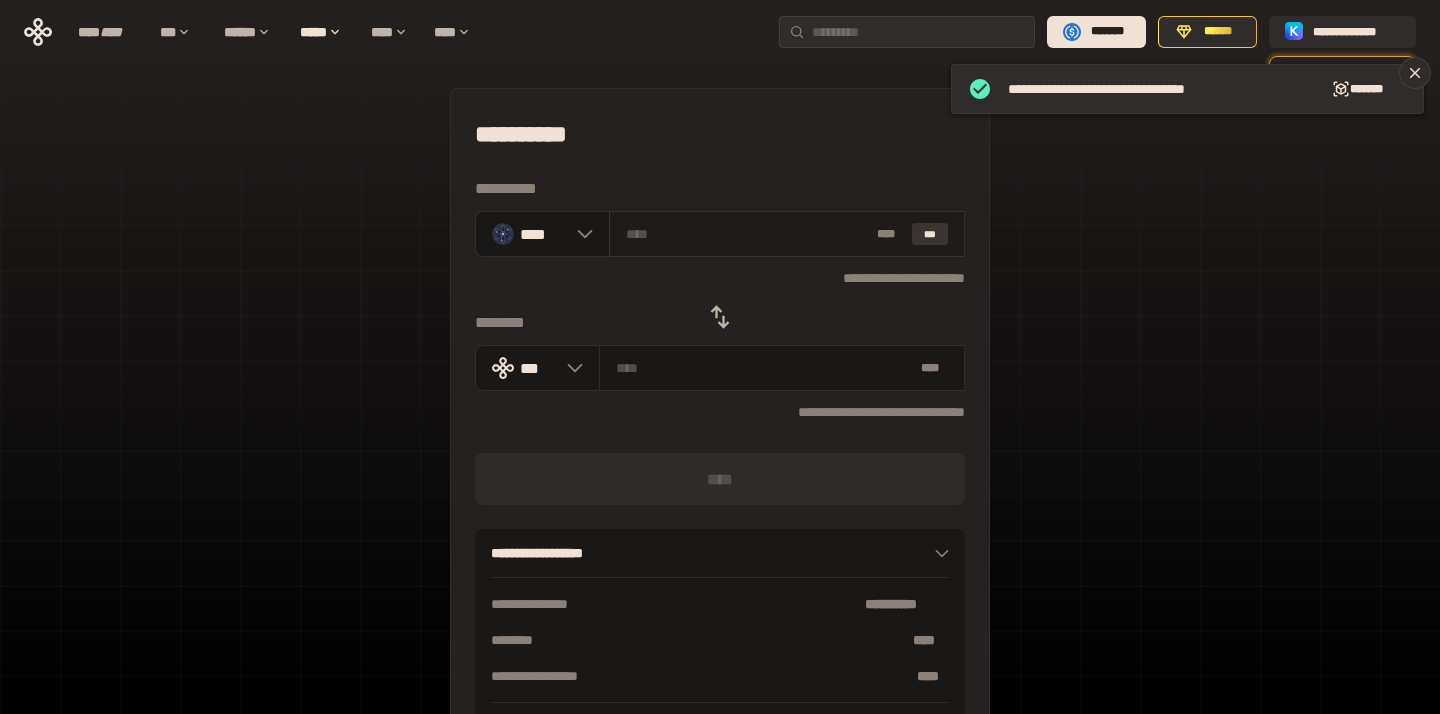 click on "***" at bounding box center (930, 234) 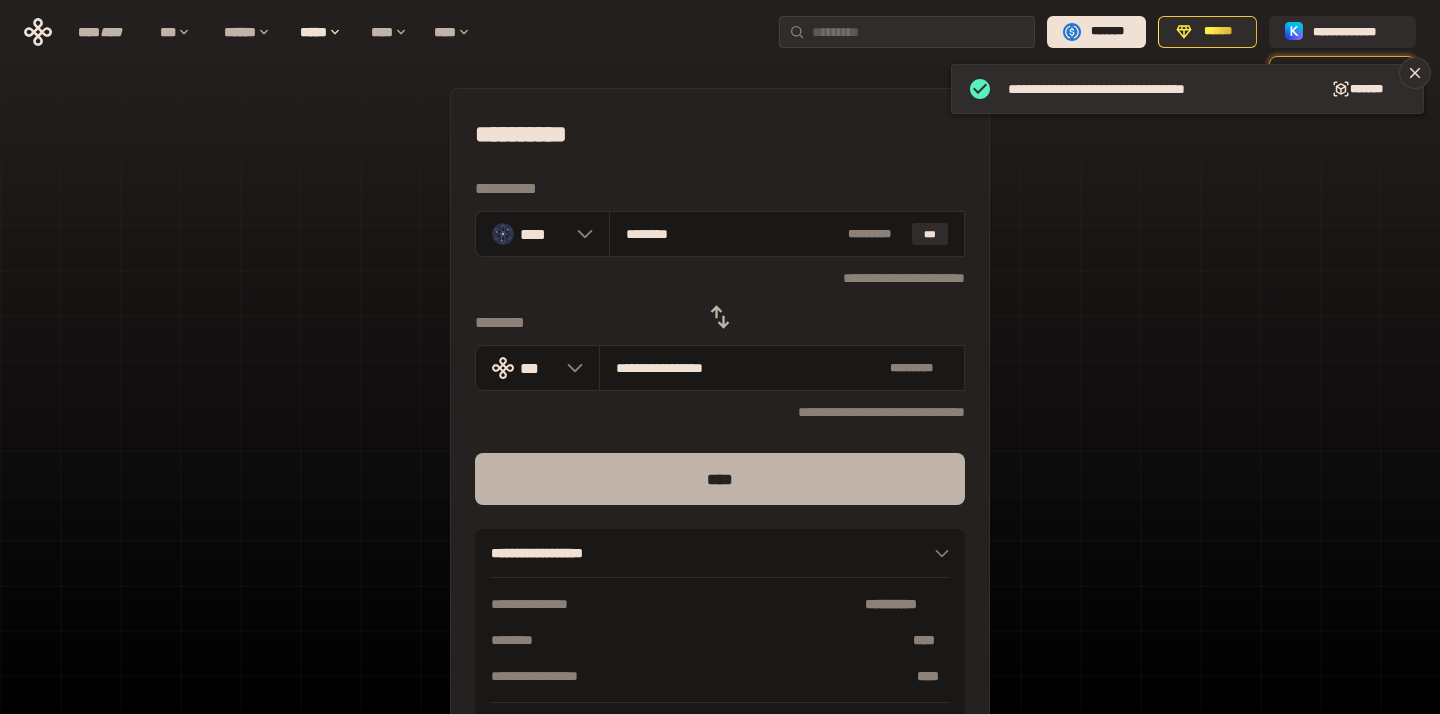 click on "****" at bounding box center [720, 479] 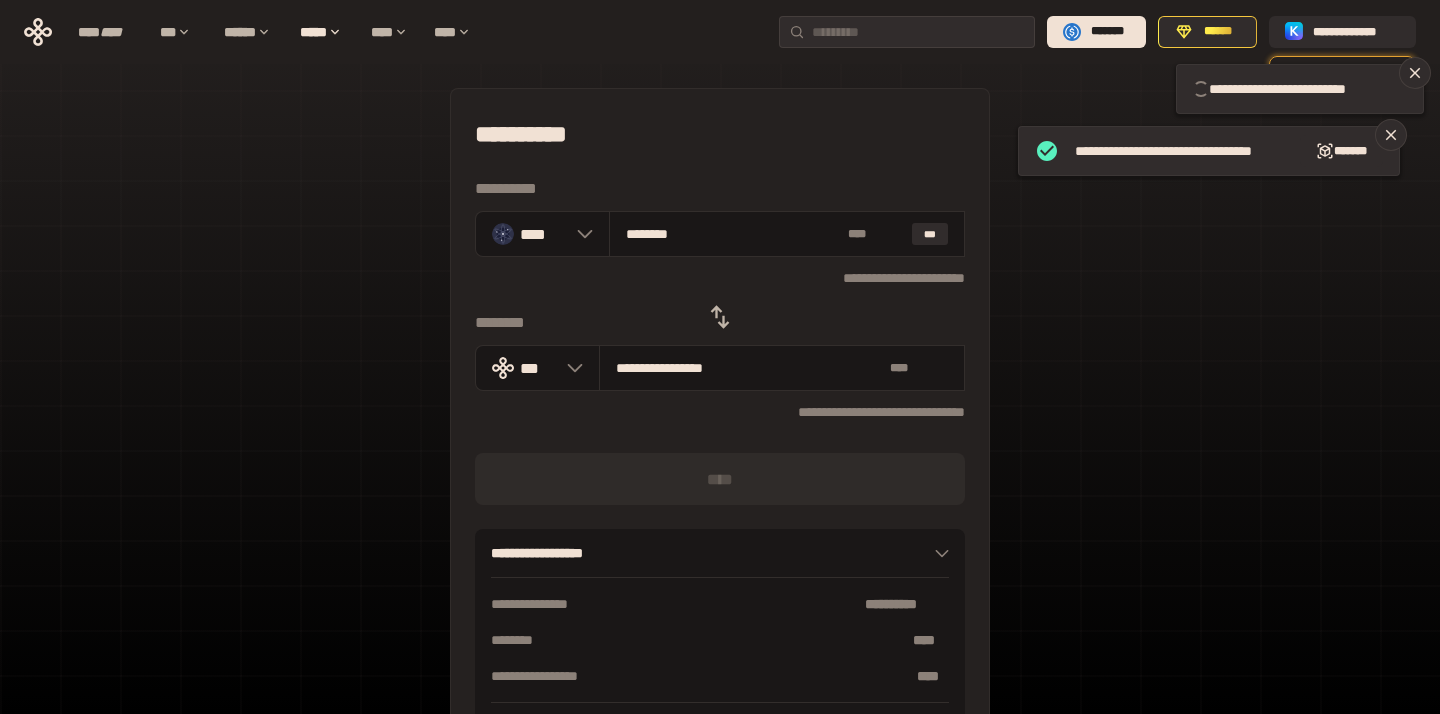 type 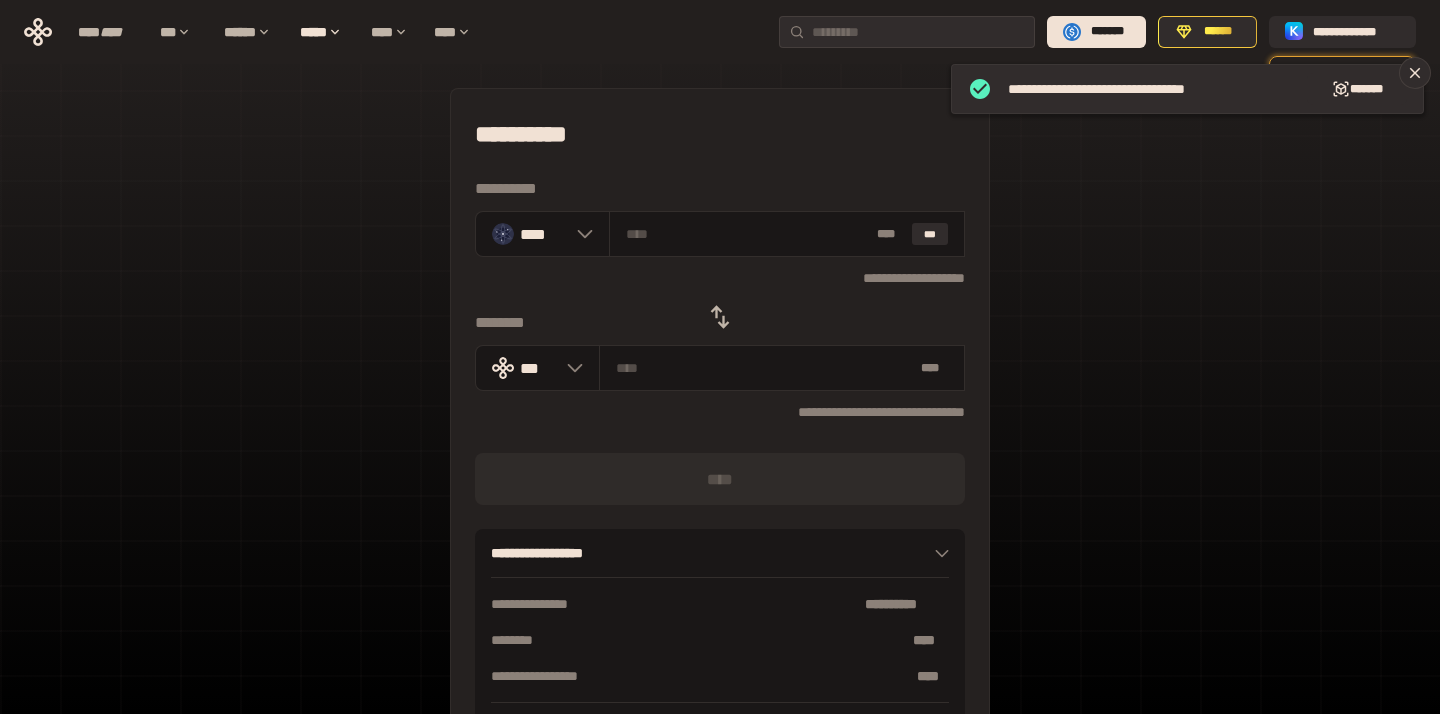 click 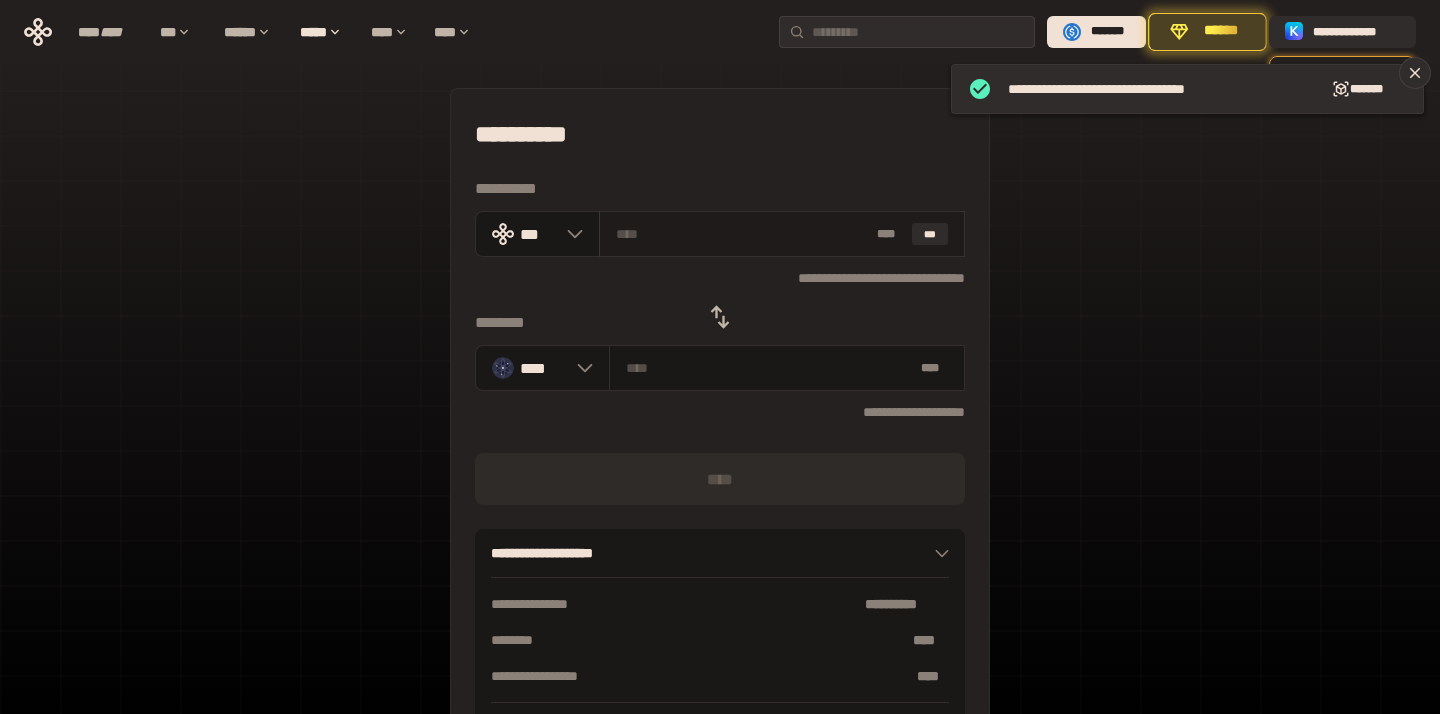click at bounding box center [743, 234] 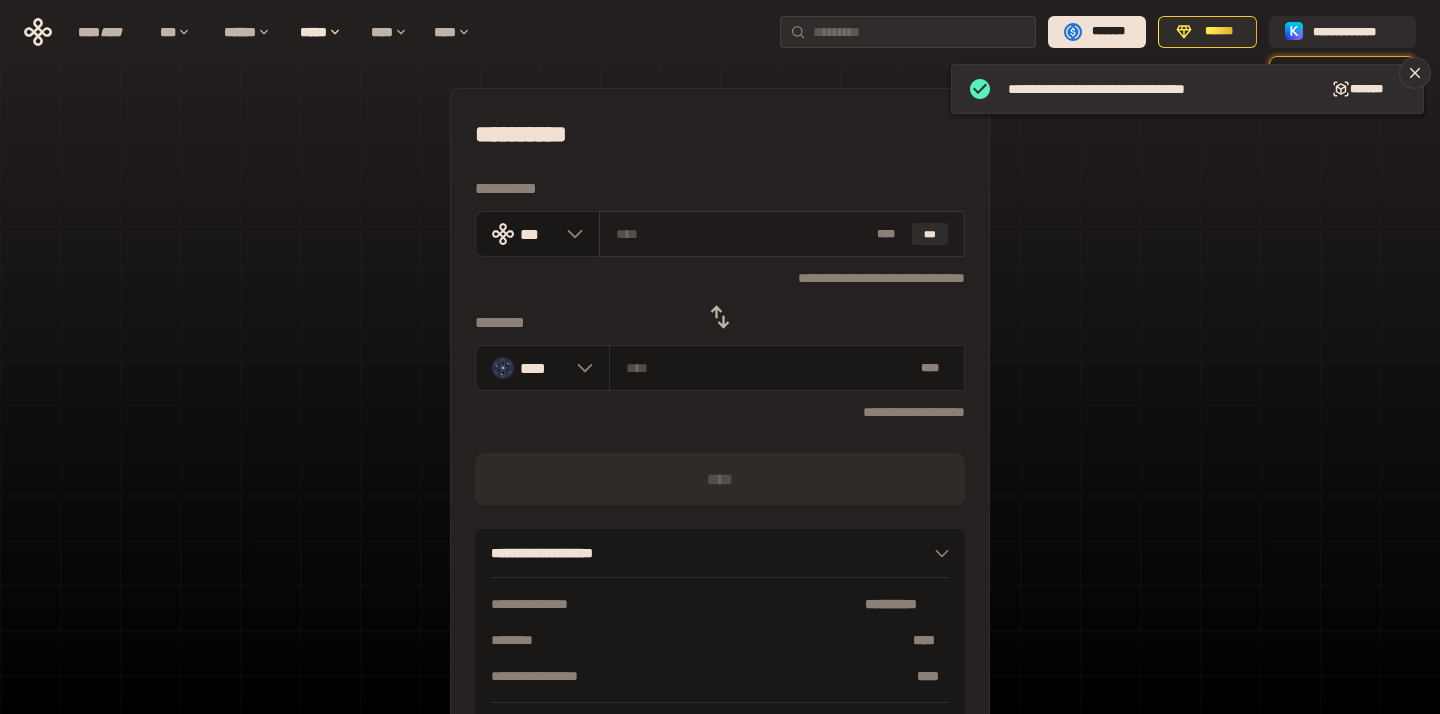 paste on "***" 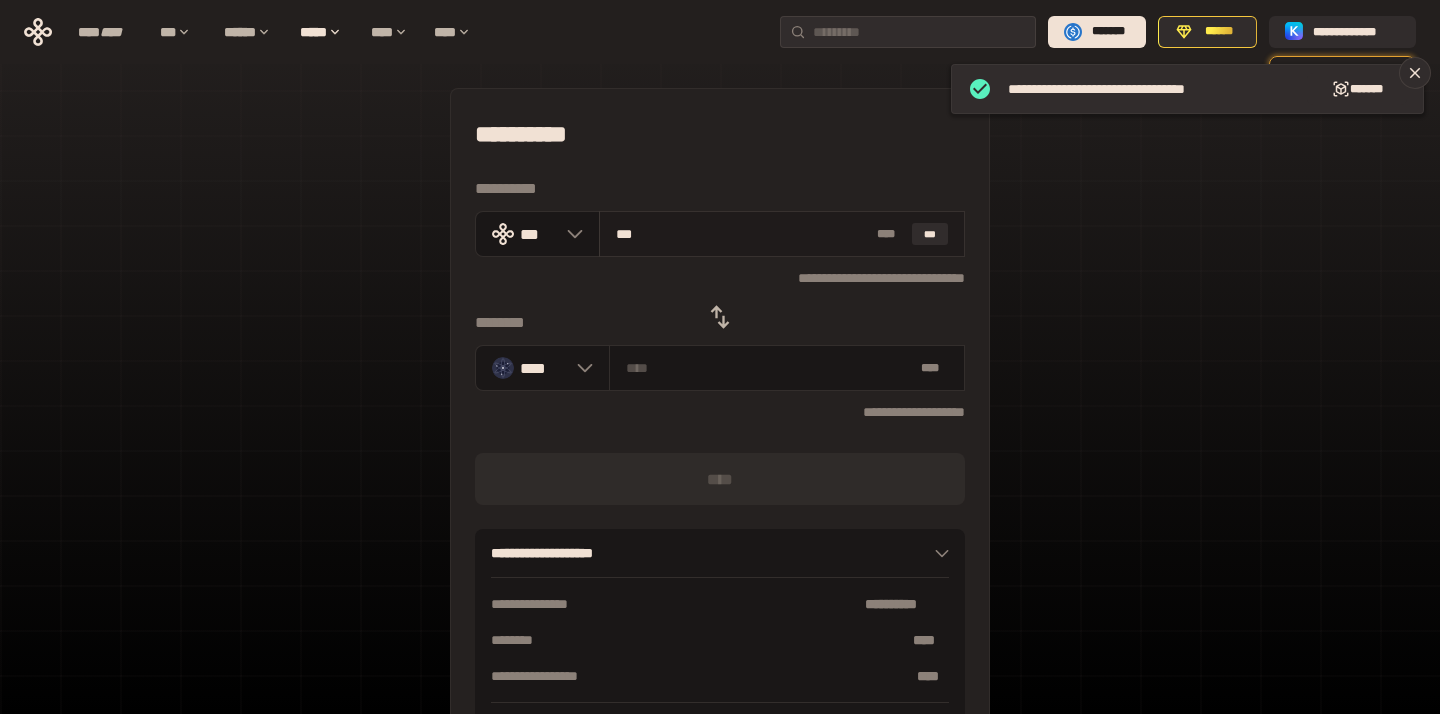 type on "********" 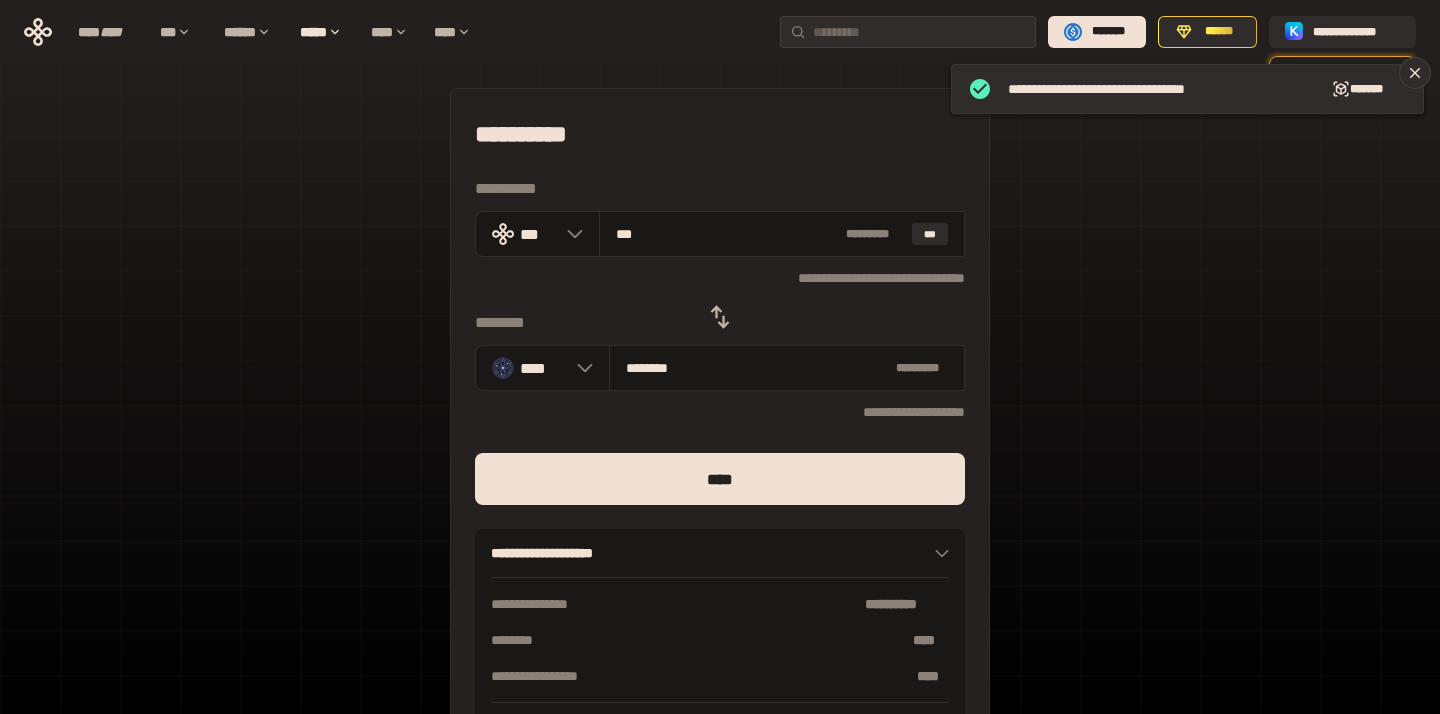 type on "***" 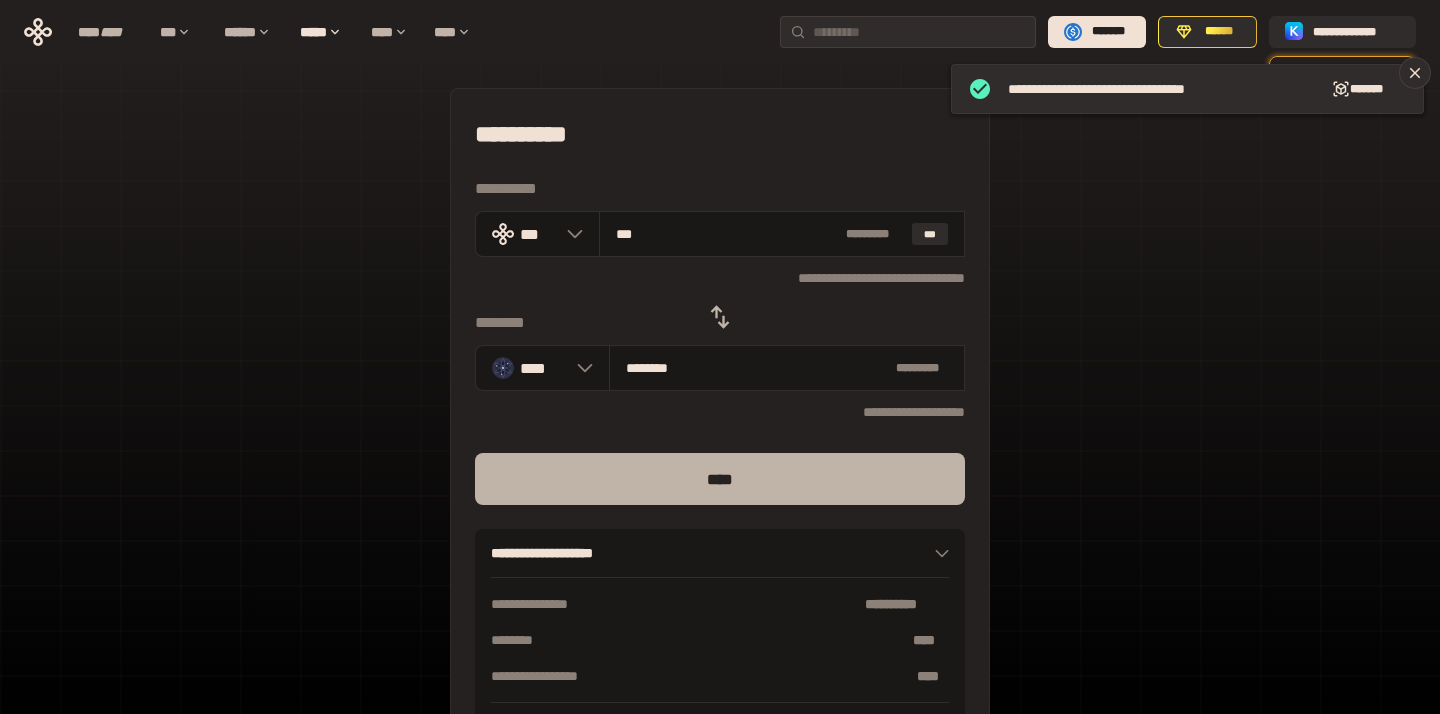 click on "****" at bounding box center (720, 479) 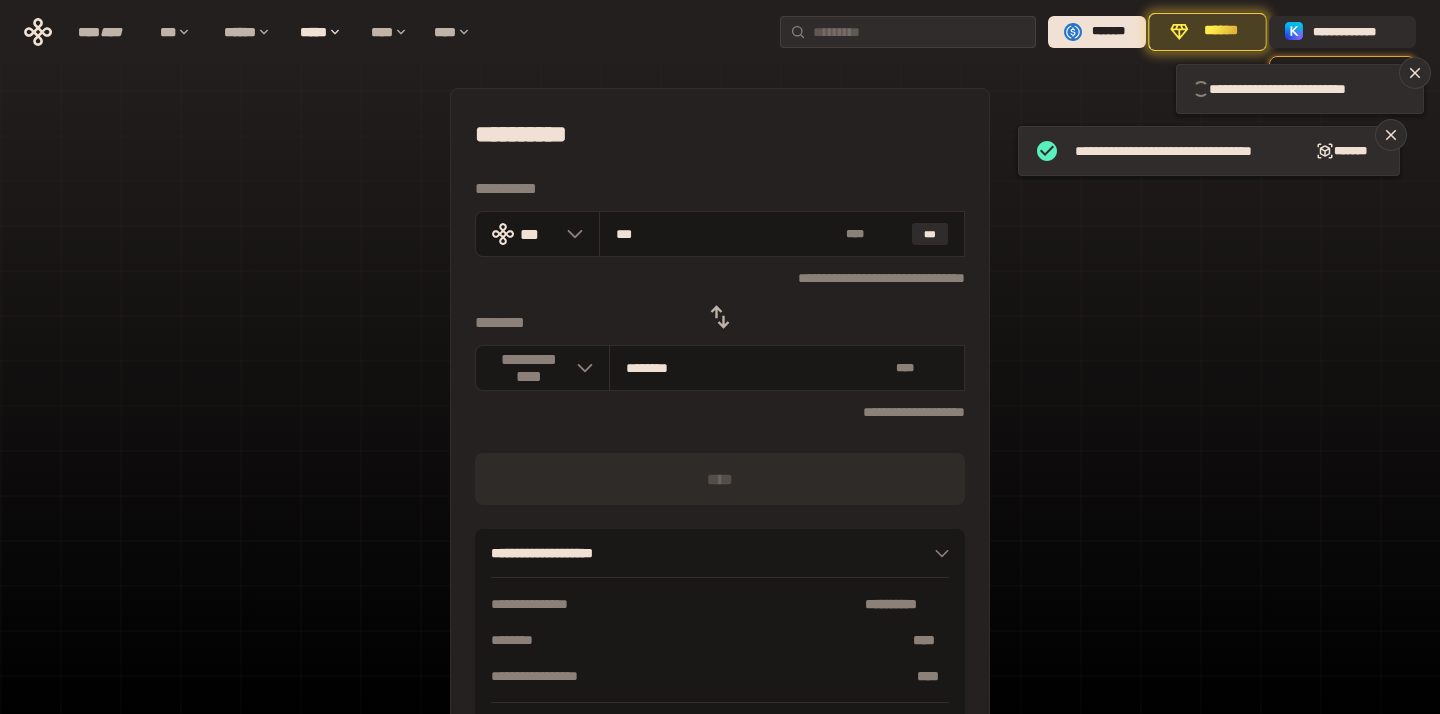 type 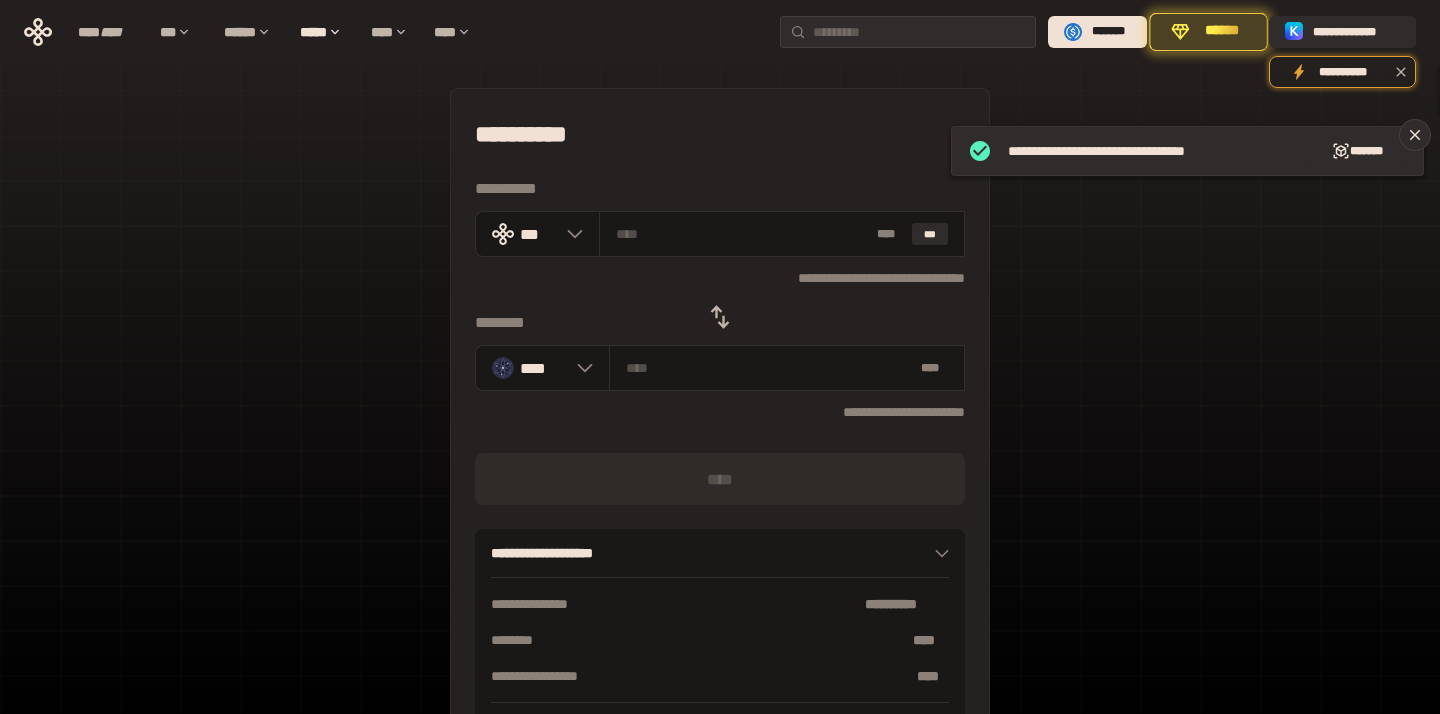click 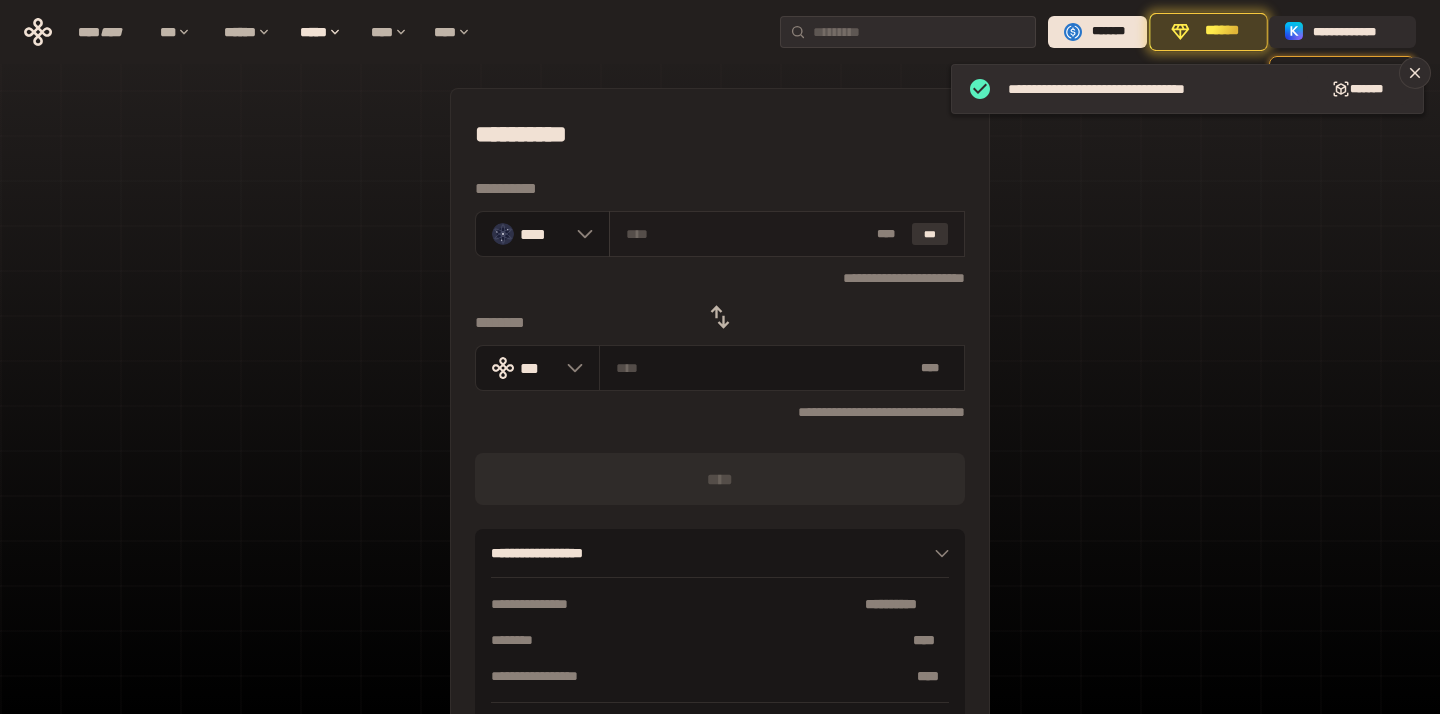click on "***" at bounding box center [930, 234] 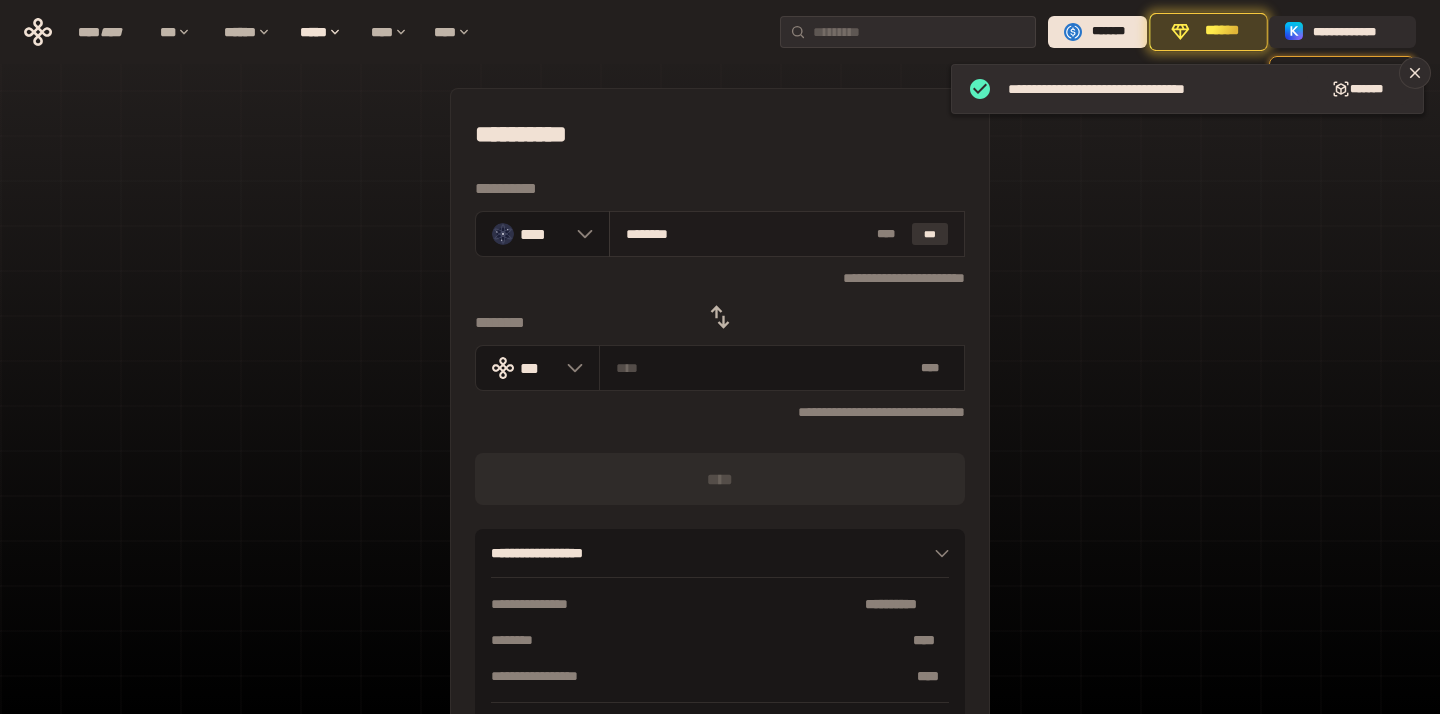 type on "**********" 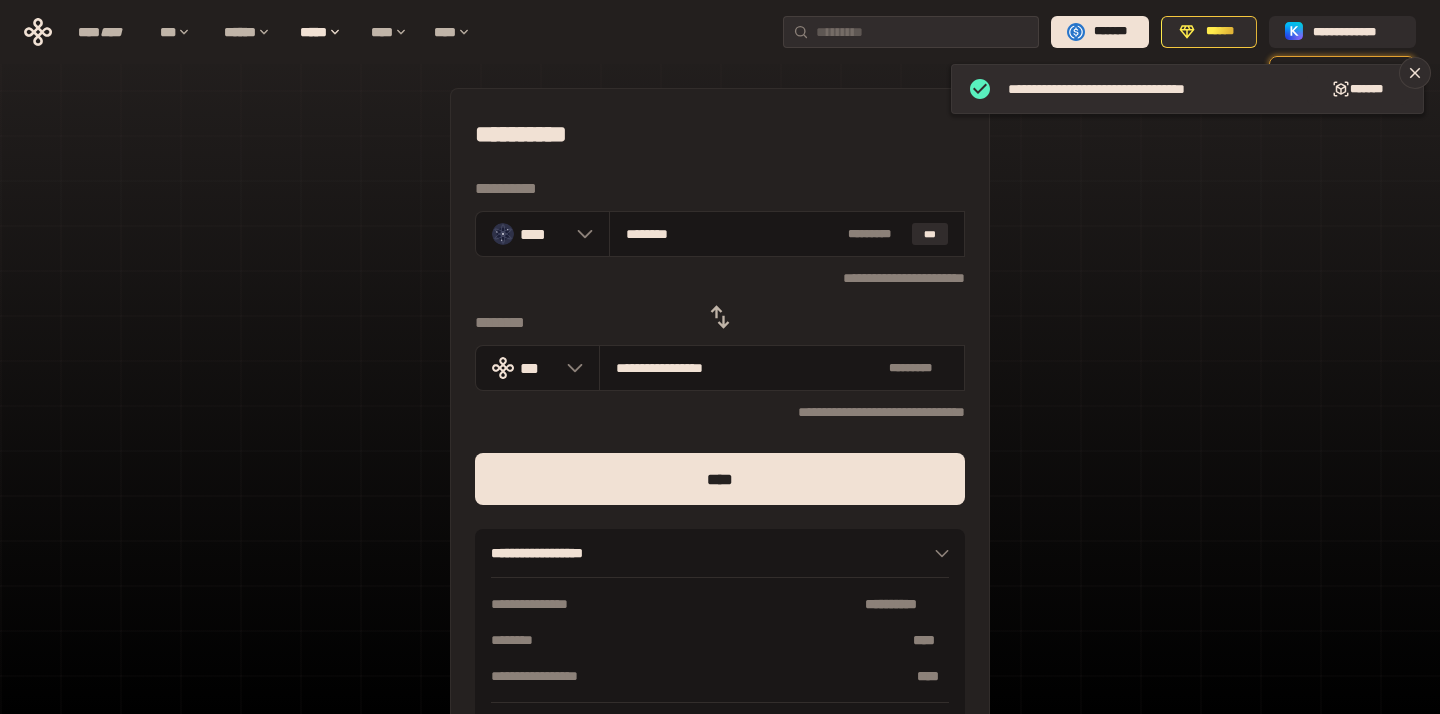 click on "**********" at bounding box center [720, 437] 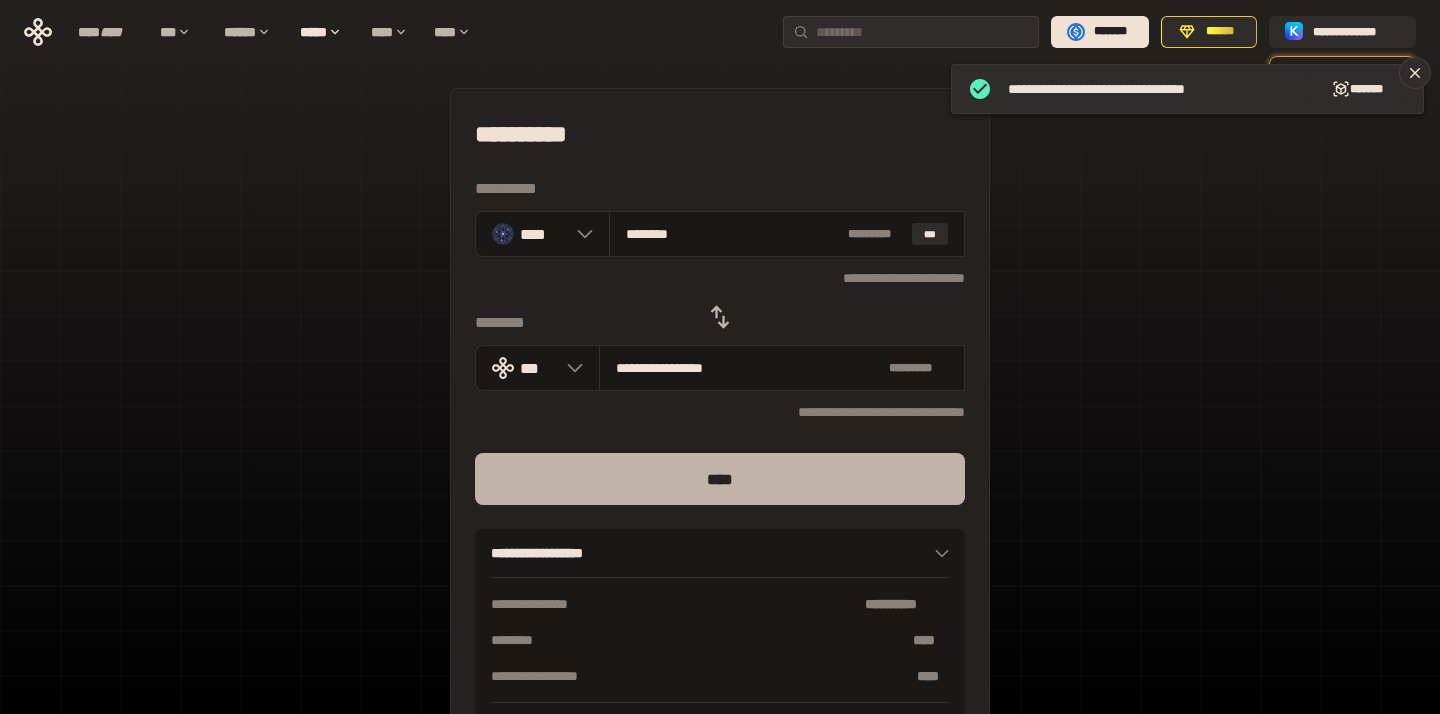 click on "****" at bounding box center [720, 479] 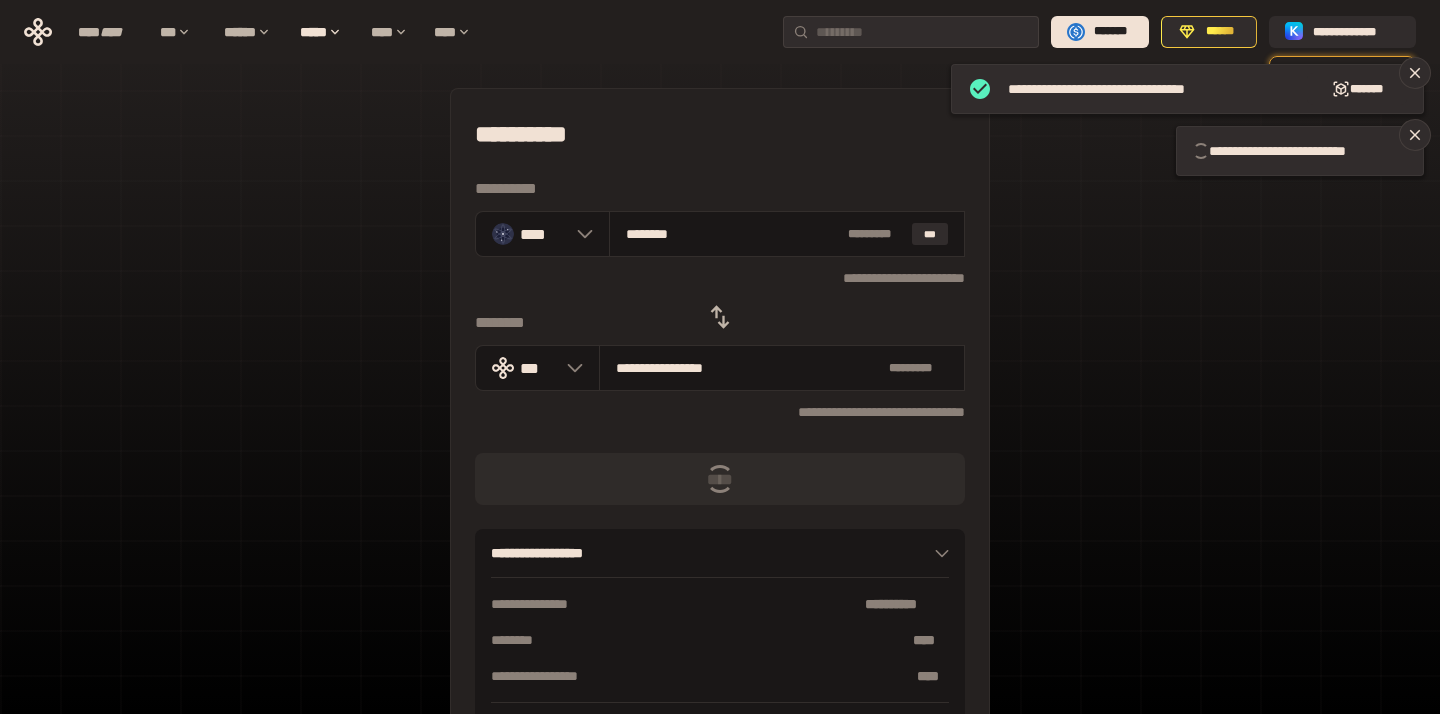 click 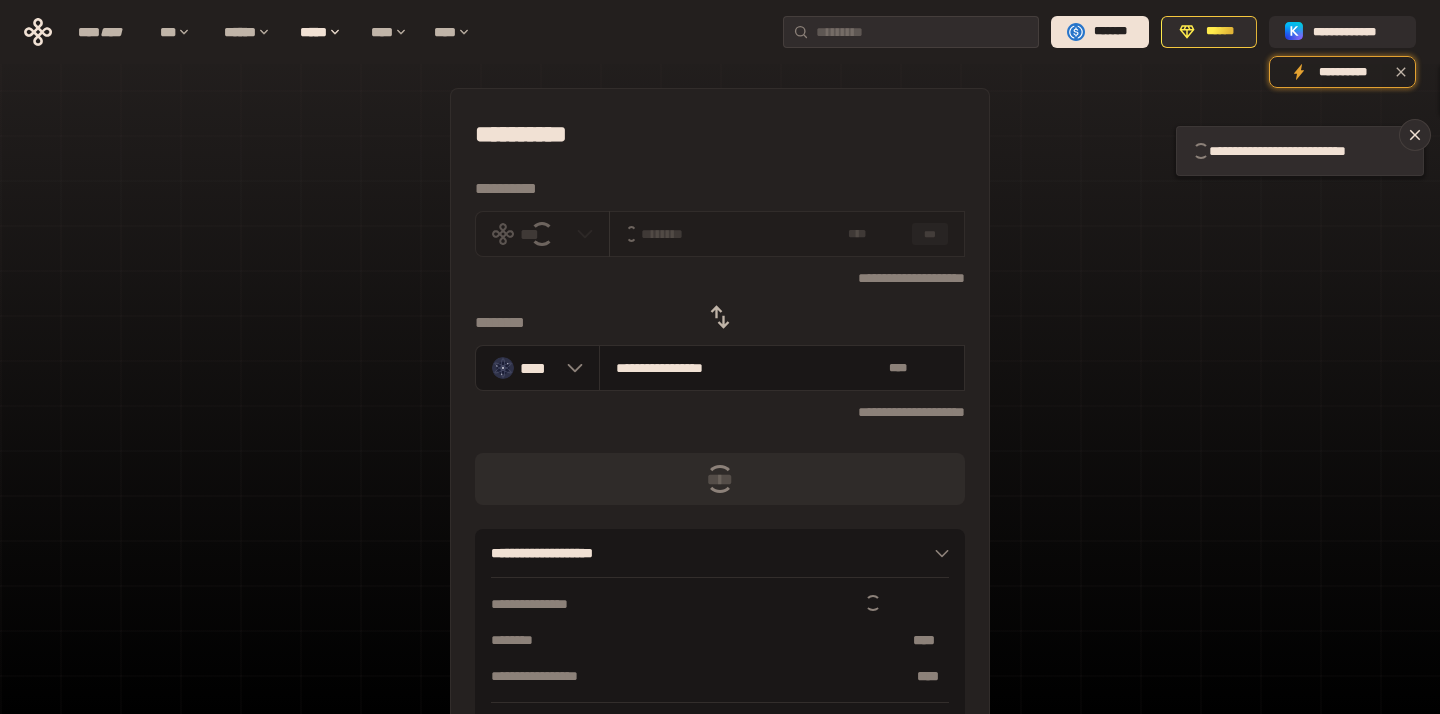 type 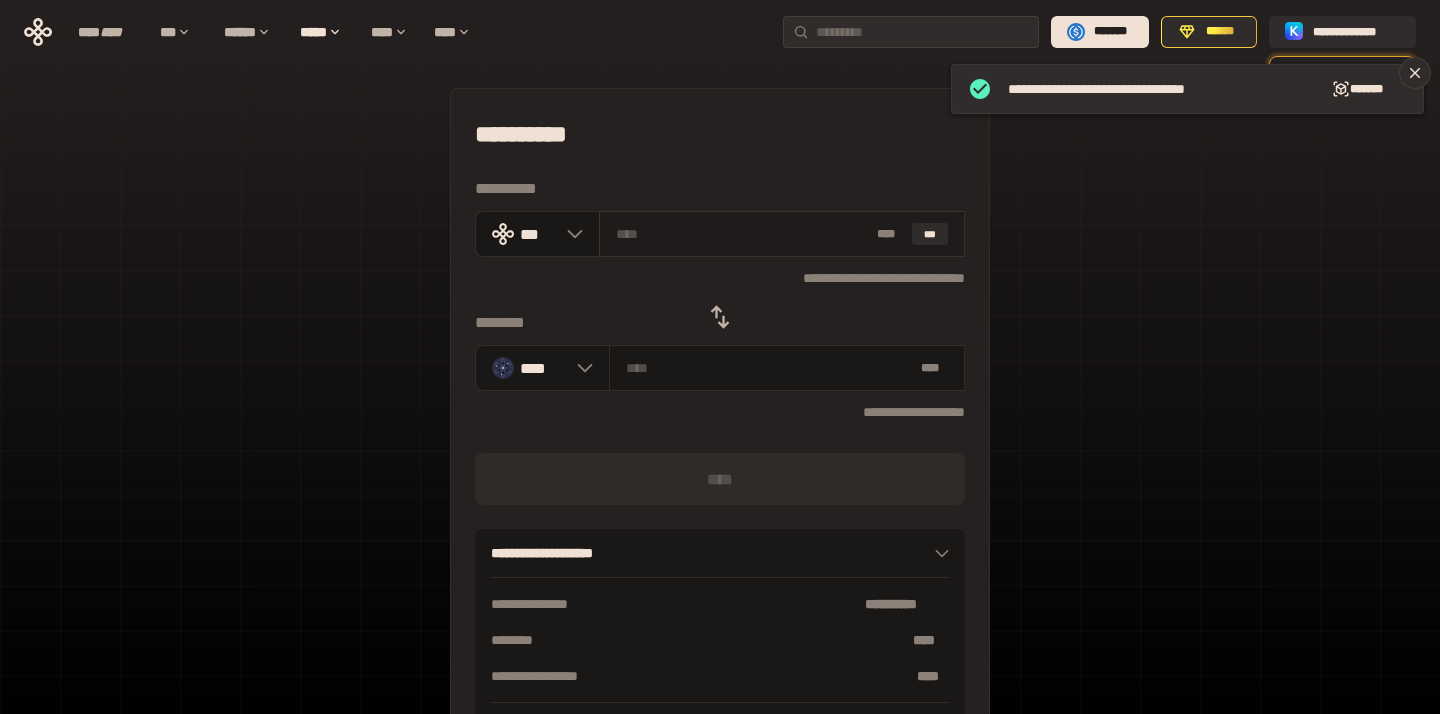 click at bounding box center (743, 234) 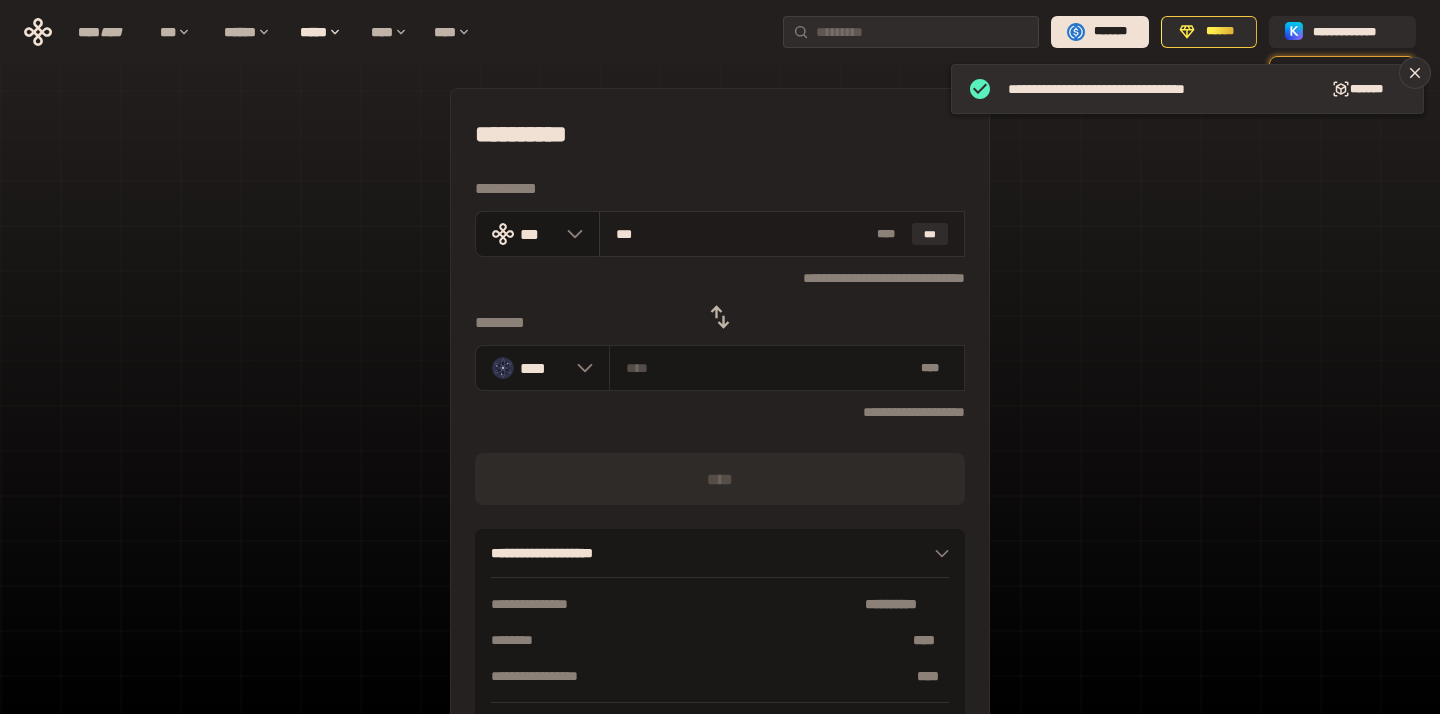 type on "*******" 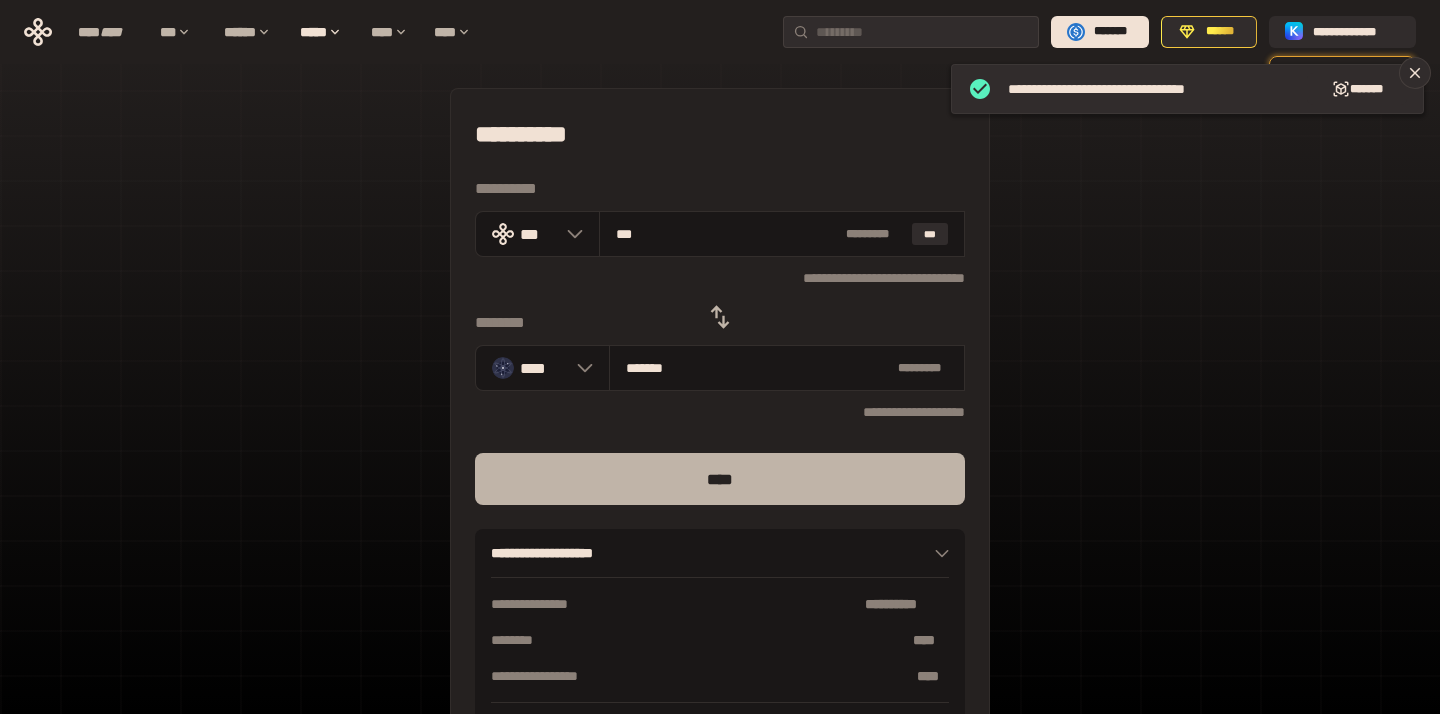 type on "***" 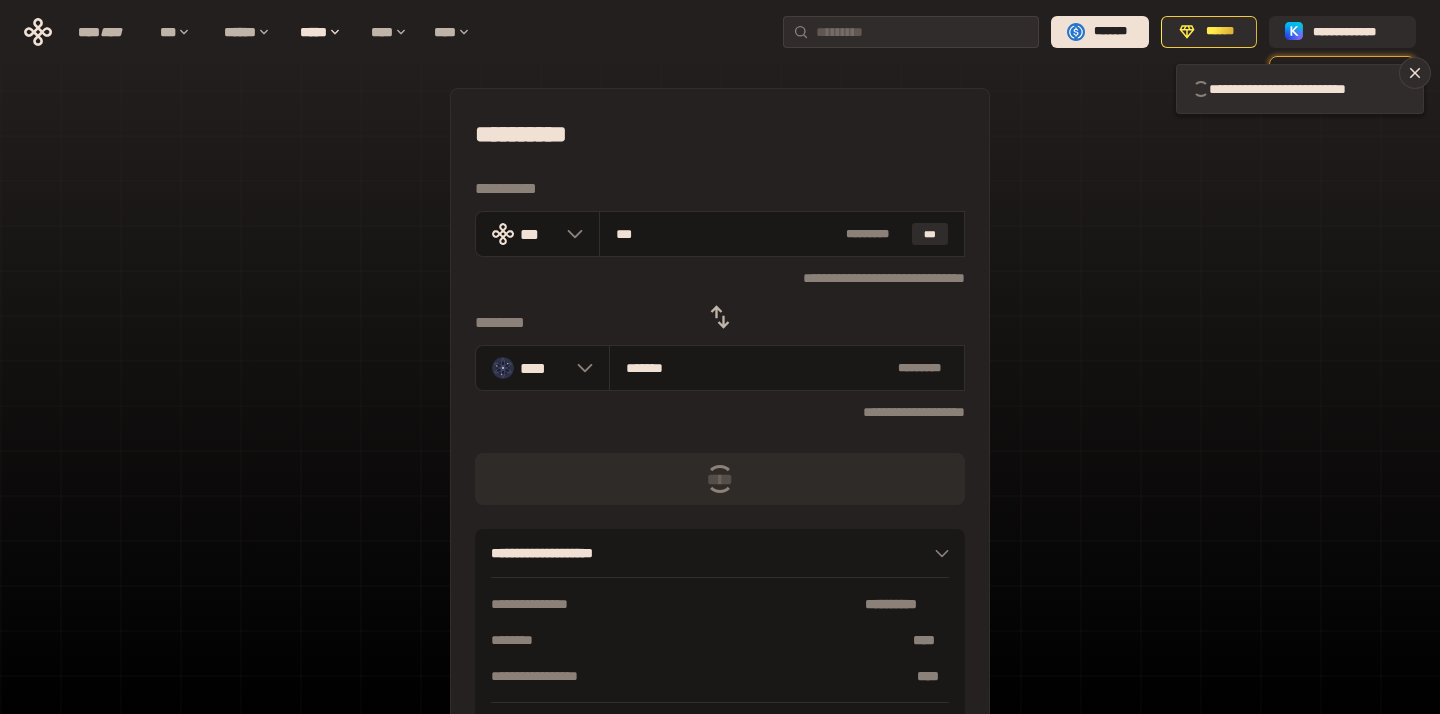 type 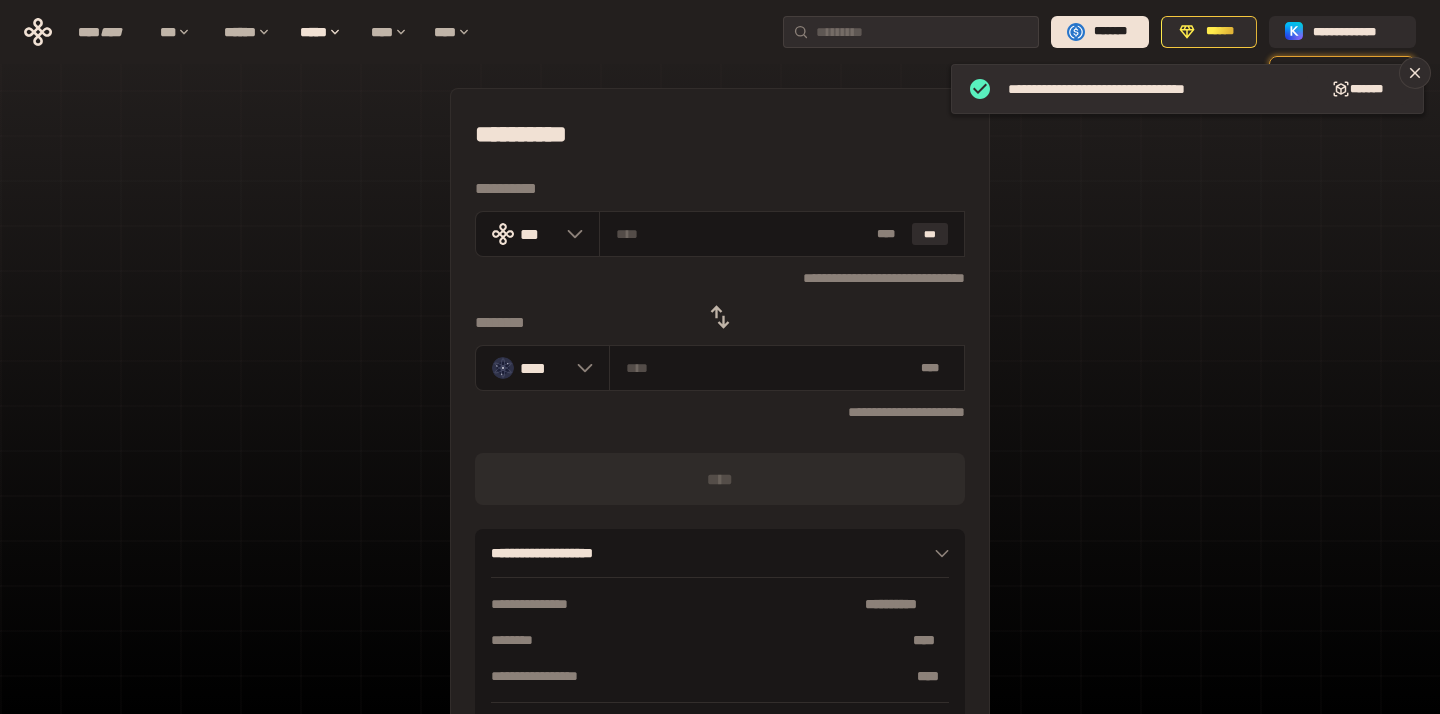 click 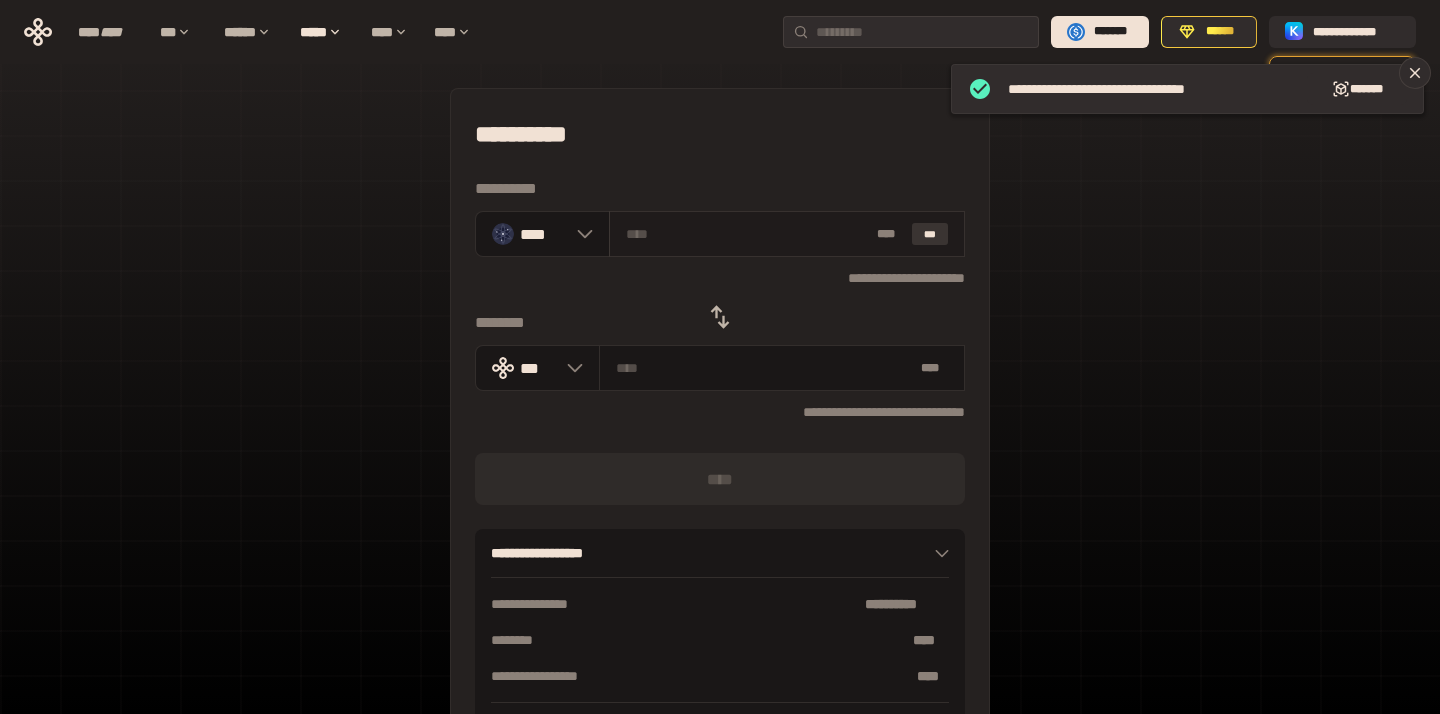click on "***" at bounding box center [930, 234] 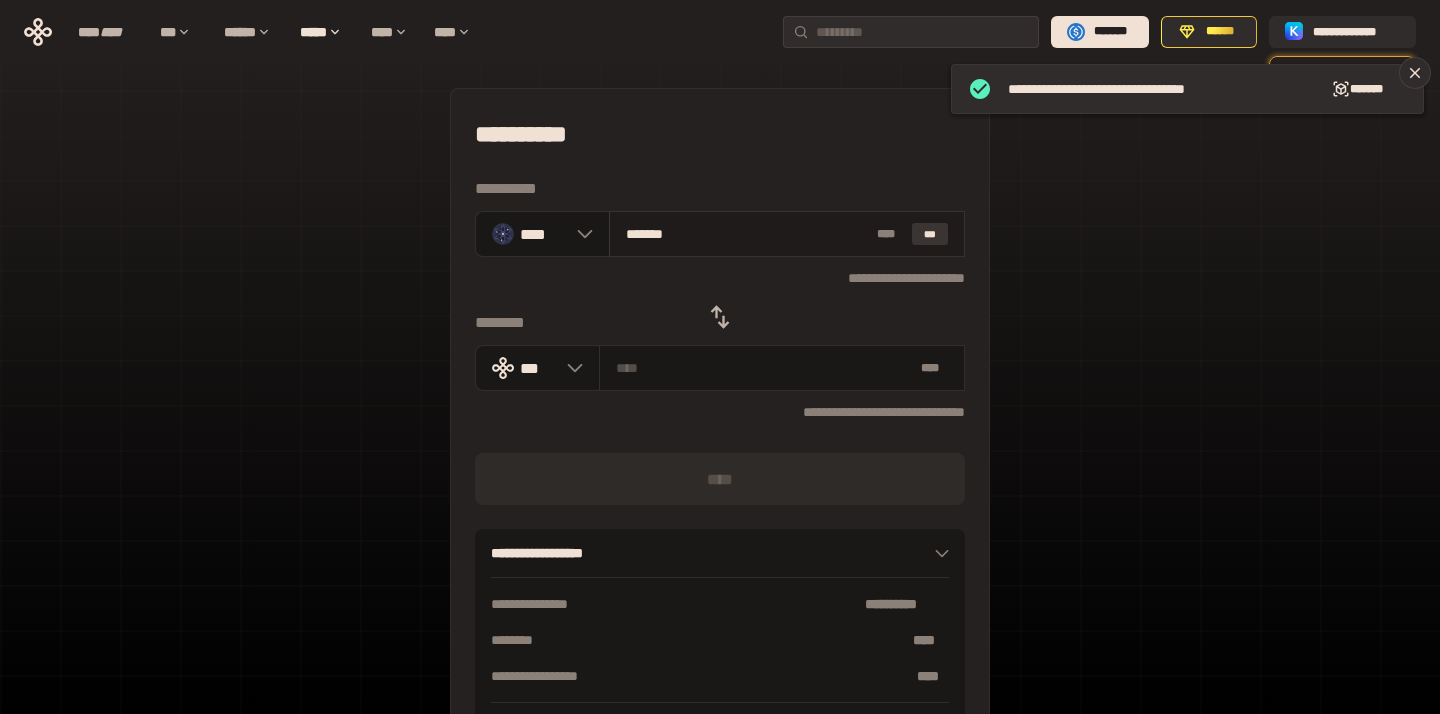 type on "**********" 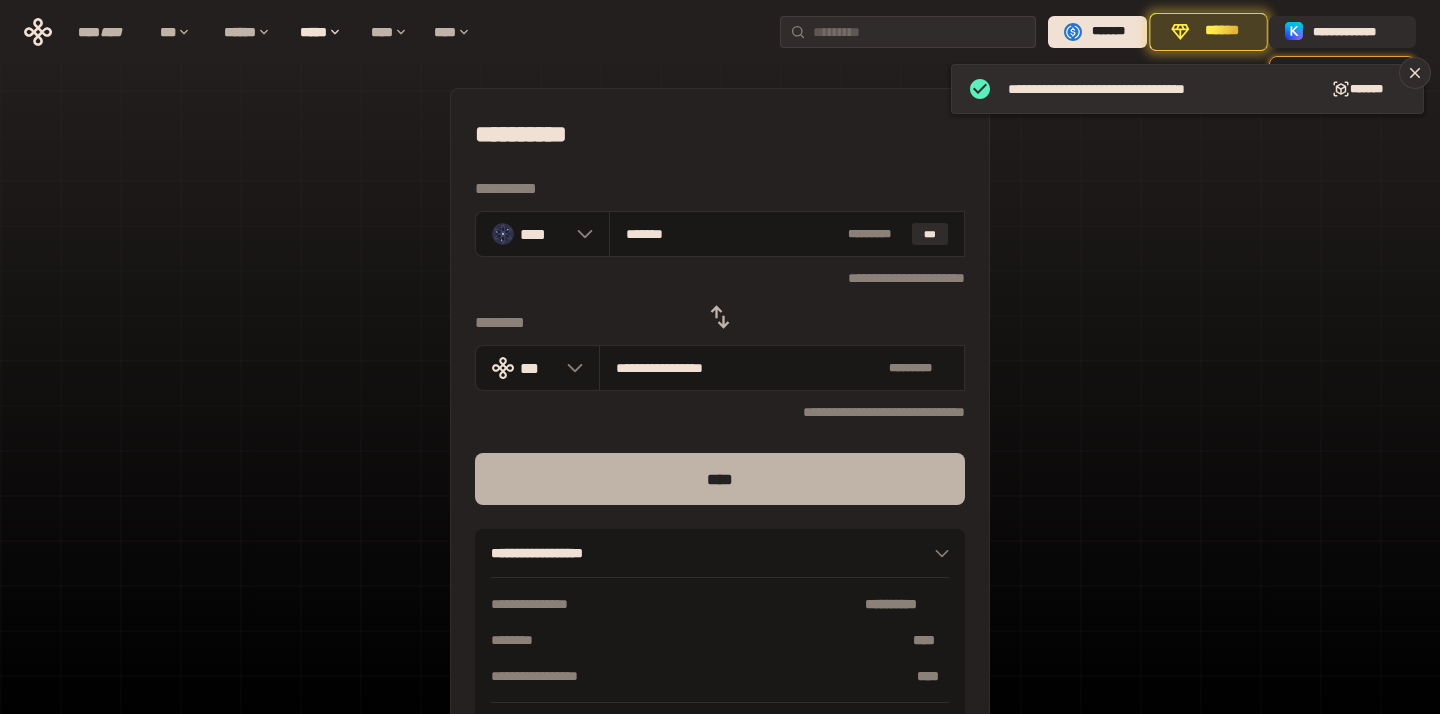 click on "****" at bounding box center (720, 479) 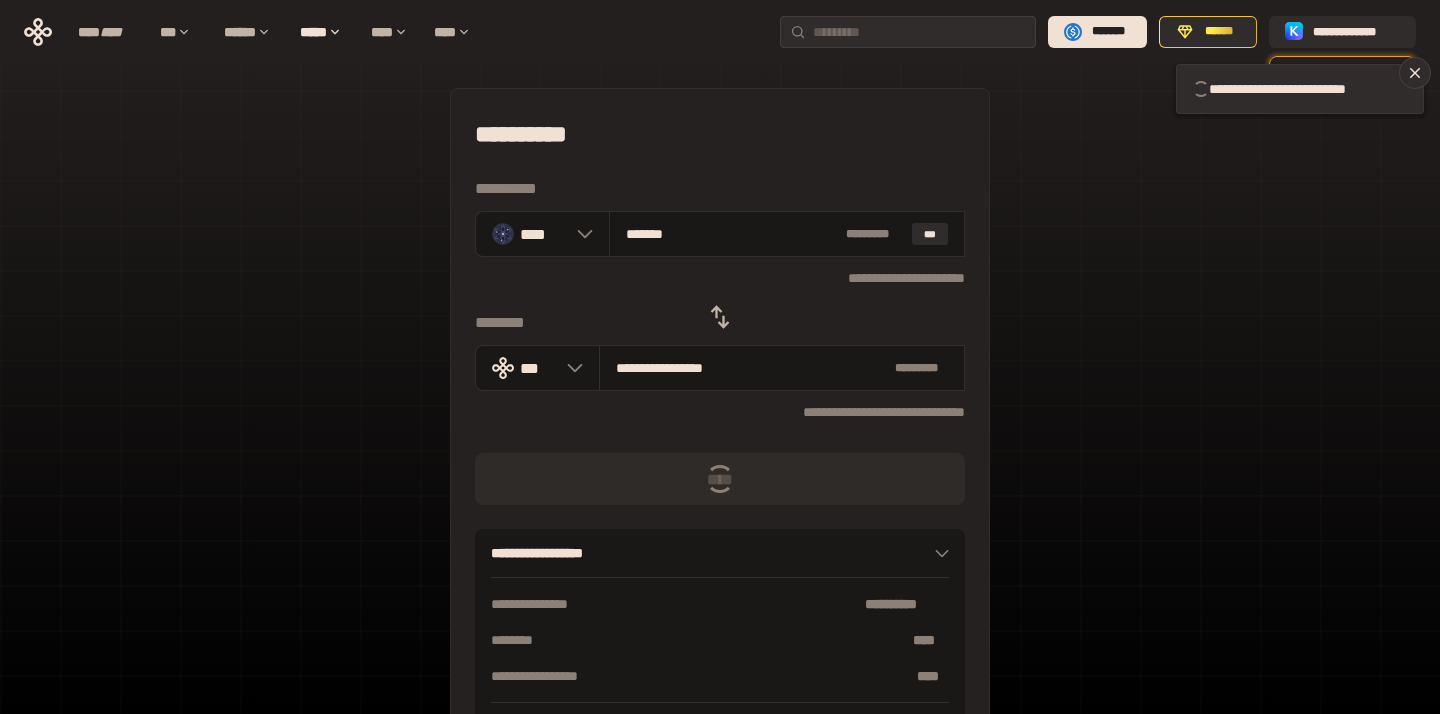 type 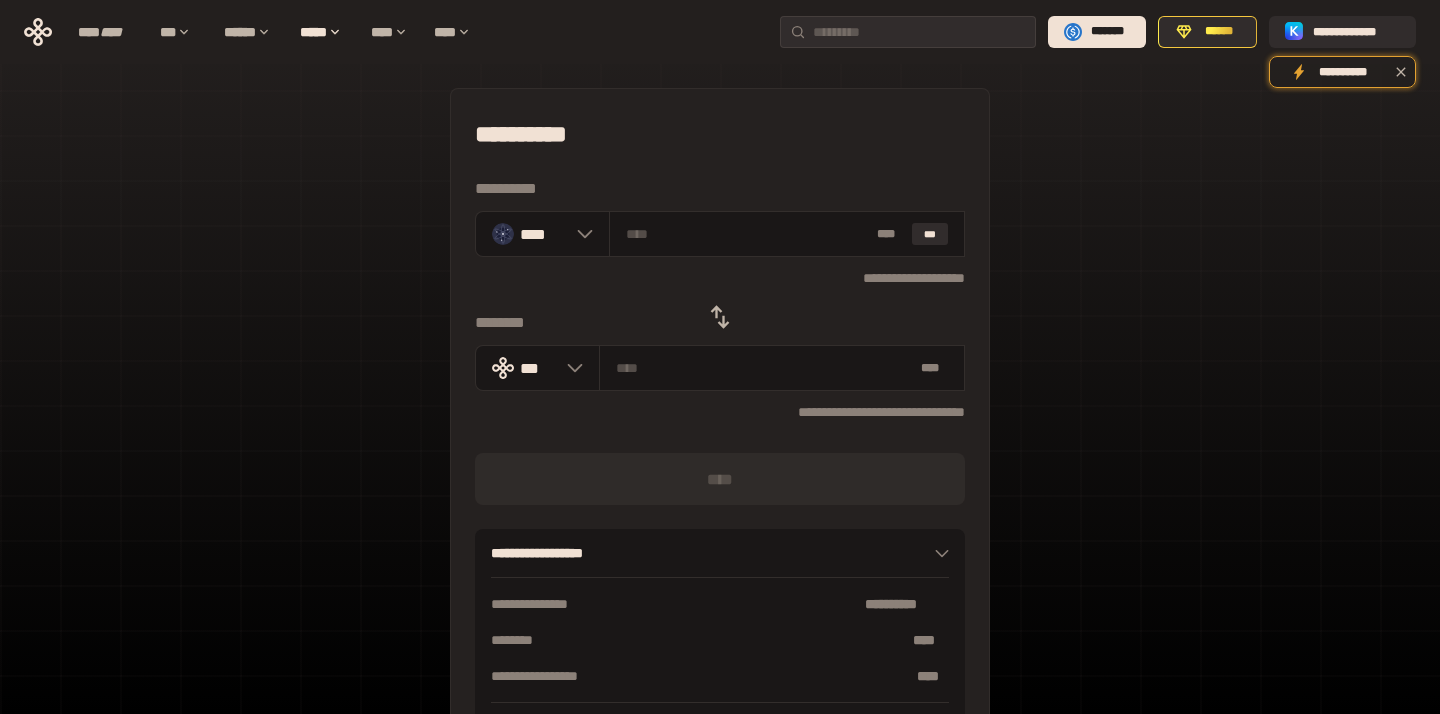 click 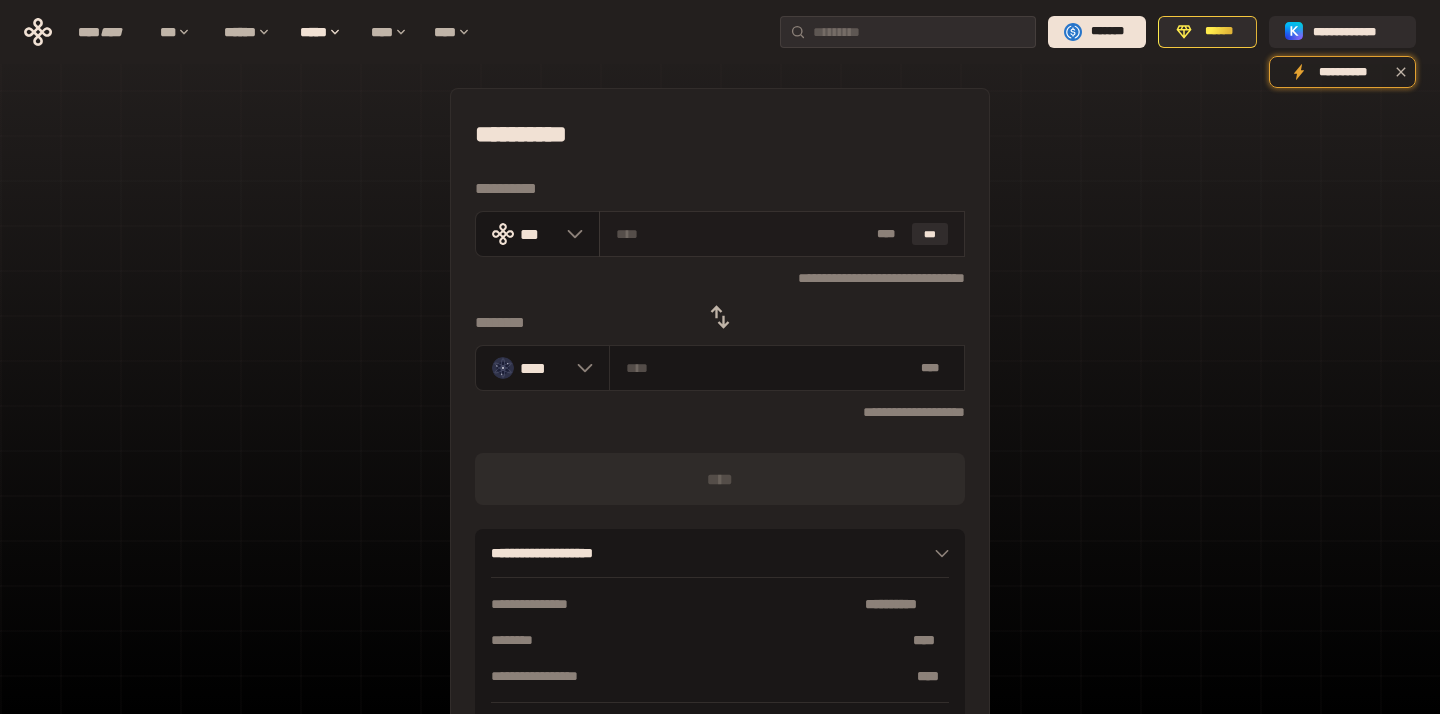 click at bounding box center (743, 234) 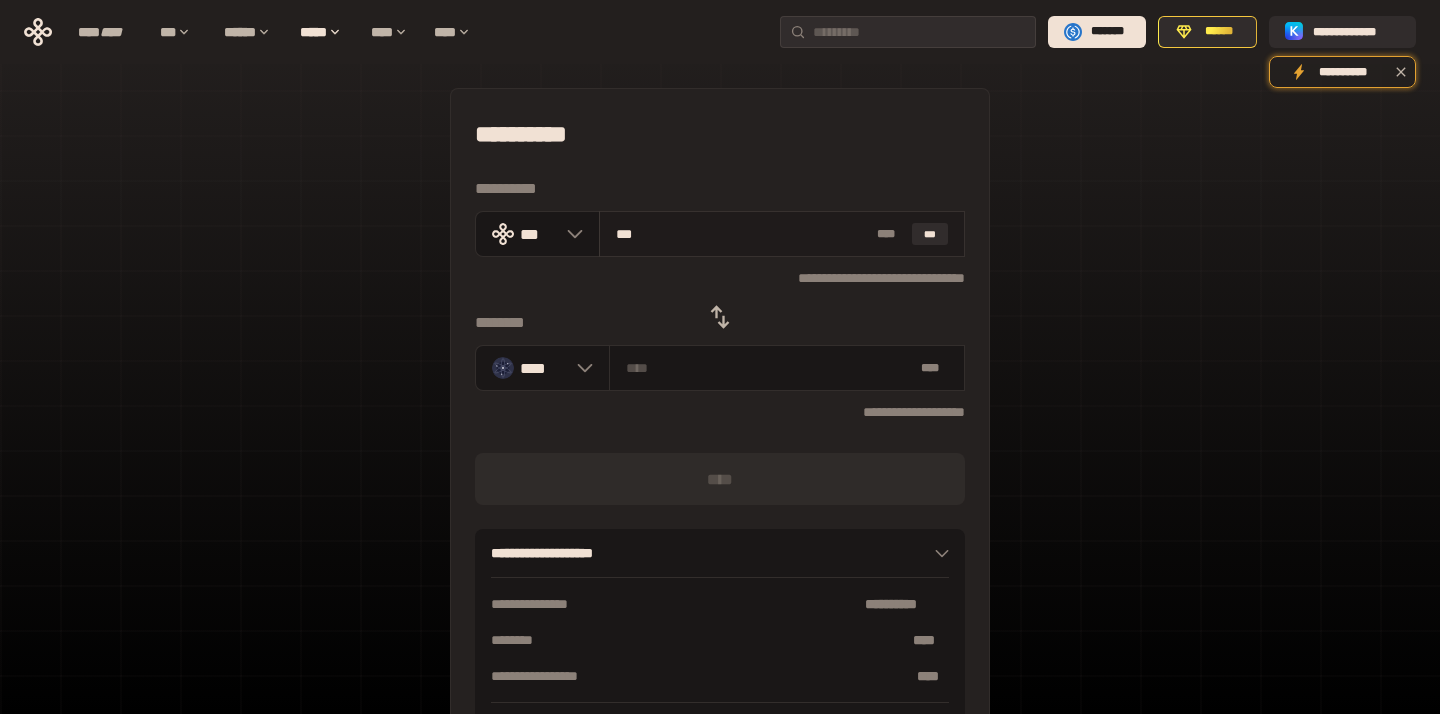 type on "********" 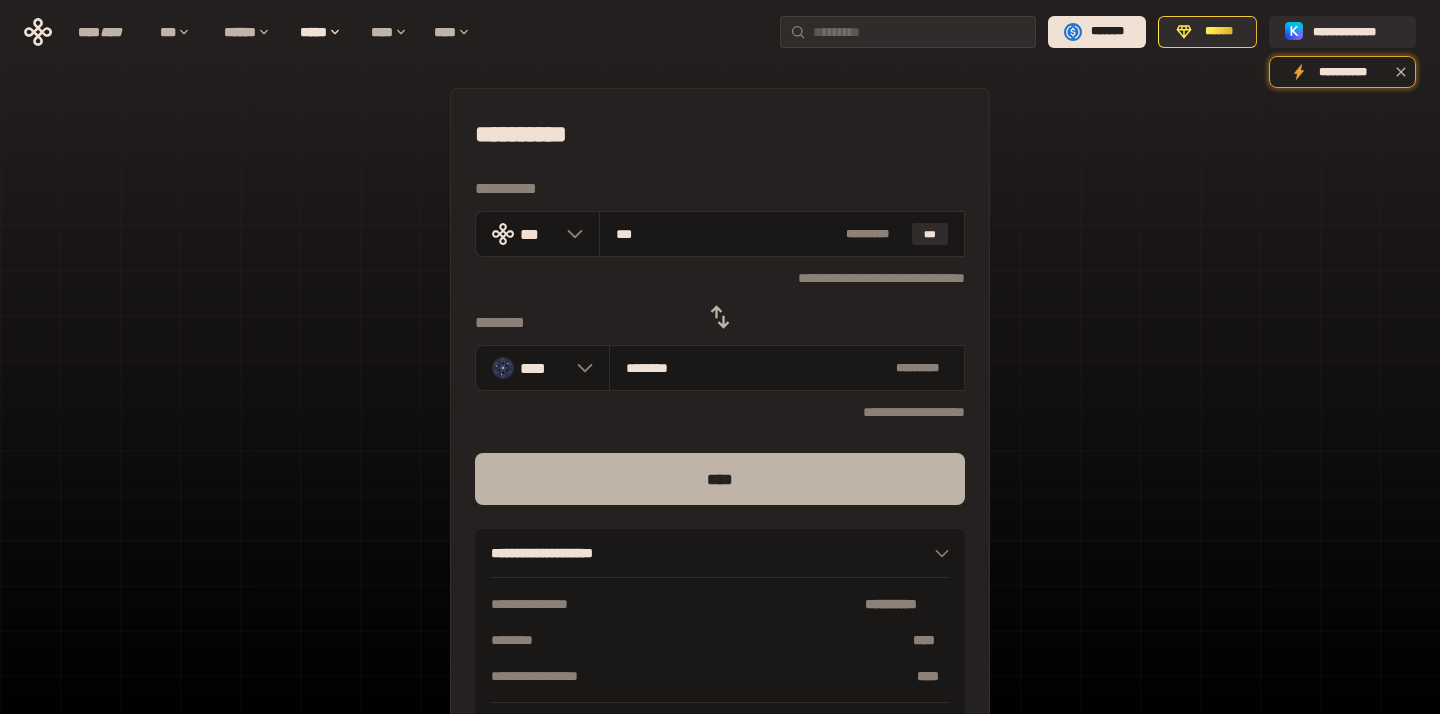 type on "***" 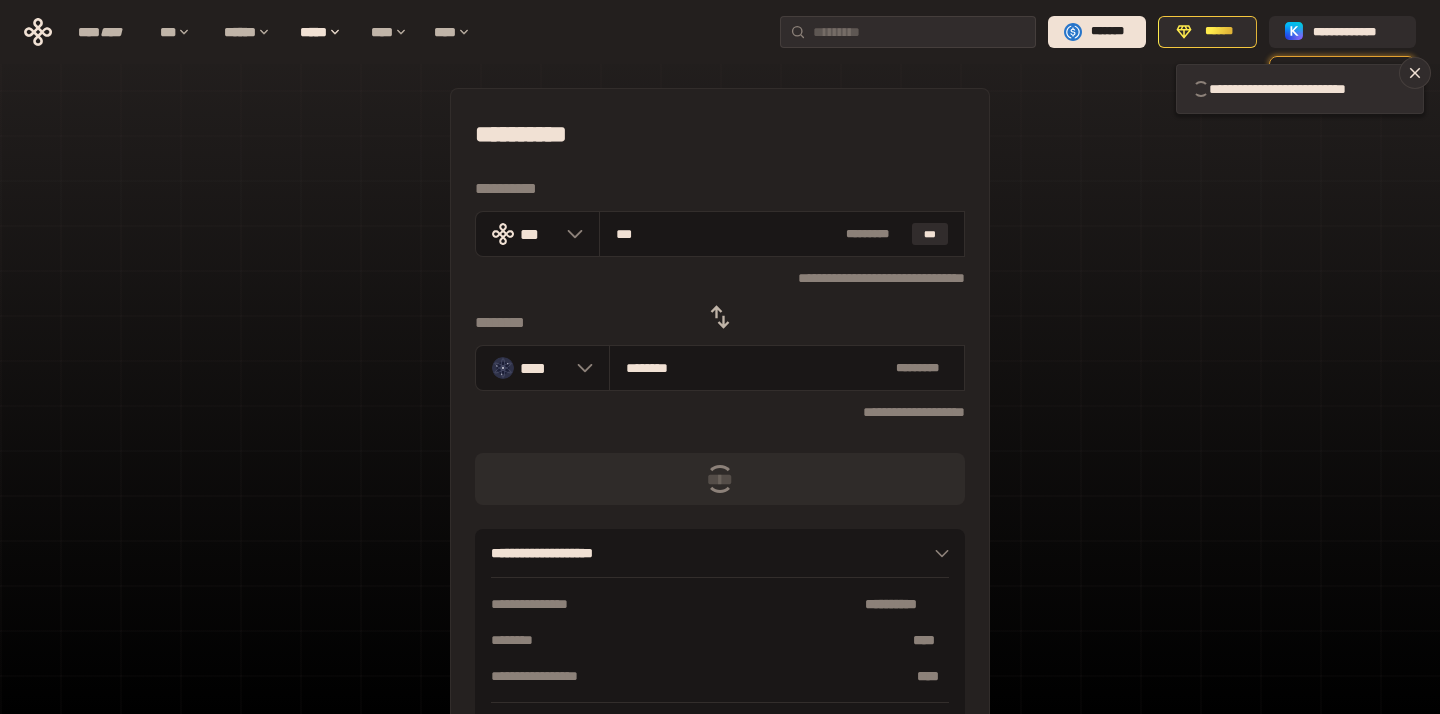 type 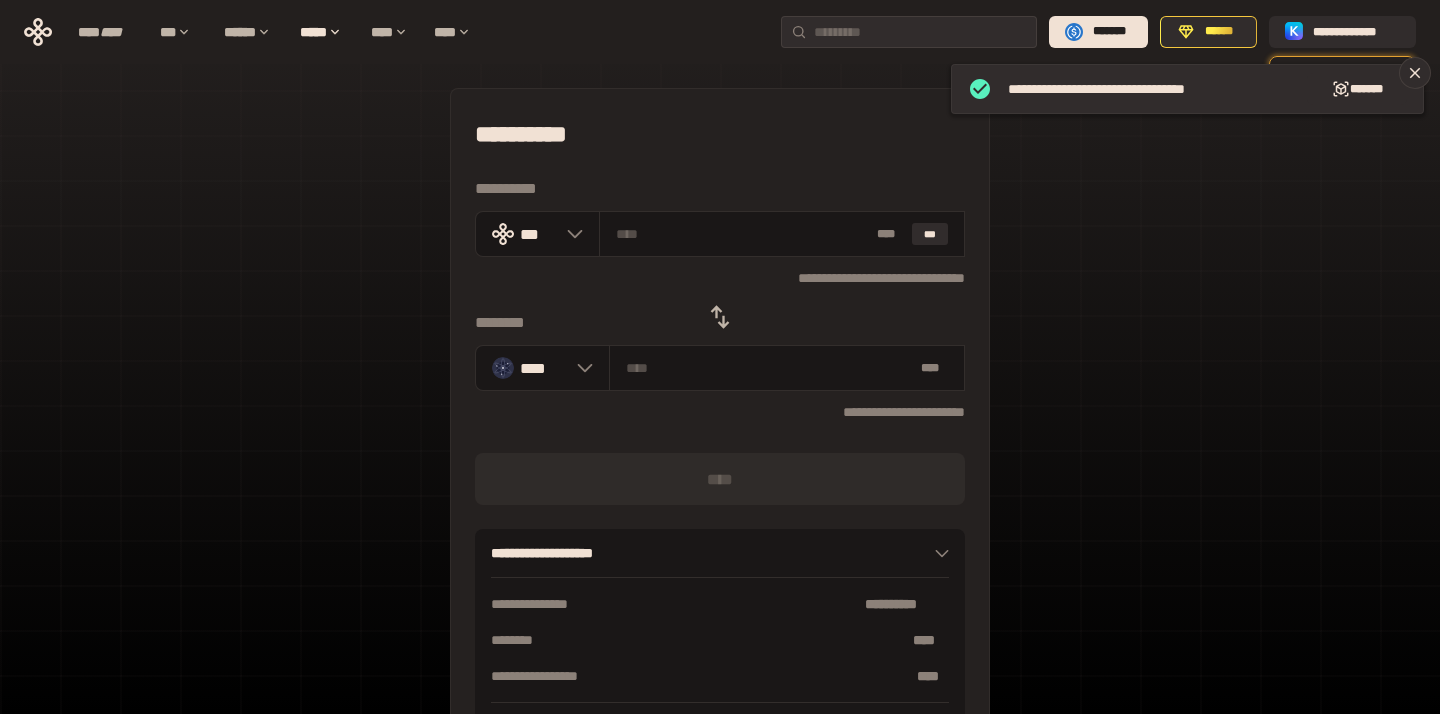 click at bounding box center [720, 317] 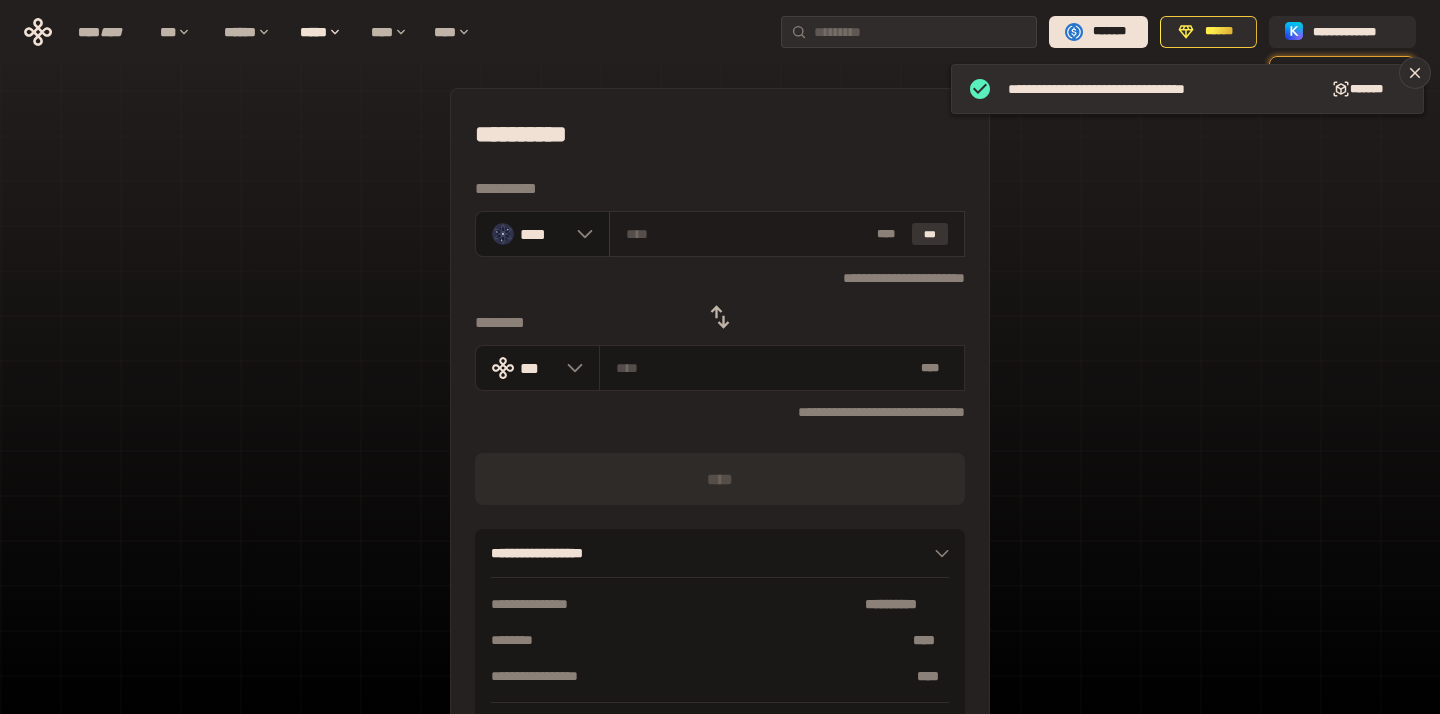 click on "***" at bounding box center (930, 234) 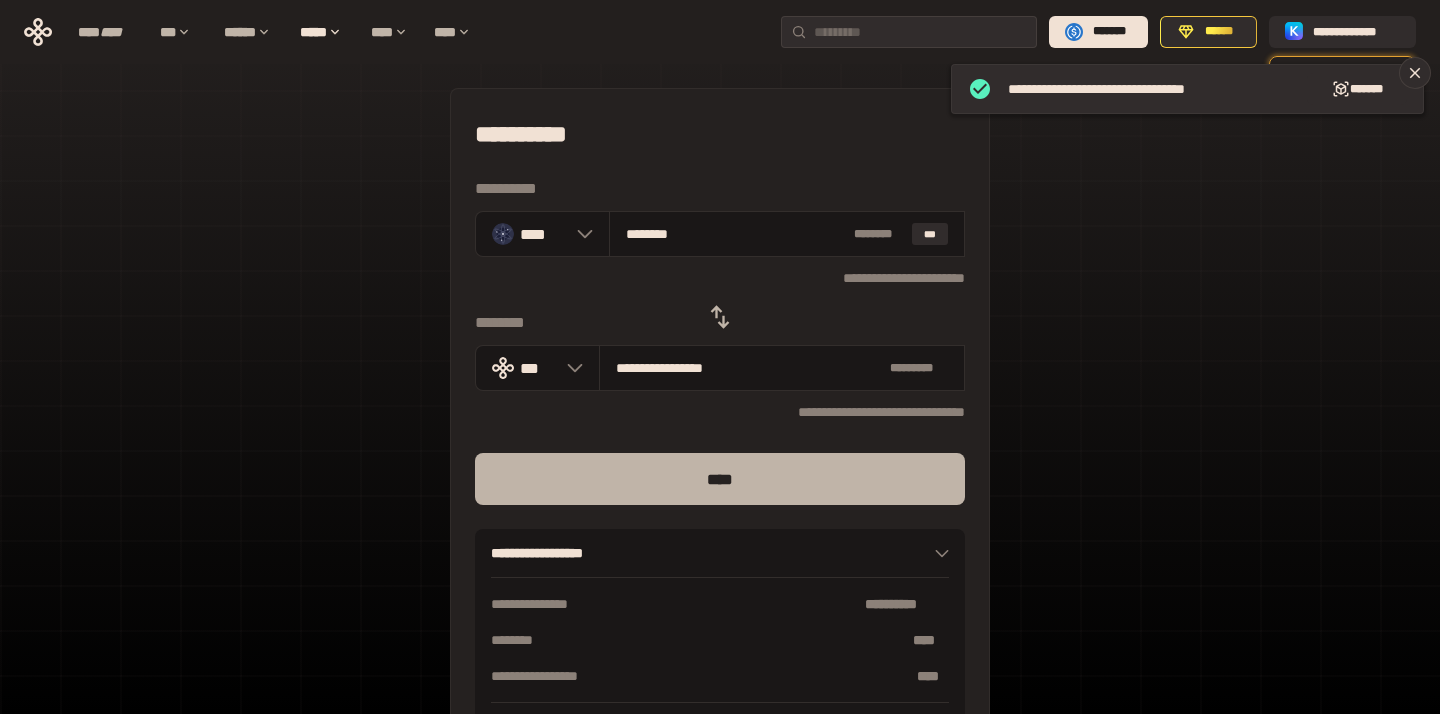 click on "****" at bounding box center [720, 479] 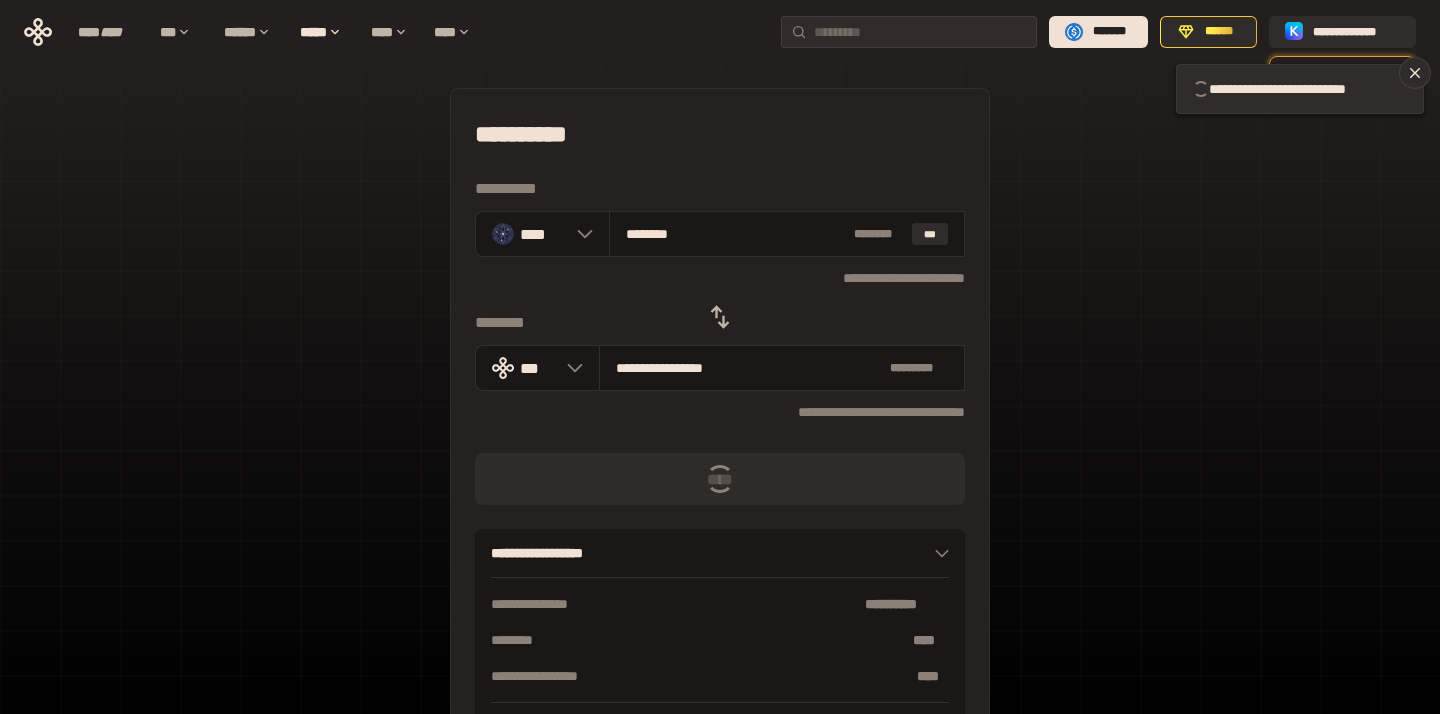 type 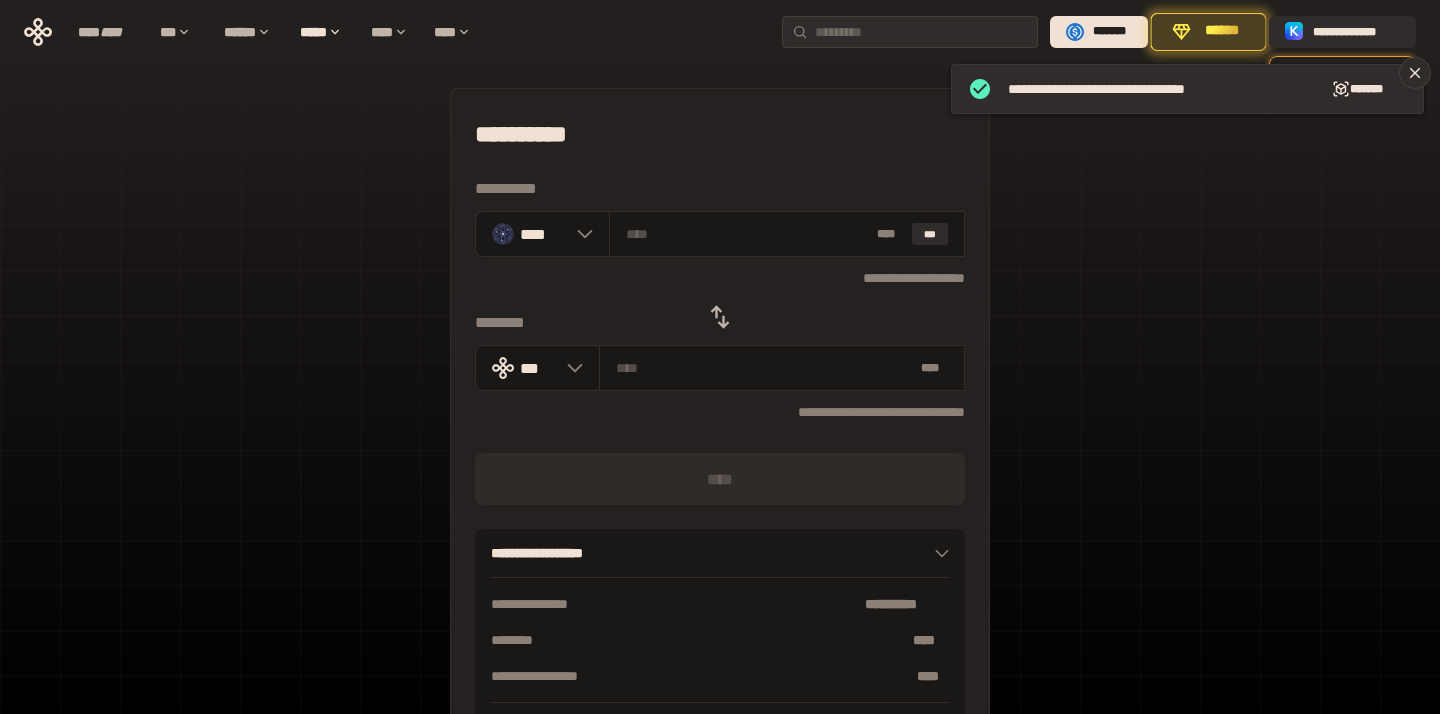 click 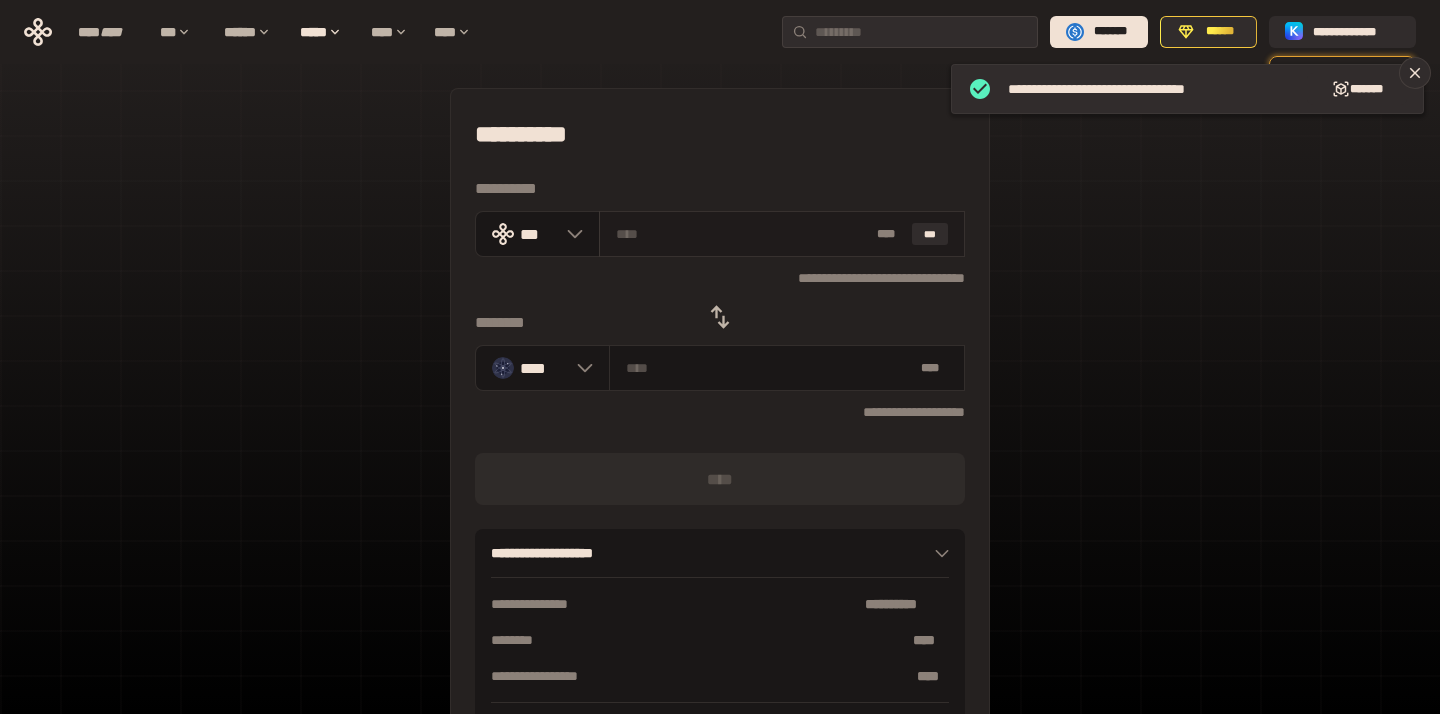 click on "* ** ***" at bounding box center (782, 234) 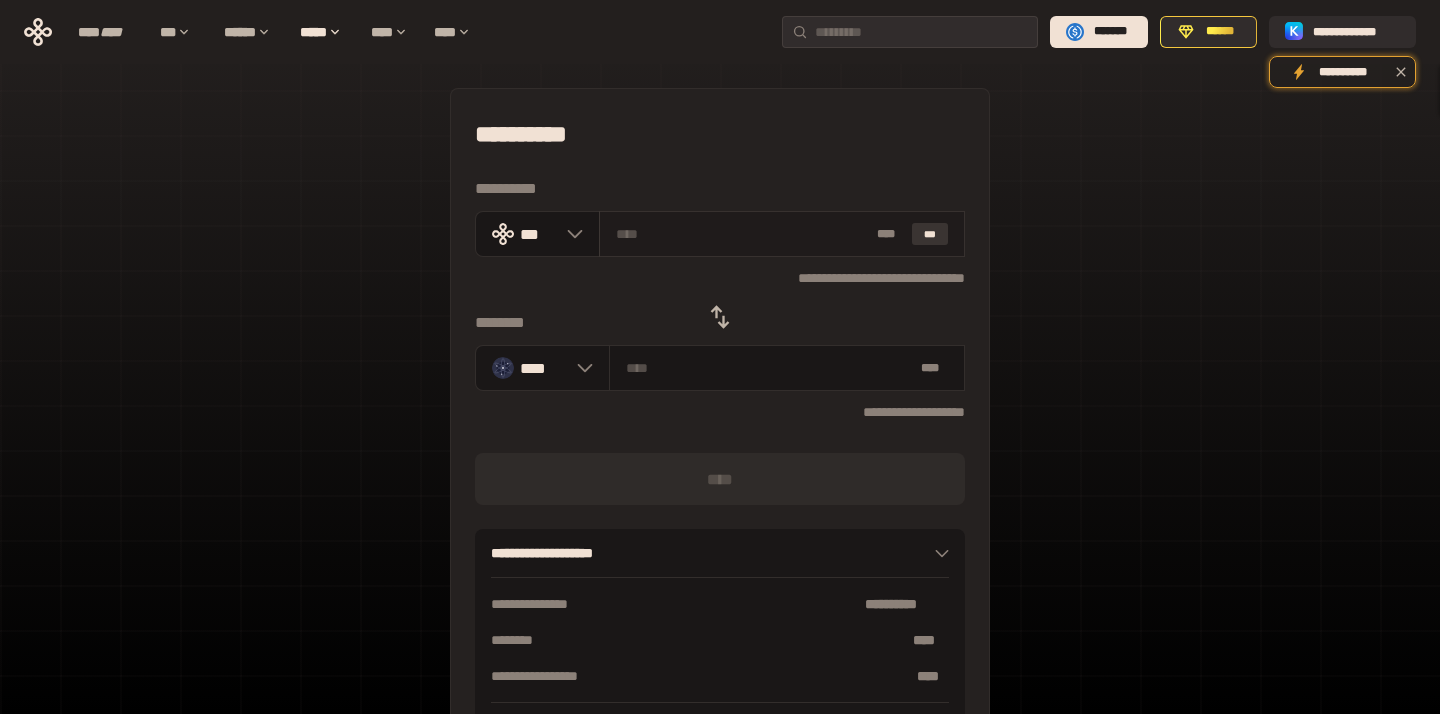 click on "***" at bounding box center [930, 234] 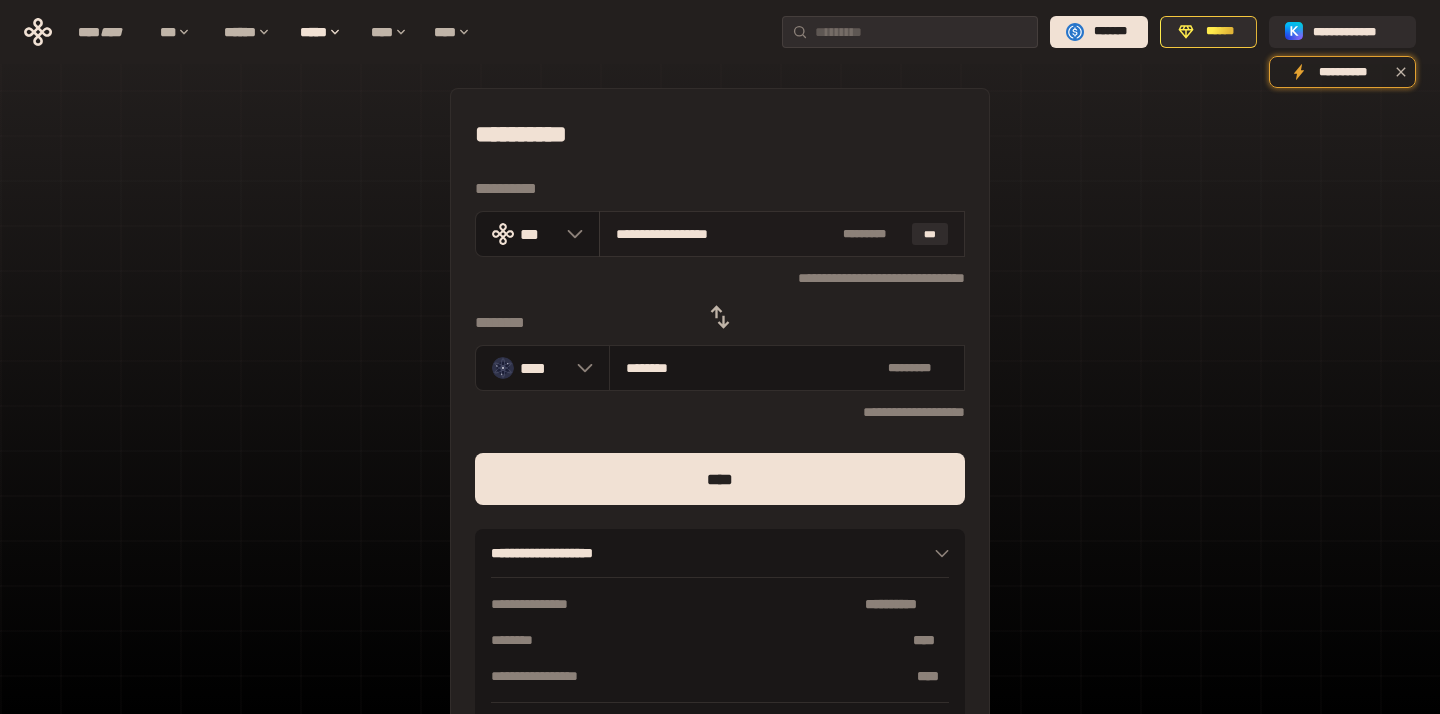 click on "* *******" at bounding box center (873, 234) 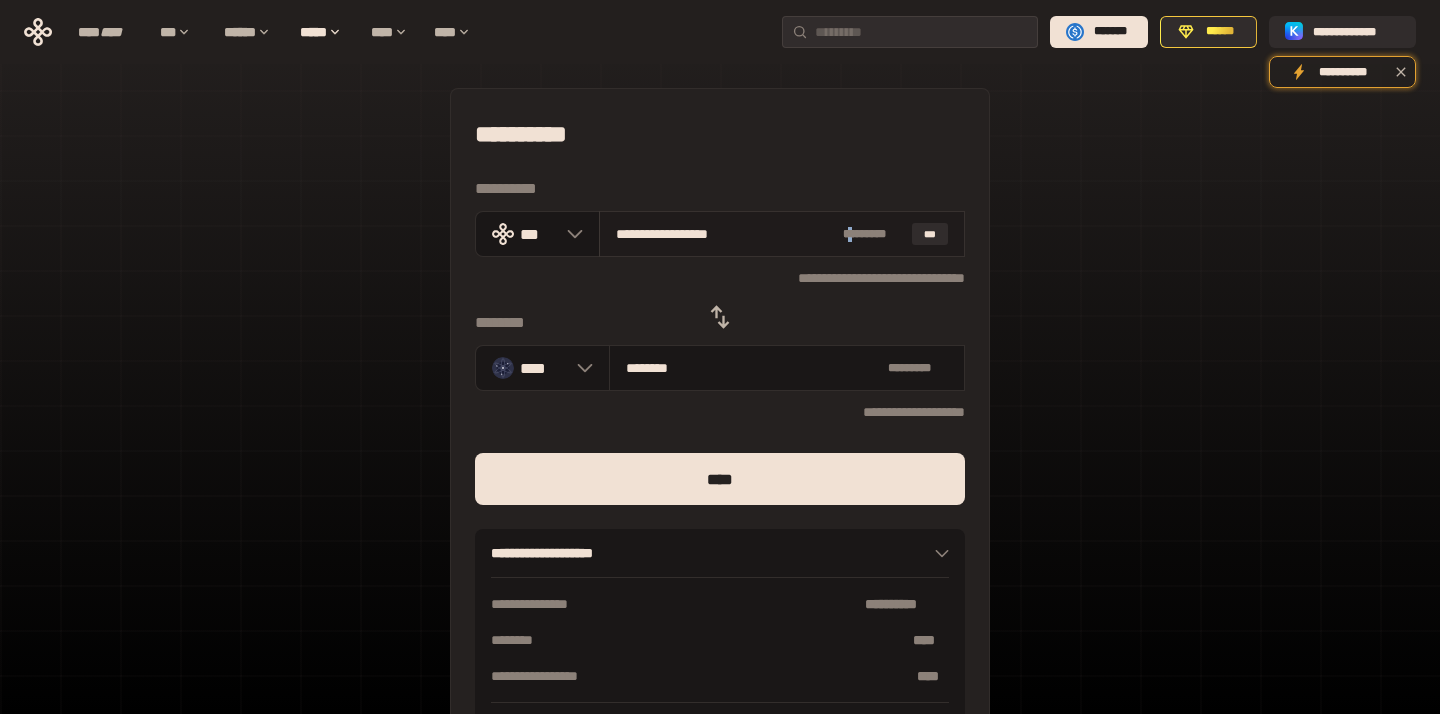 click on "* *******" at bounding box center (873, 234) 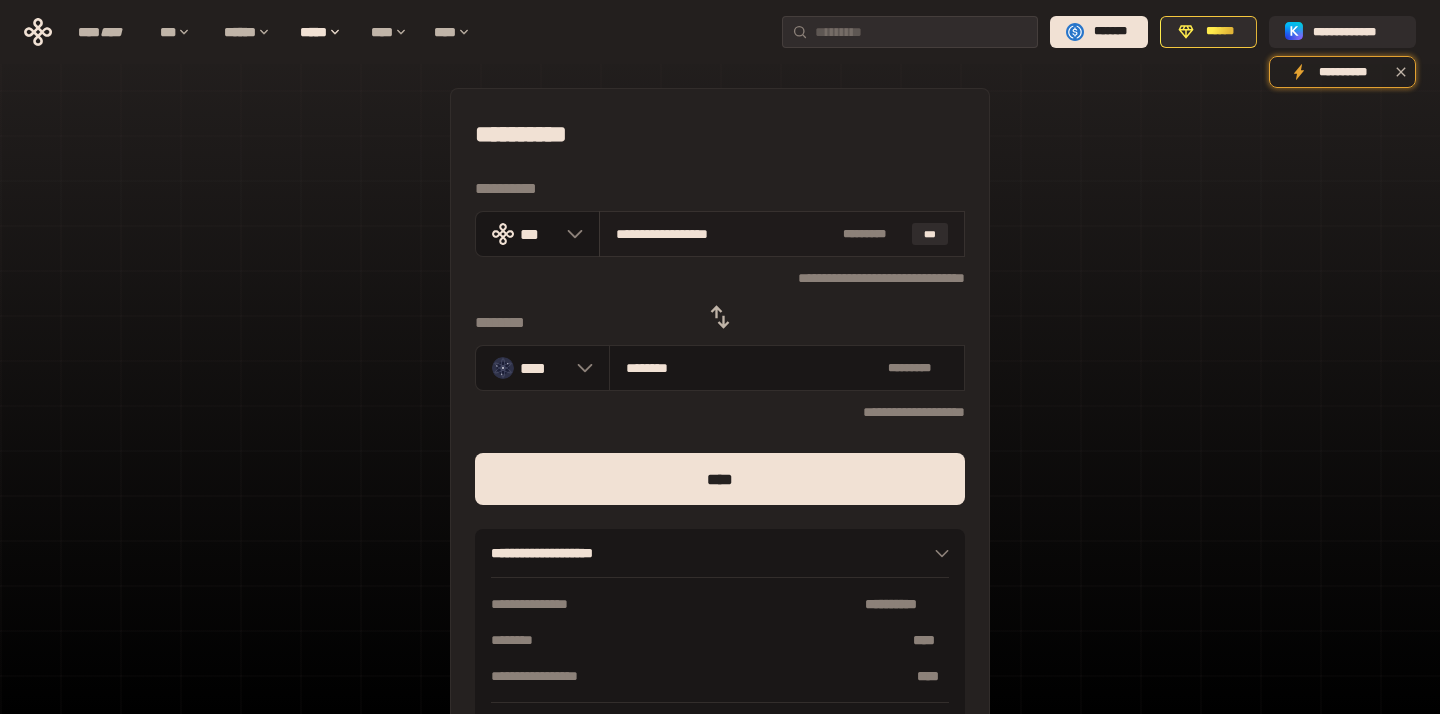 click on "**********" at bounding box center [725, 234] 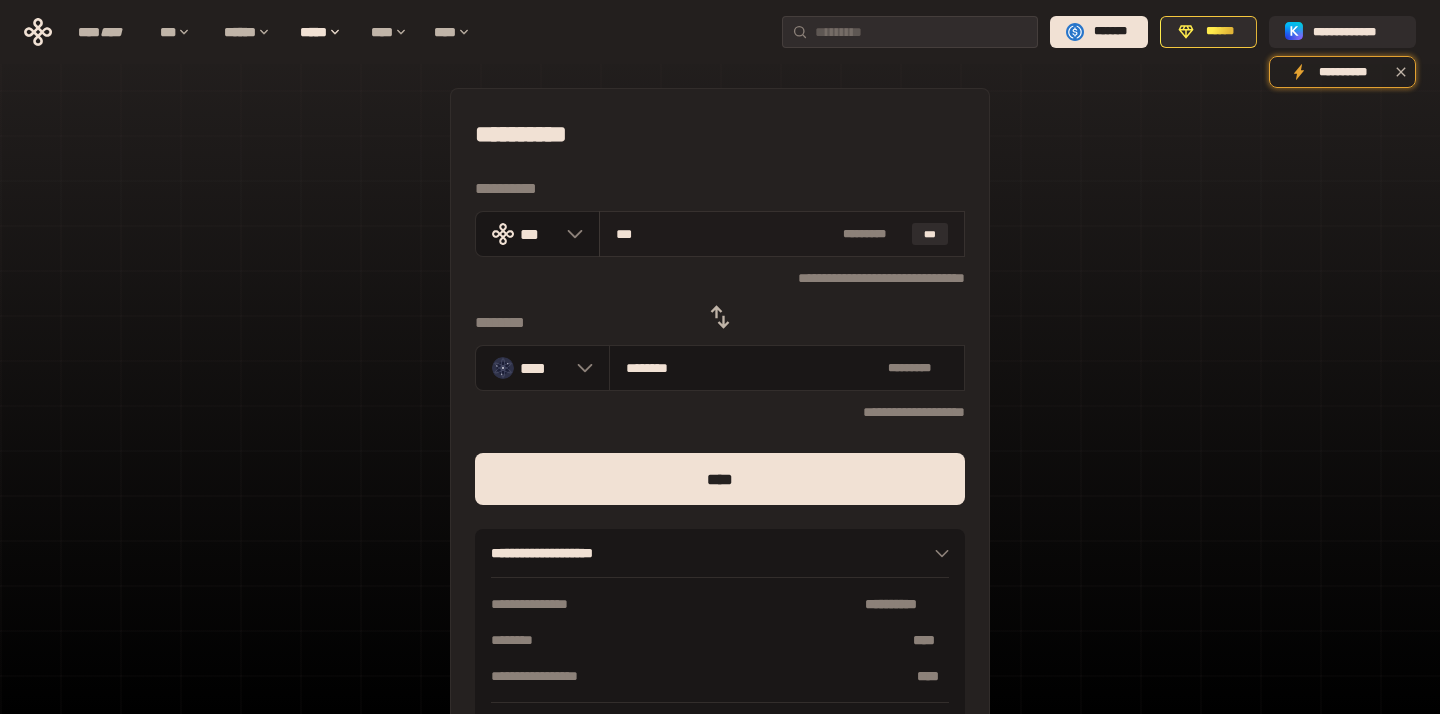 type on "********" 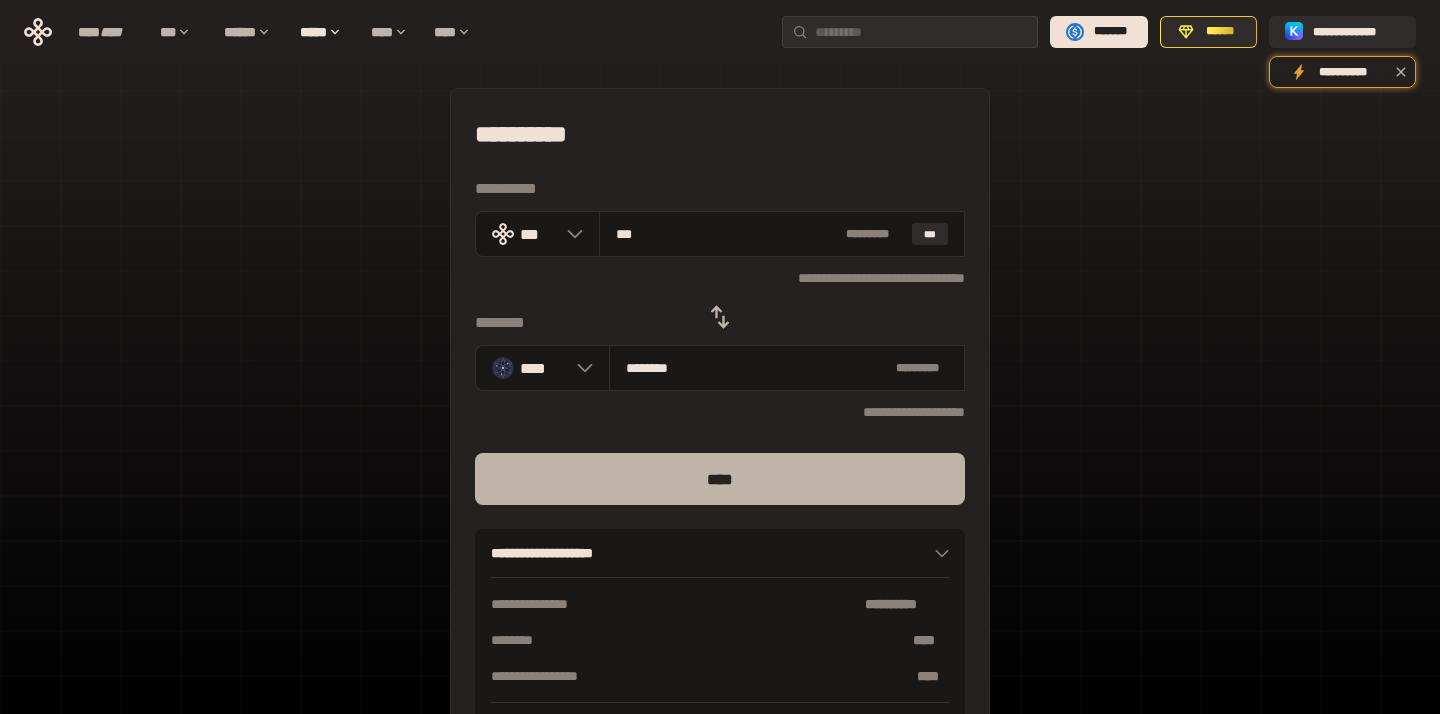 type on "***" 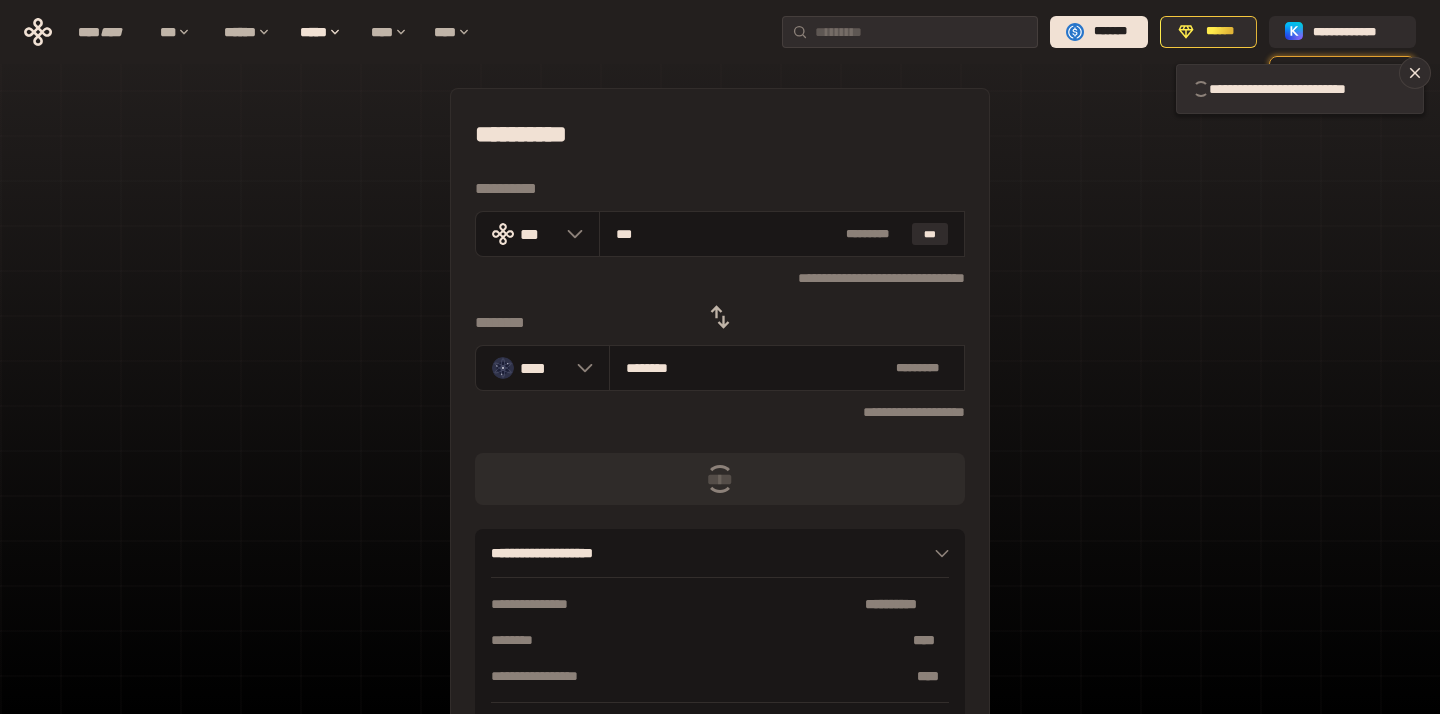 type 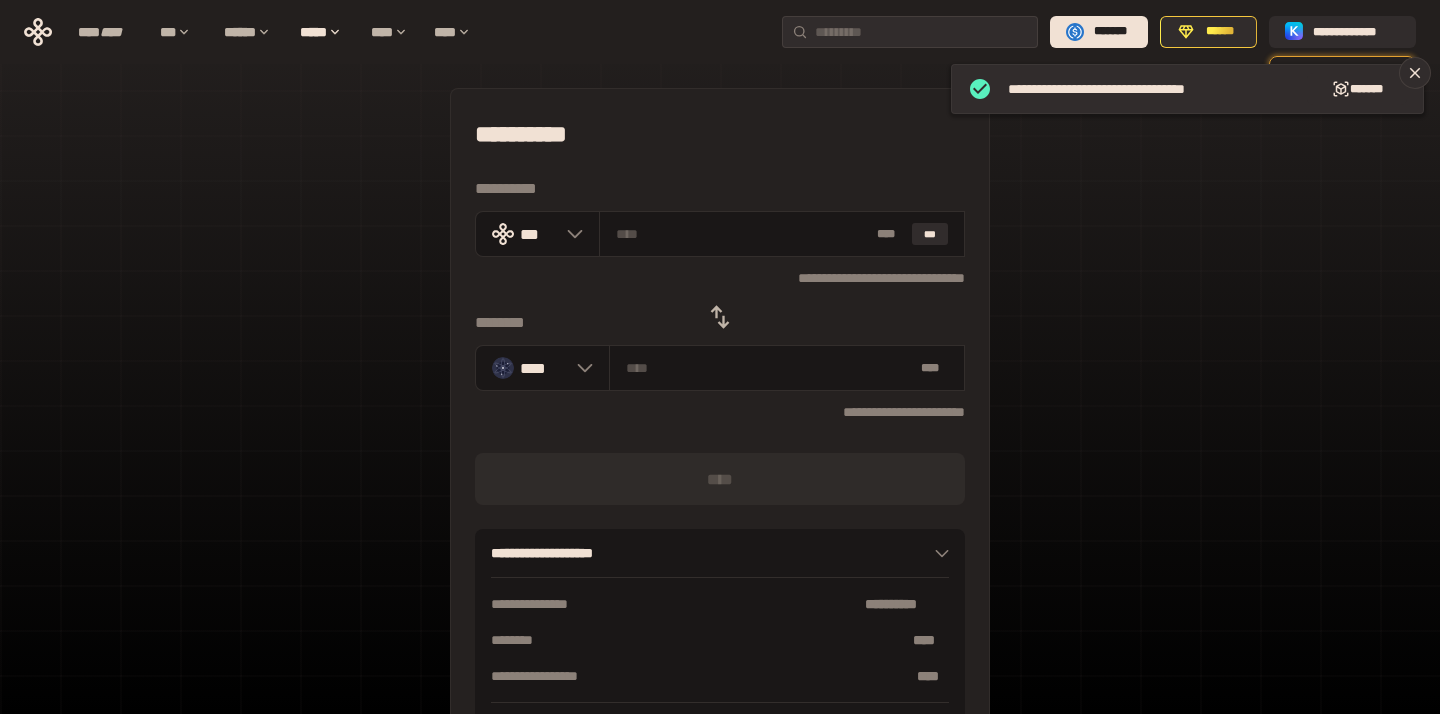click 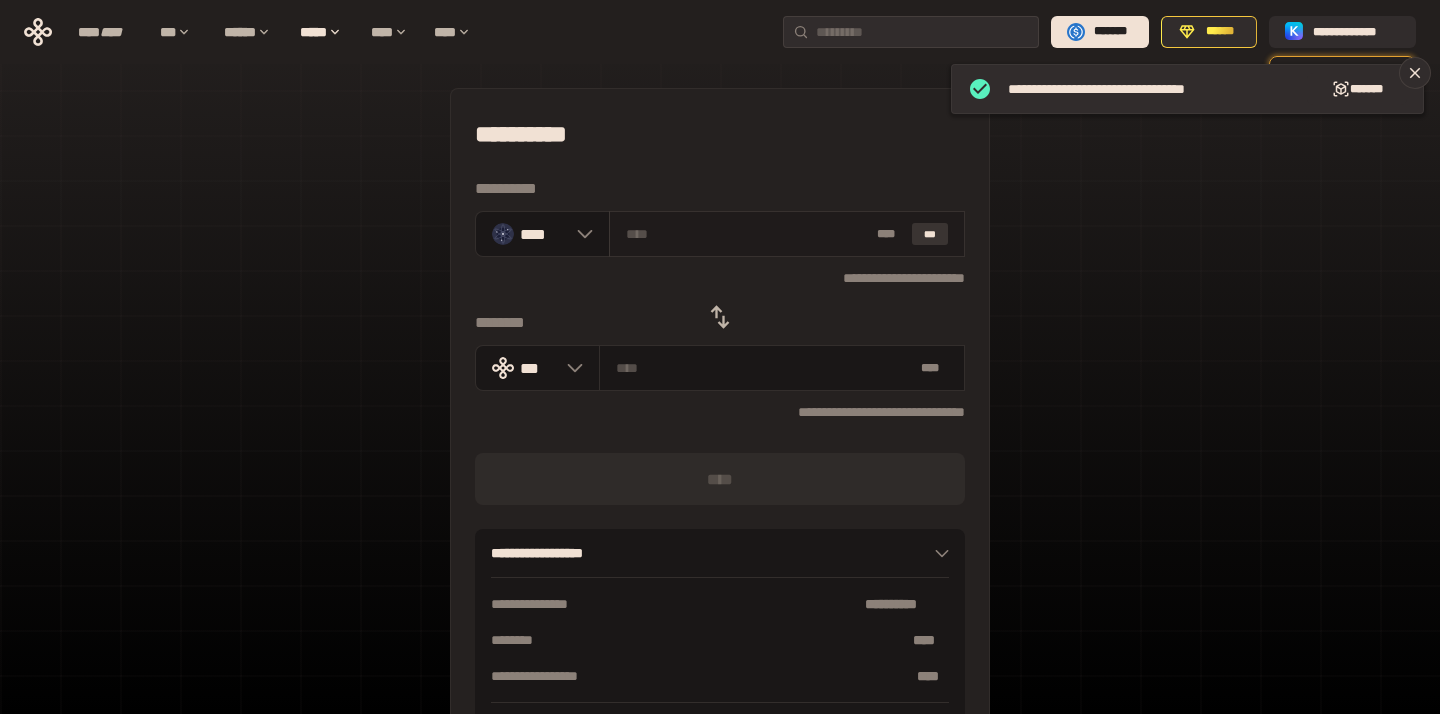 click on "***" at bounding box center (930, 234) 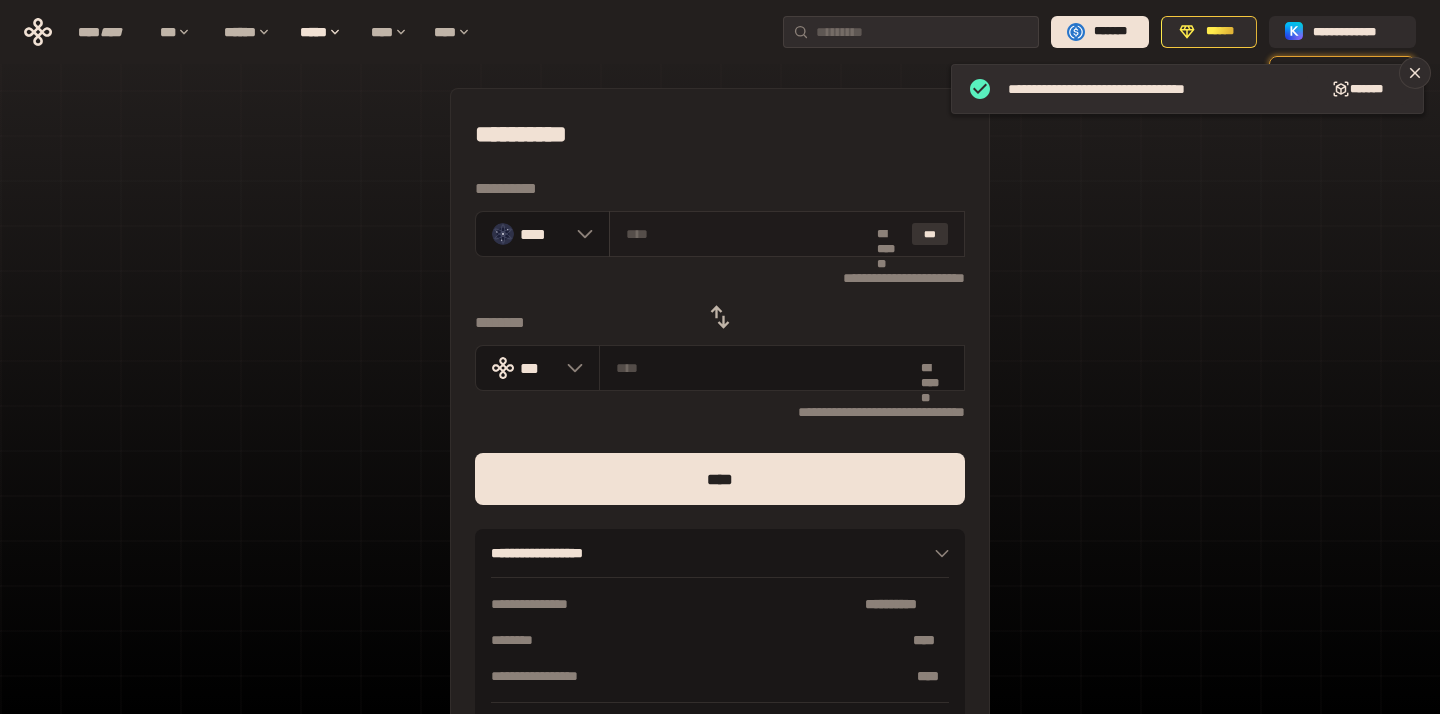 type on "********" 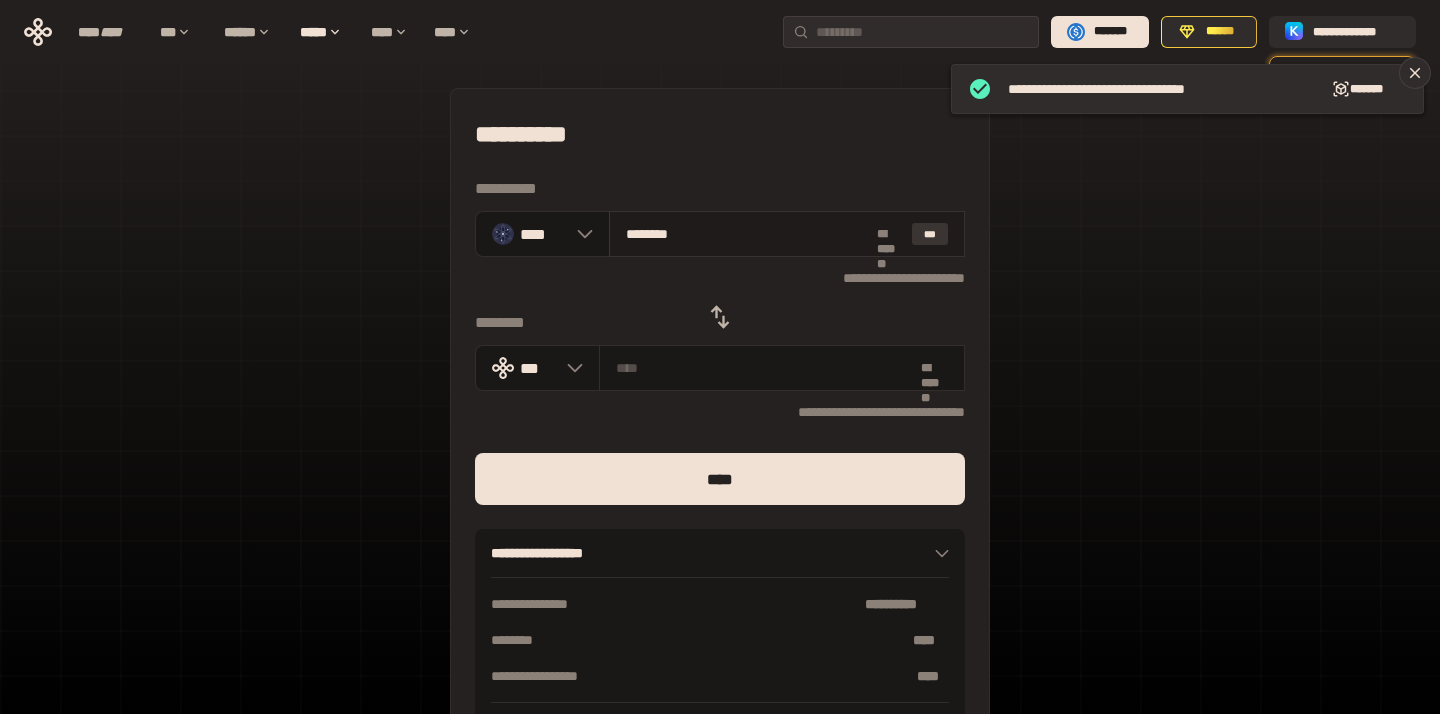 type on "**********" 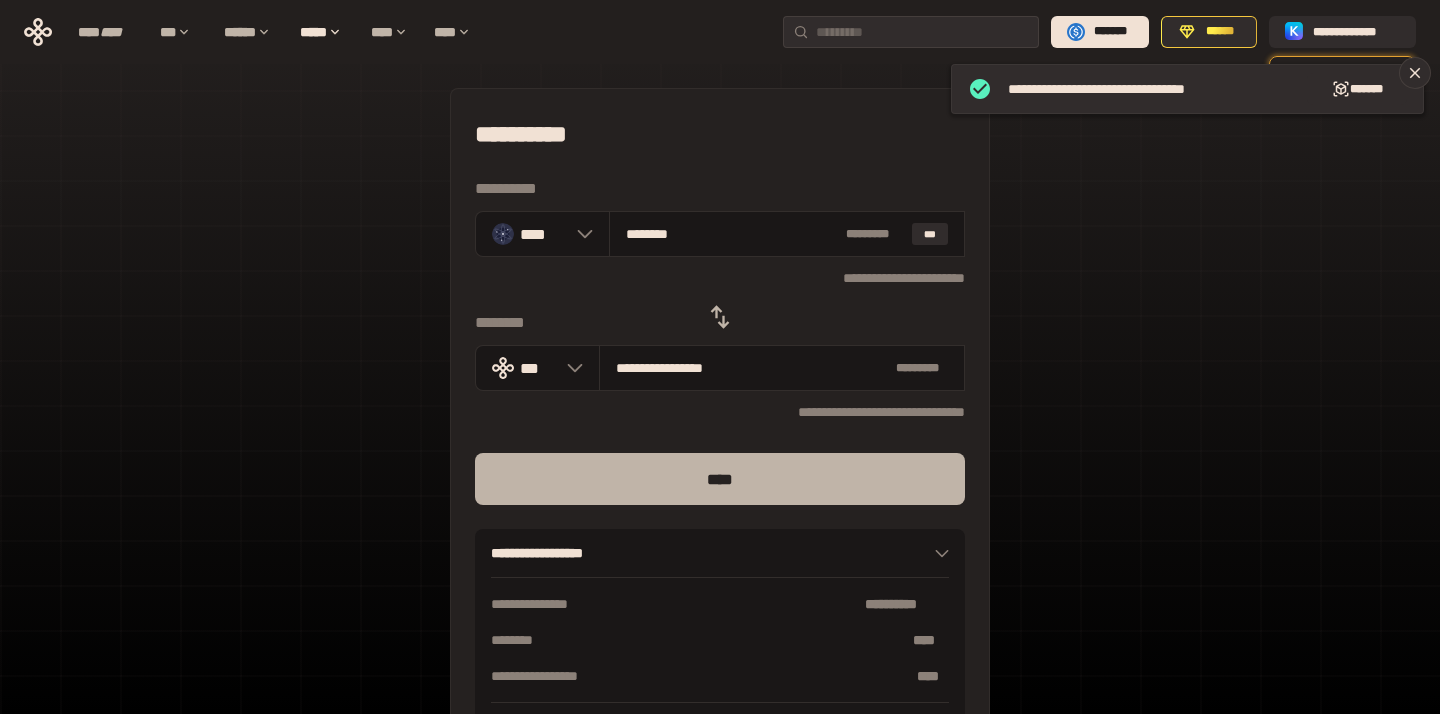click on "****" at bounding box center [720, 479] 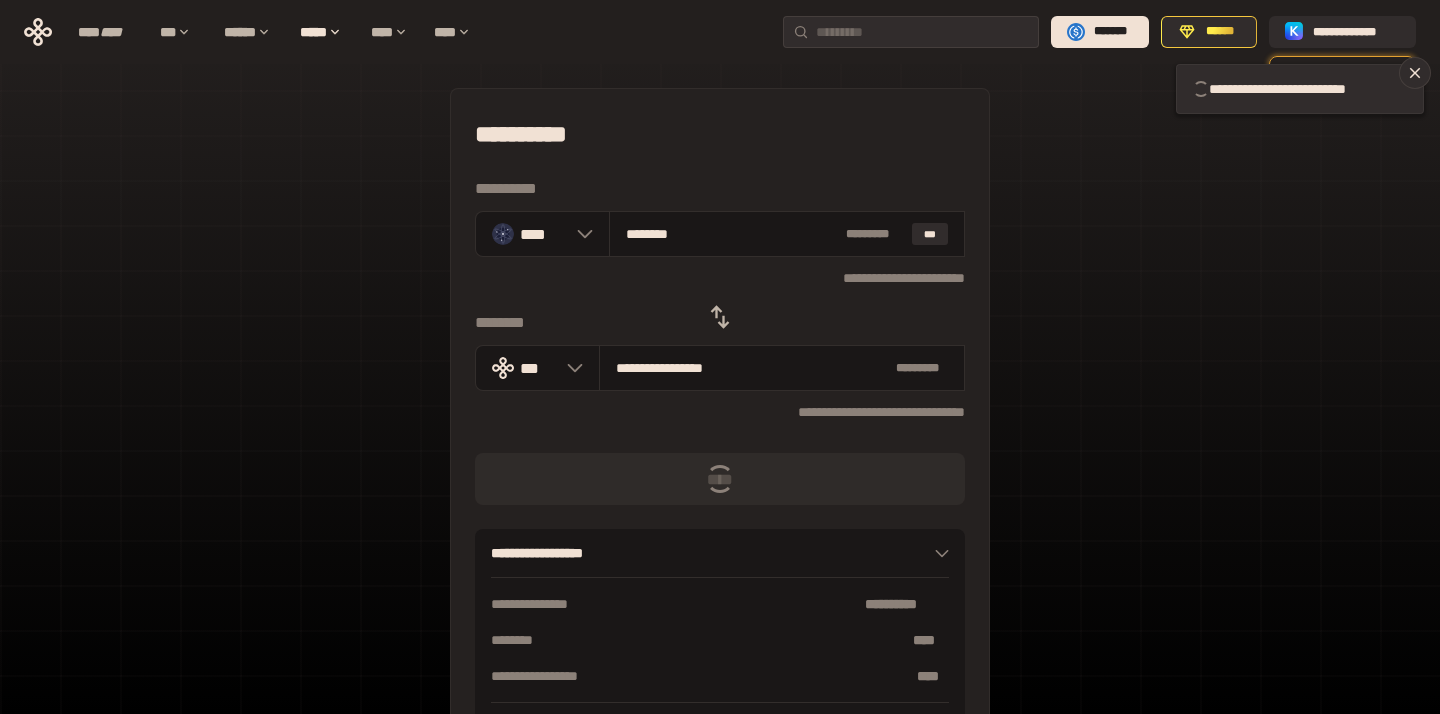 type 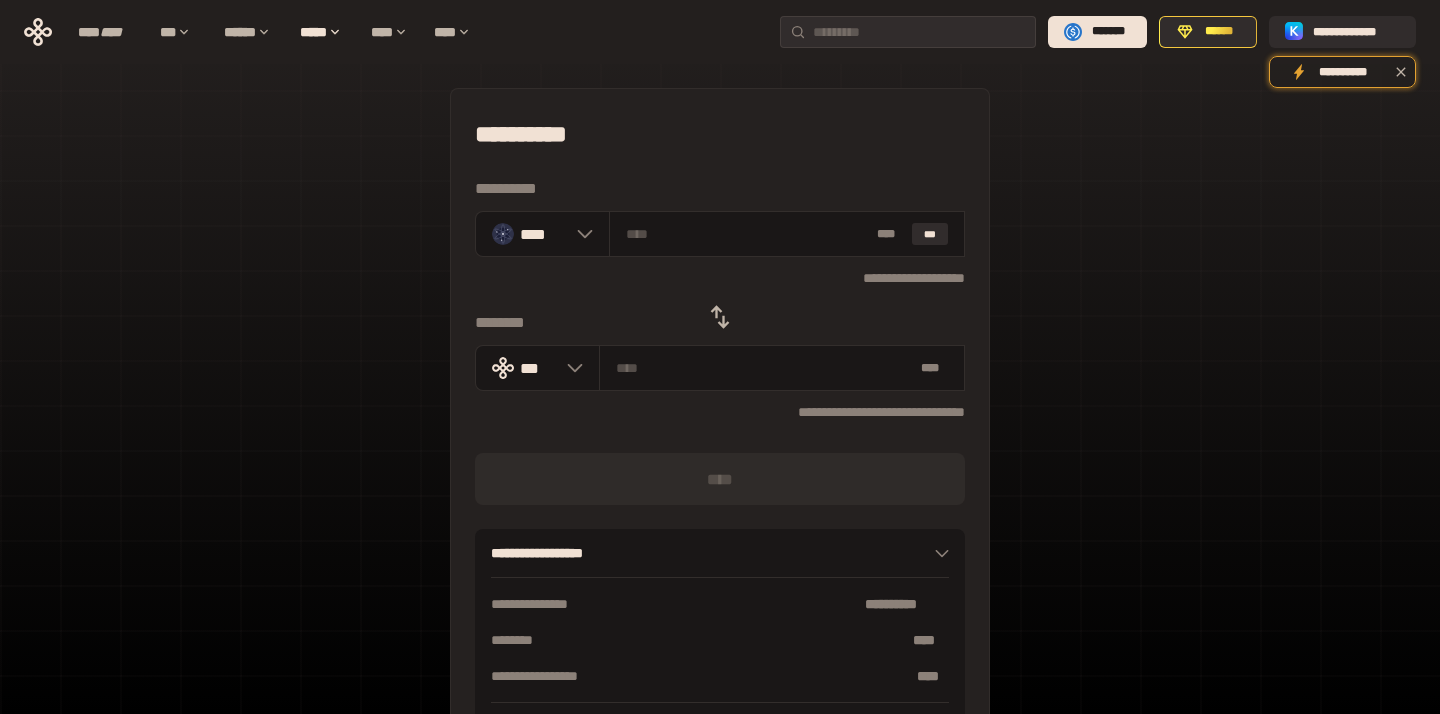 click 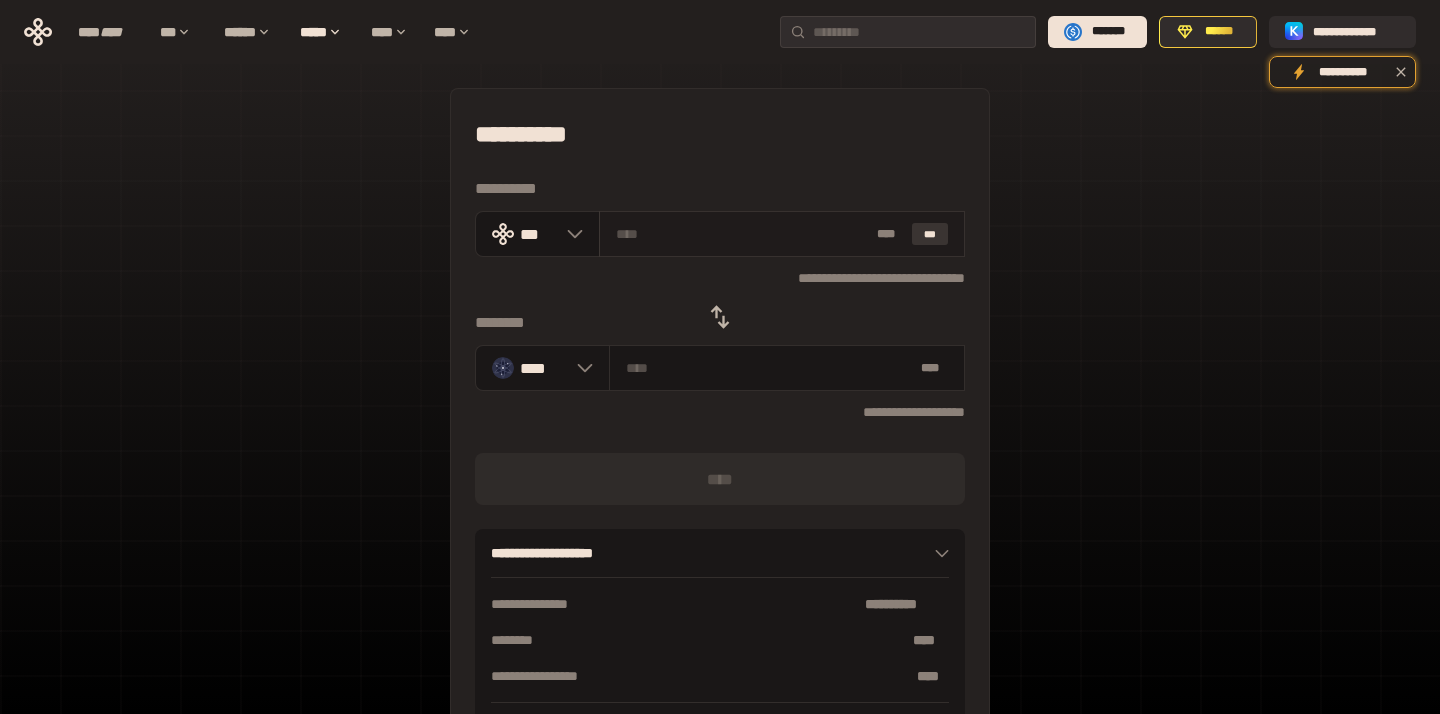 click on "***" at bounding box center [930, 234] 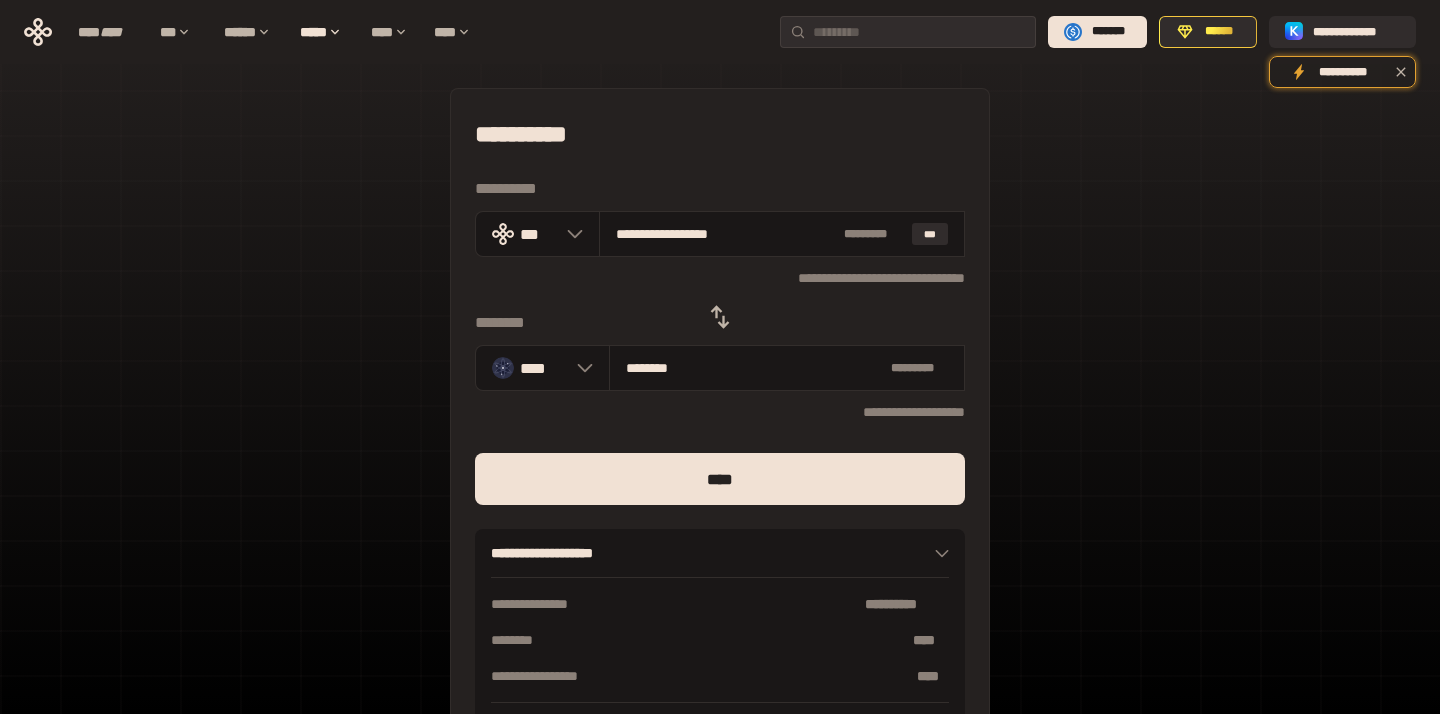 click on "**********" at bounding box center [720, 277] 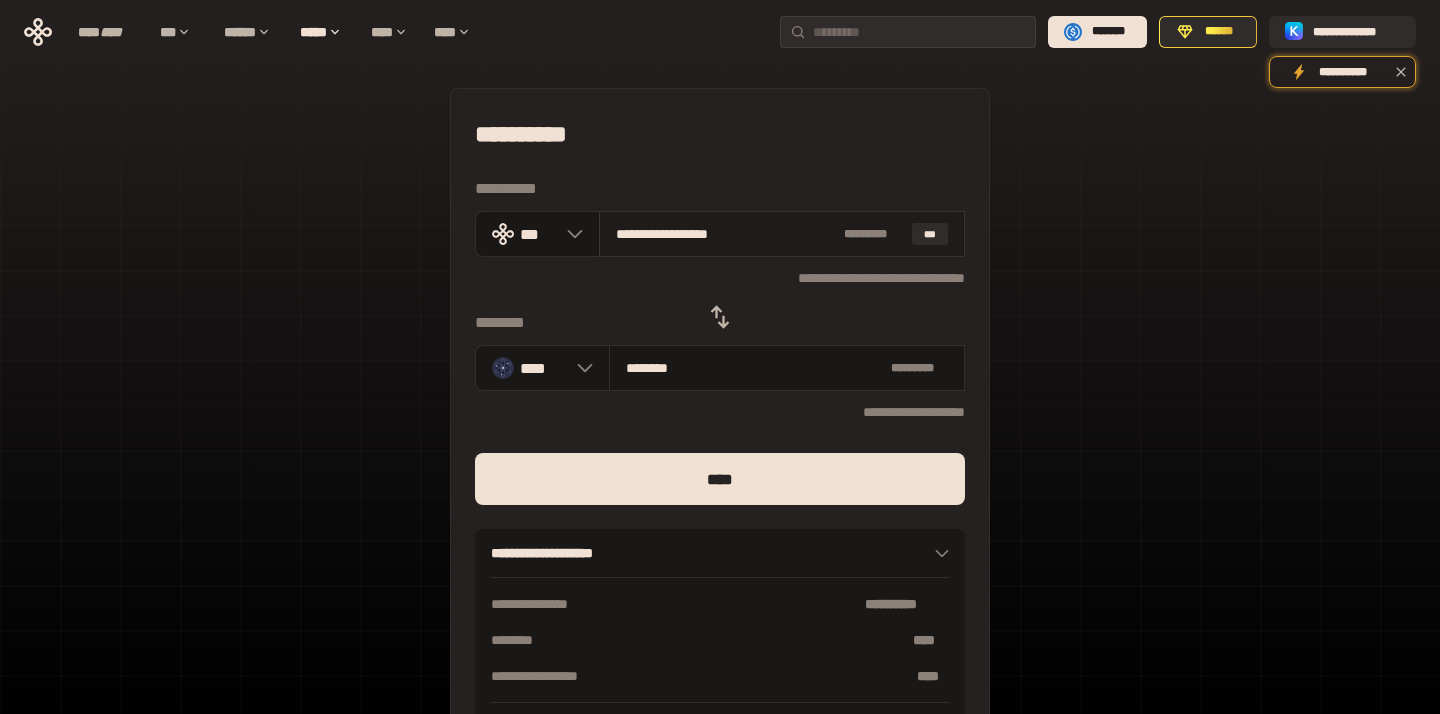 click on "**********" at bounding box center [782, 234] 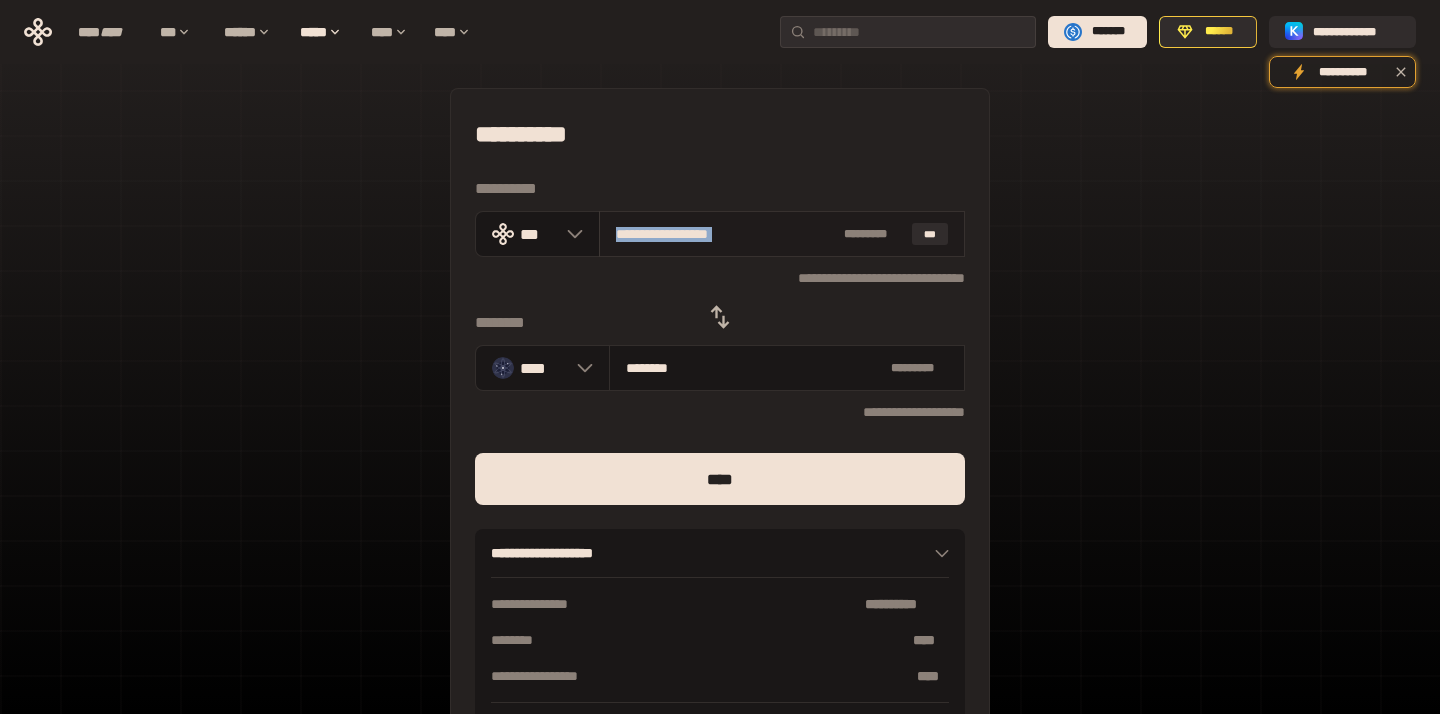 click on "**********" at bounding box center (782, 234) 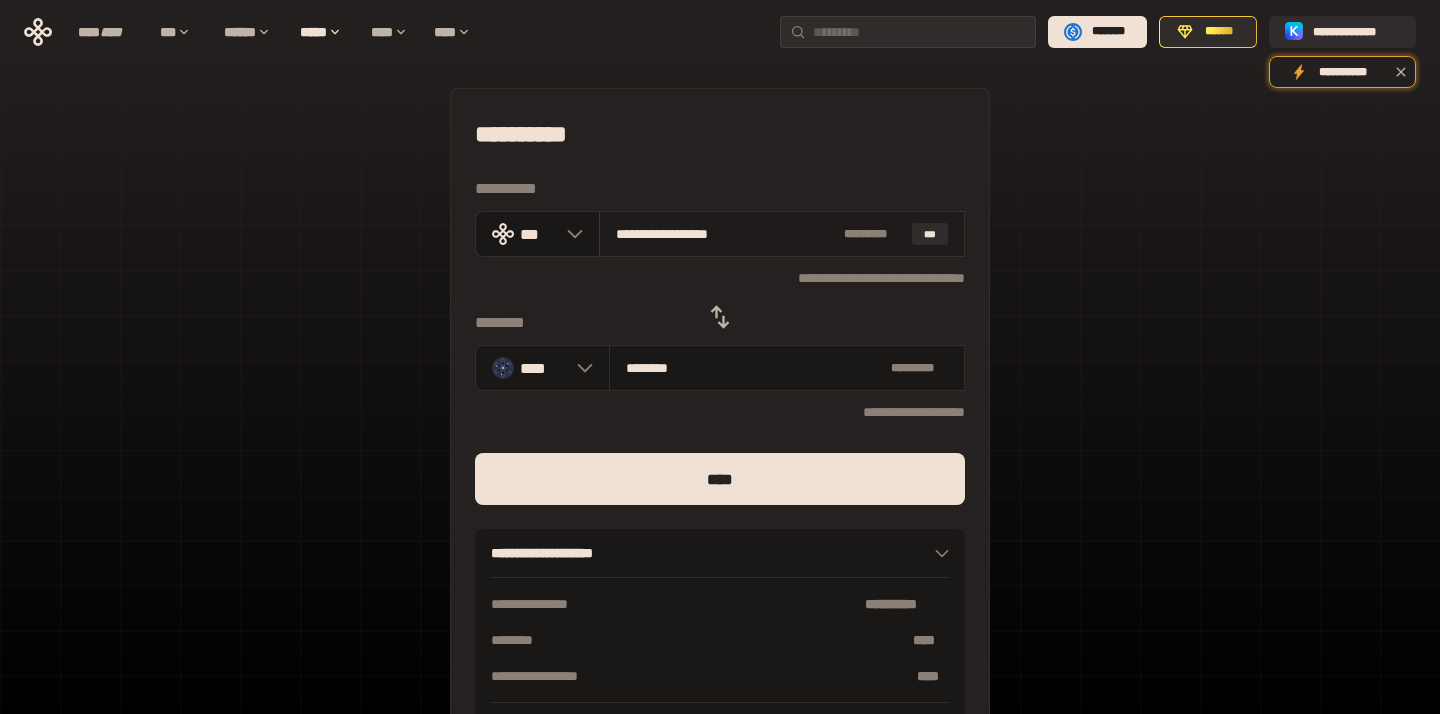click on "**********" at bounding box center [726, 234] 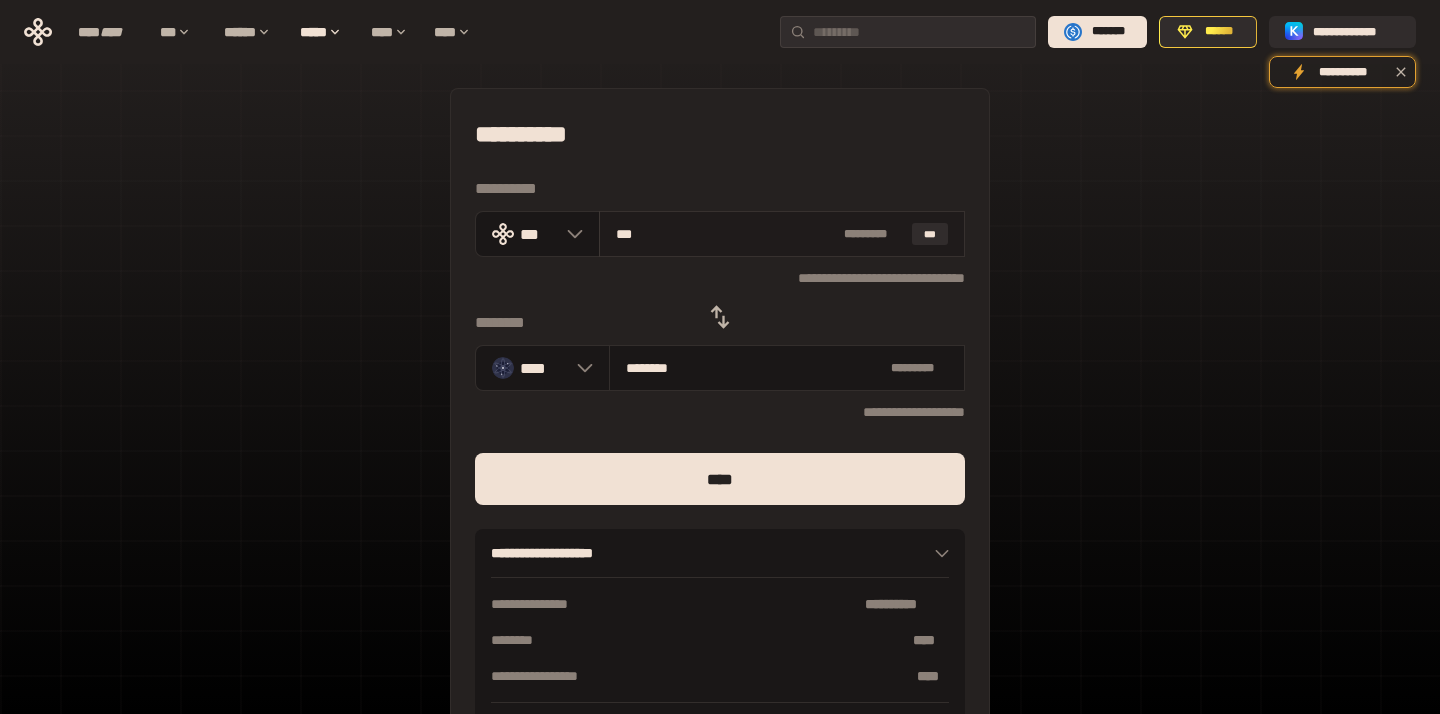 type on "********" 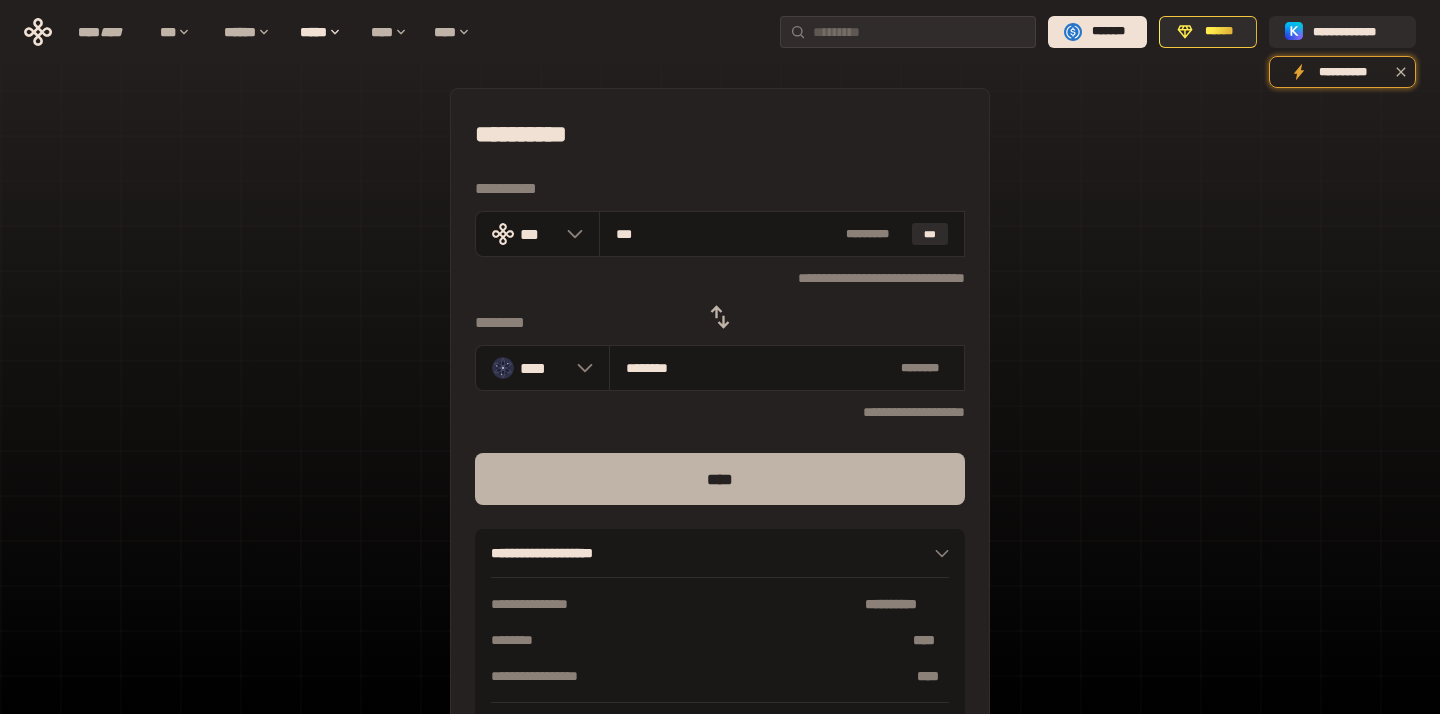 type on "***" 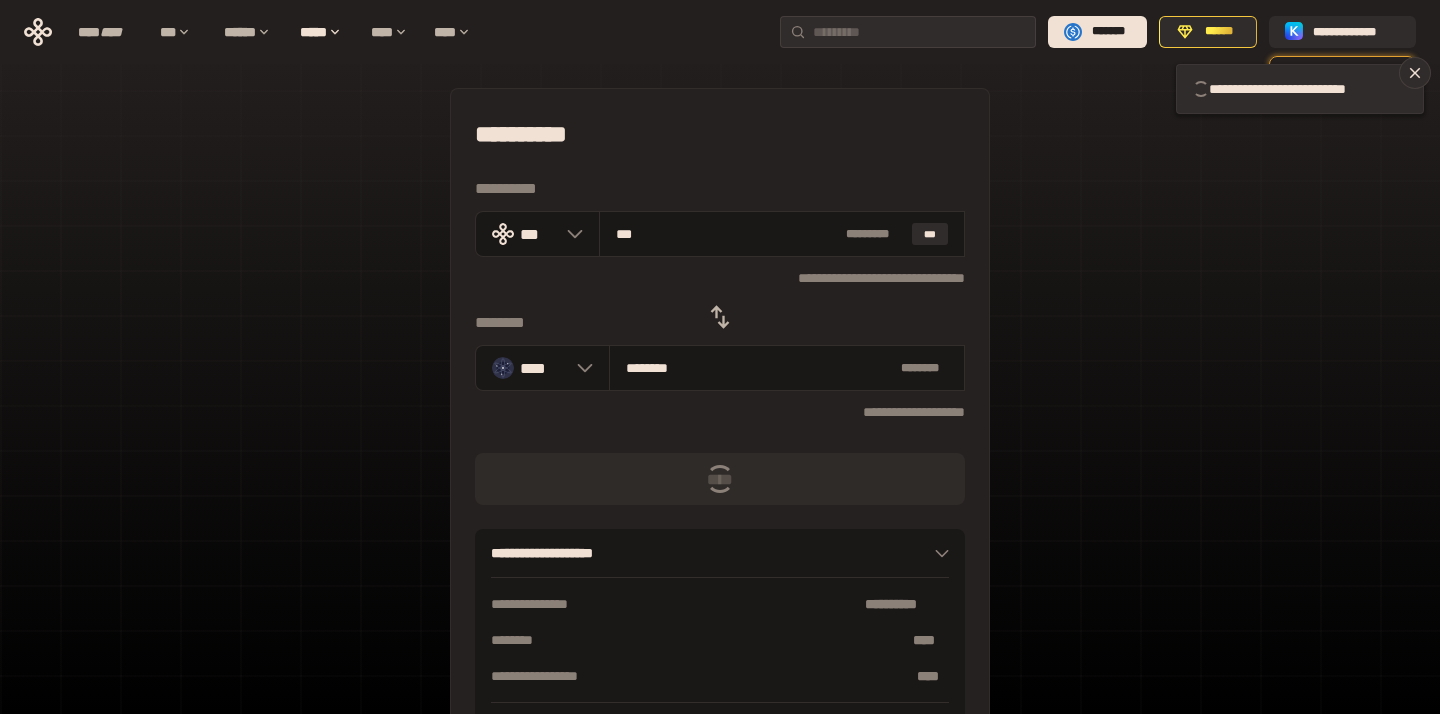type 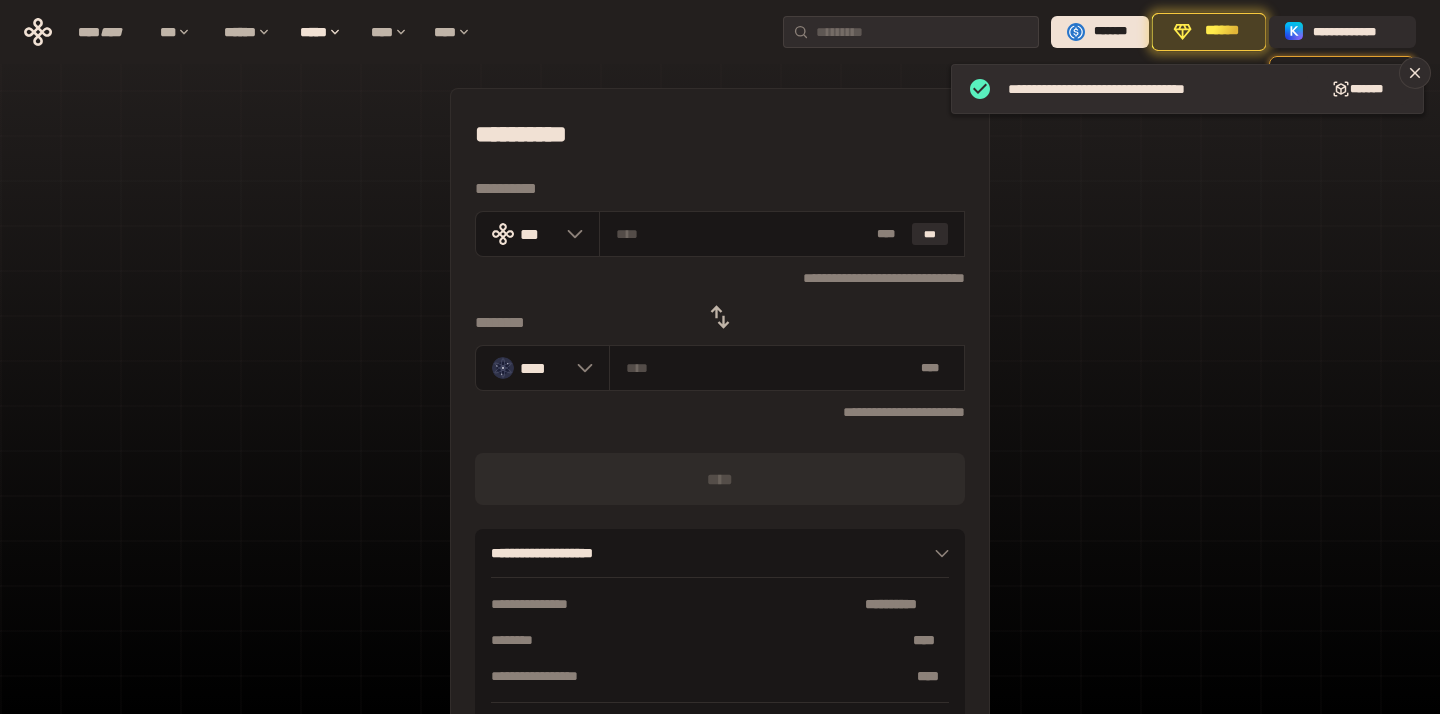 click 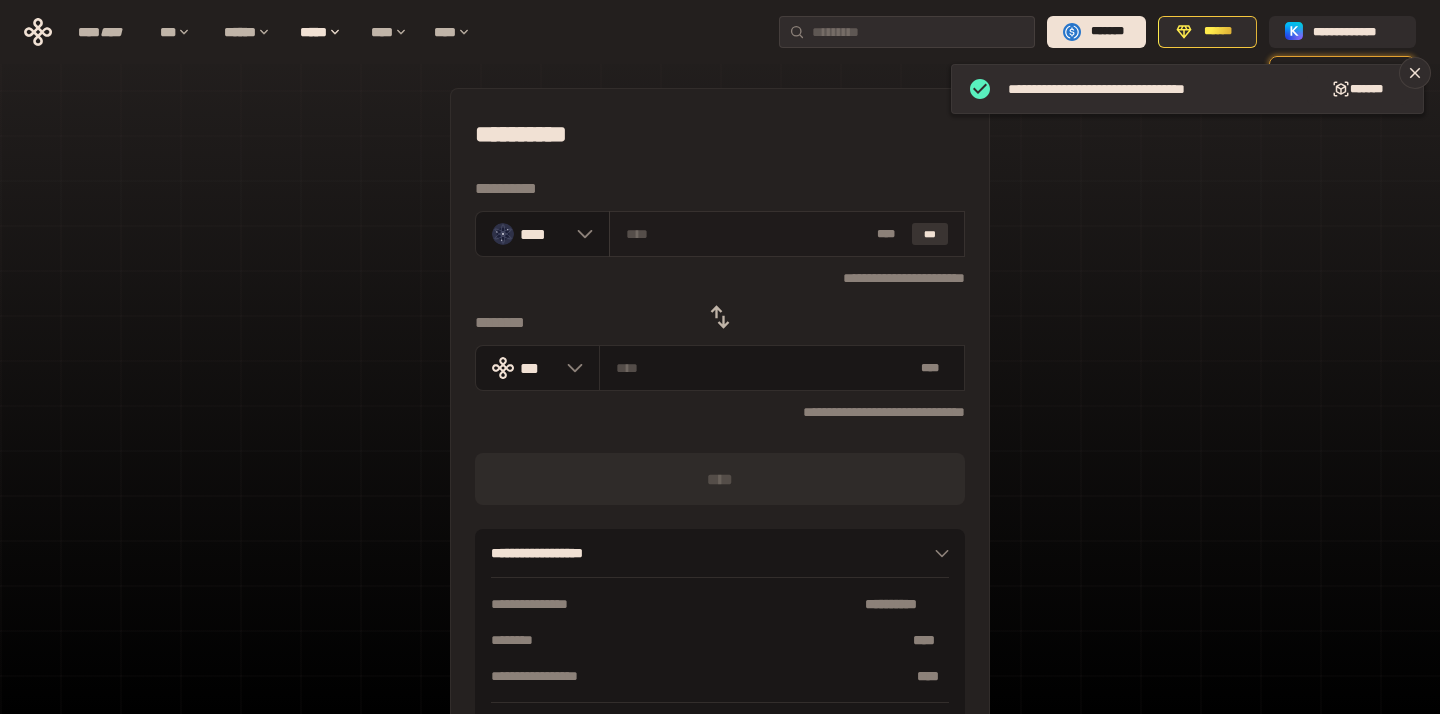 click on "***" at bounding box center (930, 234) 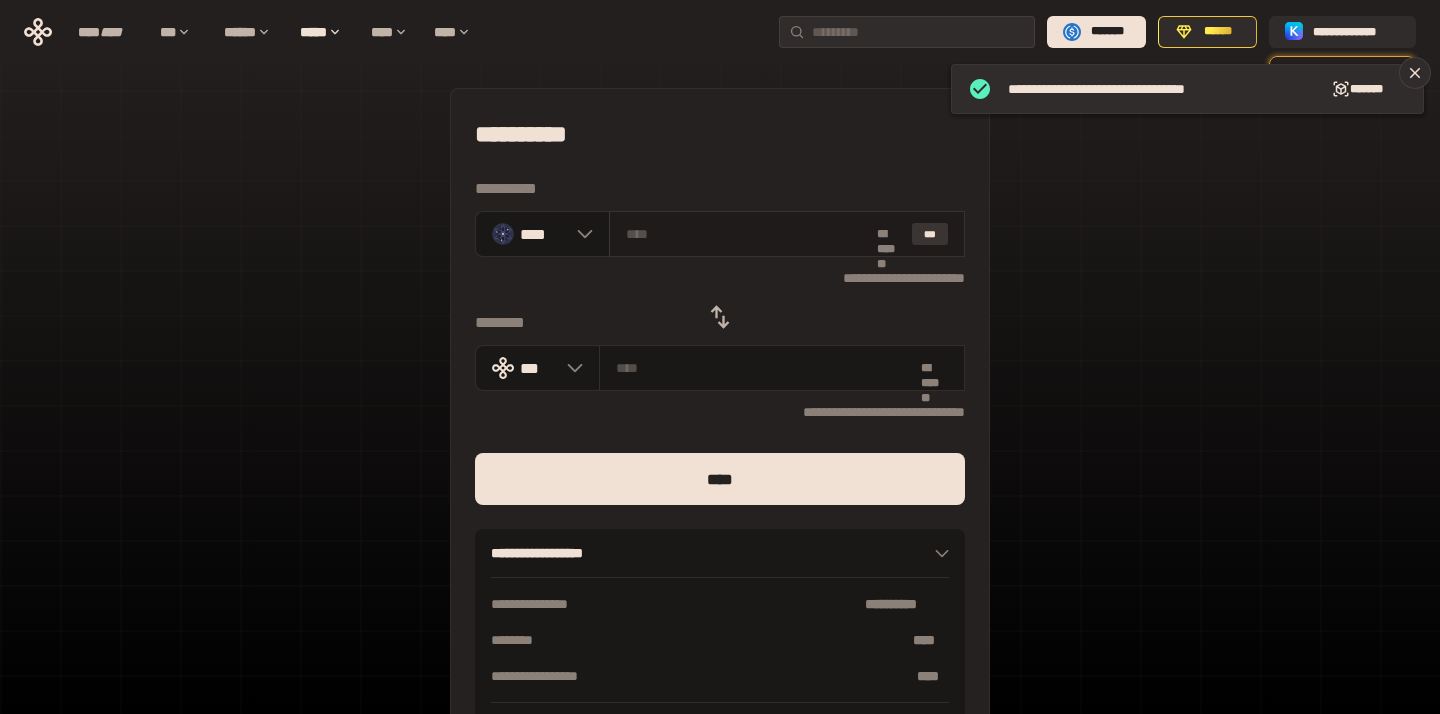 type on "********" 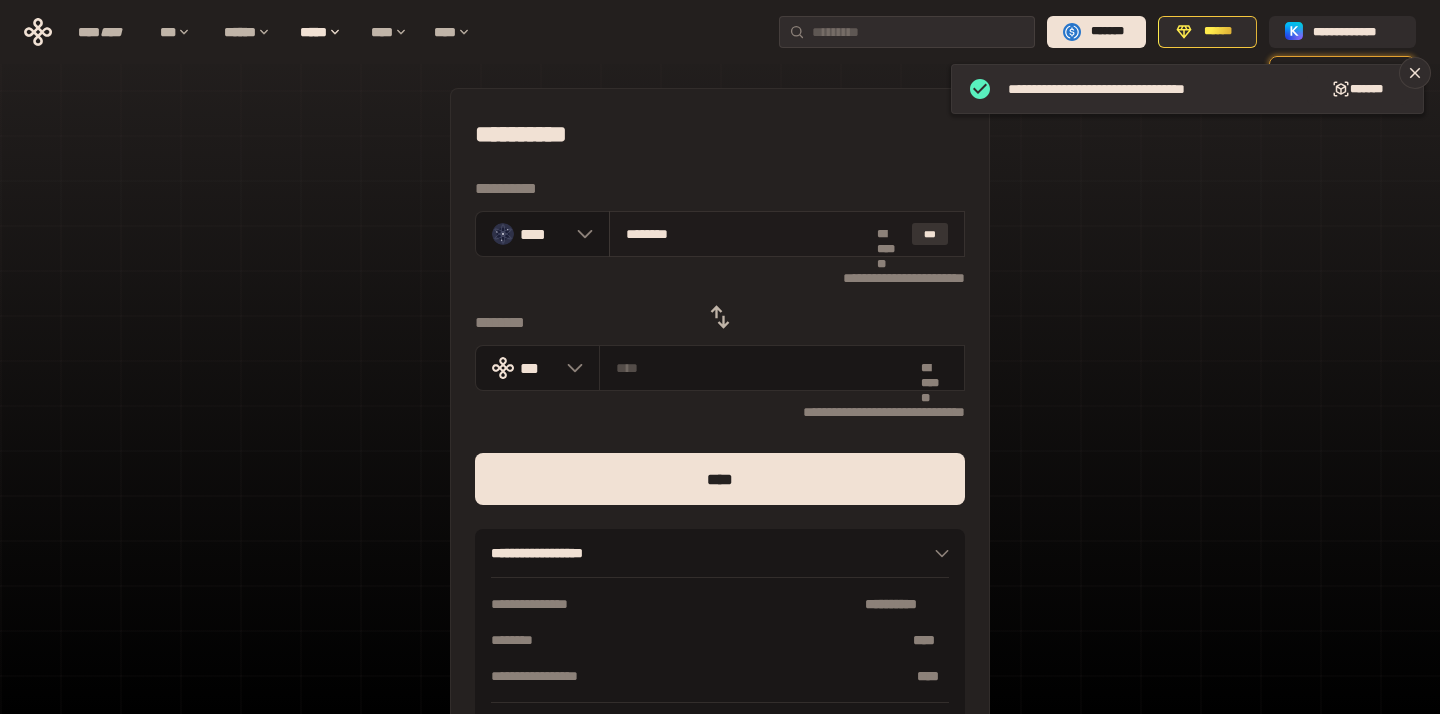 type on "**********" 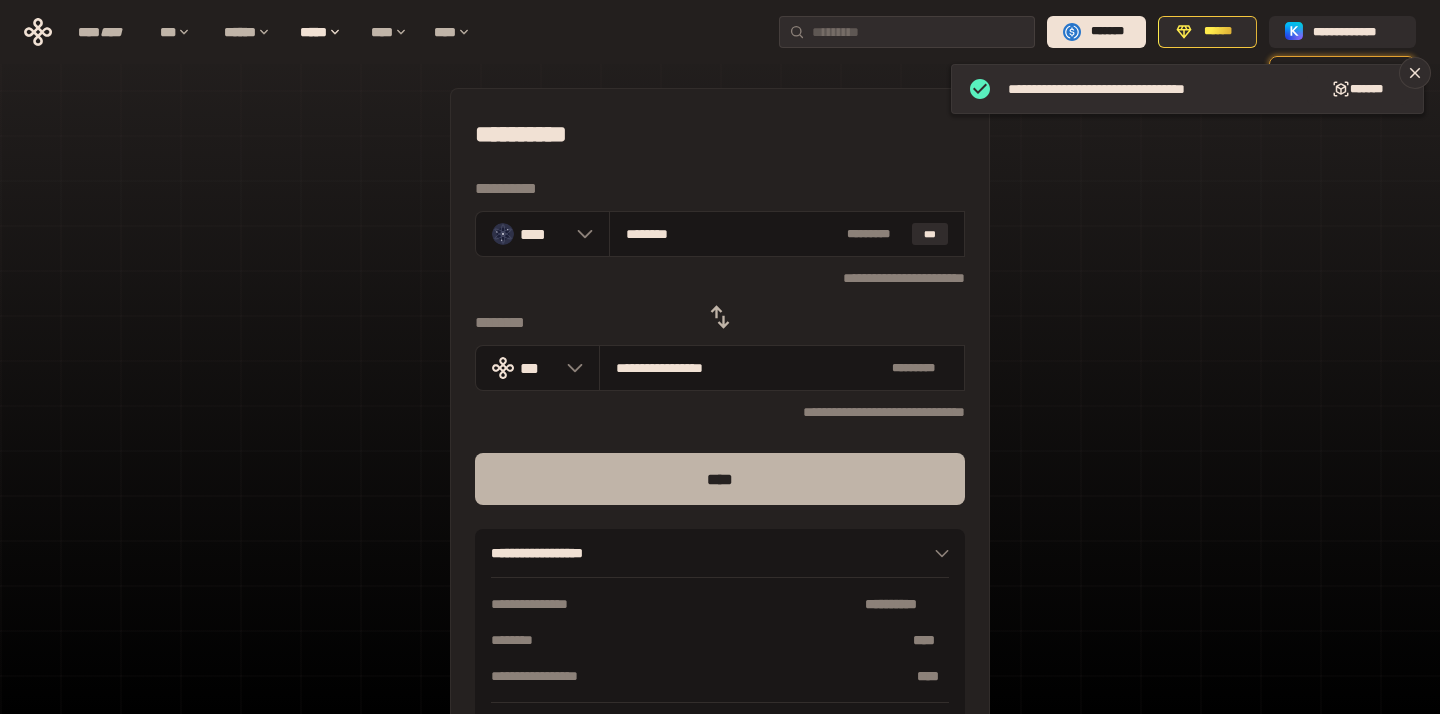 click on "****" at bounding box center (720, 479) 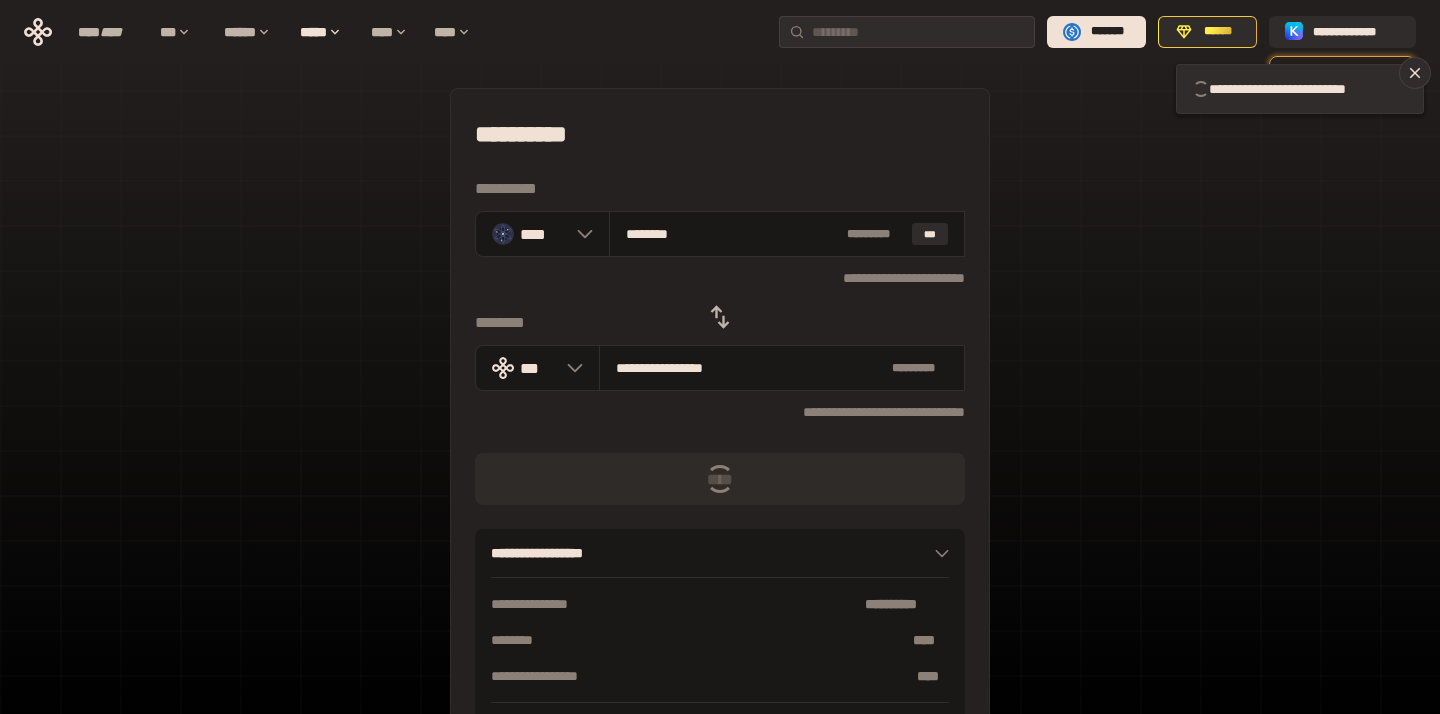 type 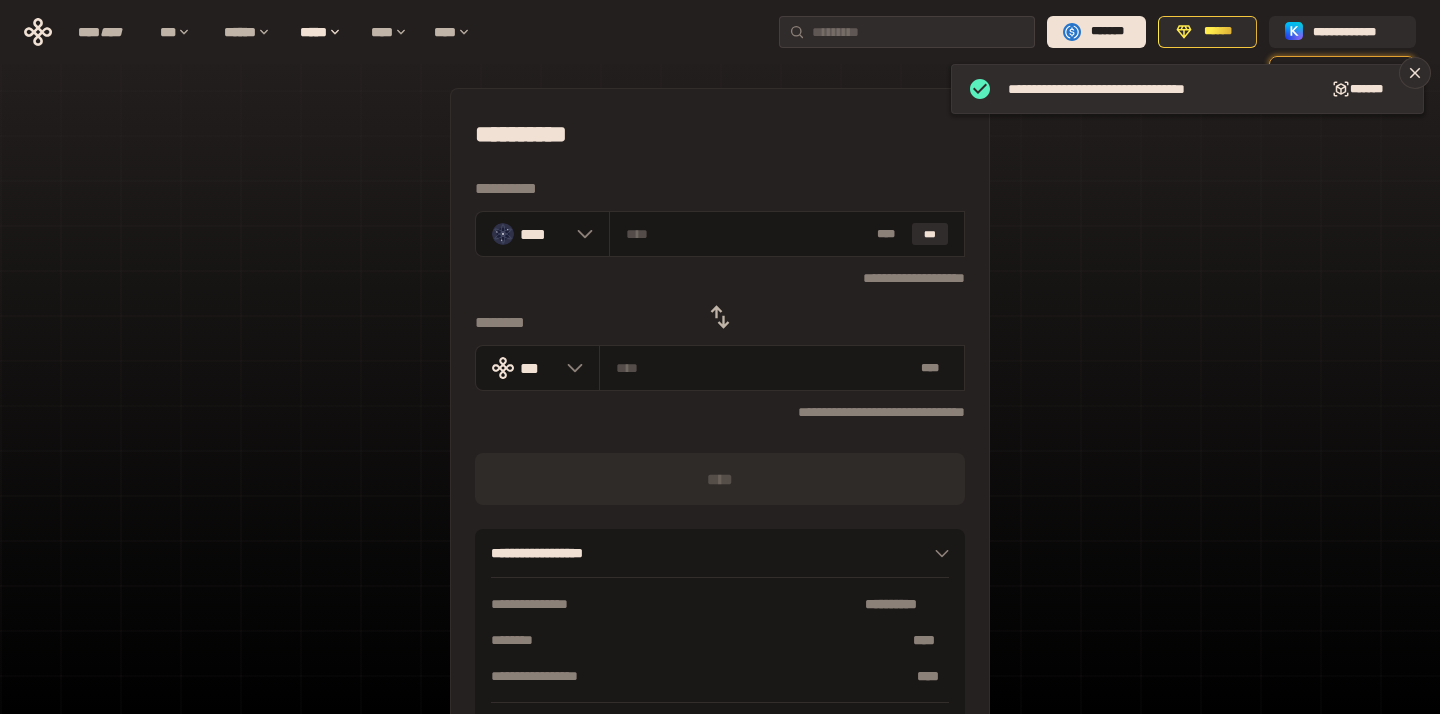 click at bounding box center (720, 317) 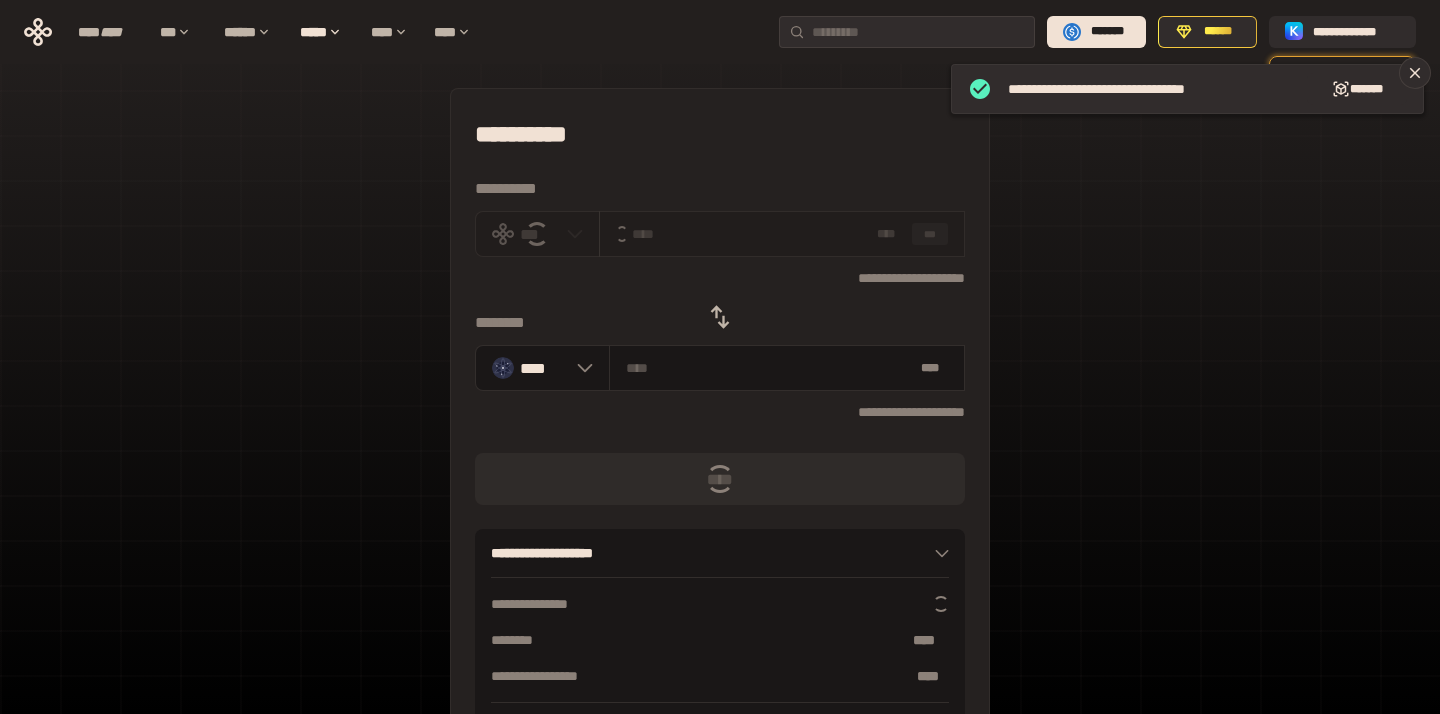 click 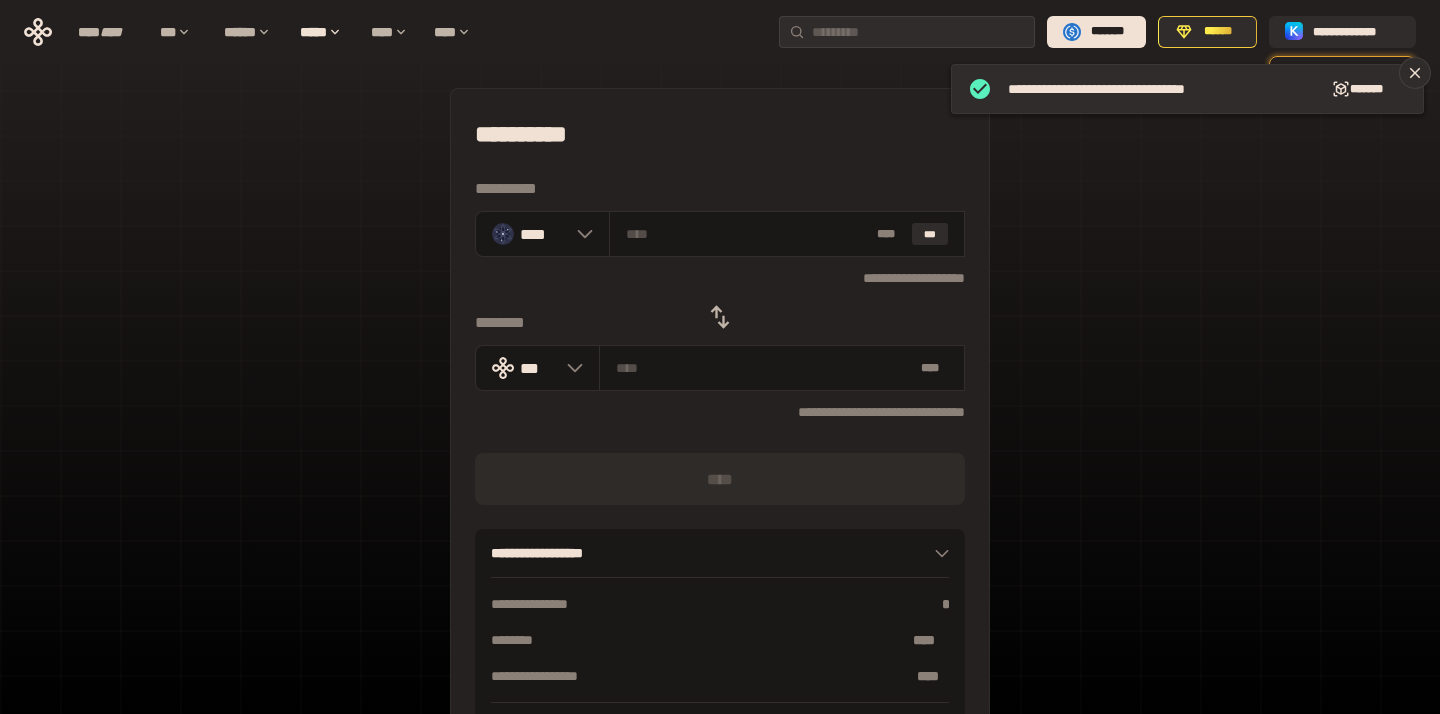 click 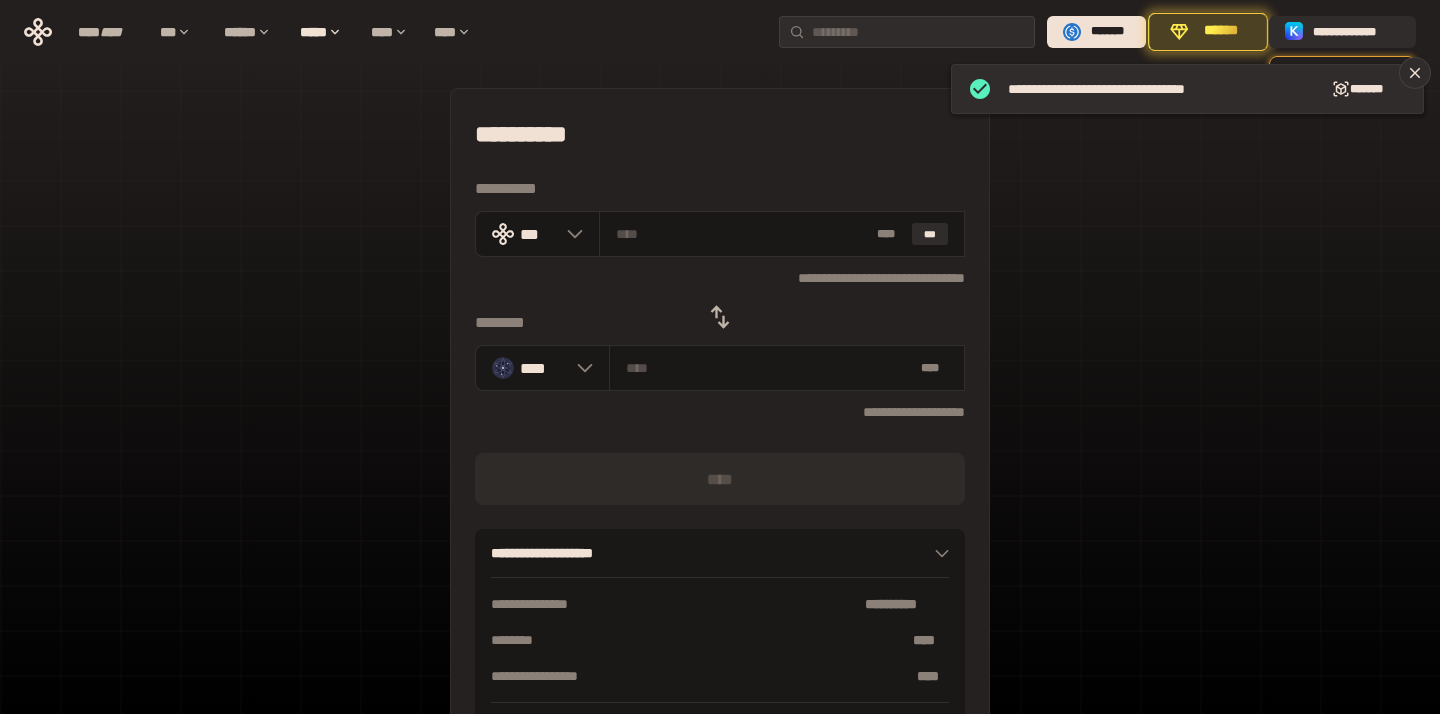 click at bounding box center (720, 317) 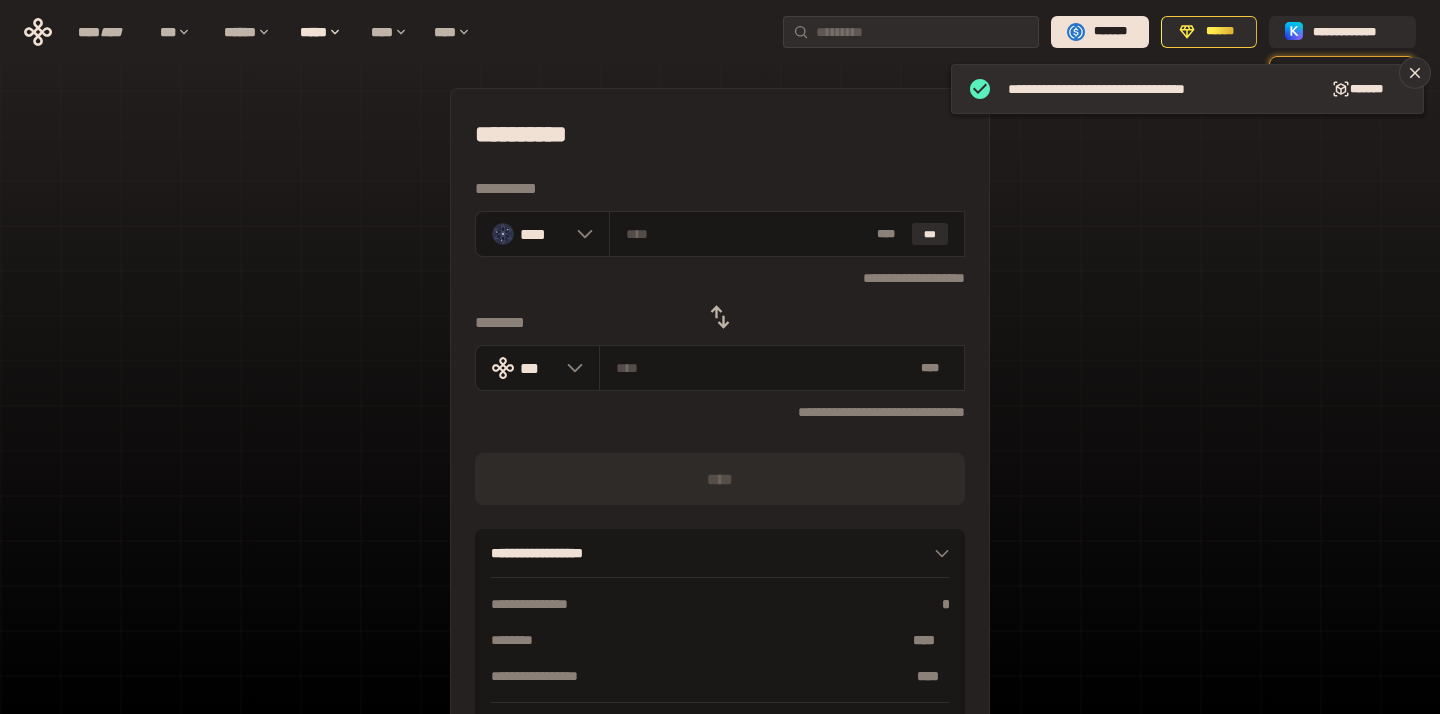 click 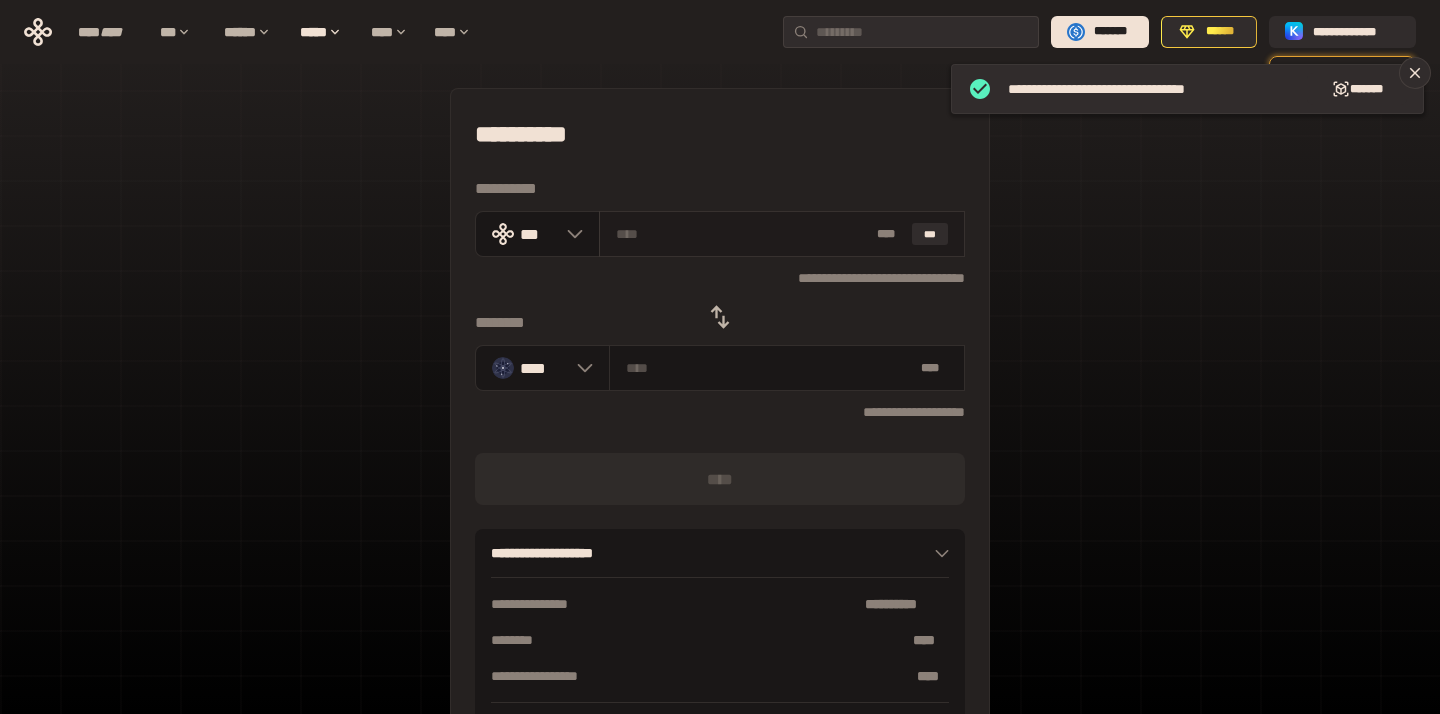 click at bounding box center [743, 234] 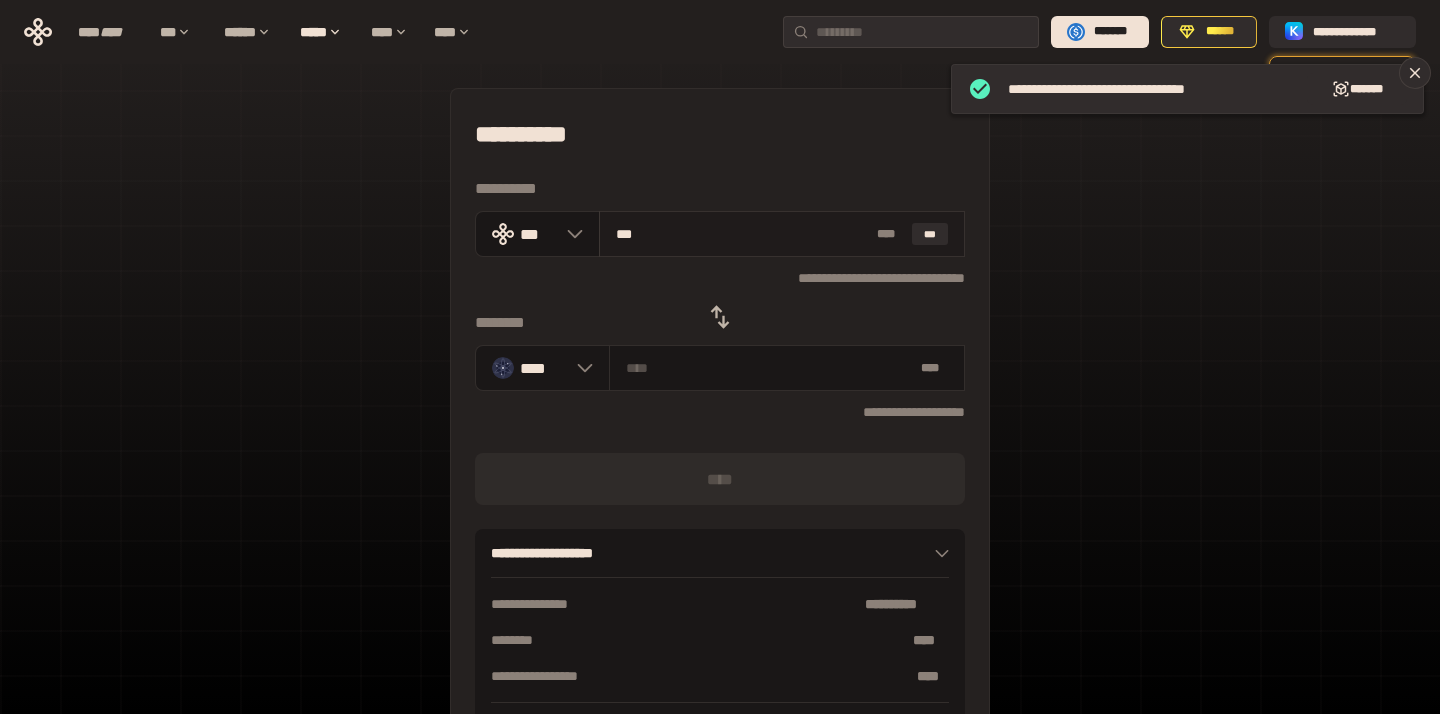 type on "********" 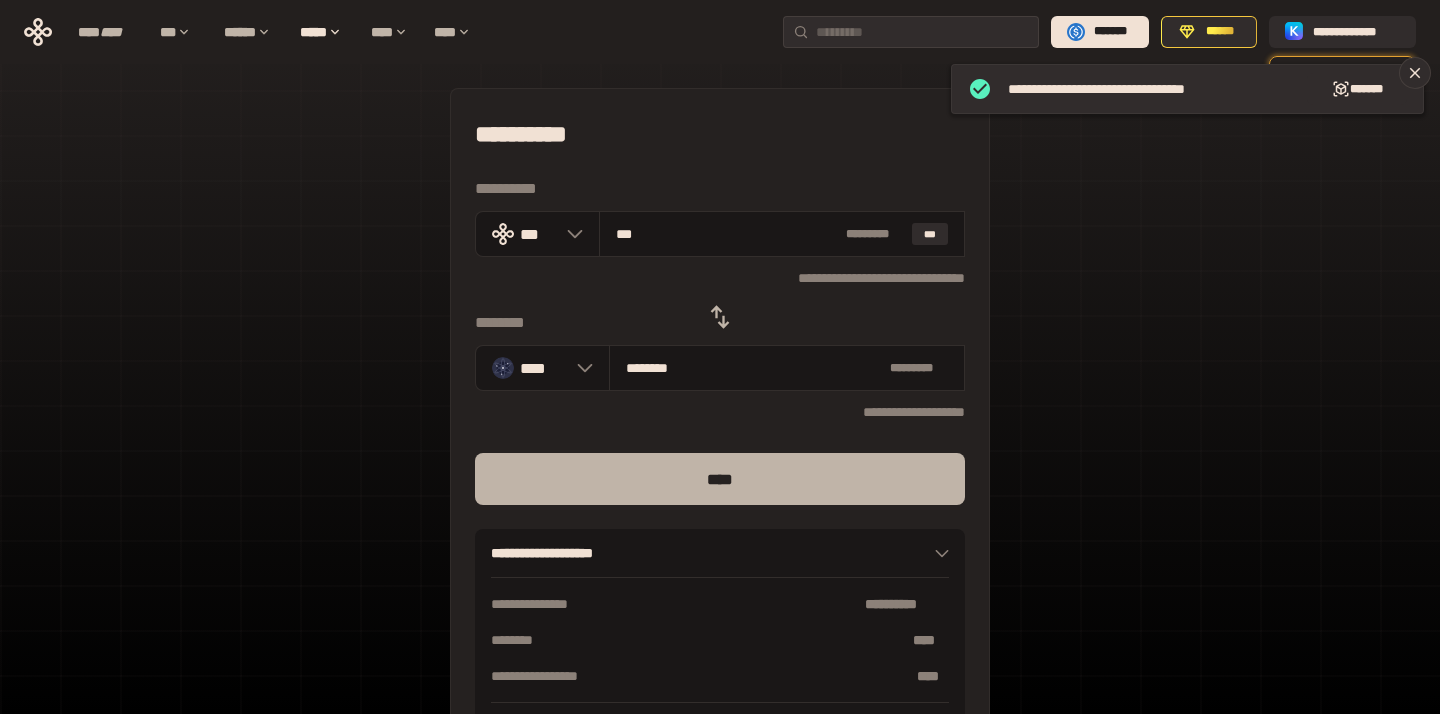 type on "***" 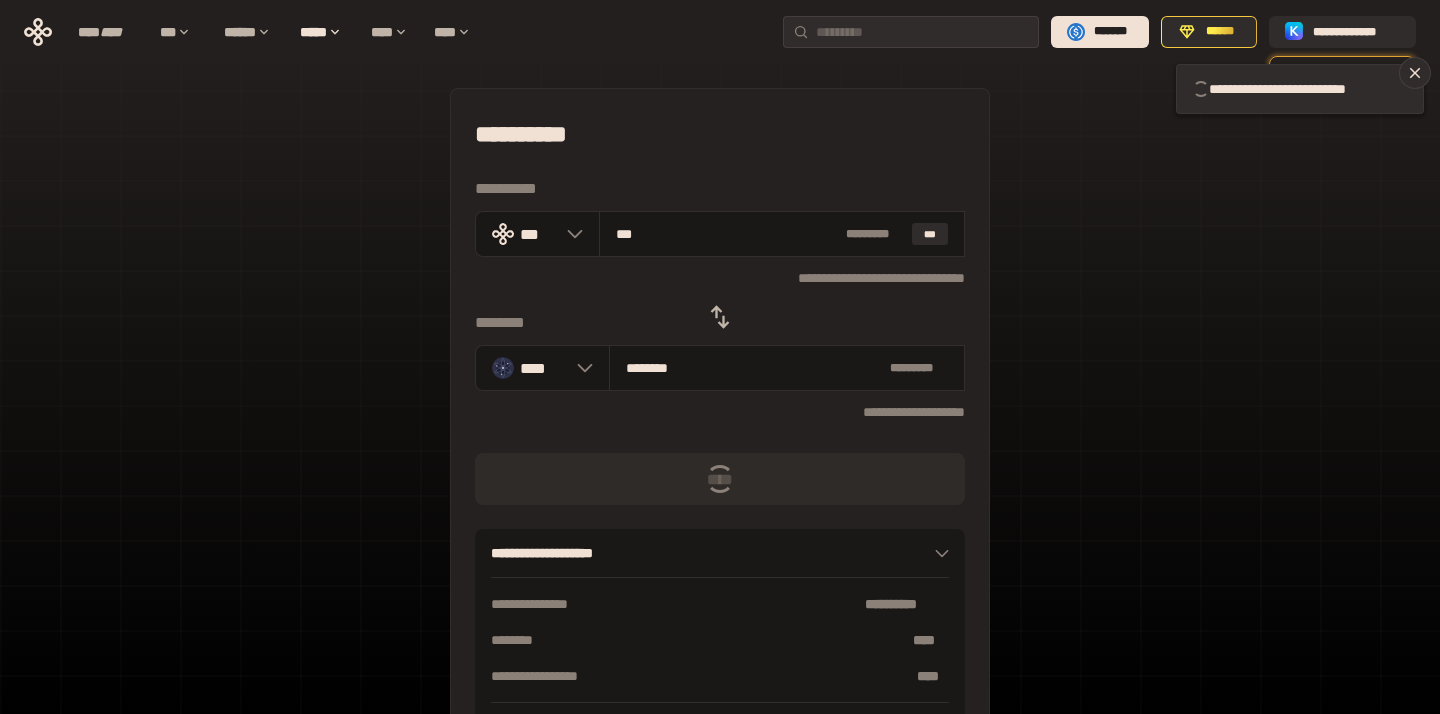 type 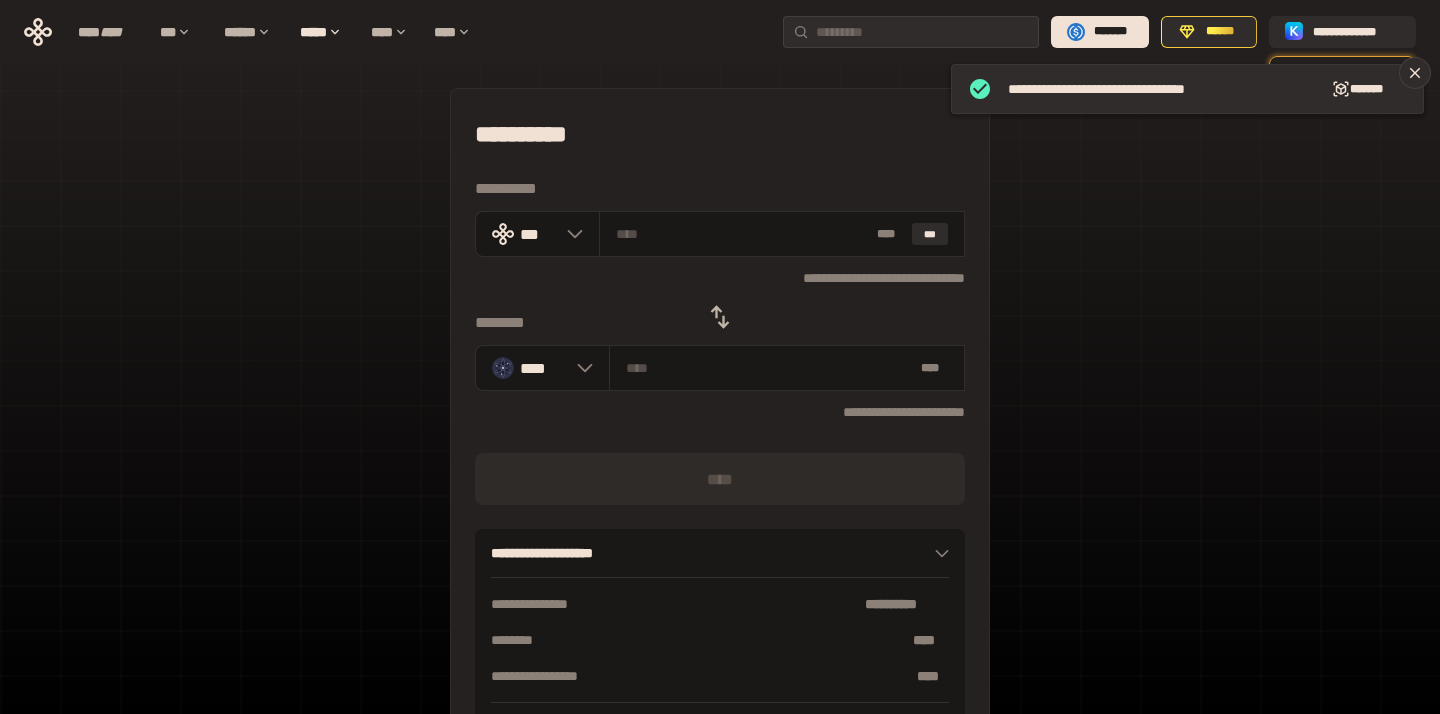 click at bounding box center (720, 317) 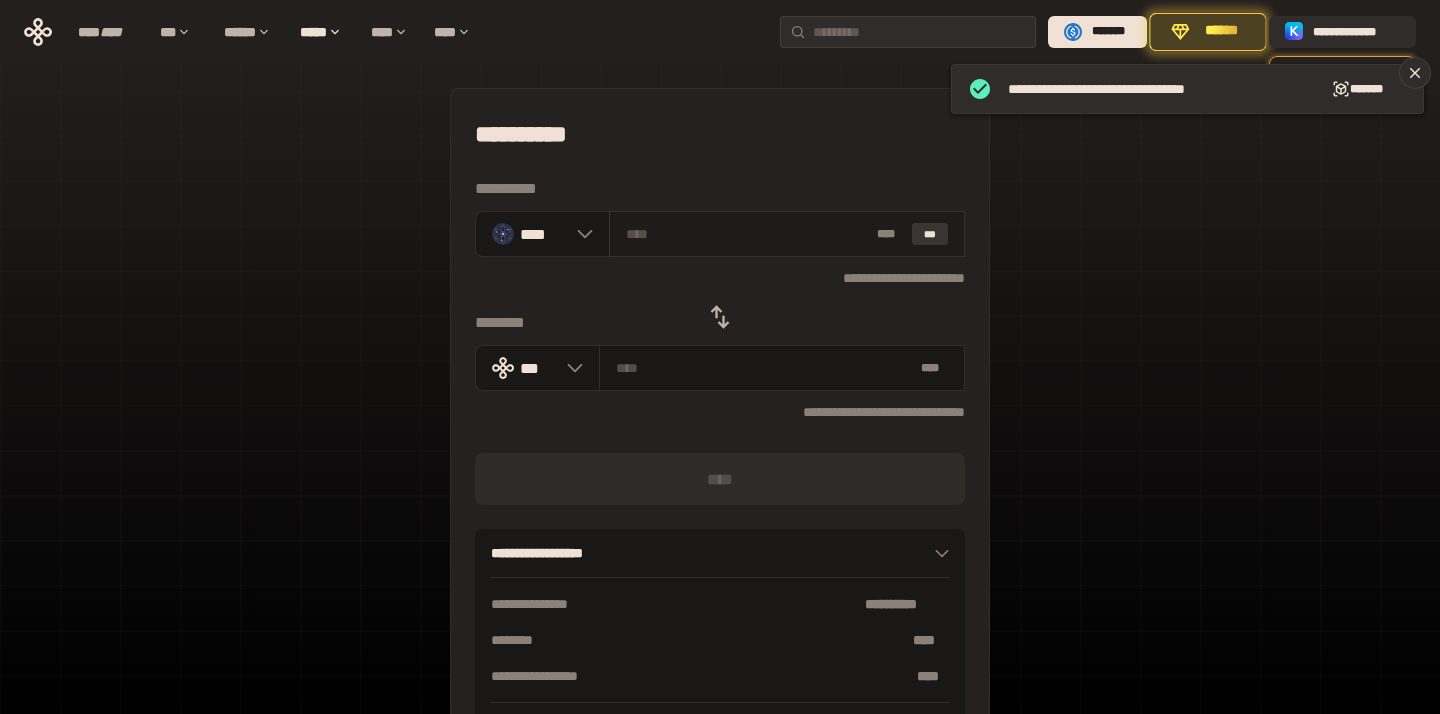 click on "***" at bounding box center (930, 234) 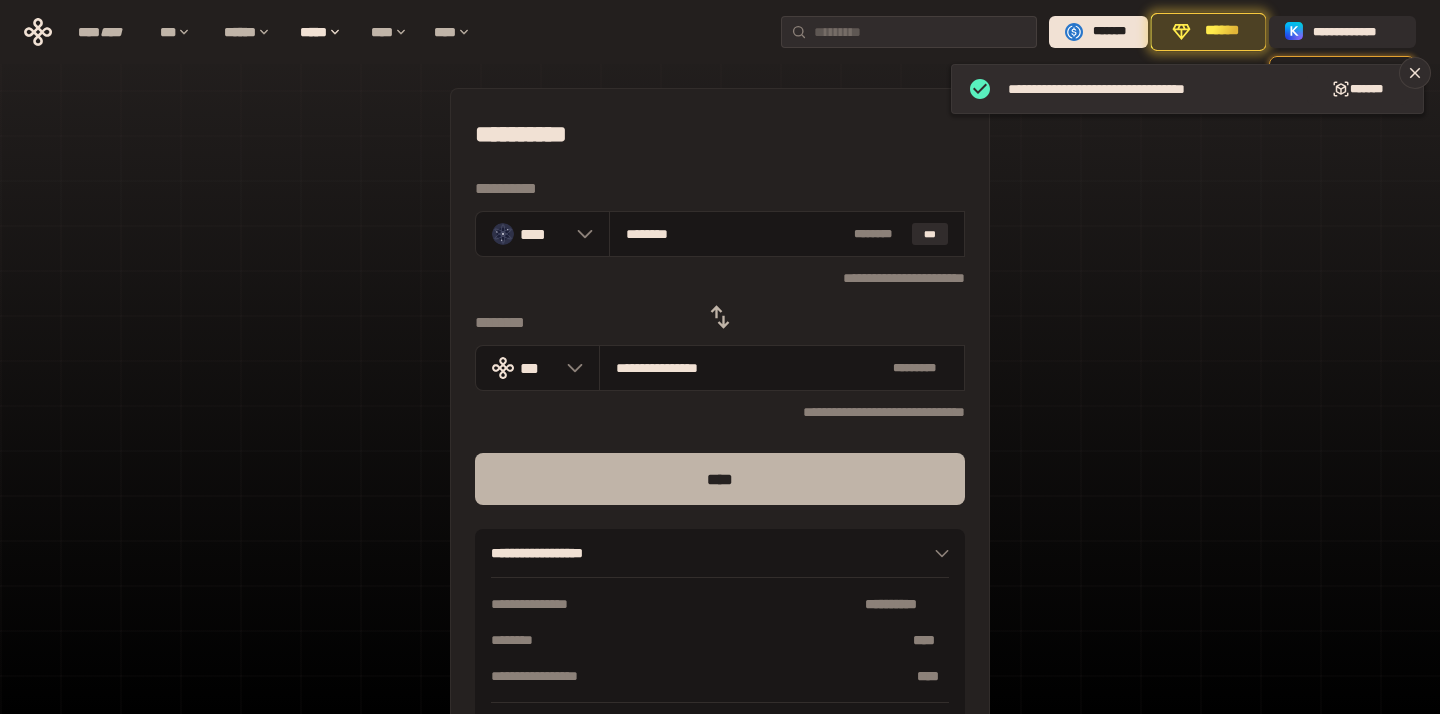click on "****" at bounding box center (720, 479) 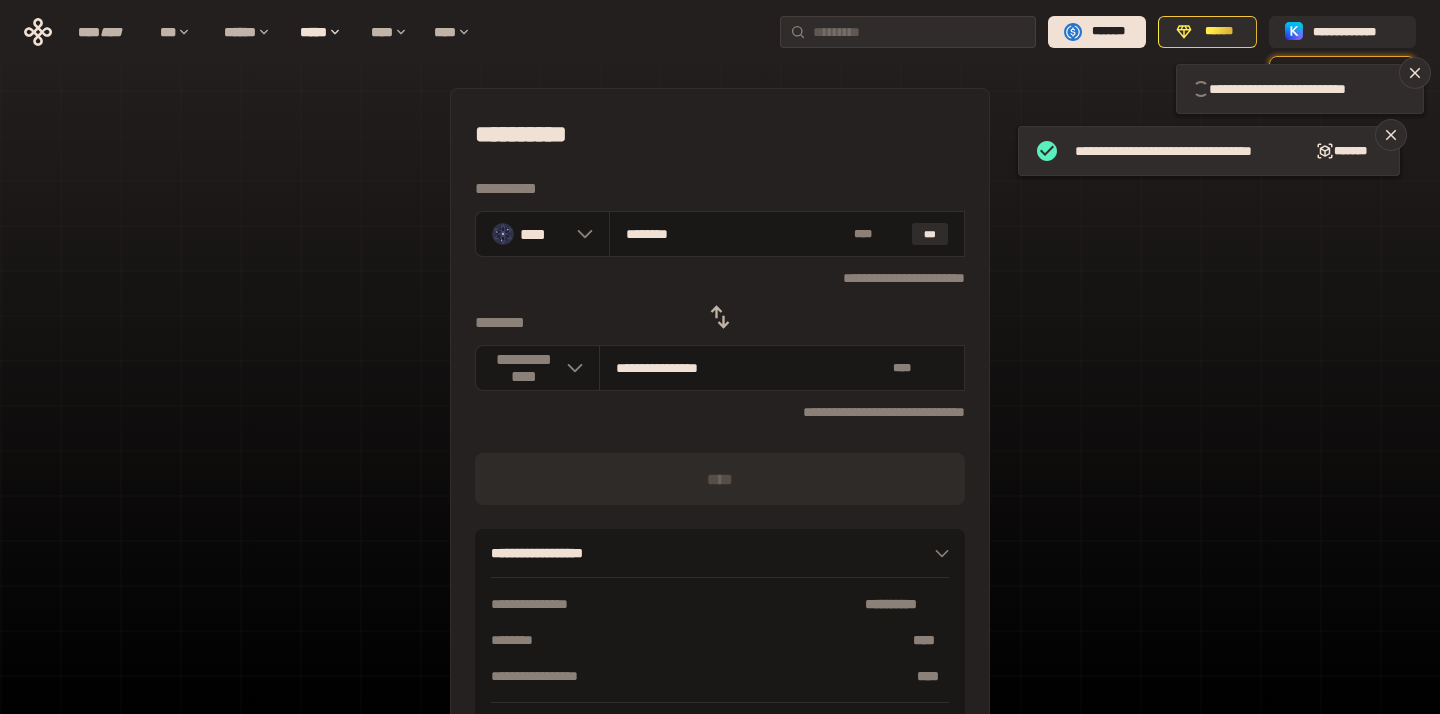 type 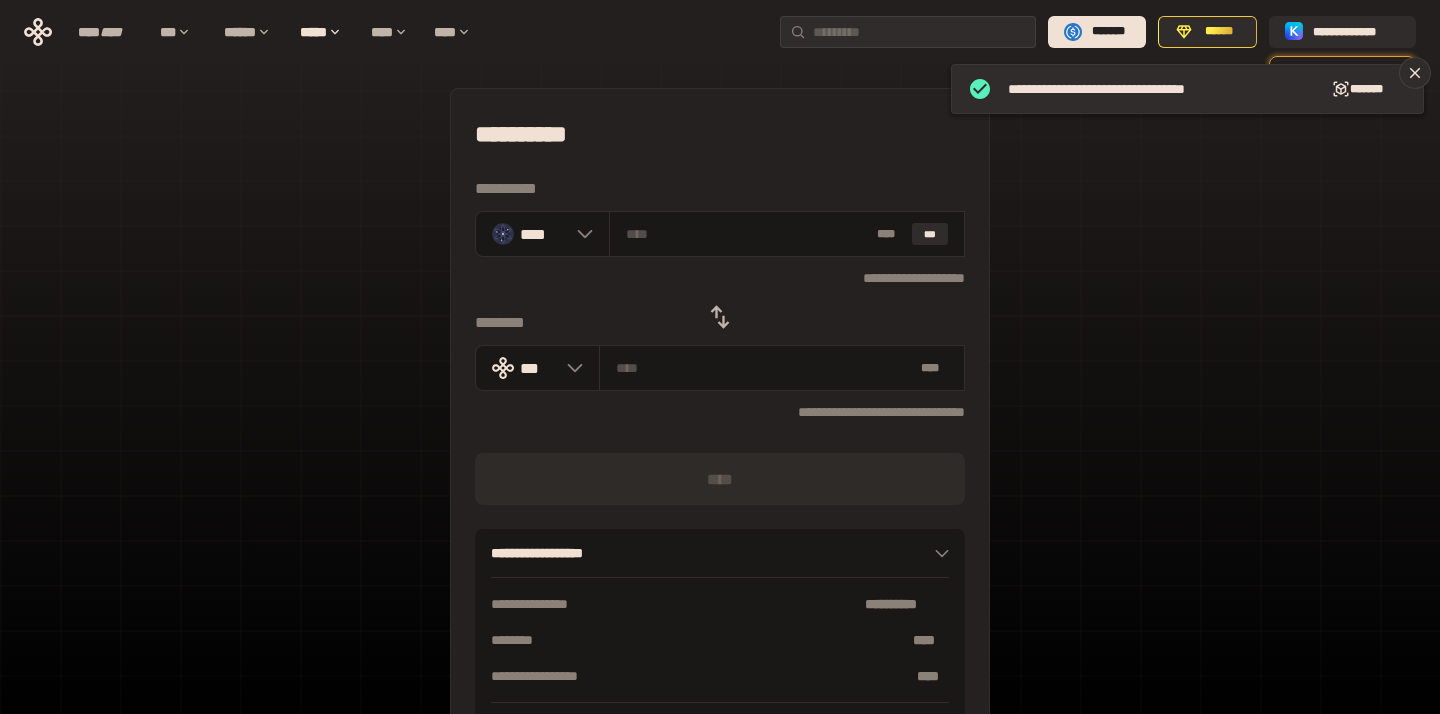 click 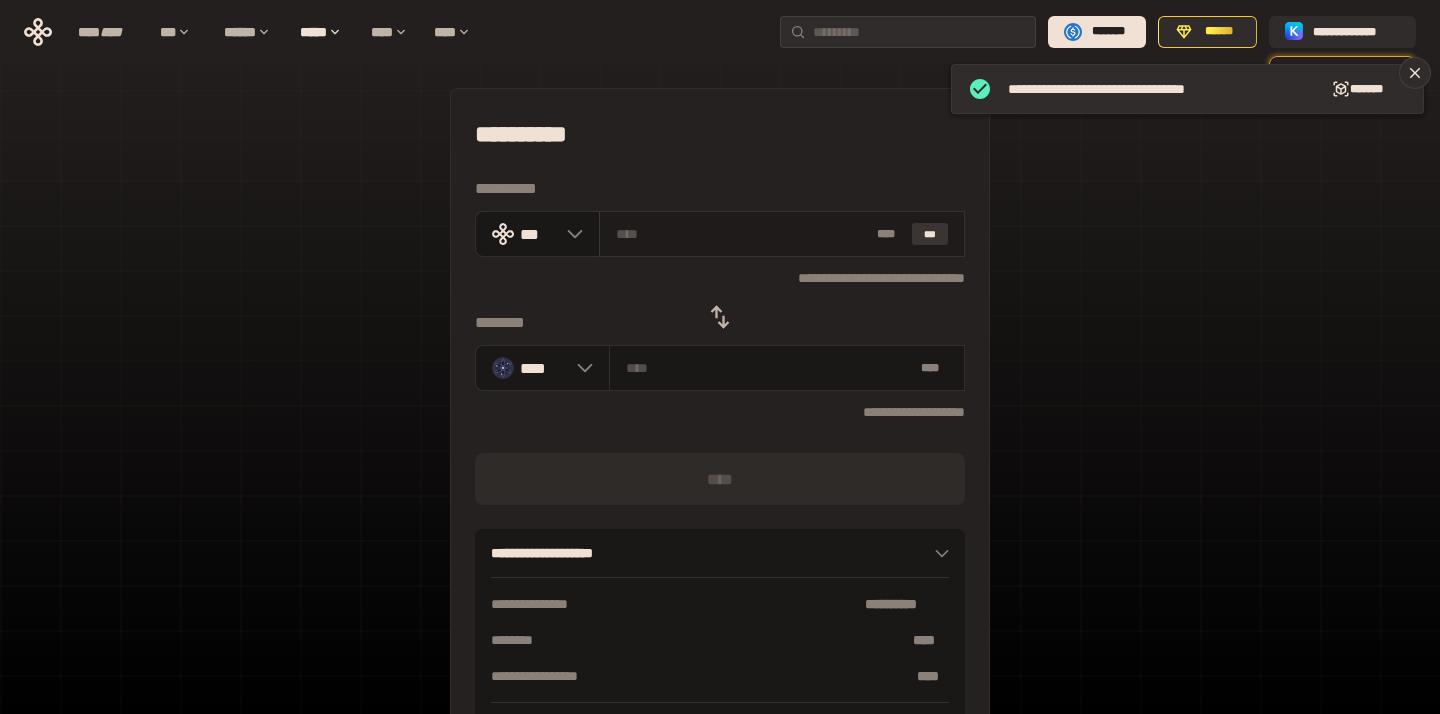 click on "***" at bounding box center [930, 234] 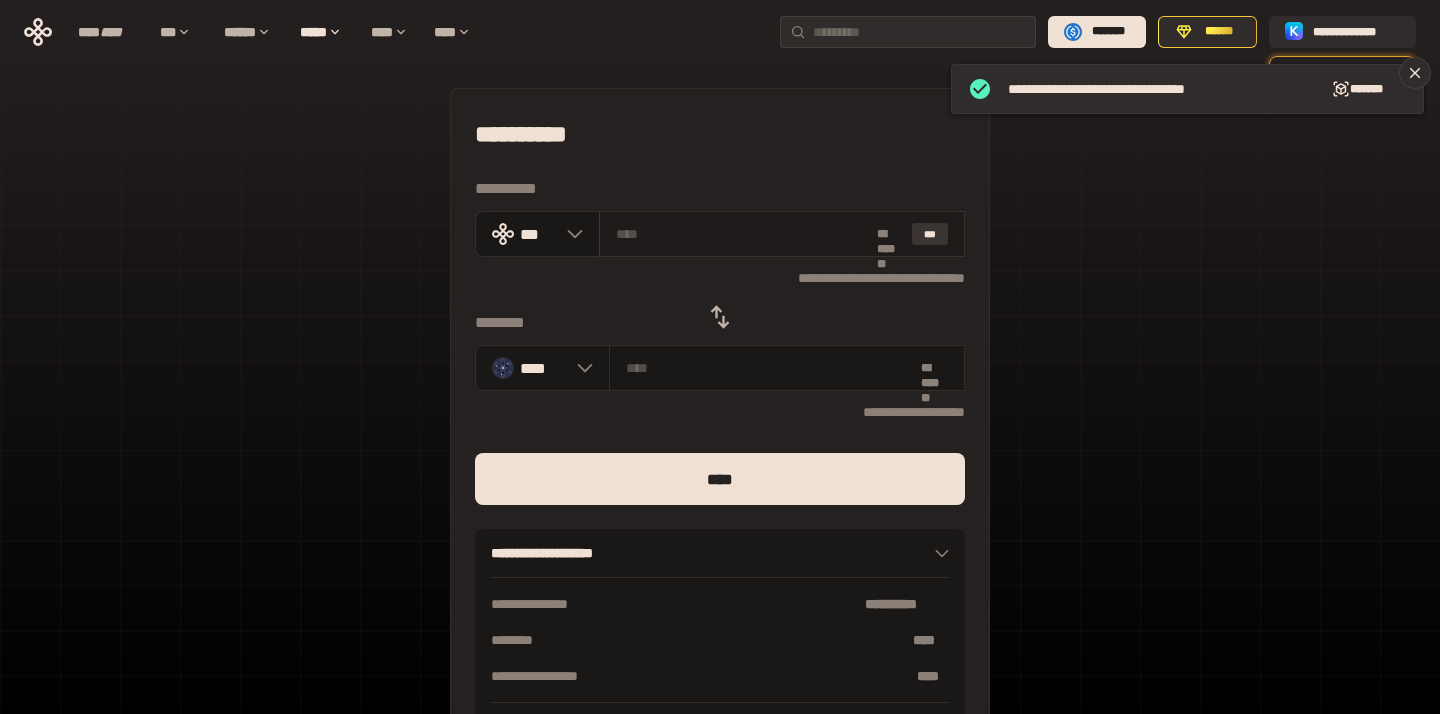 type on "**********" 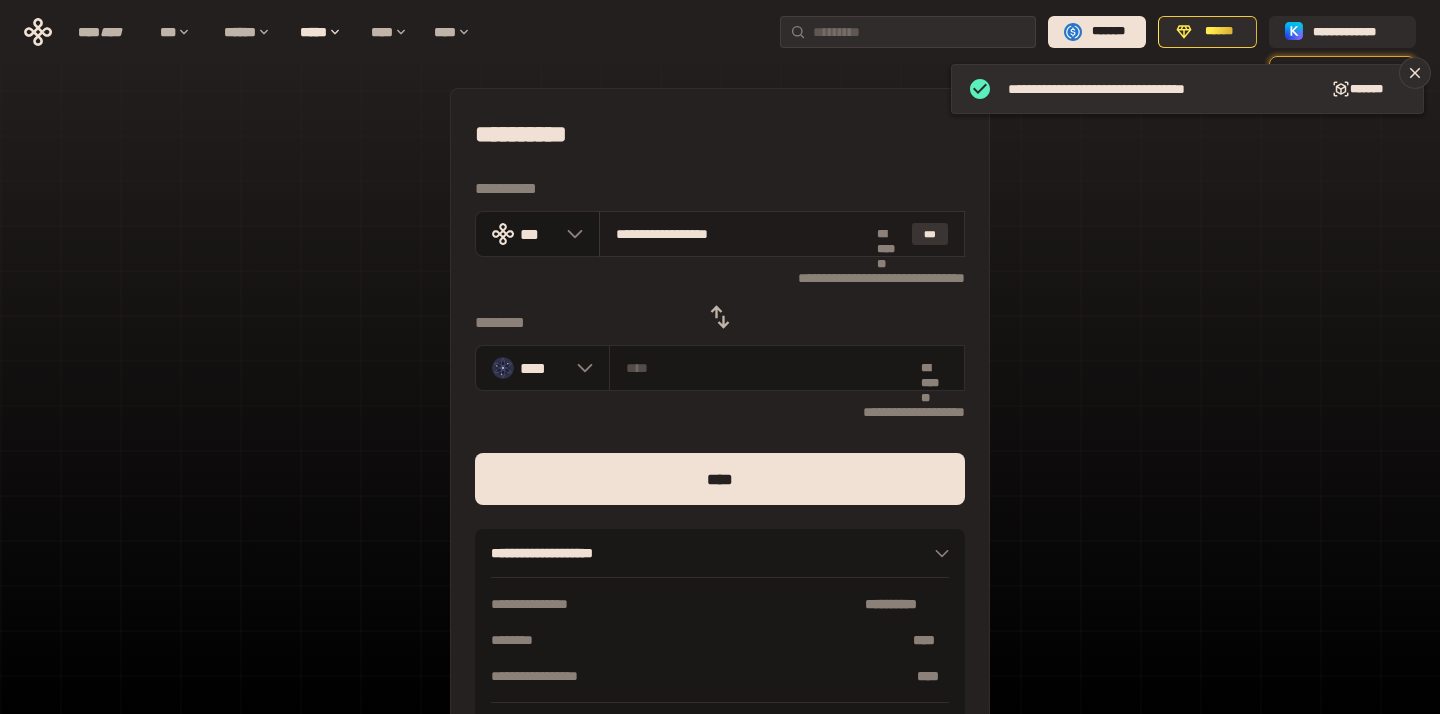 type on "********" 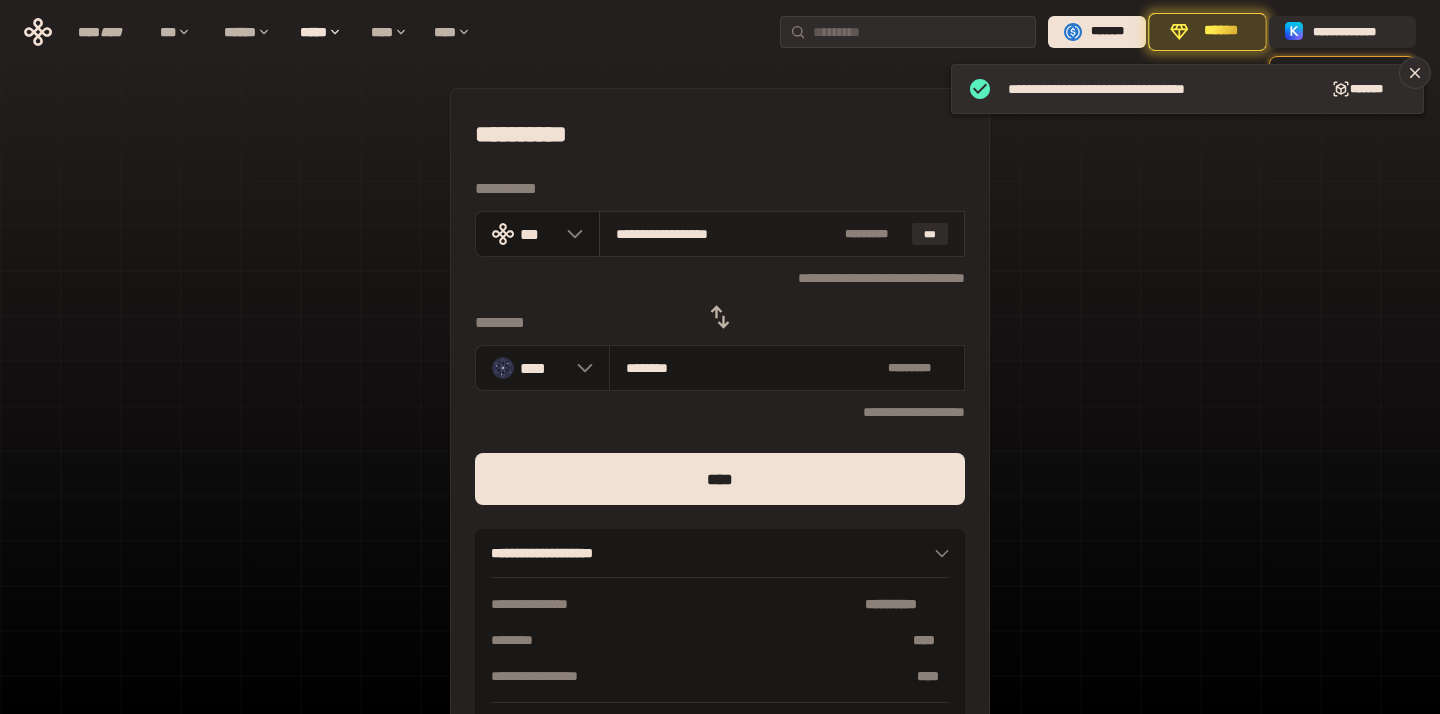 click on "**********" at bounding box center (782, 234) 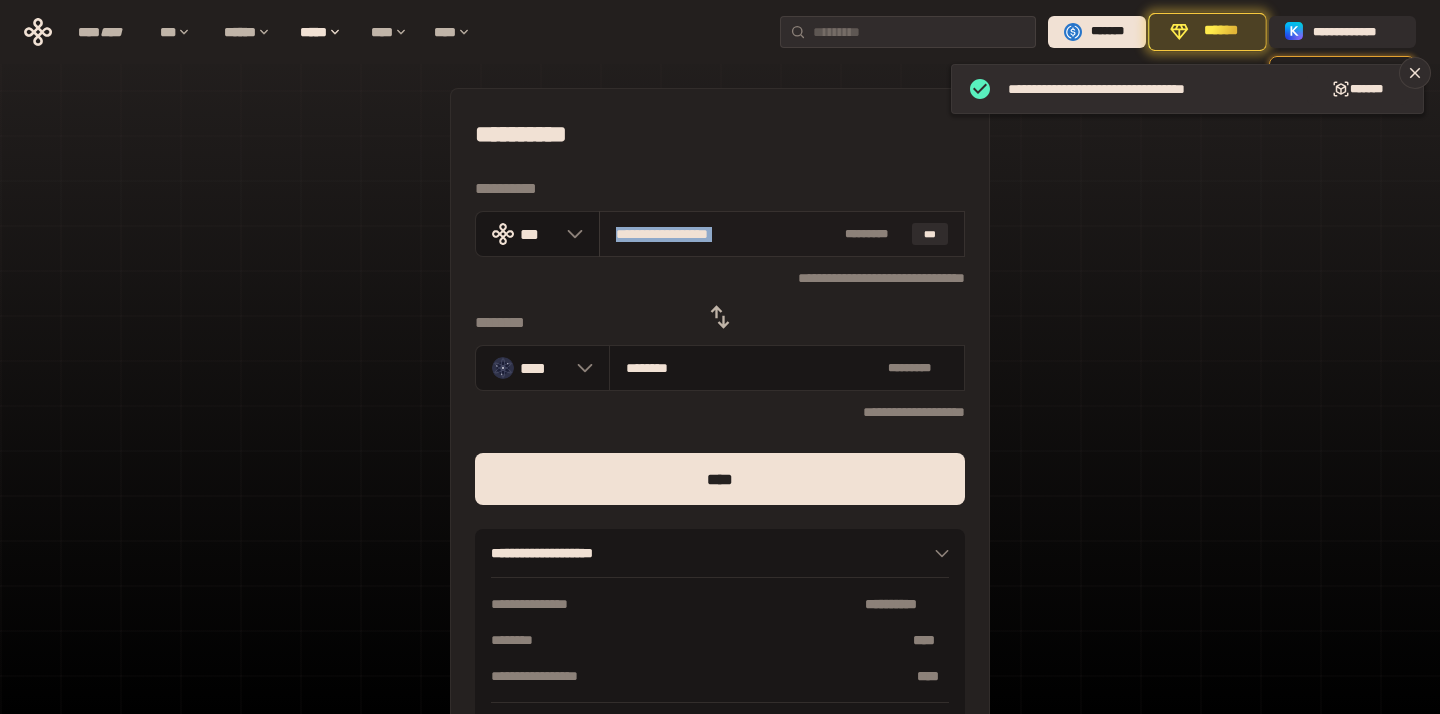 click on "**********" at bounding box center (782, 234) 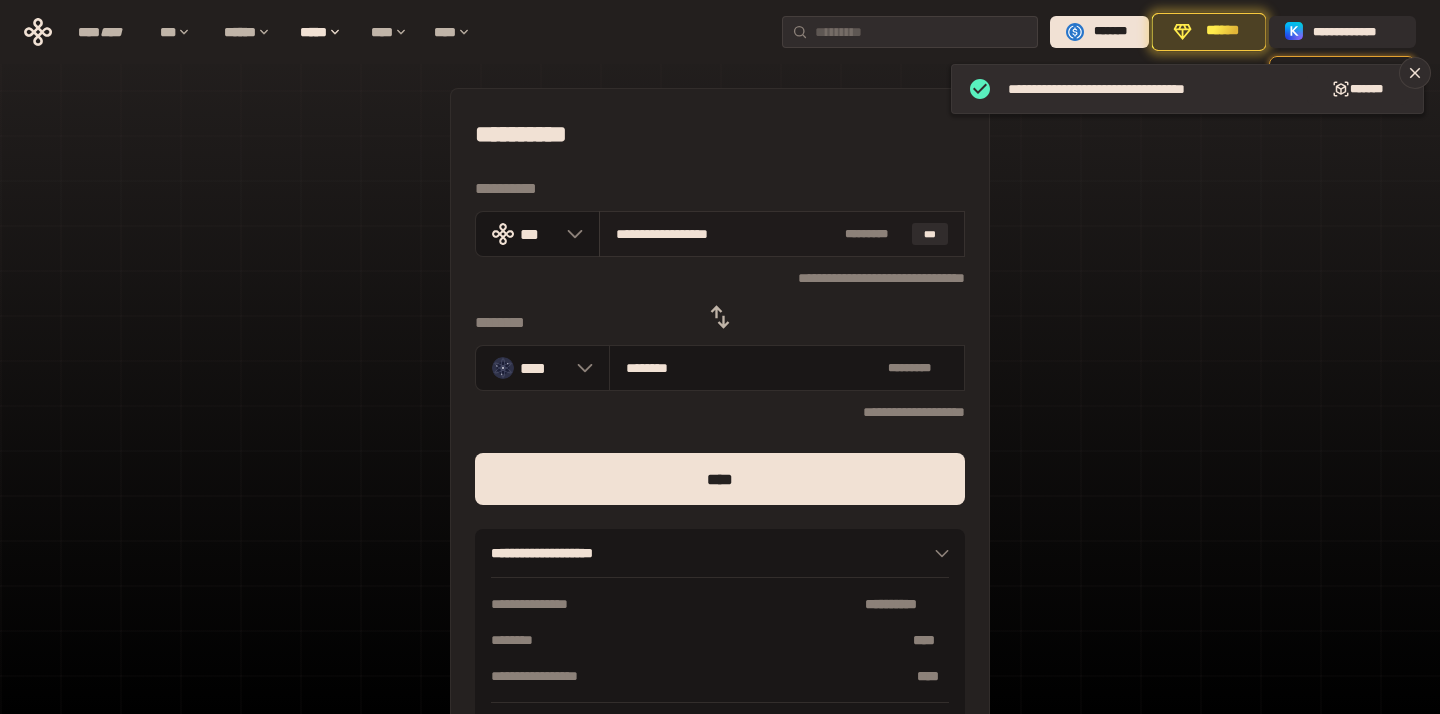 click on "**********" at bounding box center [782, 234] 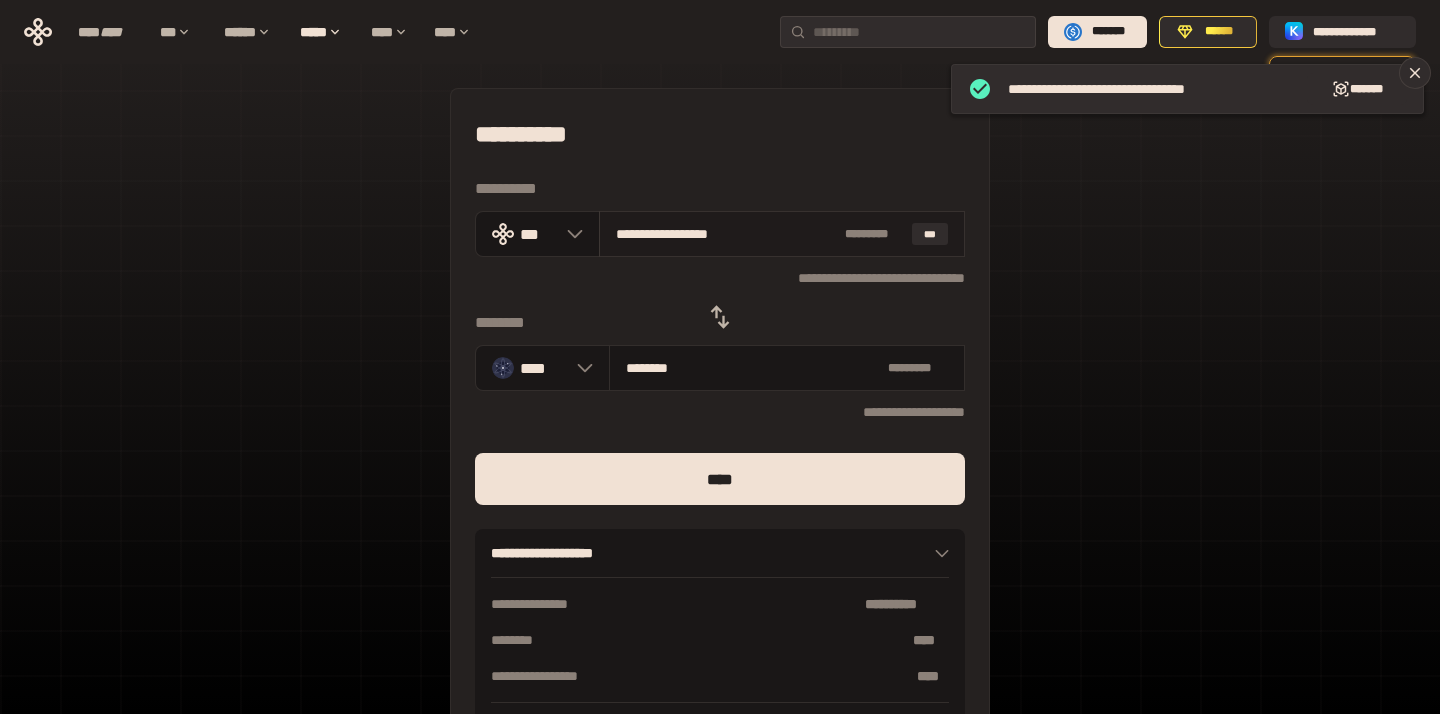 click on "**********" at bounding box center [782, 234] 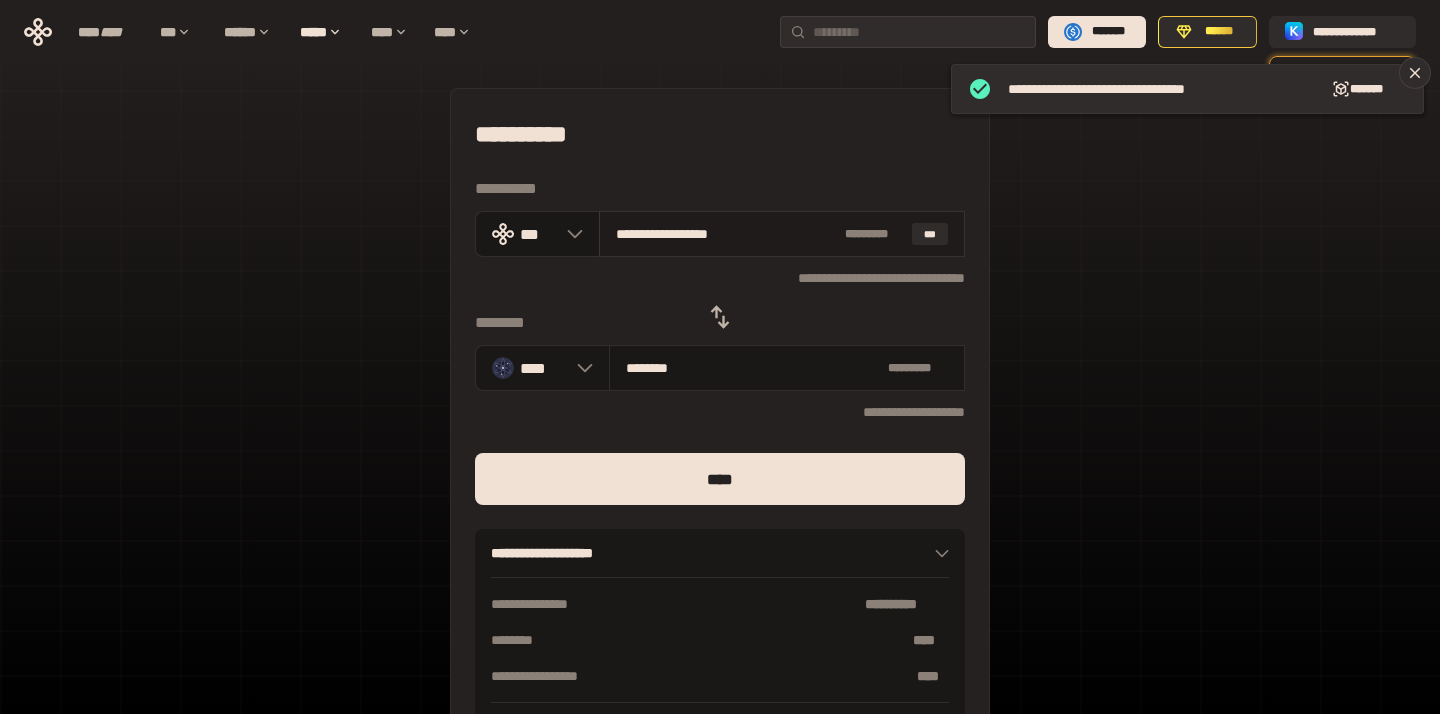 click on "**********" at bounding box center (782, 234) 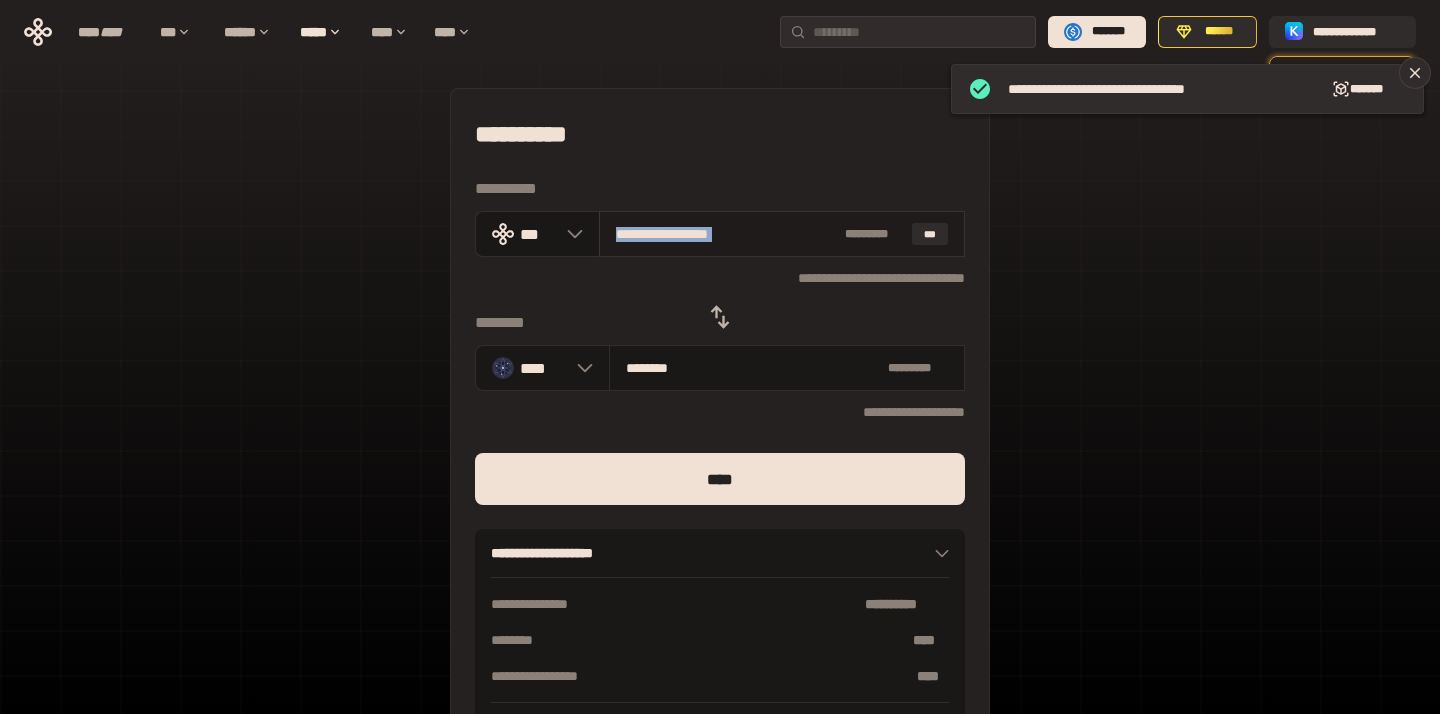 click on "**********" at bounding box center (782, 234) 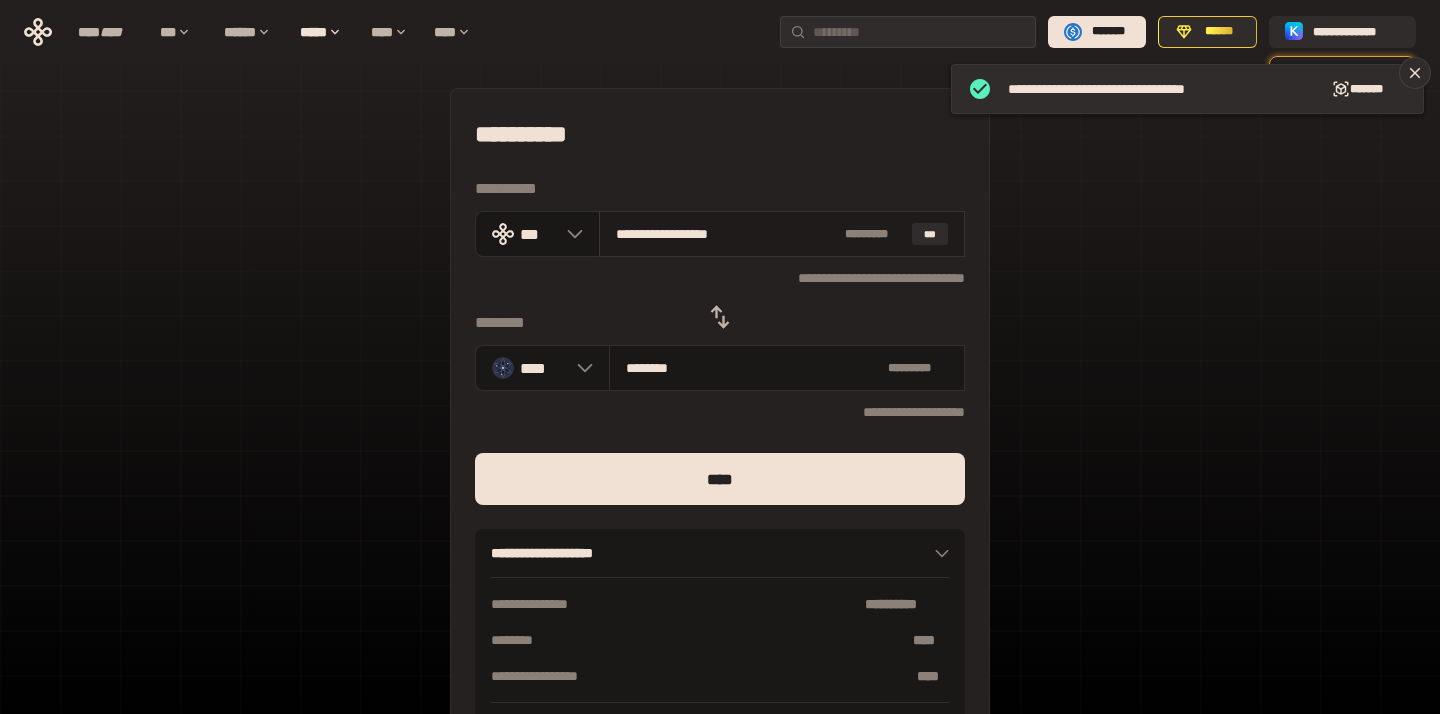 click on "**********" at bounding box center (726, 234) 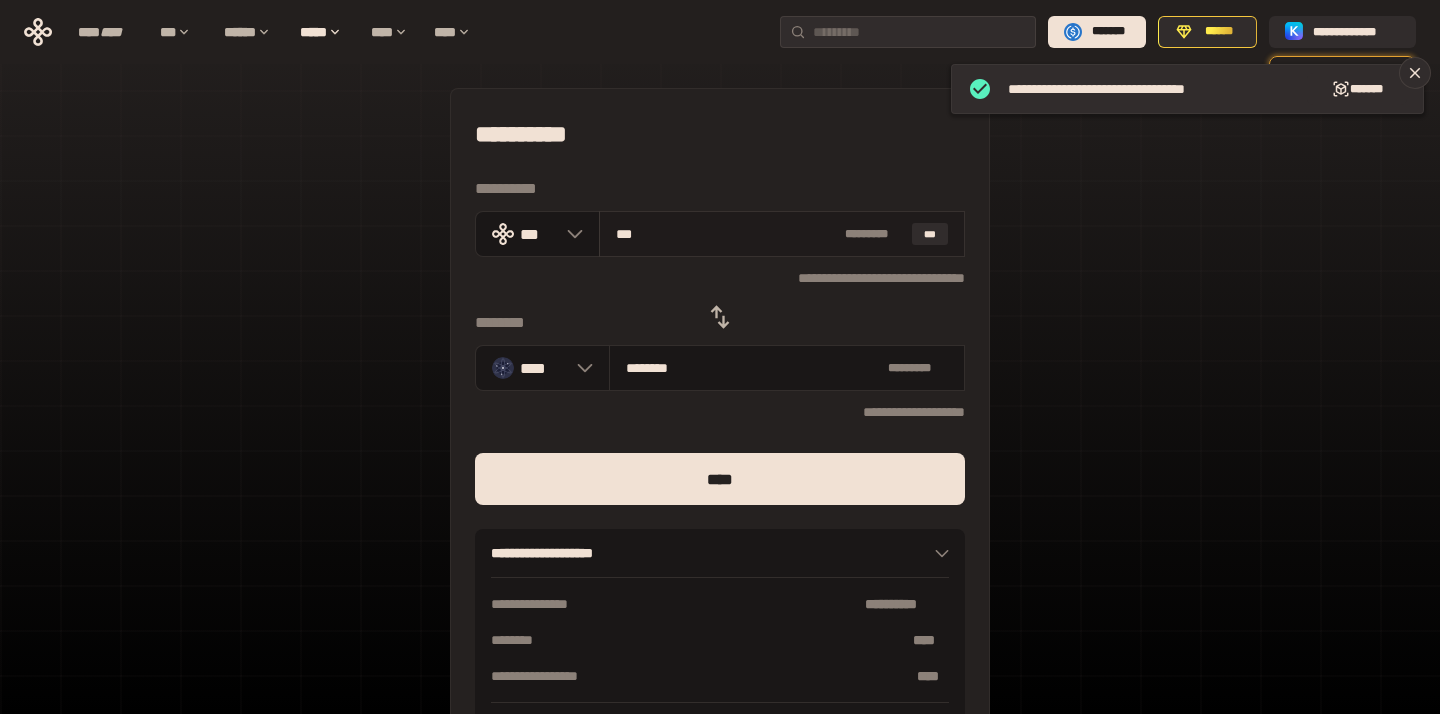 type on "********" 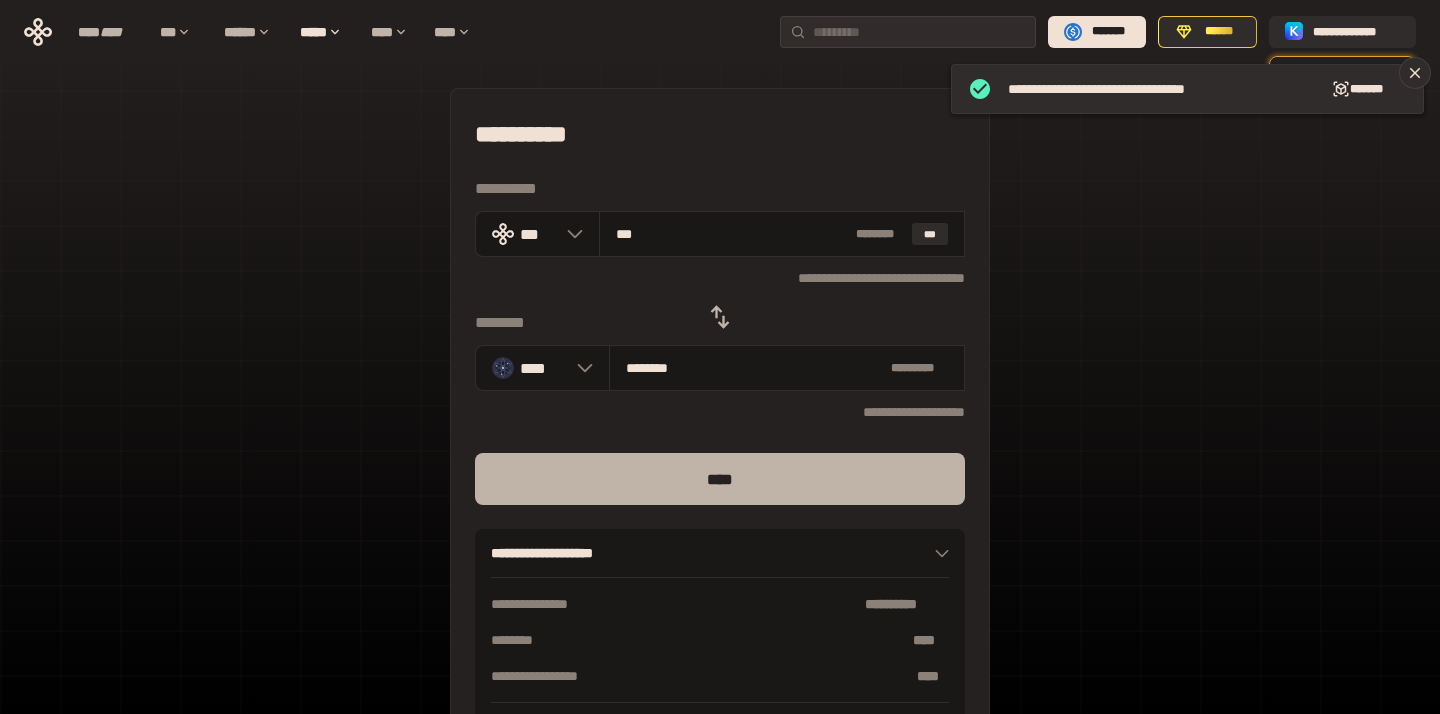 type on "***" 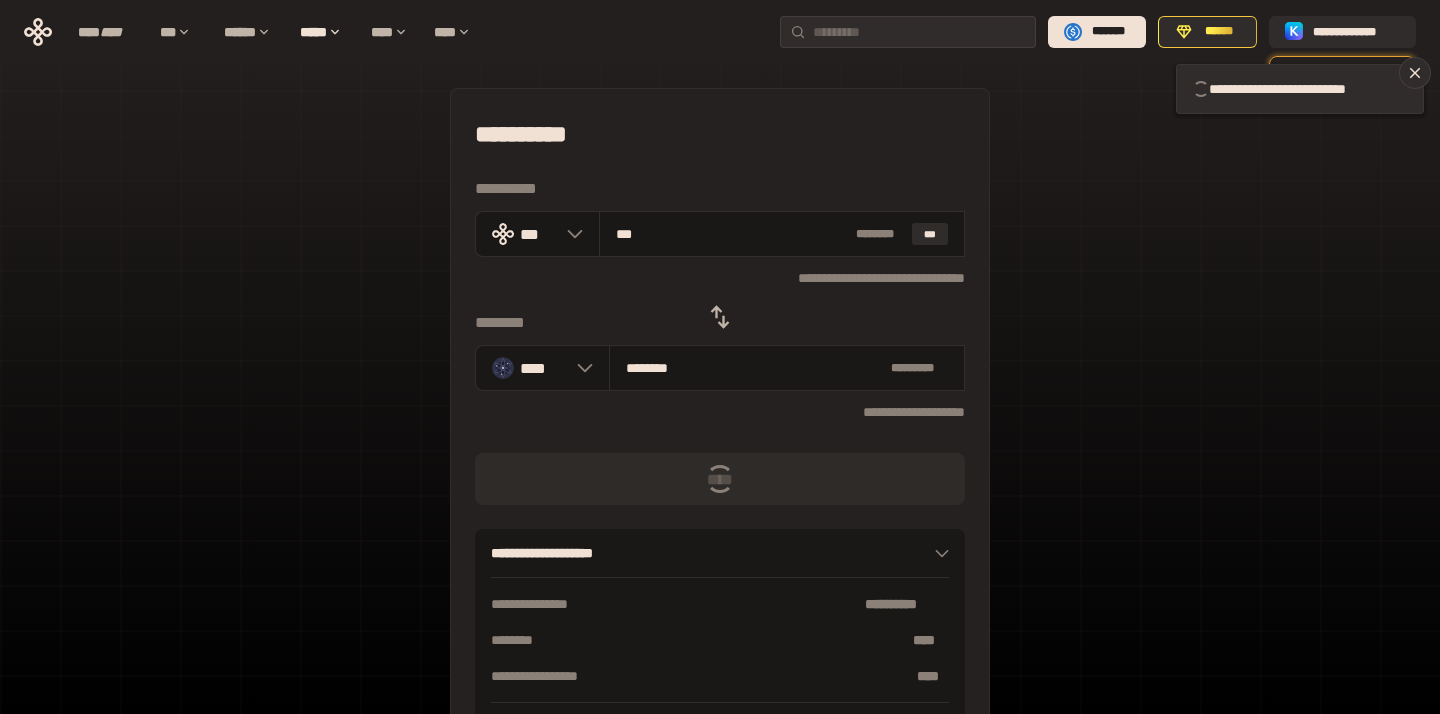type 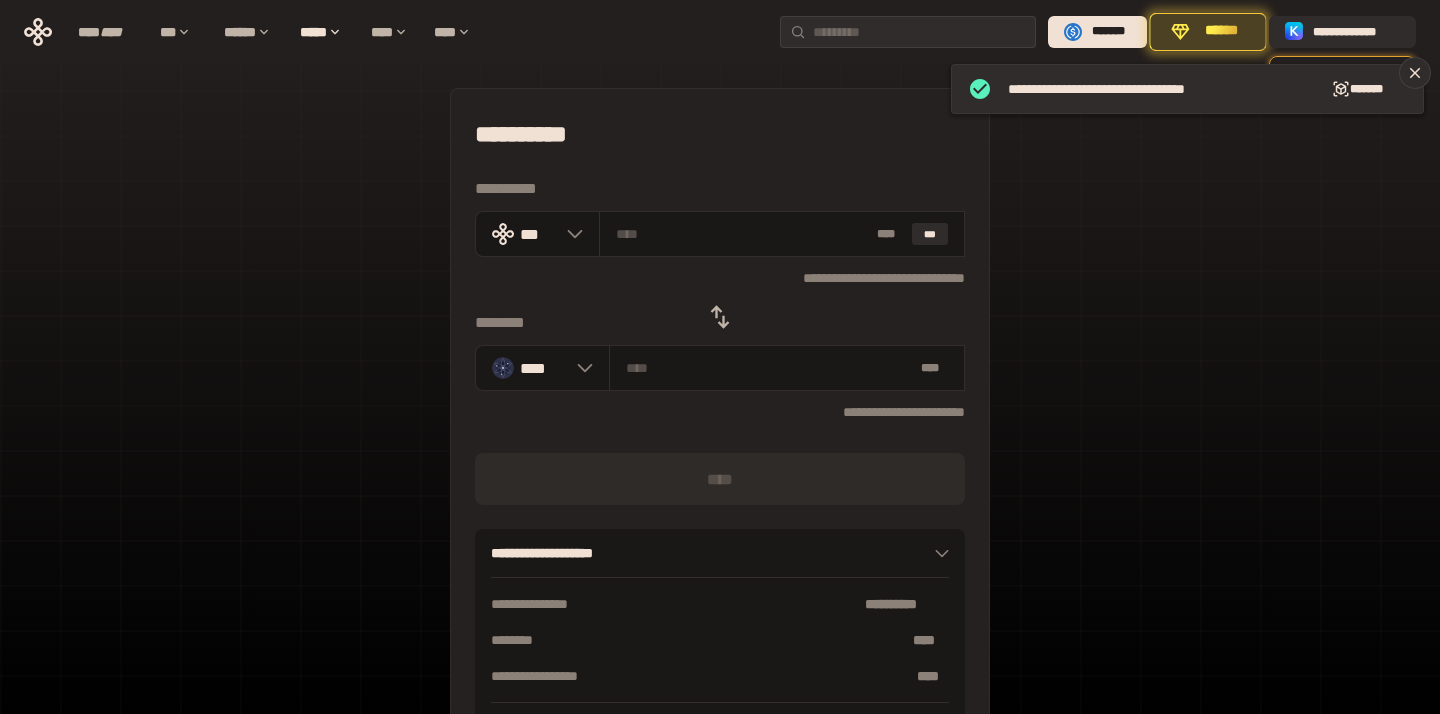 click 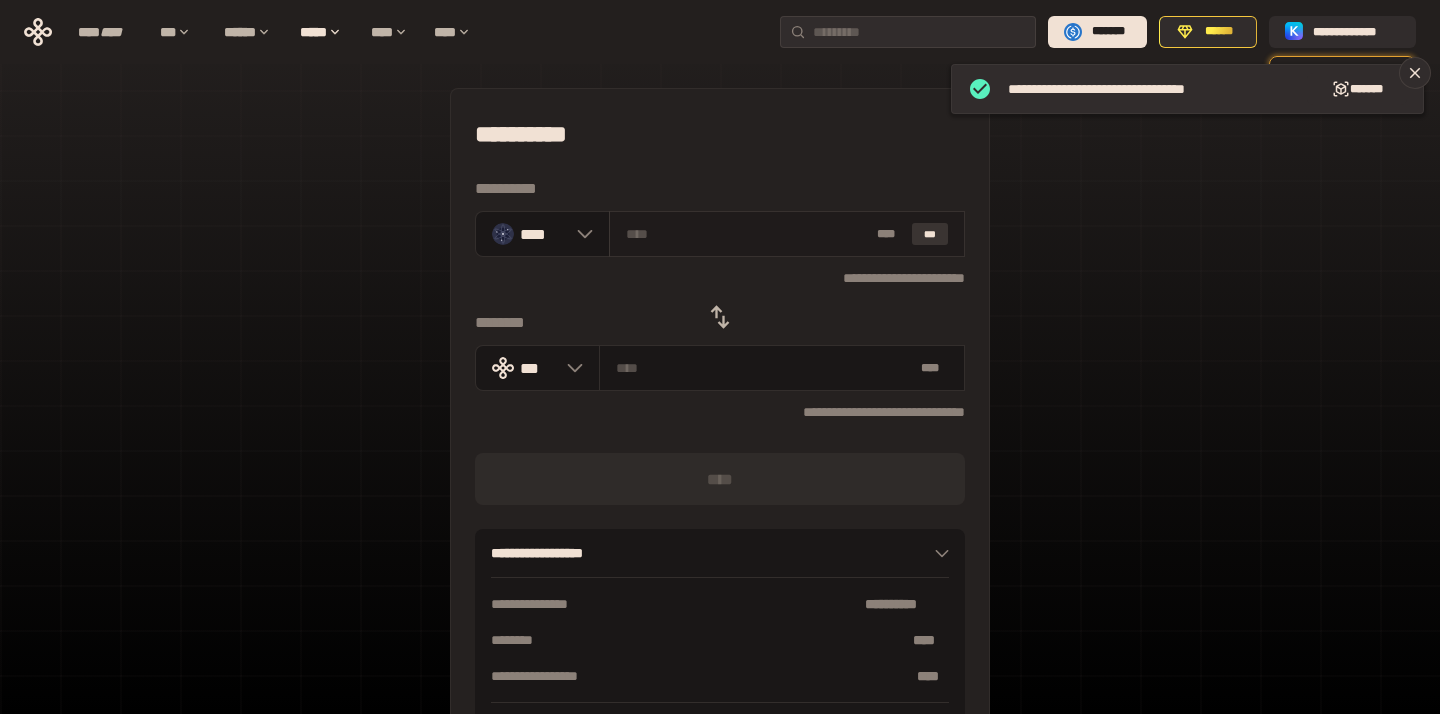 click on "***" at bounding box center [930, 234] 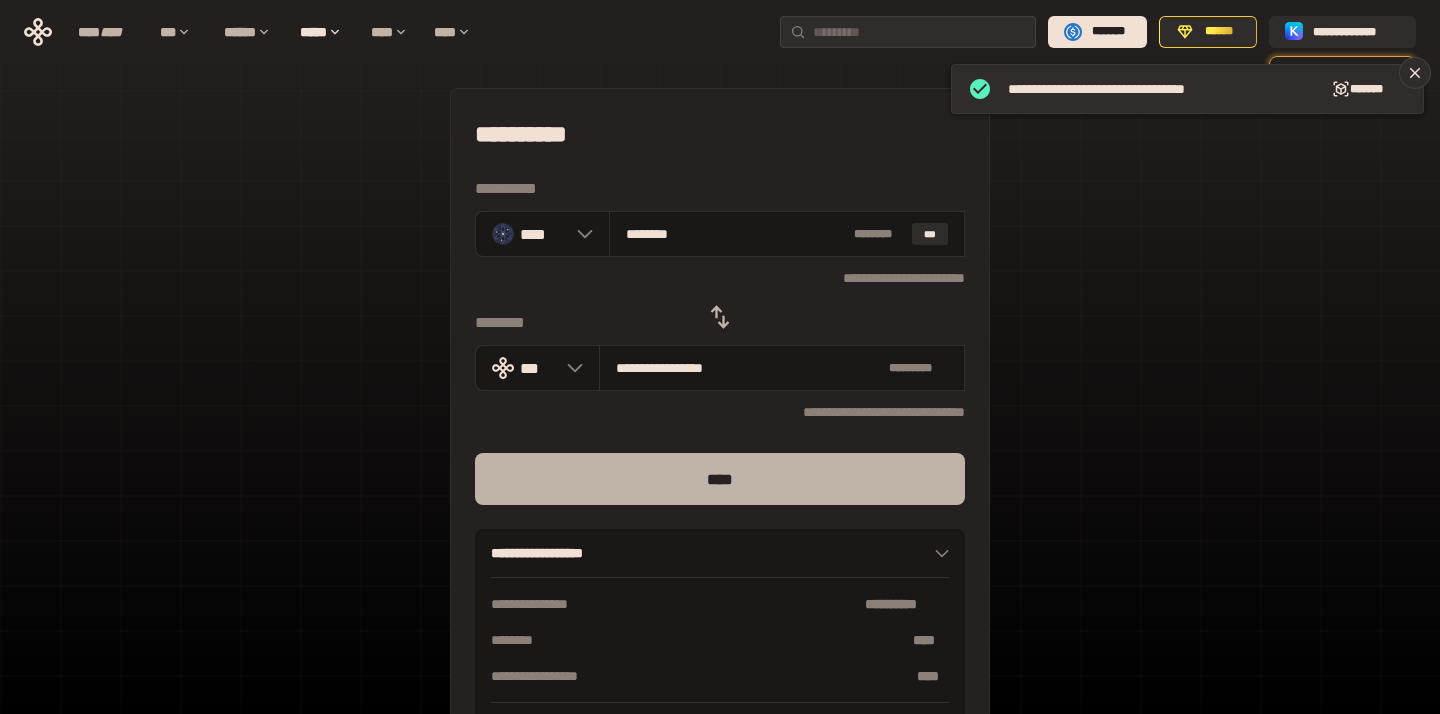 click on "****" at bounding box center [720, 479] 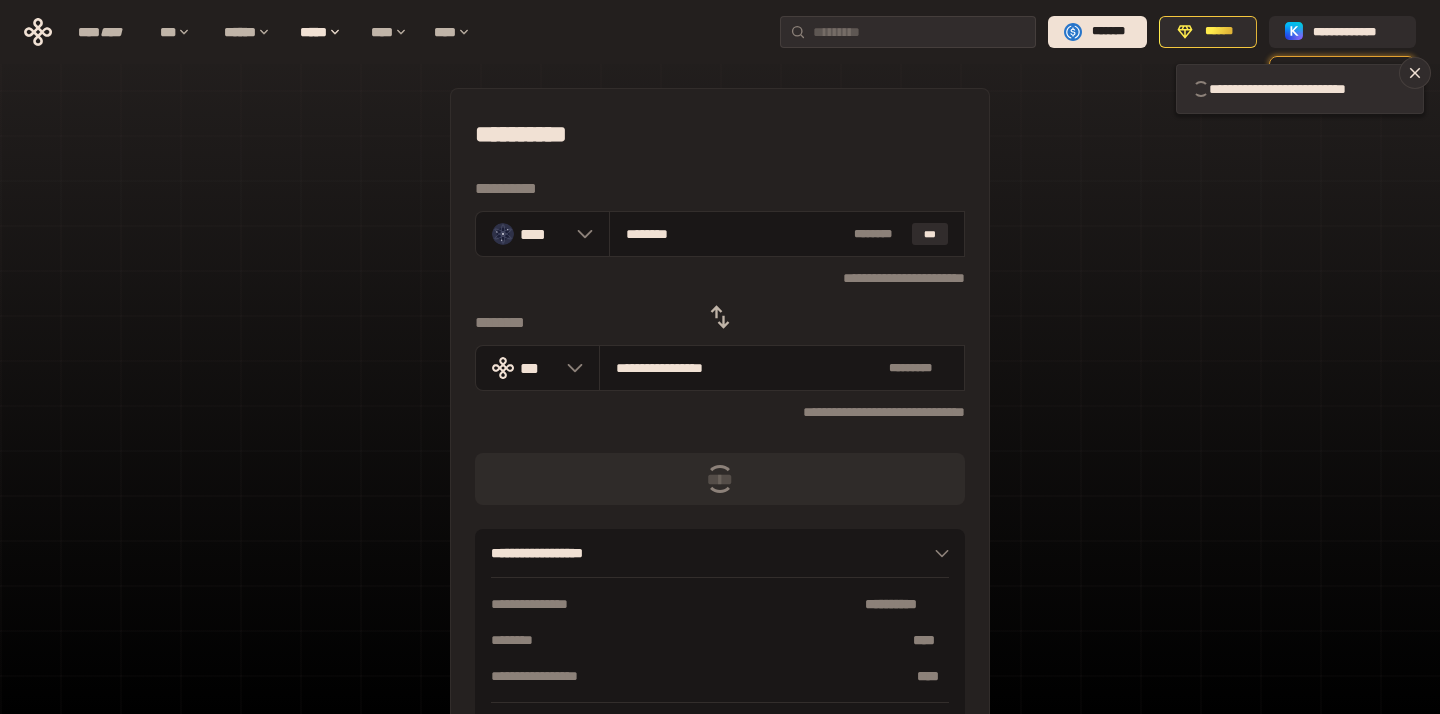 type 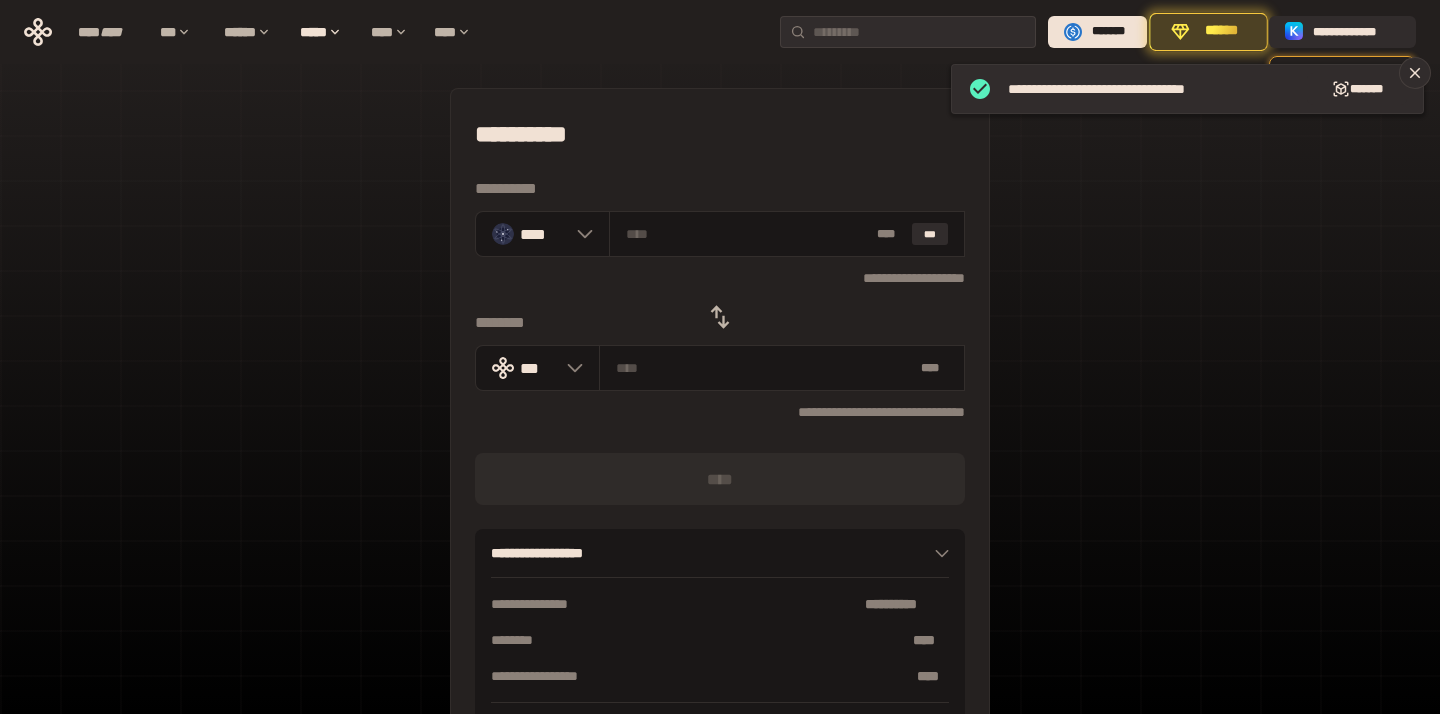 click 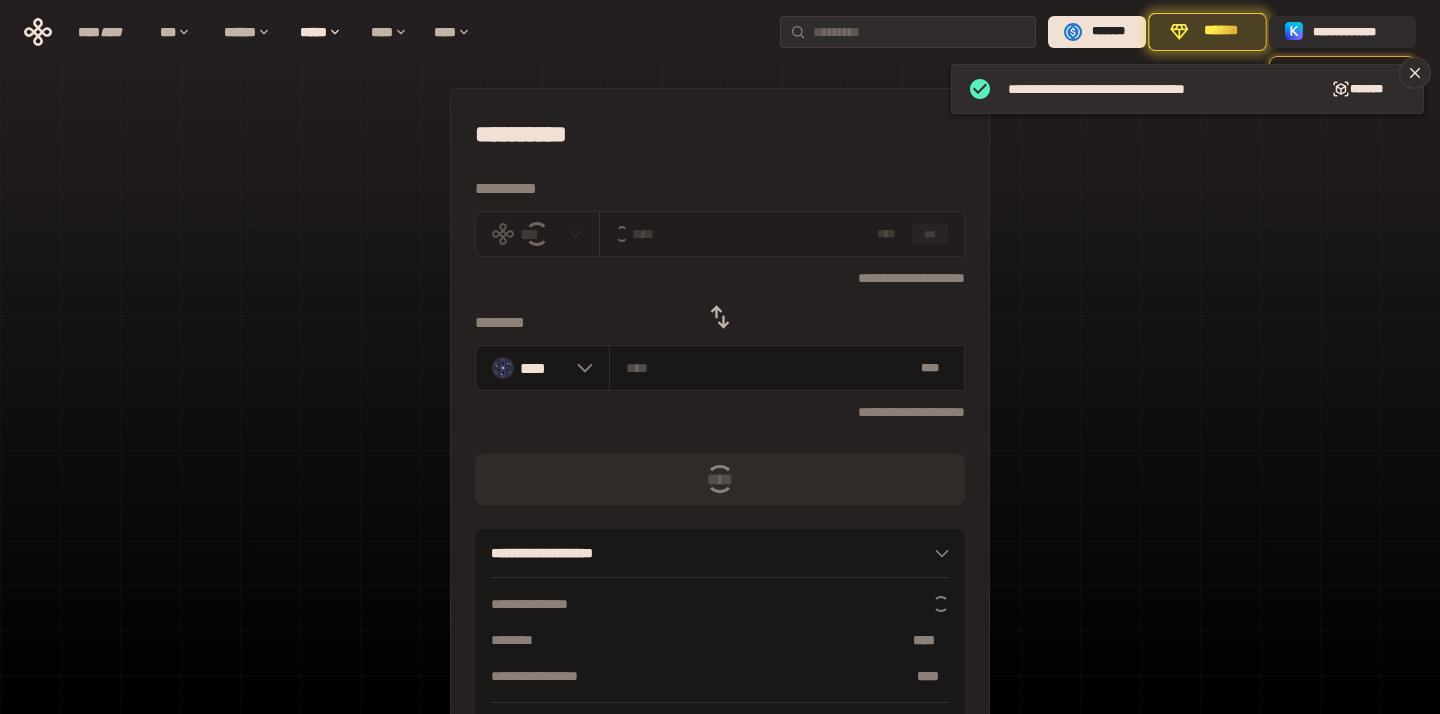 click on "***" at bounding box center (930, 234) 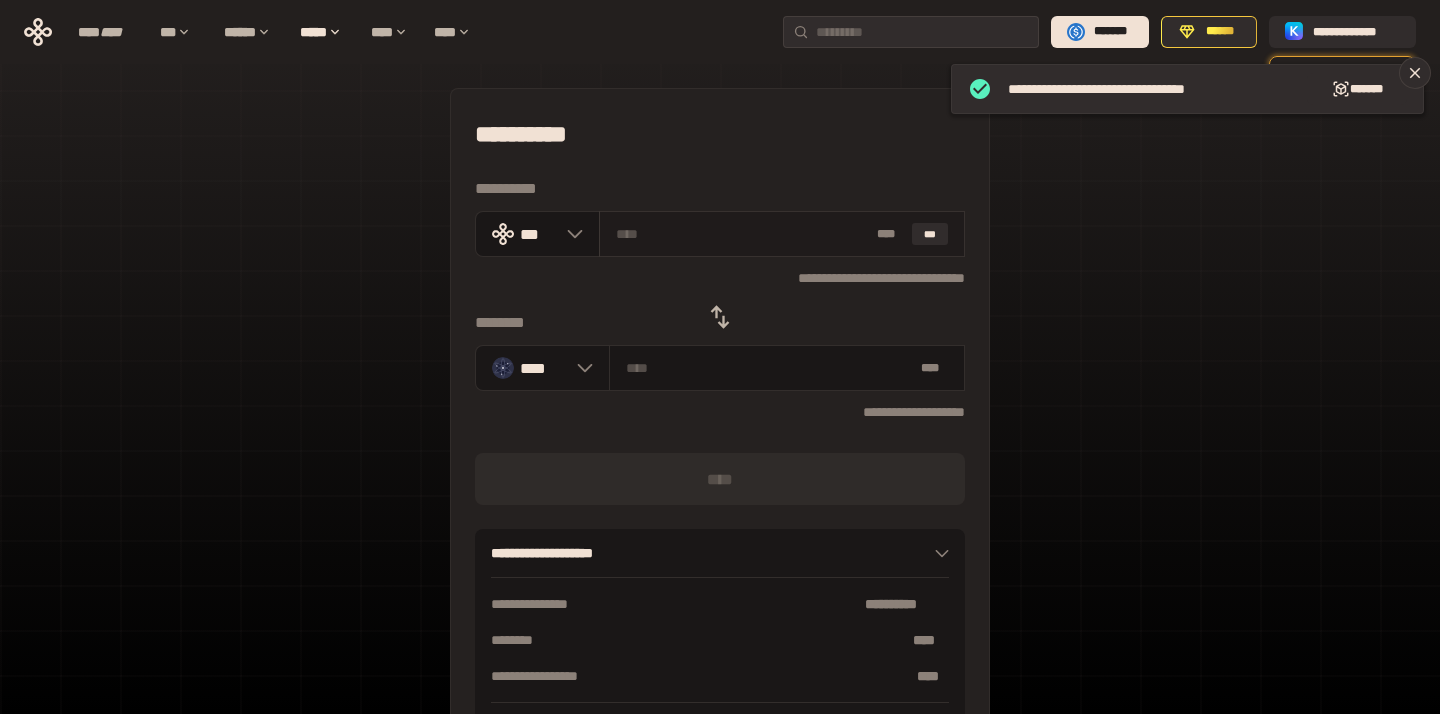 click on "* ** ***" at bounding box center [782, 234] 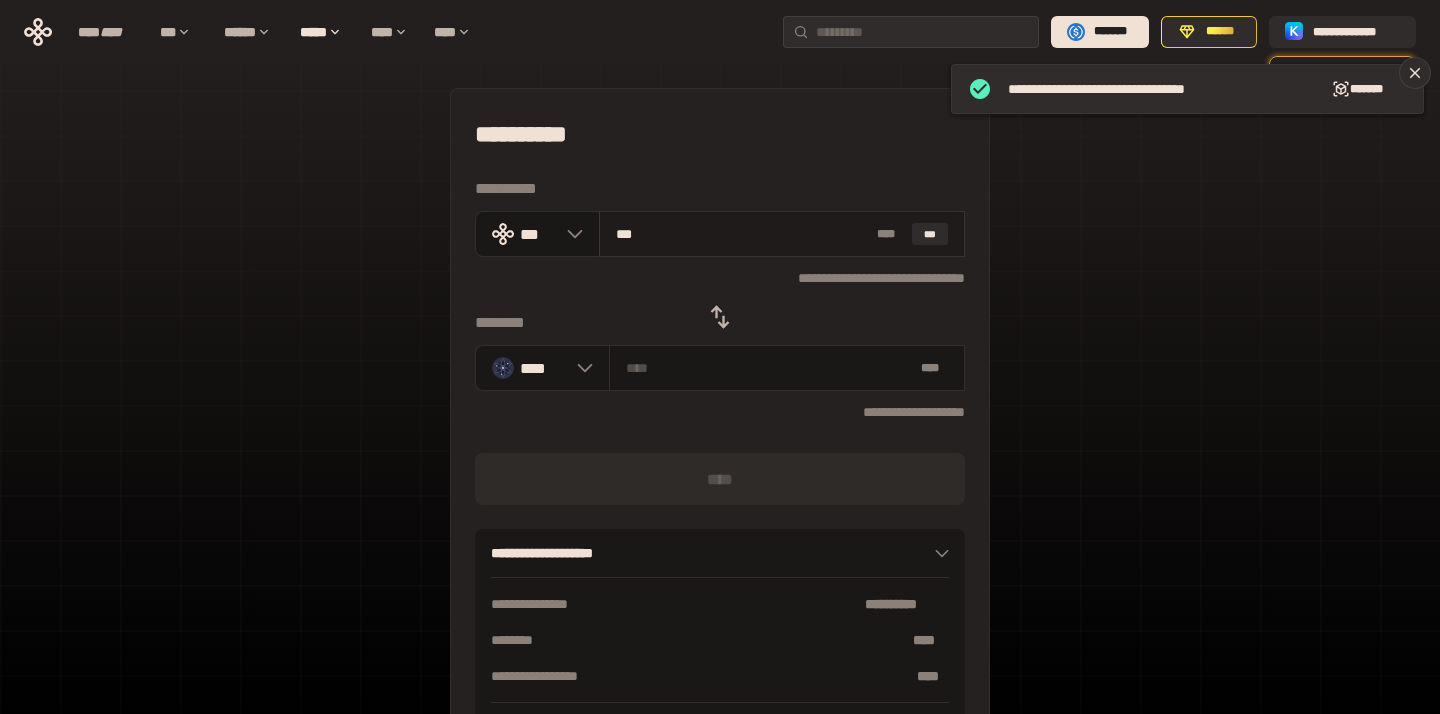 type on "********" 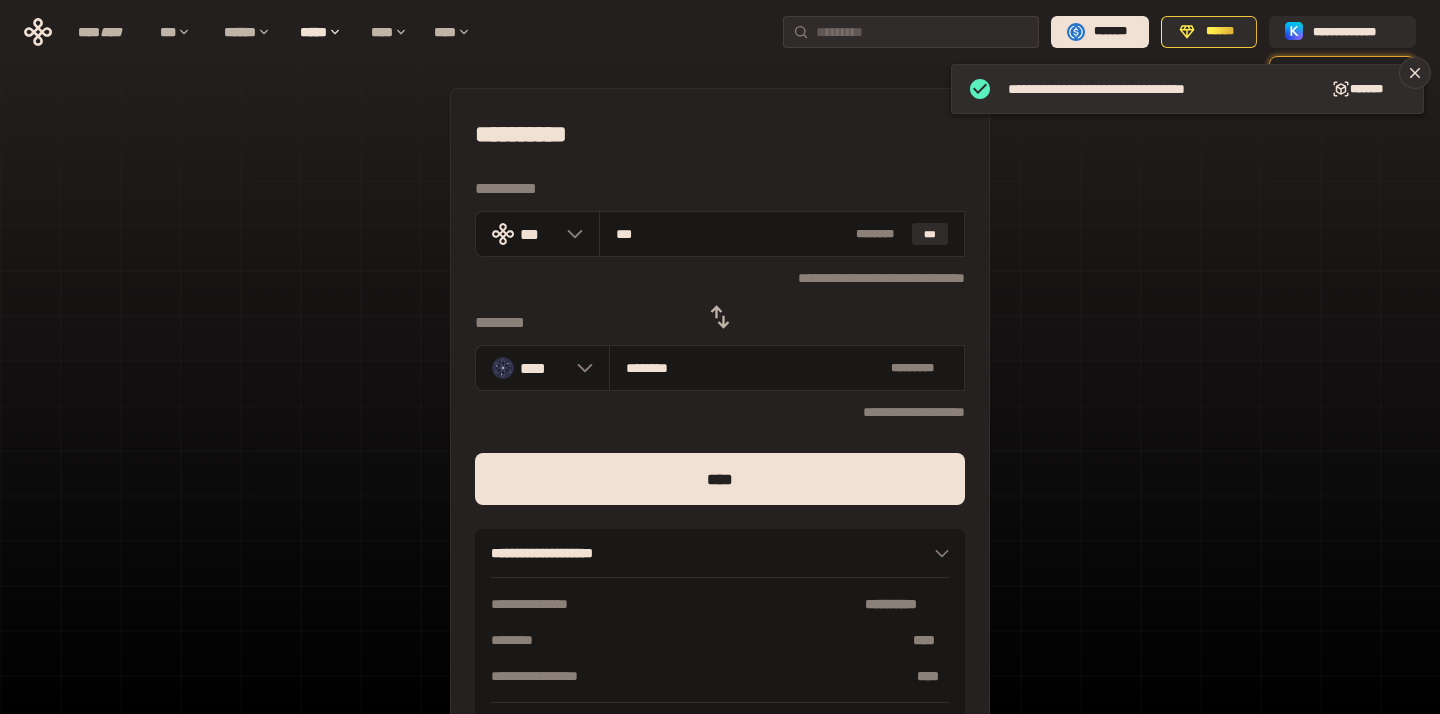 type on "***" 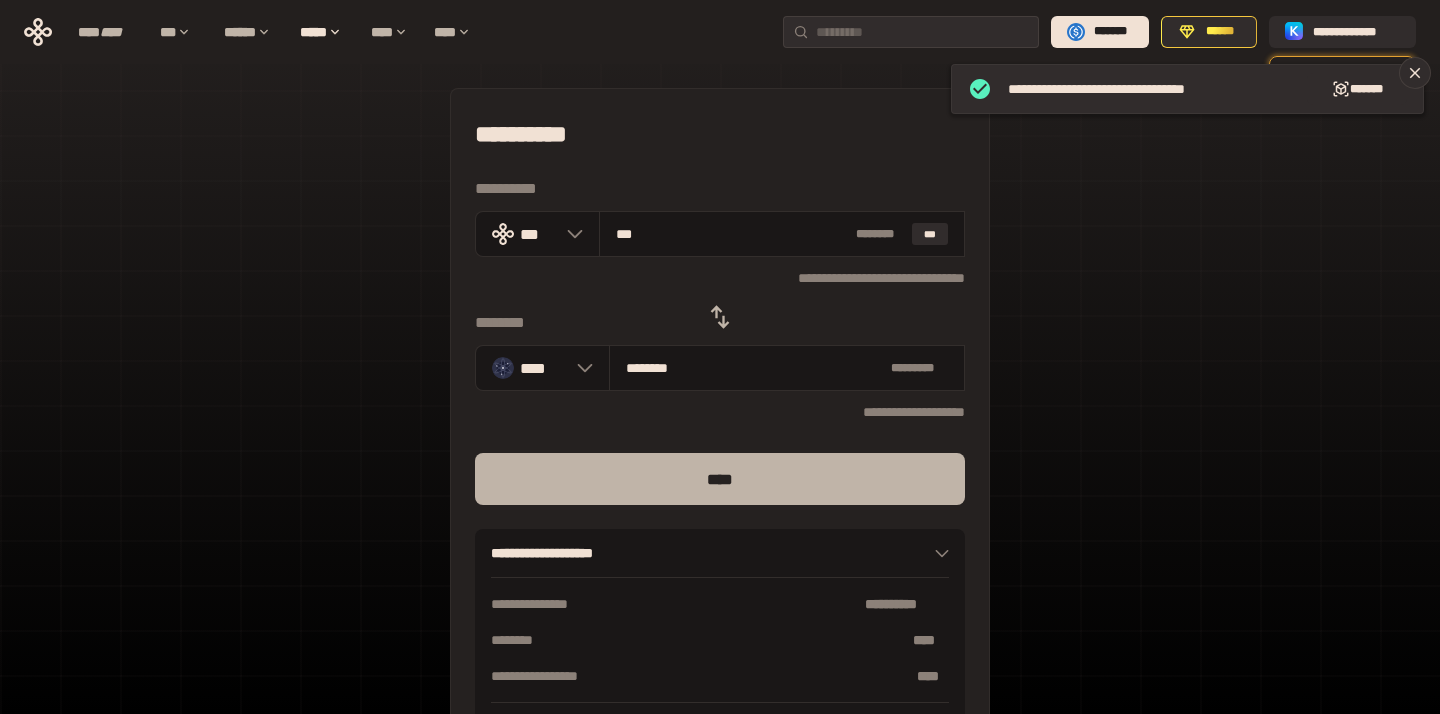 click on "****" at bounding box center (720, 479) 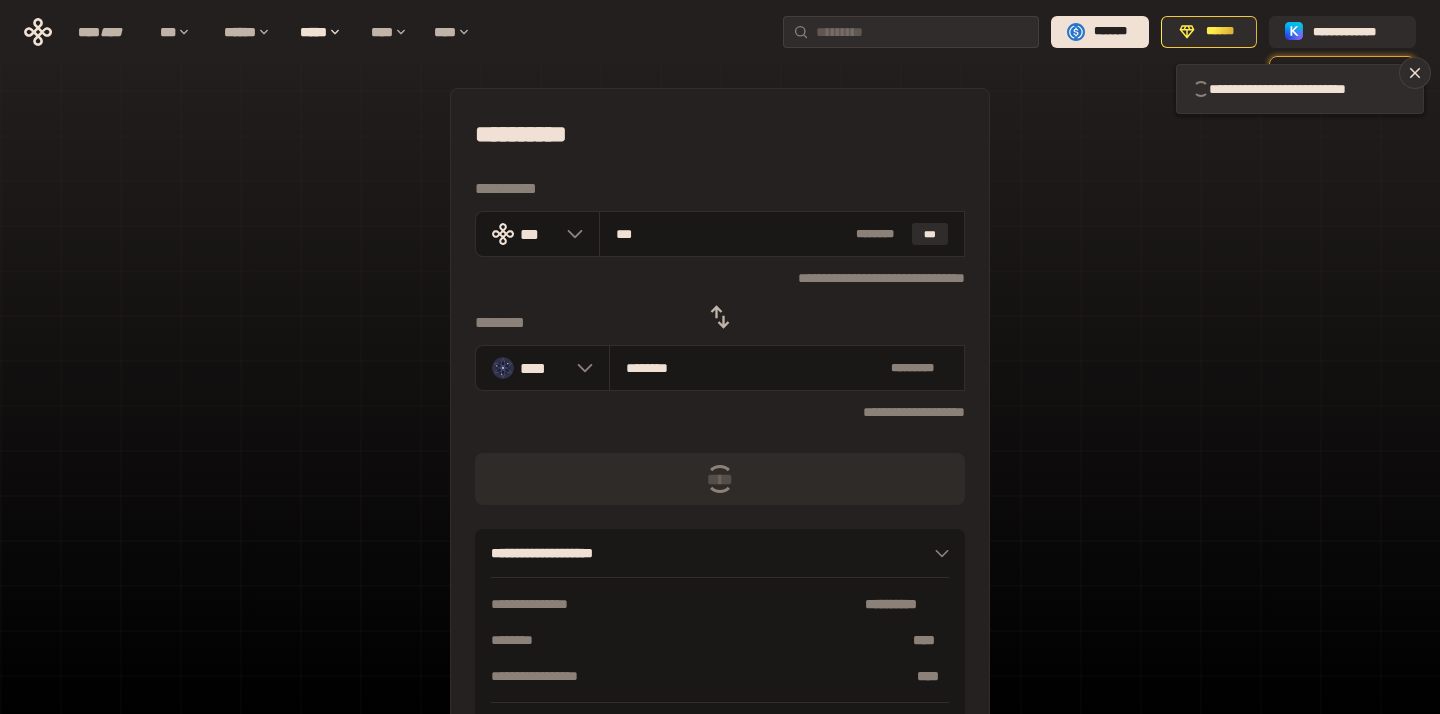 click 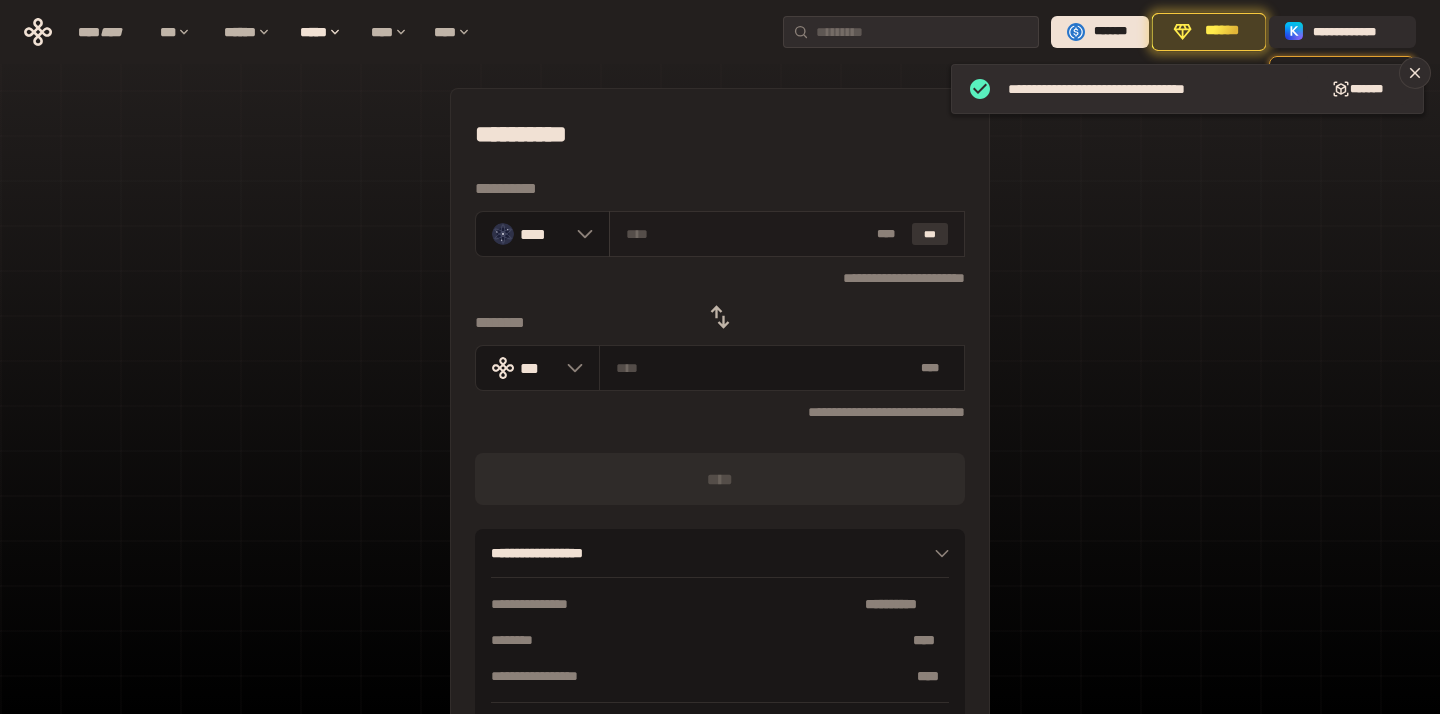 click on "***" at bounding box center [930, 234] 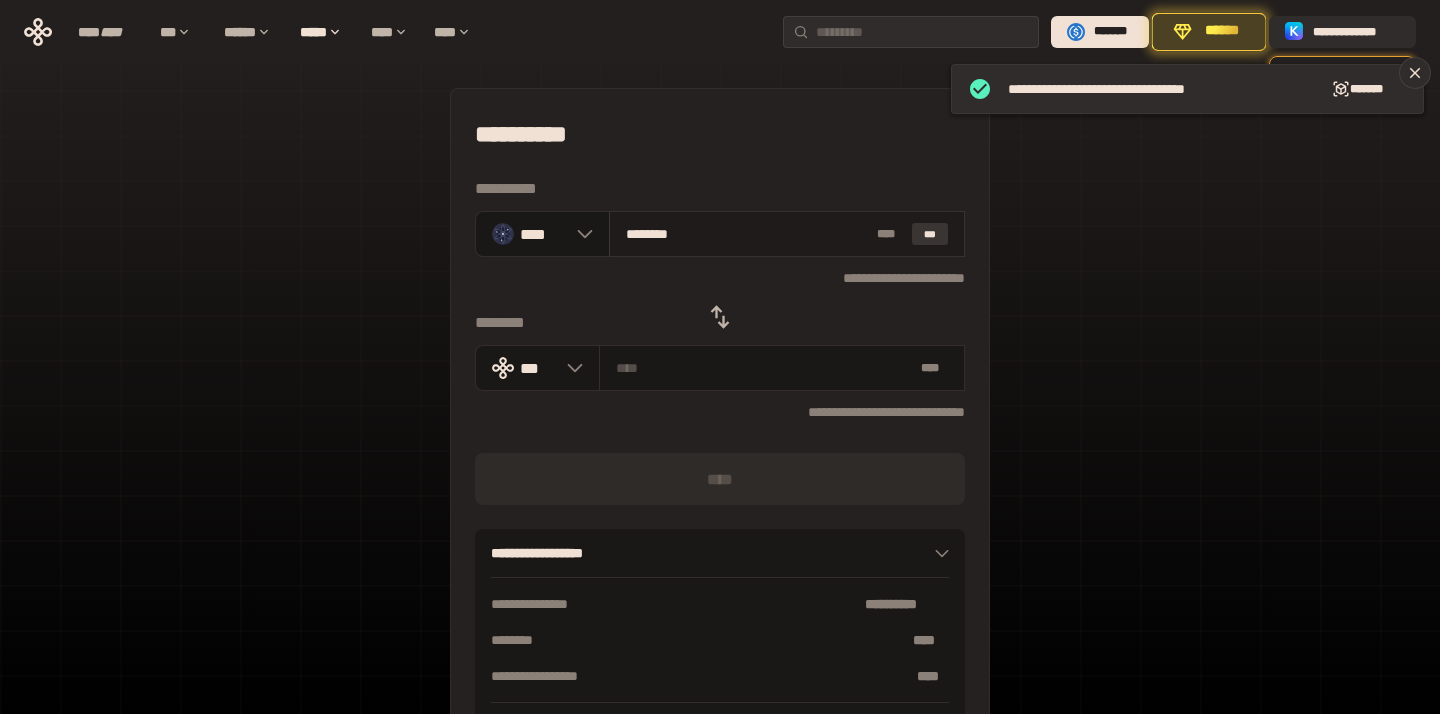 type on "**********" 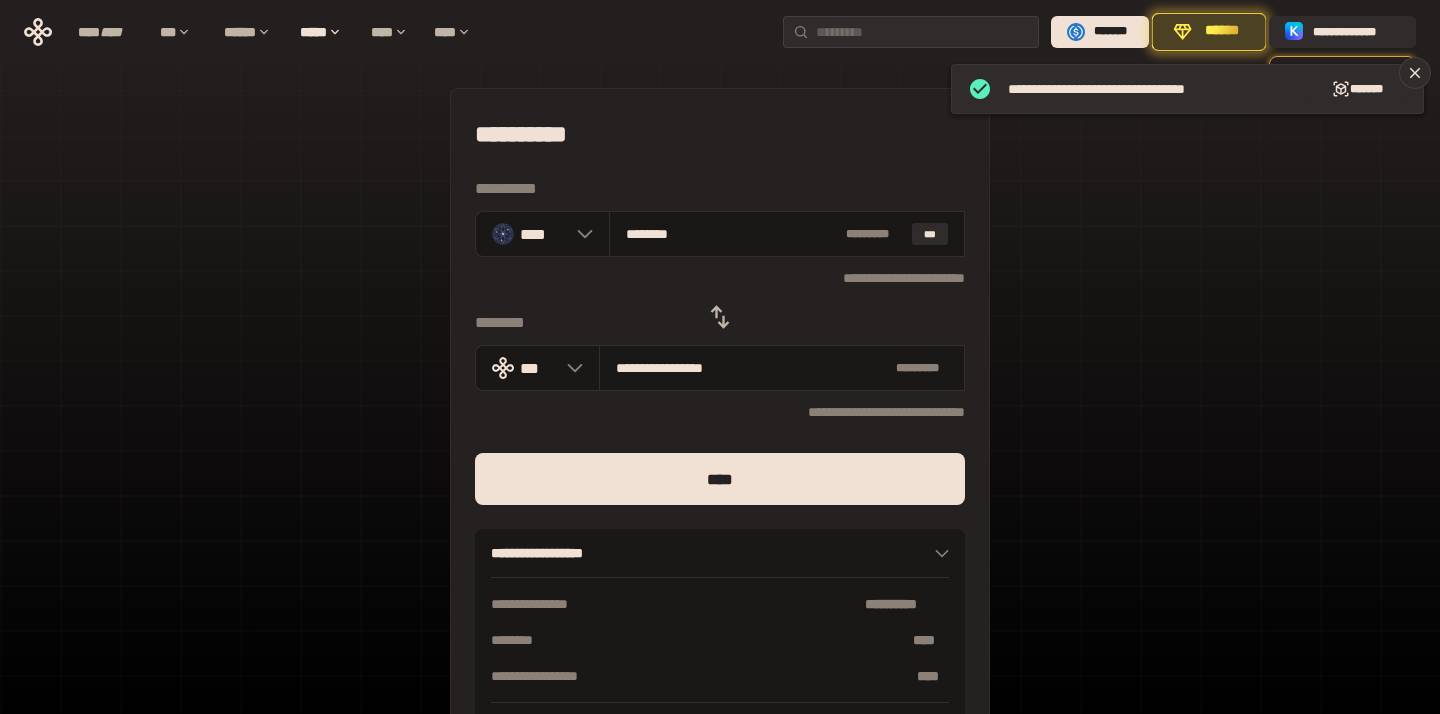 click at bounding box center (720, 517) 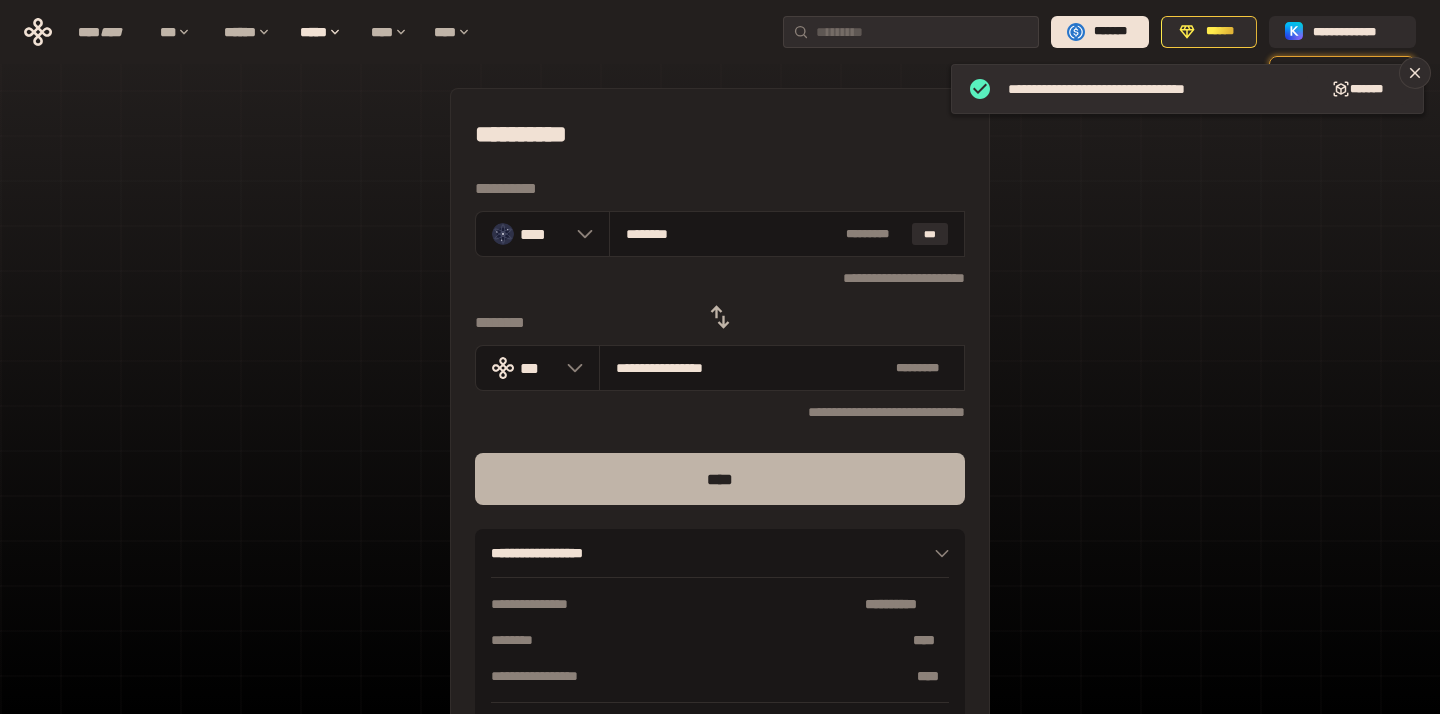 click on "****" at bounding box center [720, 479] 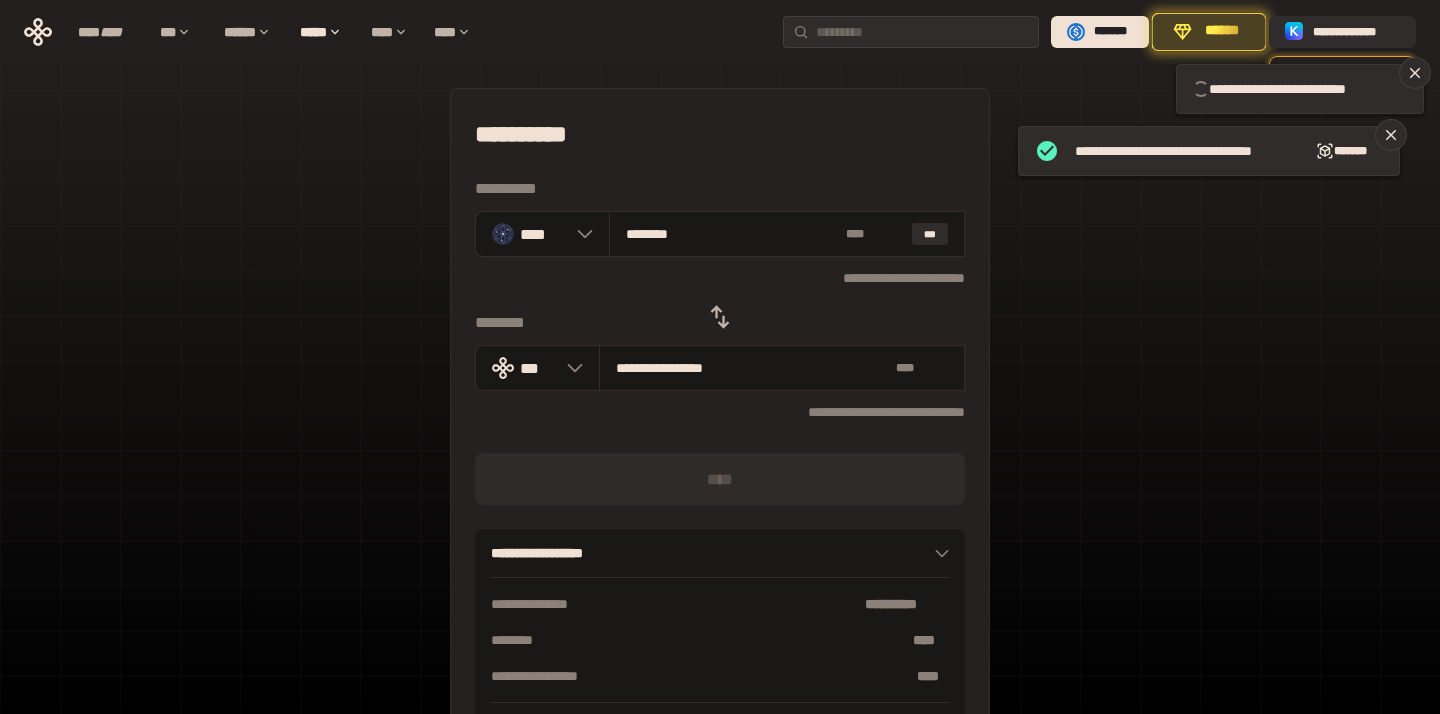 type 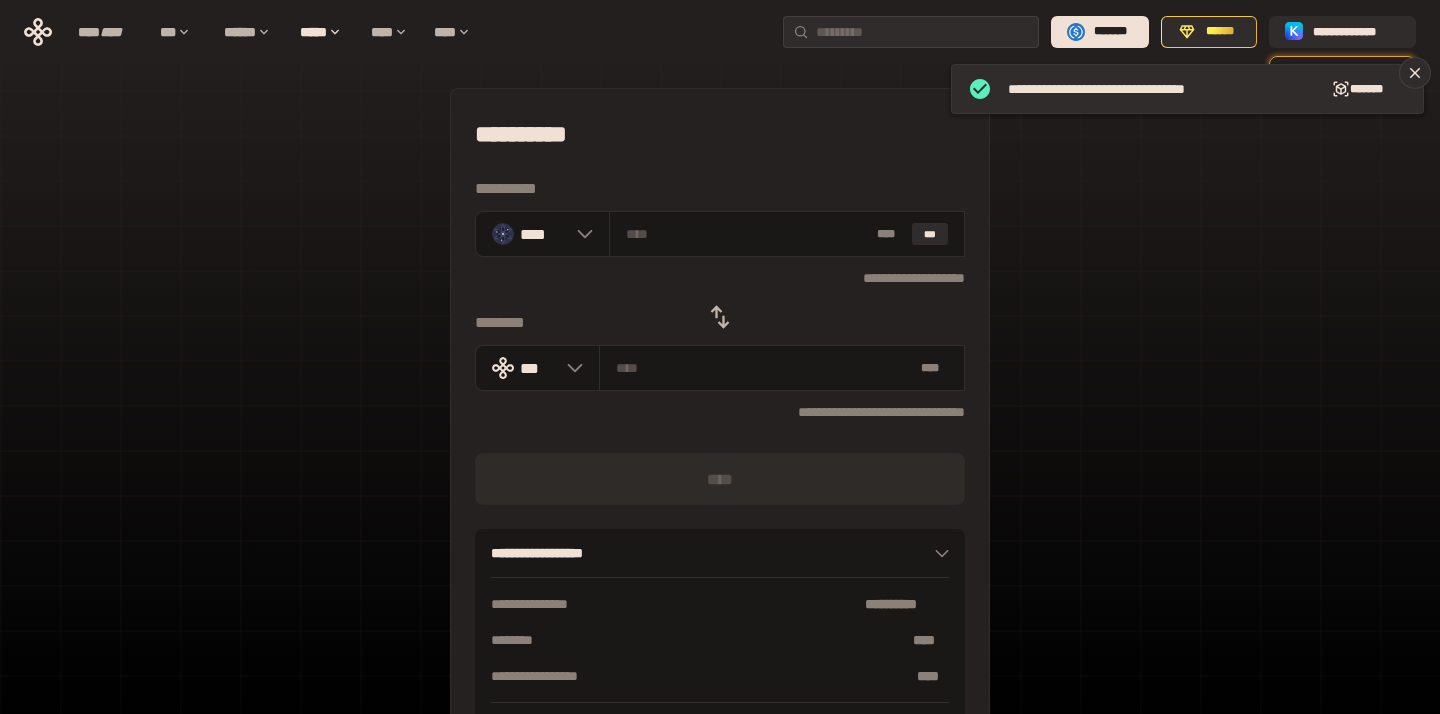 click 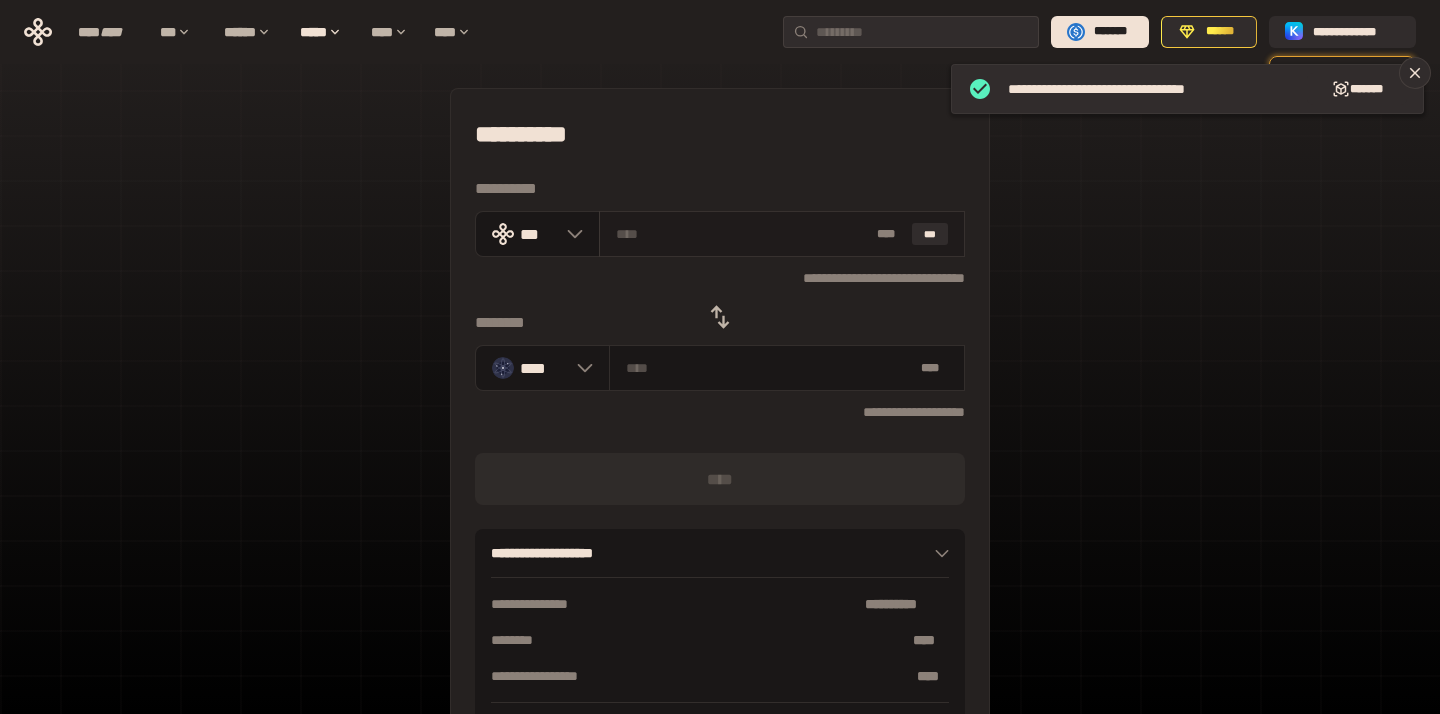 click on "* ** ***" at bounding box center [782, 234] 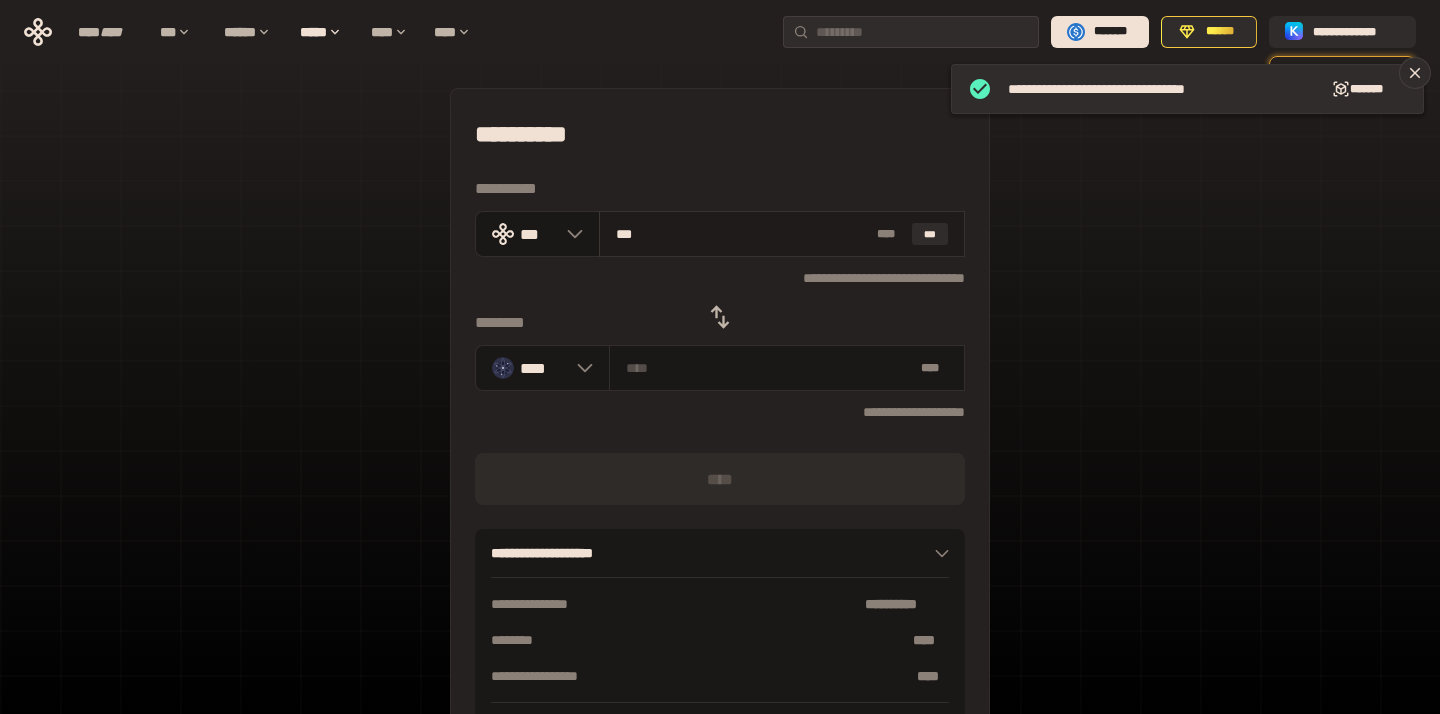 type on "*******" 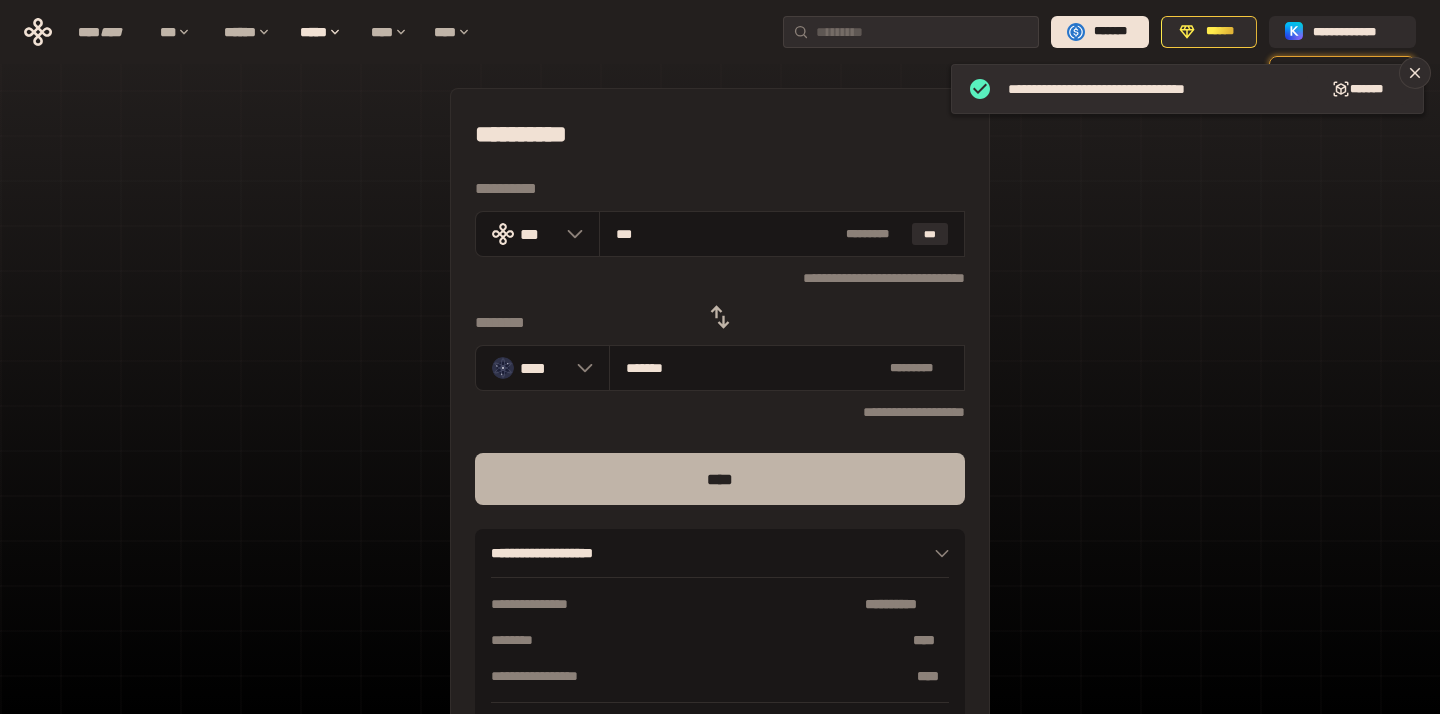 type on "***" 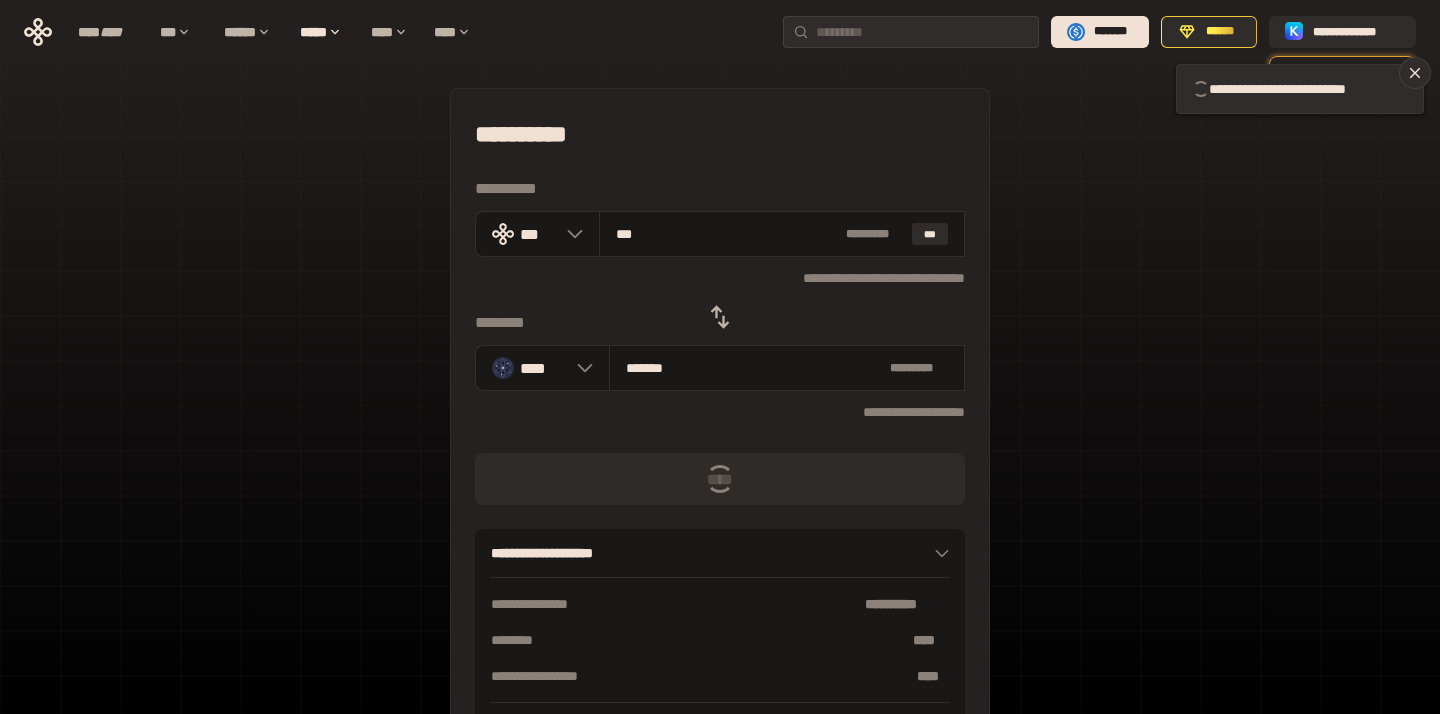 type 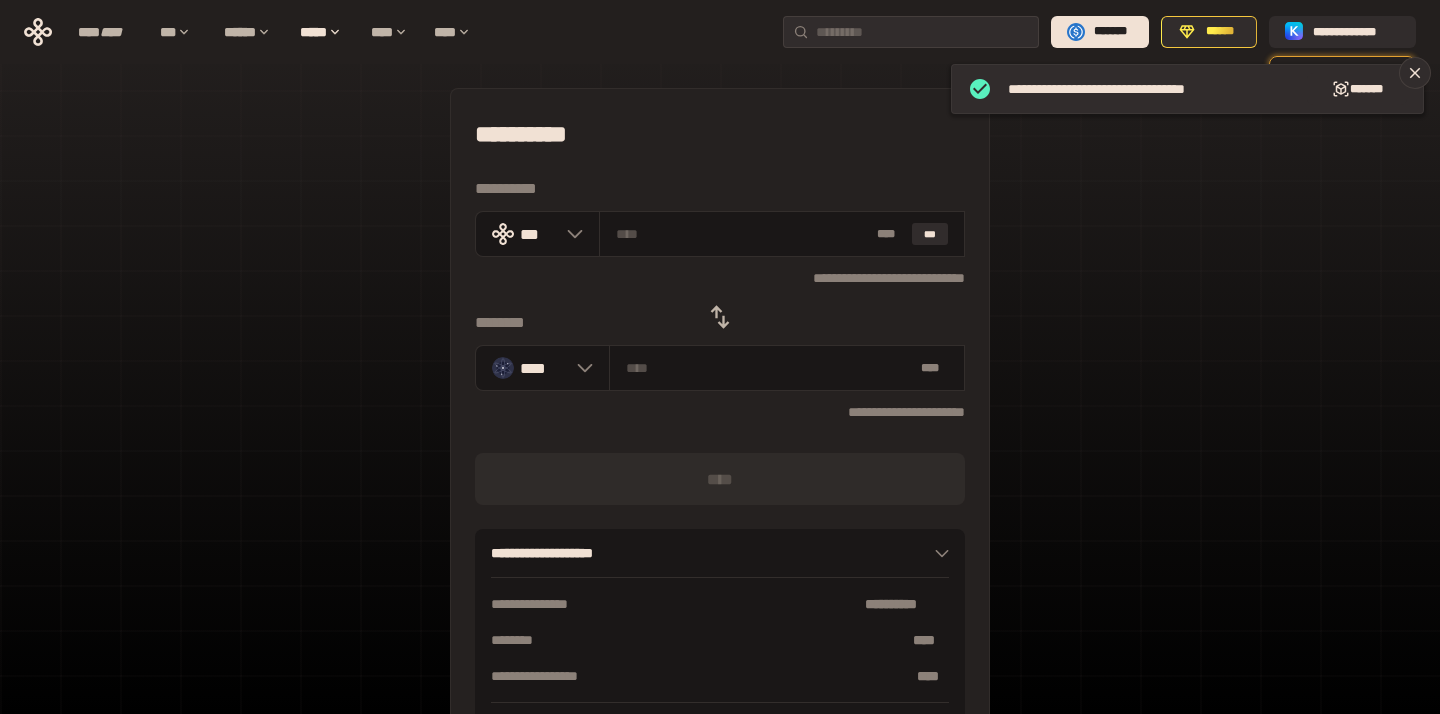 click at bounding box center (720, 317) 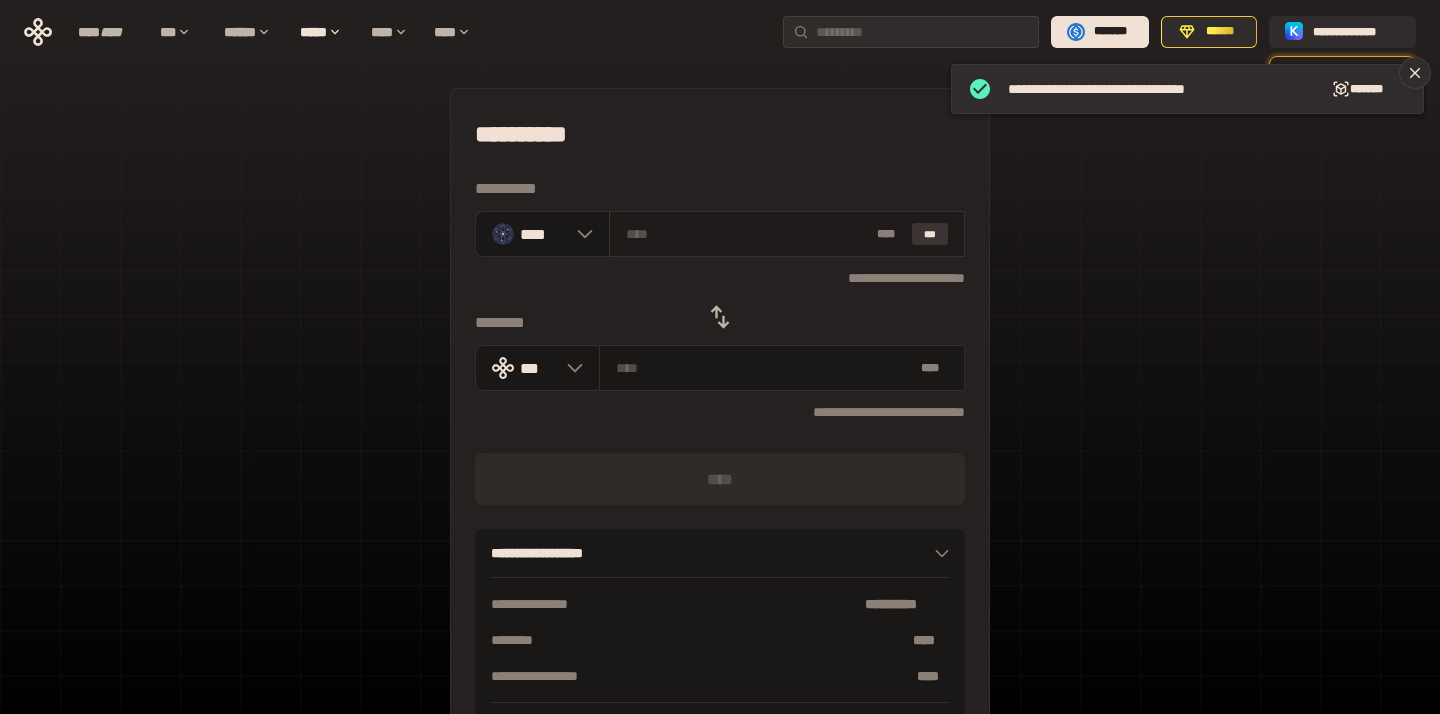 click on "***" at bounding box center (930, 234) 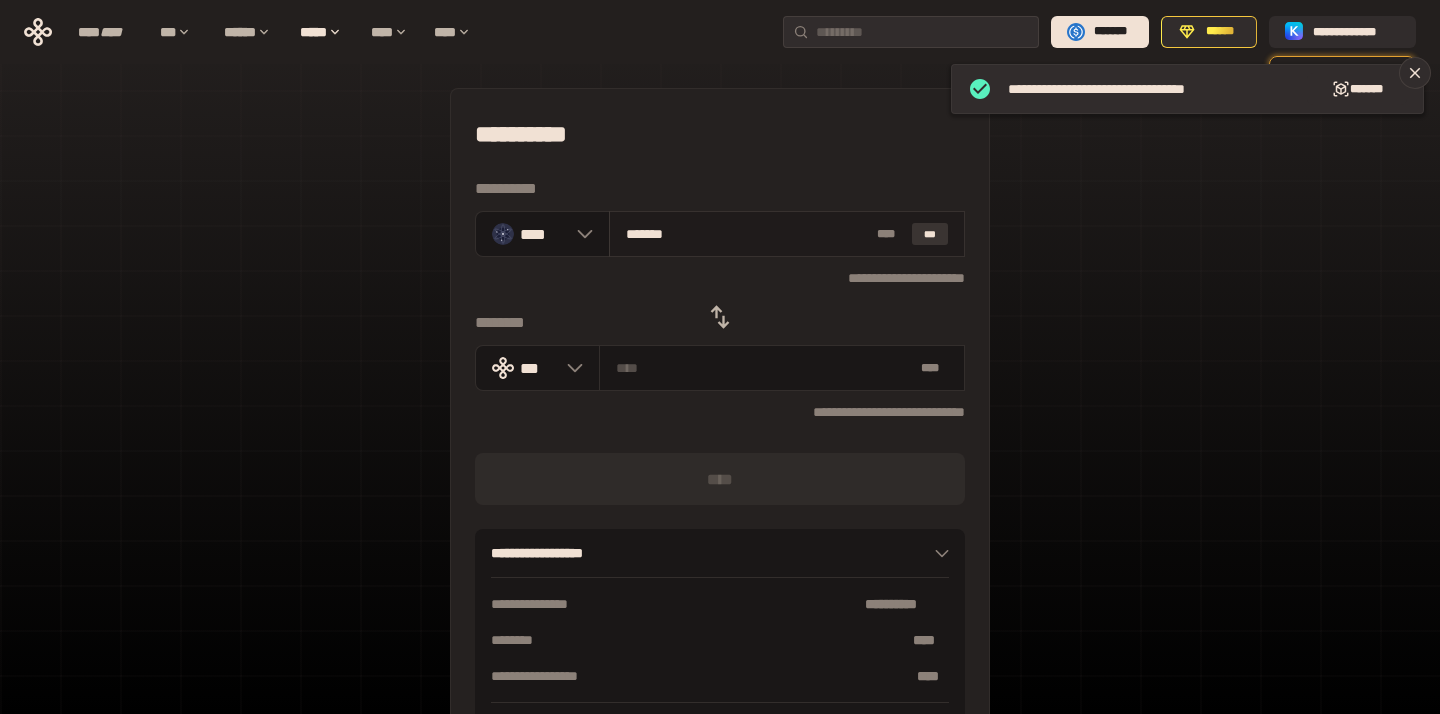 type on "**********" 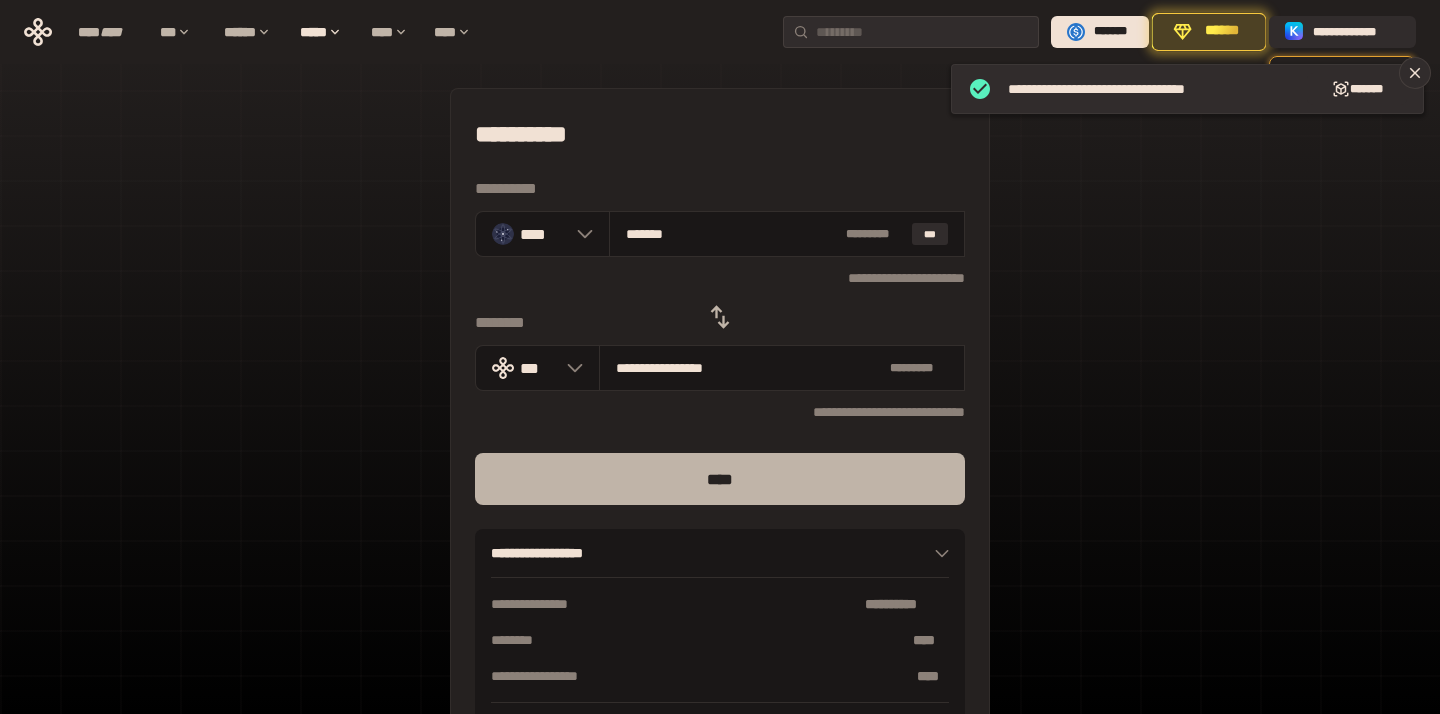 click on "****" at bounding box center [720, 479] 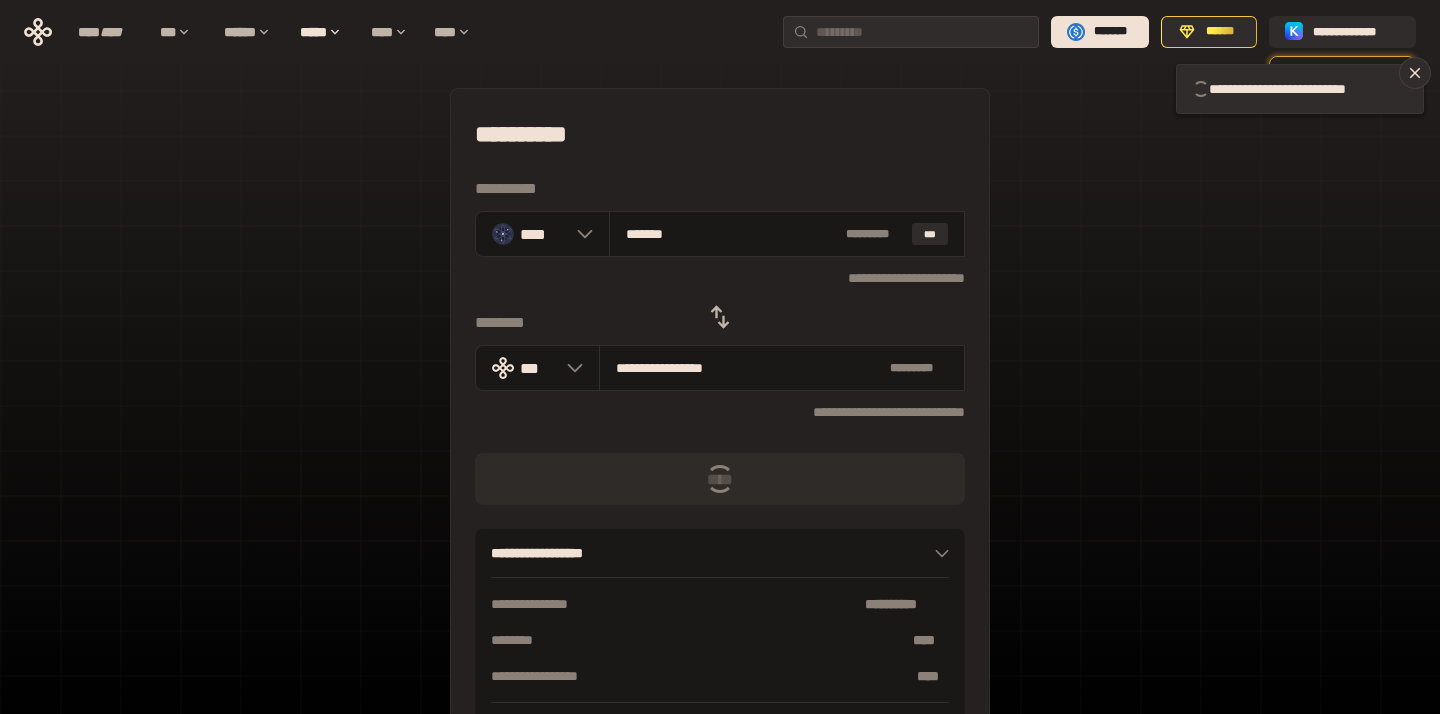 type 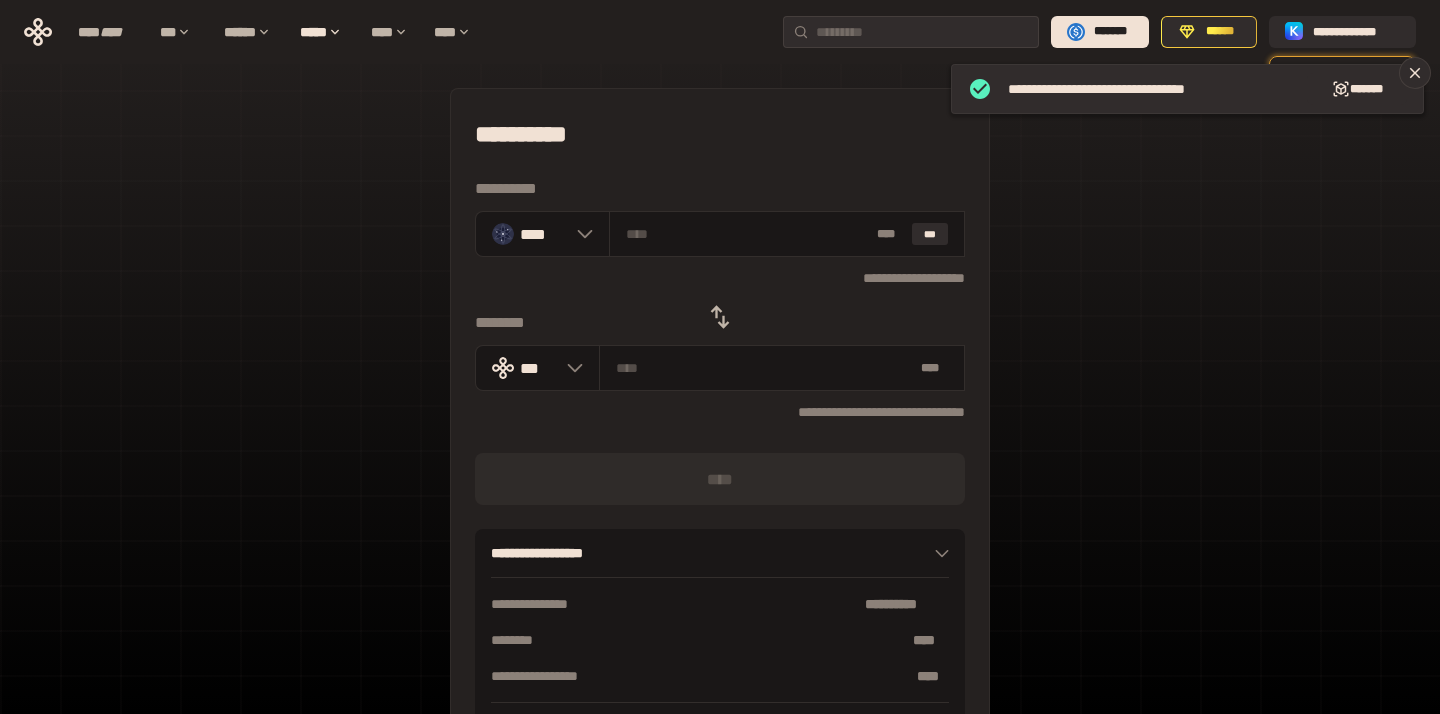 click at bounding box center [720, 317] 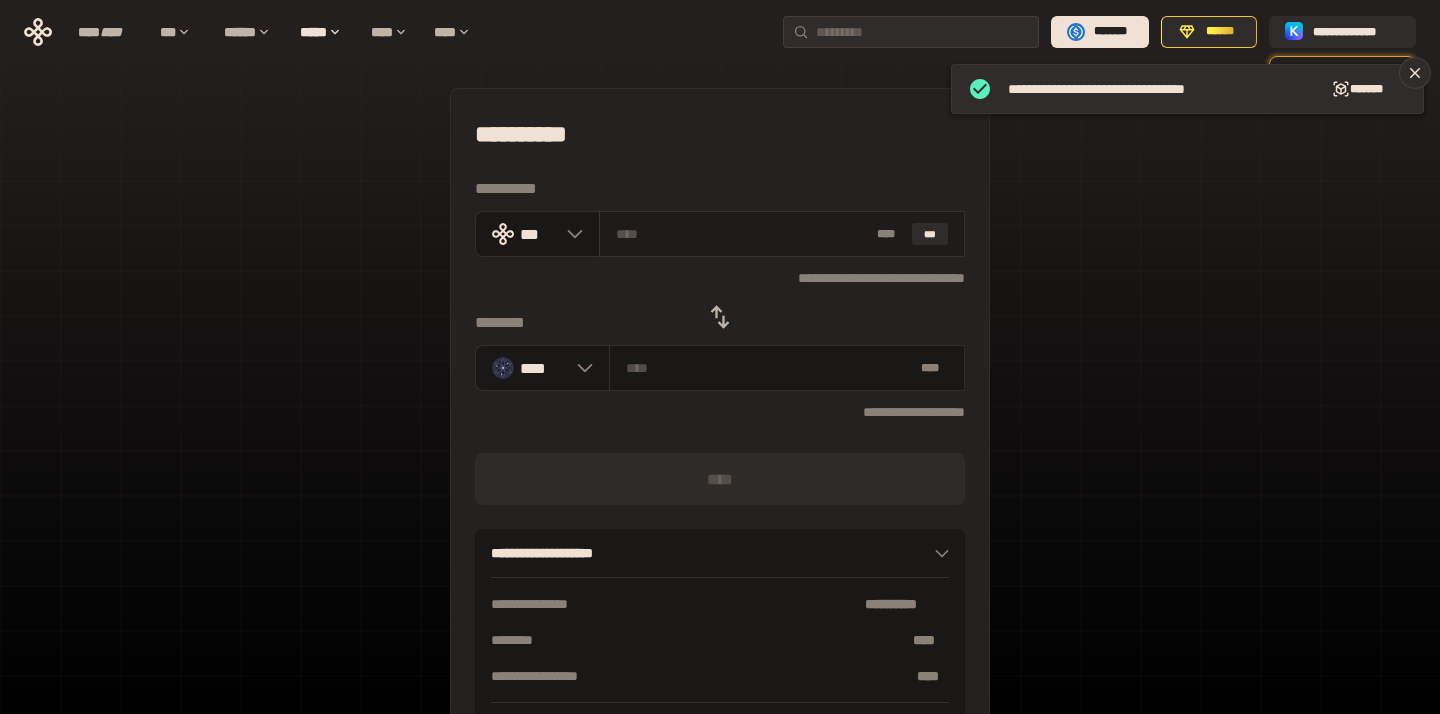 click on "* ** ***" at bounding box center (782, 234) 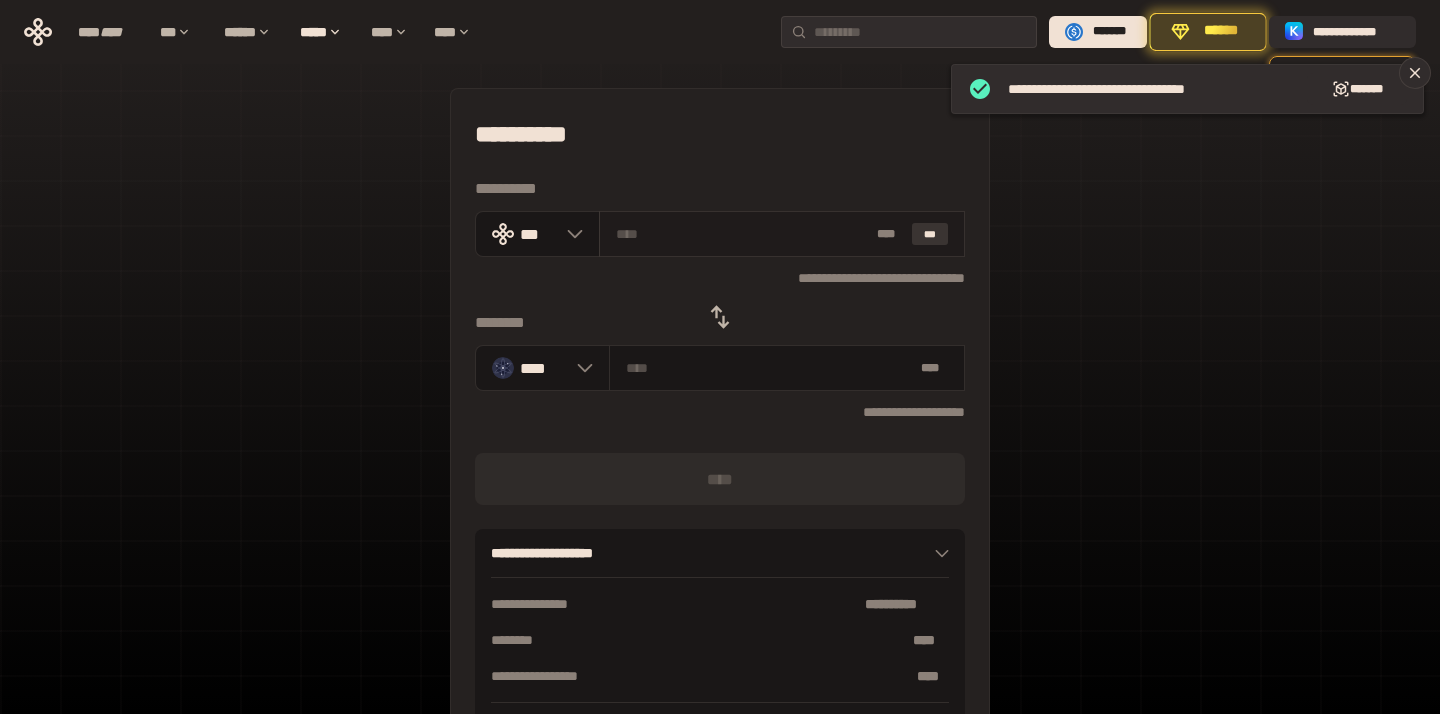 click on "***" at bounding box center (930, 234) 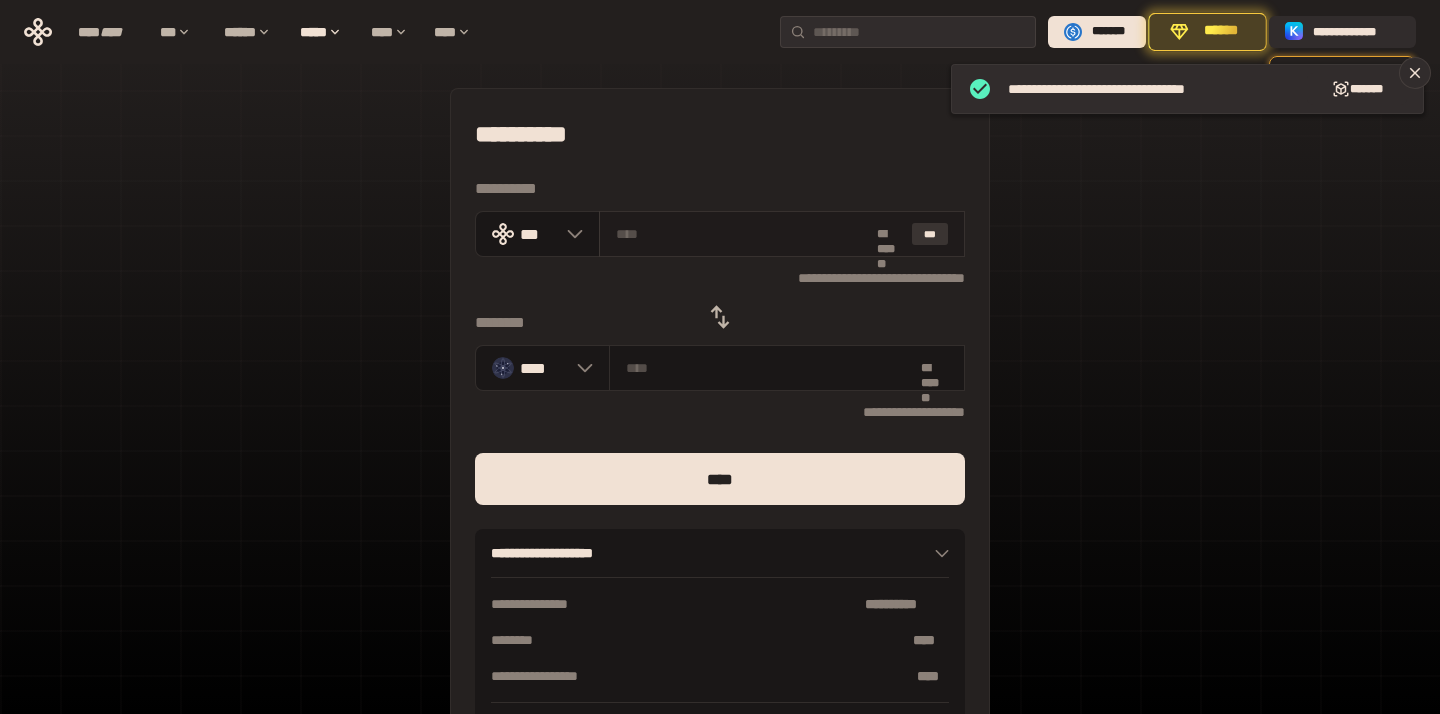type on "**********" 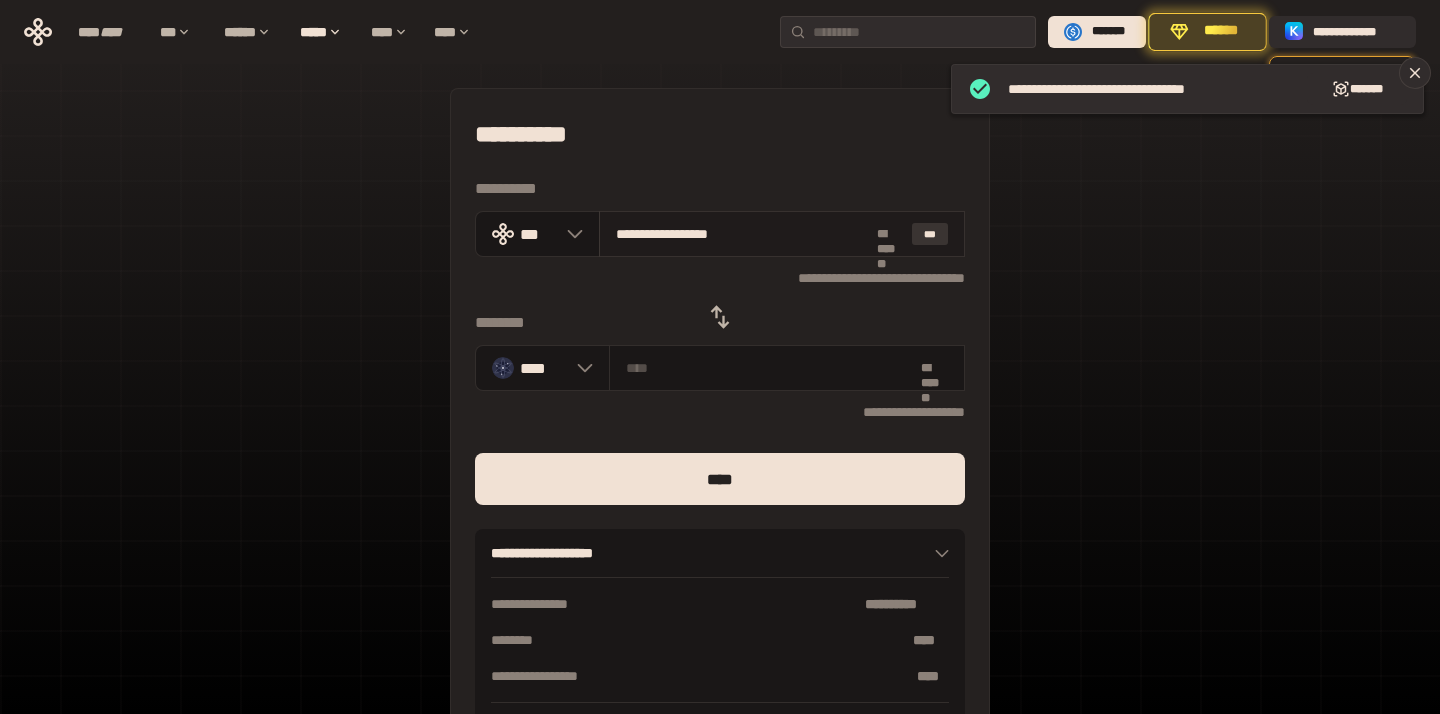 type on "********" 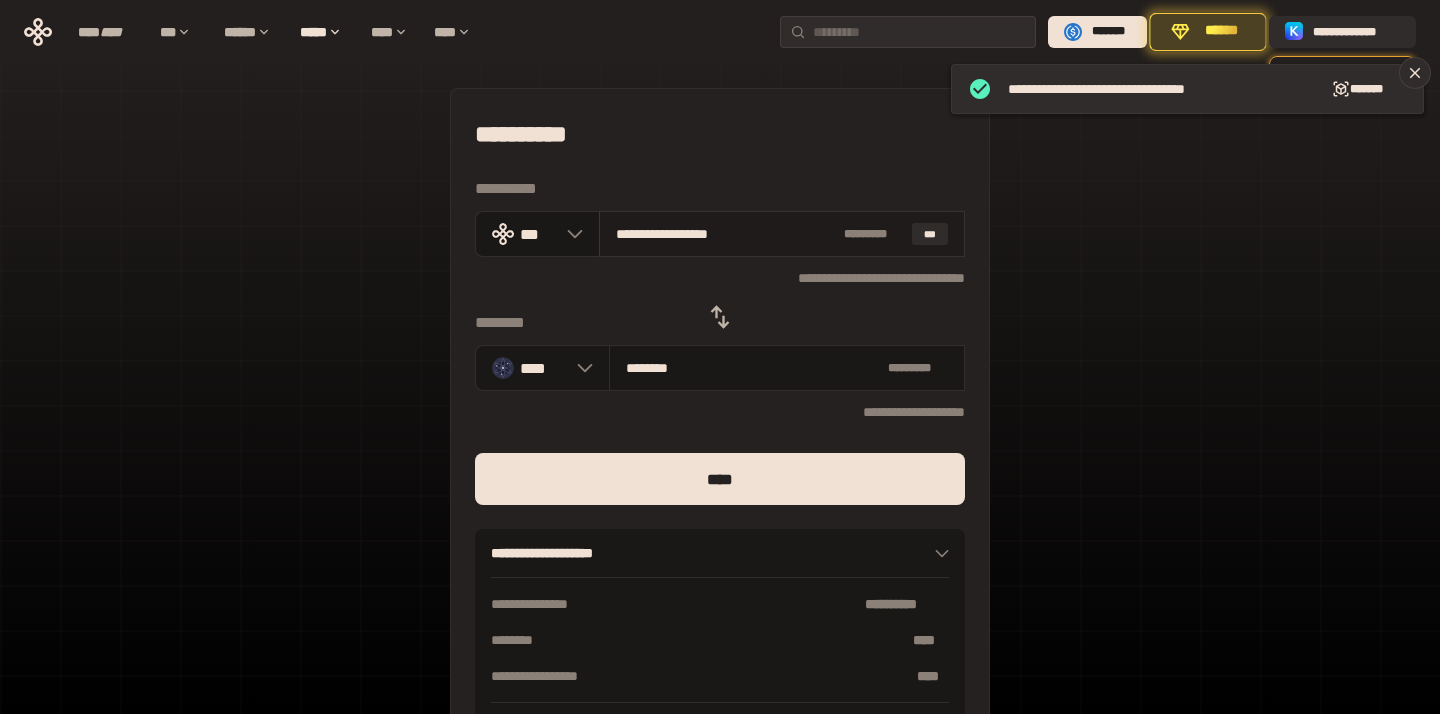 click on "**********" at bounding box center [726, 234] 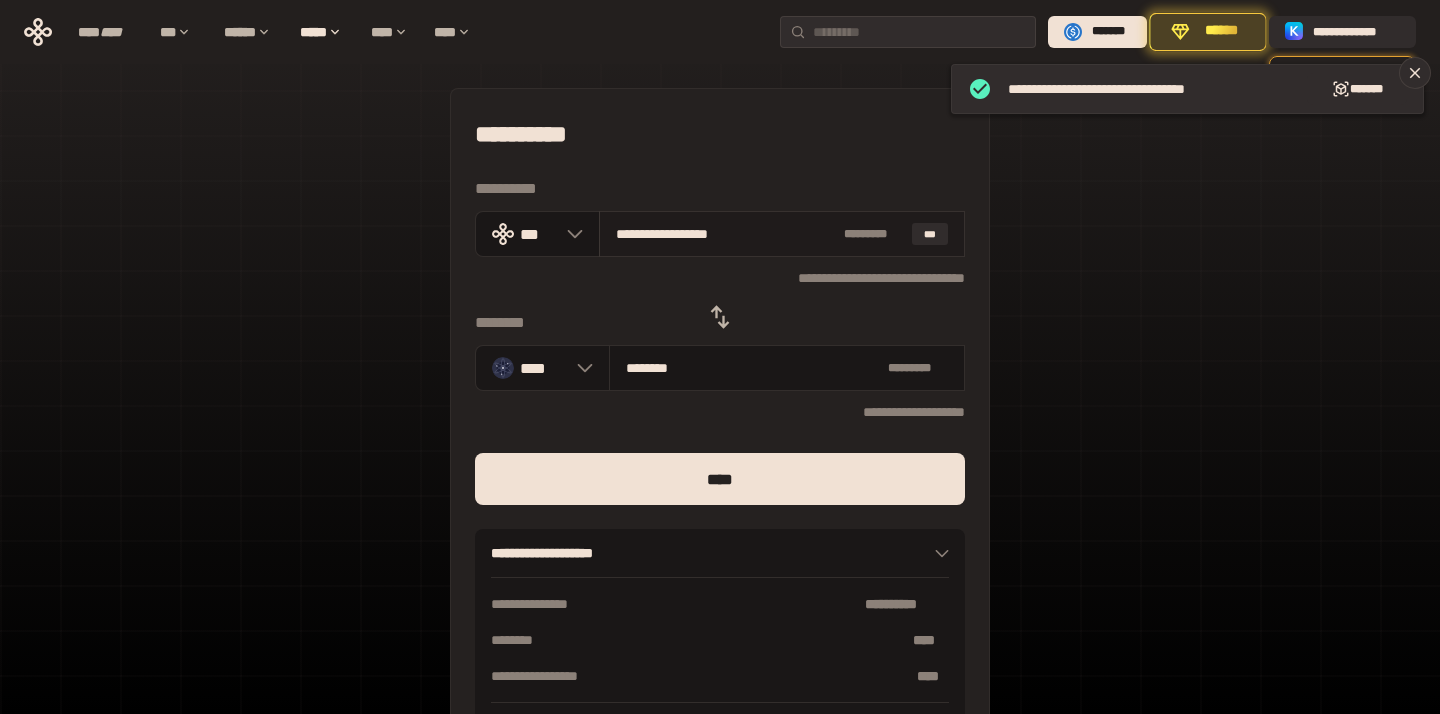 click on "**********" at bounding box center (726, 234) 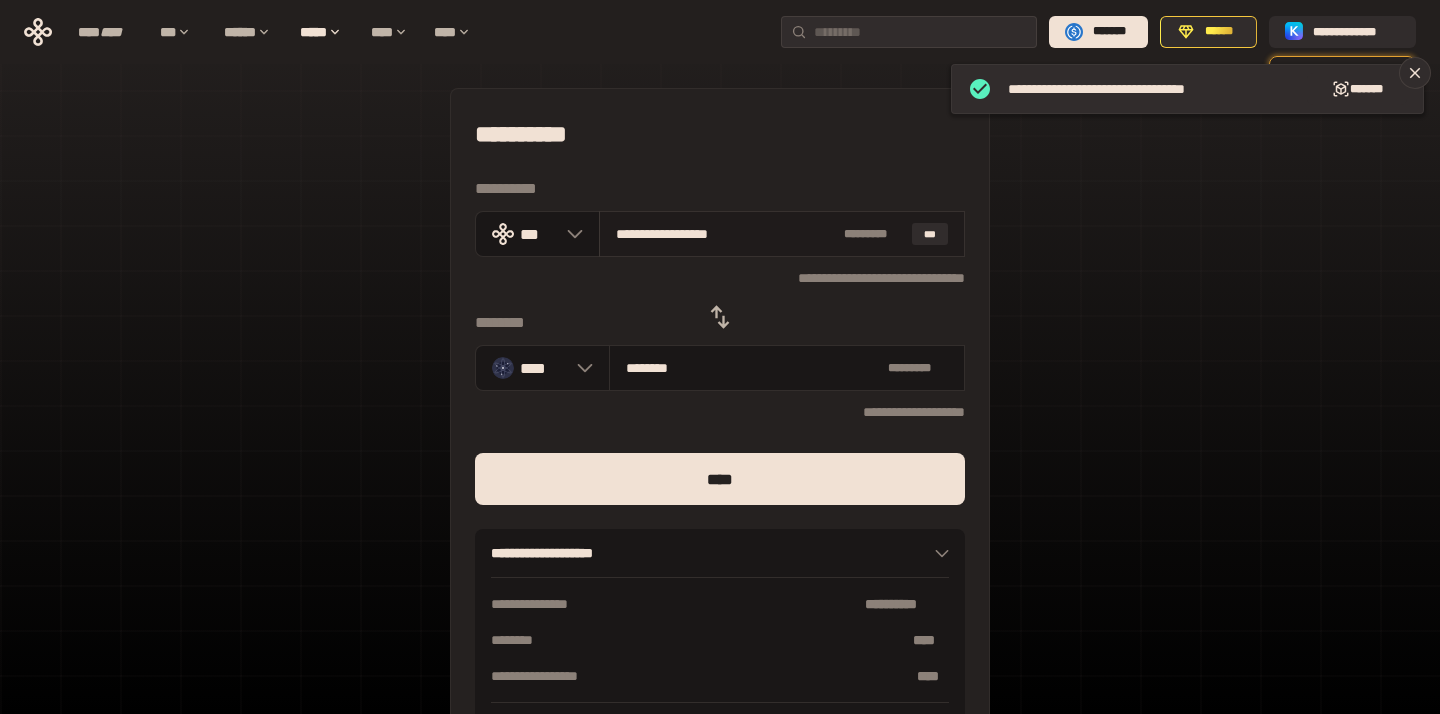 paste 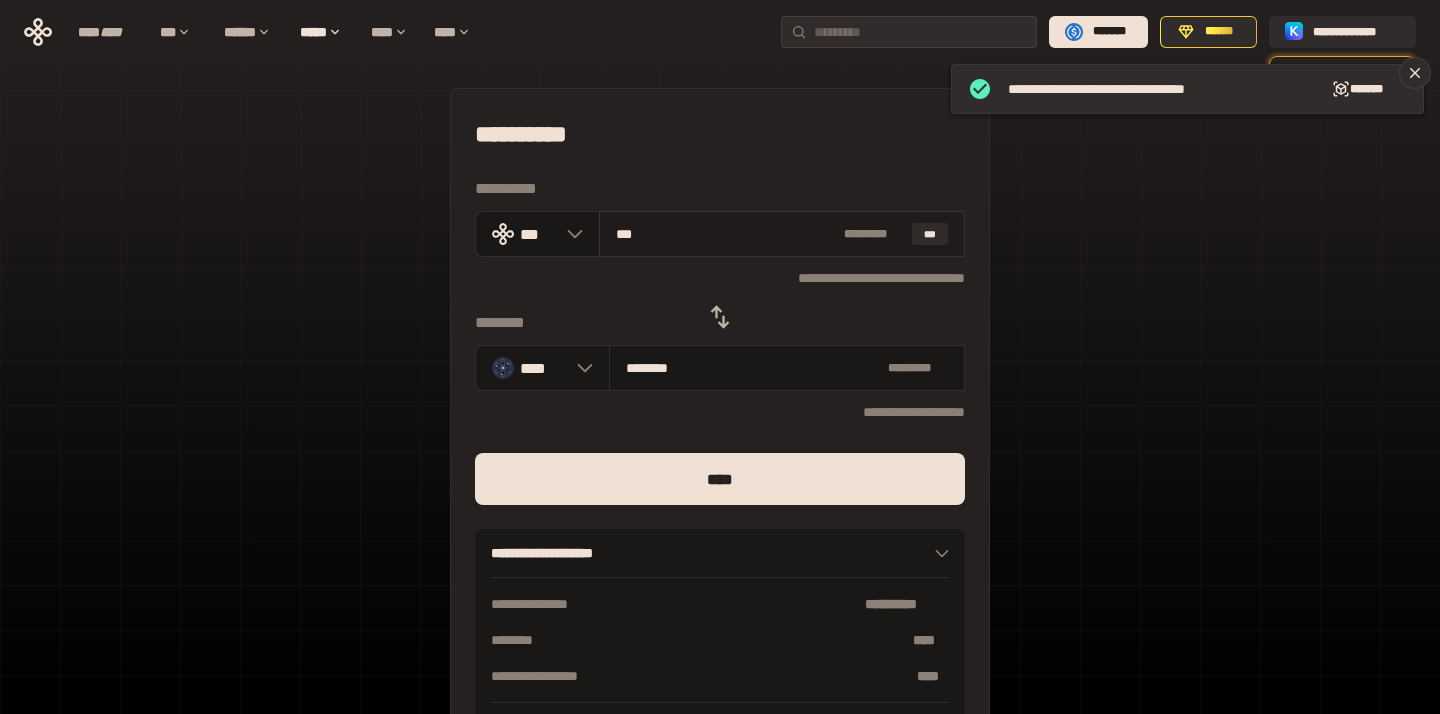 type on "********" 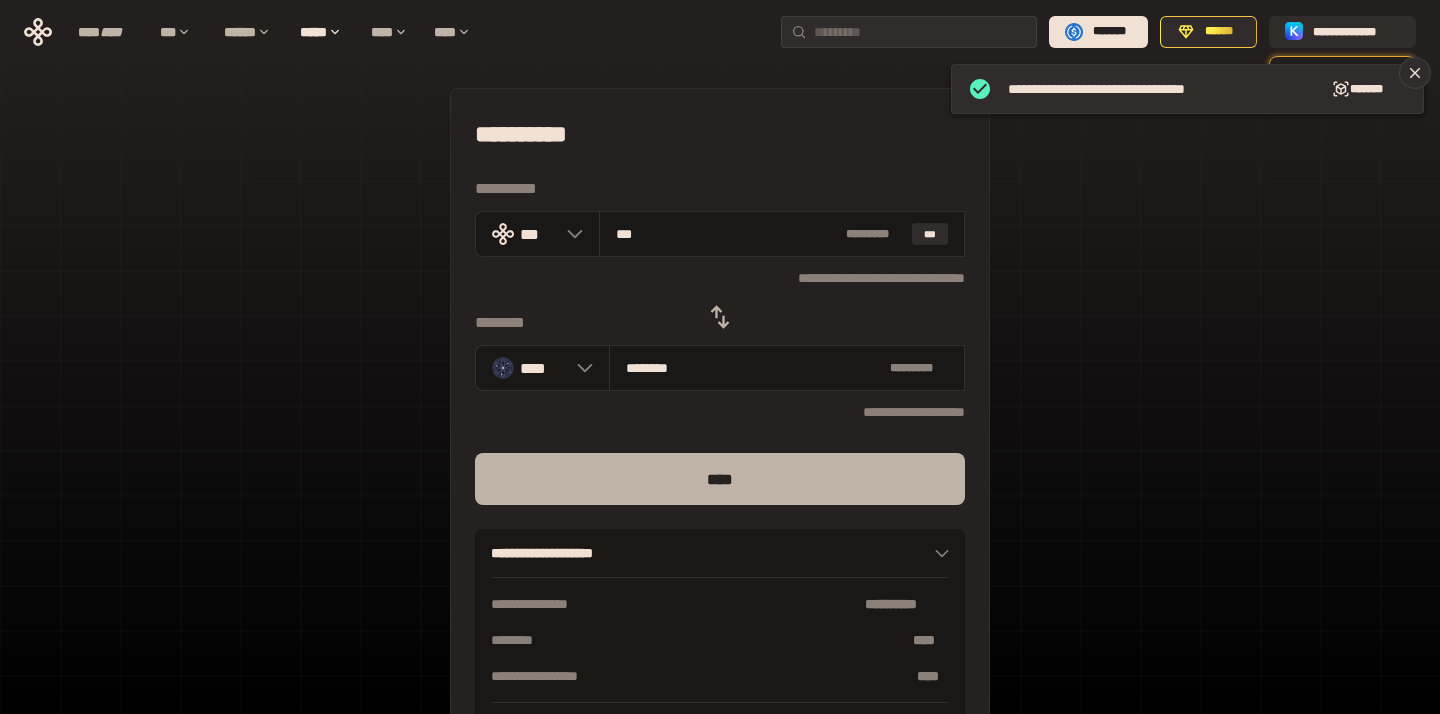 type on "***" 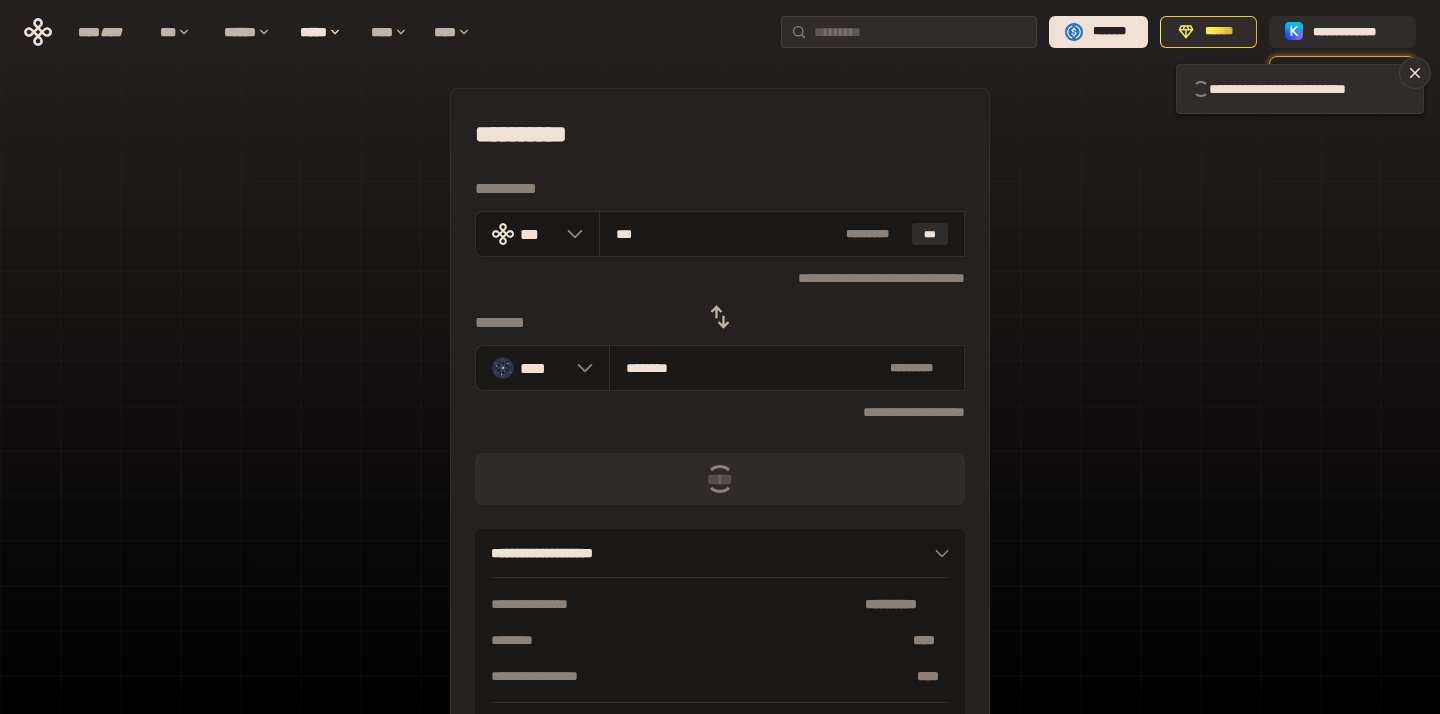 type 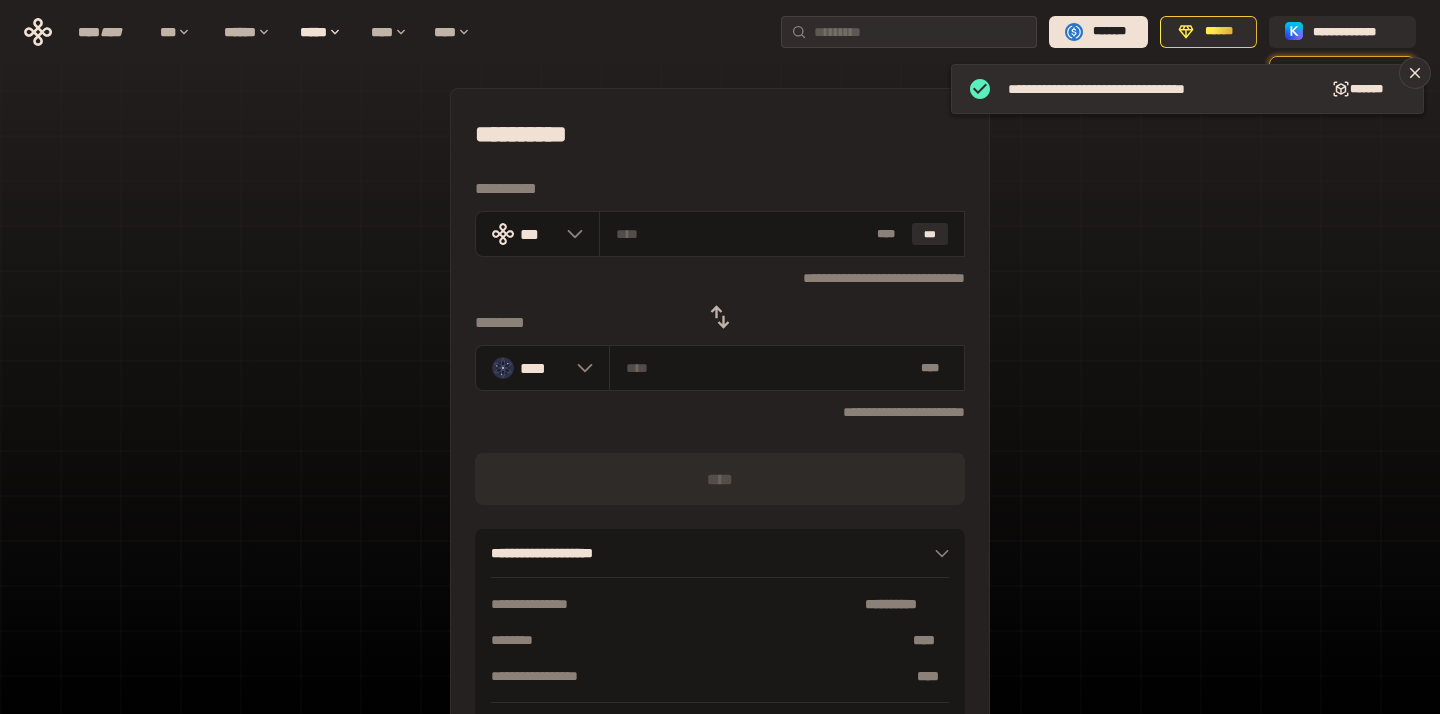 click 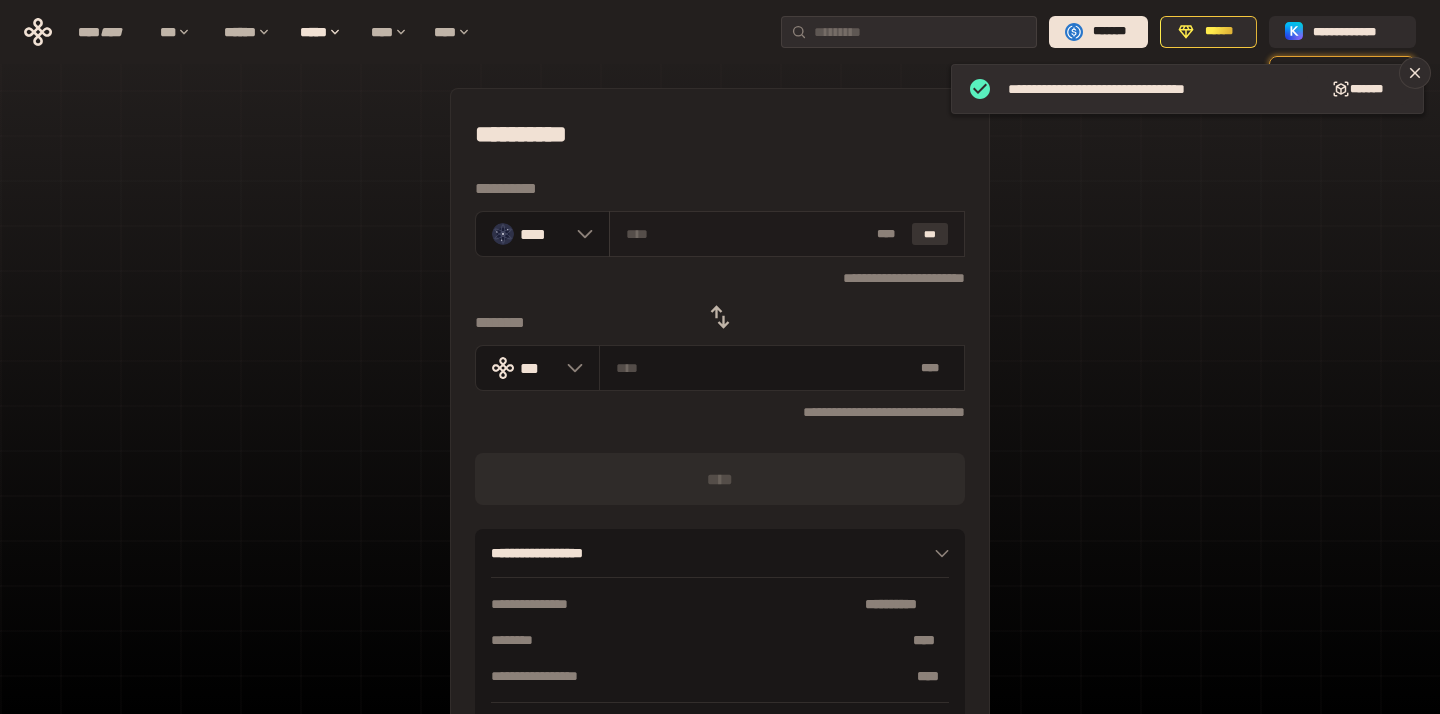 click on "***" at bounding box center [930, 234] 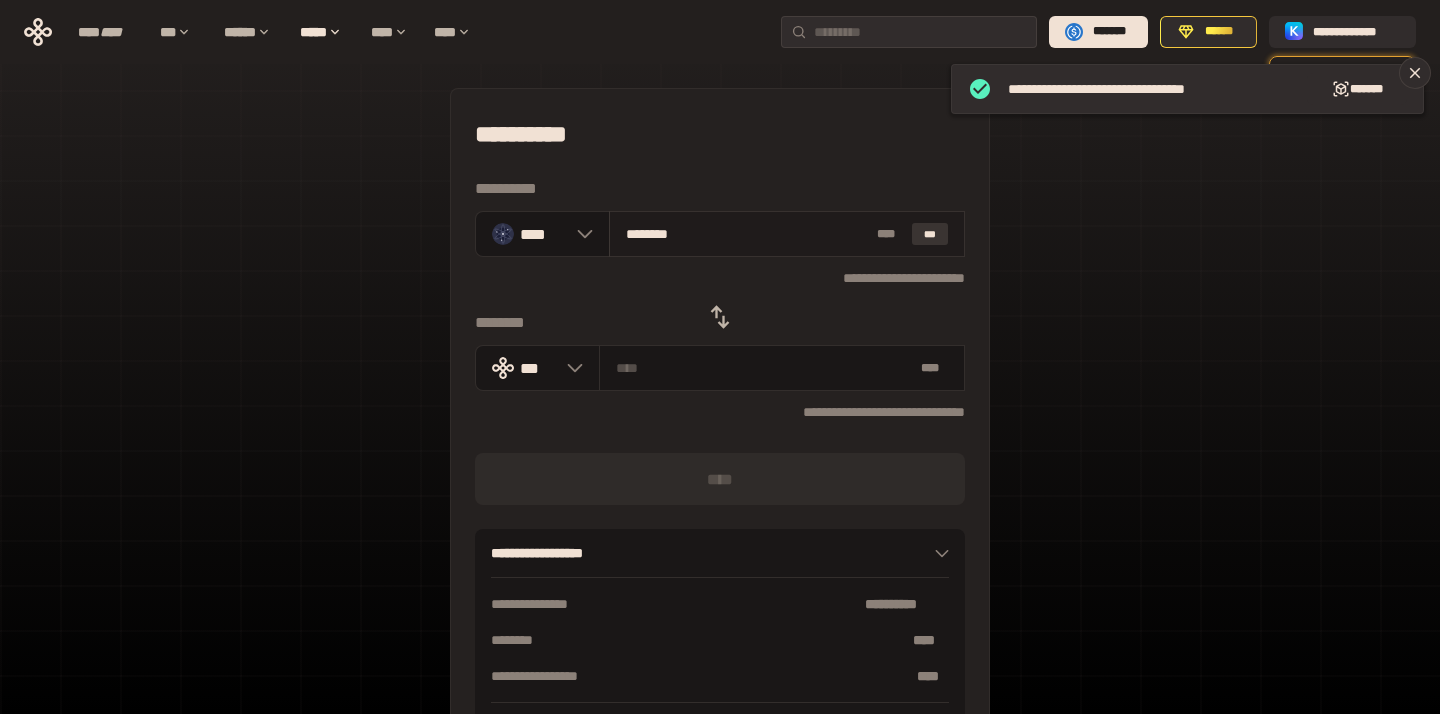type on "**********" 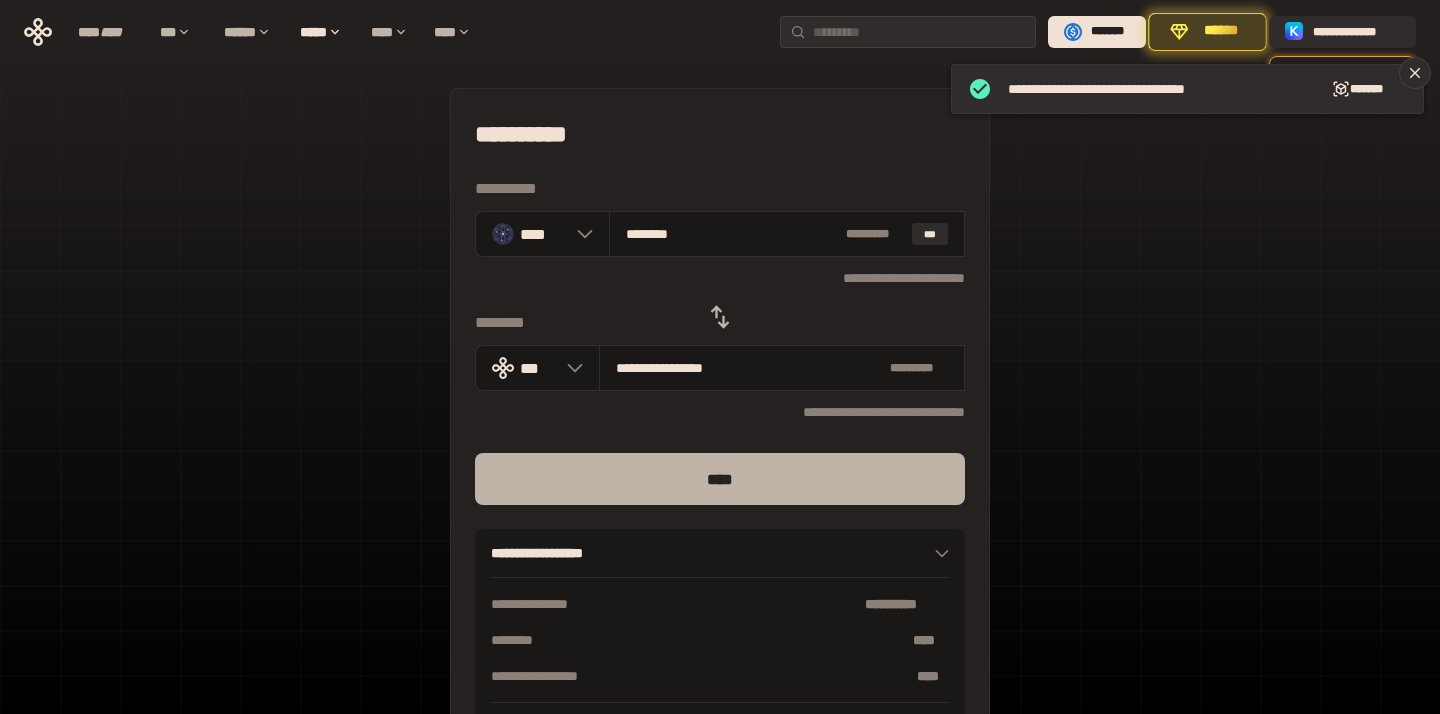 click on "****" at bounding box center (720, 479) 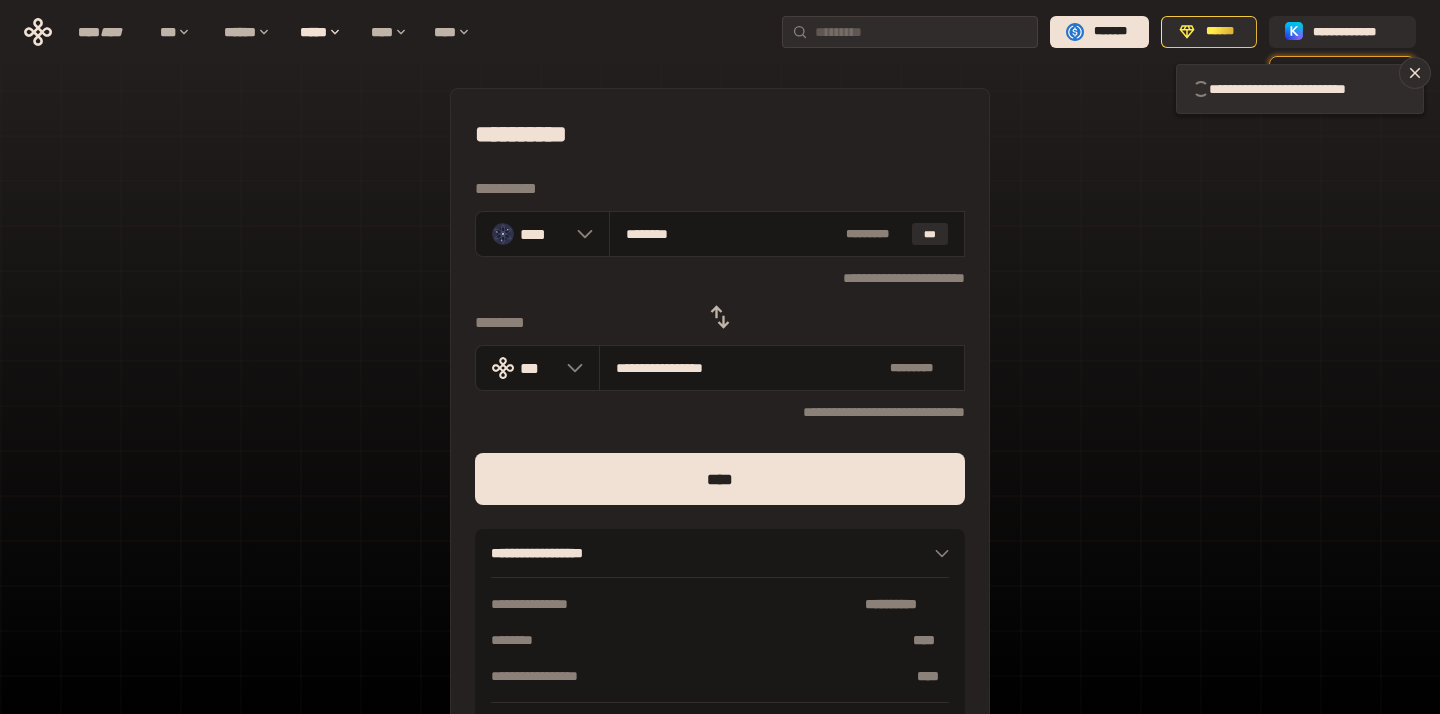 type 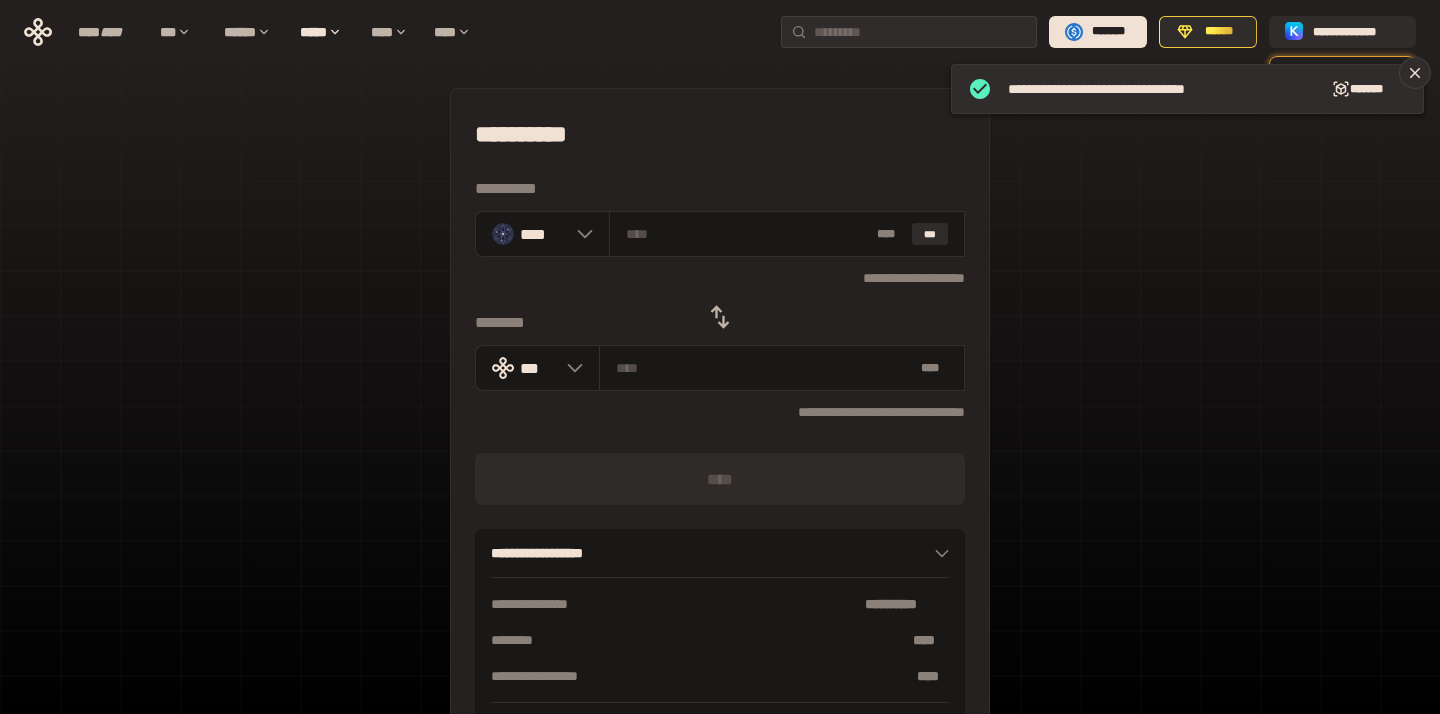 click 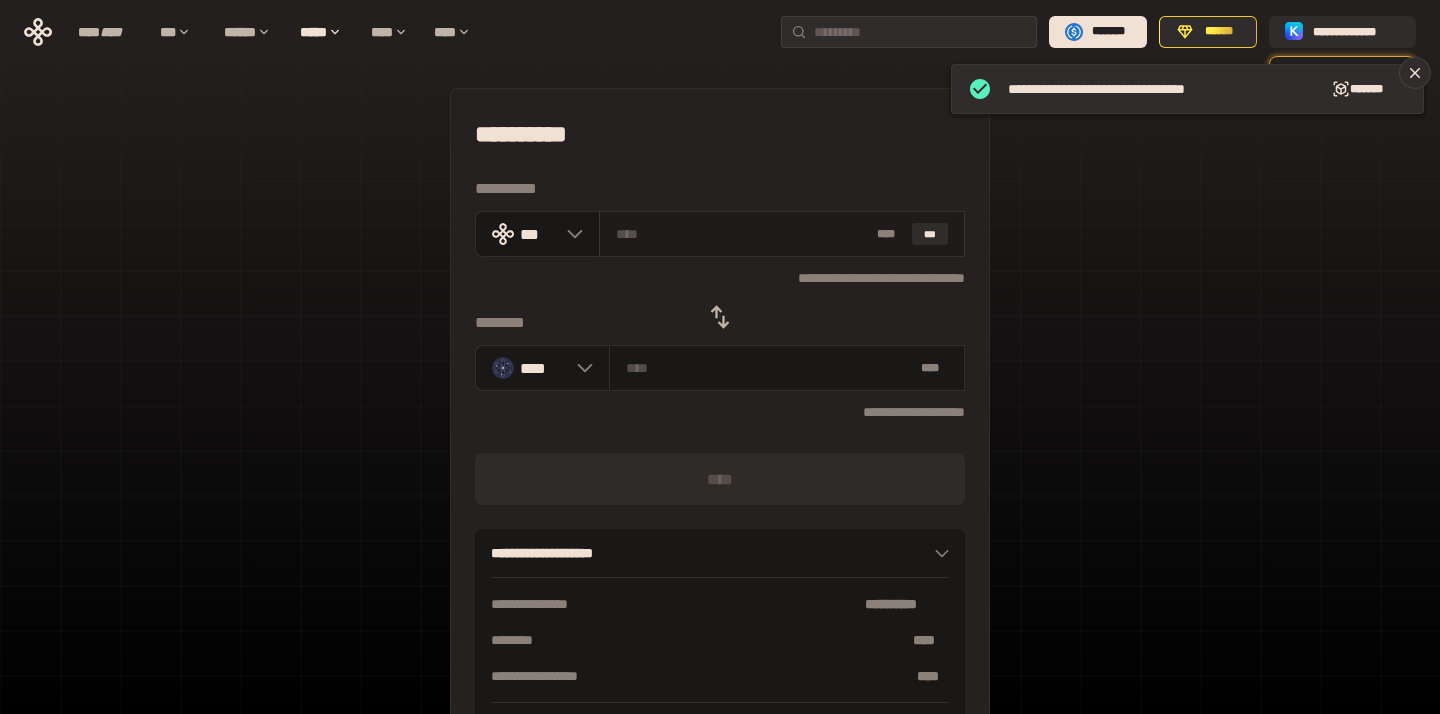 click at bounding box center (743, 234) 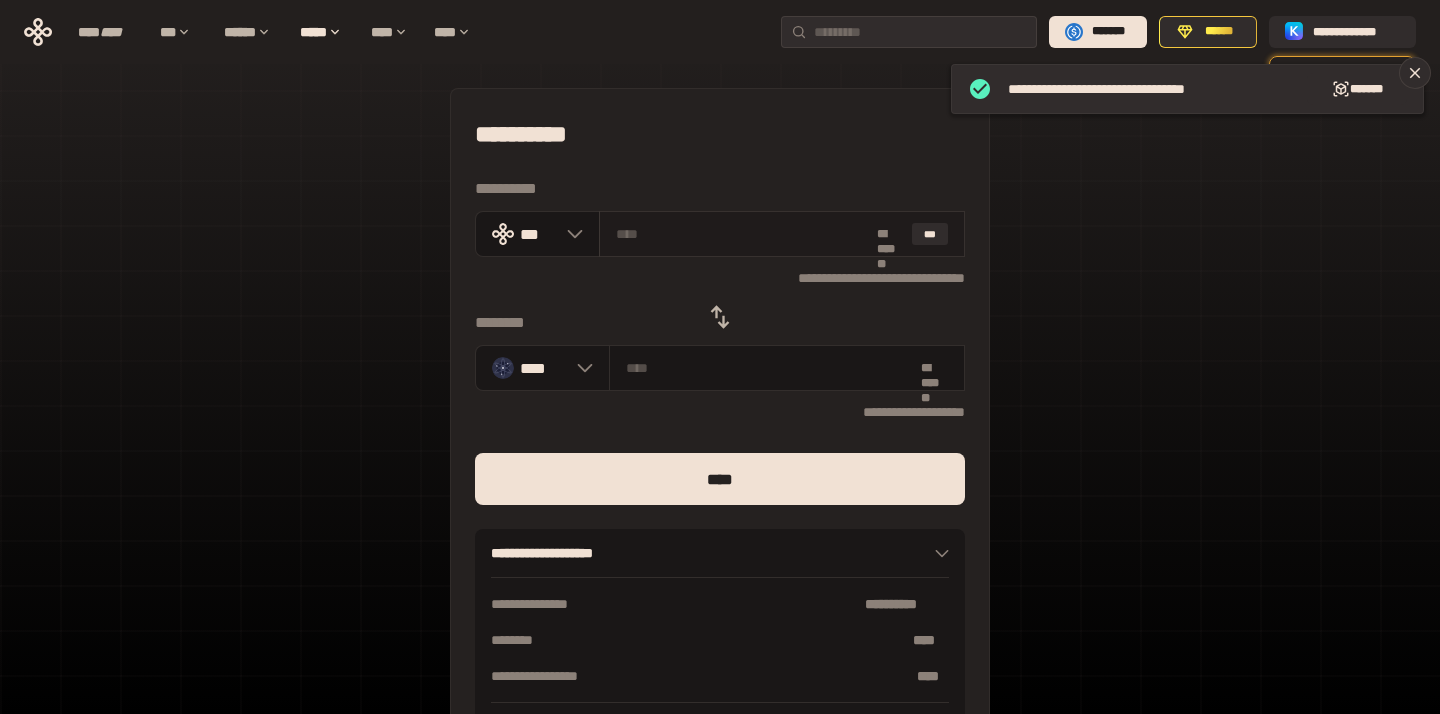 type on "***" 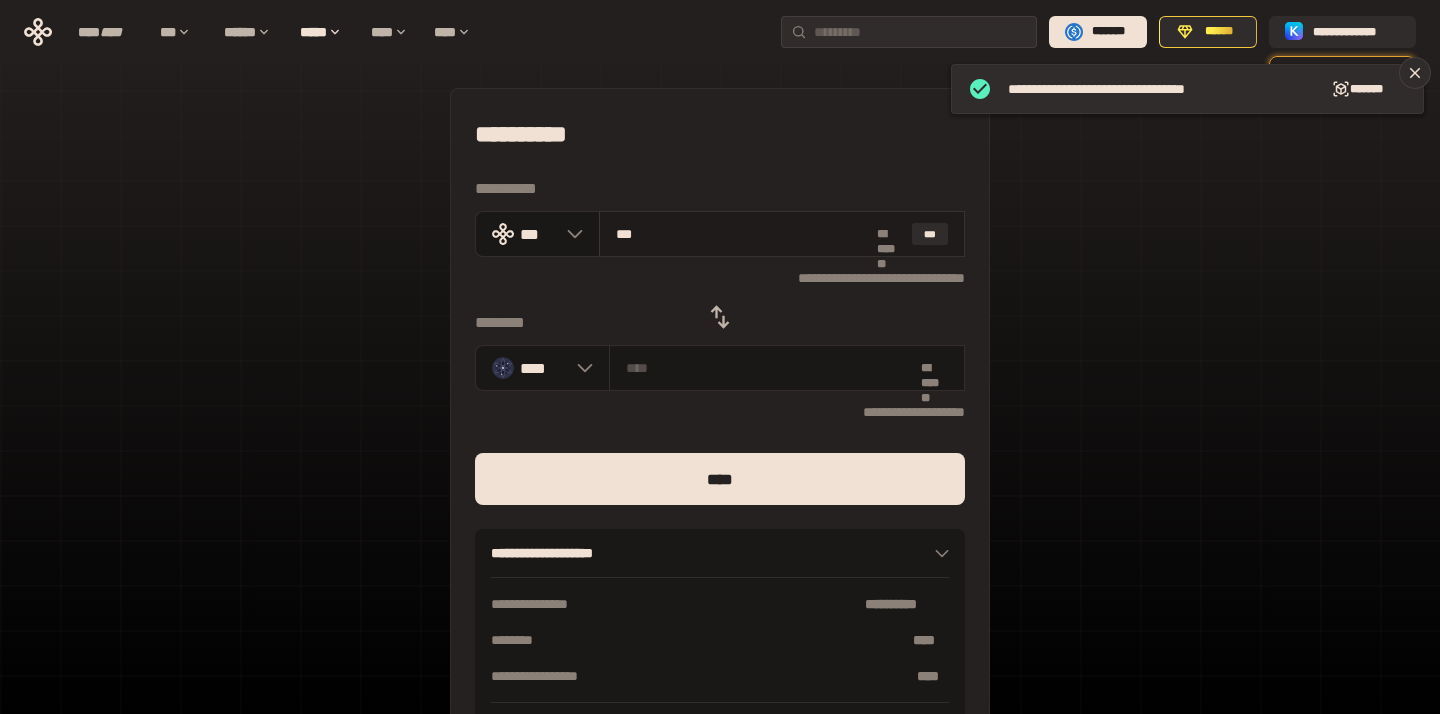 type on "********" 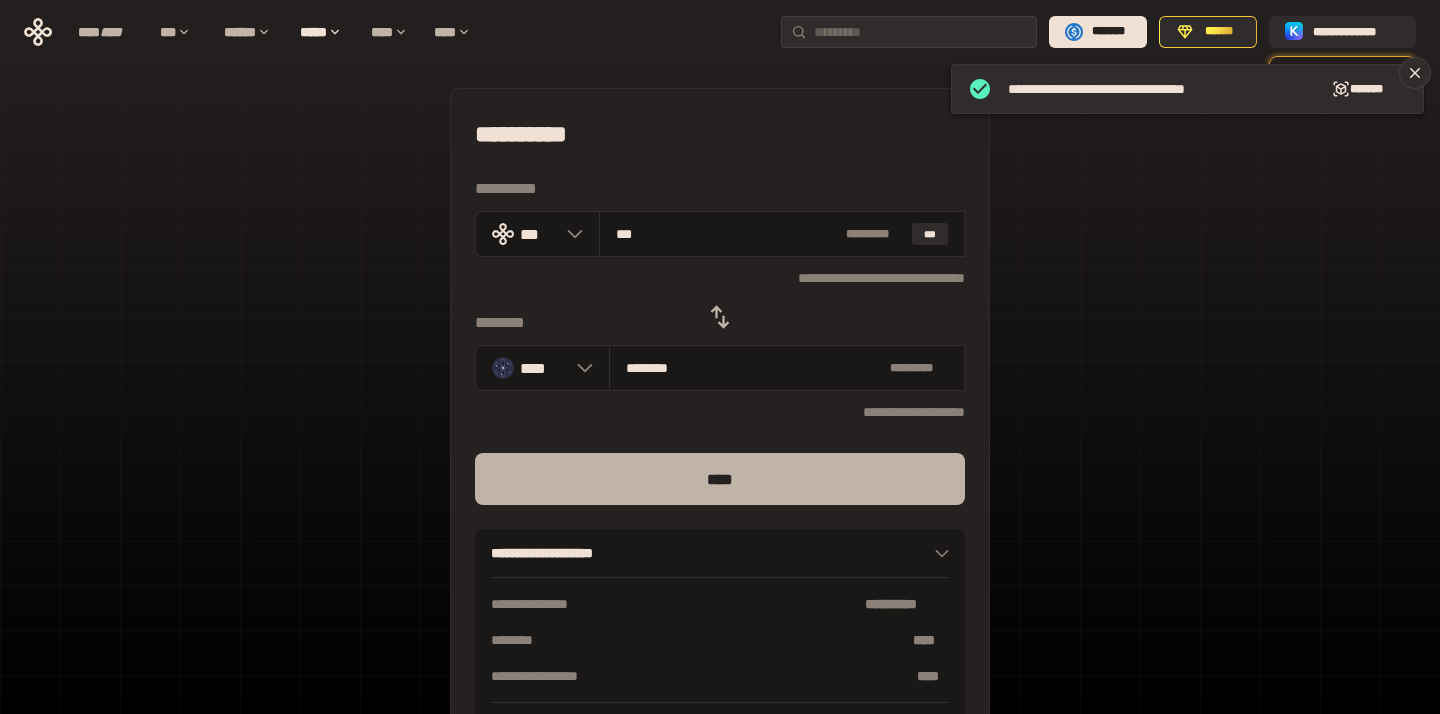 type on "***" 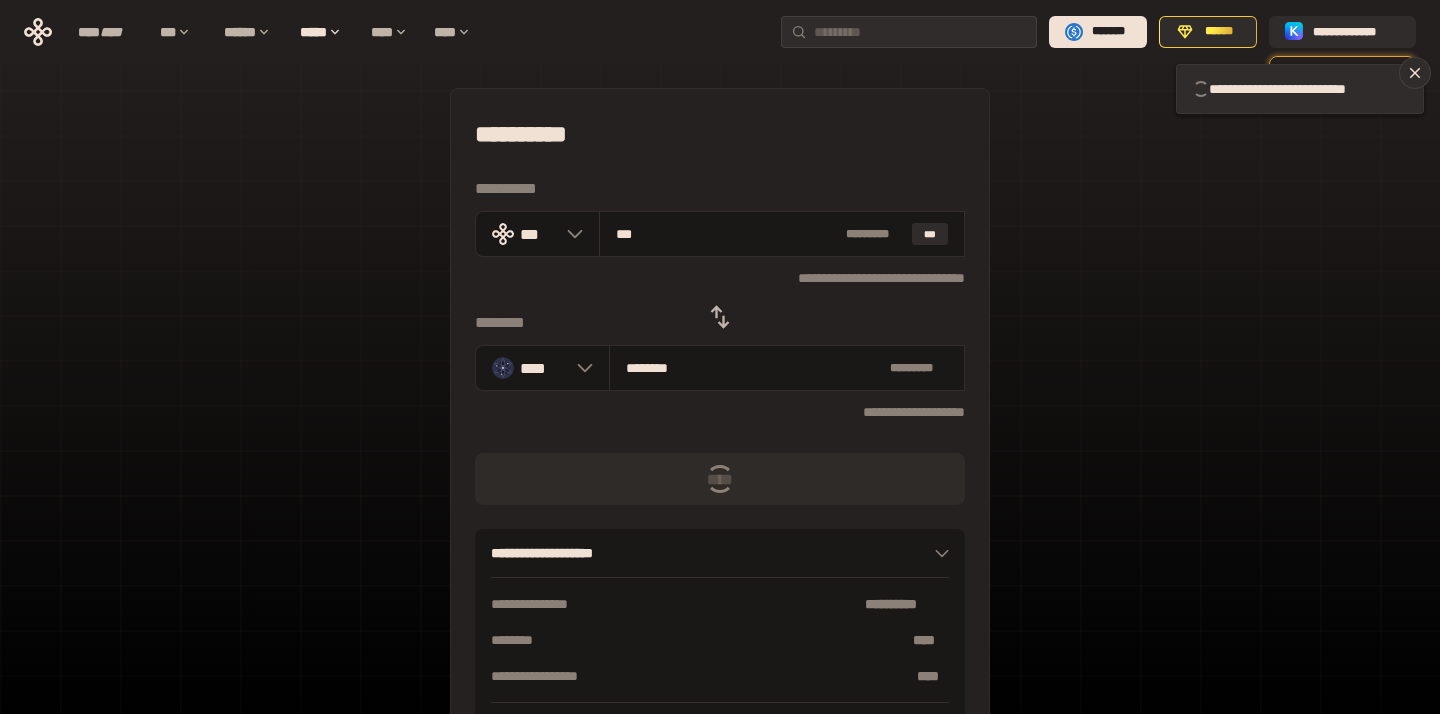 type 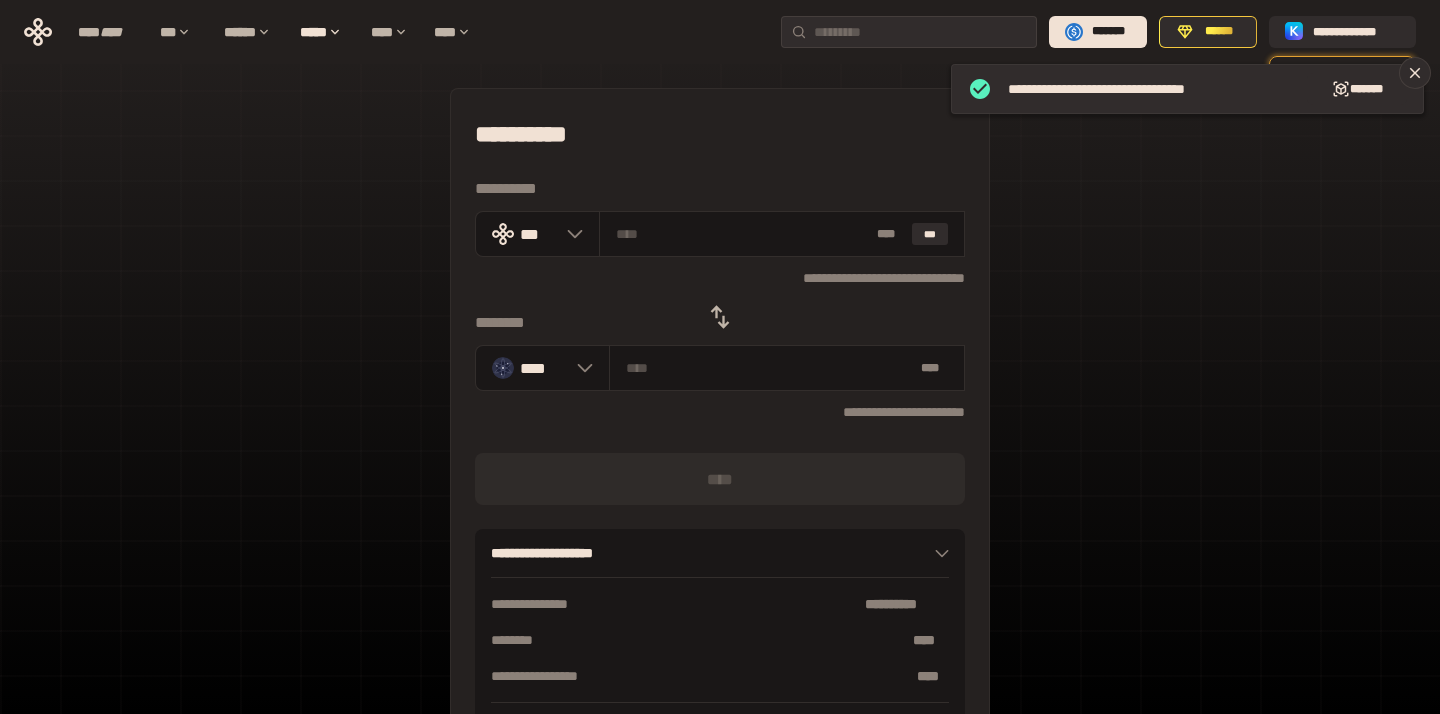 click 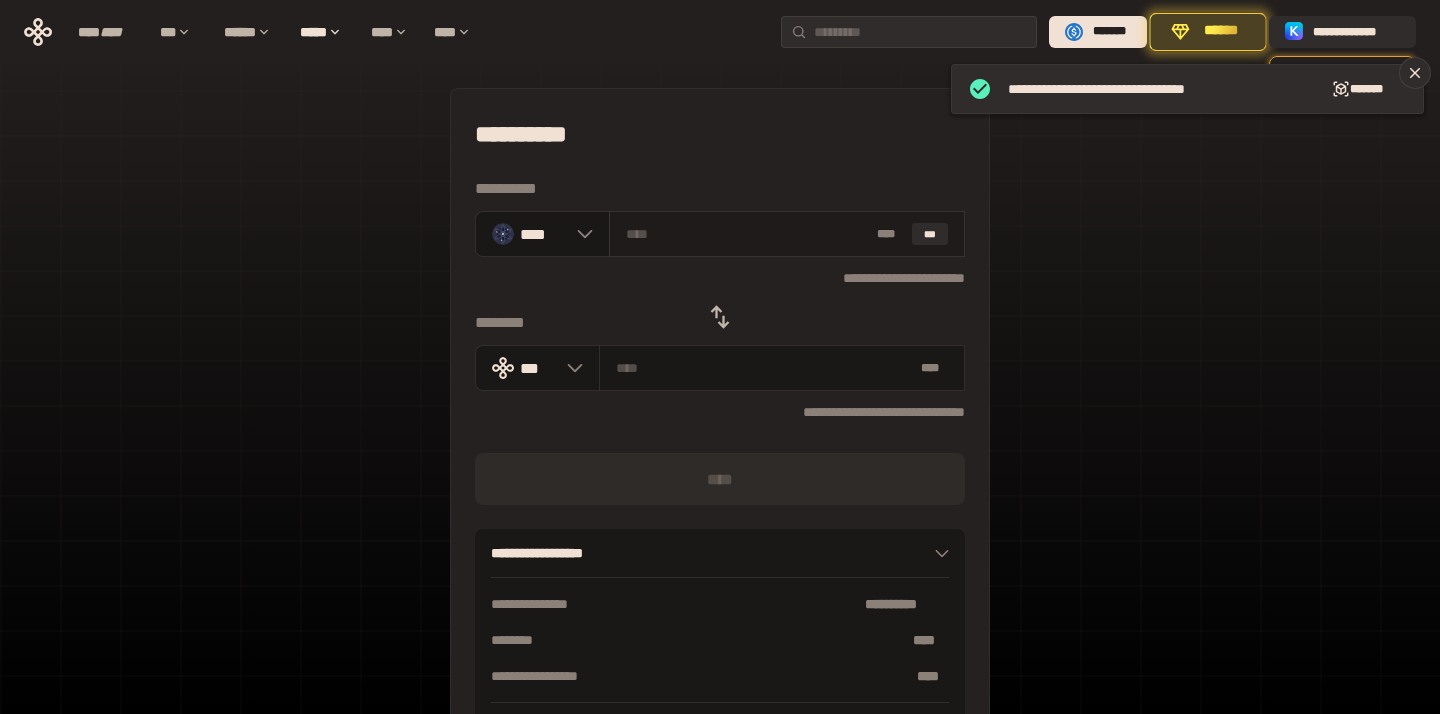 click on "* ** ***" at bounding box center [787, 234] 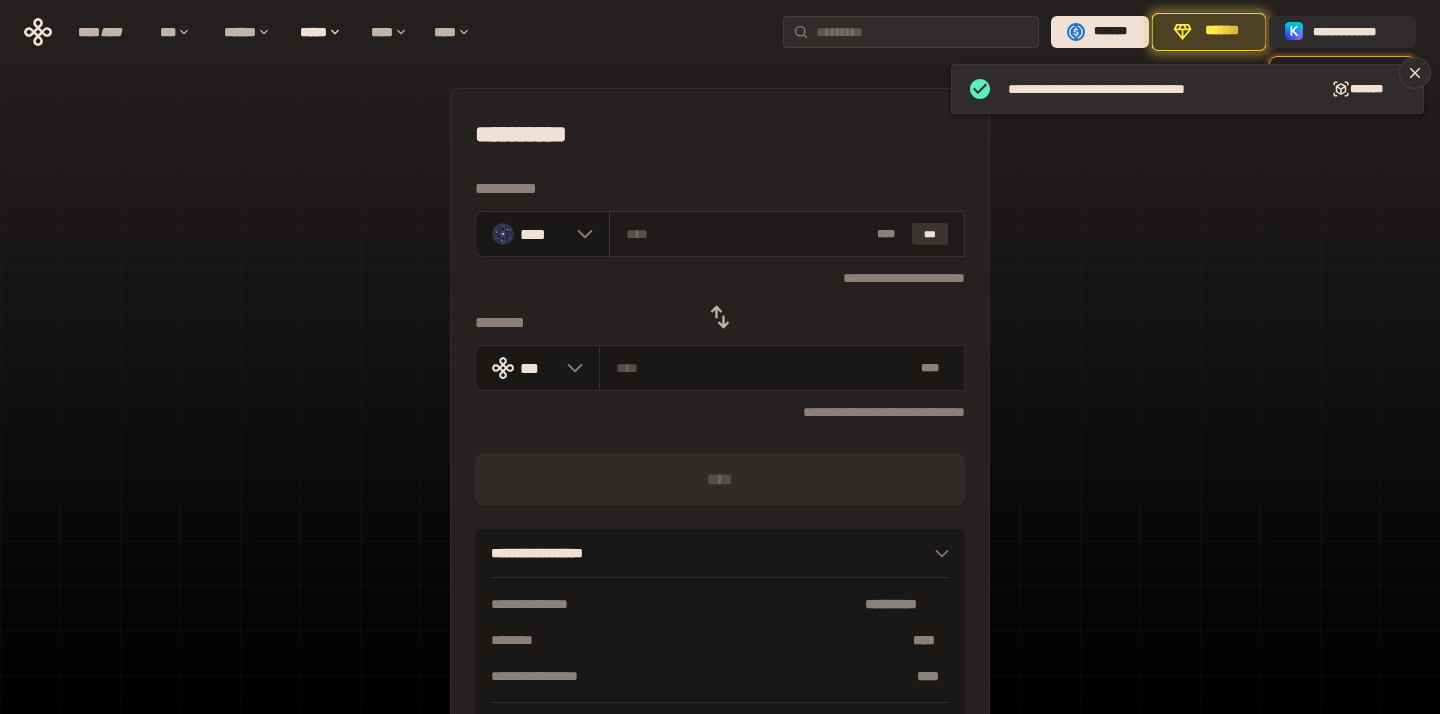 click on "***" at bounding box center (930, 234) 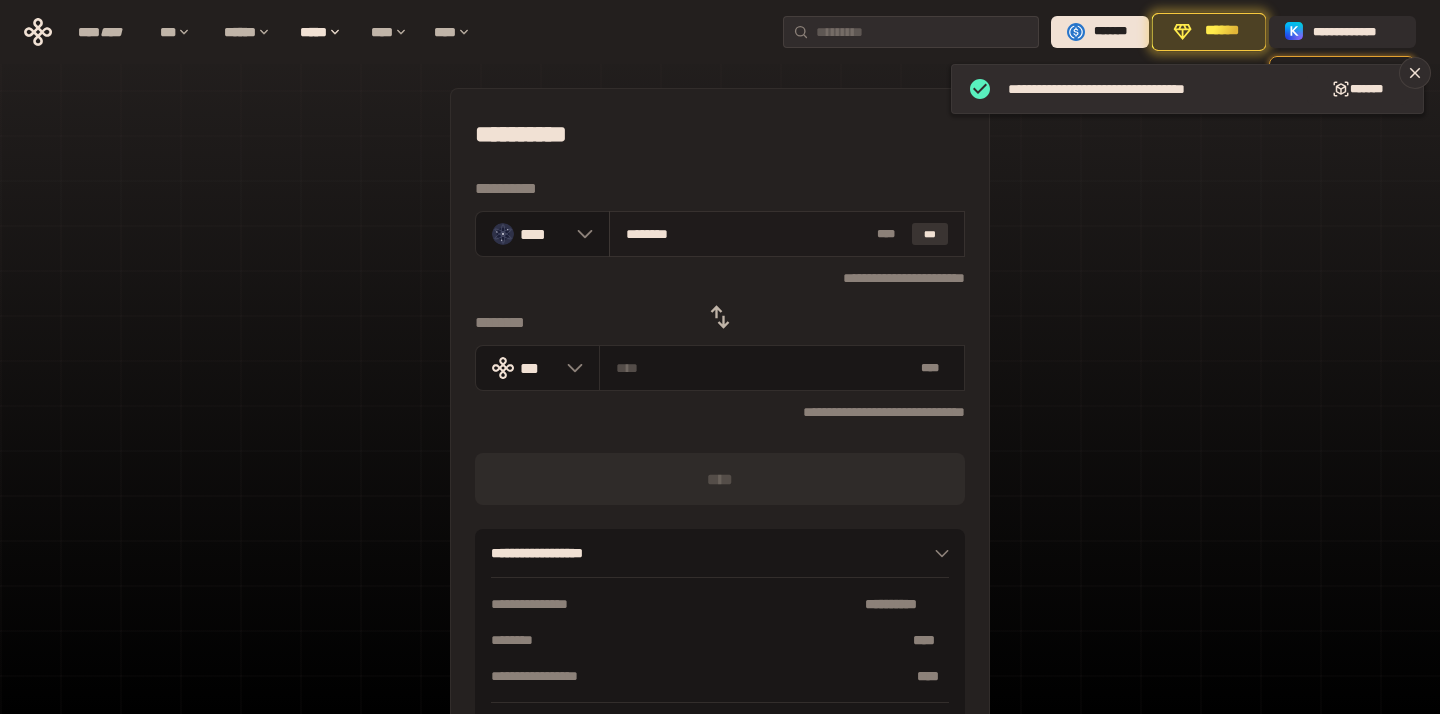 type on "**********" 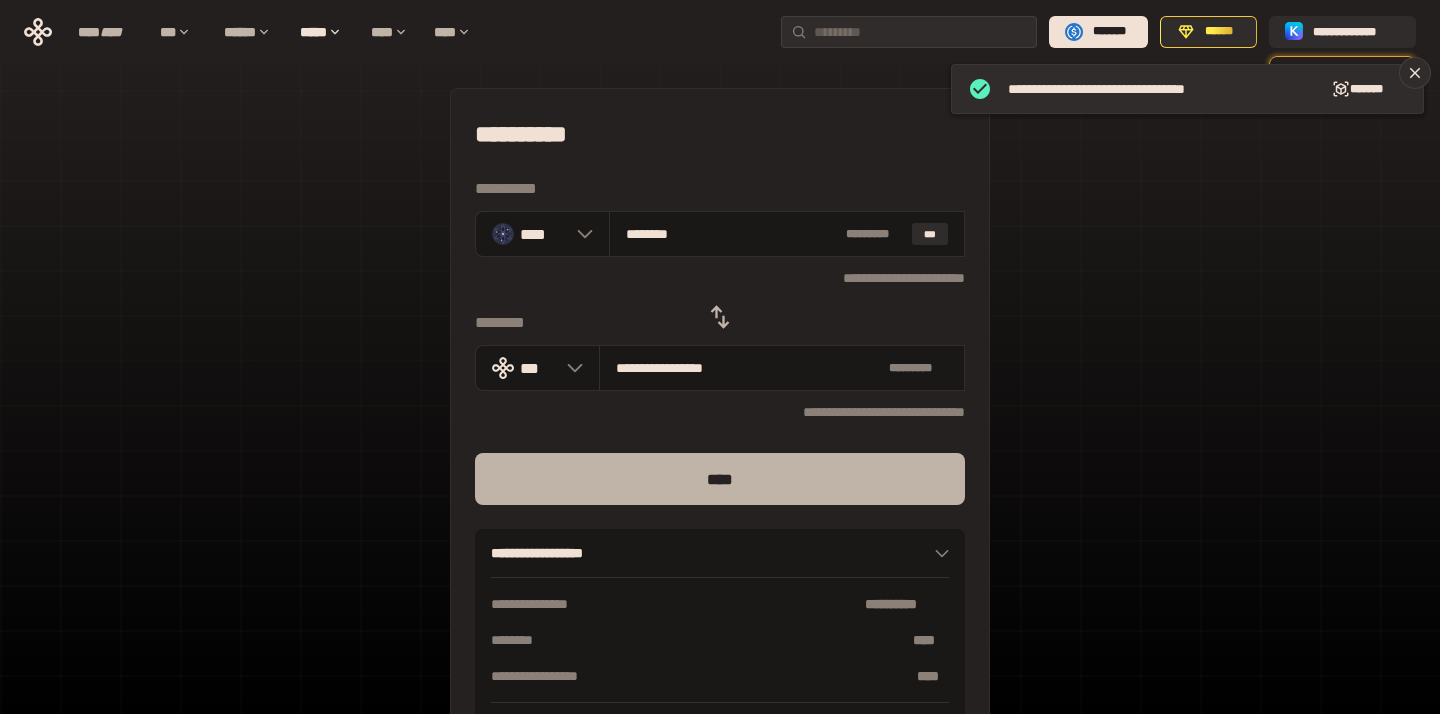 click on "****" at bounding box center [720, 479] 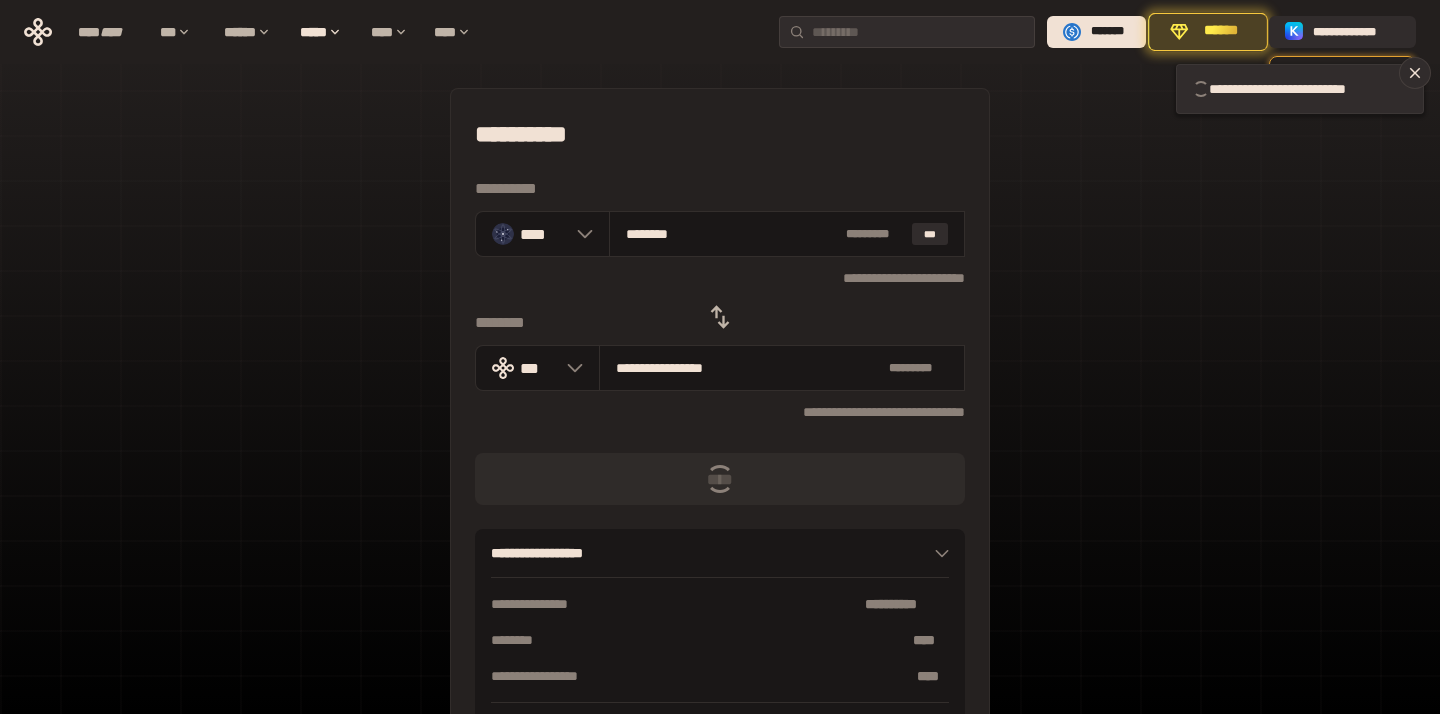 type 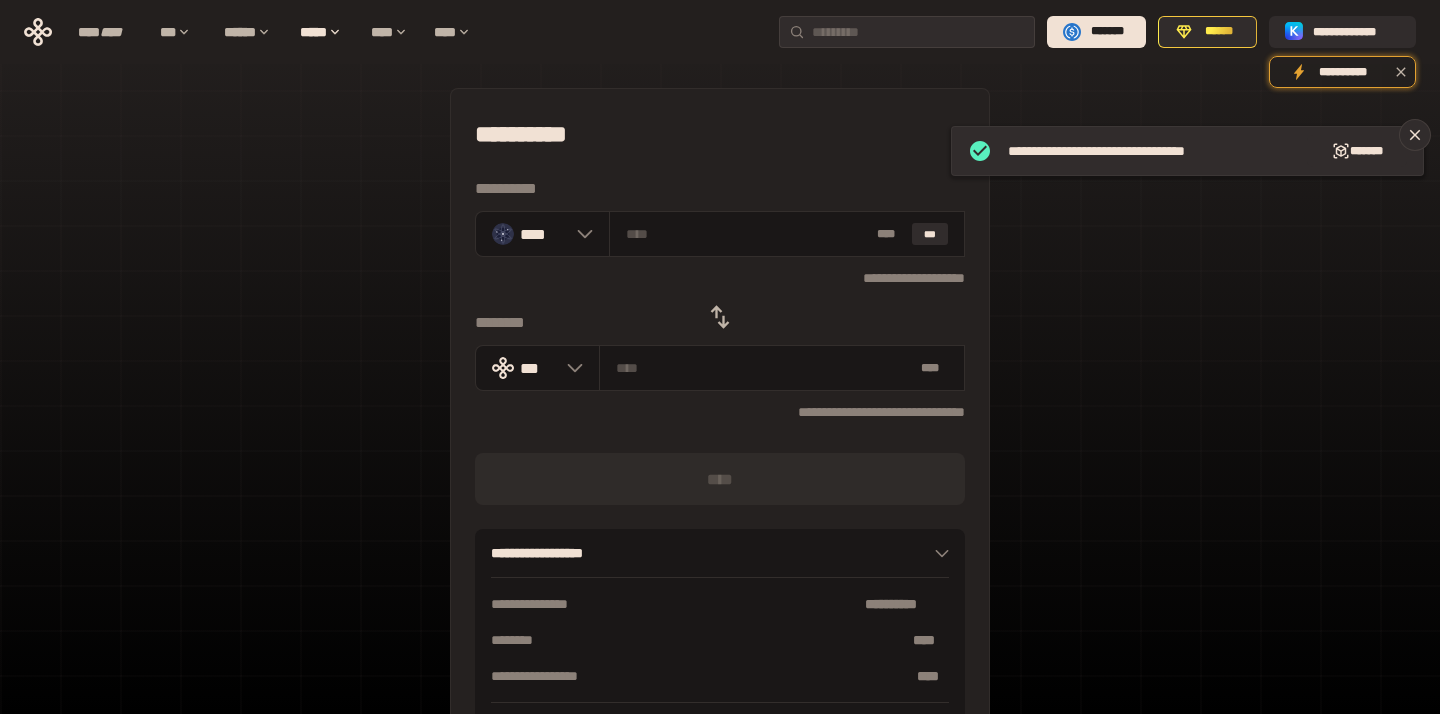 click 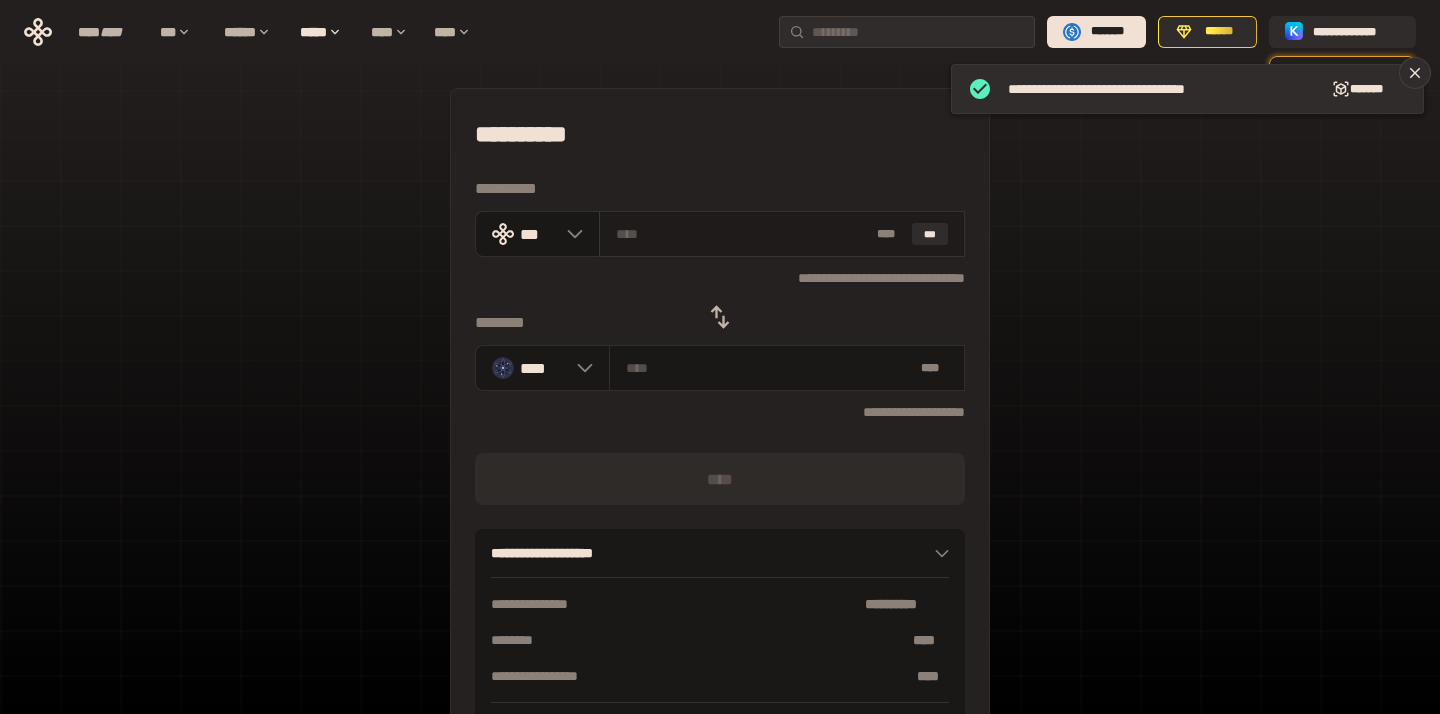 click at bounding box center [743, 234] 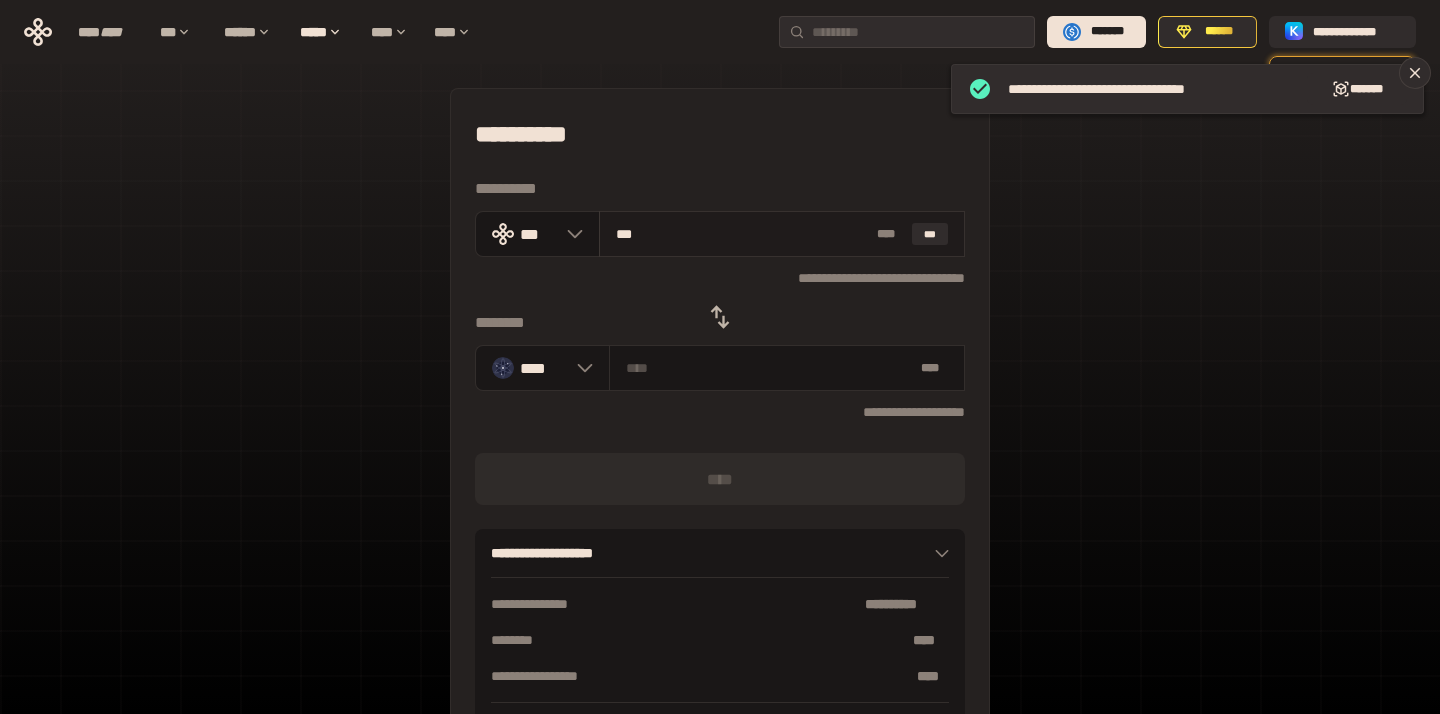 type on "********" 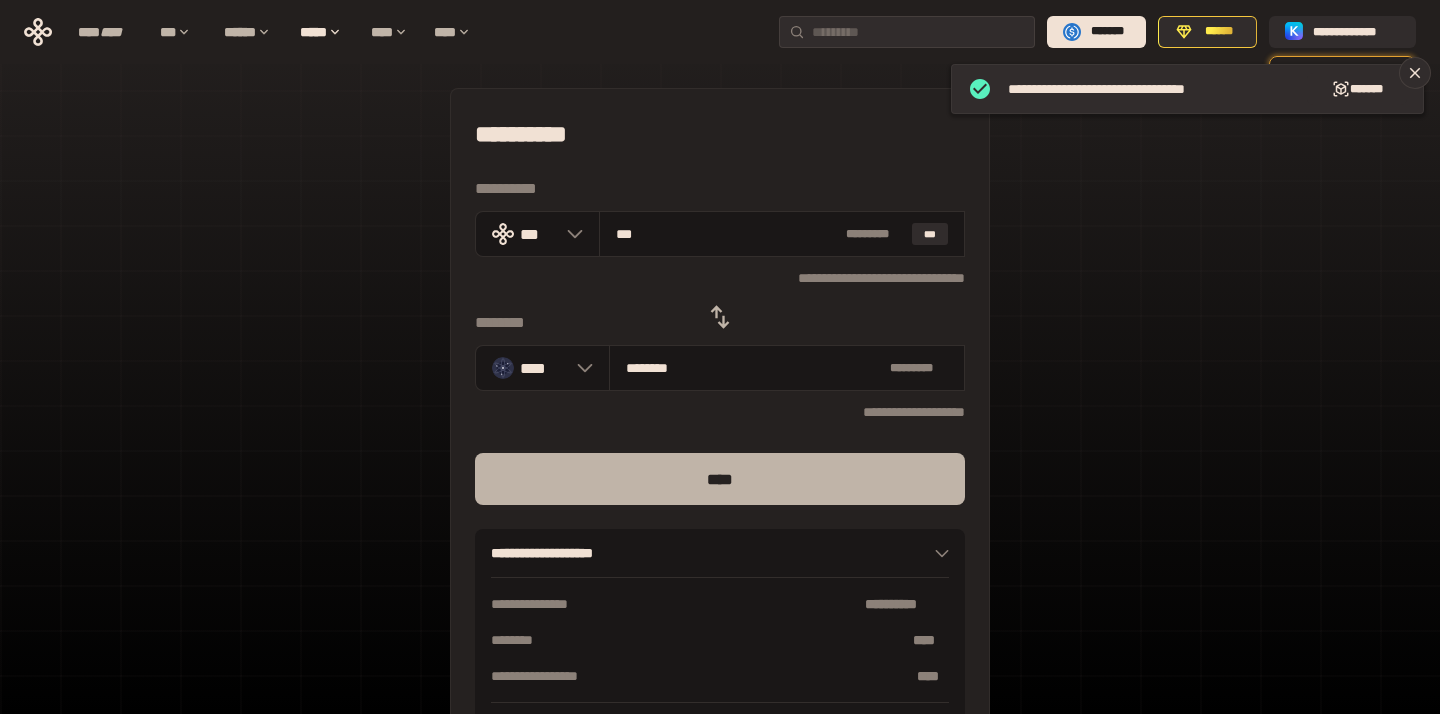 type on "***" 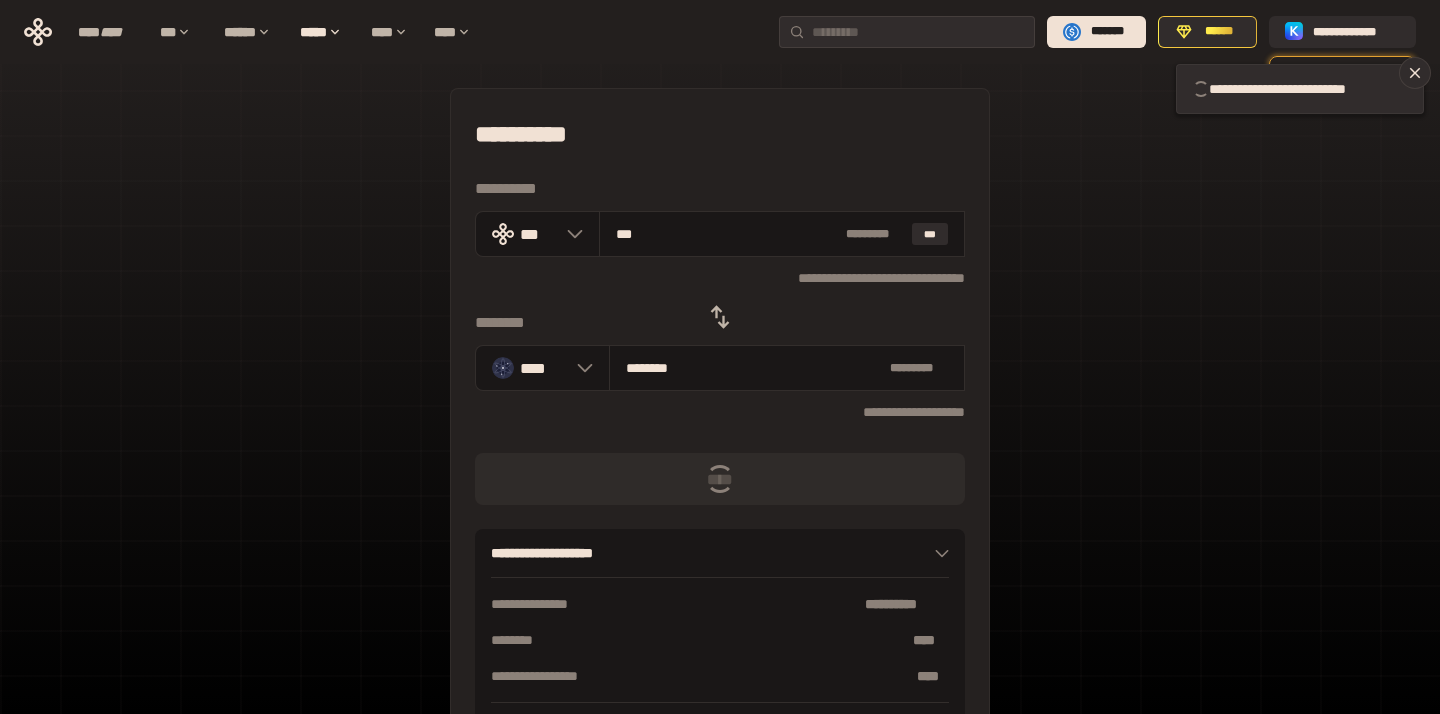 type 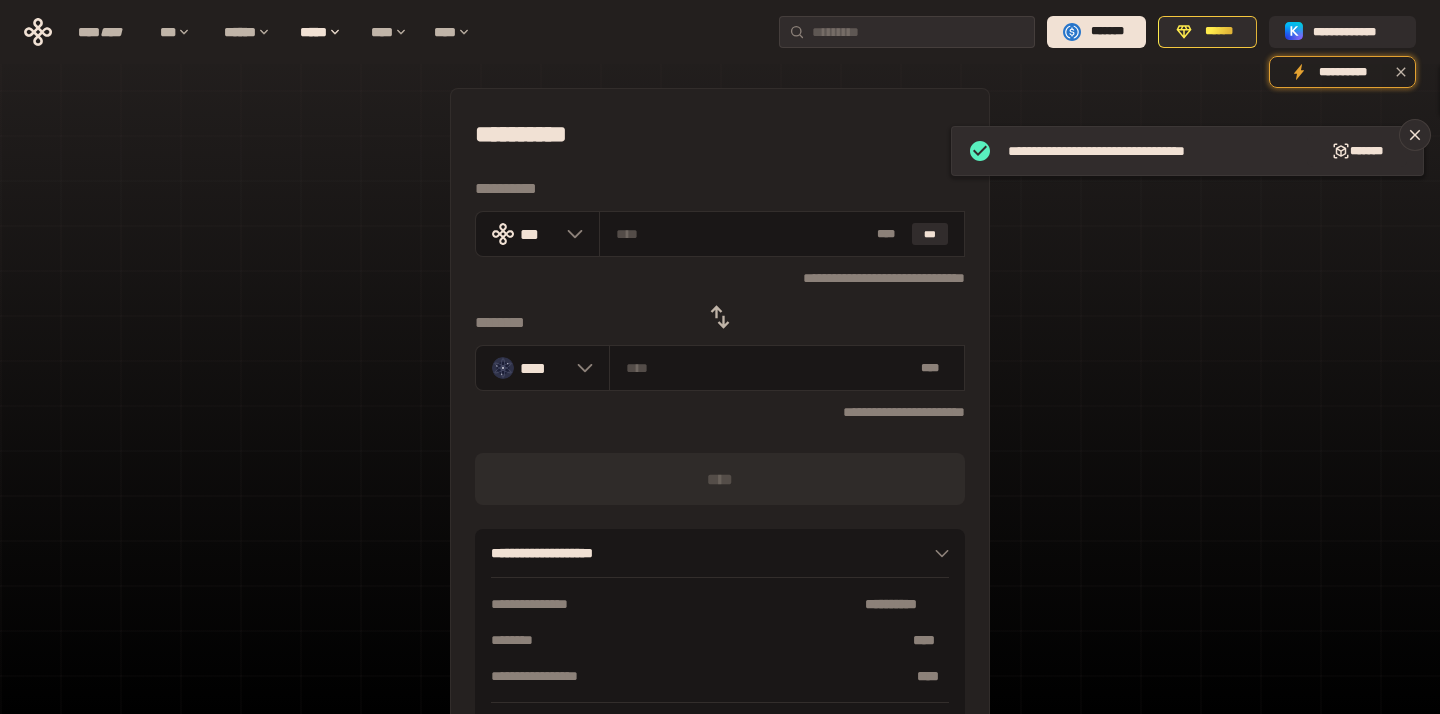 click 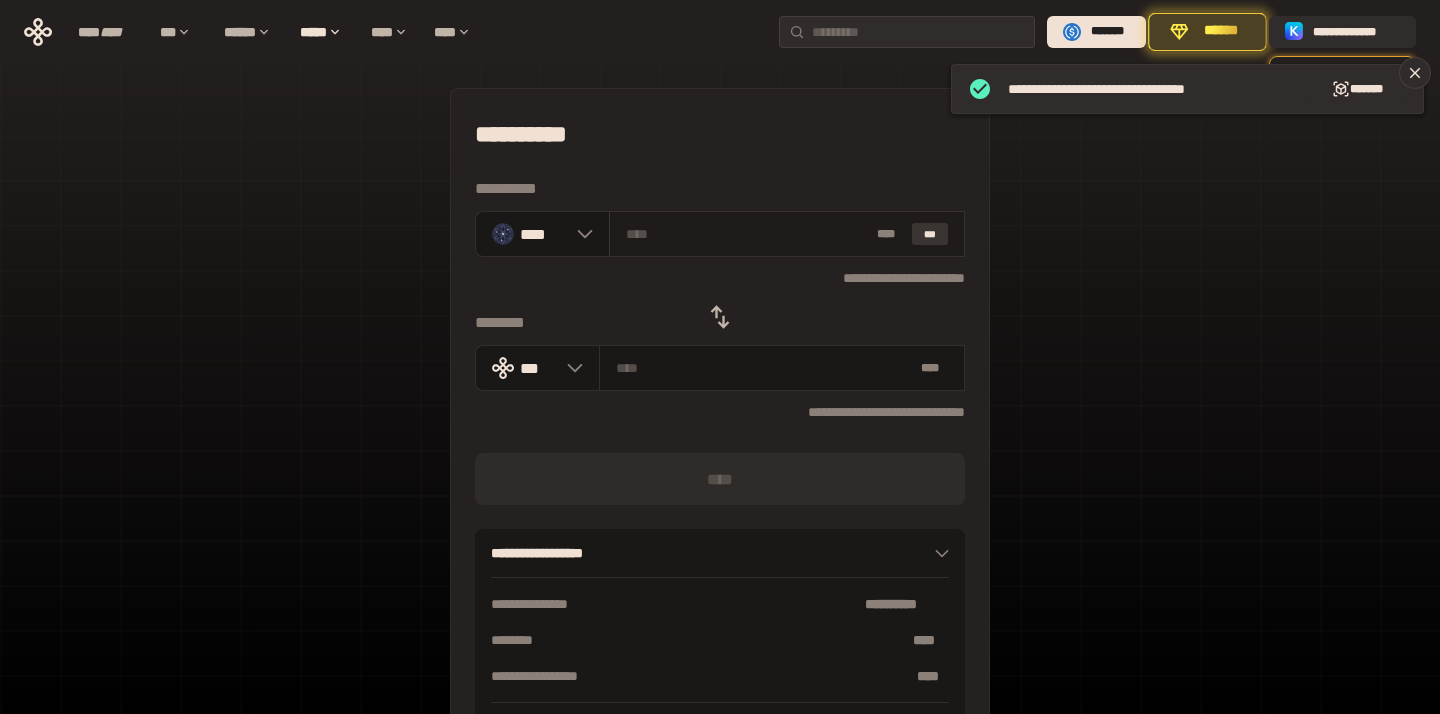click on "* ** ***" at bounding box center [787, 234] 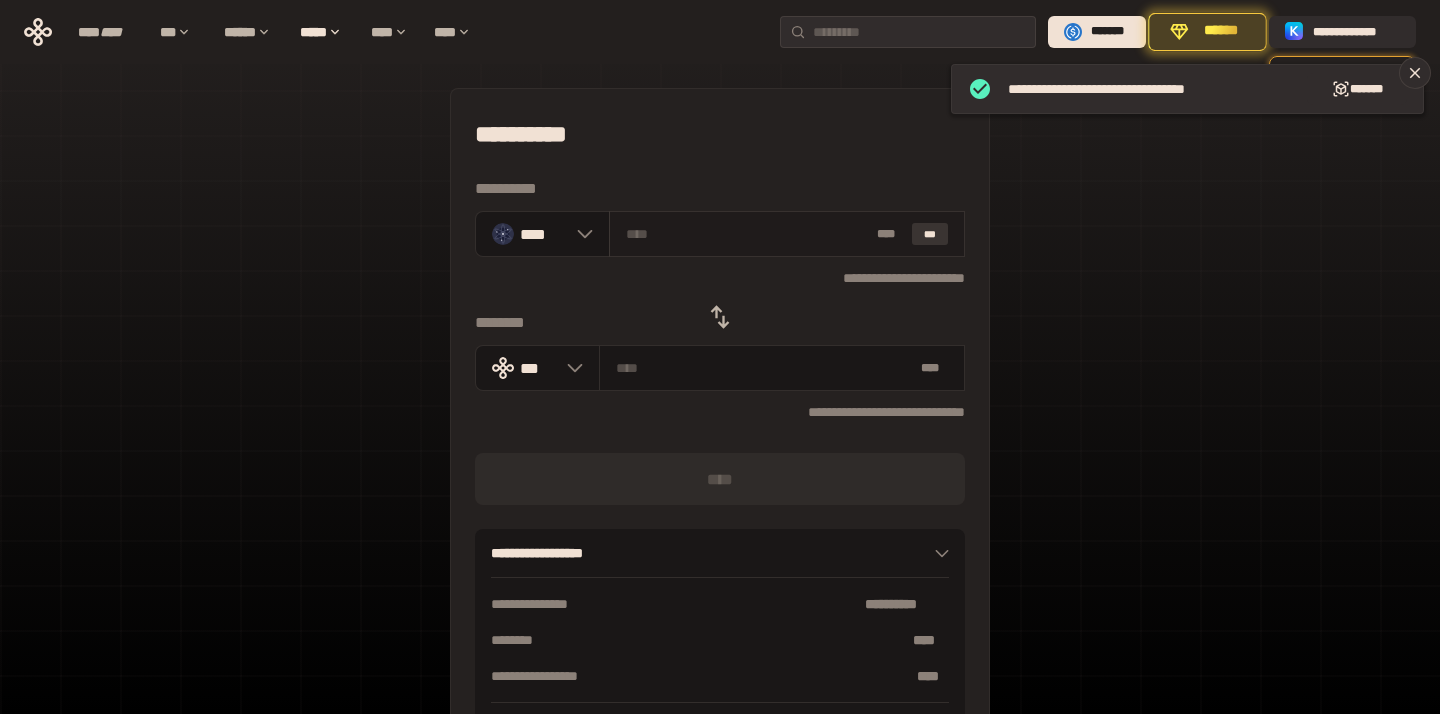 click on "***" at bounding box center (930, 234) 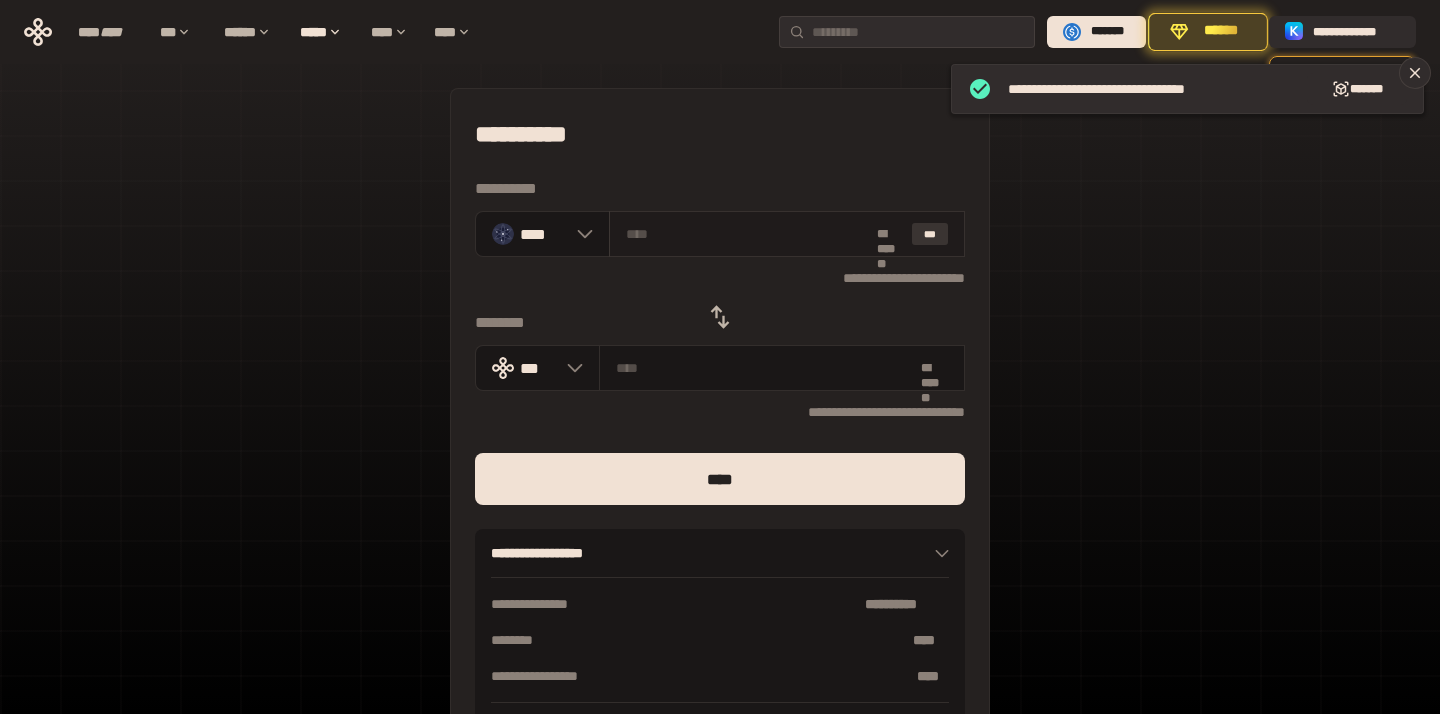 type on "********" 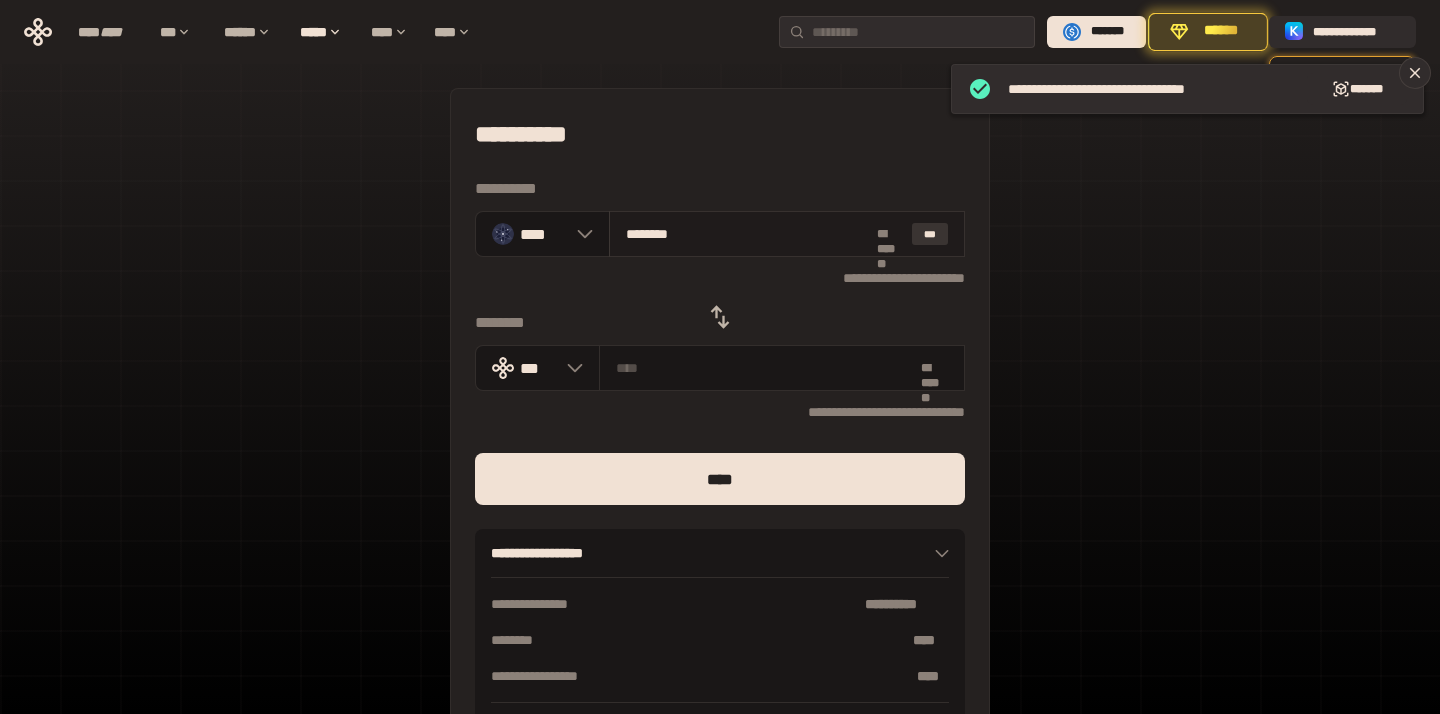 type on "**********" 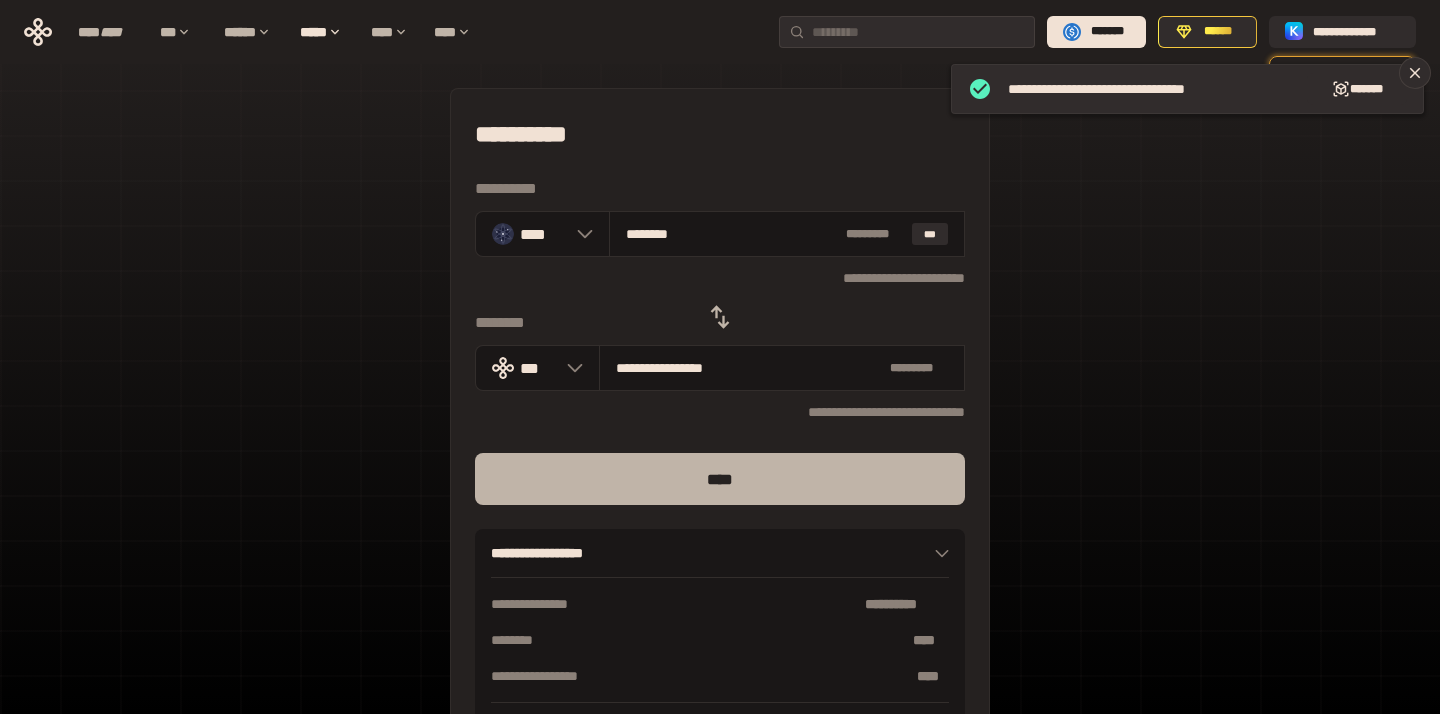 click on "****" at bounding box center [720, 479] 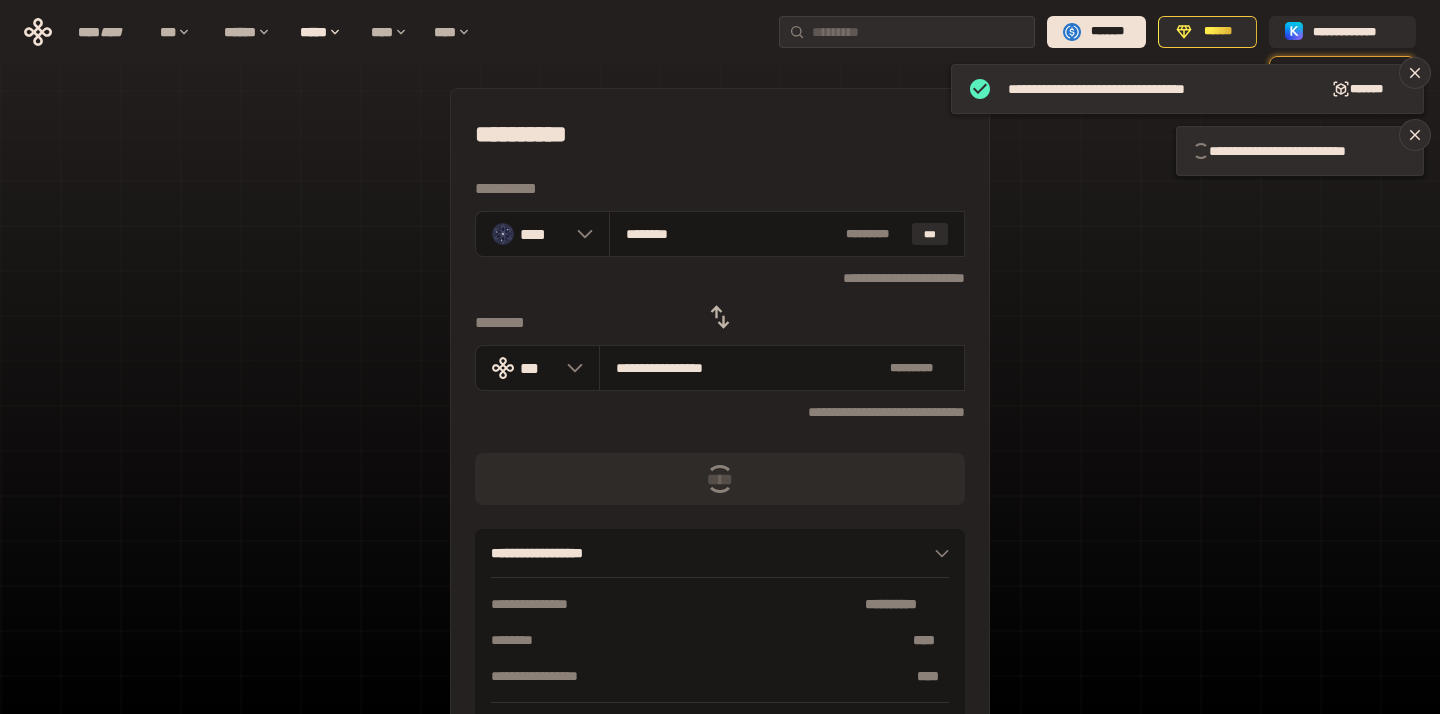 type 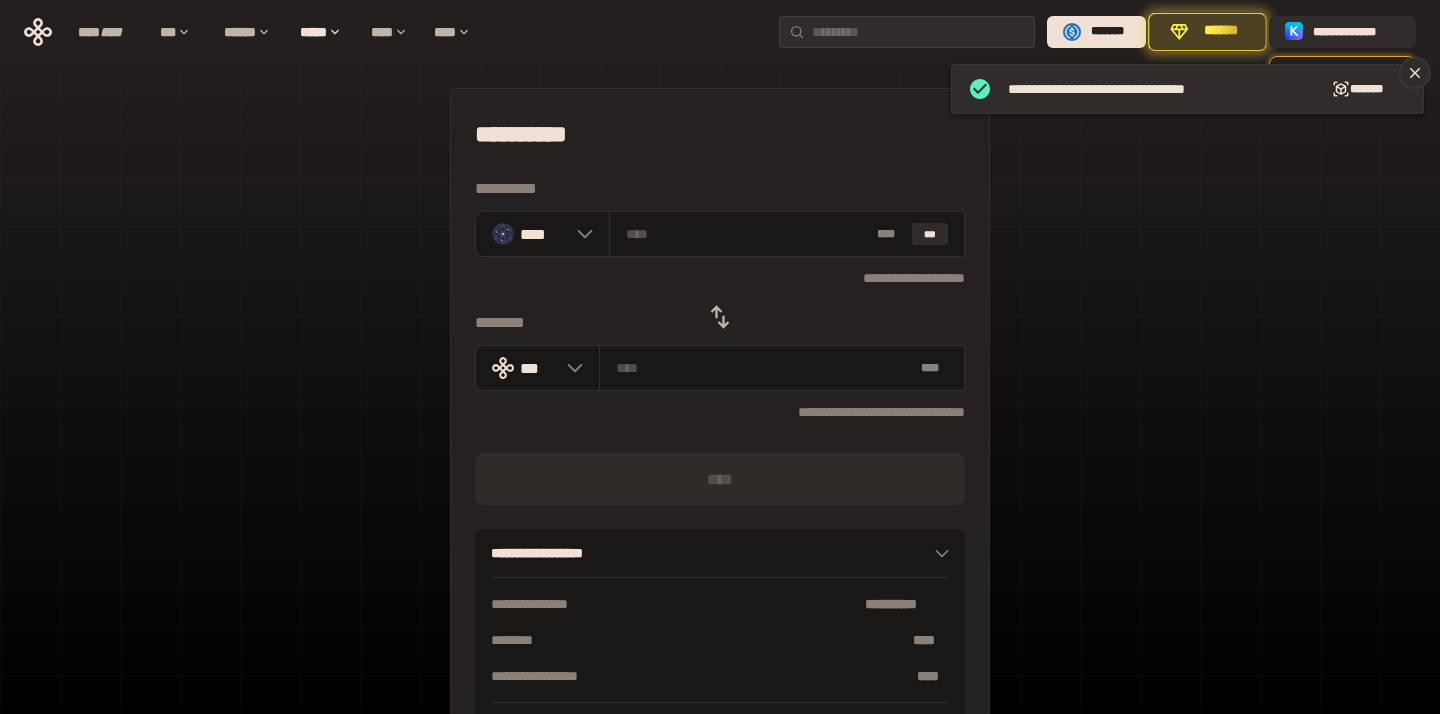 click 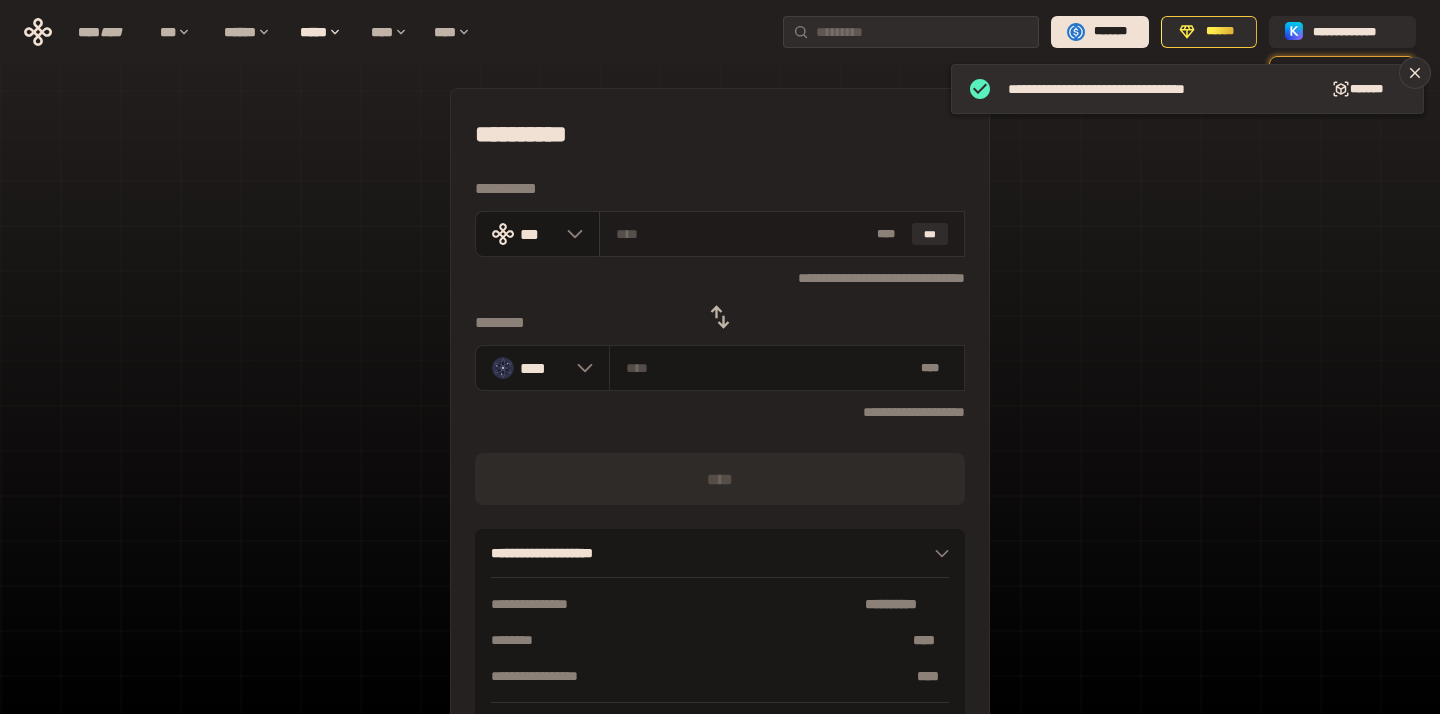 click on "* ** ***" at bounding box center [782, 234] 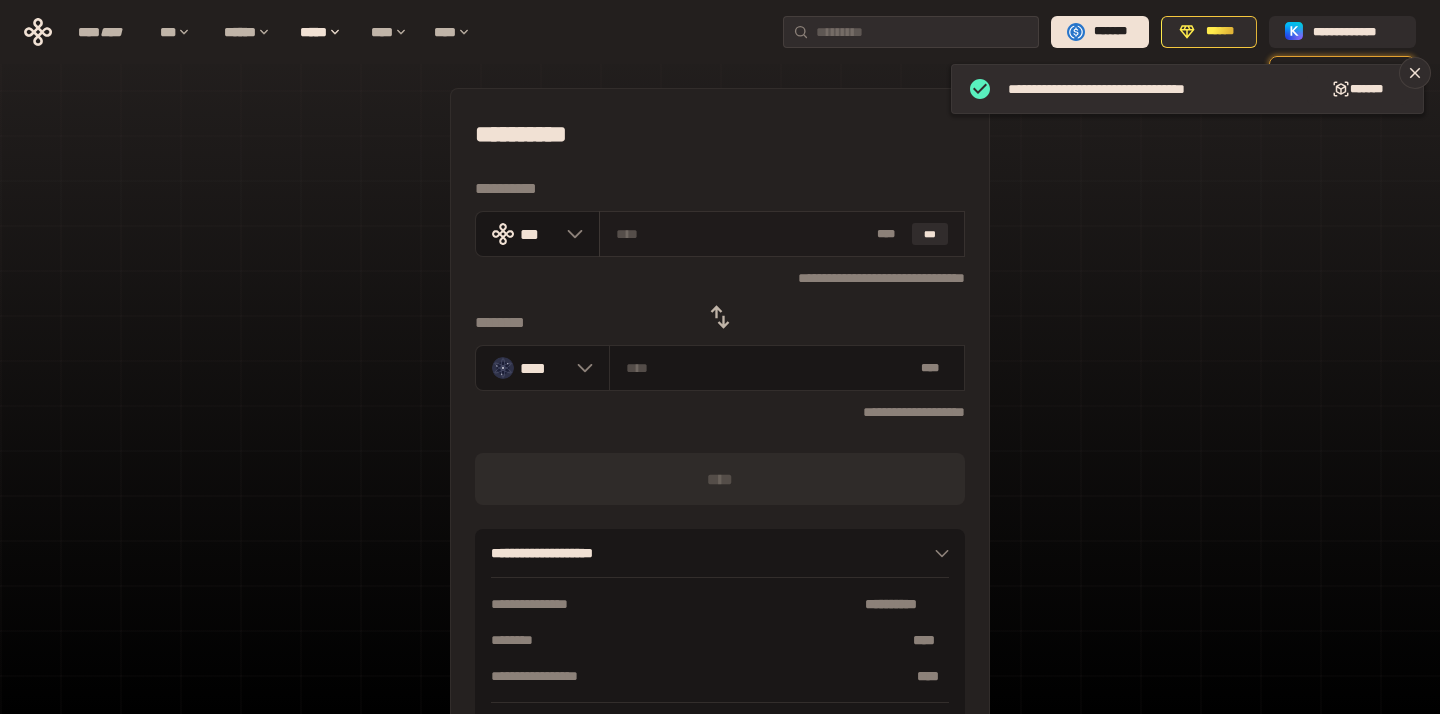 paste on "***" 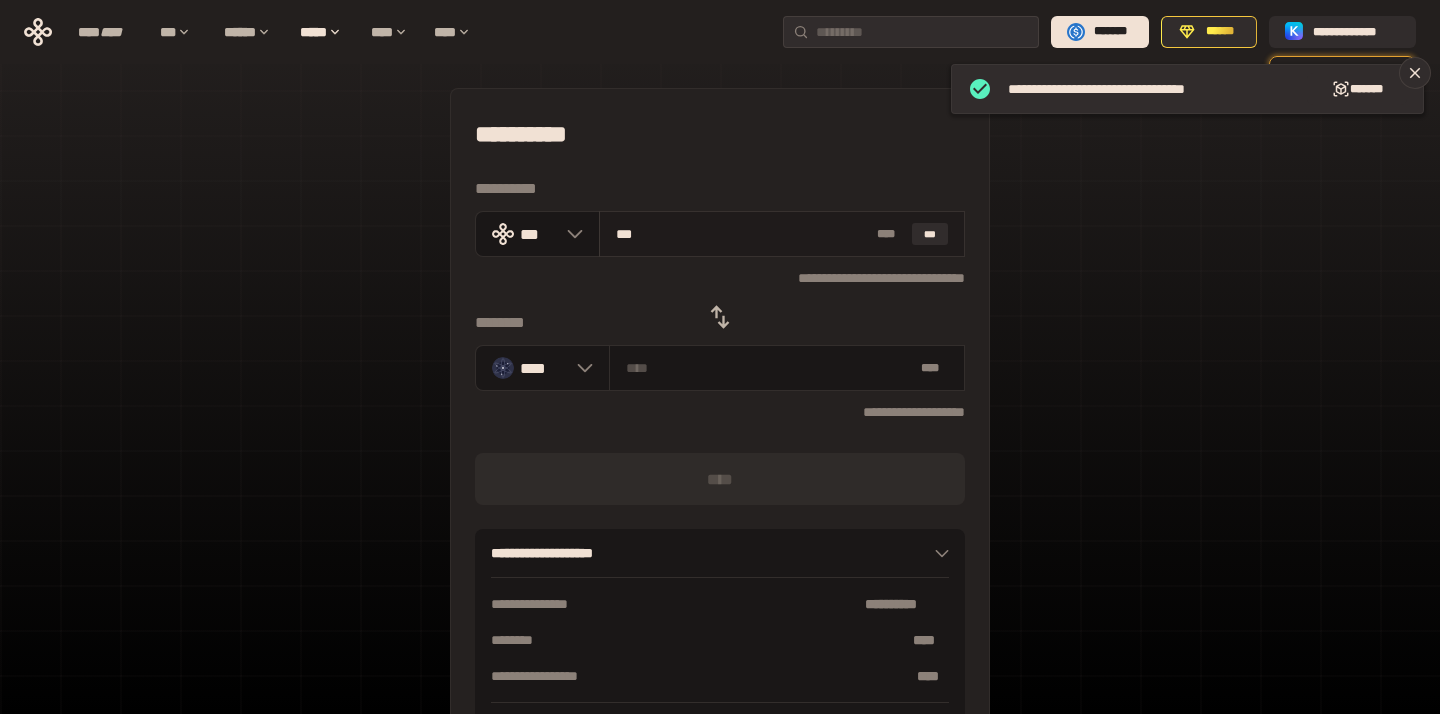 type on "********" 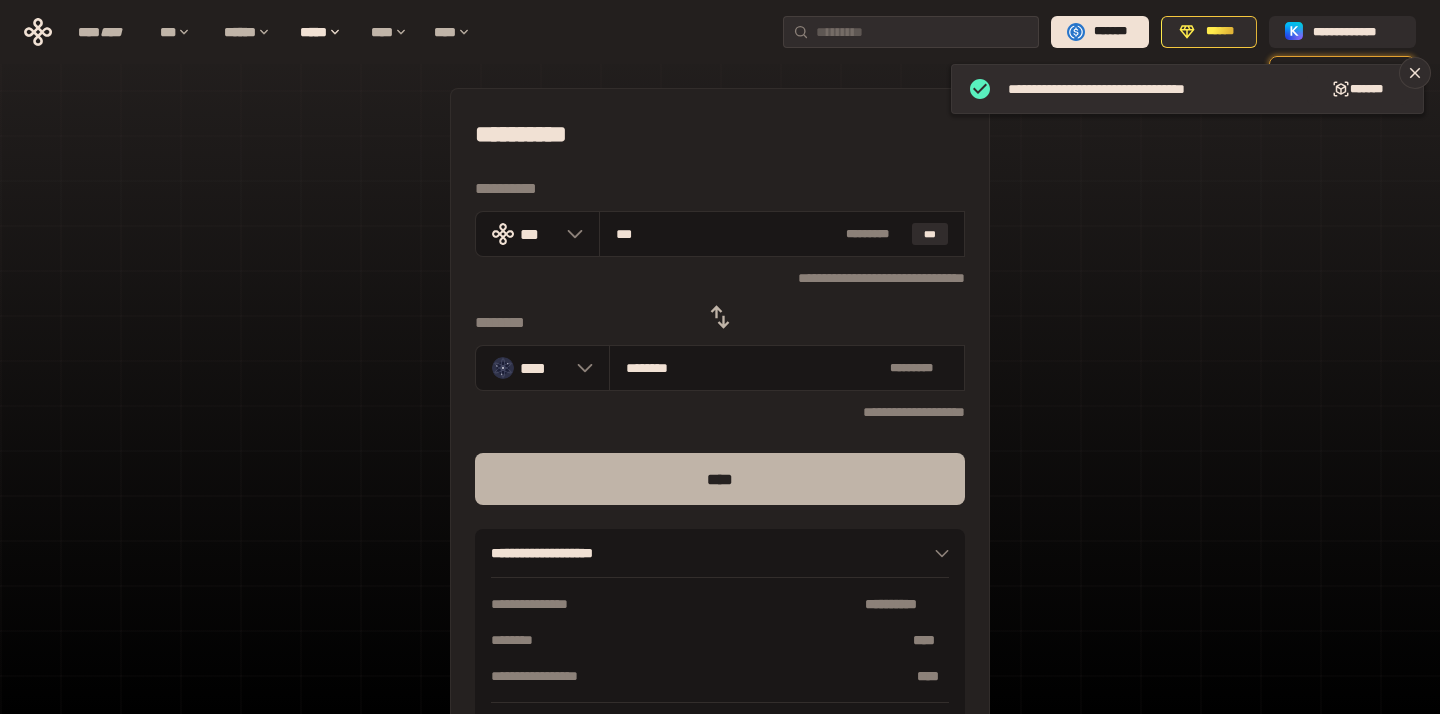 type on "***" 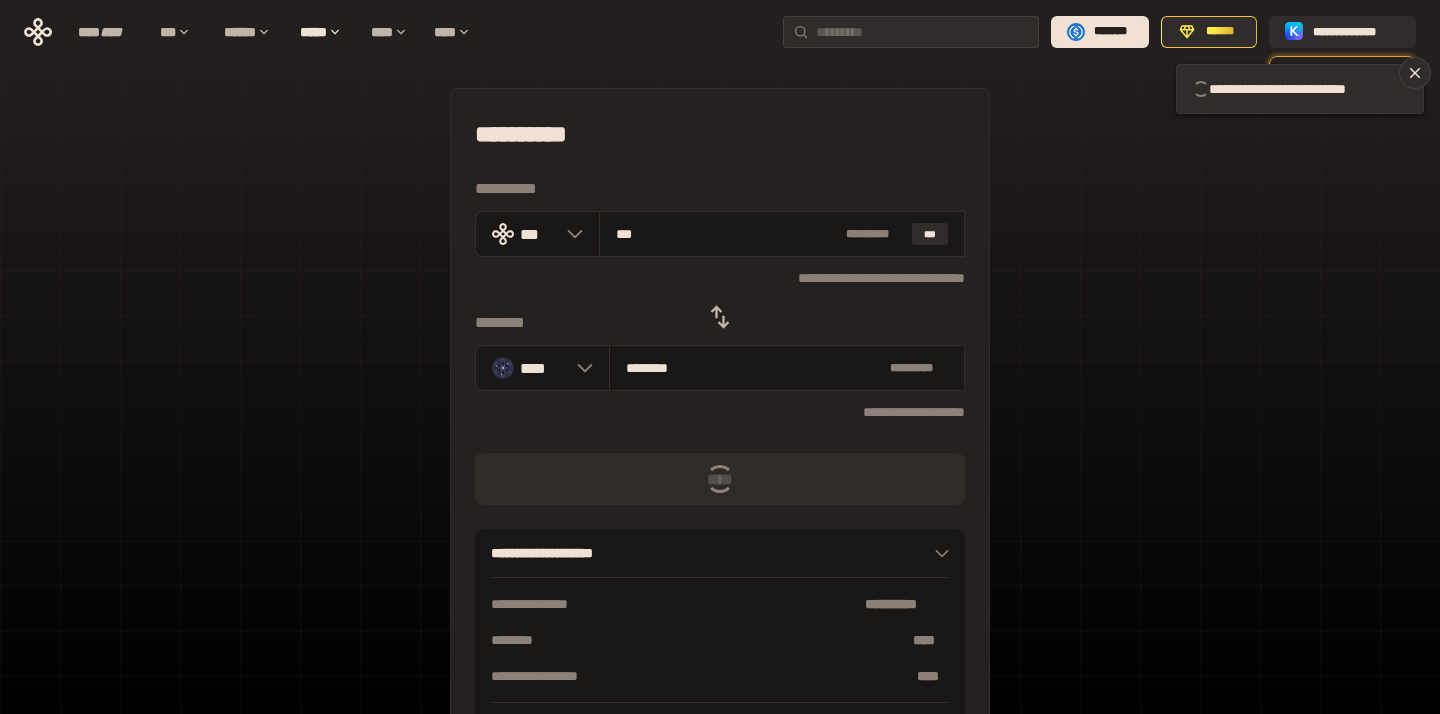 type 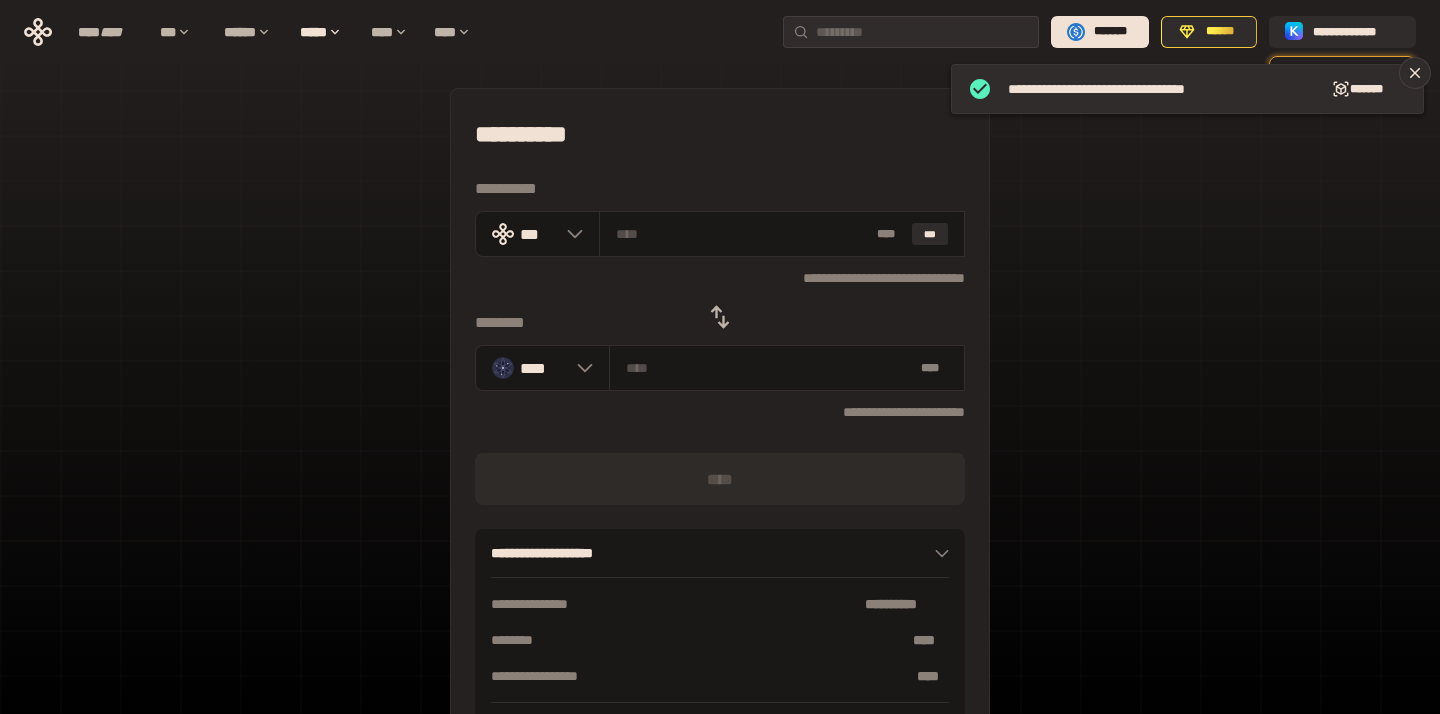 click 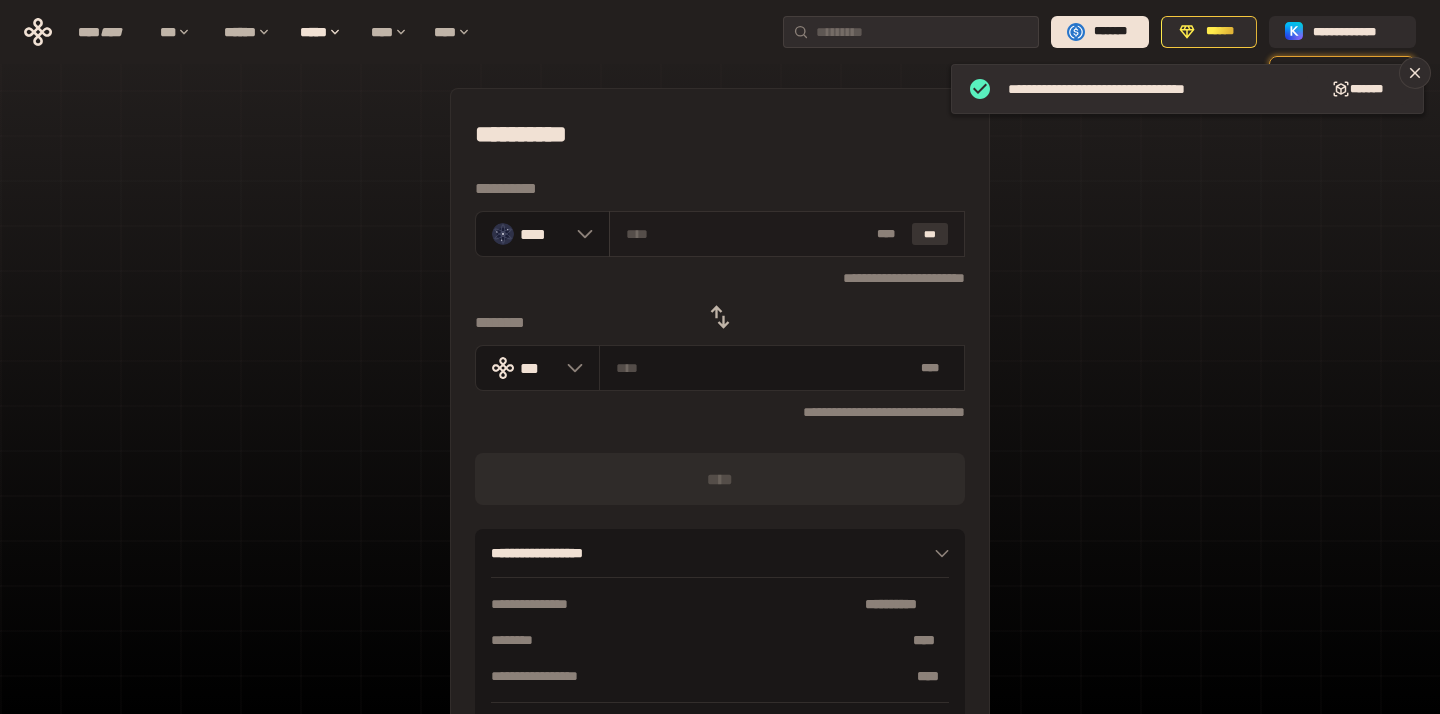 click on "***" at bounding box center [930, 234] 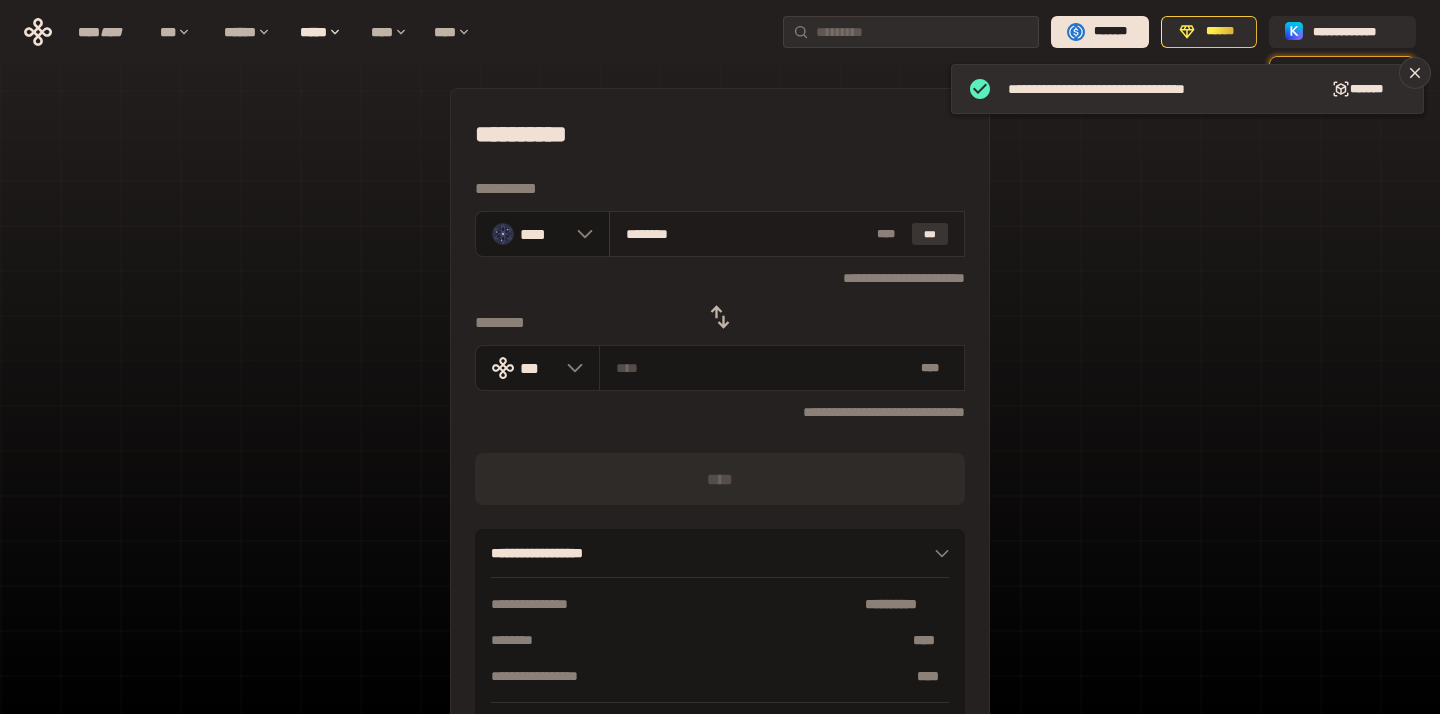 type on "**********" 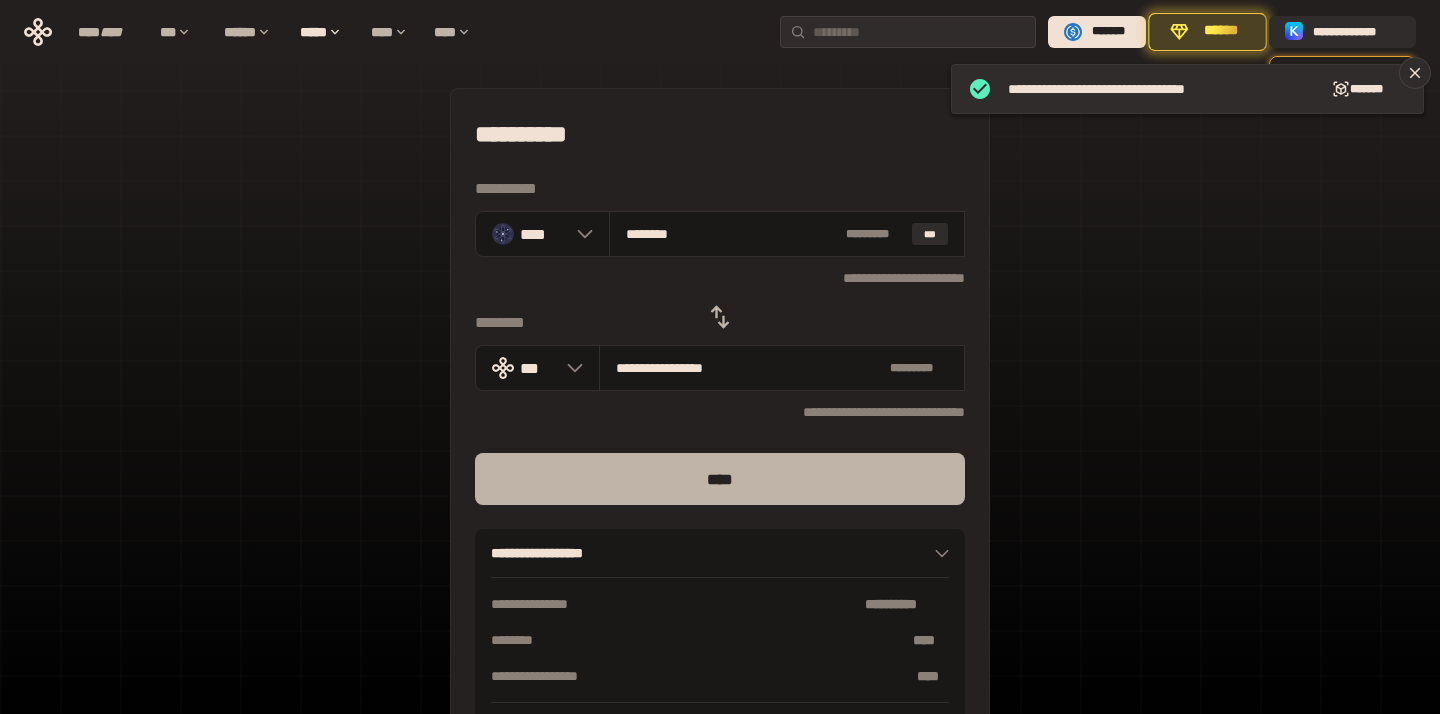 click on "****" at bounding box center (720, 479) 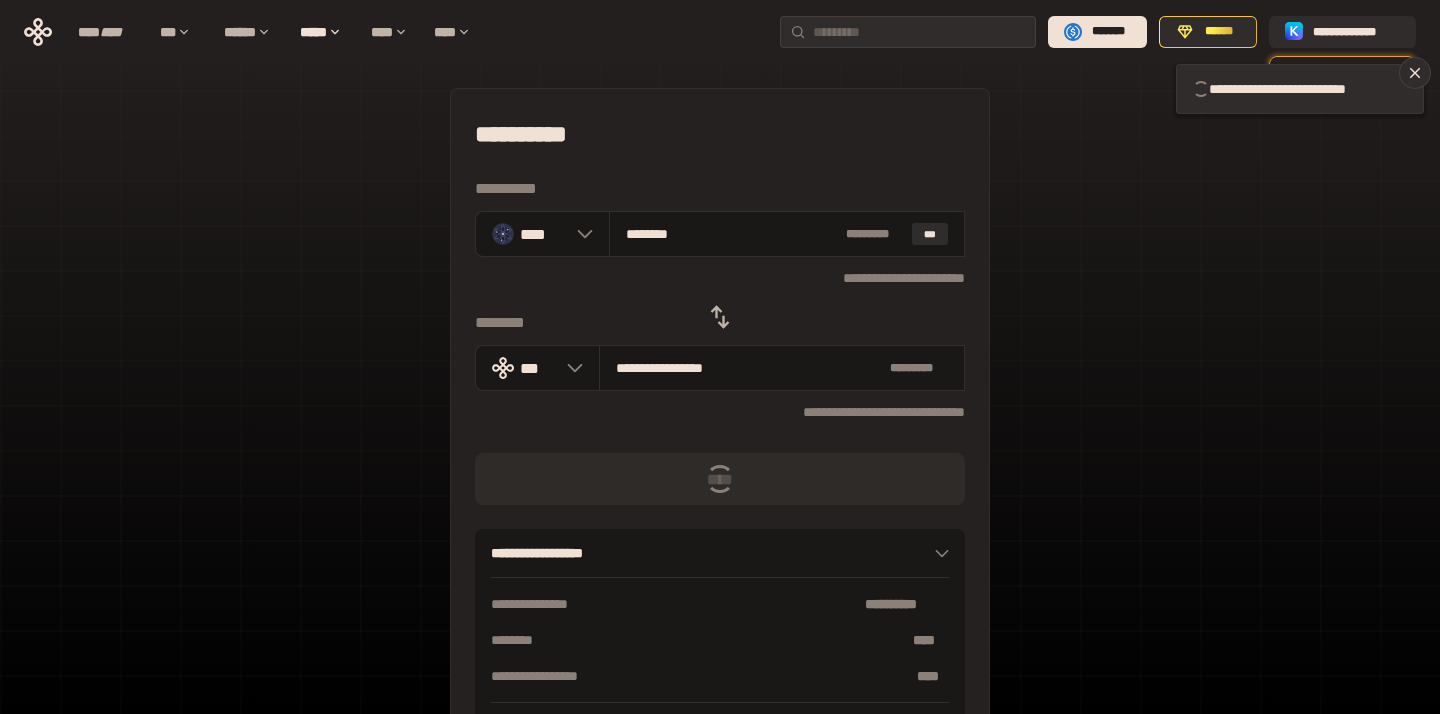 type 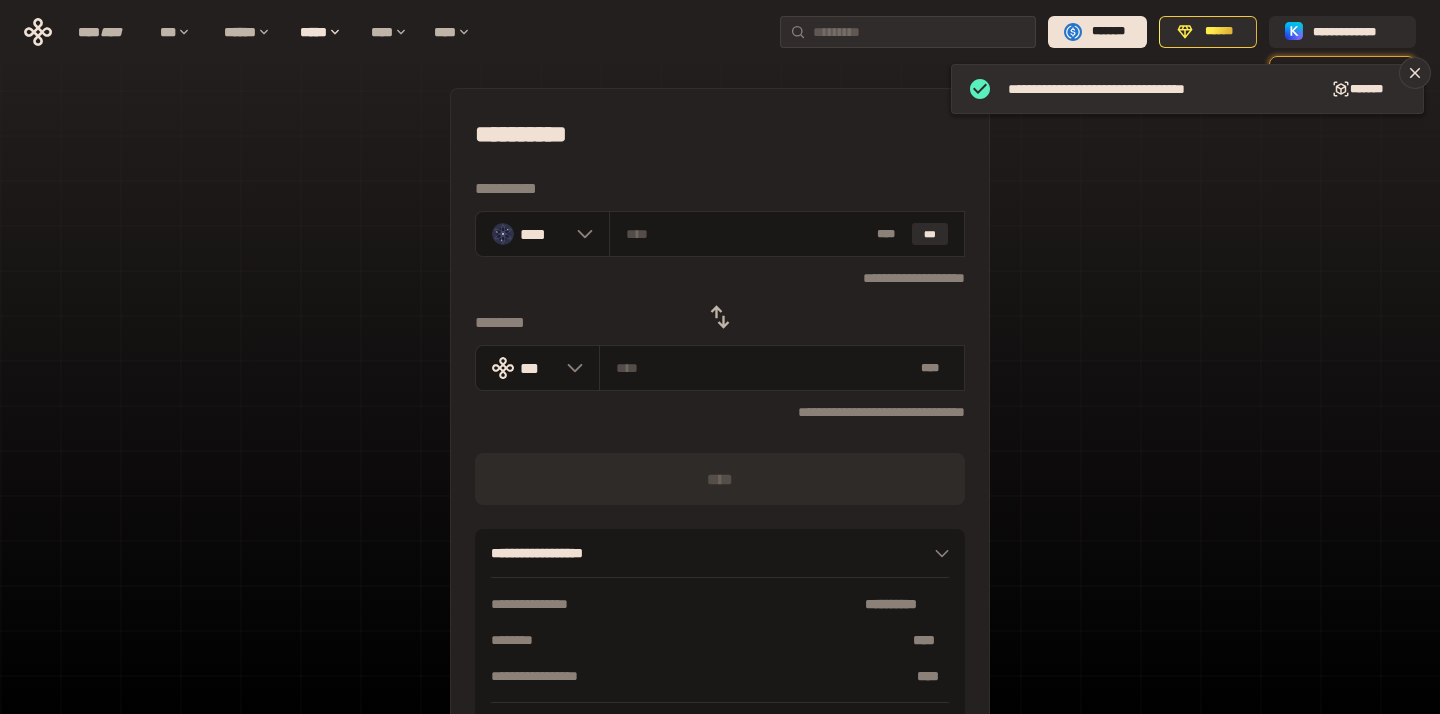 click 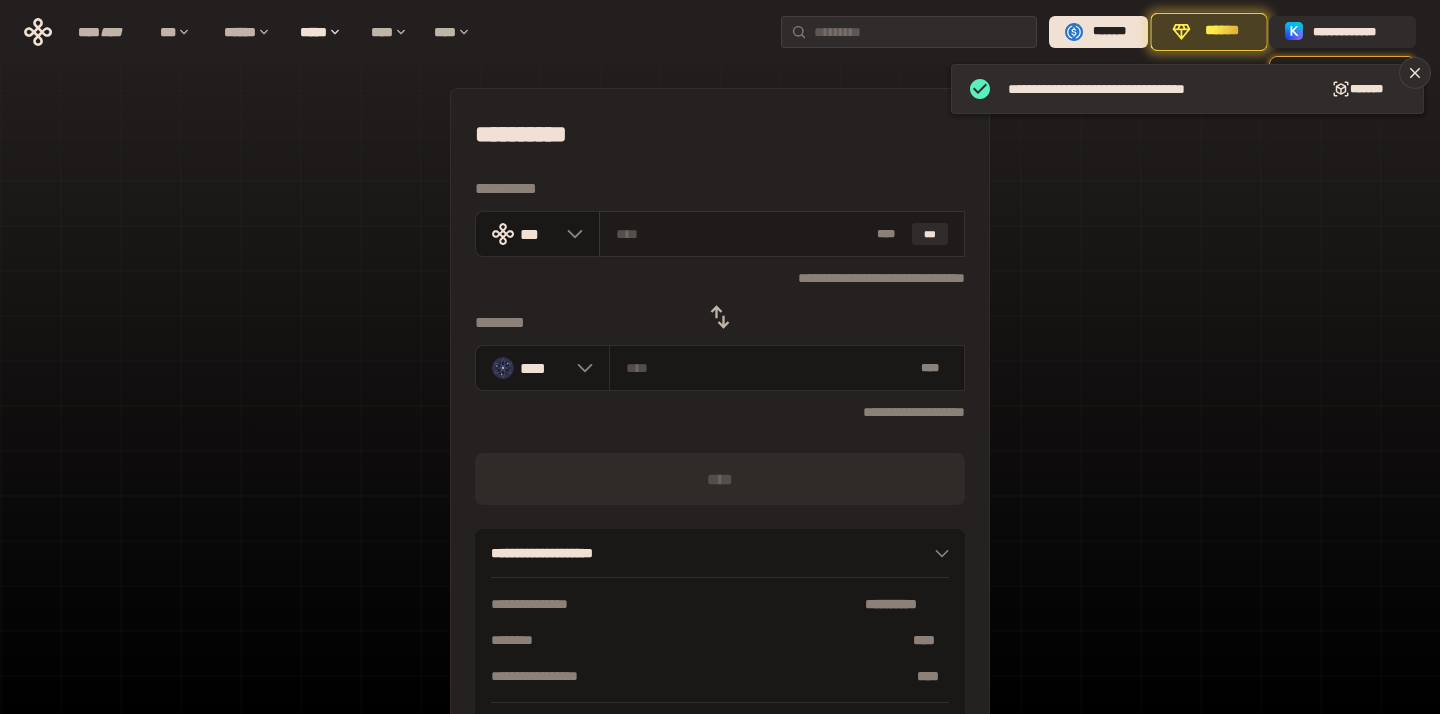 click at bounding box center (743, 234) 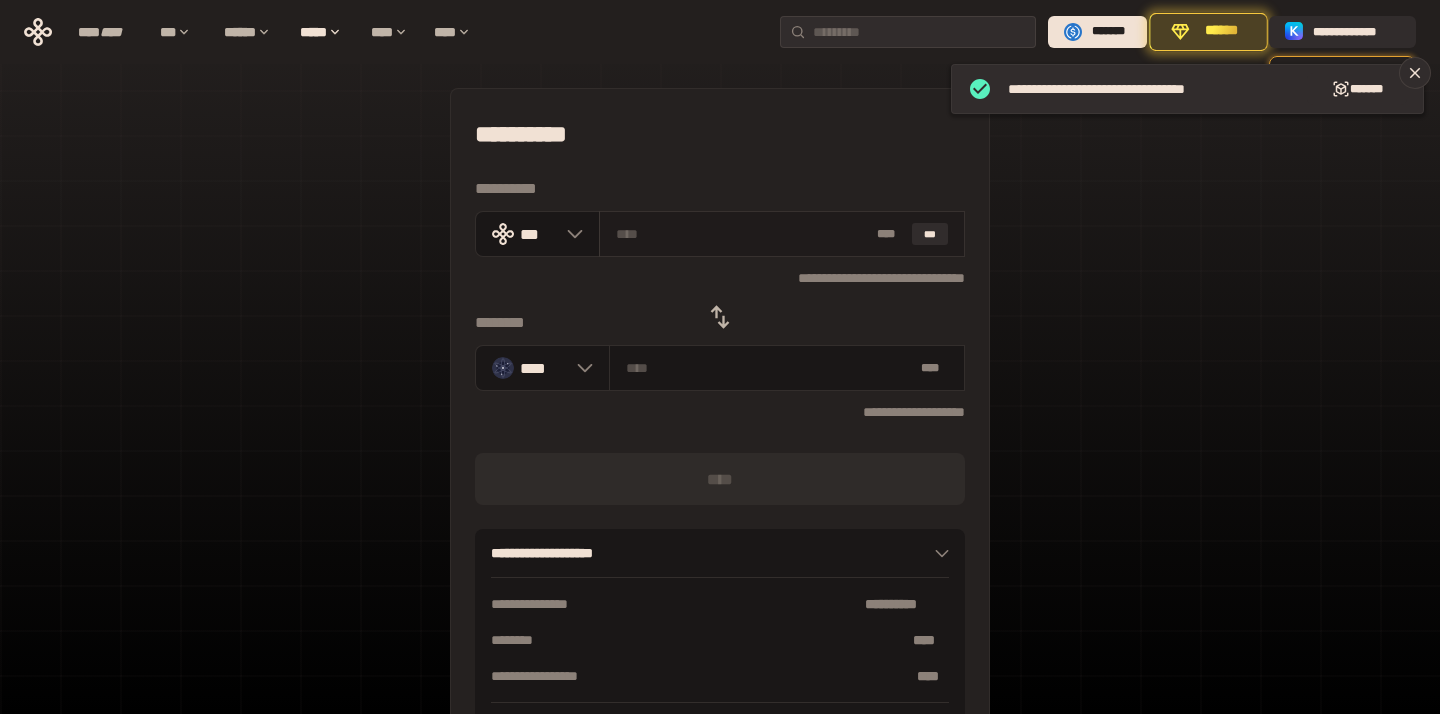 paste on "***" 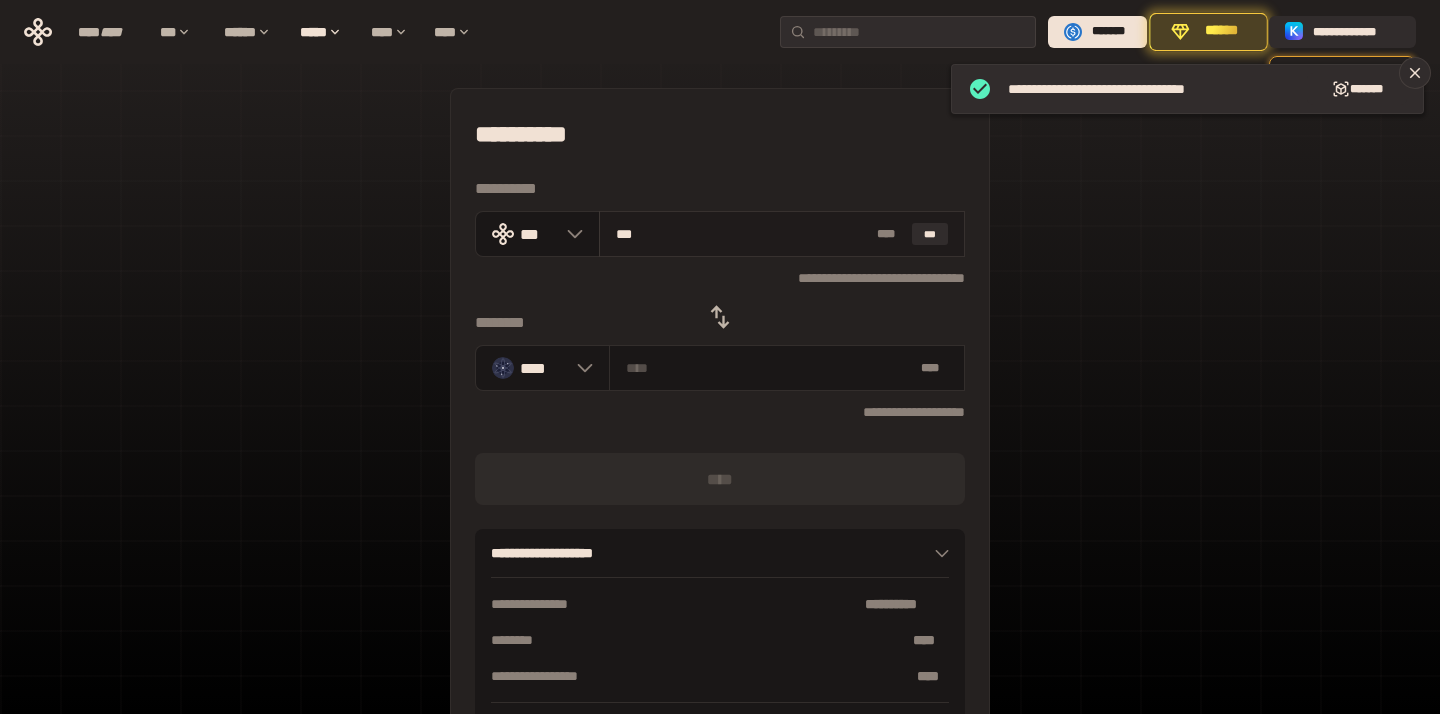 type on "********" 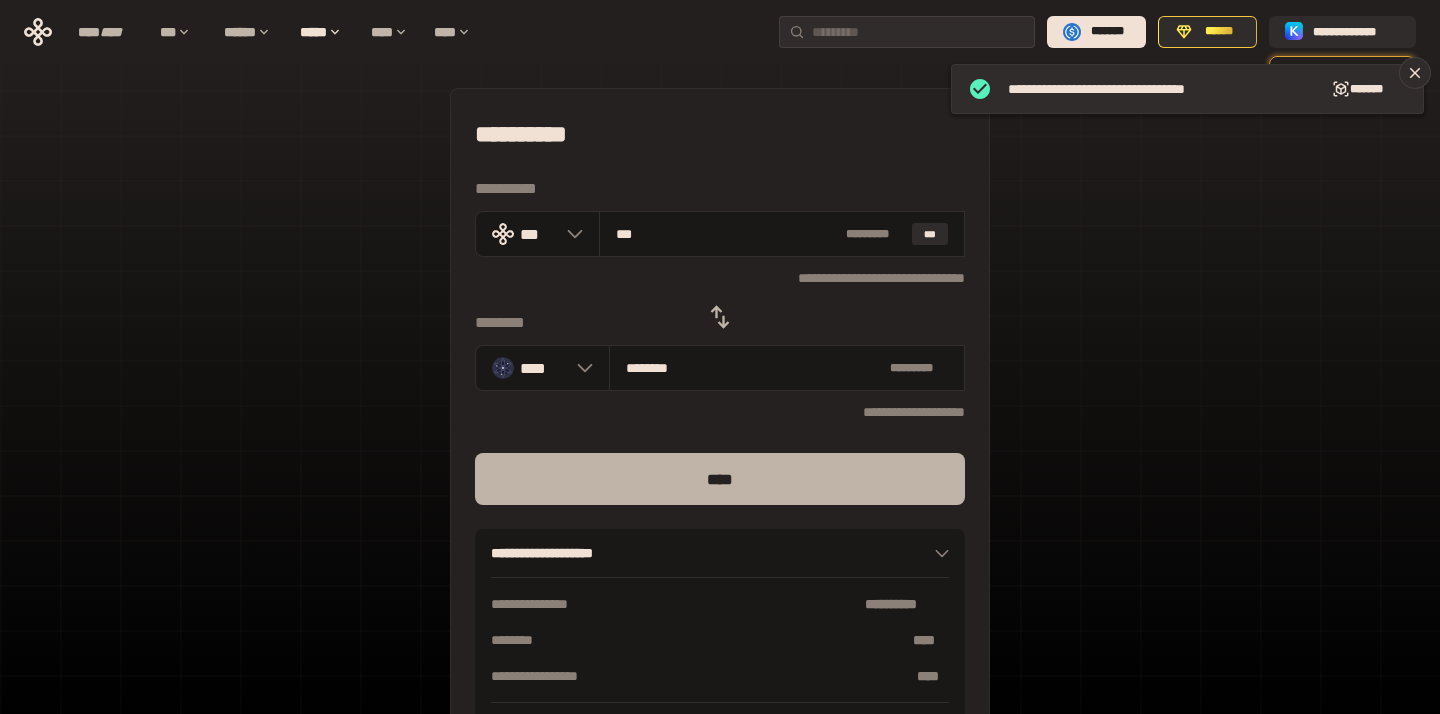 type on "***" 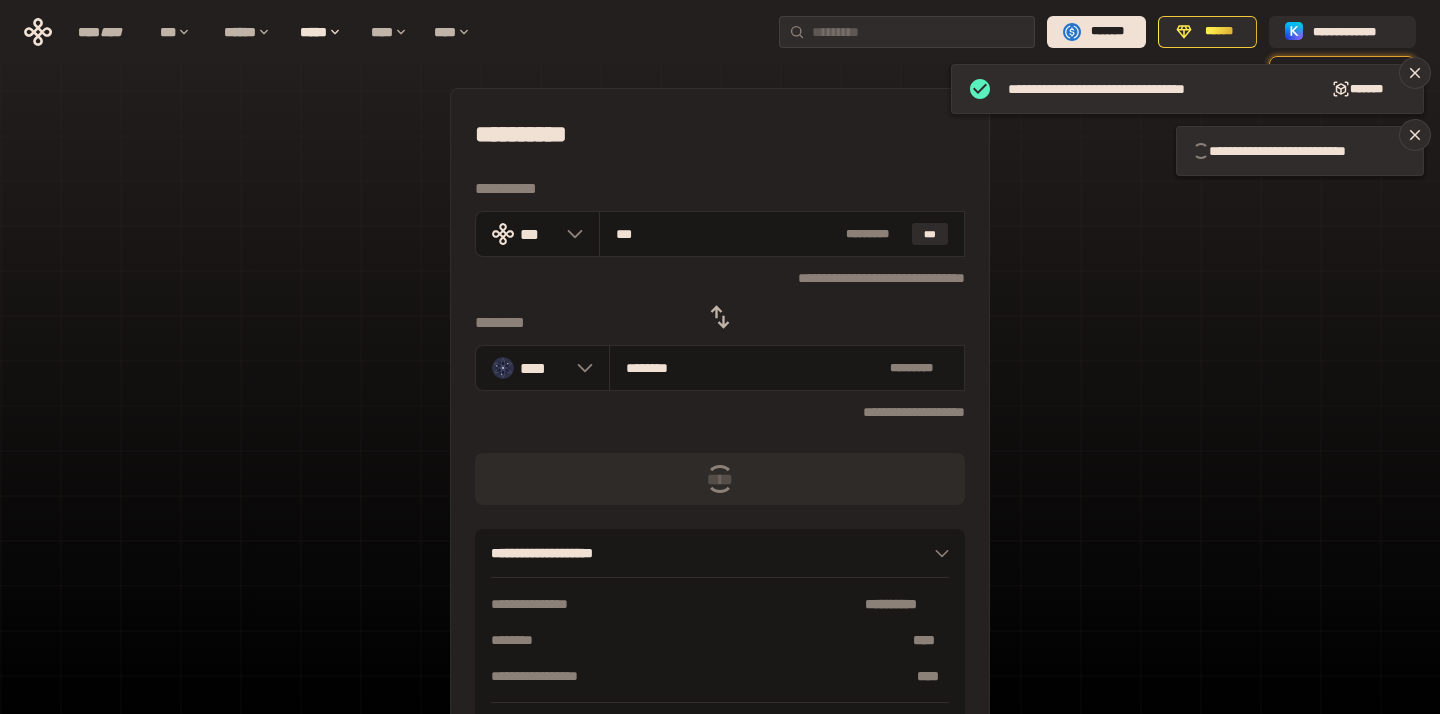 click on "**********" at bounding box center (720, 444) 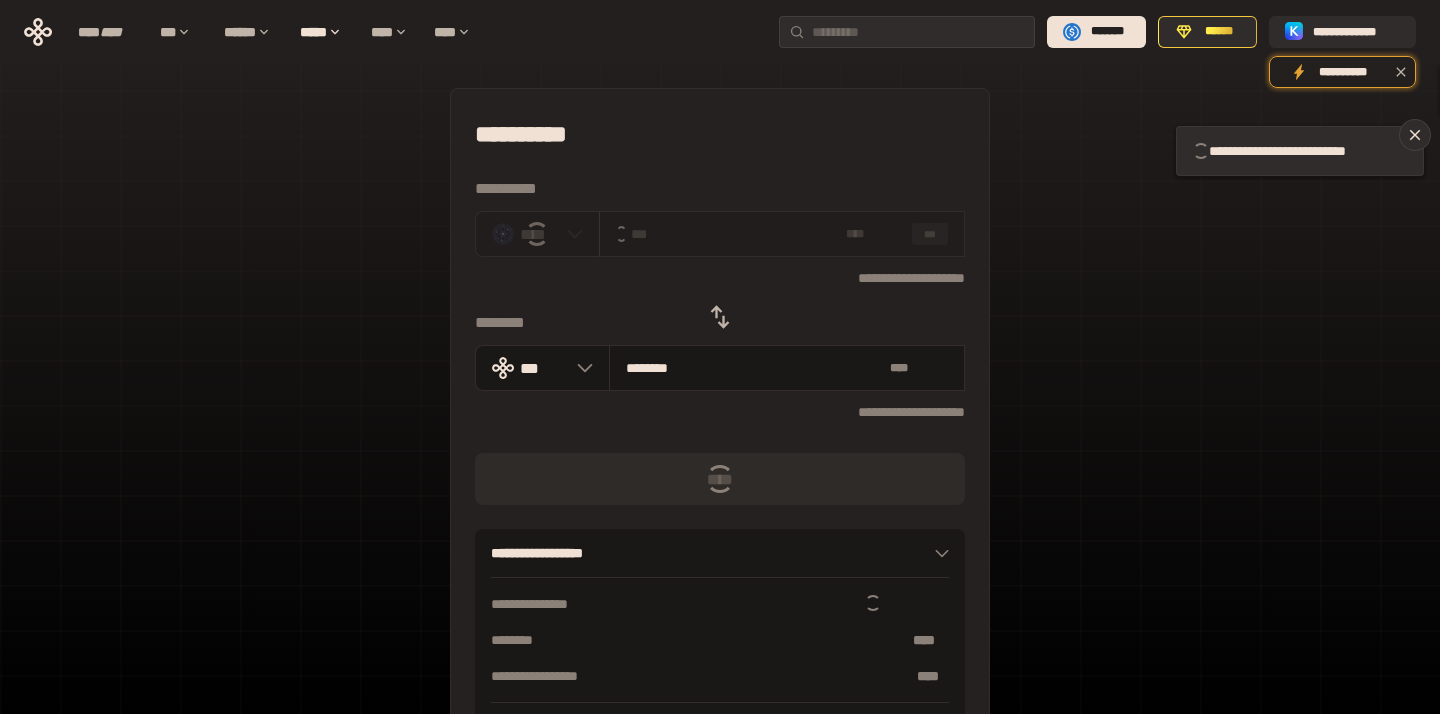 type 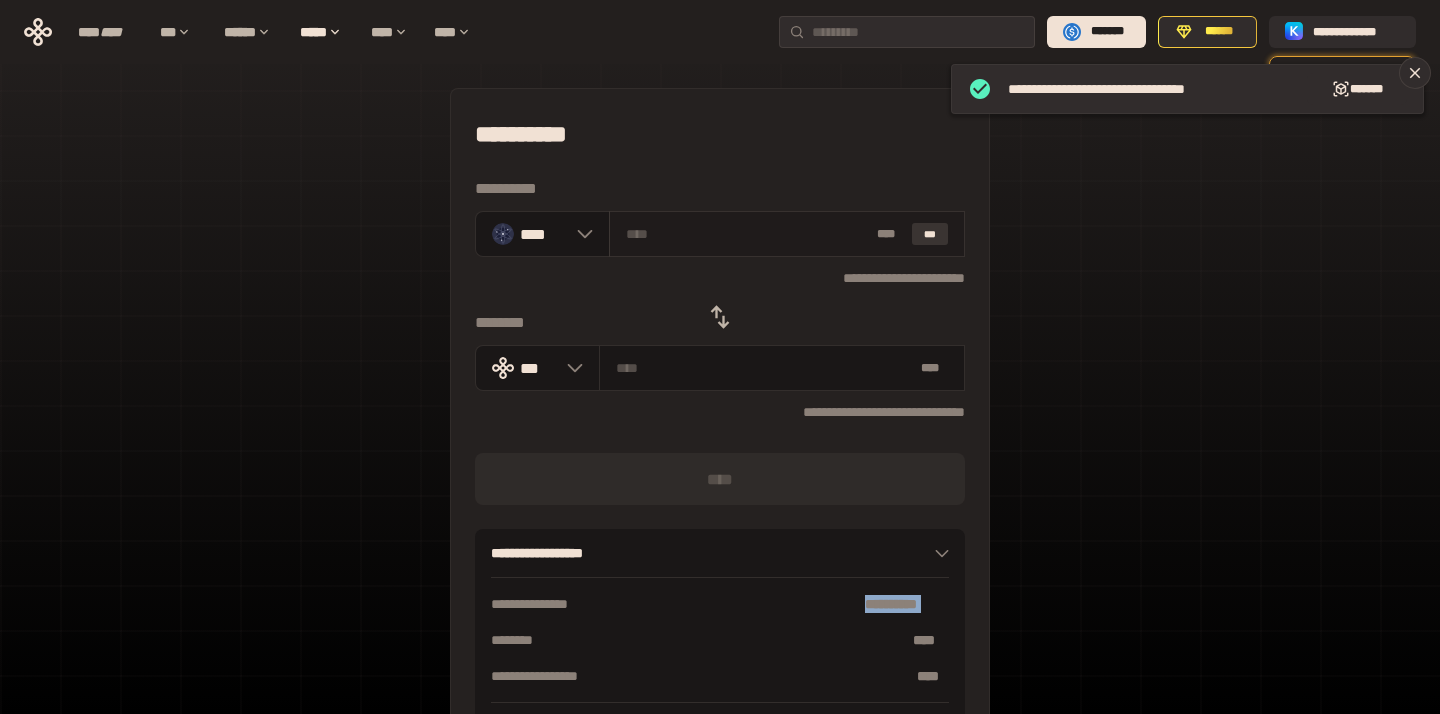 click on "***" at bounding box center [930, 234] 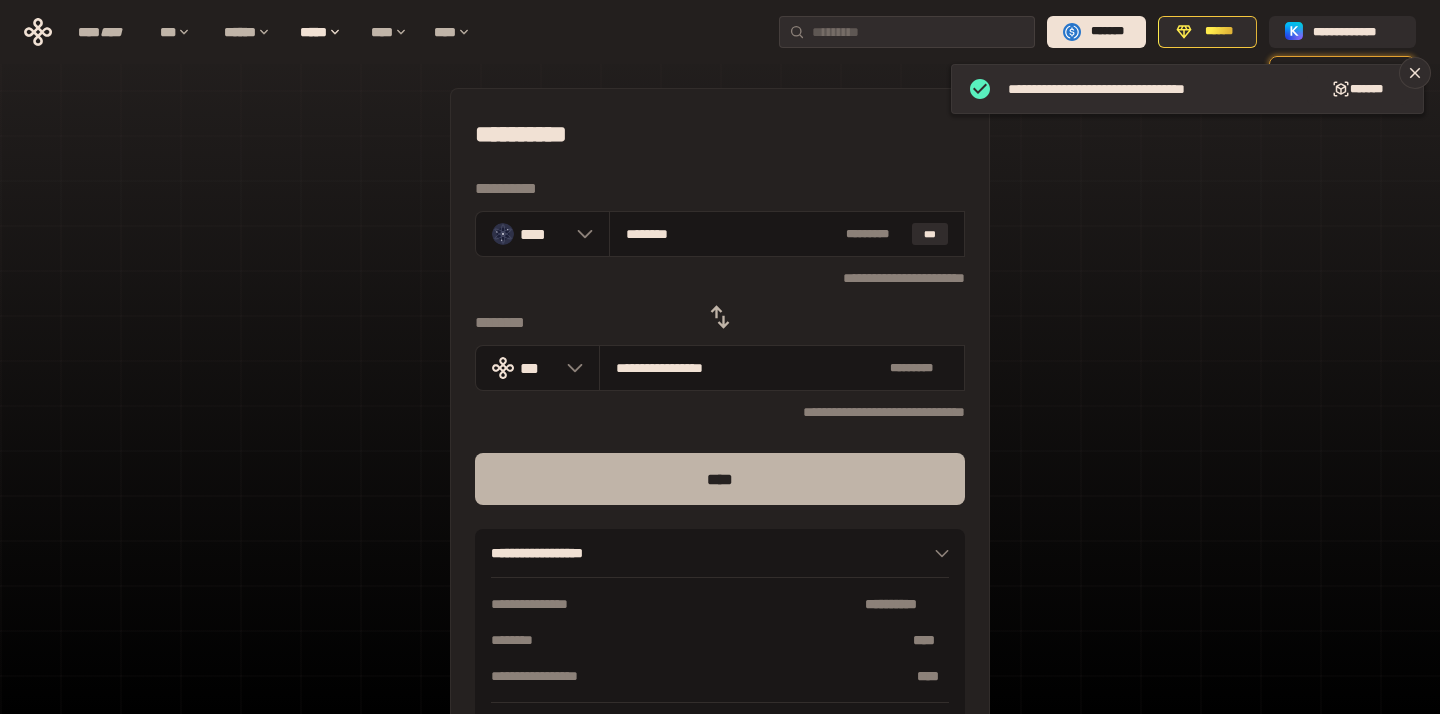 click on "****" at bounding box center [720, 479] 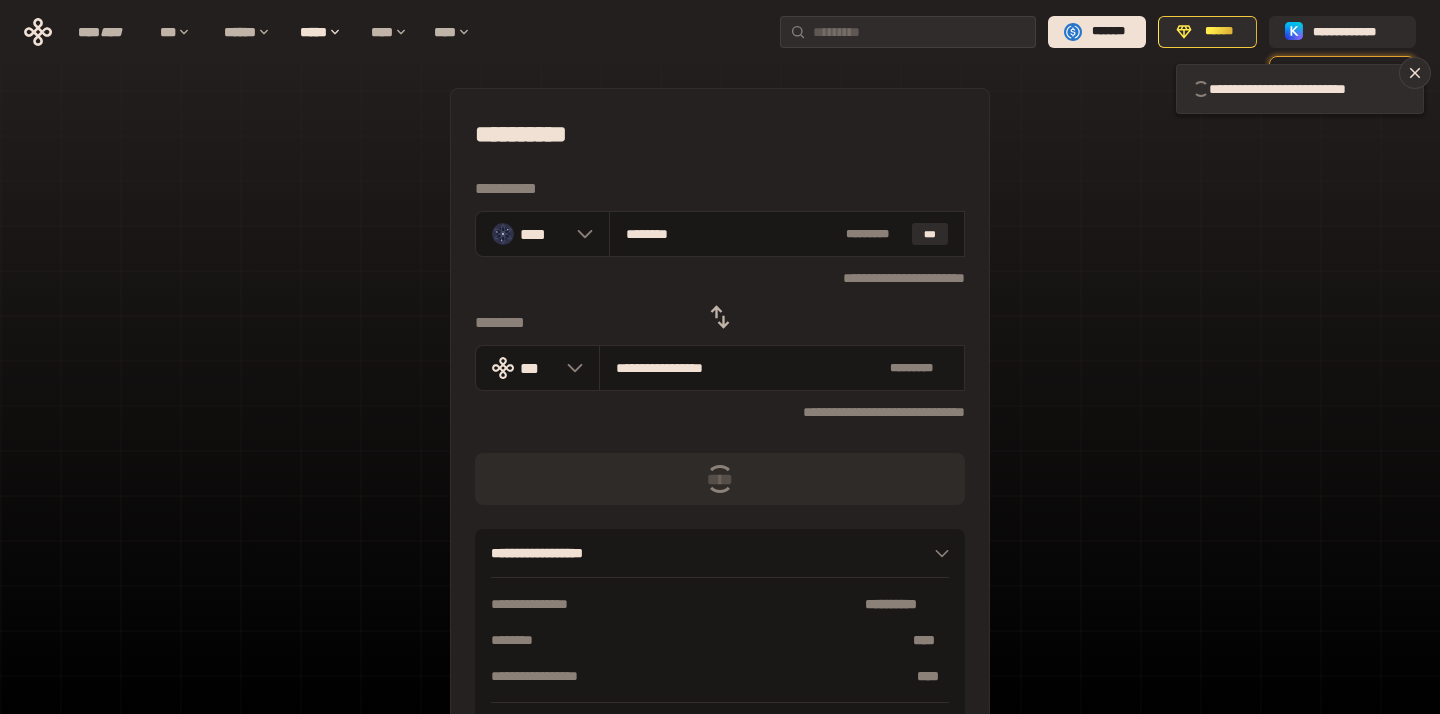 type 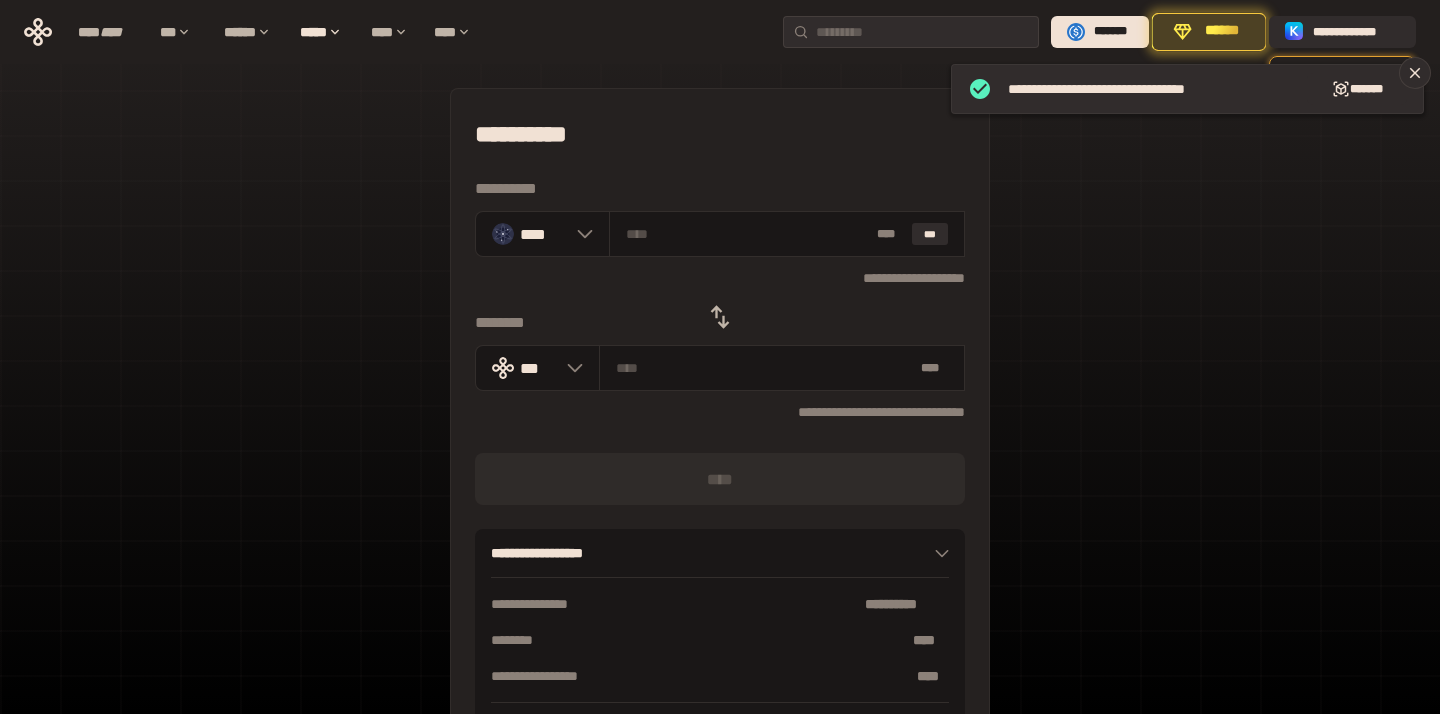click 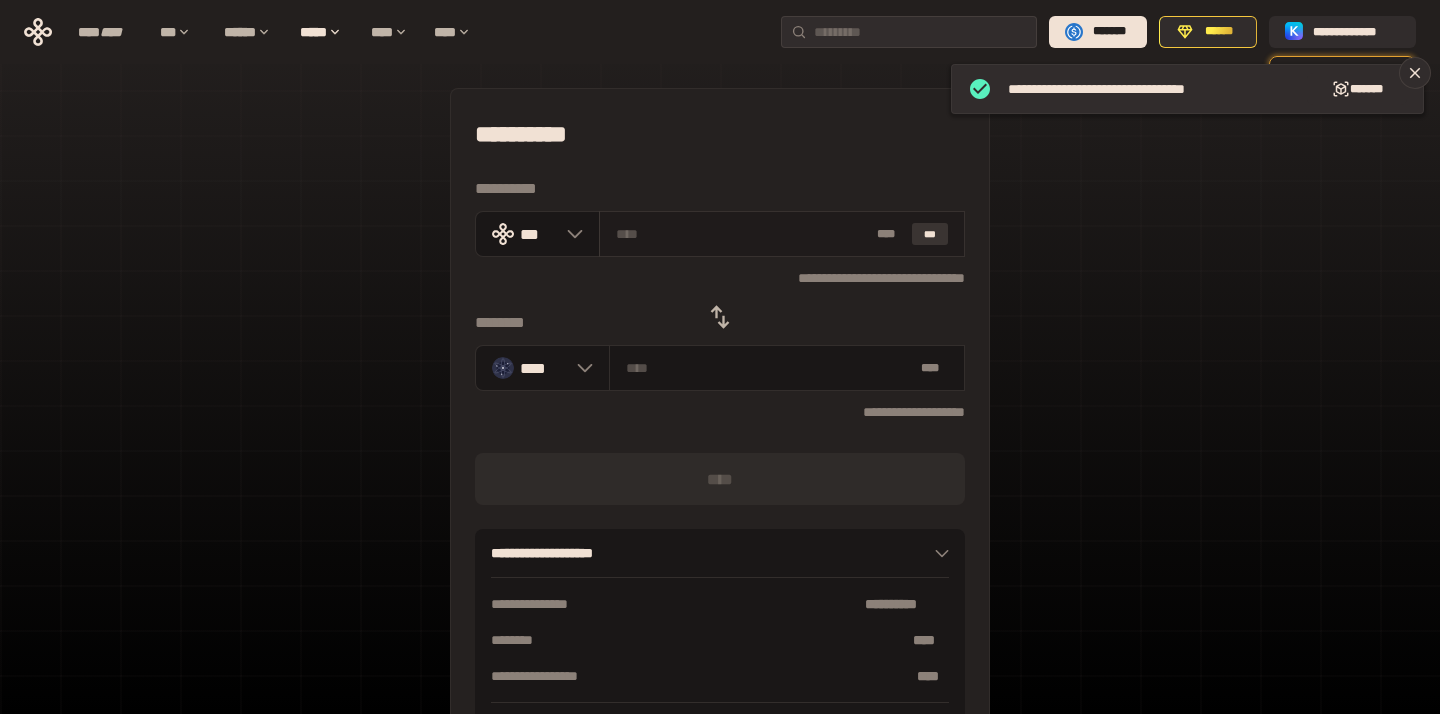 click on "***" at bounding box center (930, 234) 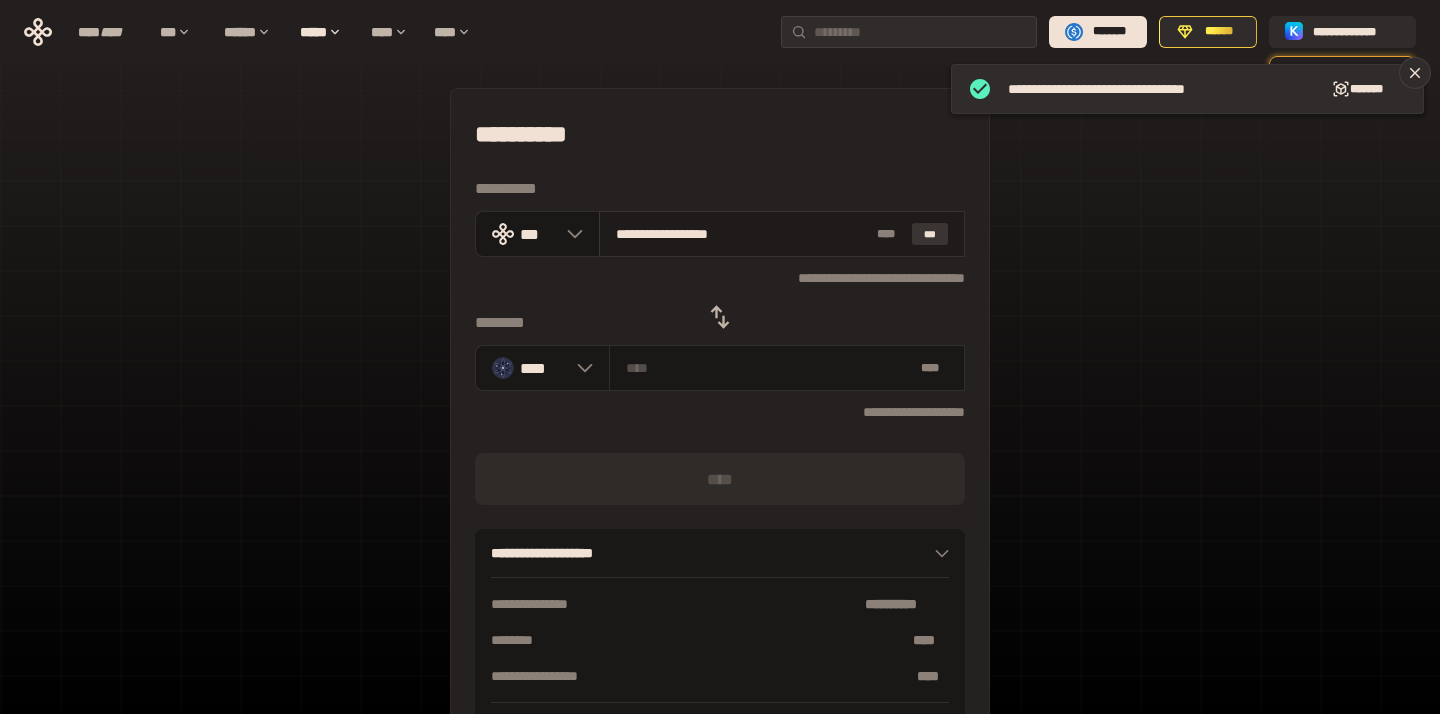 type on "********" 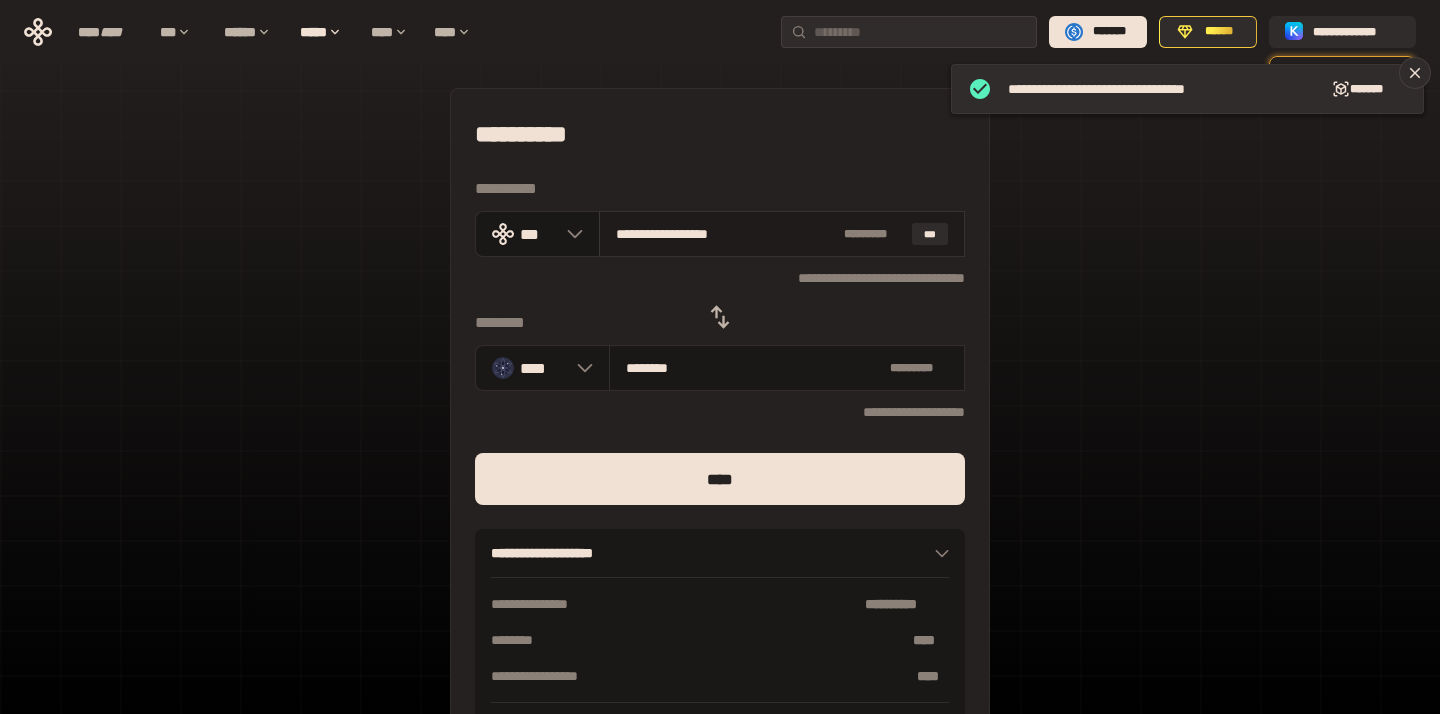 click on "**********" at bounding box center [782, 234] 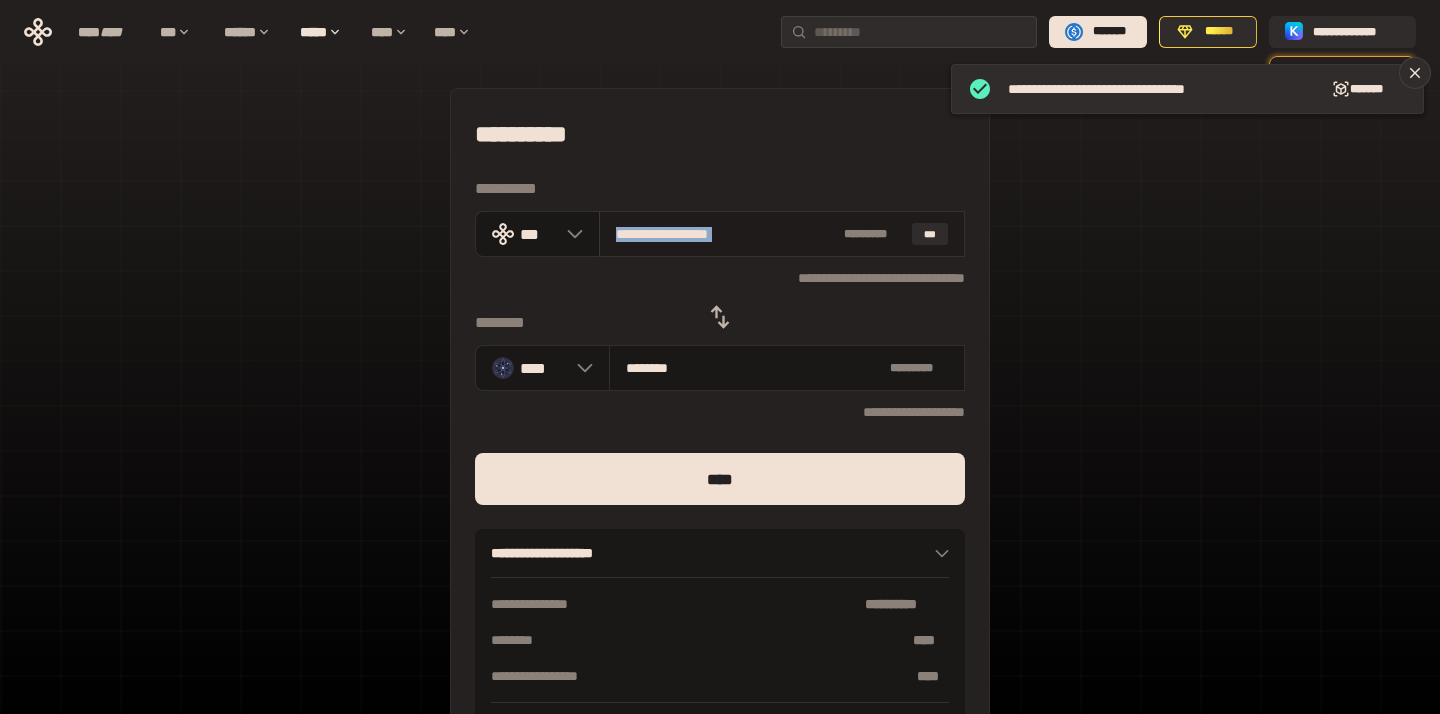 click on "**********" at bounding box center [782, 234] 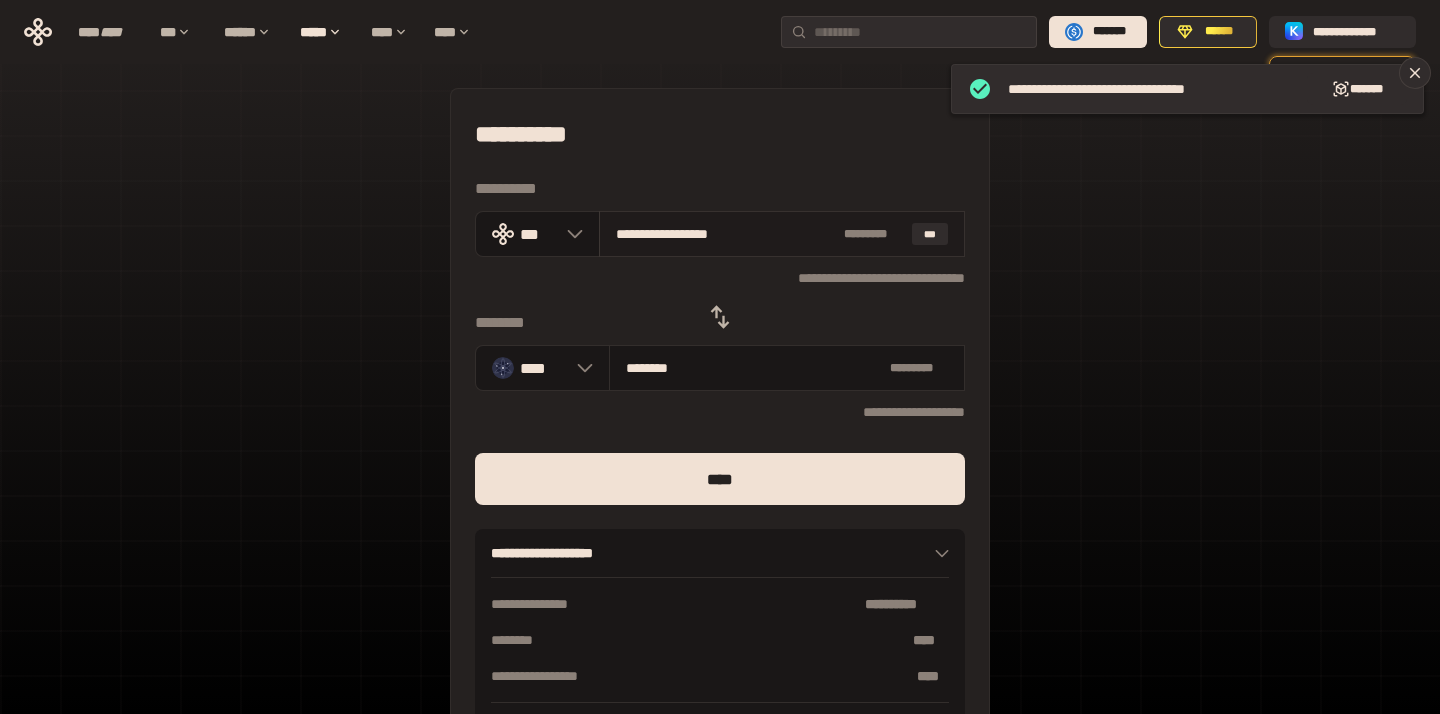 click on "**********" at bounding box center (726, 234) 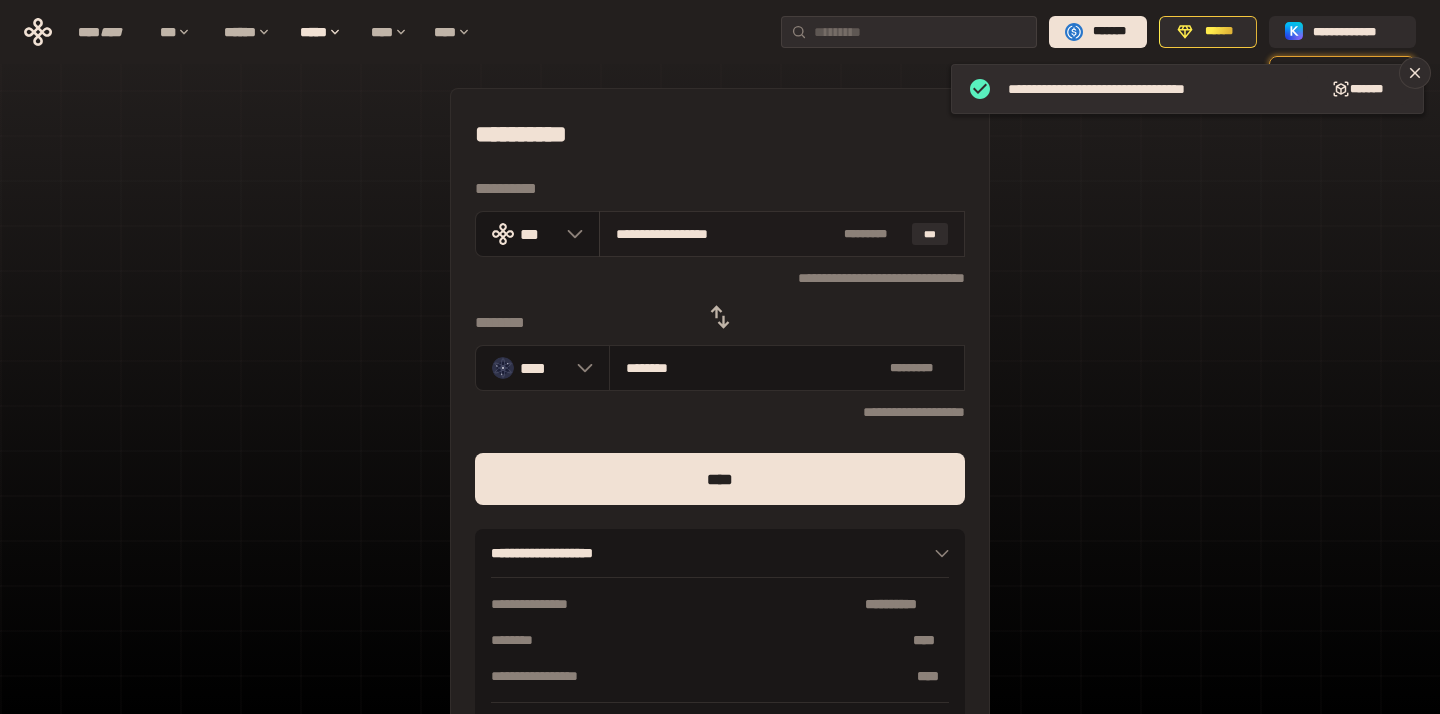 paste 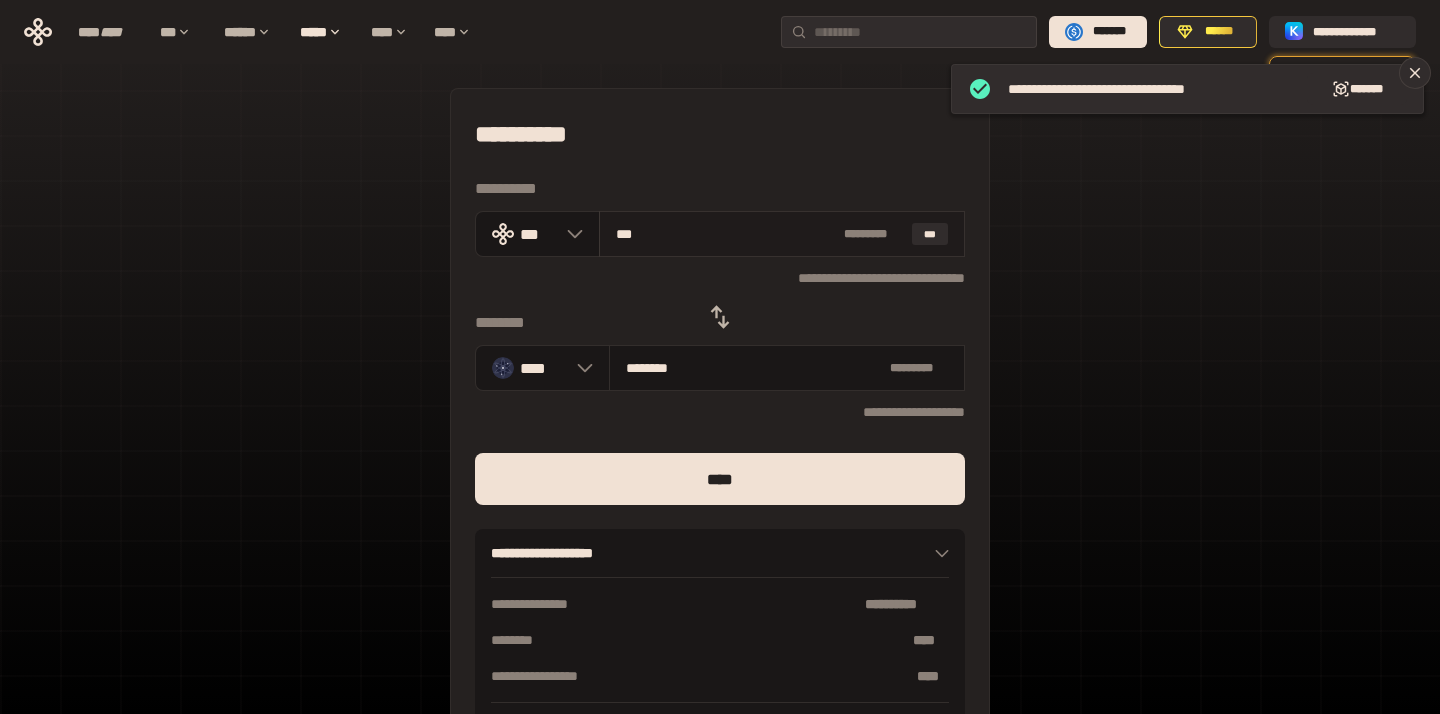 type on "********" 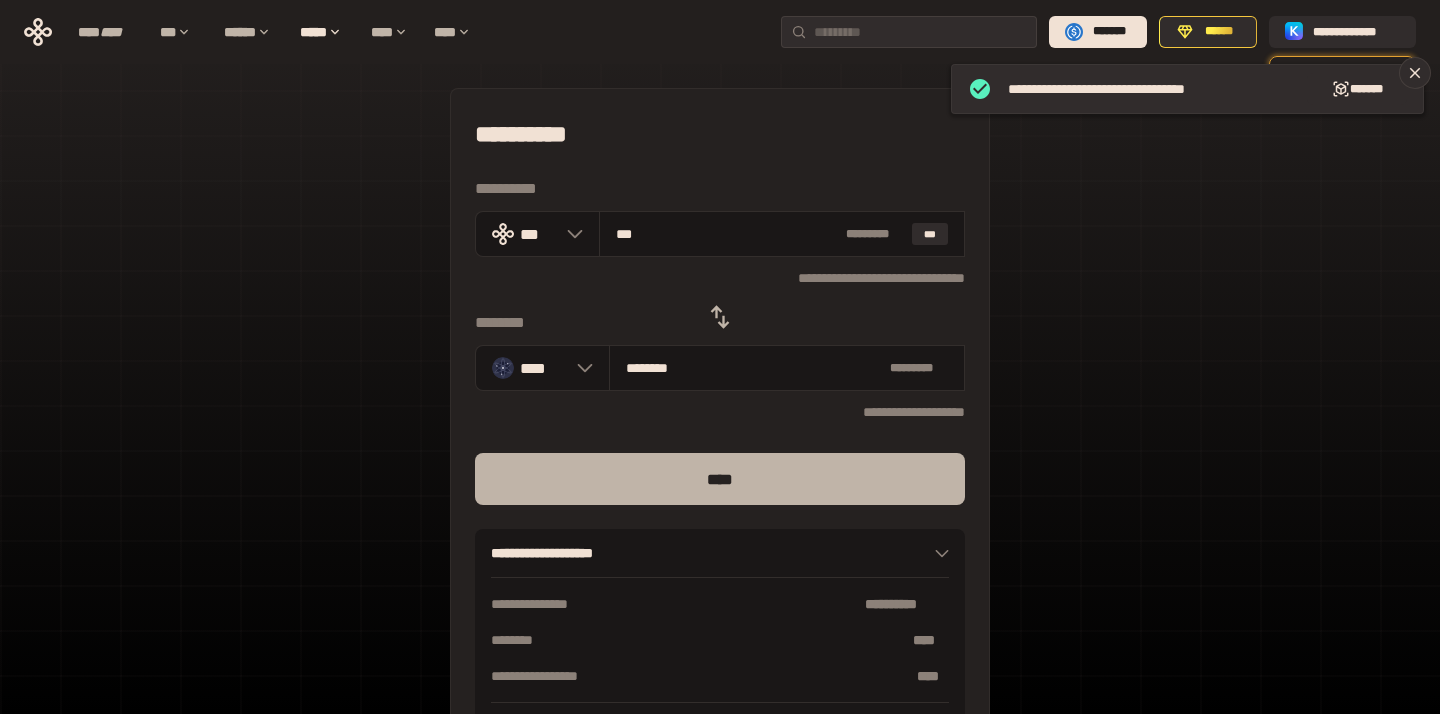 type on "***" 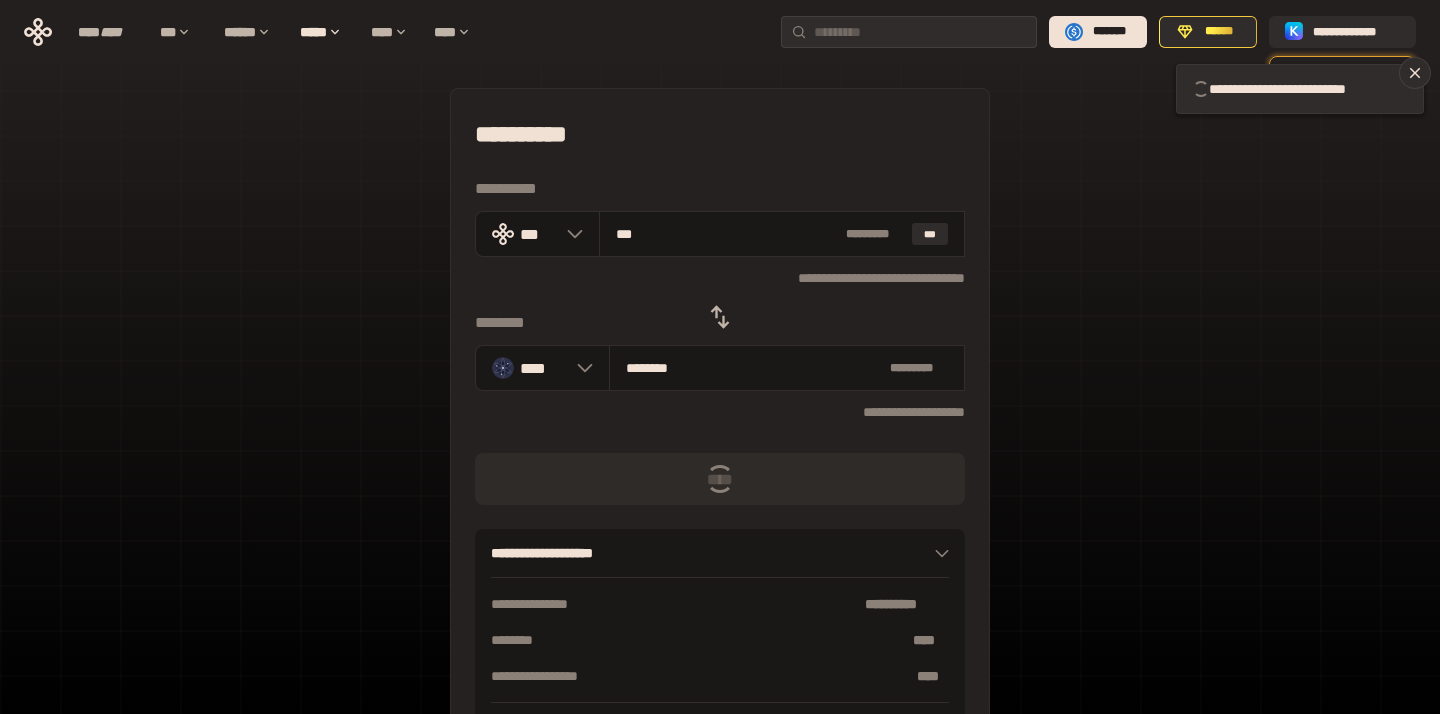 type 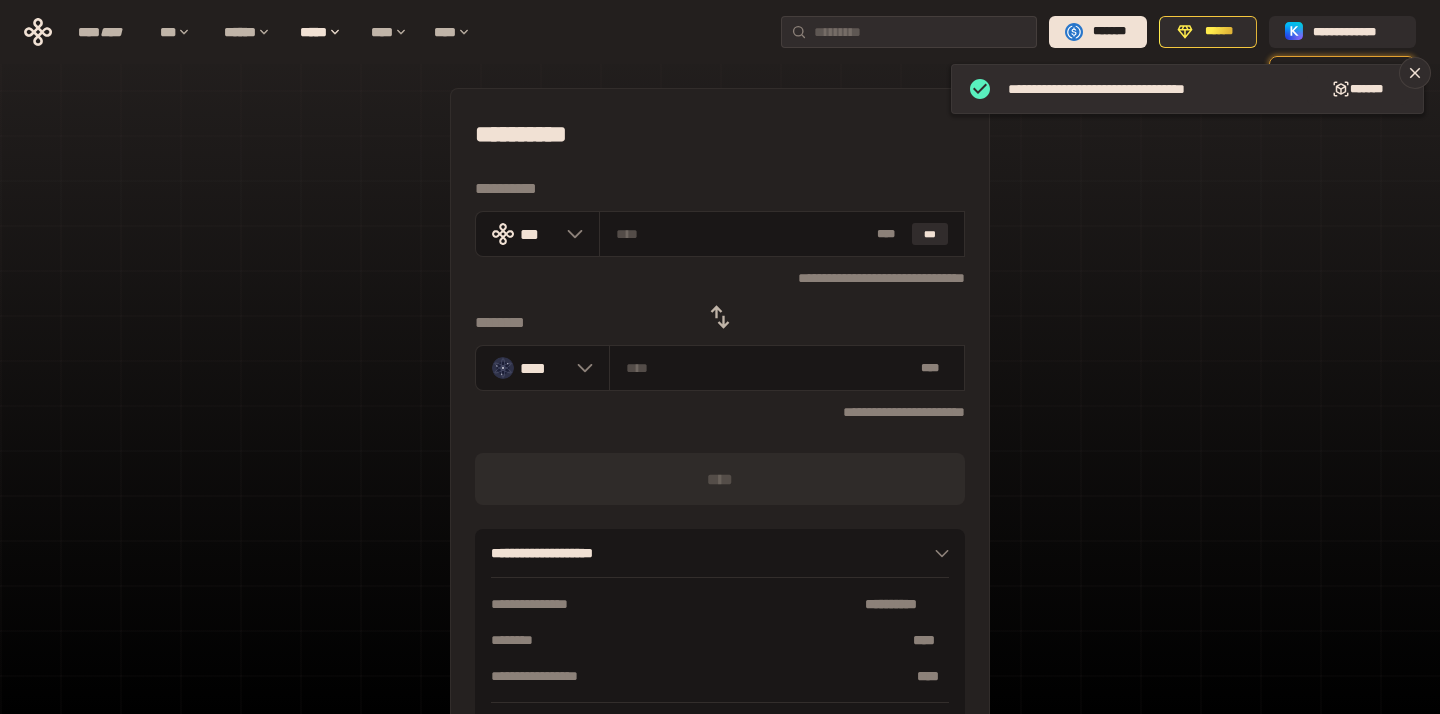 click 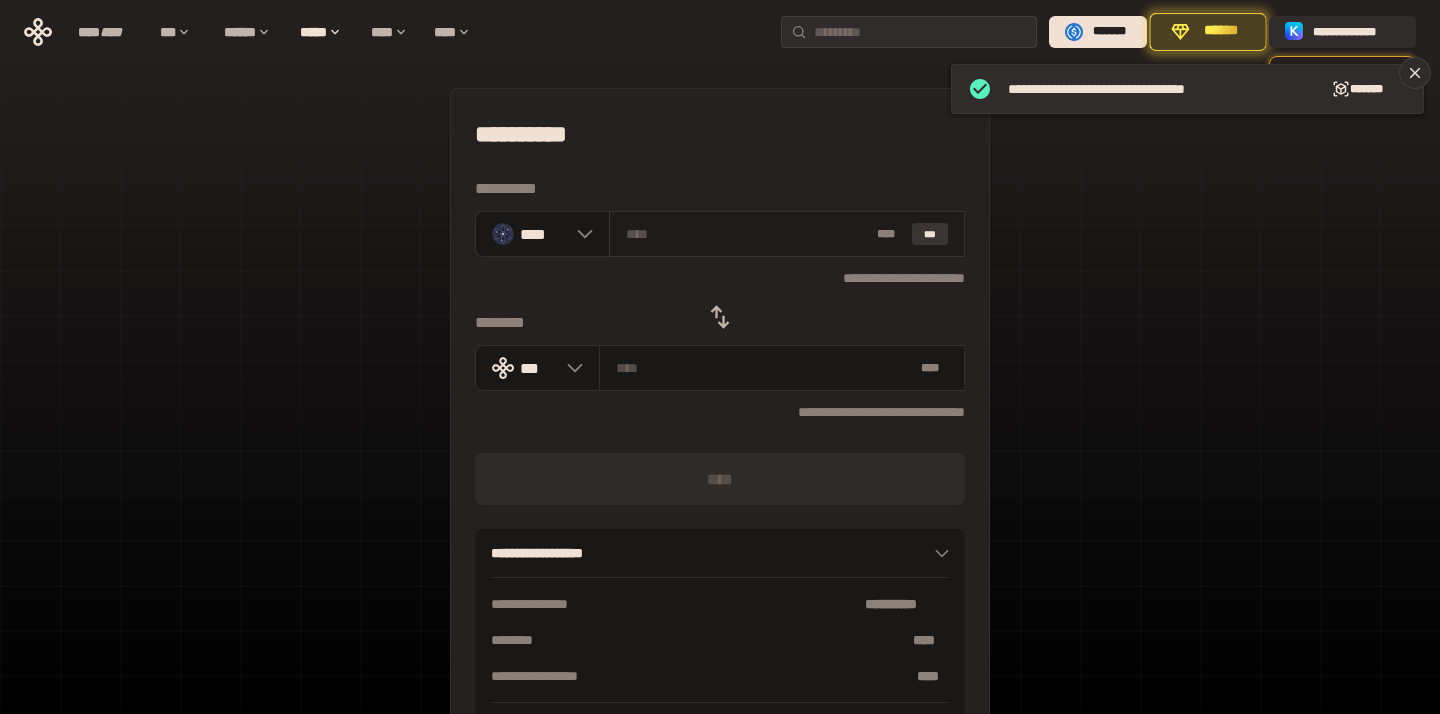 click on "***" at bounding box center [930, 234] 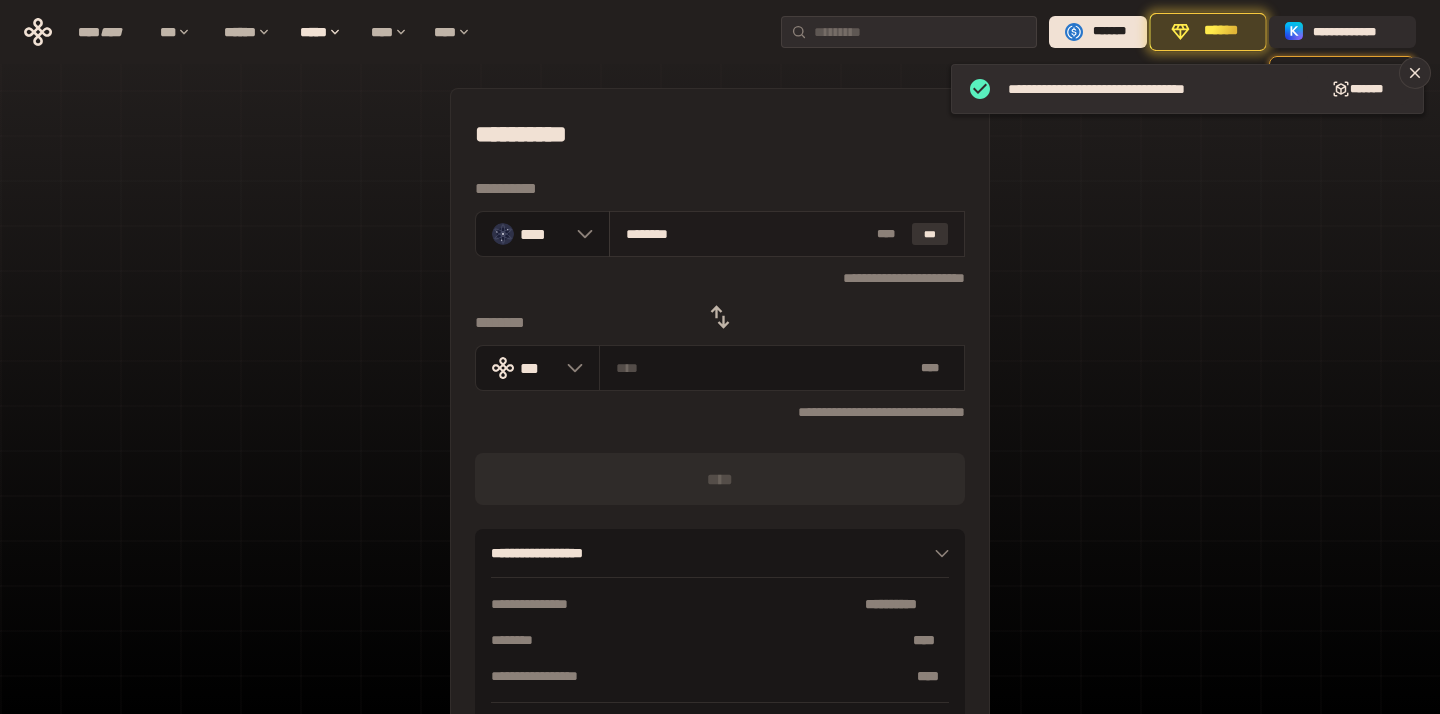 type on "**********" 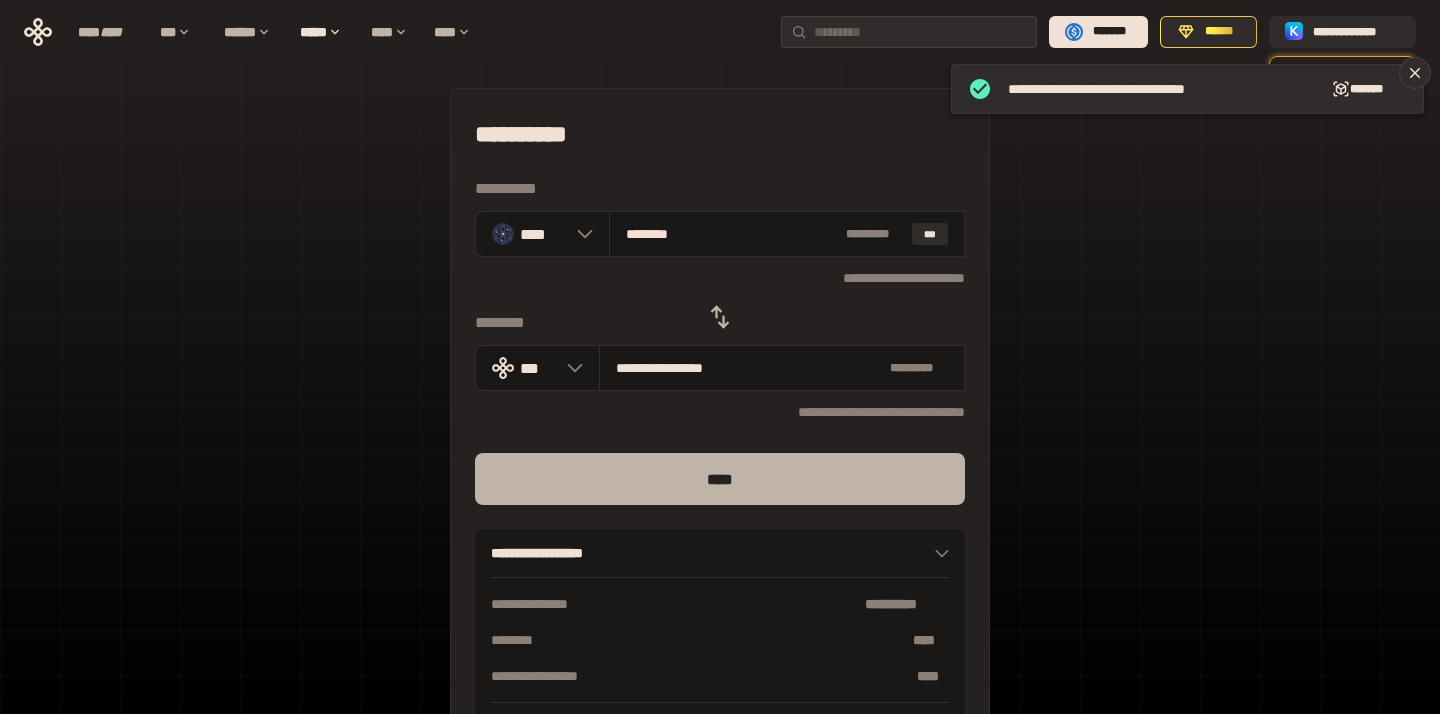 click on "****" at bounding box center [720, 479] 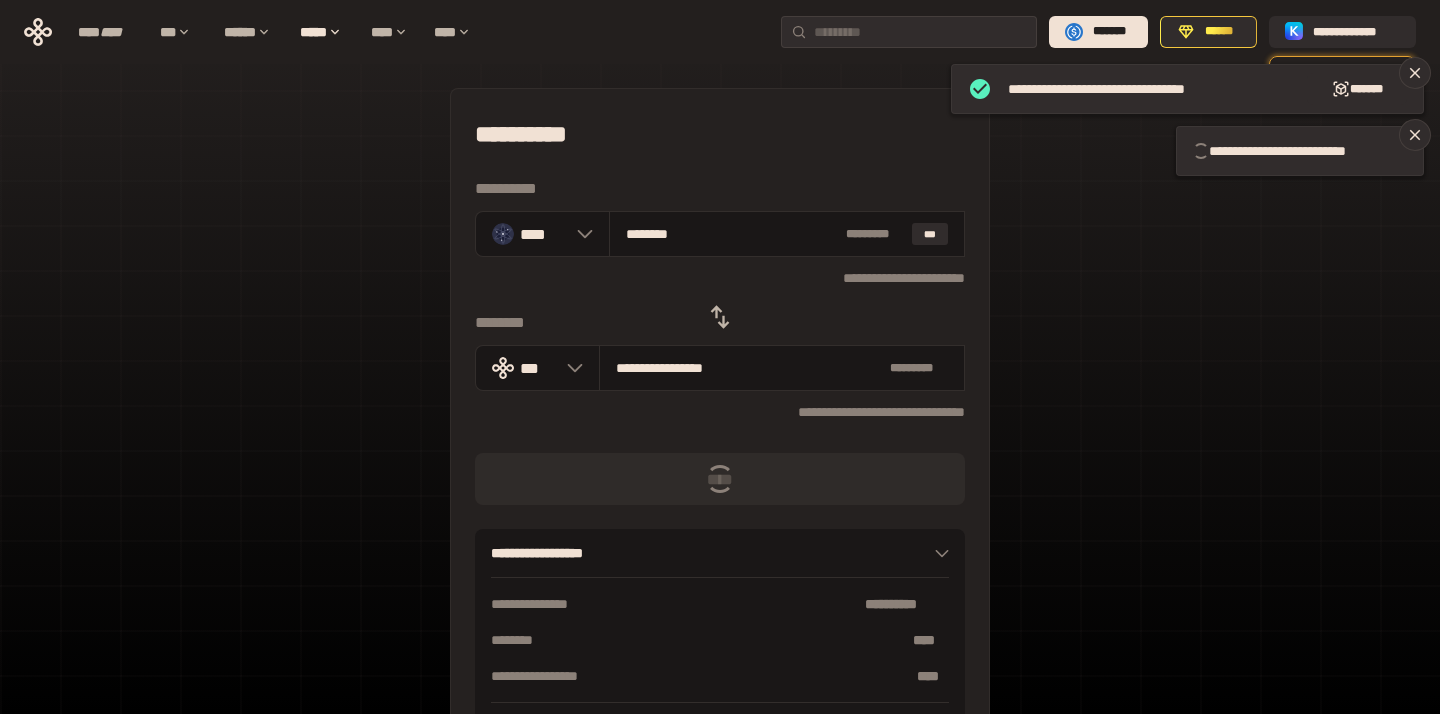 type 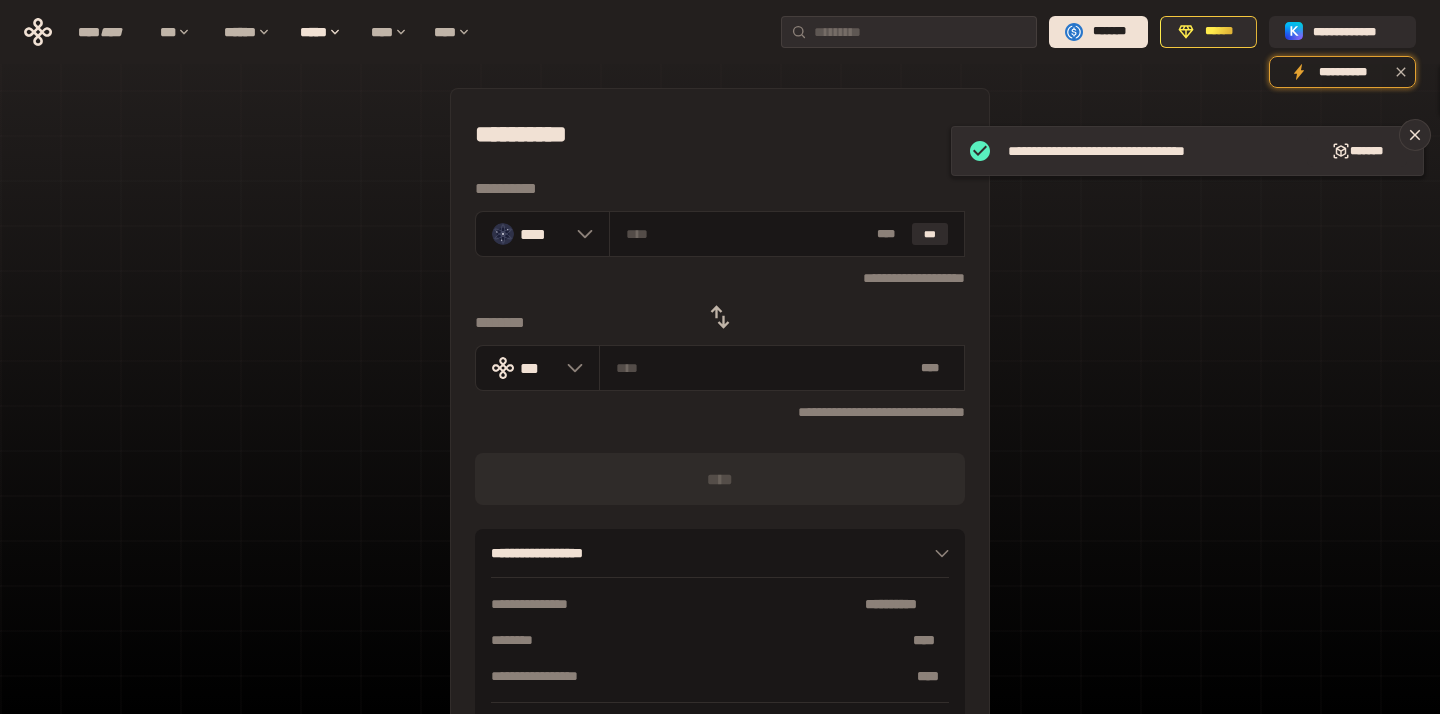 click 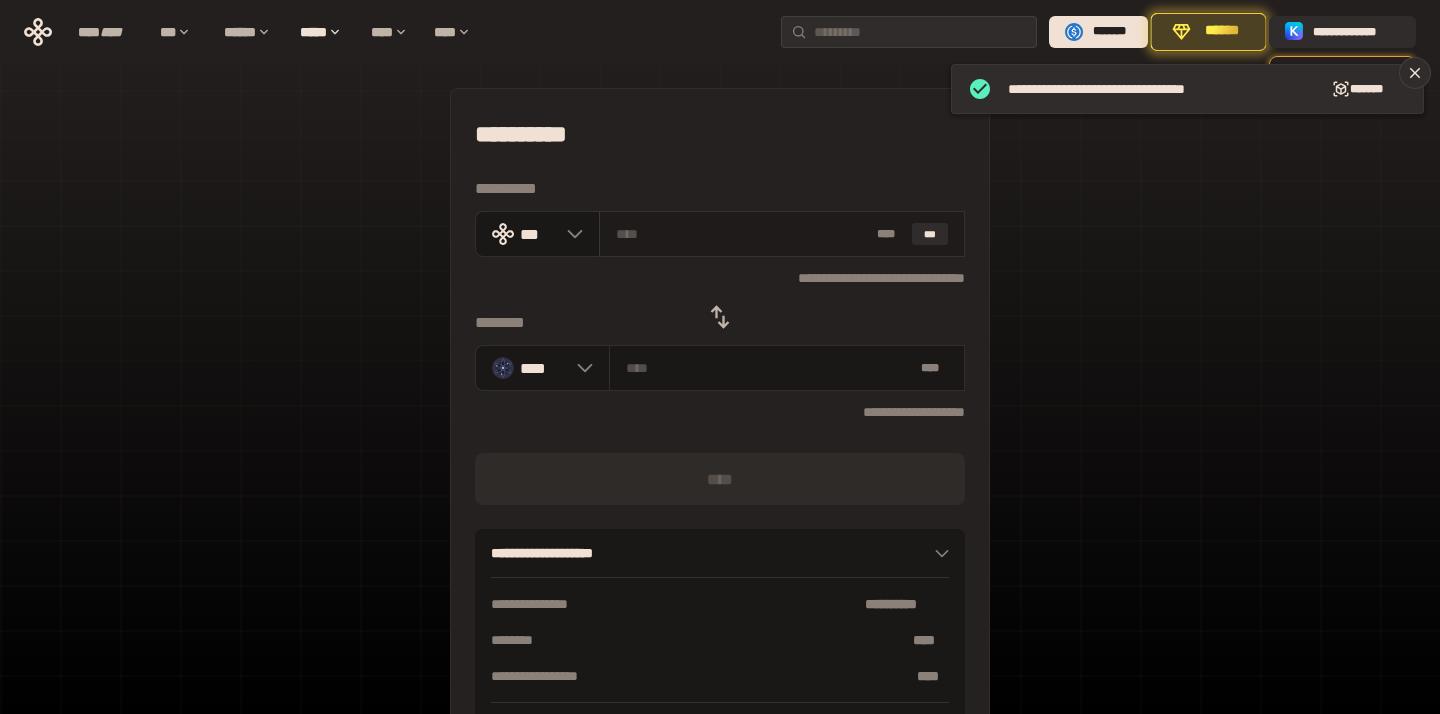 click at bounding box center [743, 234] 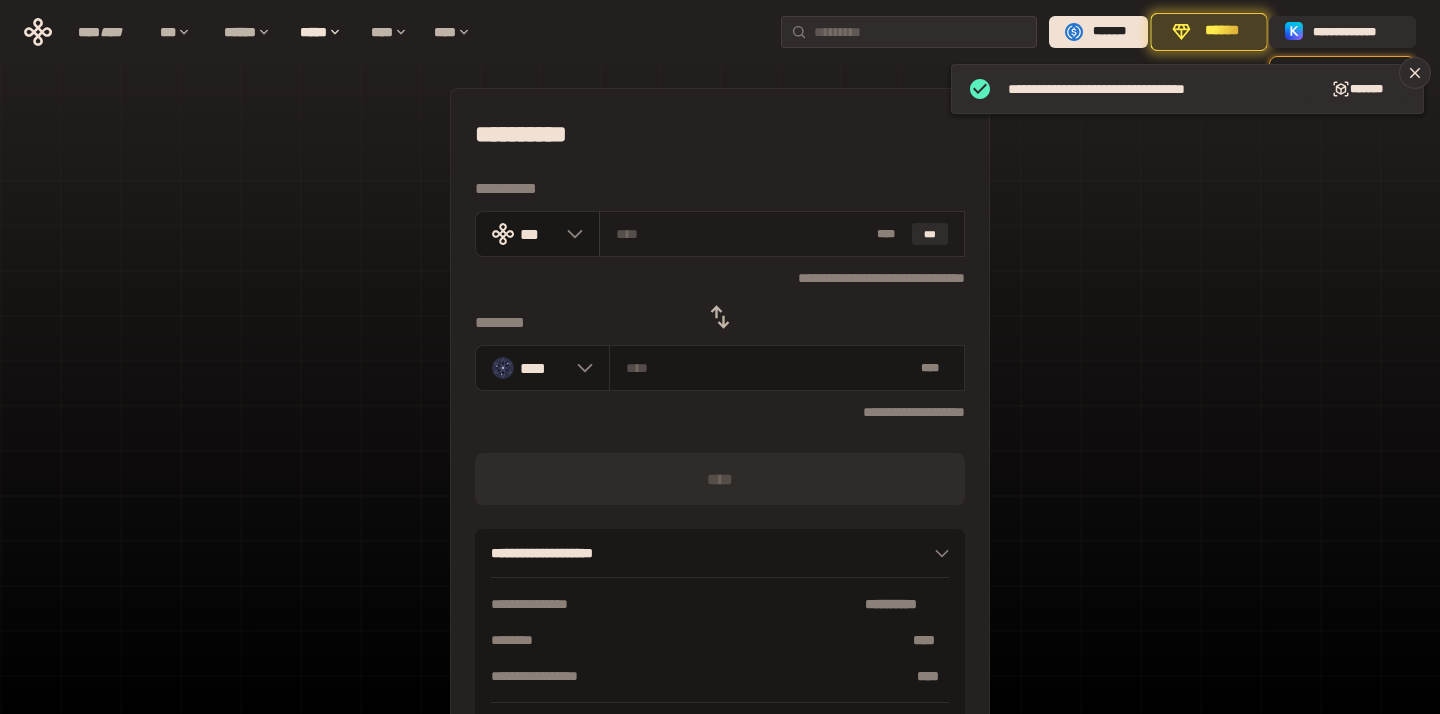 paste on "***" 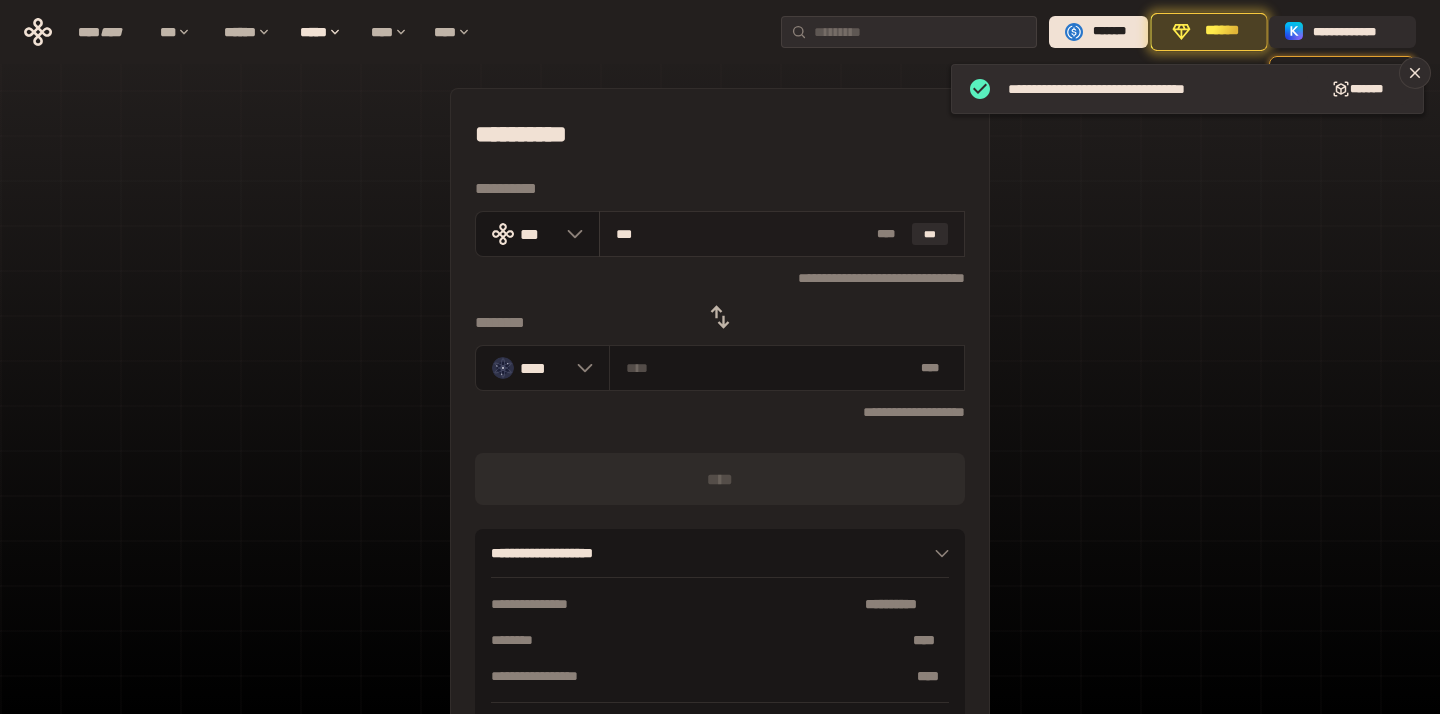 type on "*******" 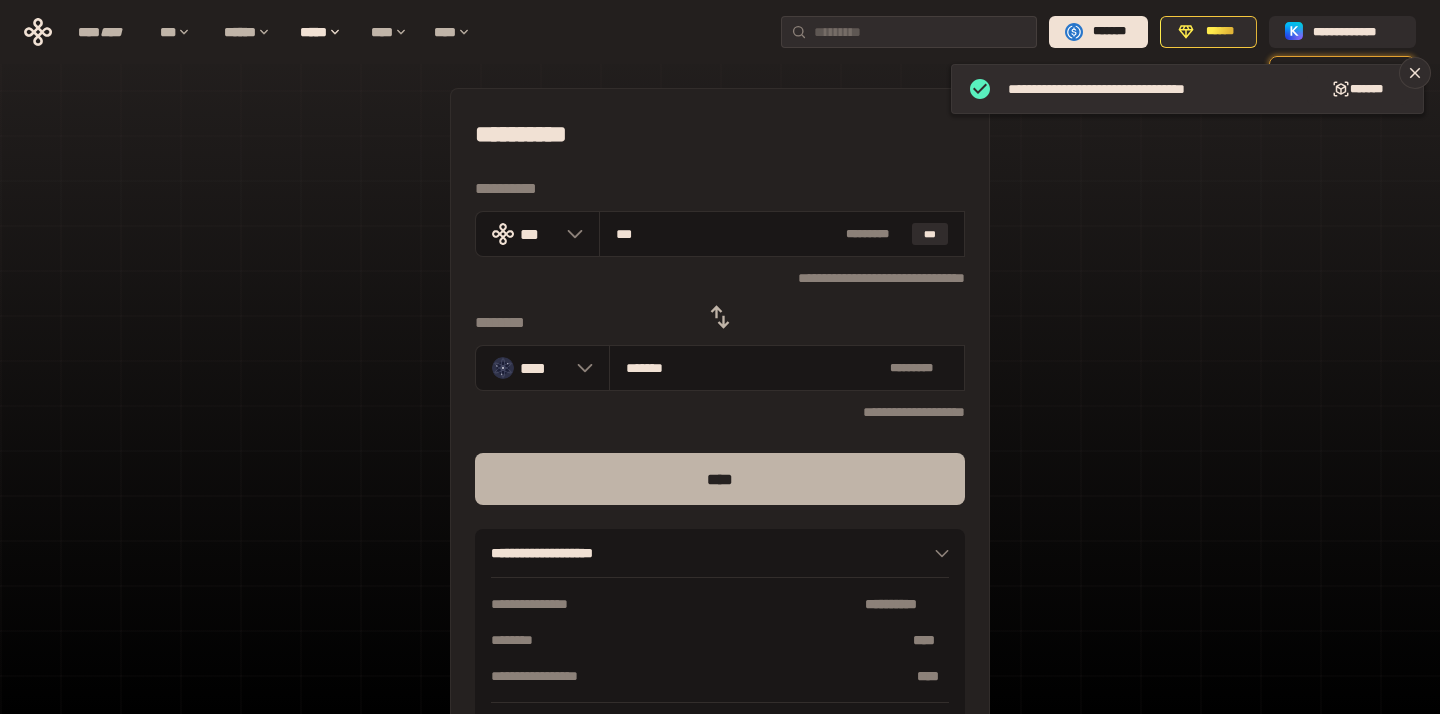 type on "***" 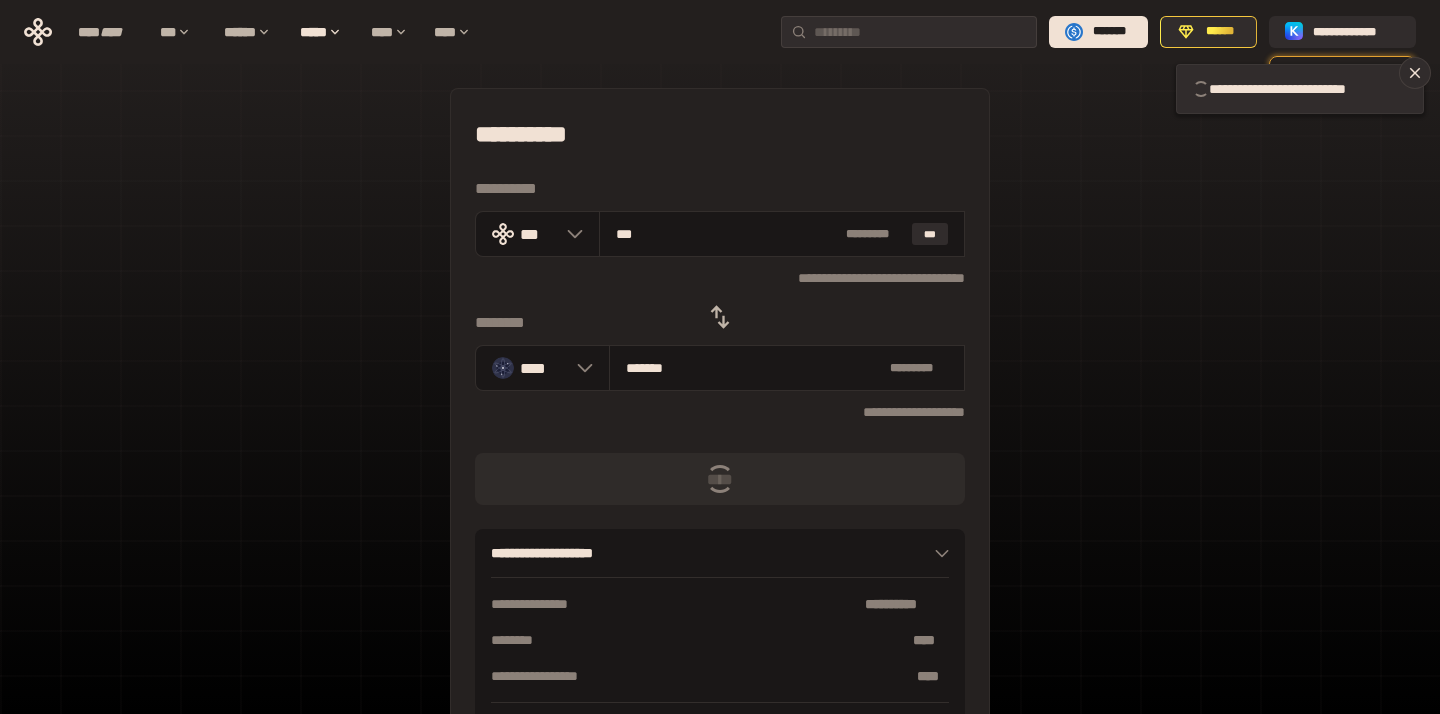 type 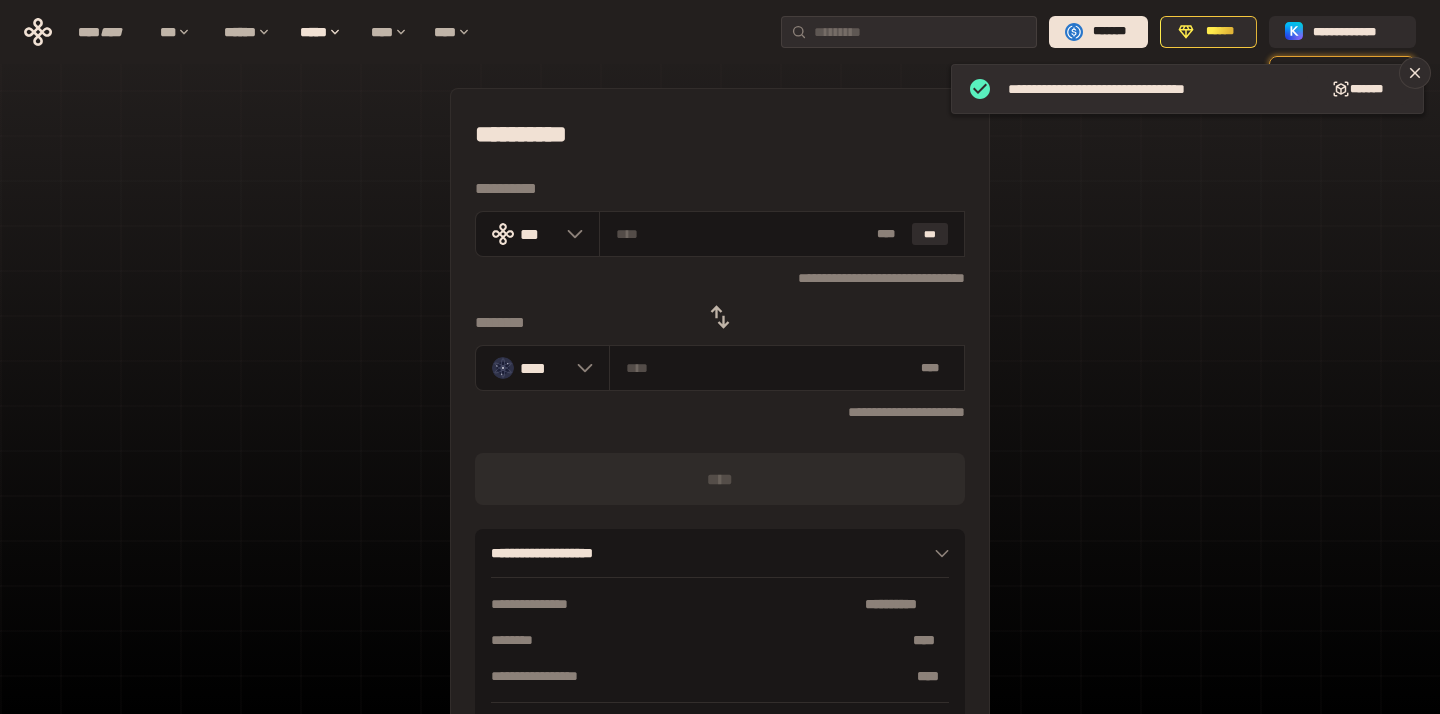 click at bounding box center (720, 317) 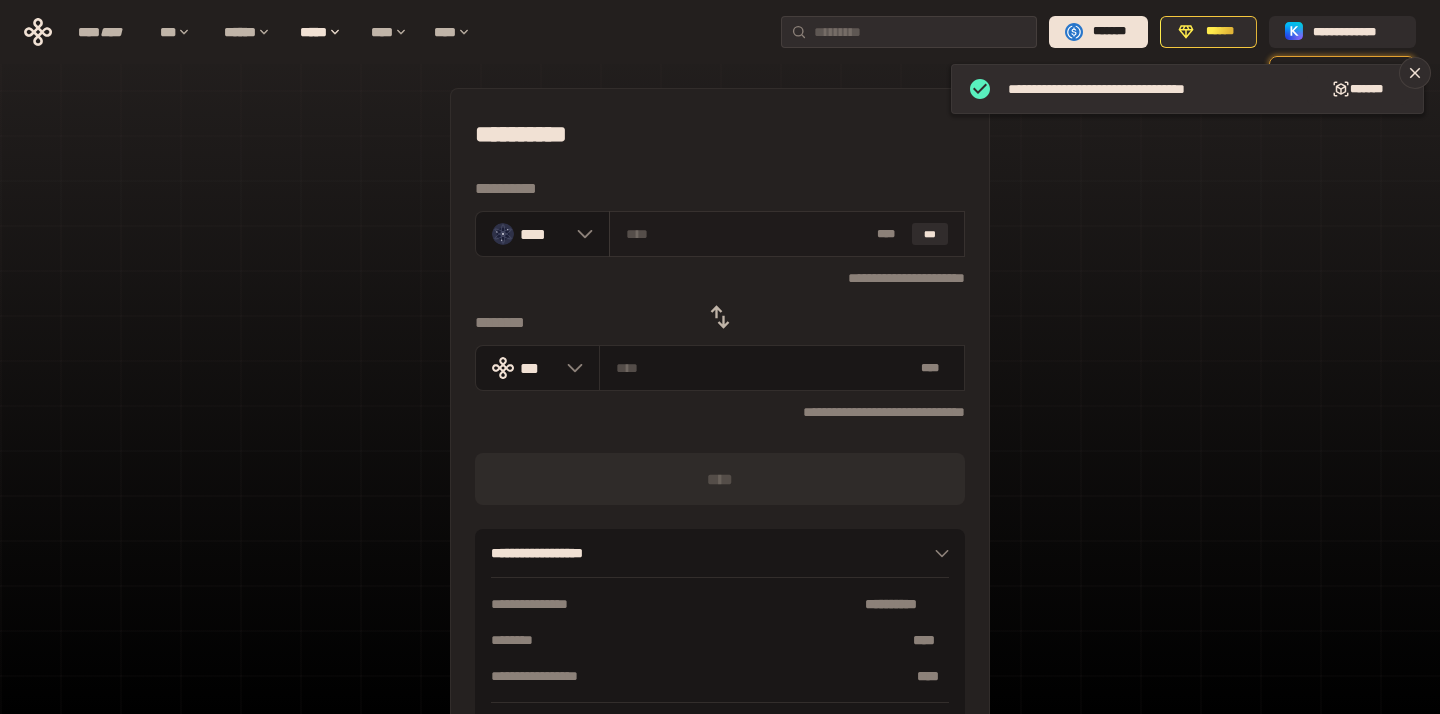 click at bounding box center (748, 234) 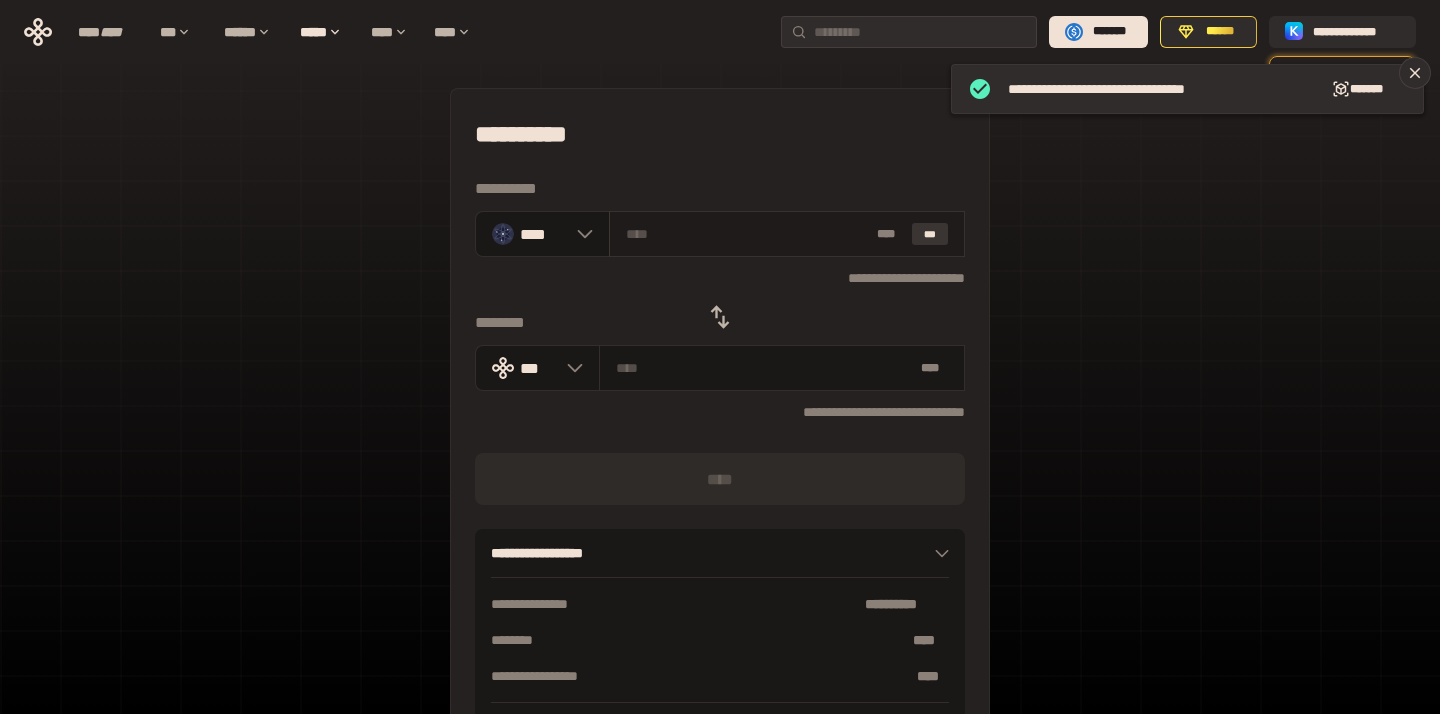 click on "***" at bounding box center [930, 234] 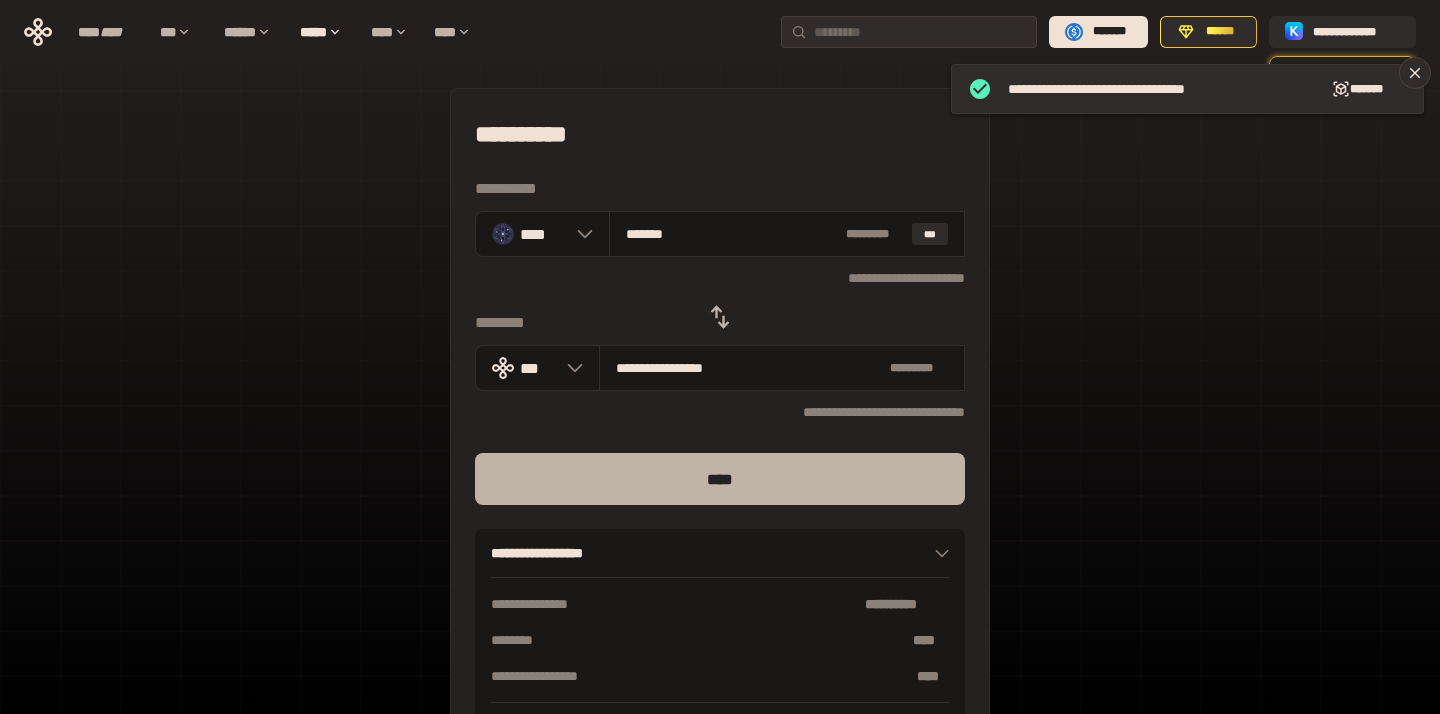click on "****" at bounding box center (720, 479) 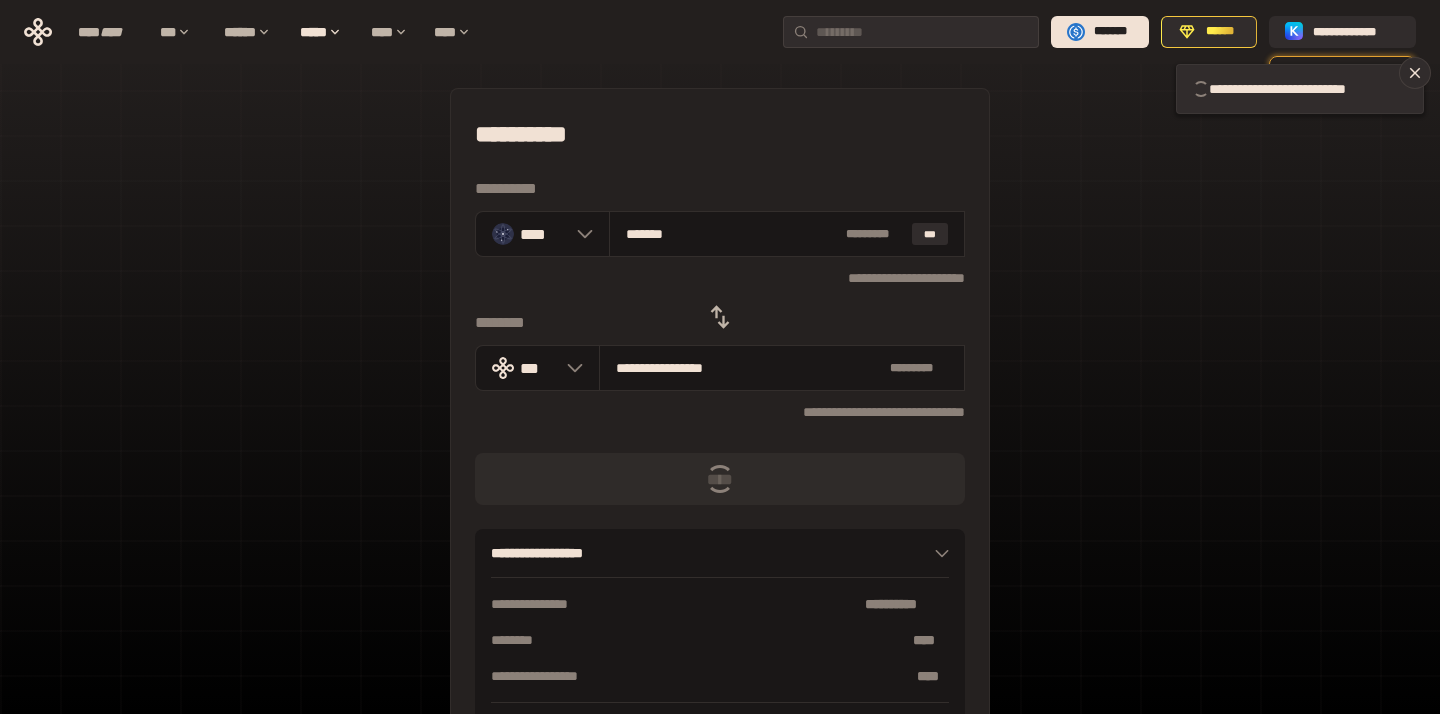 type 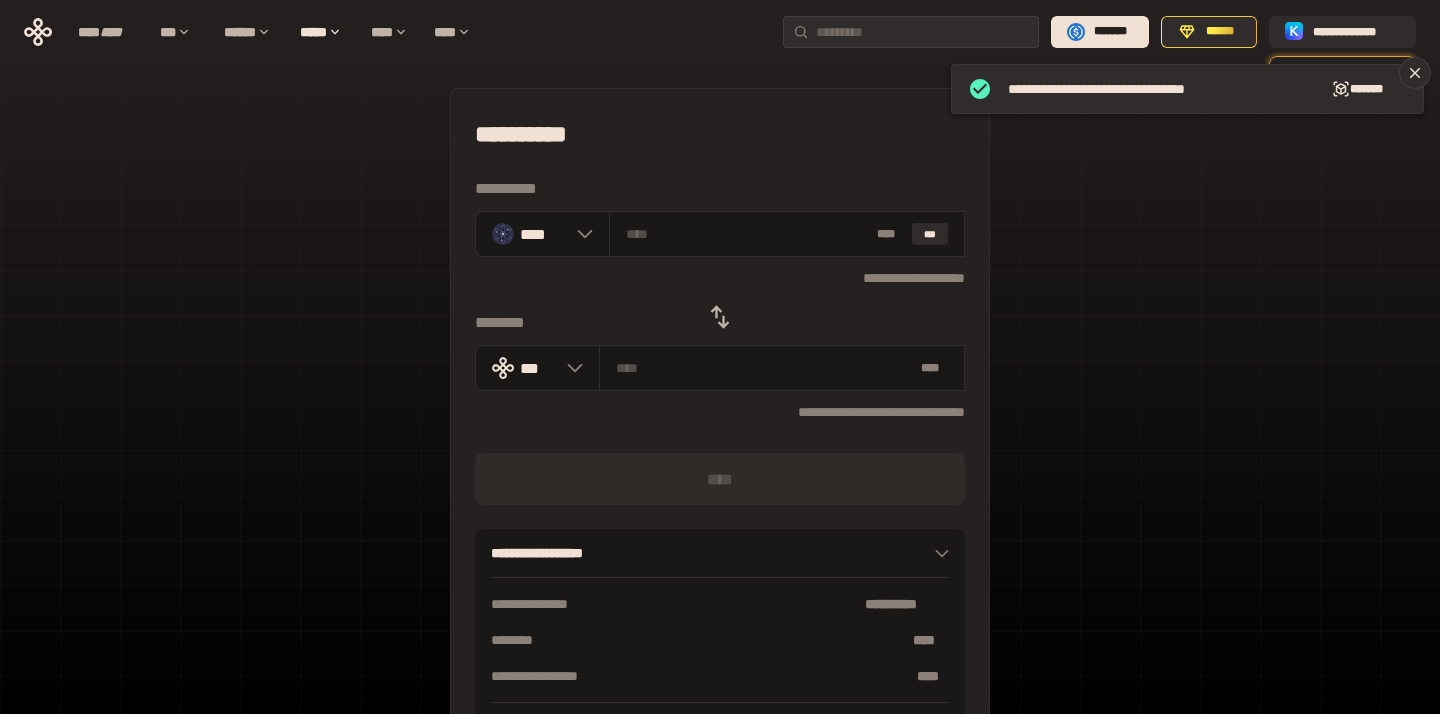 click 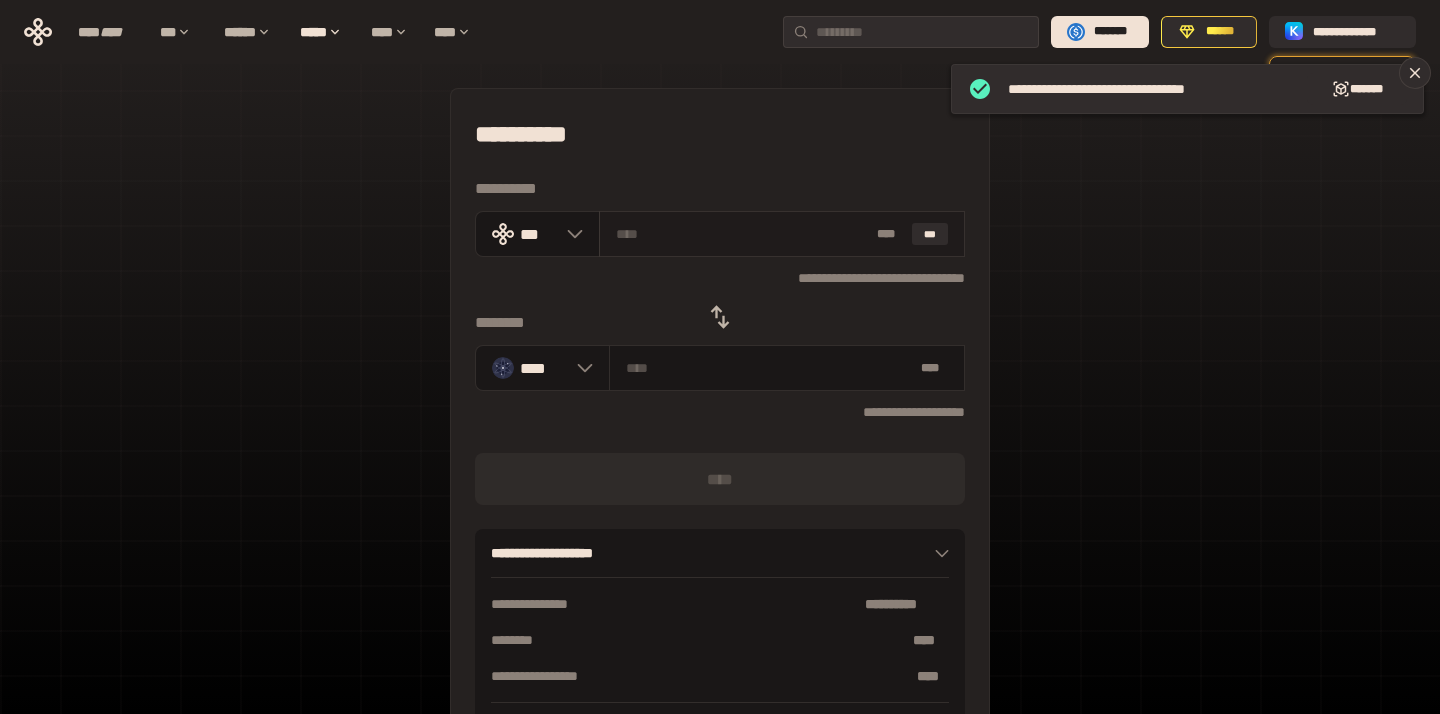 click on "* ** ***" at bounding box center (782, 234) 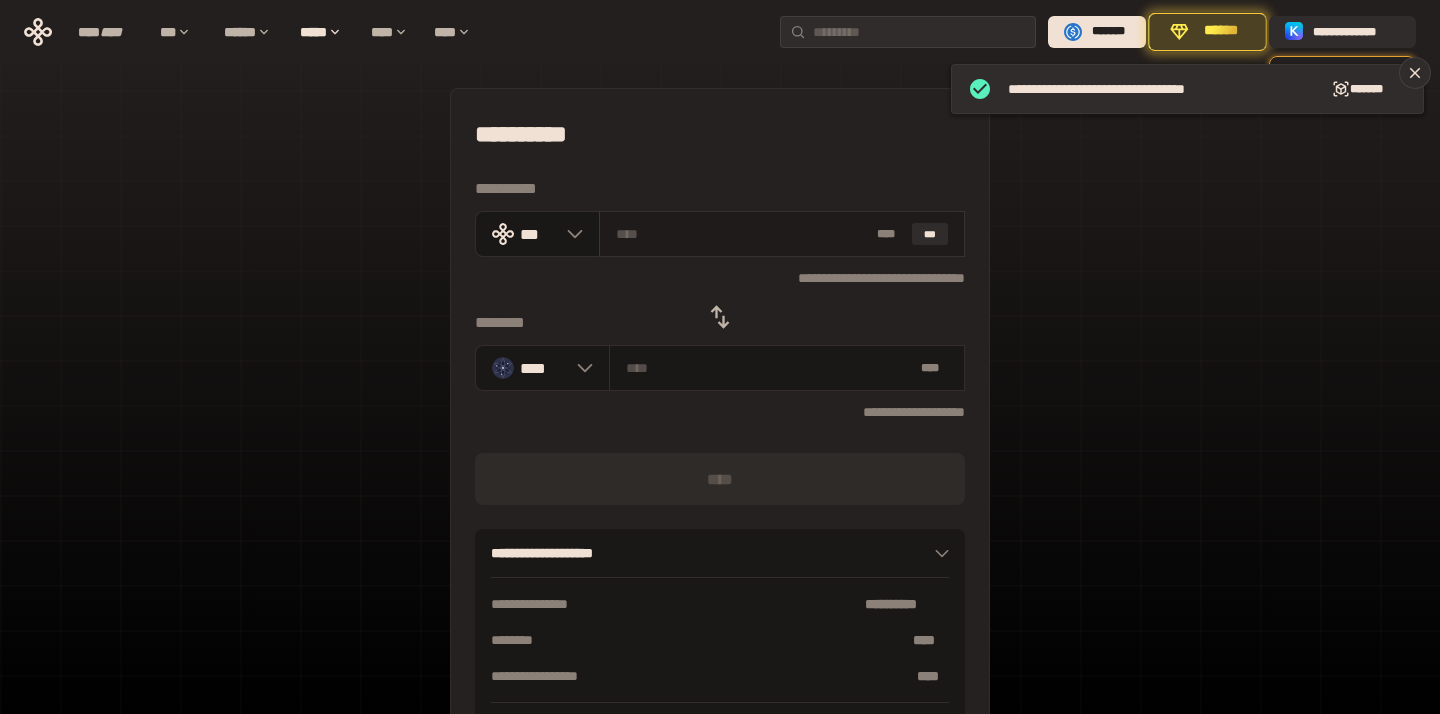 click at bounding box center [743, 234] 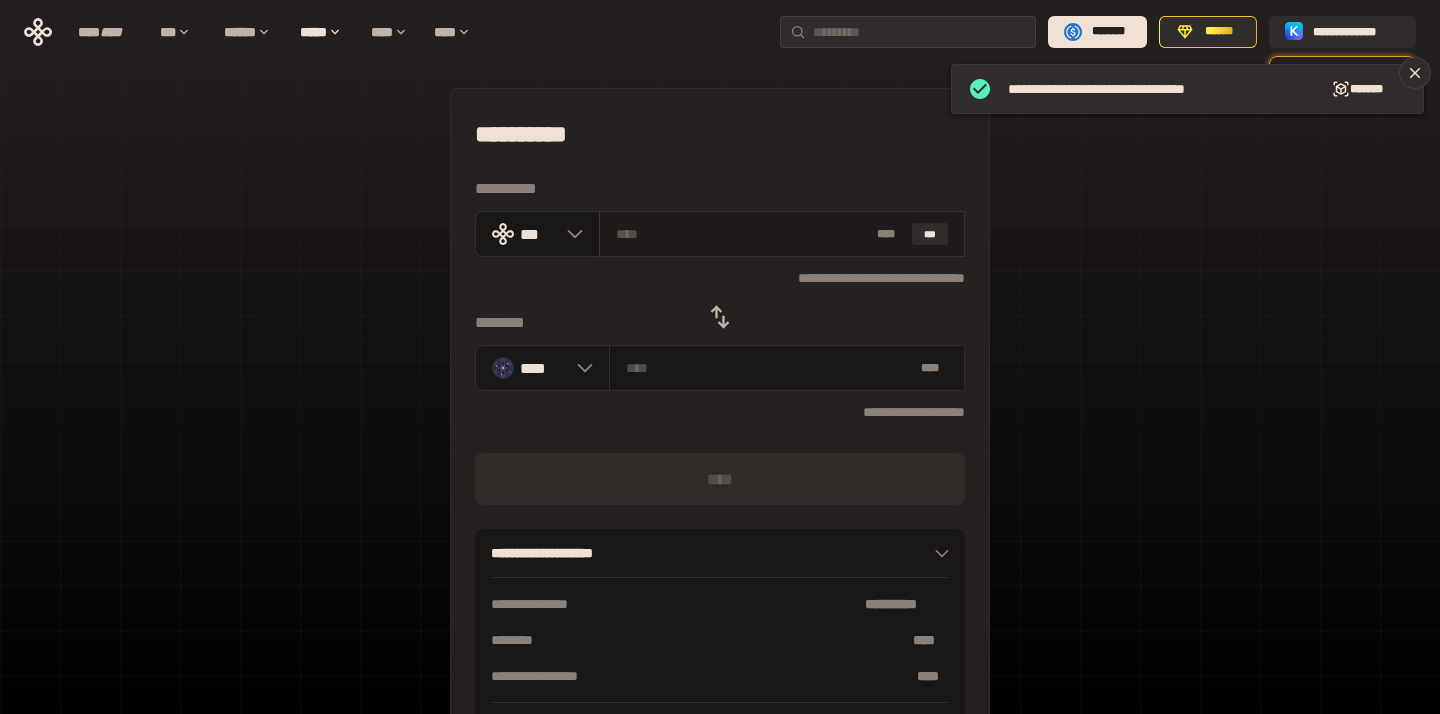 paste on "***" 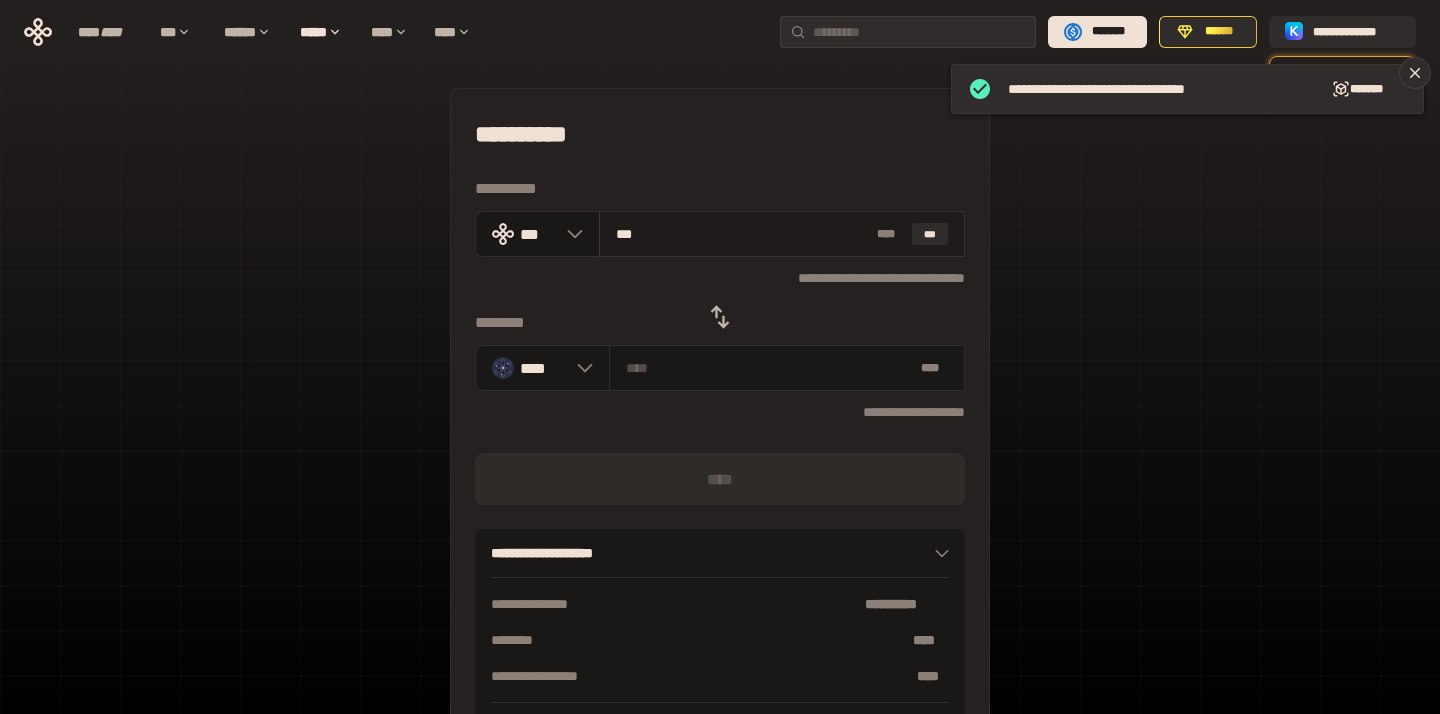 type on "********" 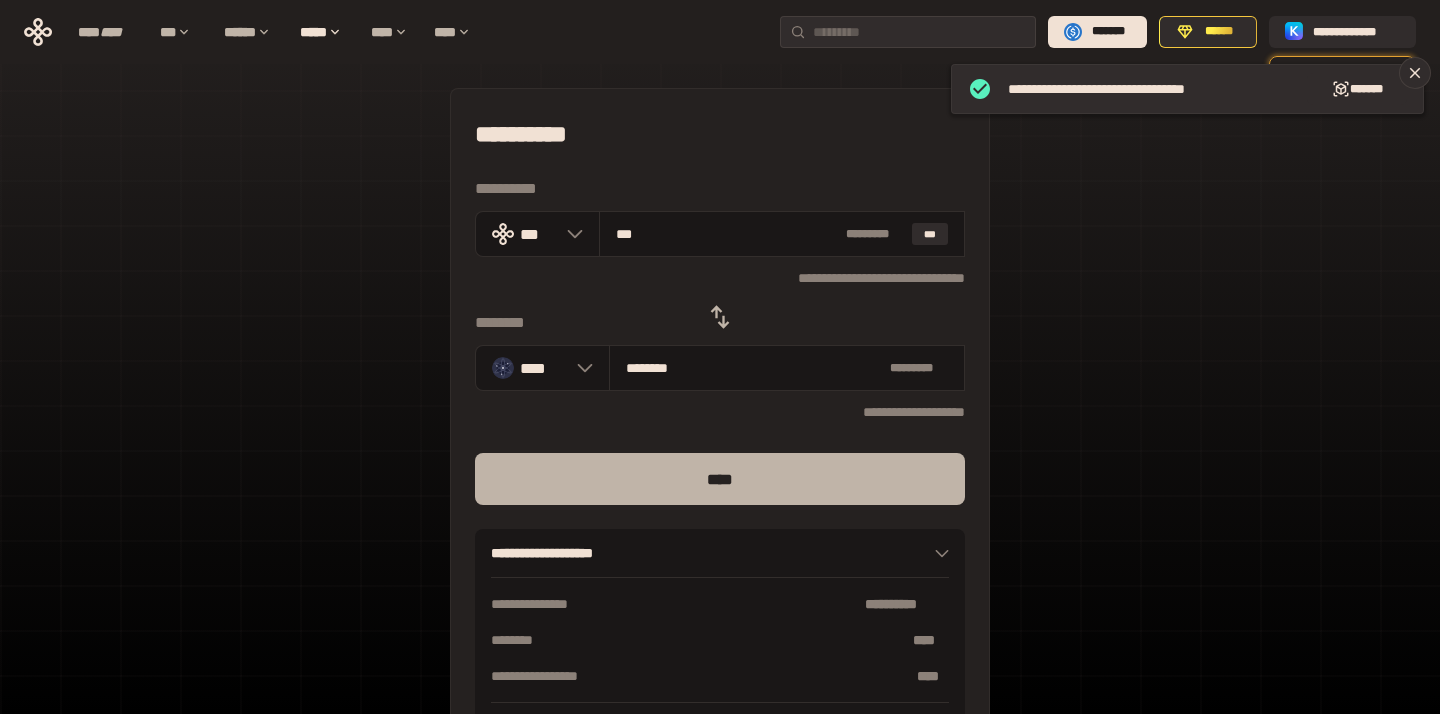 type on "***" 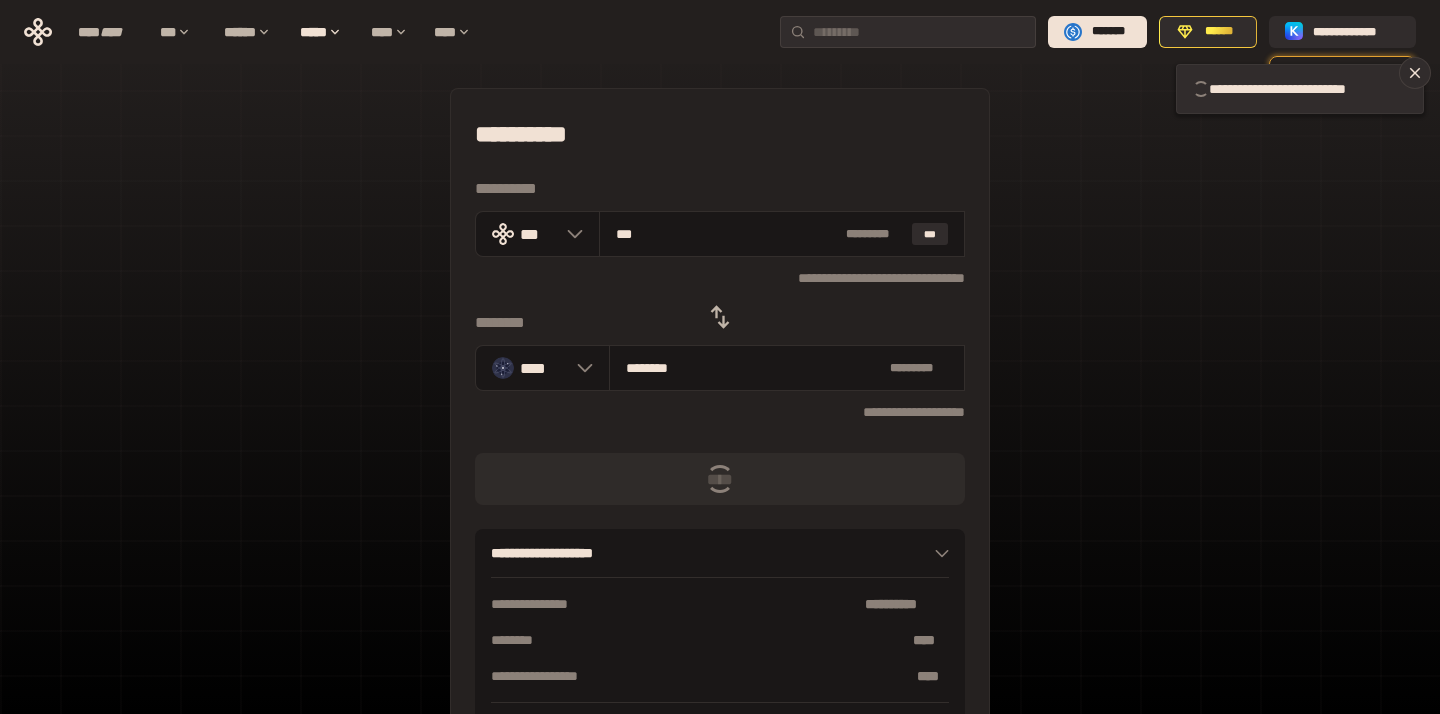 type 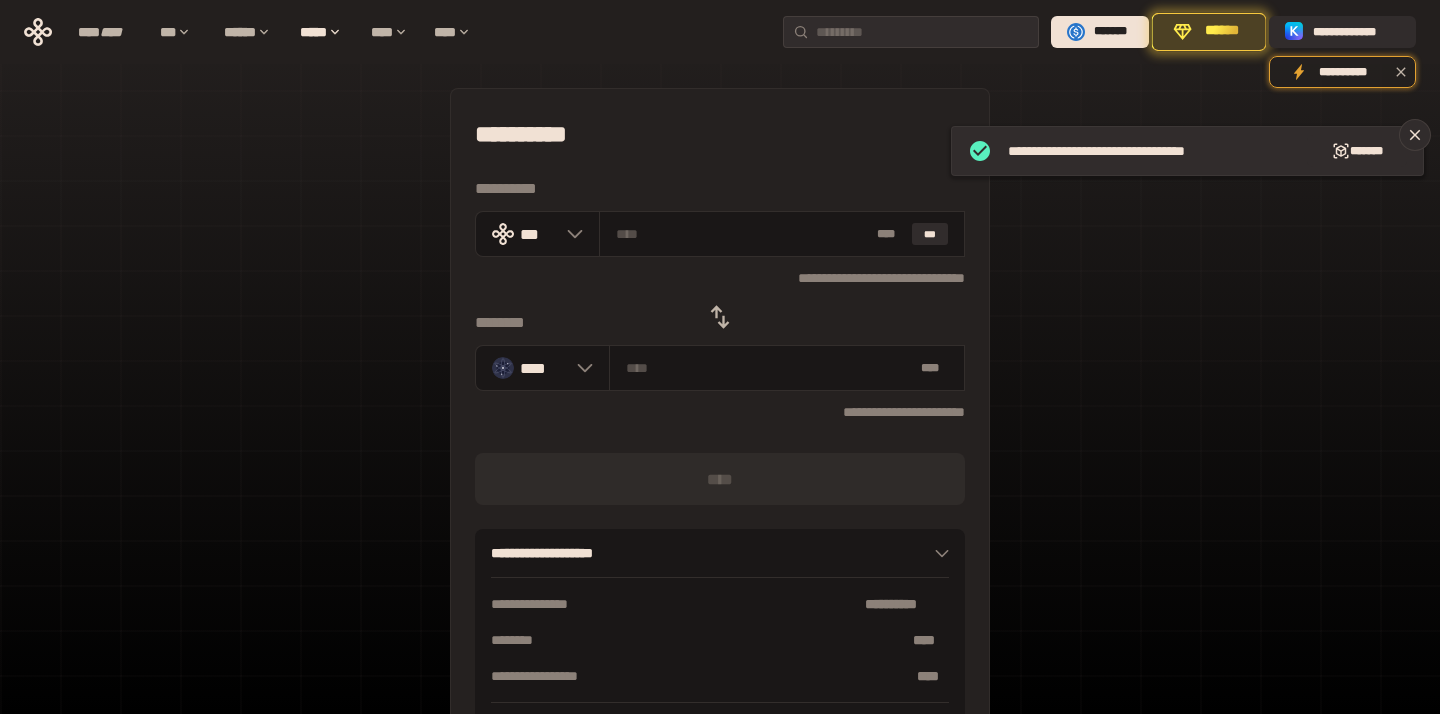 click 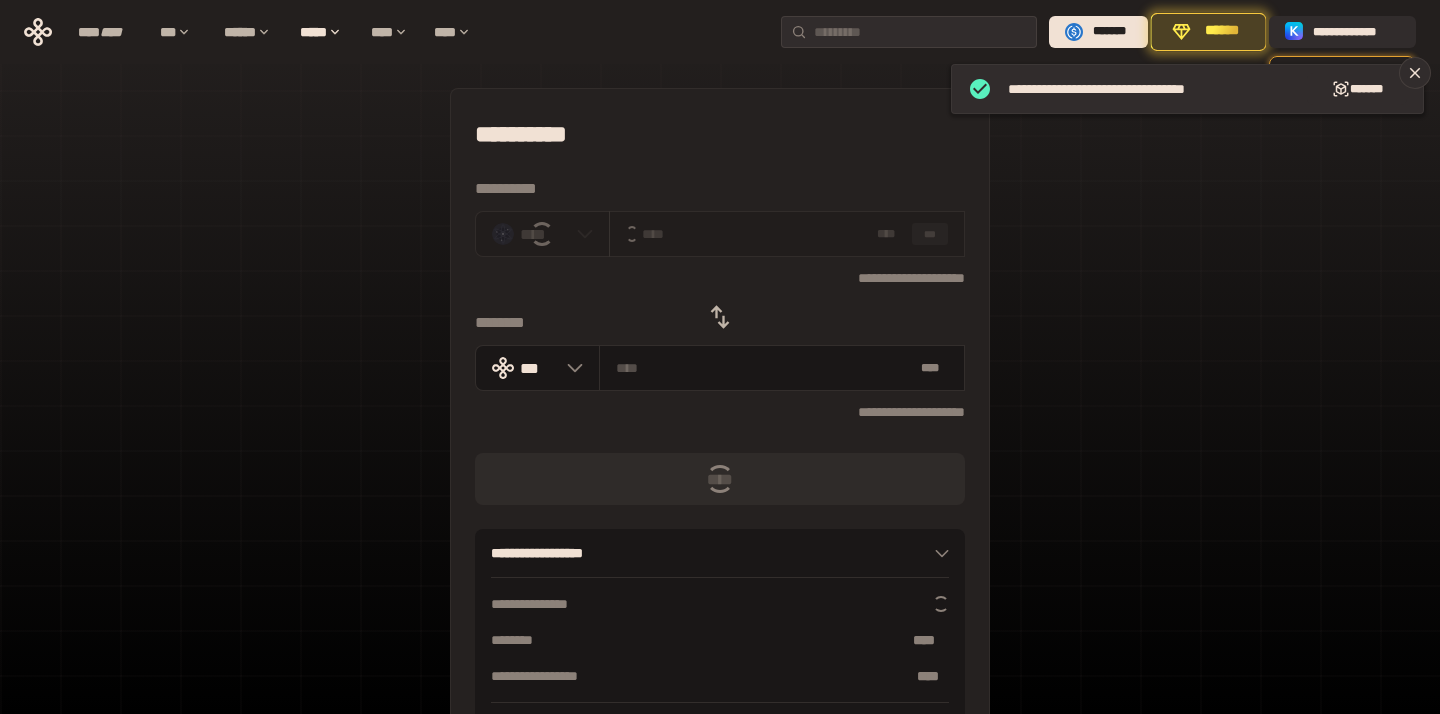 click on "* ** ***" at bounding box center [787, 234] 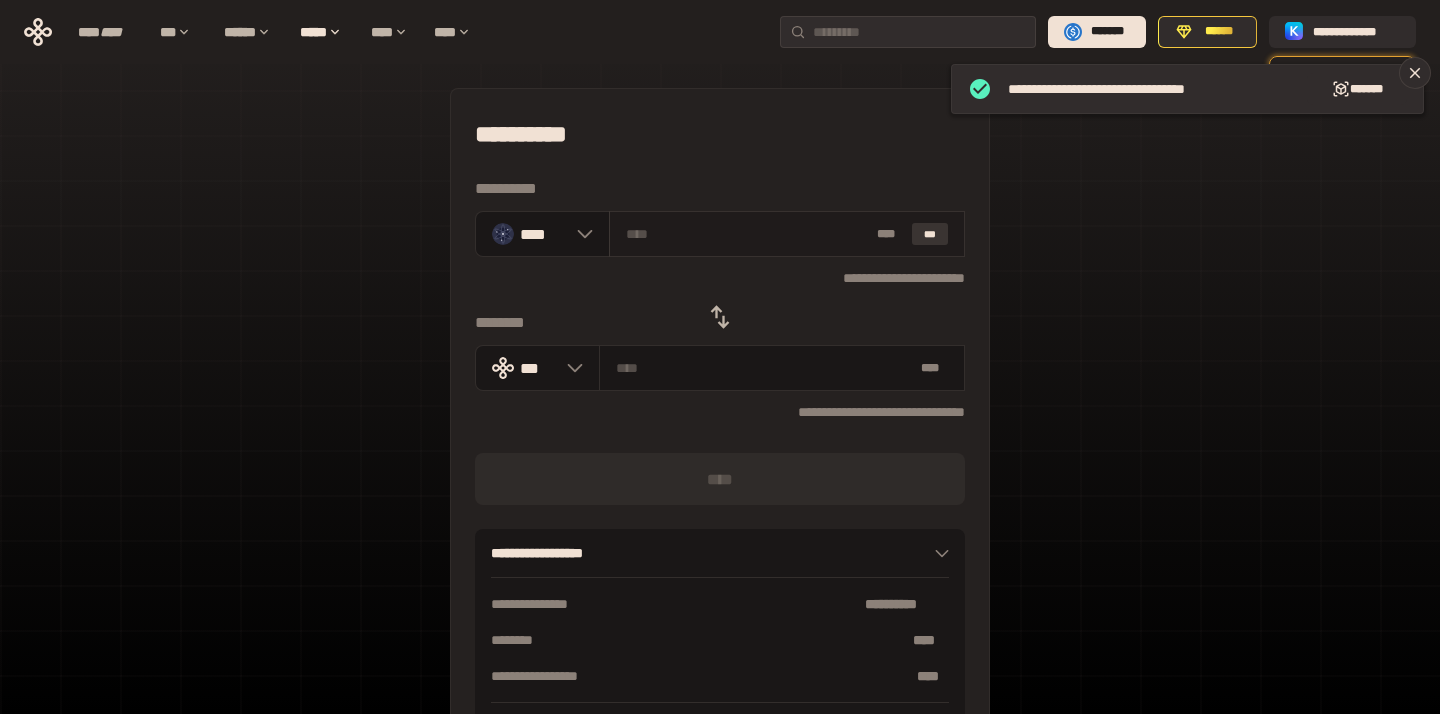 click on "***" at bounding box center (930, 234) 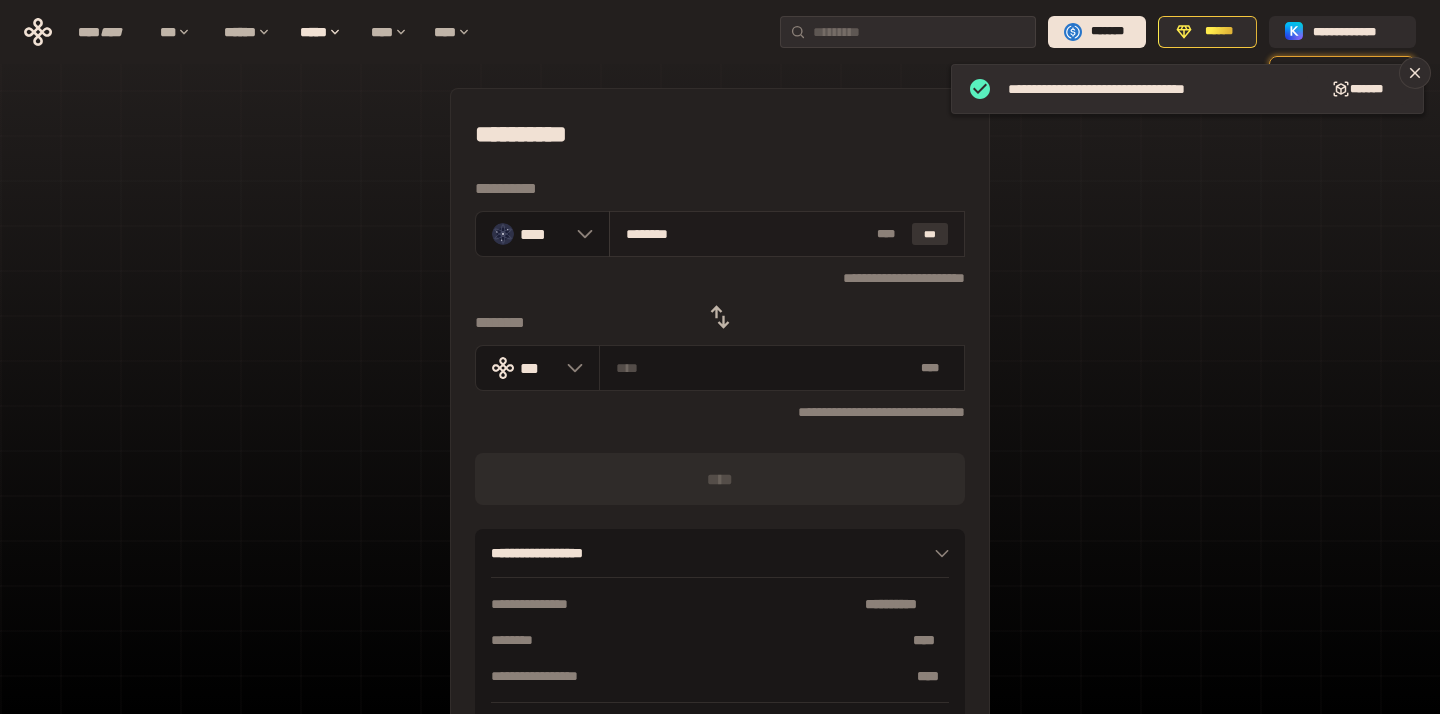 type on "**********" 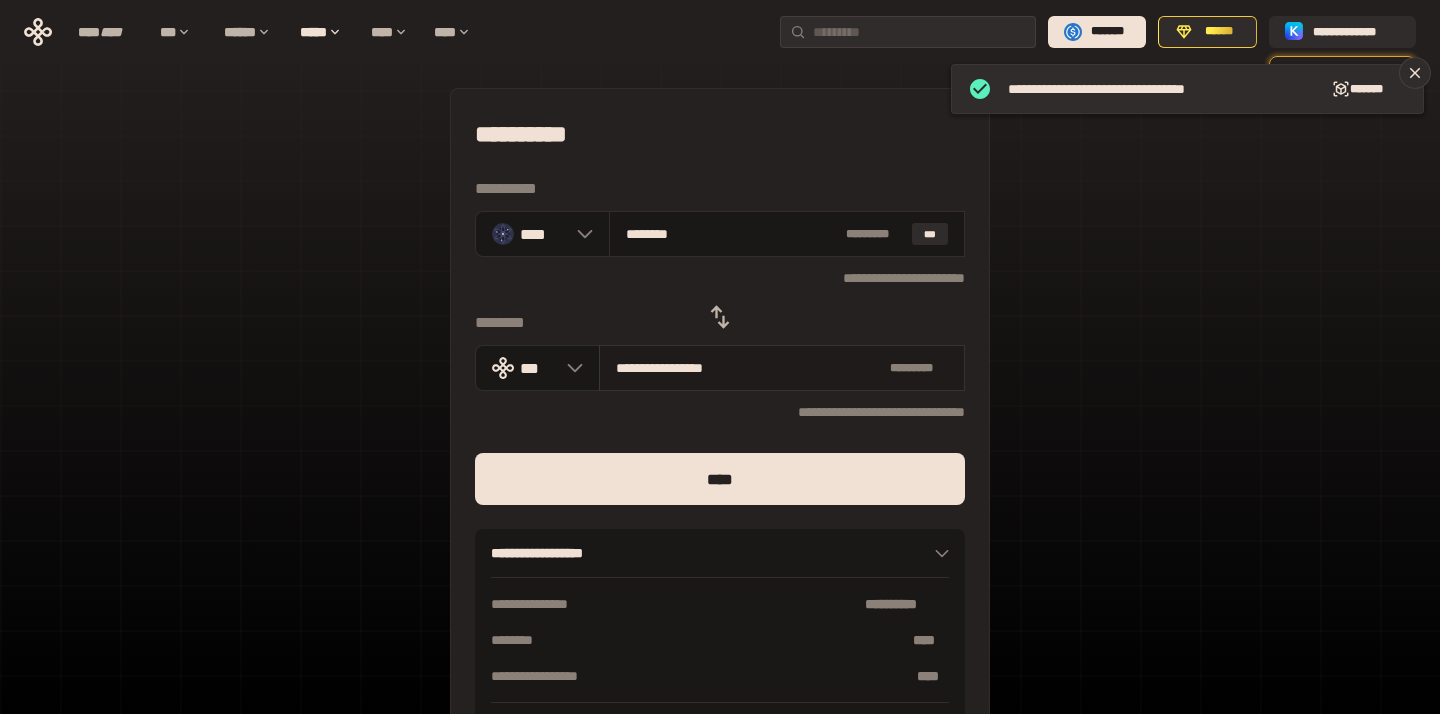 click on "**********" at bounding box center (782, 368) 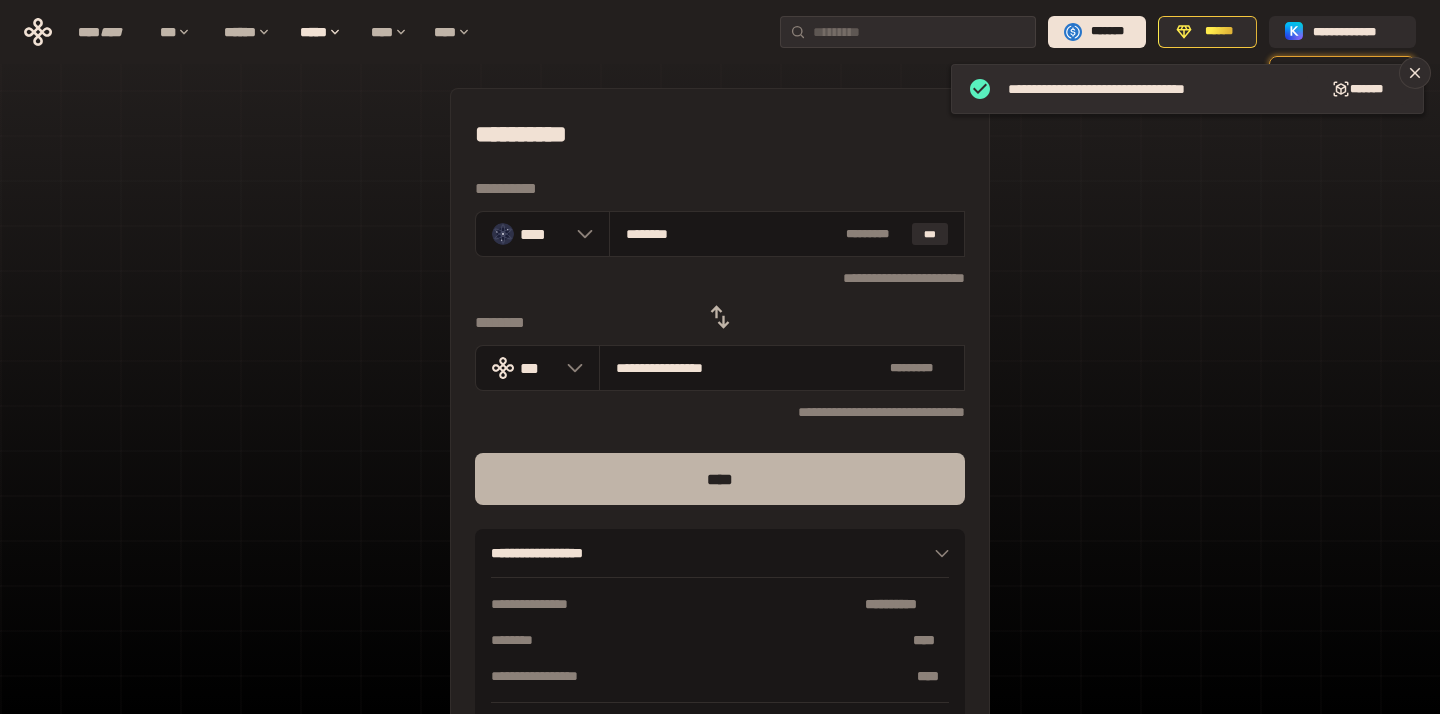 click on "****" at bounding box center (720, 479) 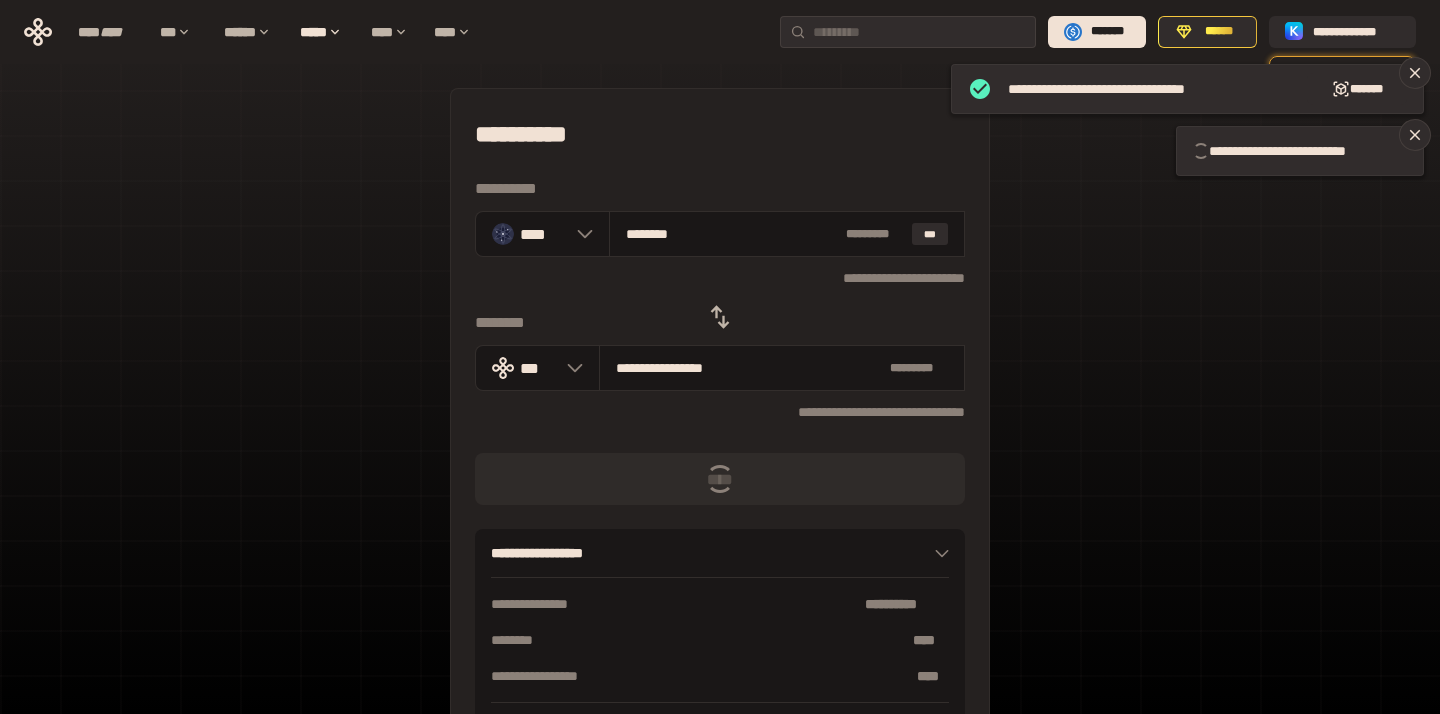 click 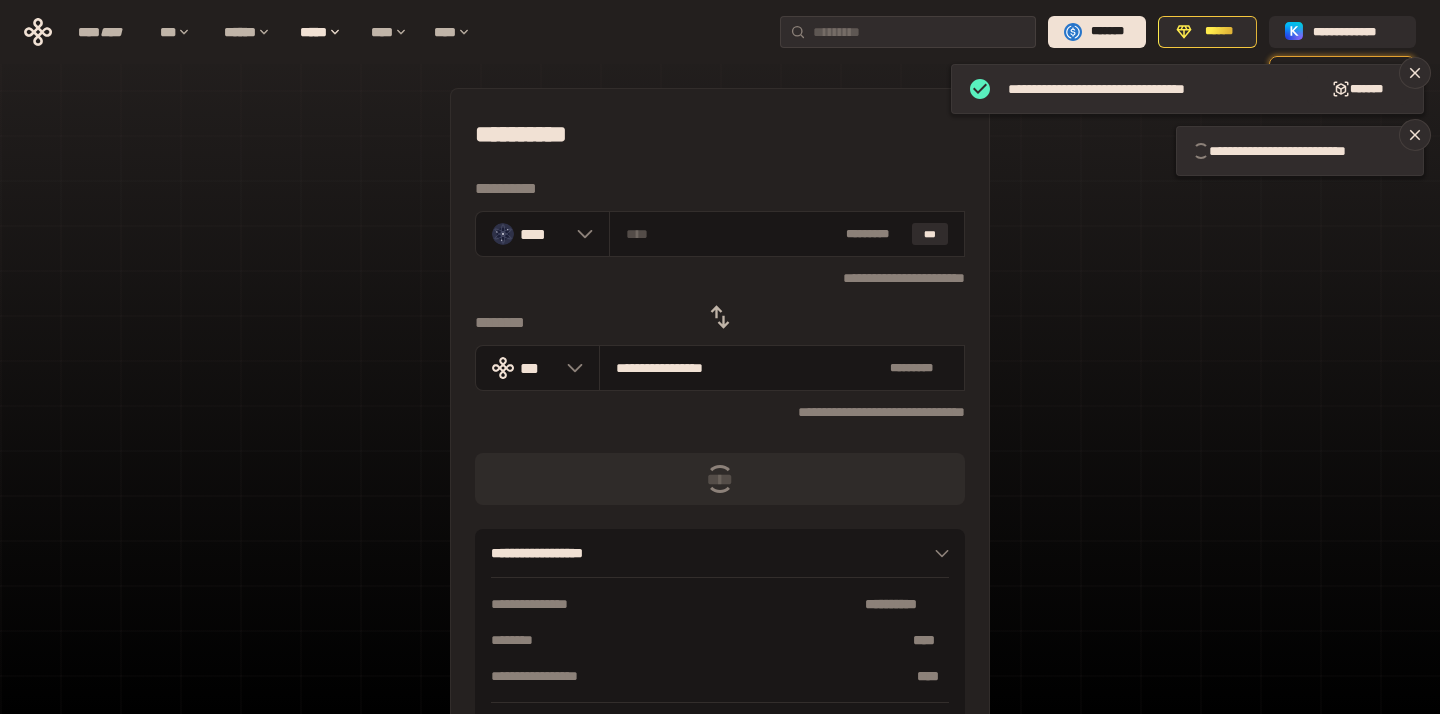 type 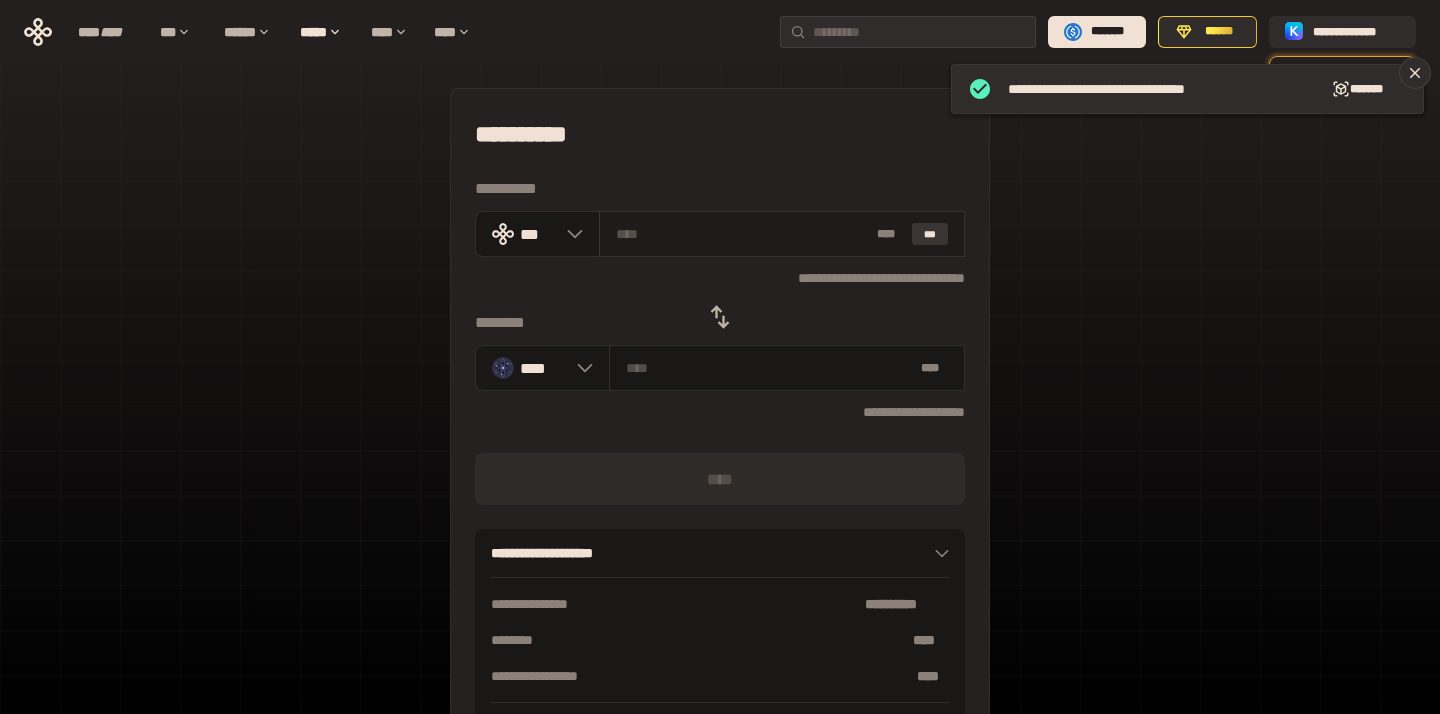 click on "***" at bounding box center (930, 234) 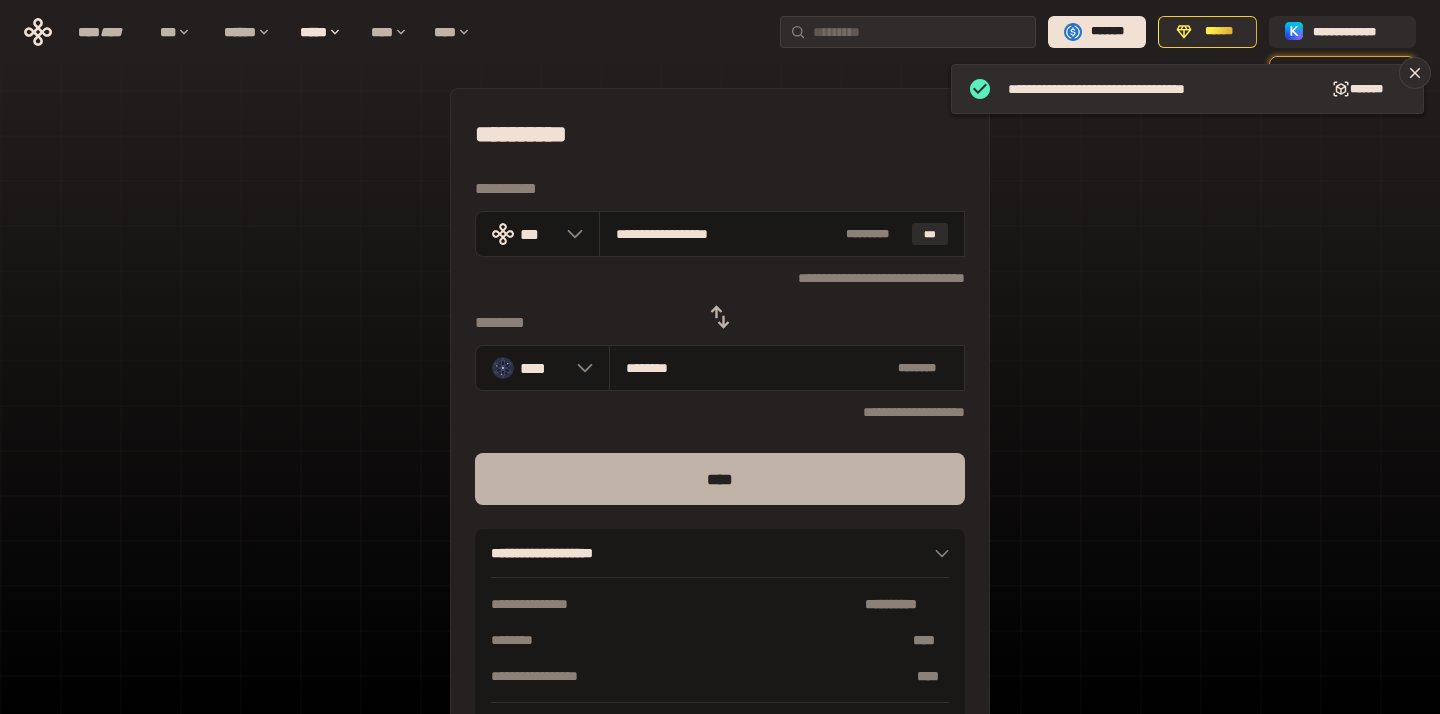 click on "****" at bounding box center (720, 479) 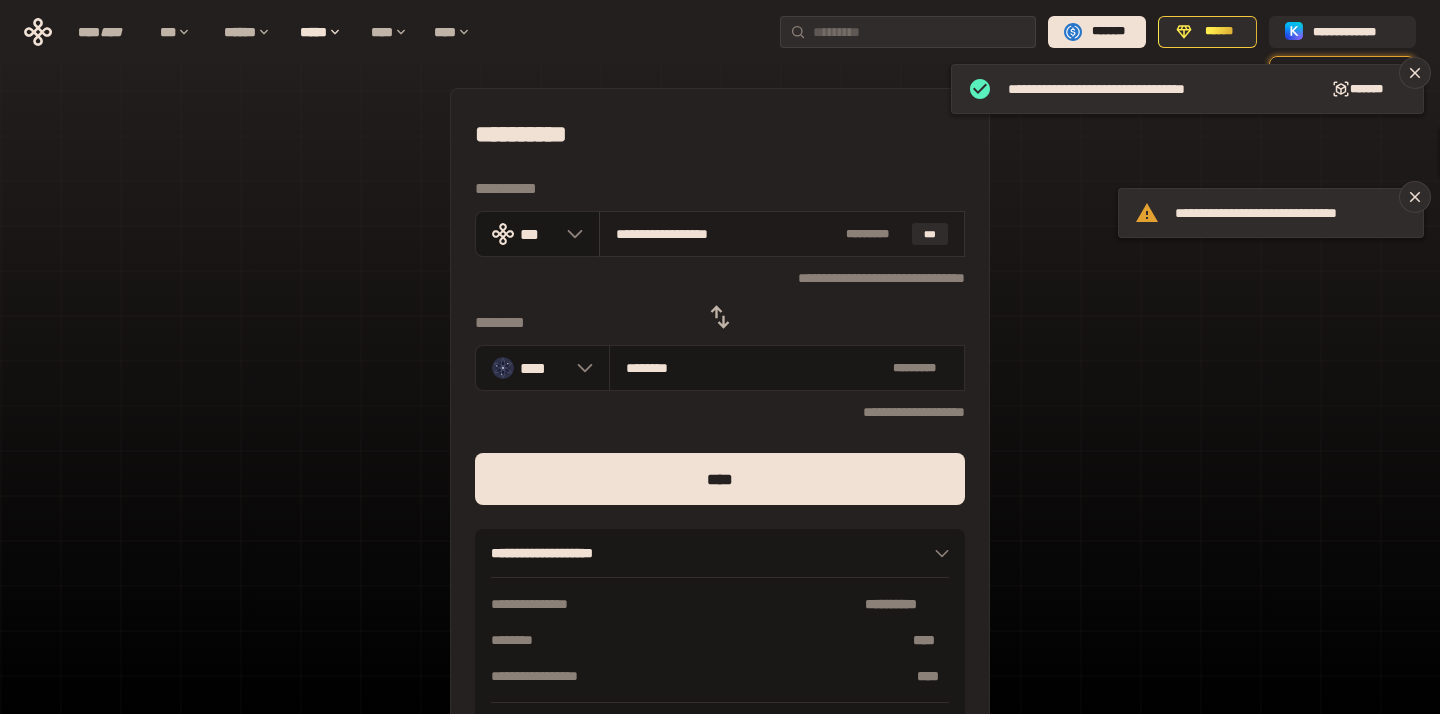 click on "**********" at bounding box center [782, 234] 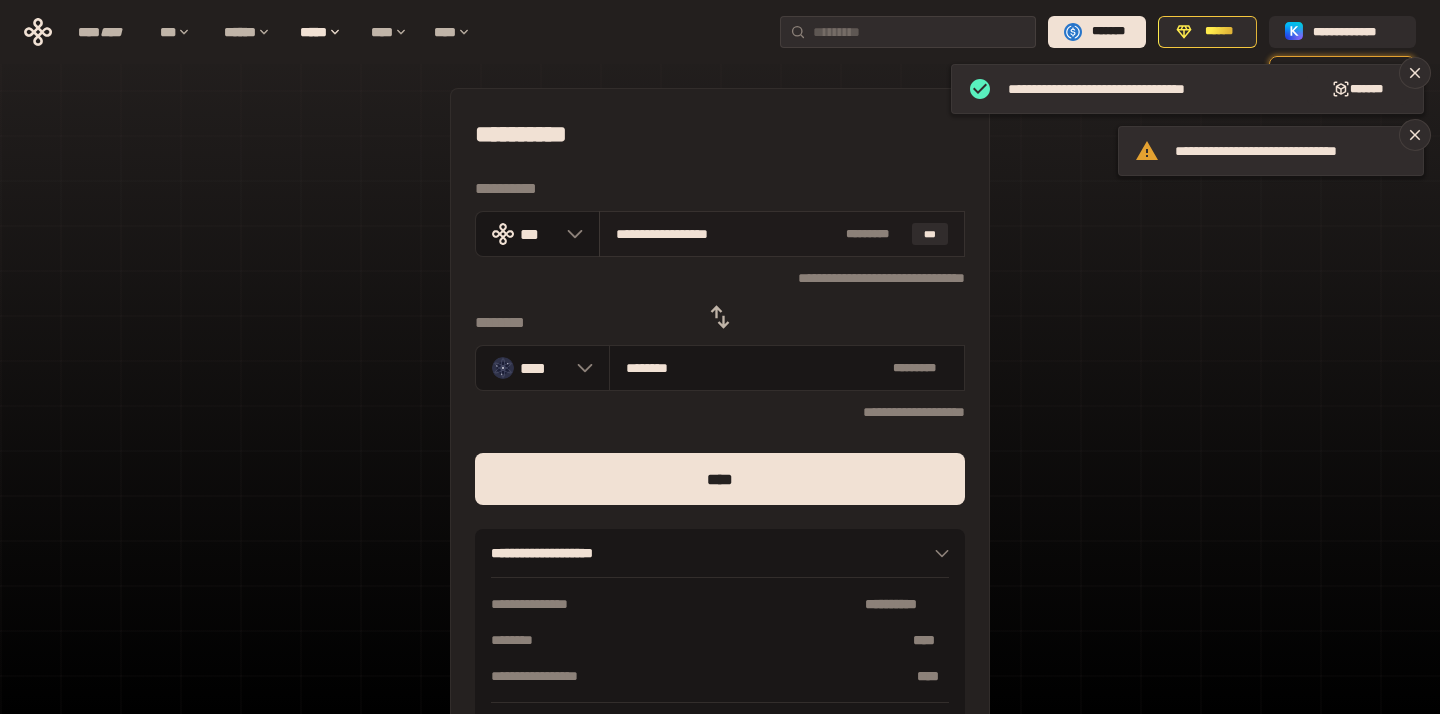 click on "**********" at bounding box center [727, 234] 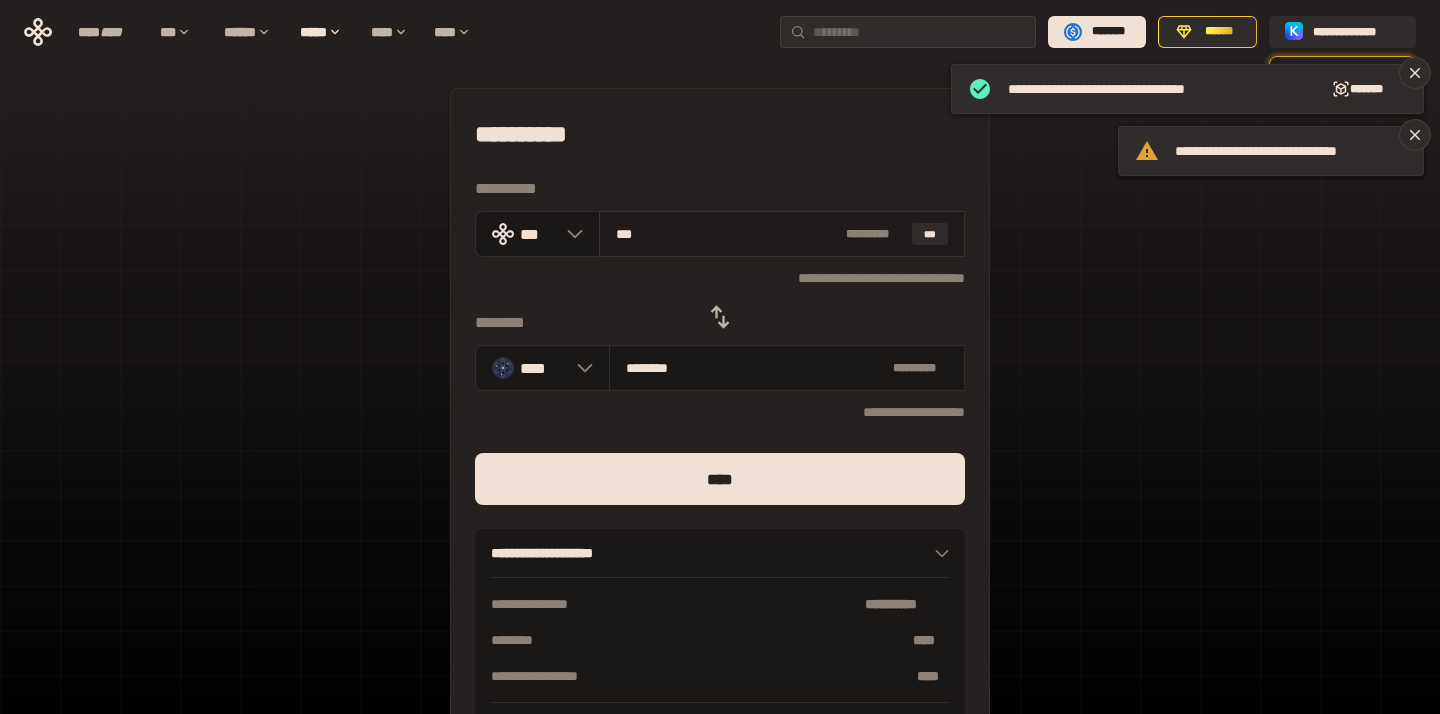 type on "********" 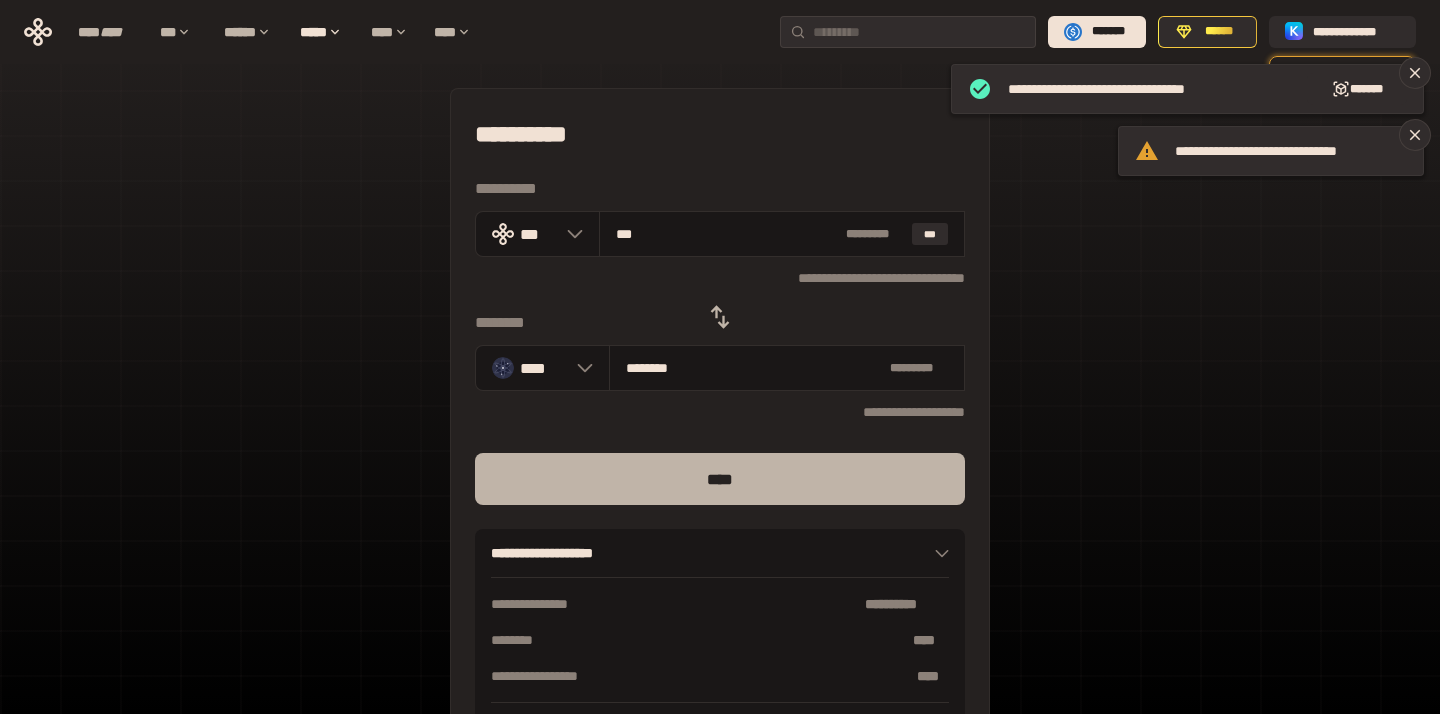 type on "***" 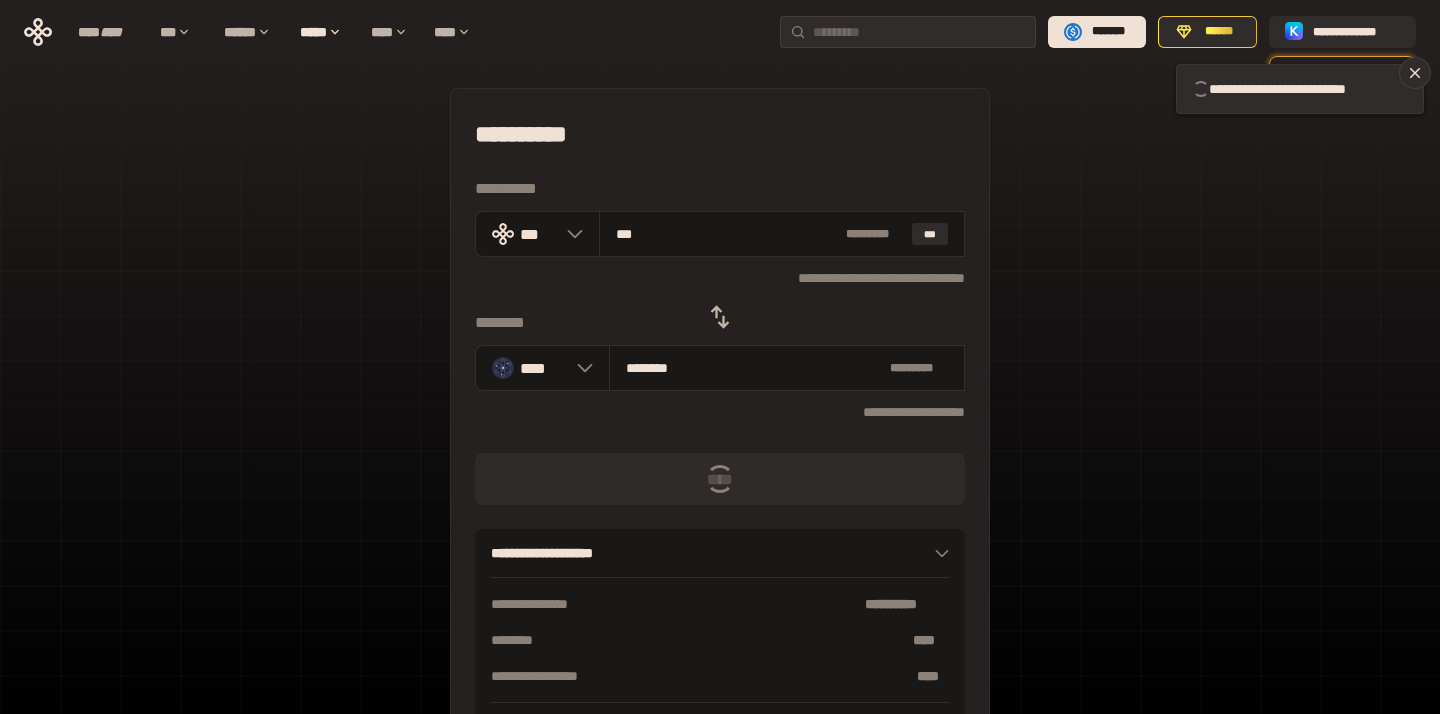 type 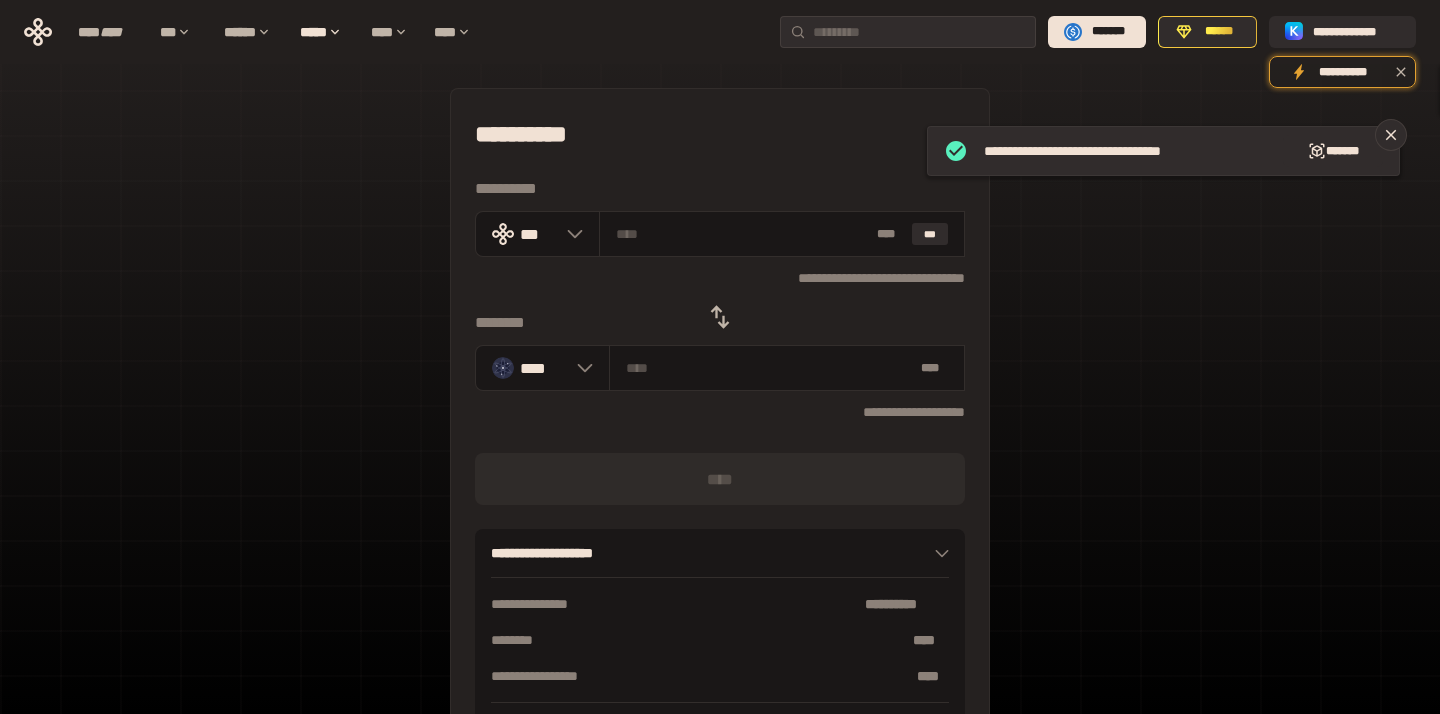 click 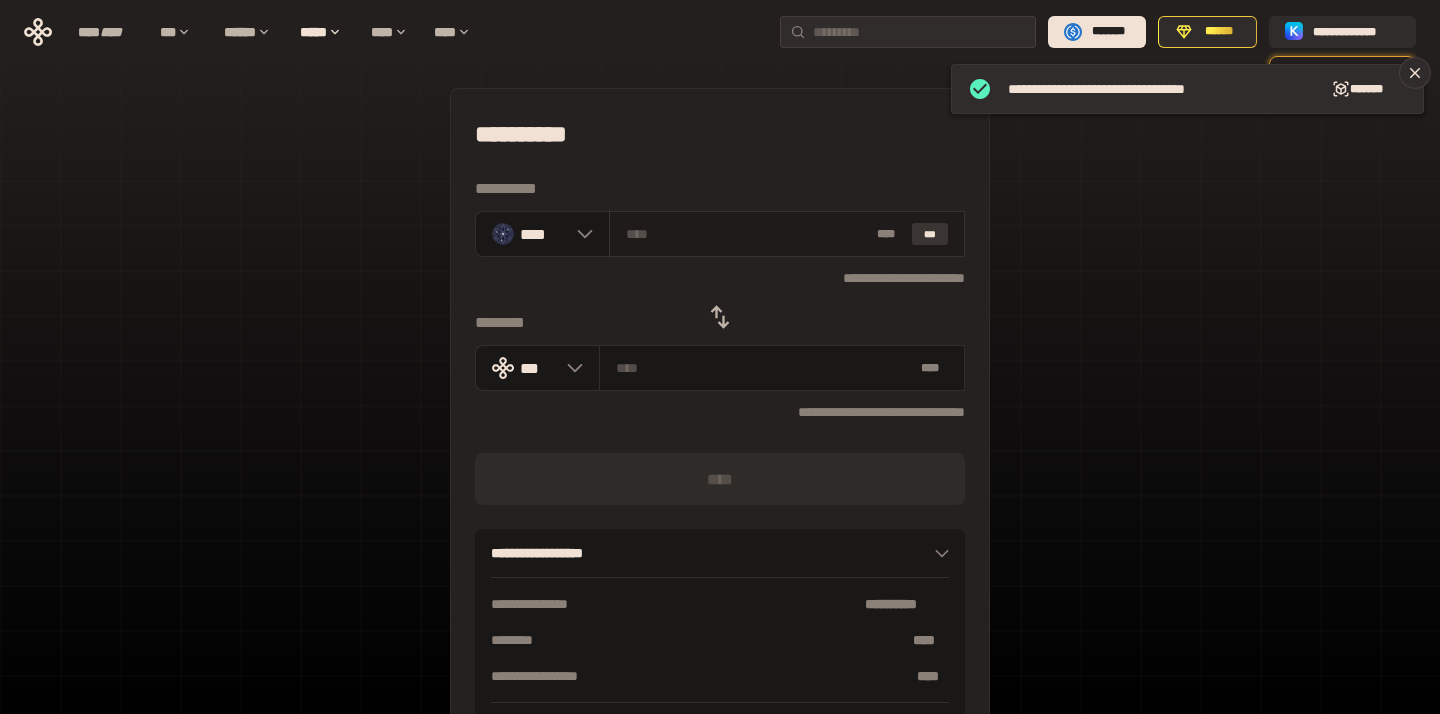 click on "***" at bounding box center [930, 234] 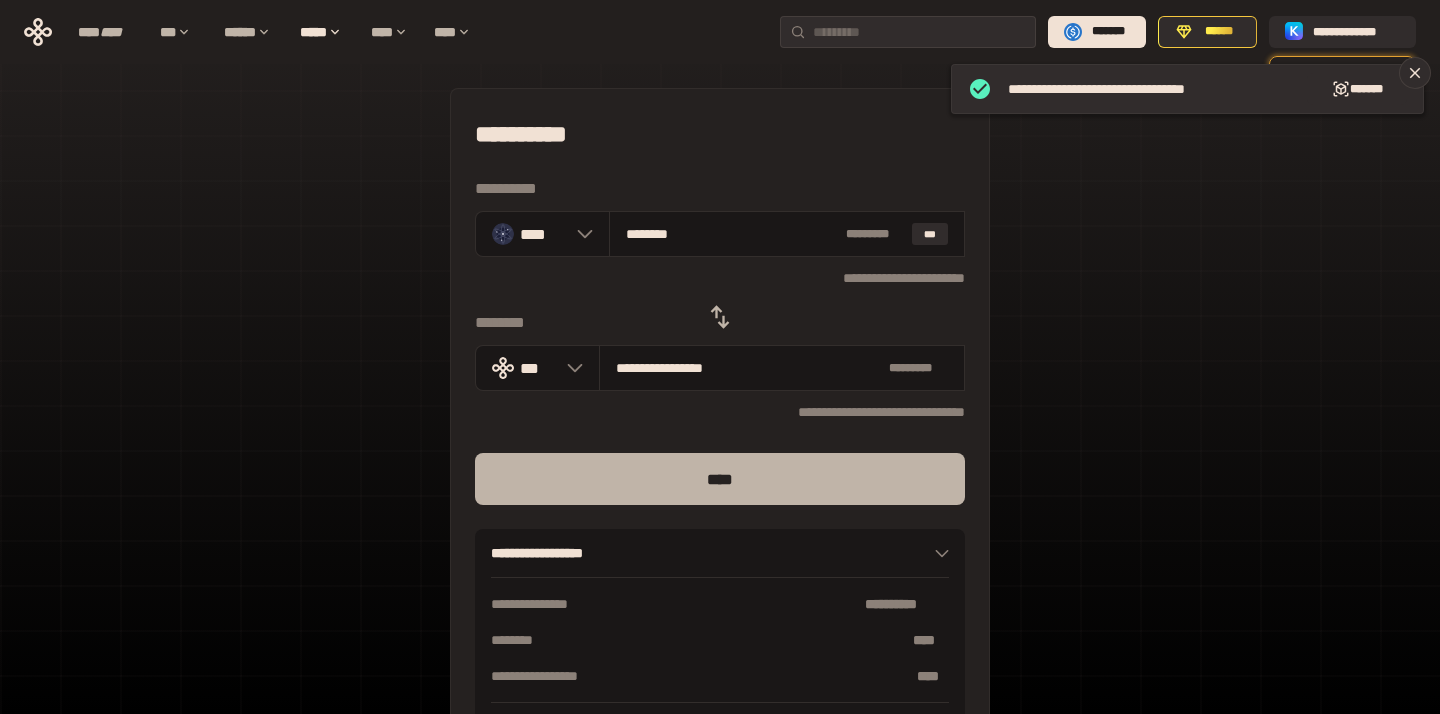 click on "****" at bounding box center (720, 479) 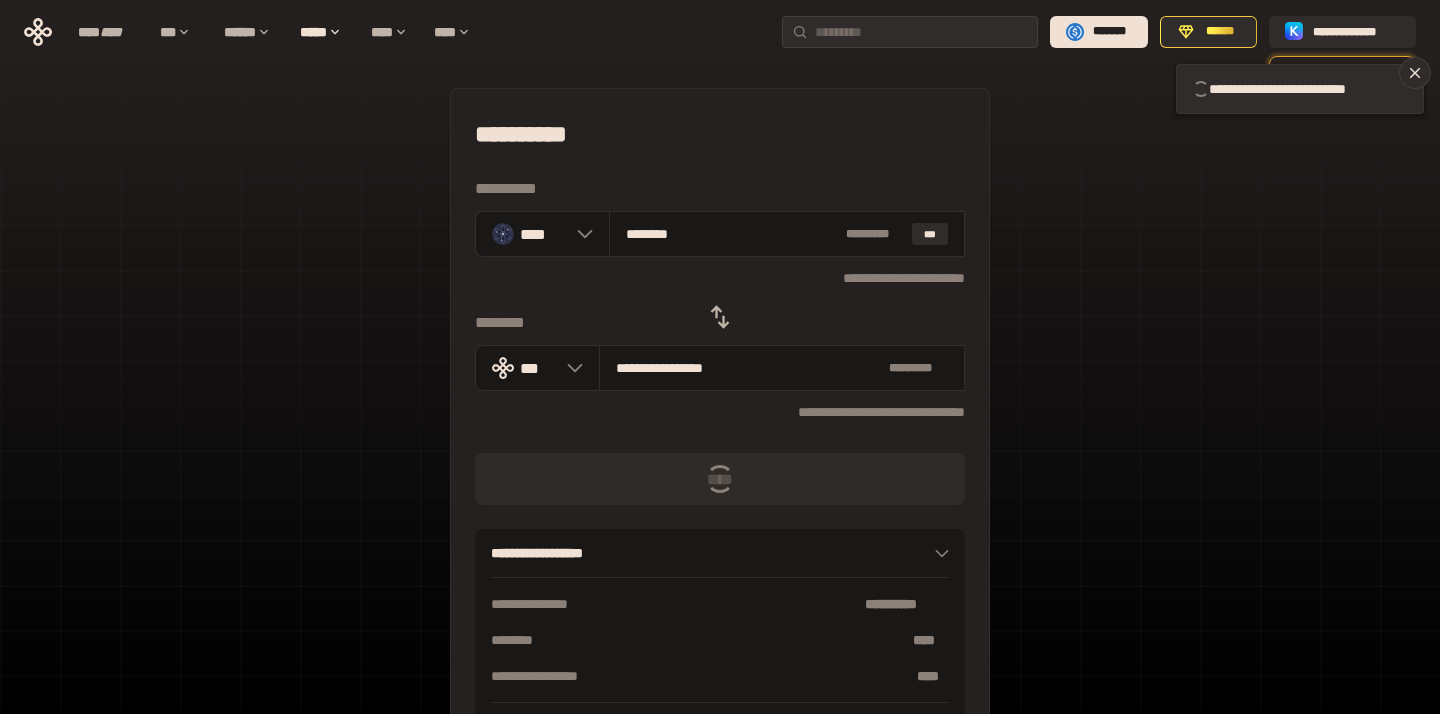 type 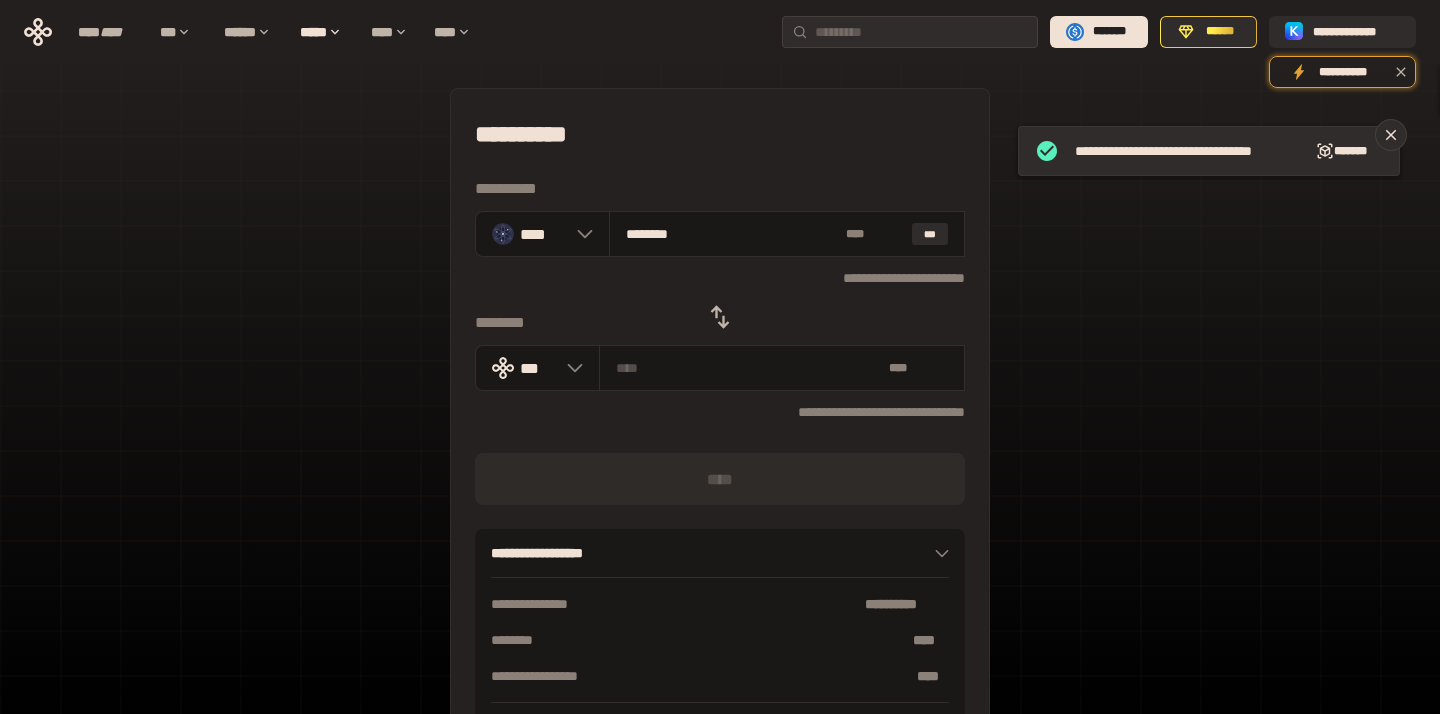 type 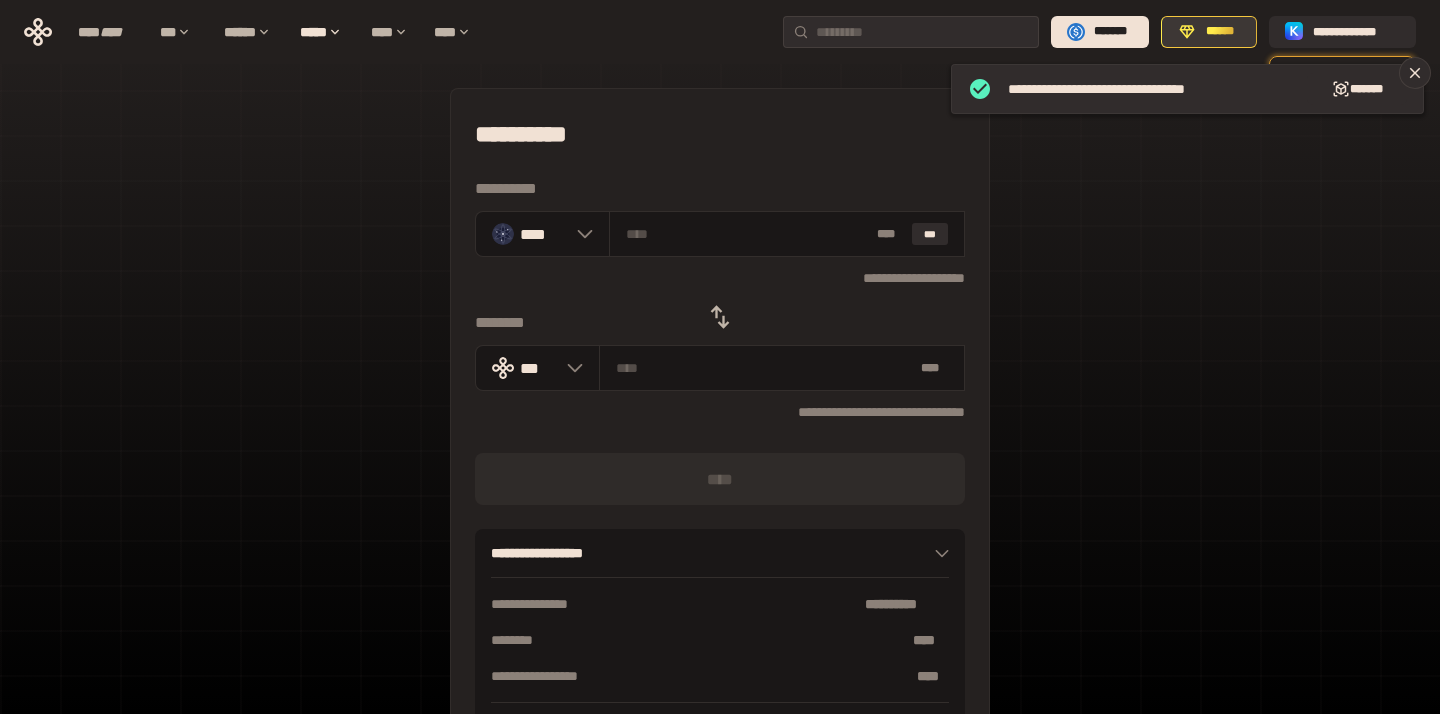click on "******" at bounding box center [1220, 32] 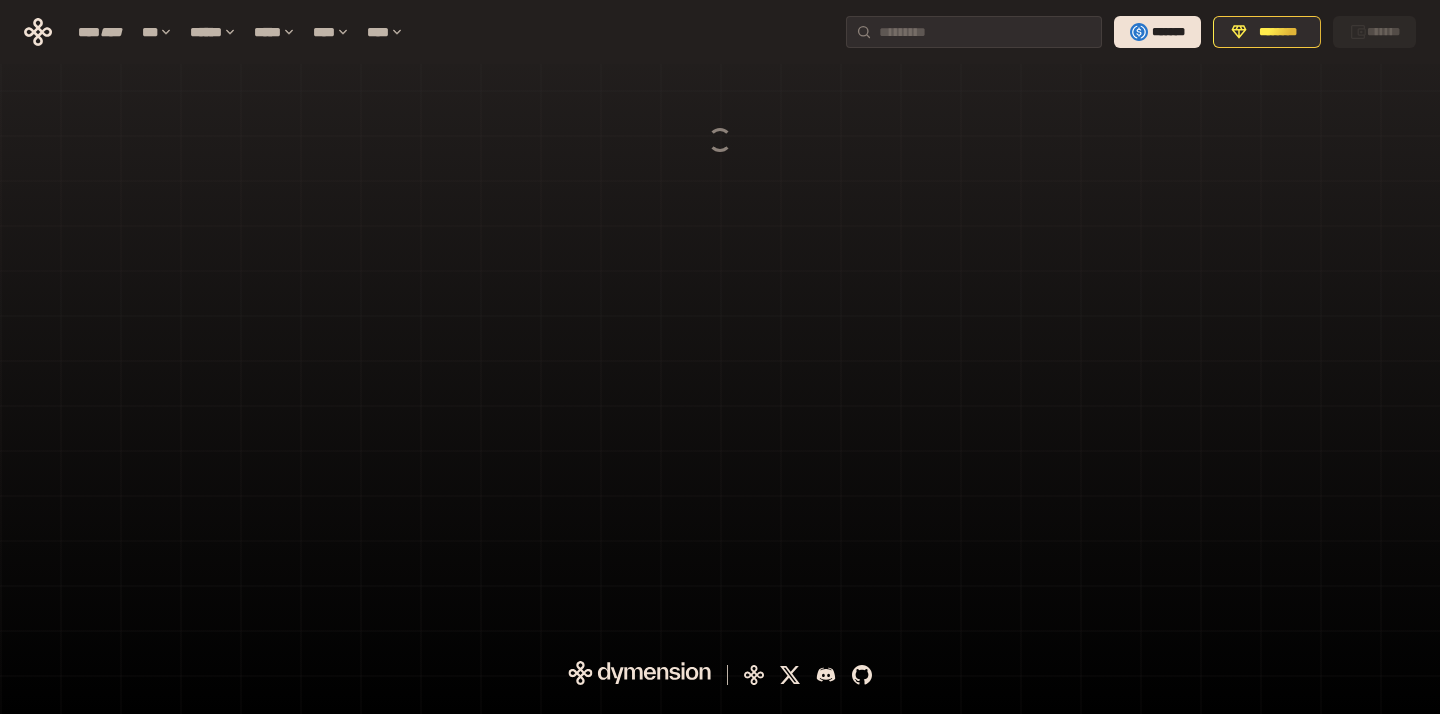 scroll, scrollTop: 0, scrollLeft: 0, axis: both 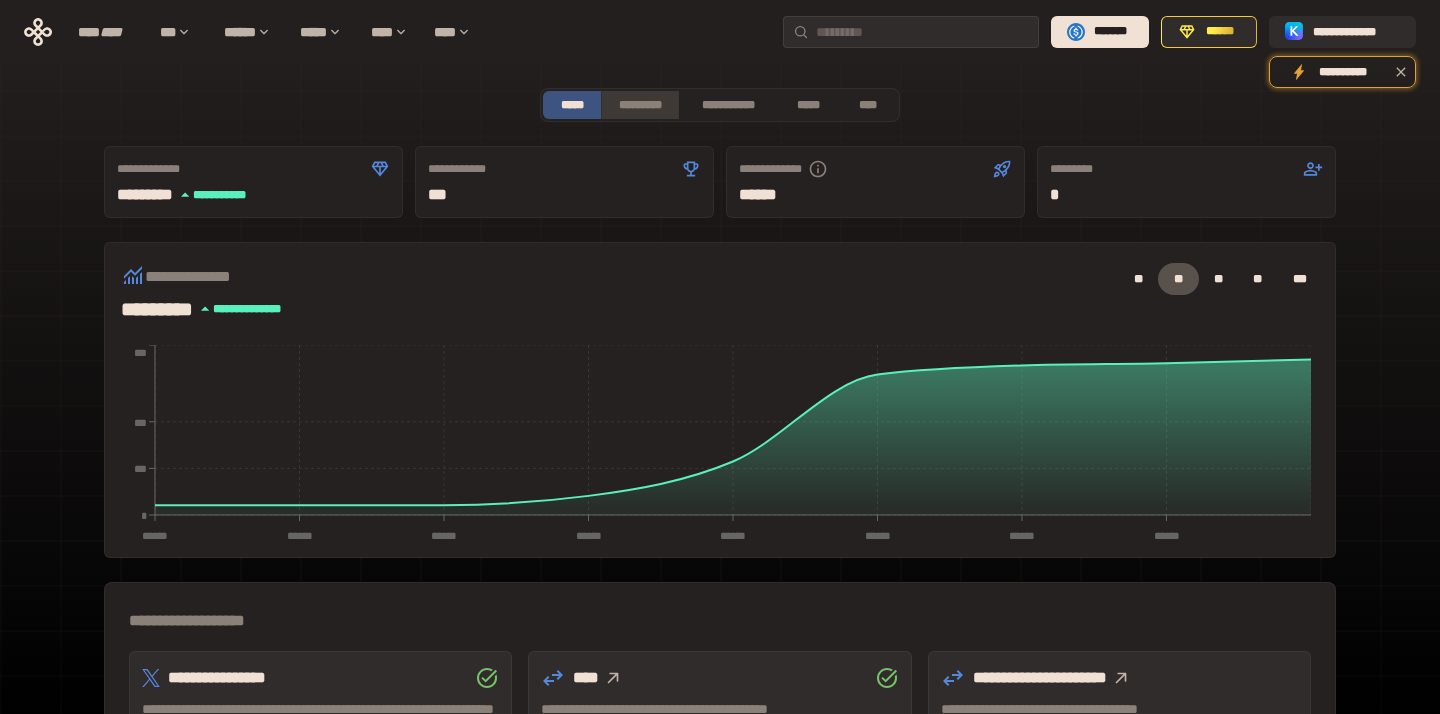 click on "*********" at bounding box center (639, 105) 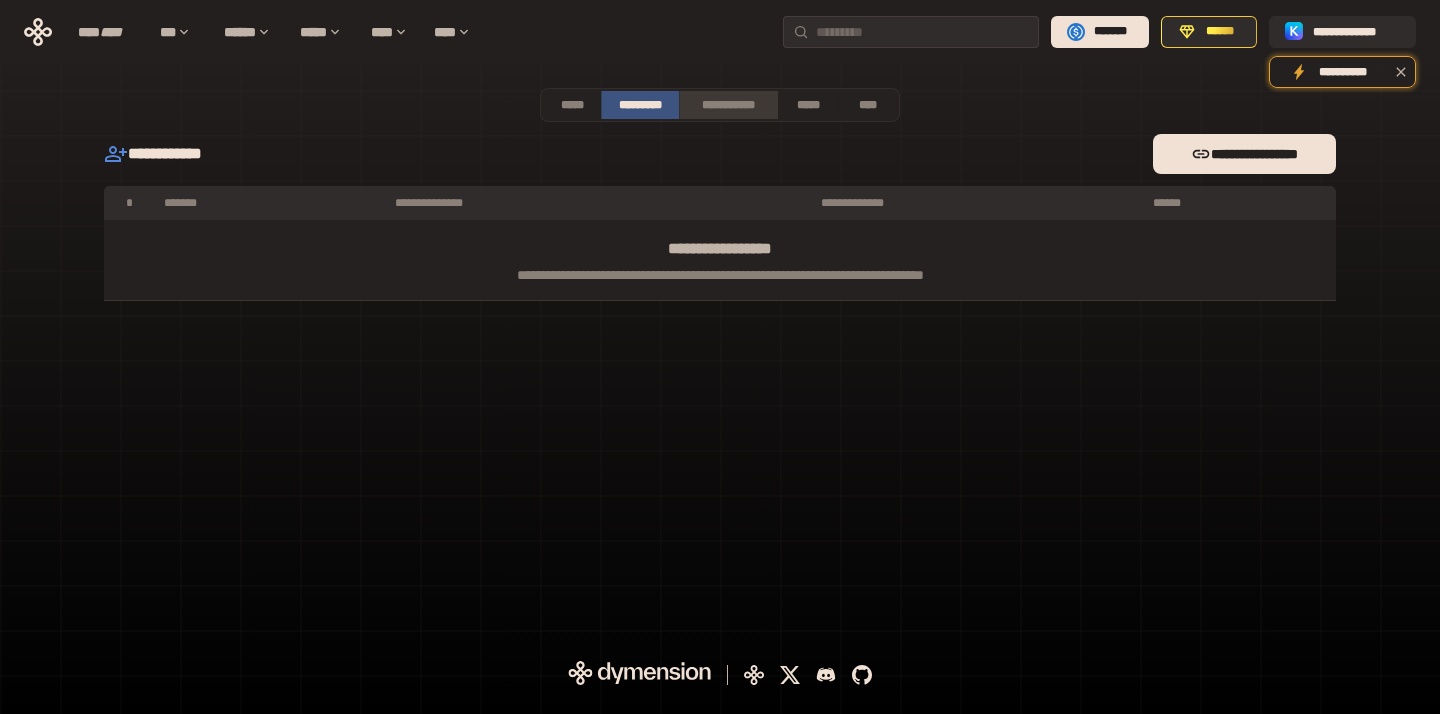 click on "**********" at bounding box center [728, 105] 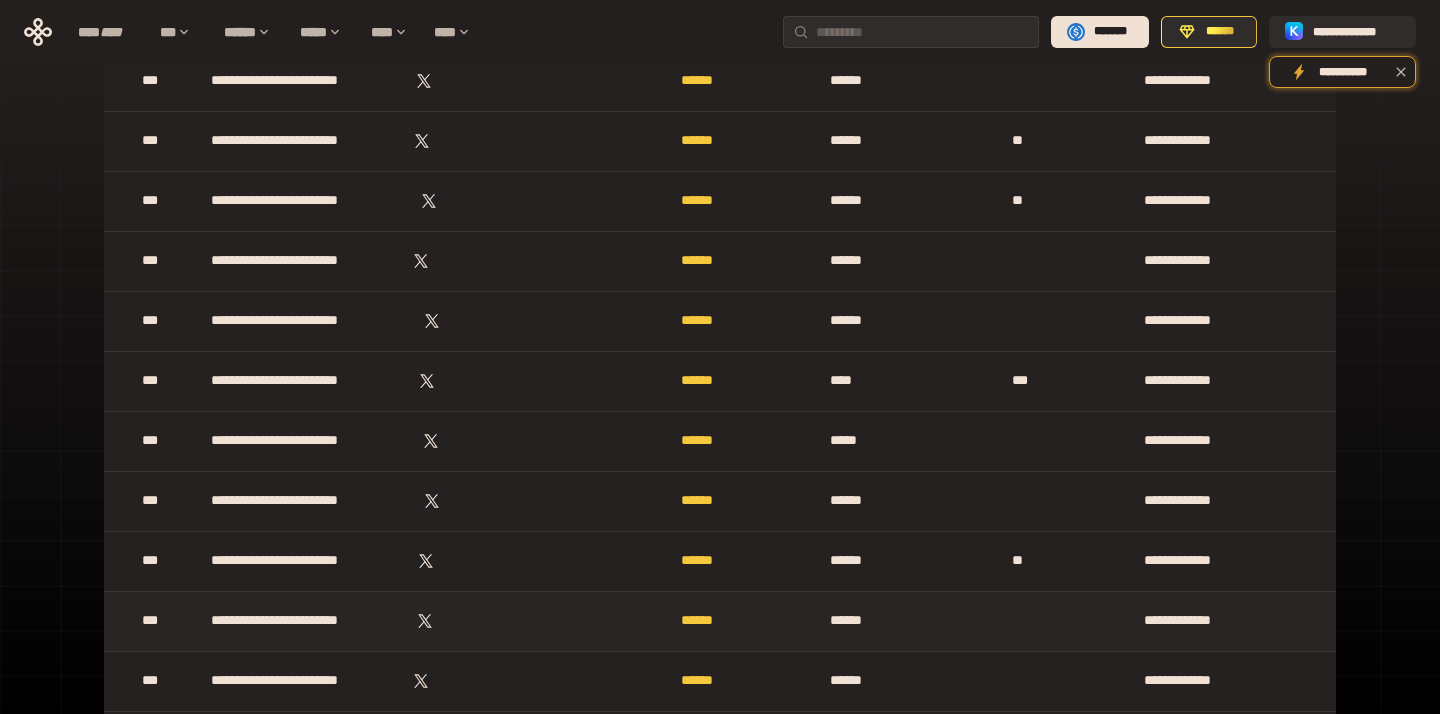 scroll, scrollTop: 1001, scrollLeft: 0, axis: vertical 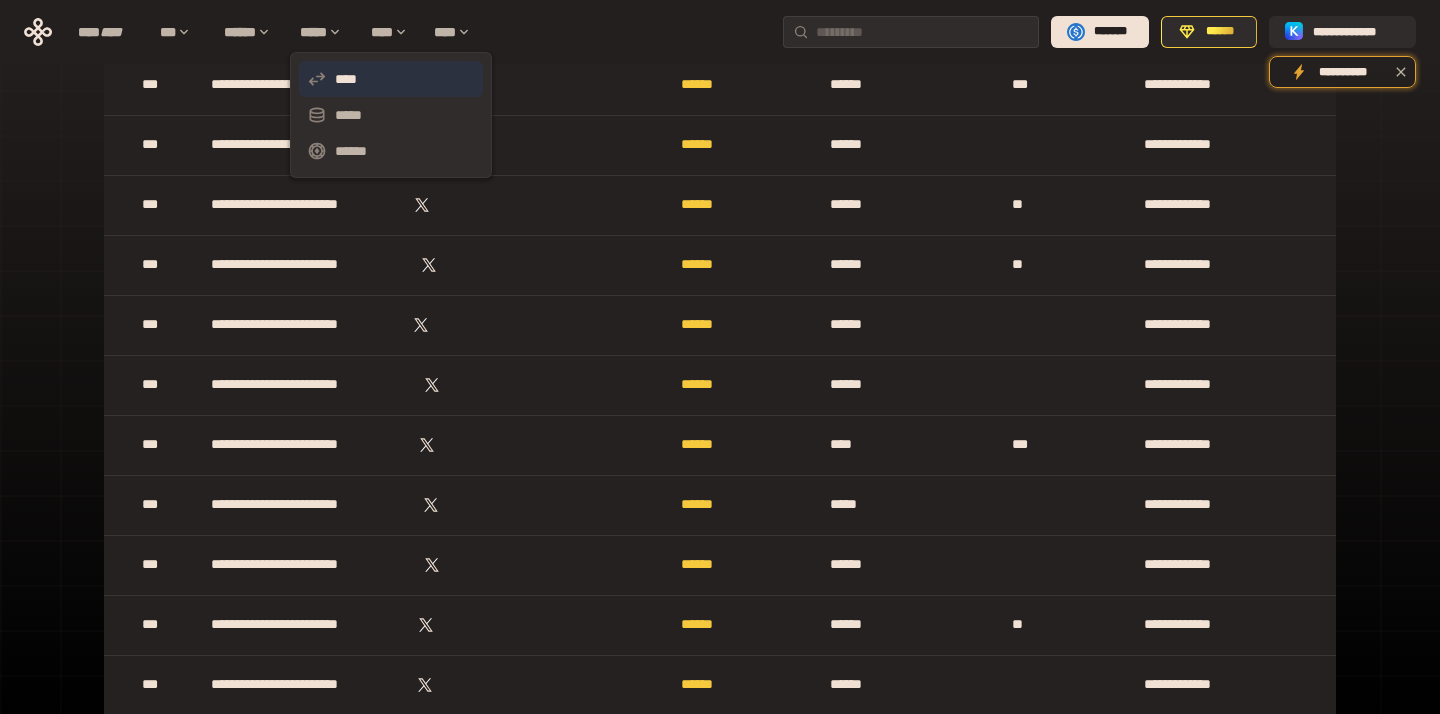 click on "****" at bounding box center [391, 79] 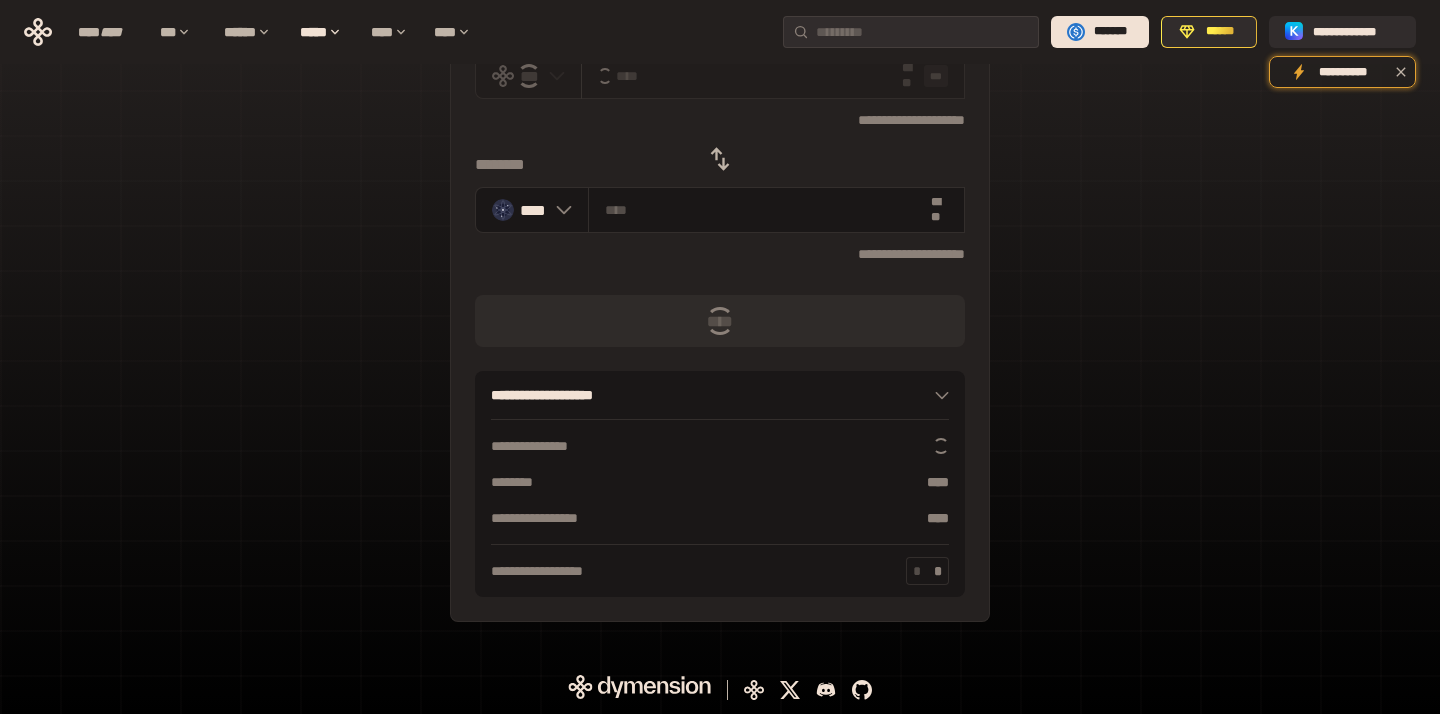 scroll, scrollTop: 0, scrollLeft: 0, axis: both 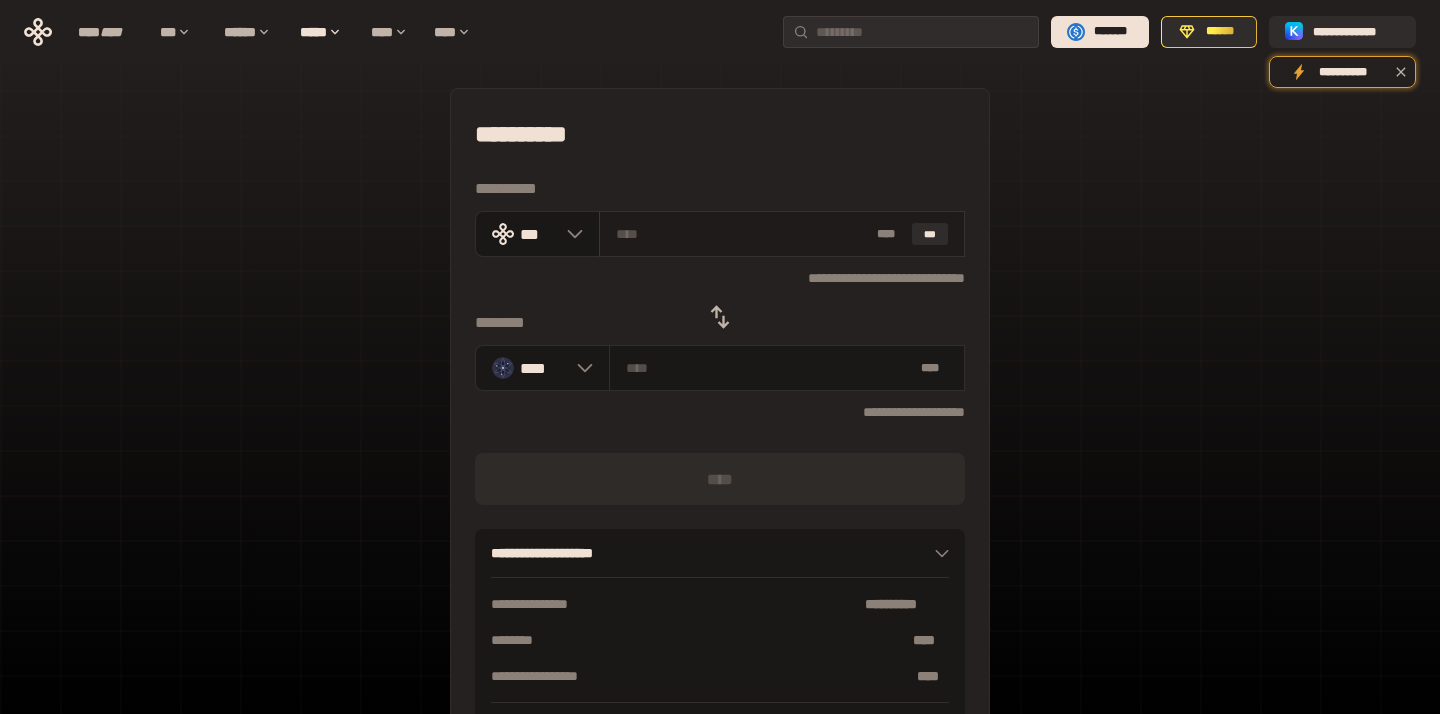 click at bounding box center [743, 234] 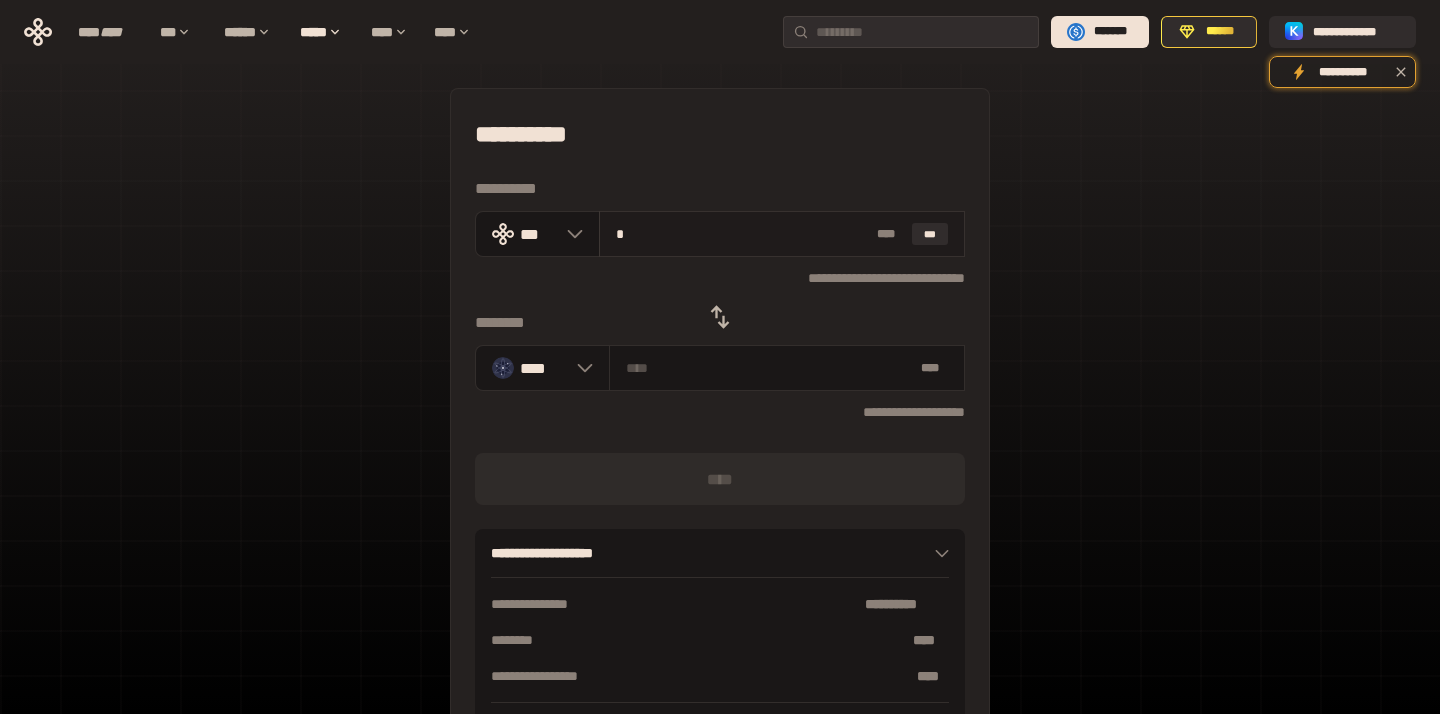 type on "********" 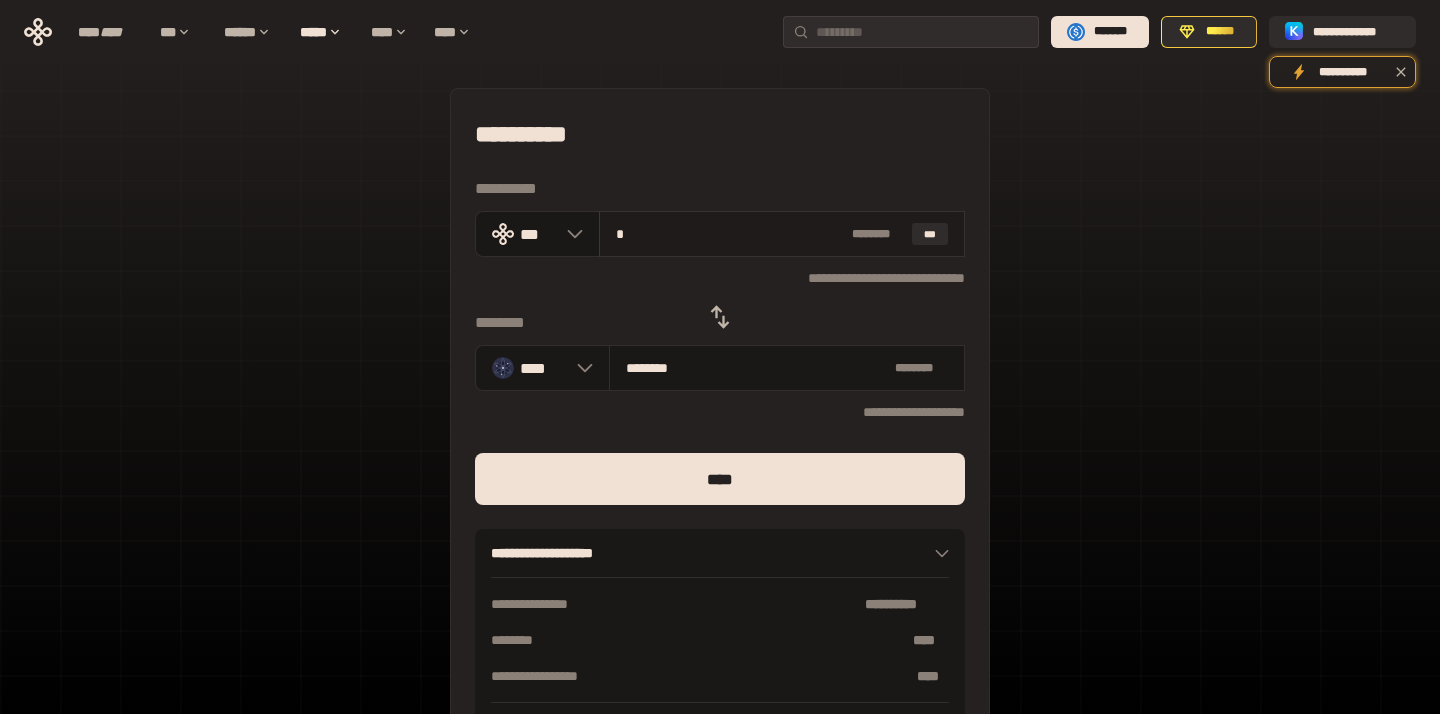 type on "**" 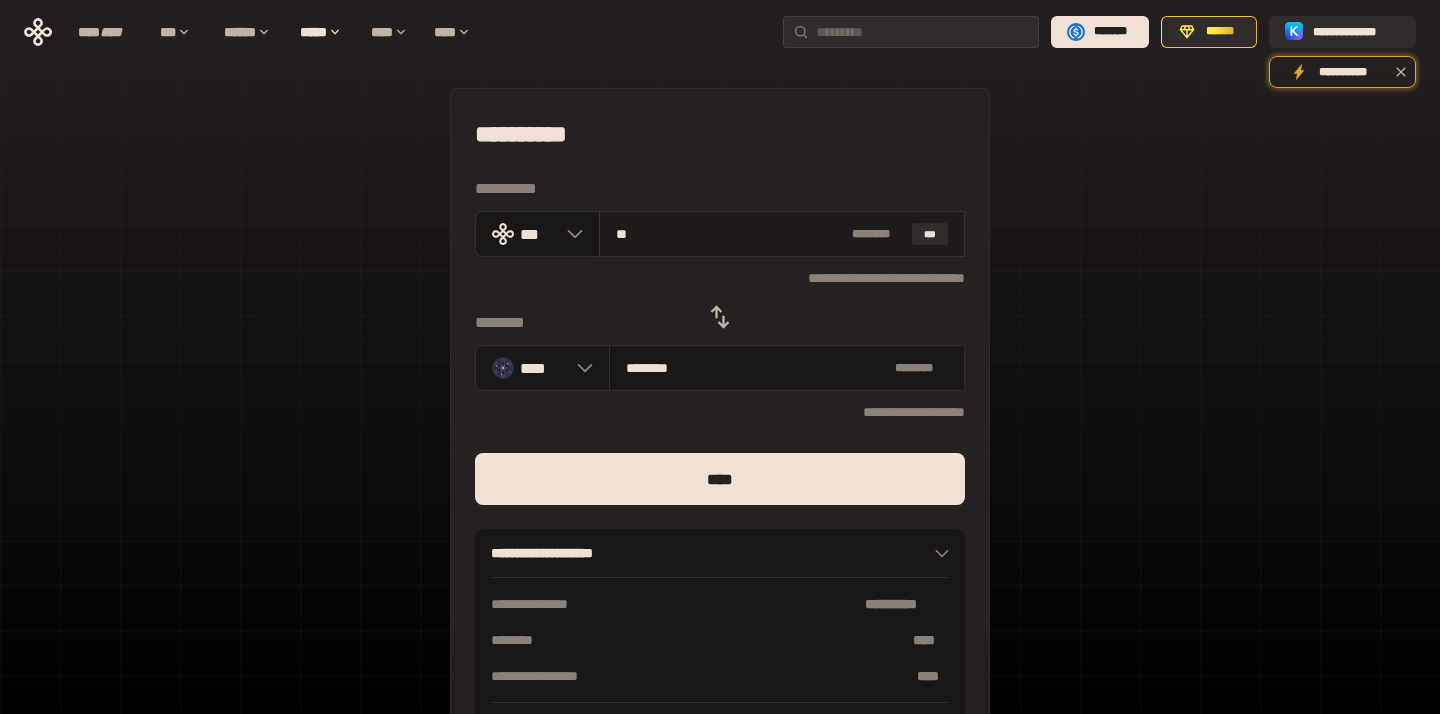 type on "********" 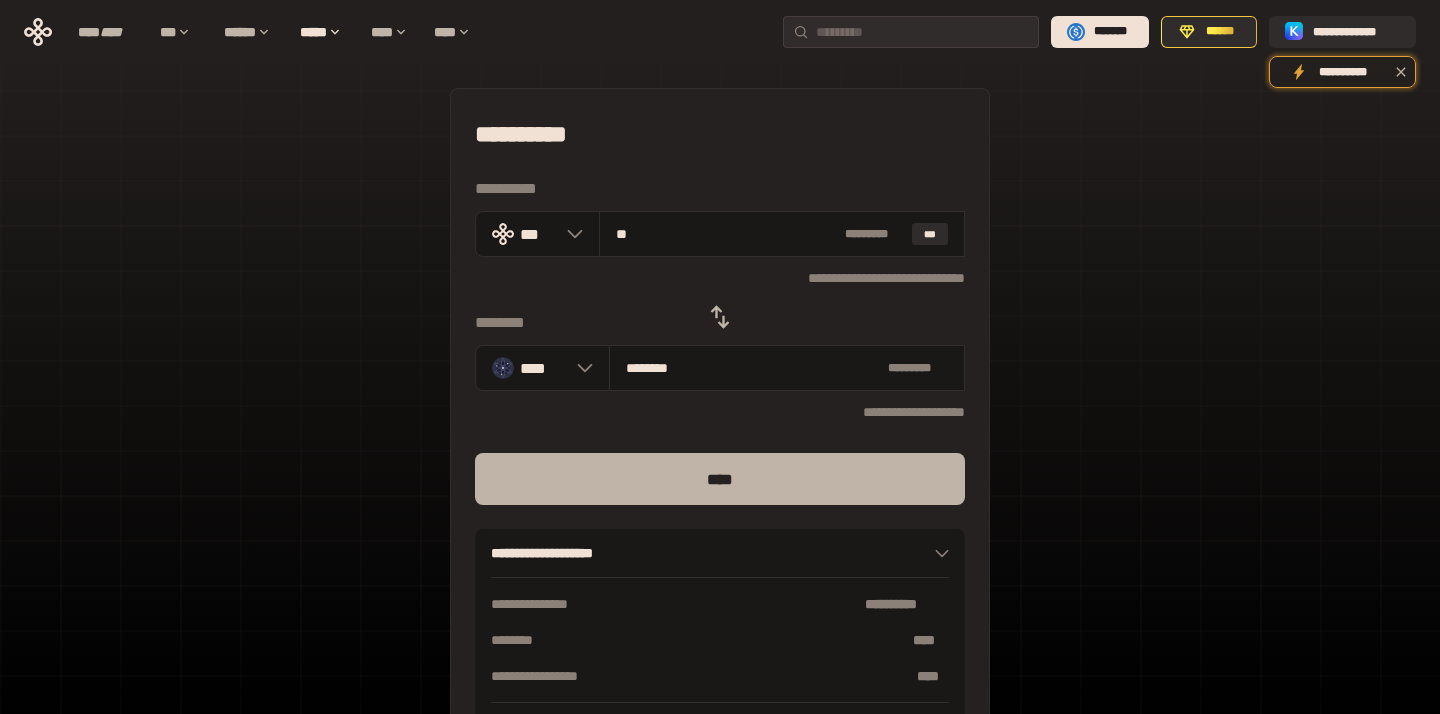 type on "**" 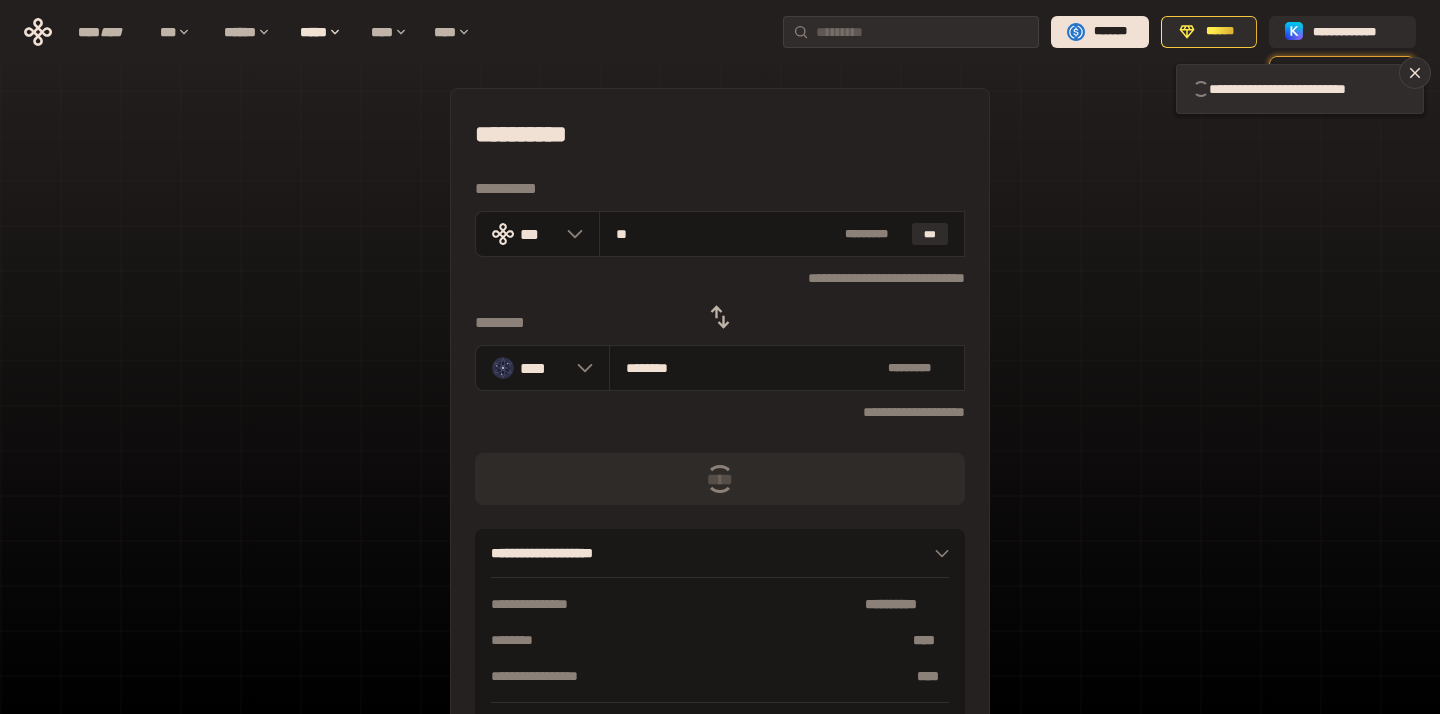 type 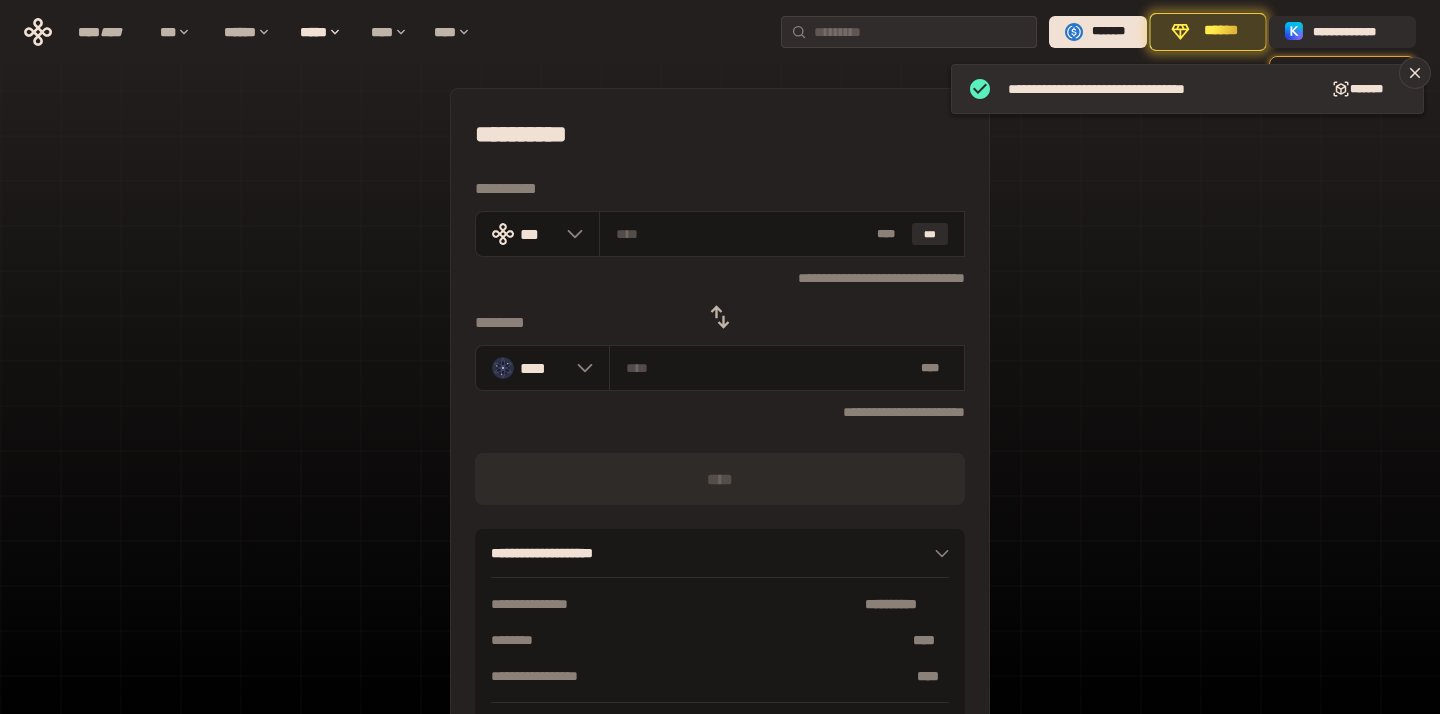 click 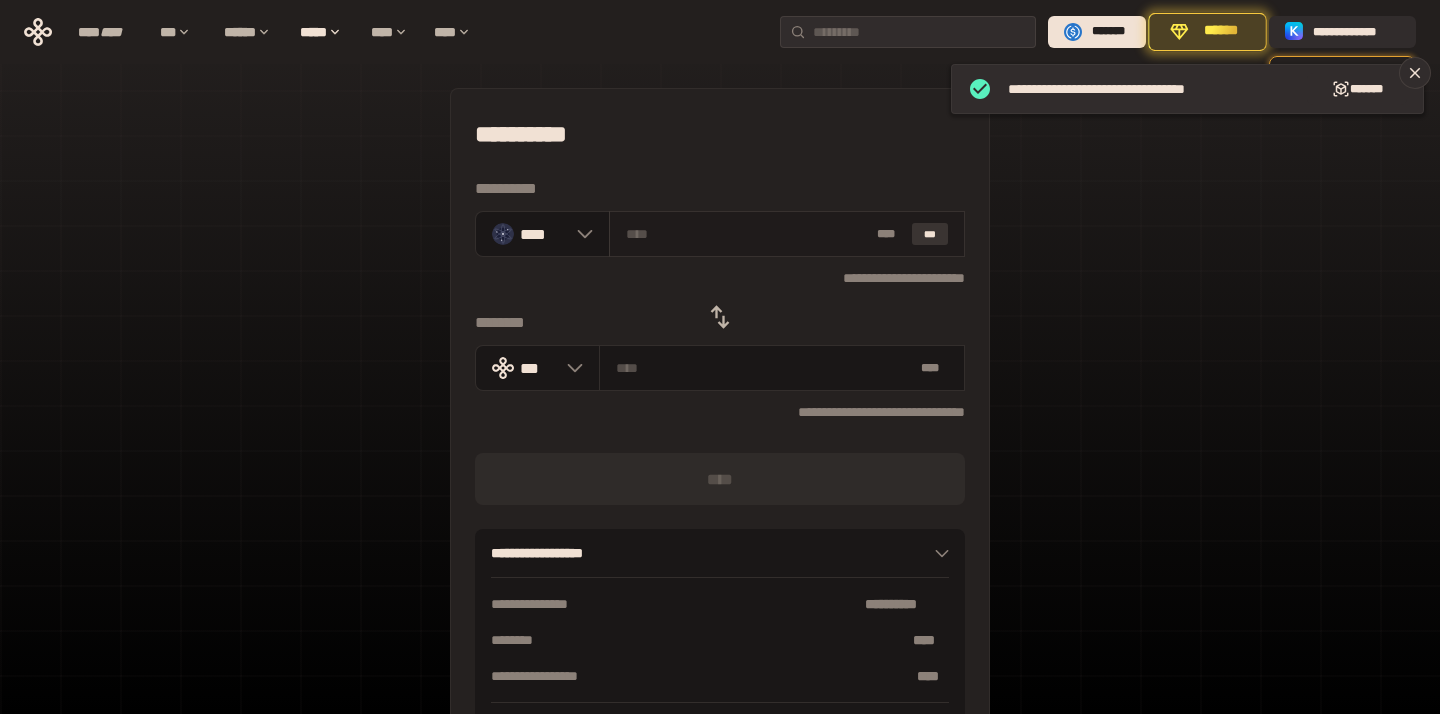 click on "***" at bounding box center [930, 234] 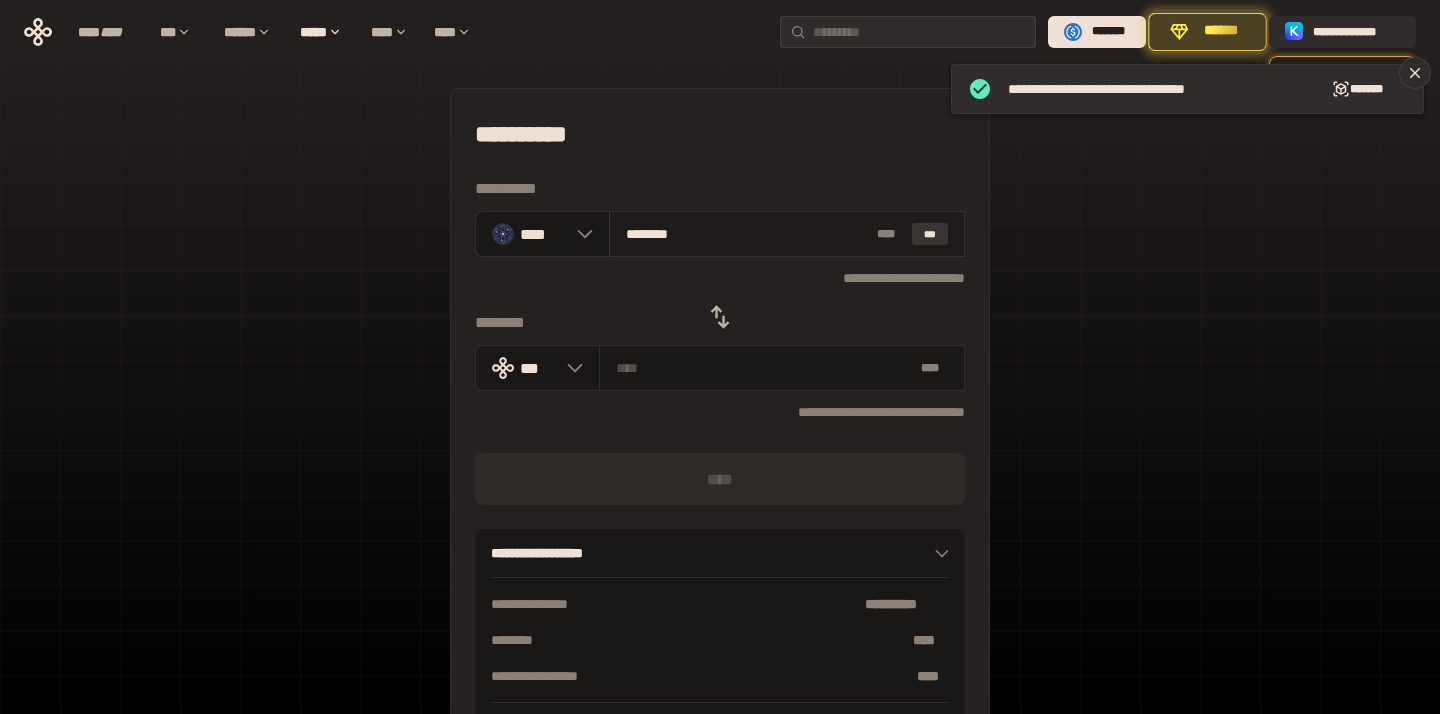 type on "**********" 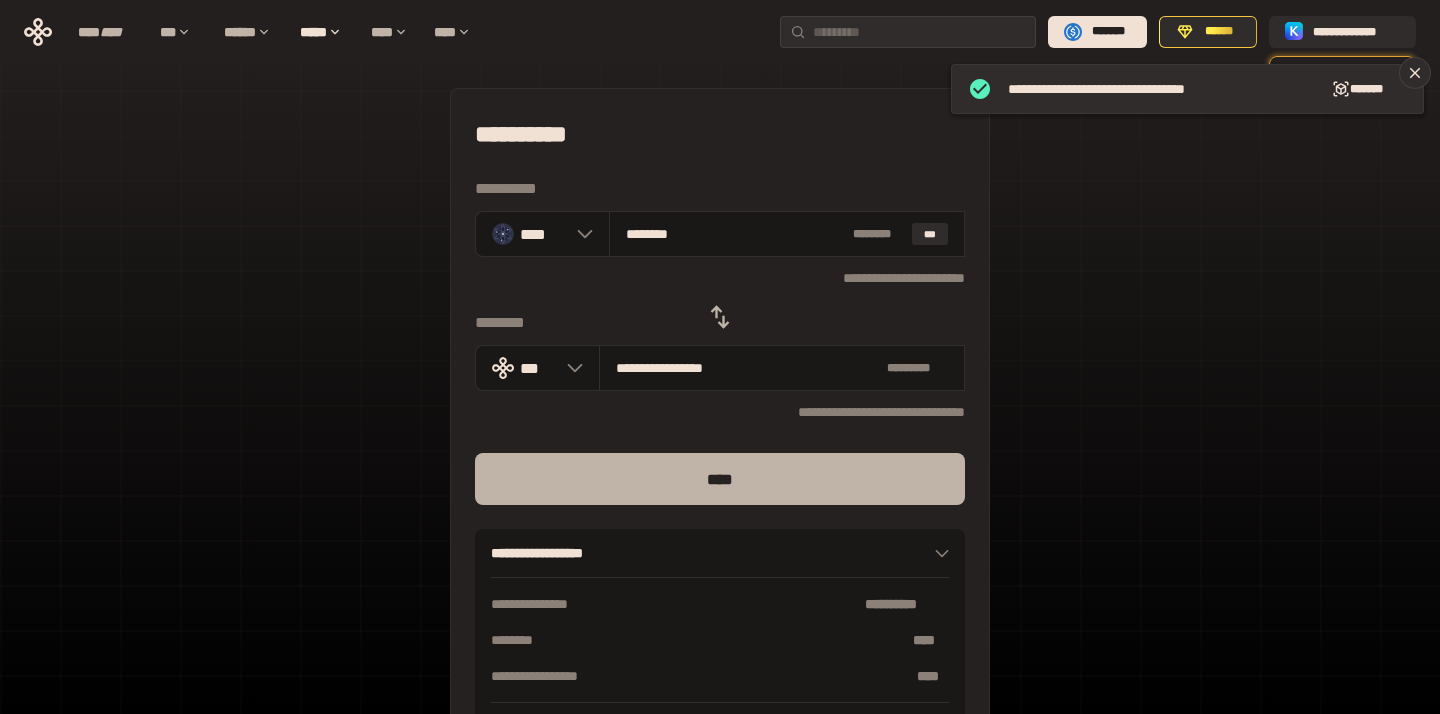 click on "****" at bounding box center [720, 479] 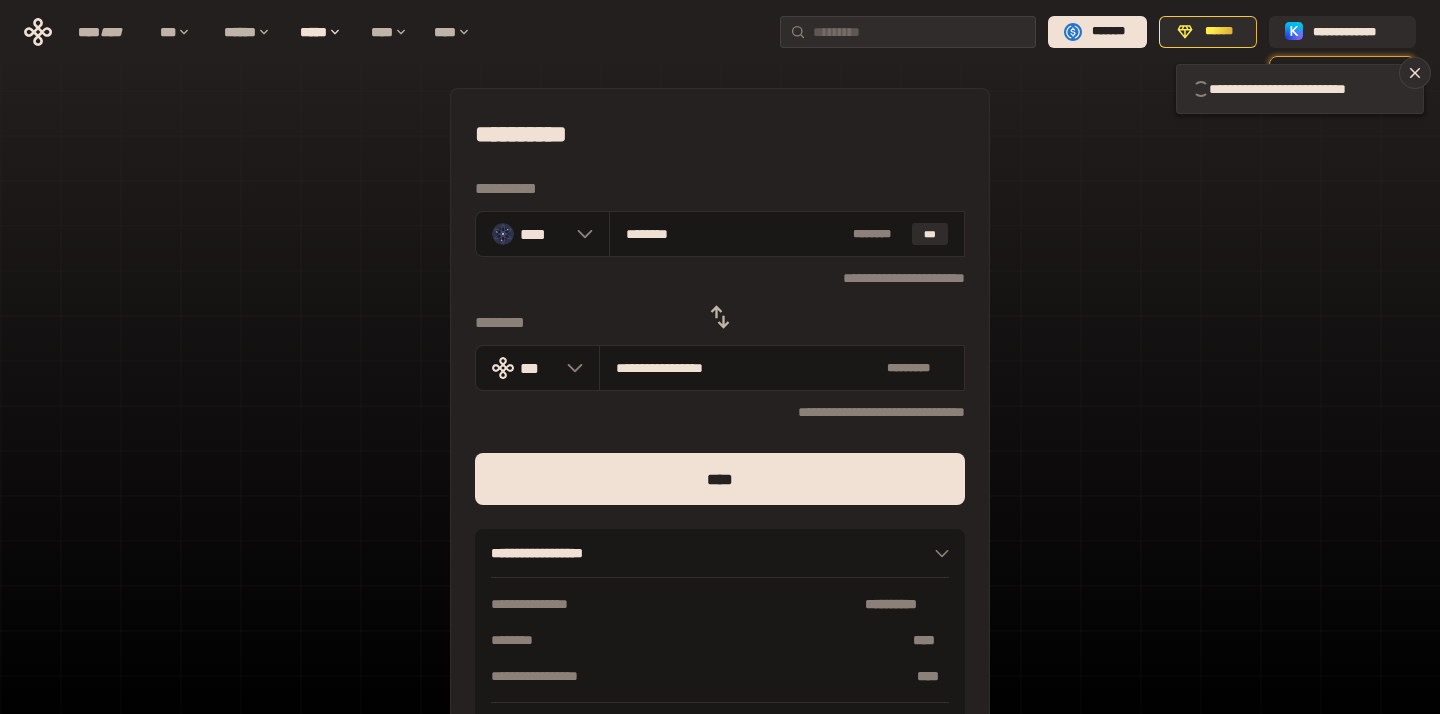 type 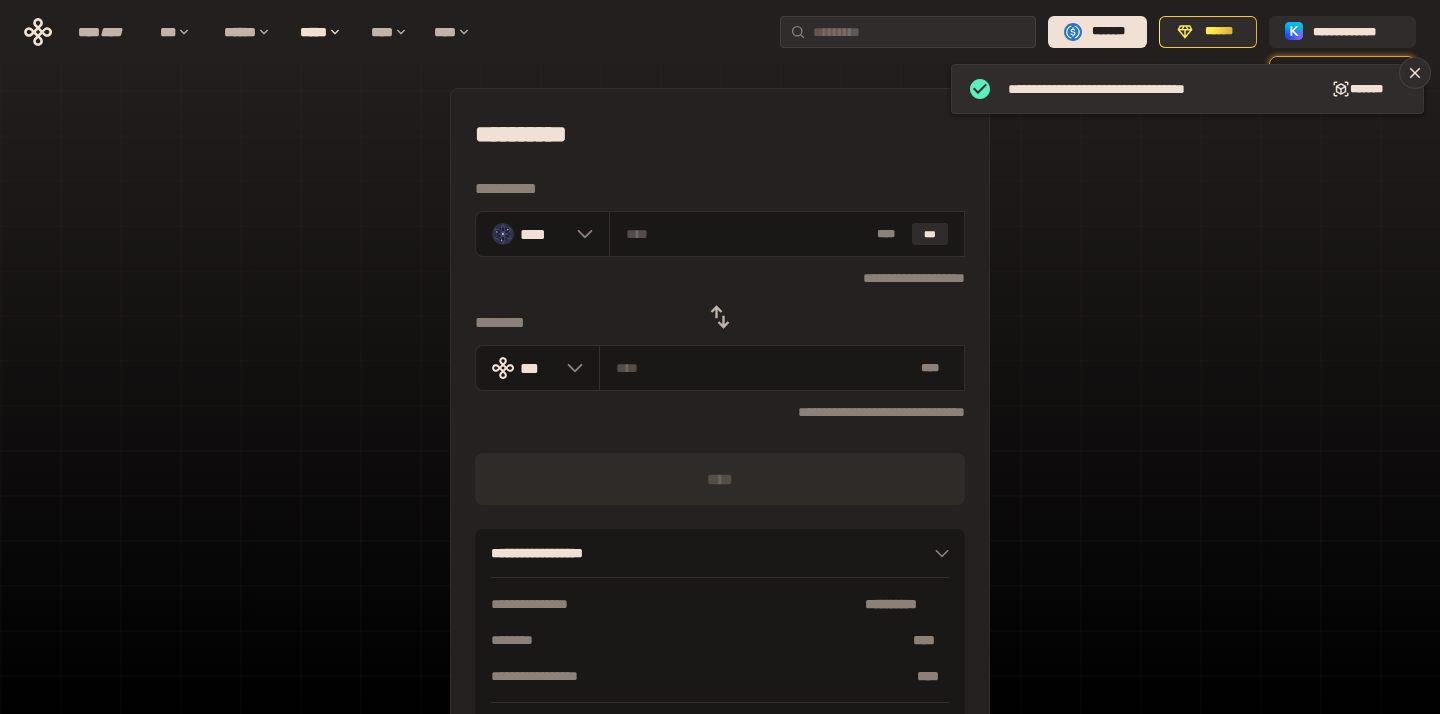 click 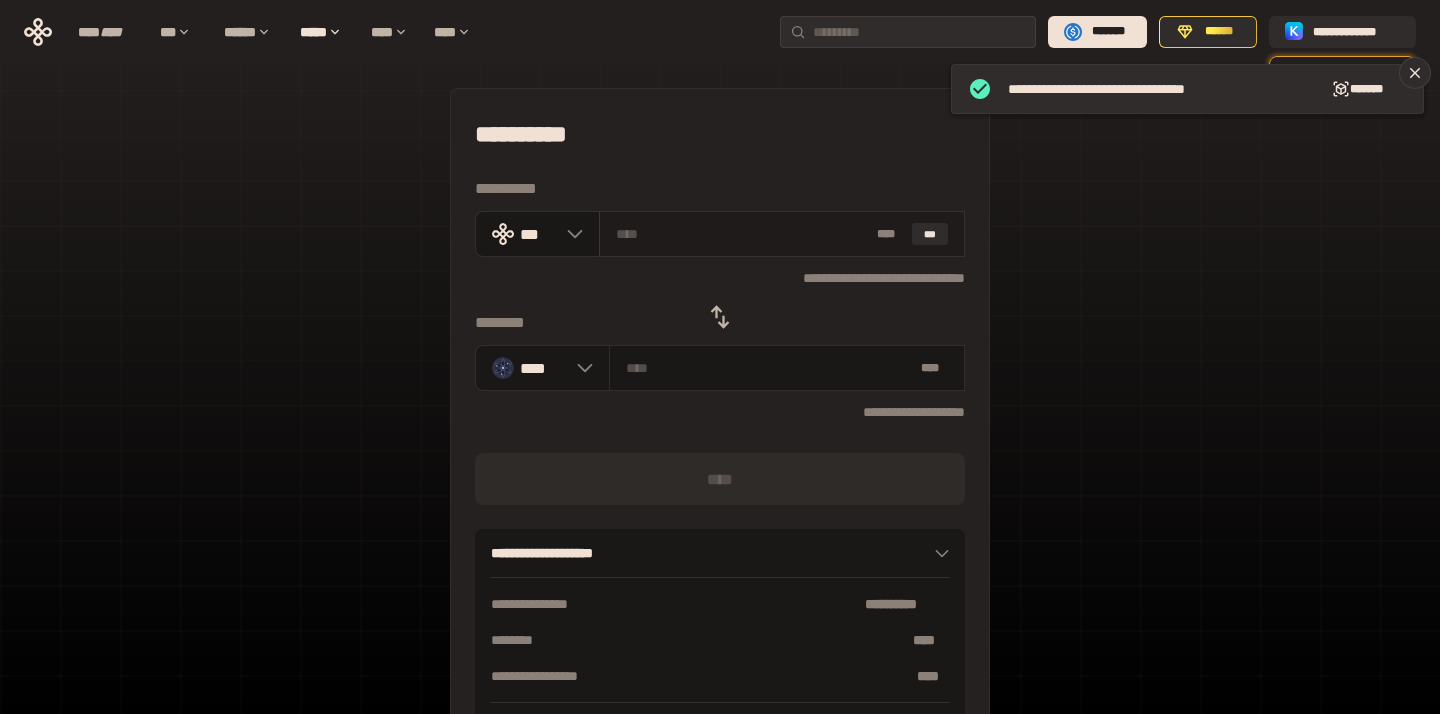 click at bounding box center (743, 234) 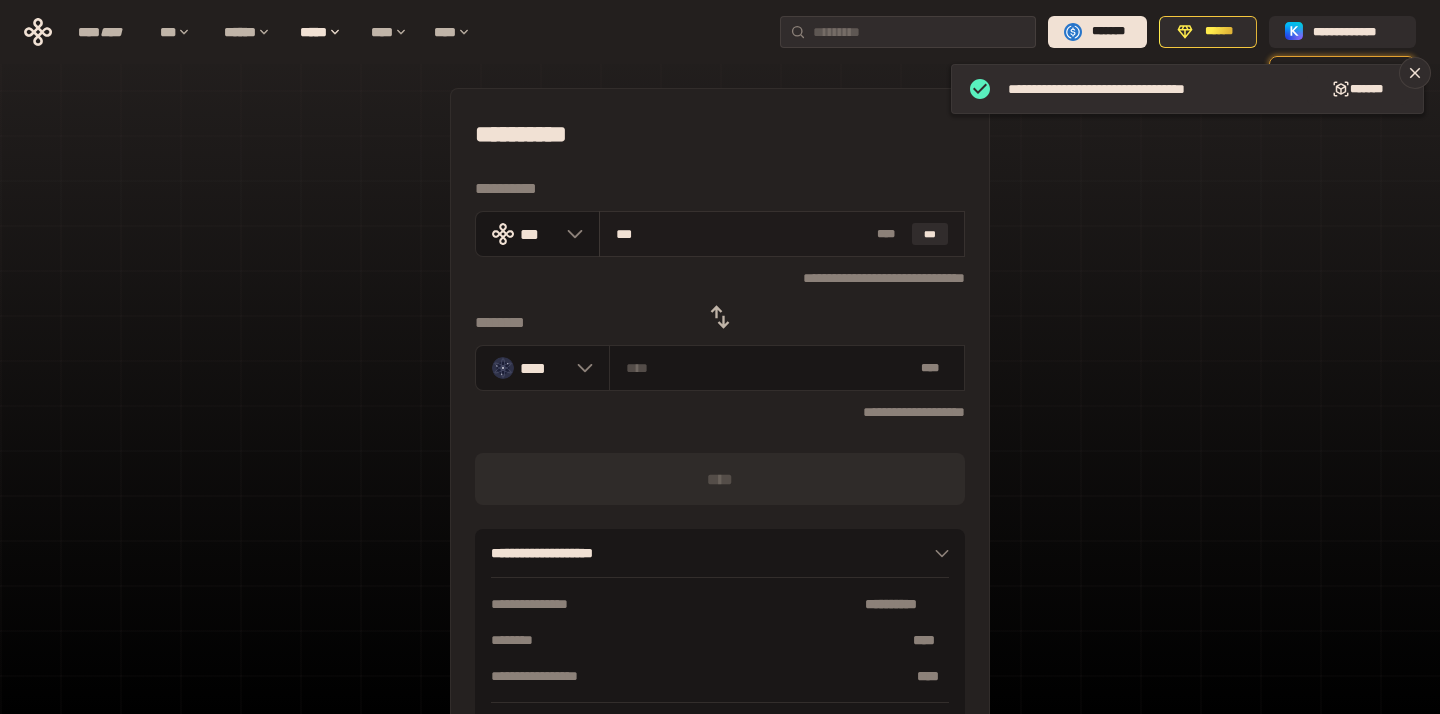 type on "********" 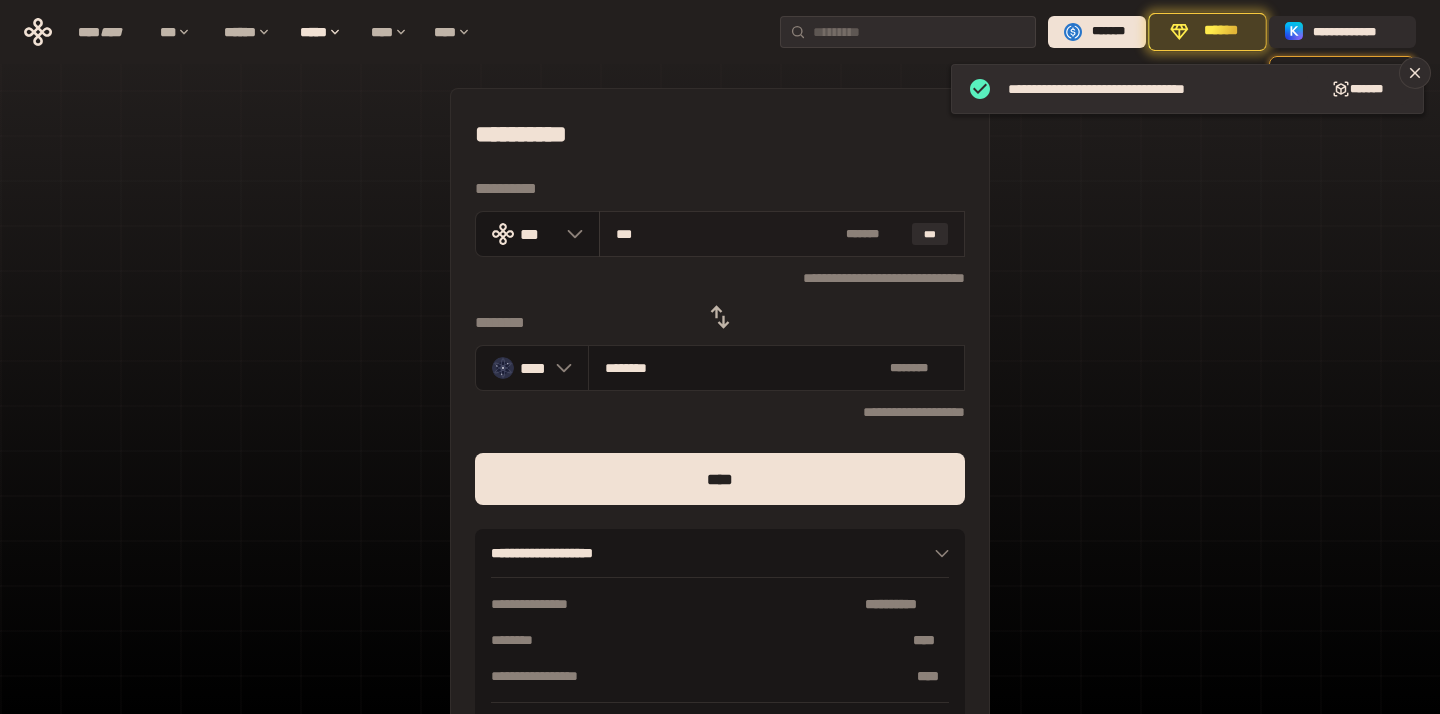 type on "**" 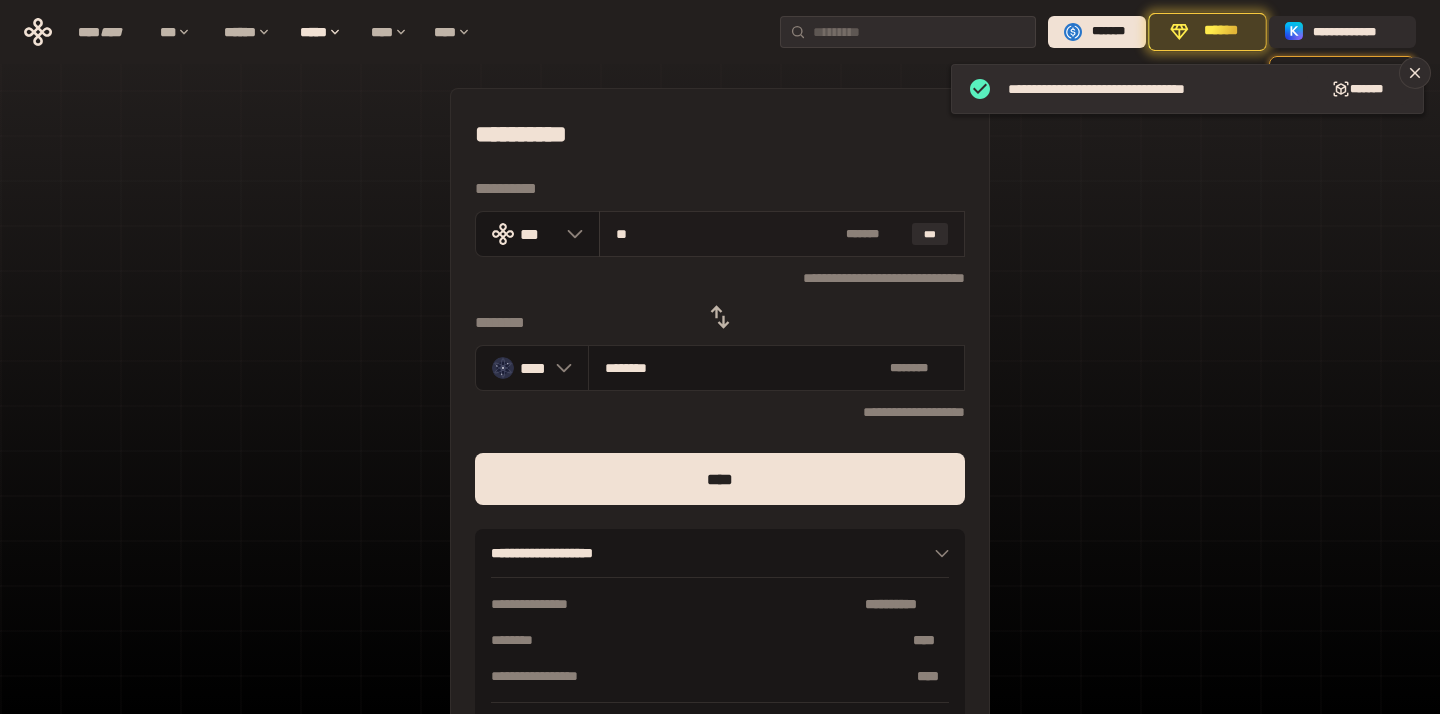 type on "********" 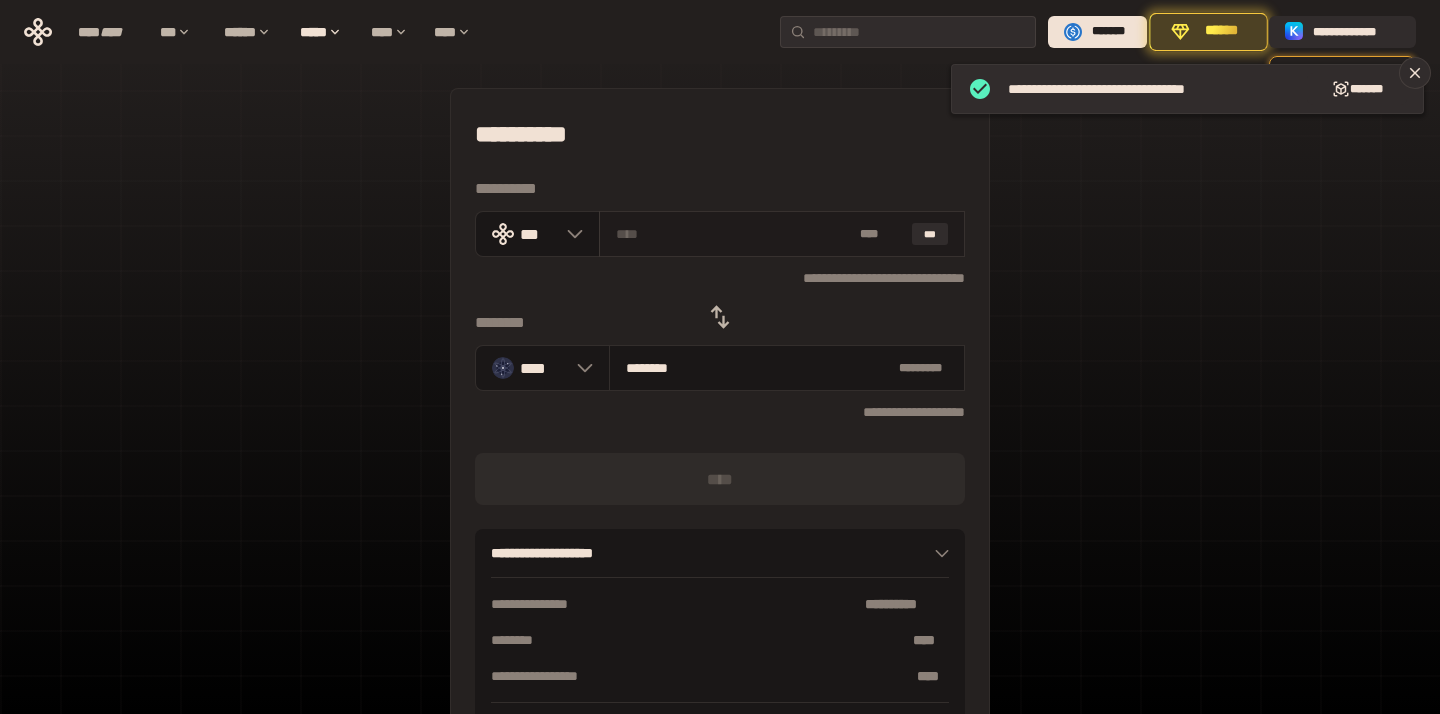 type on "*" 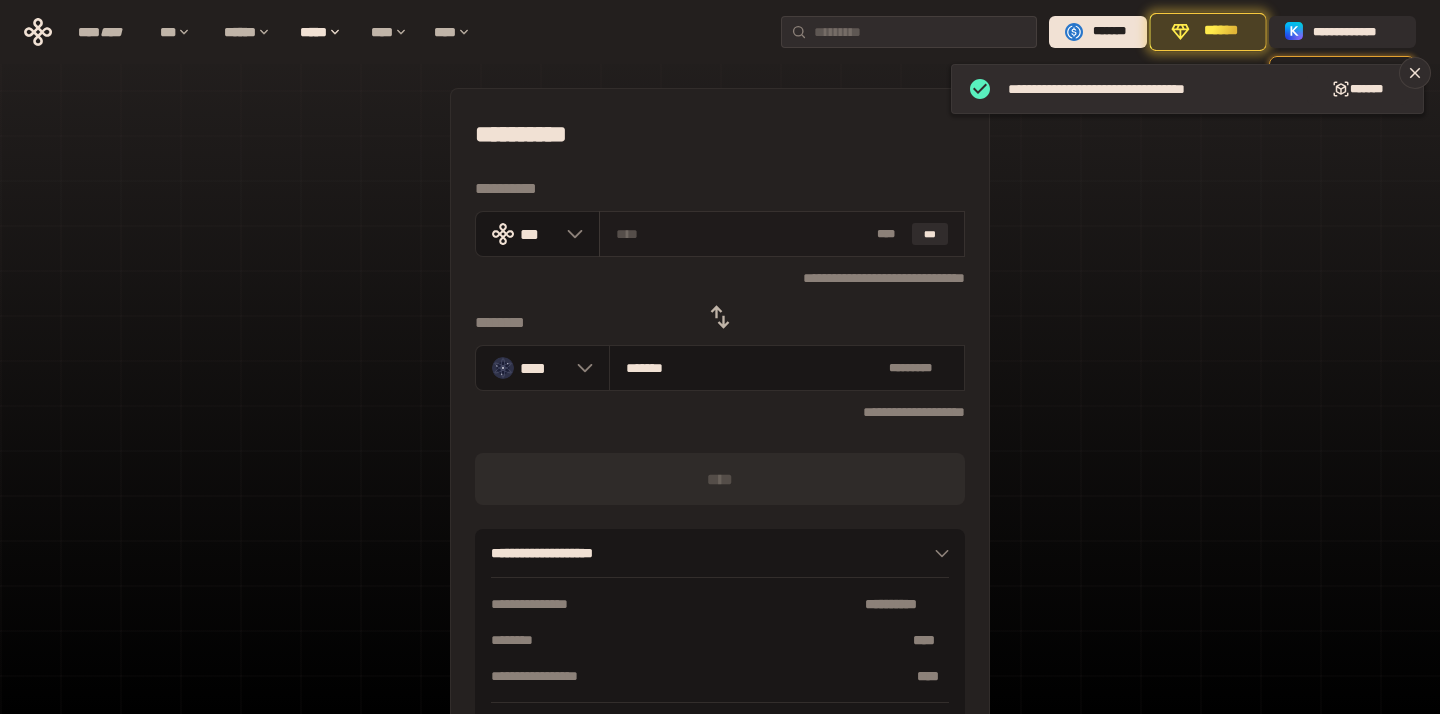type on "*" 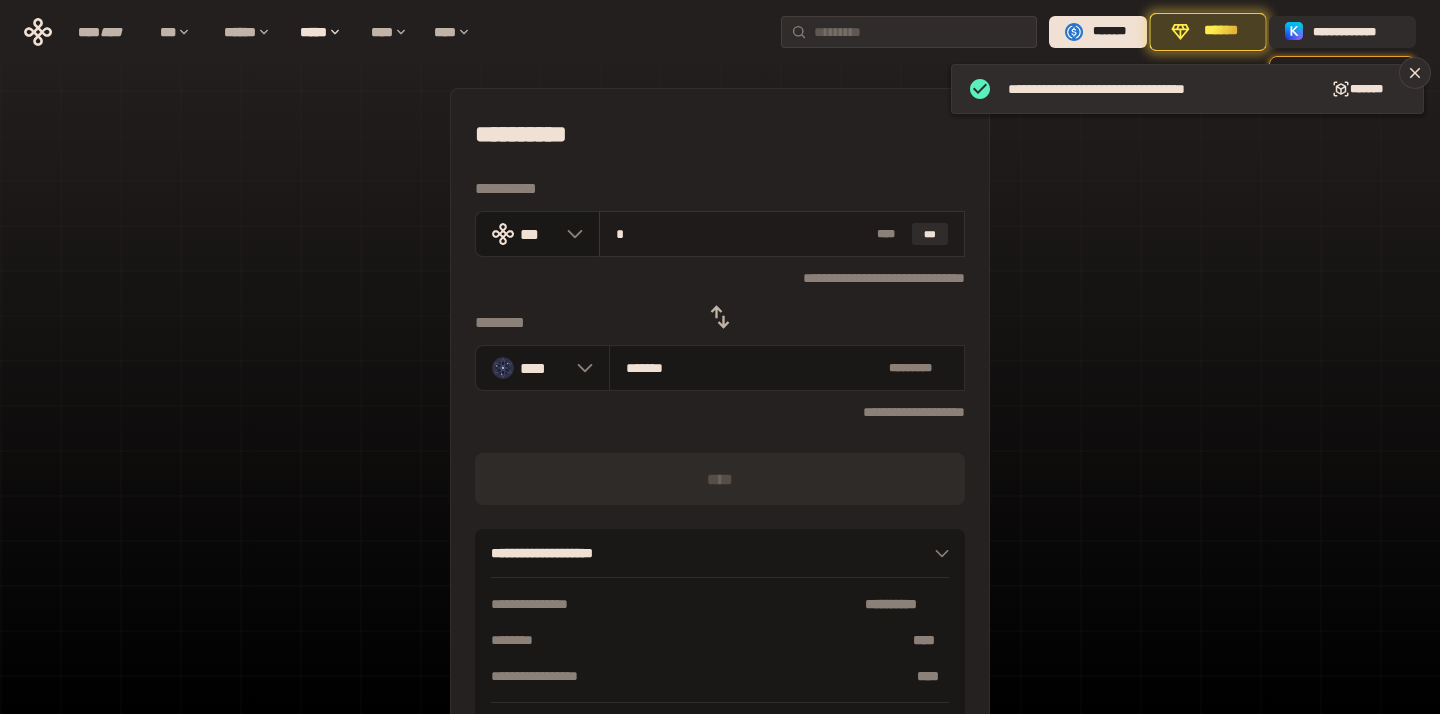 type on "********" 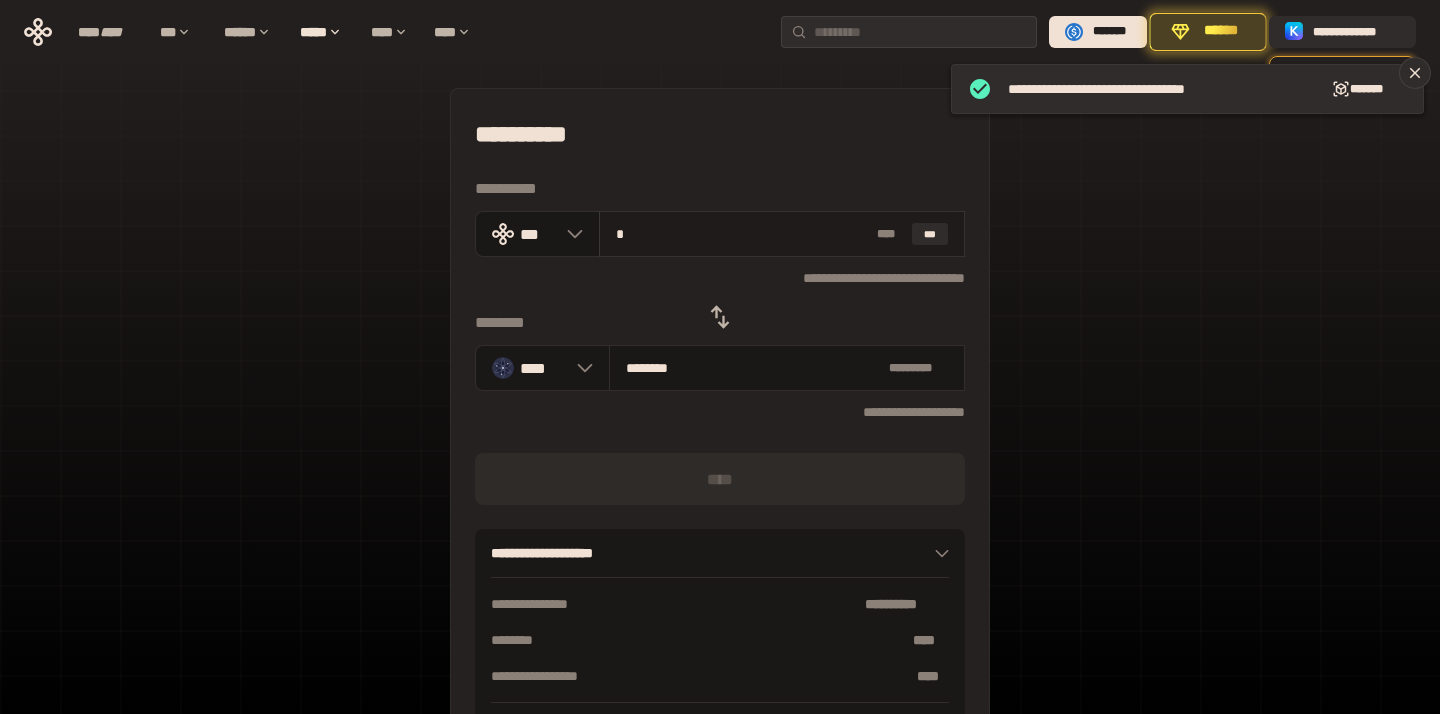 type on "**" 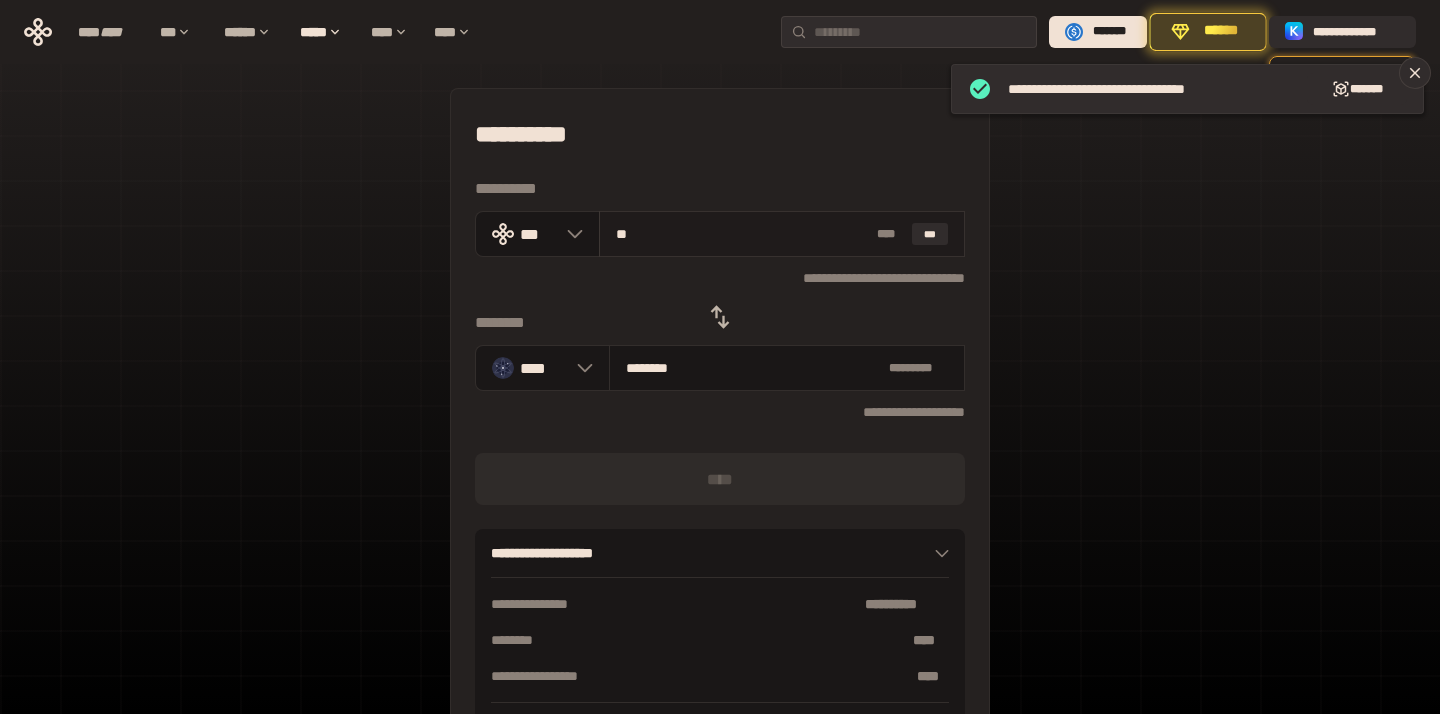 type on "********" 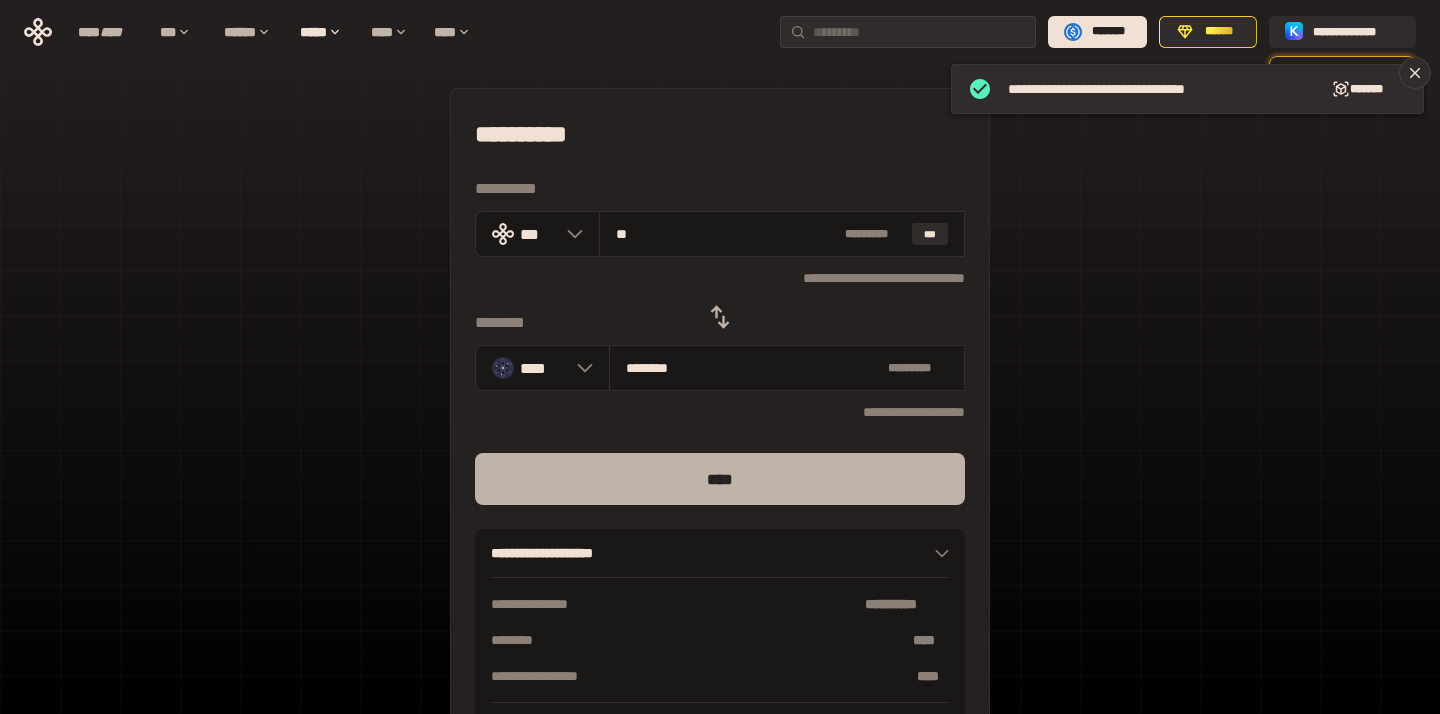 type on "**" 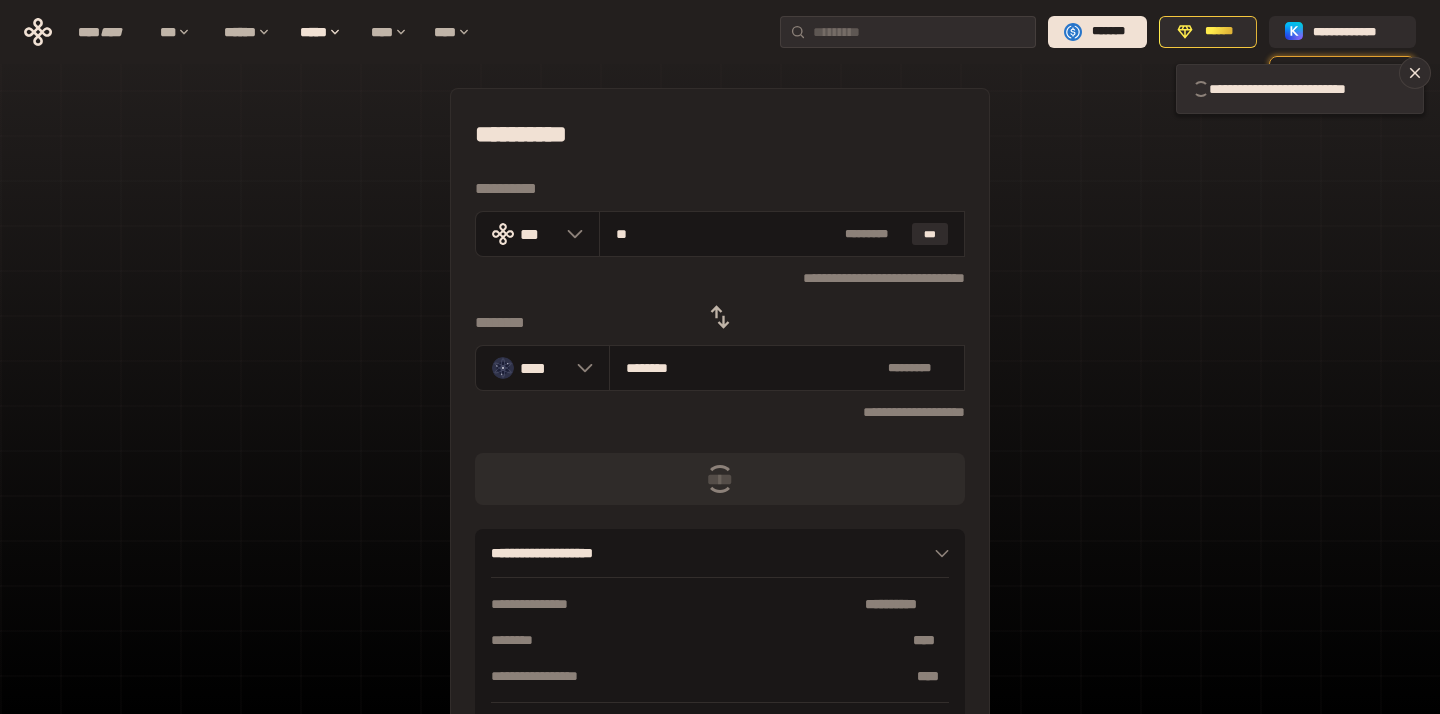 click at bounding box center [720, 317] 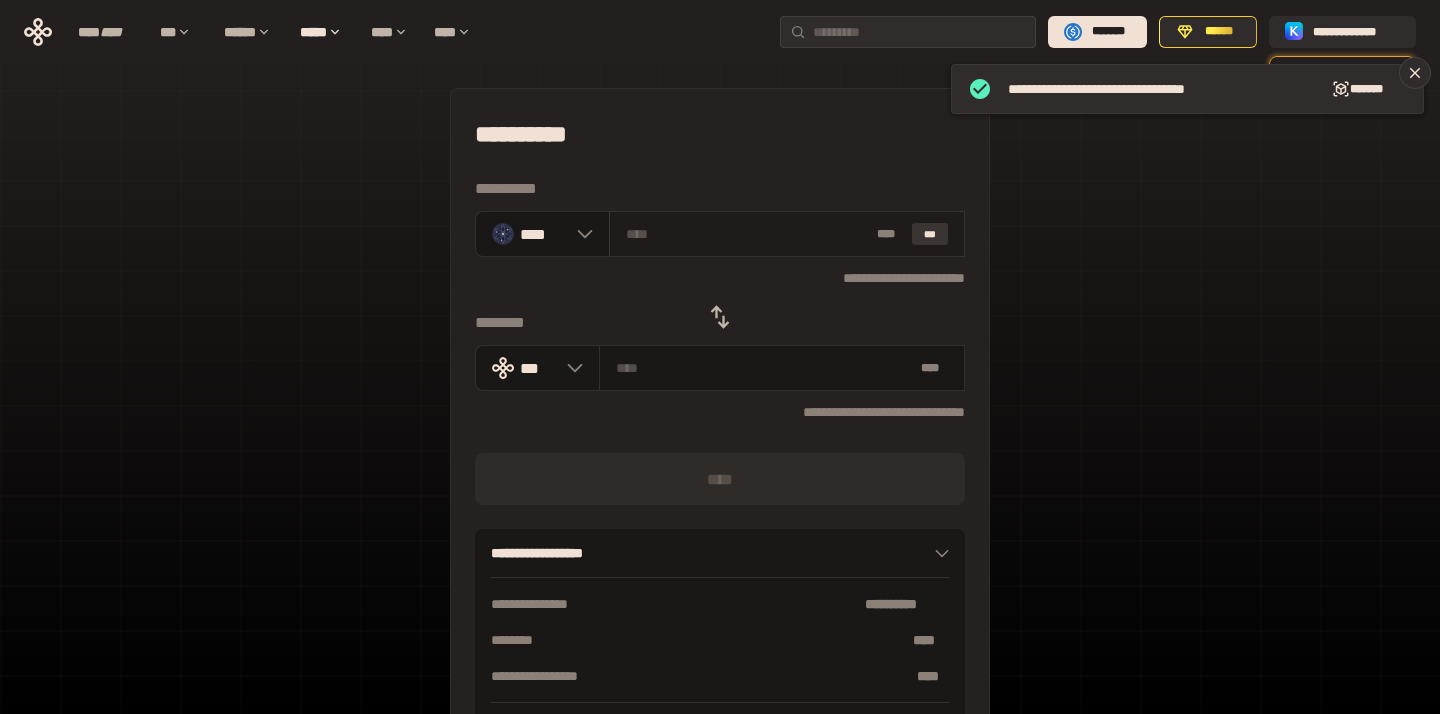 click on "***" at bounding box center [930, 234] 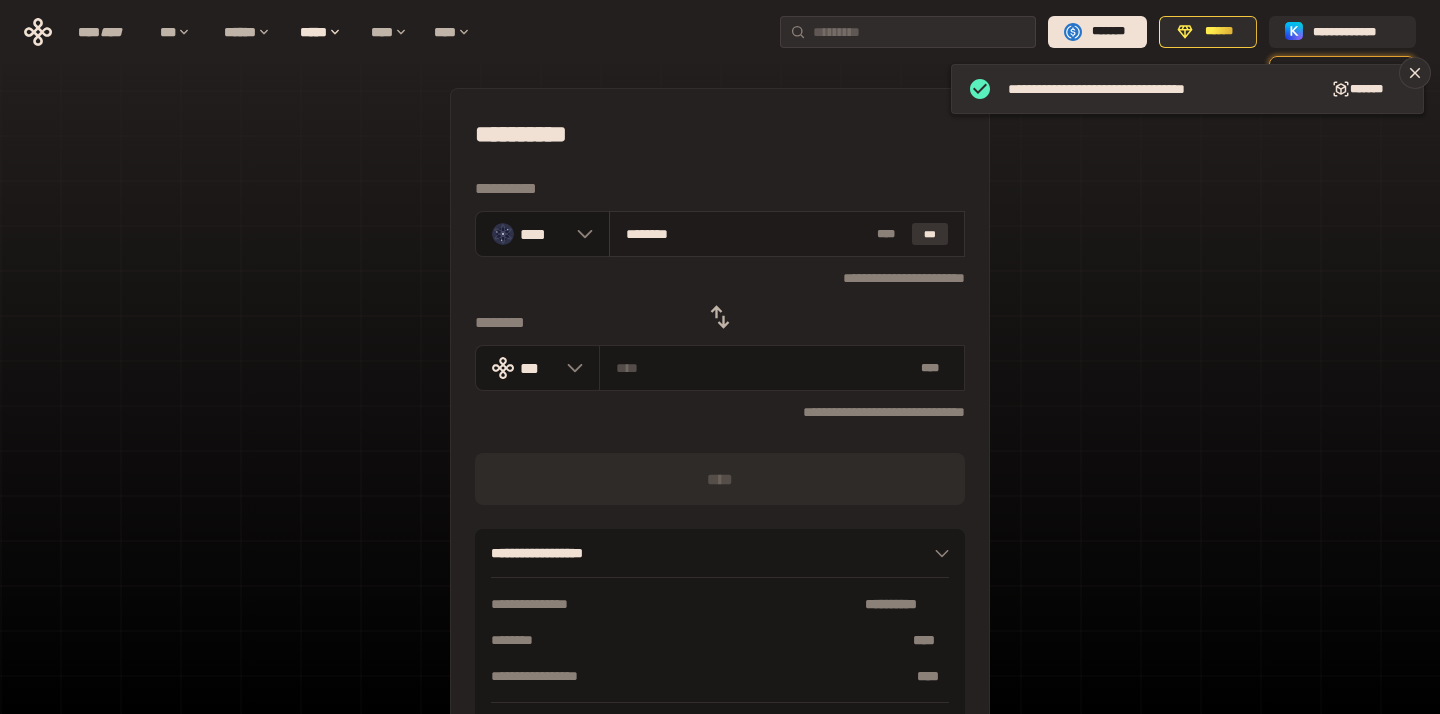 type on "**********" 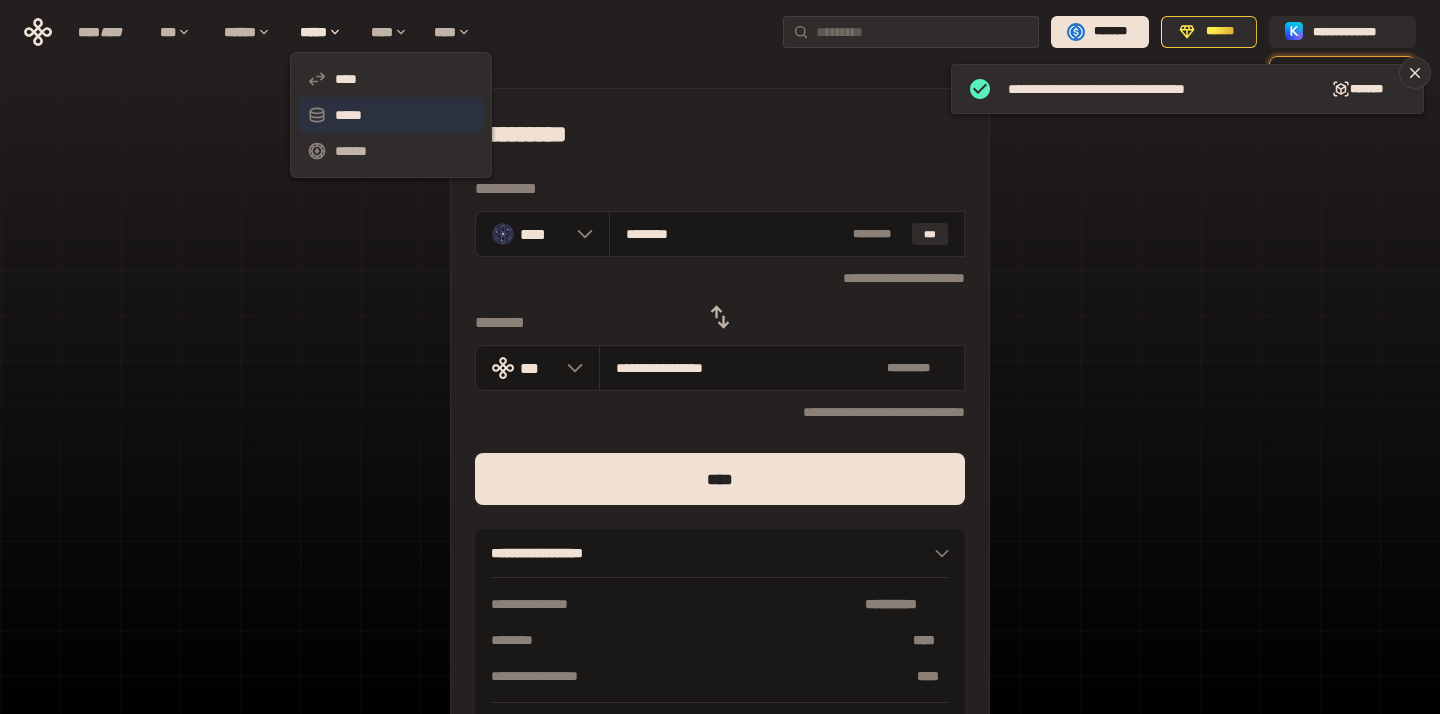 click on "*****" at bounding box center (391, 115) 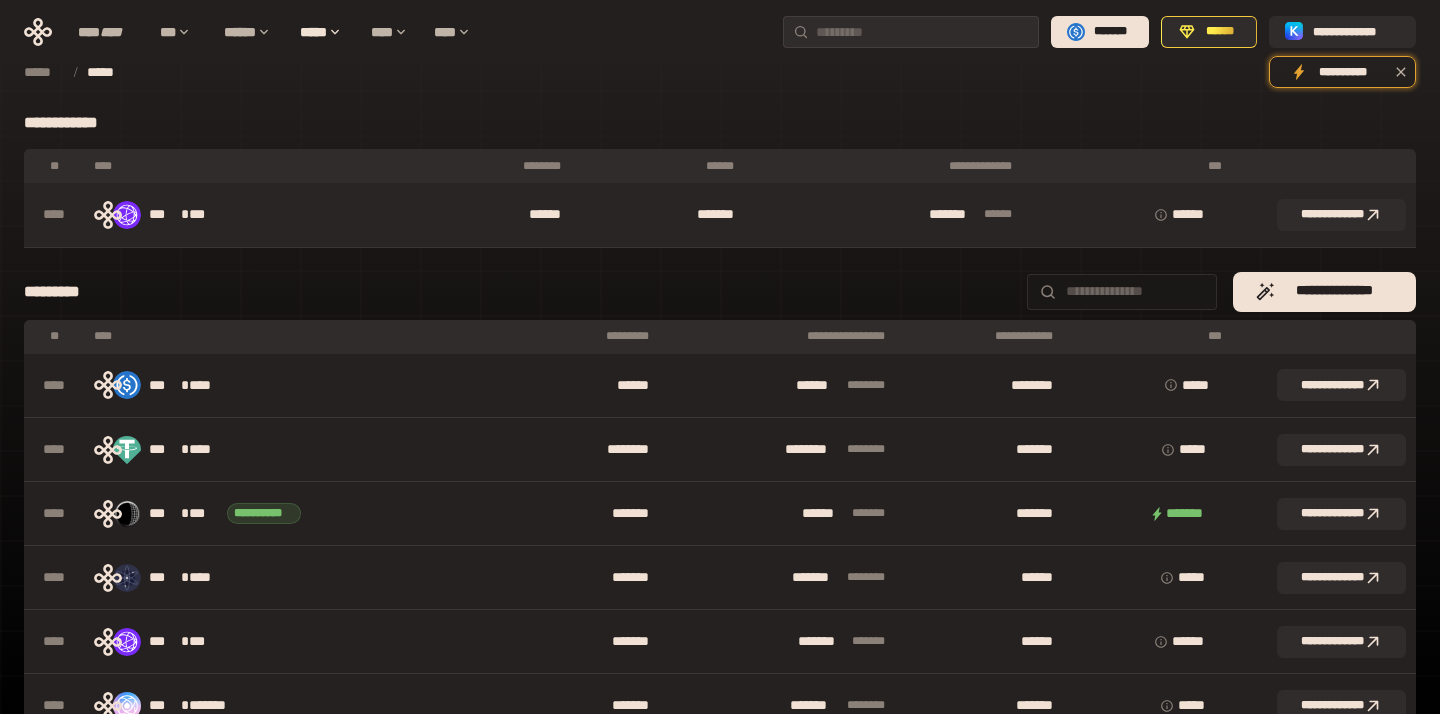 click on "*** * ***" at bounding box center (247, 215) 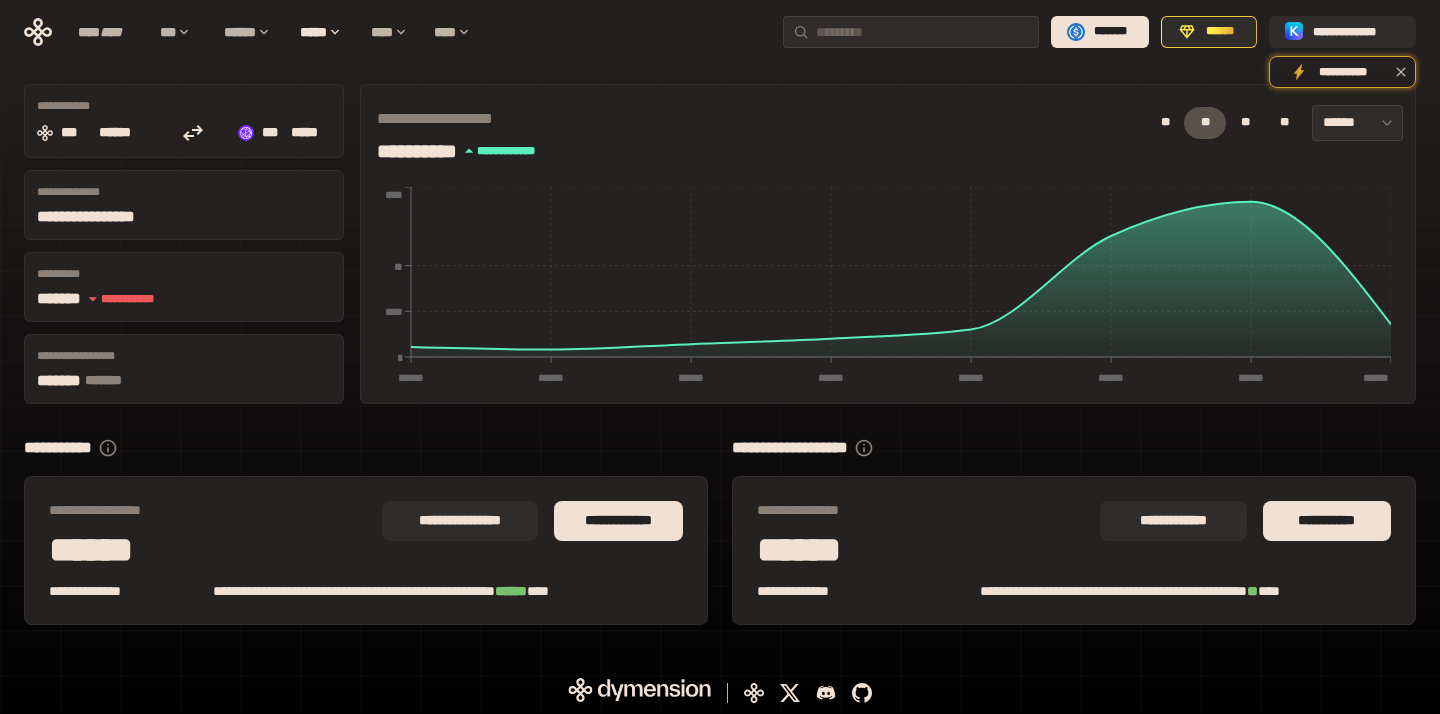 scroll, scrollTop: 107, scrollLeft: 0, axis: vertical 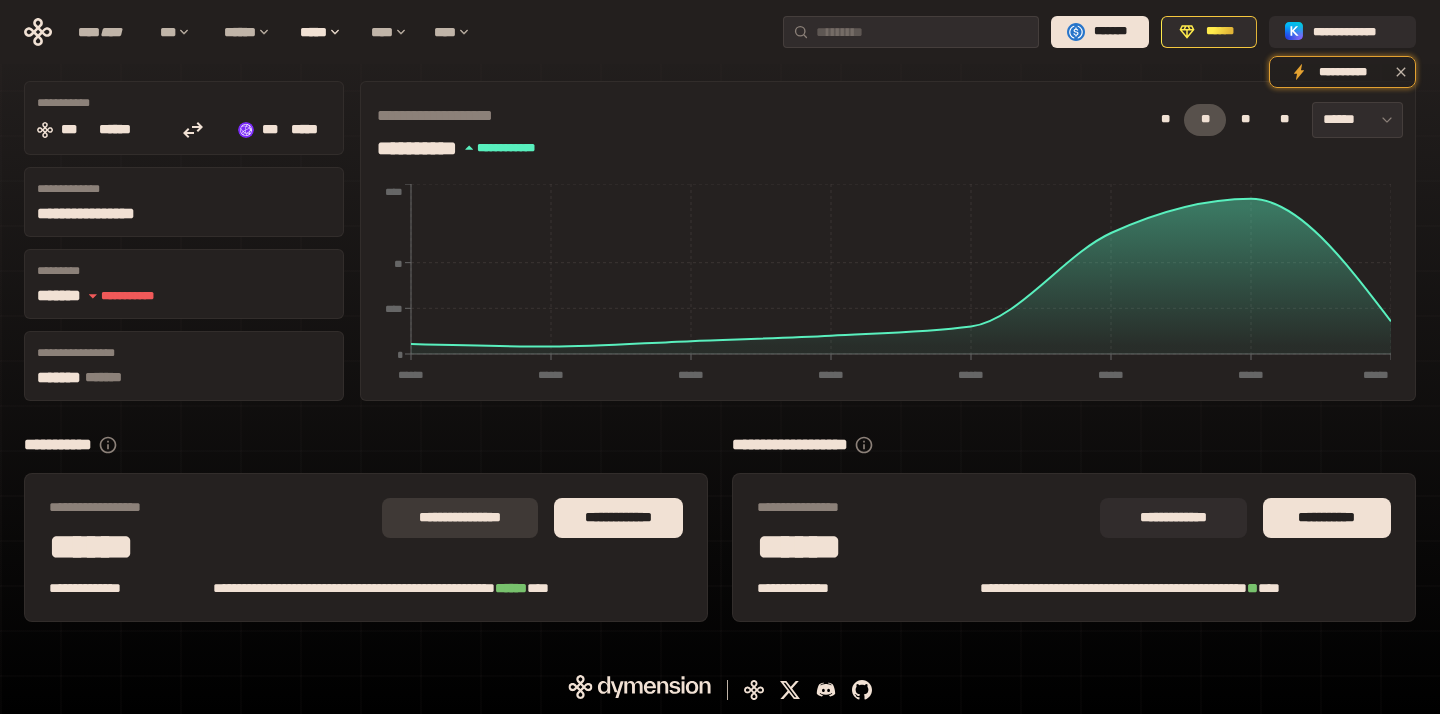 click on "**********" at bounding box center (460, 518) 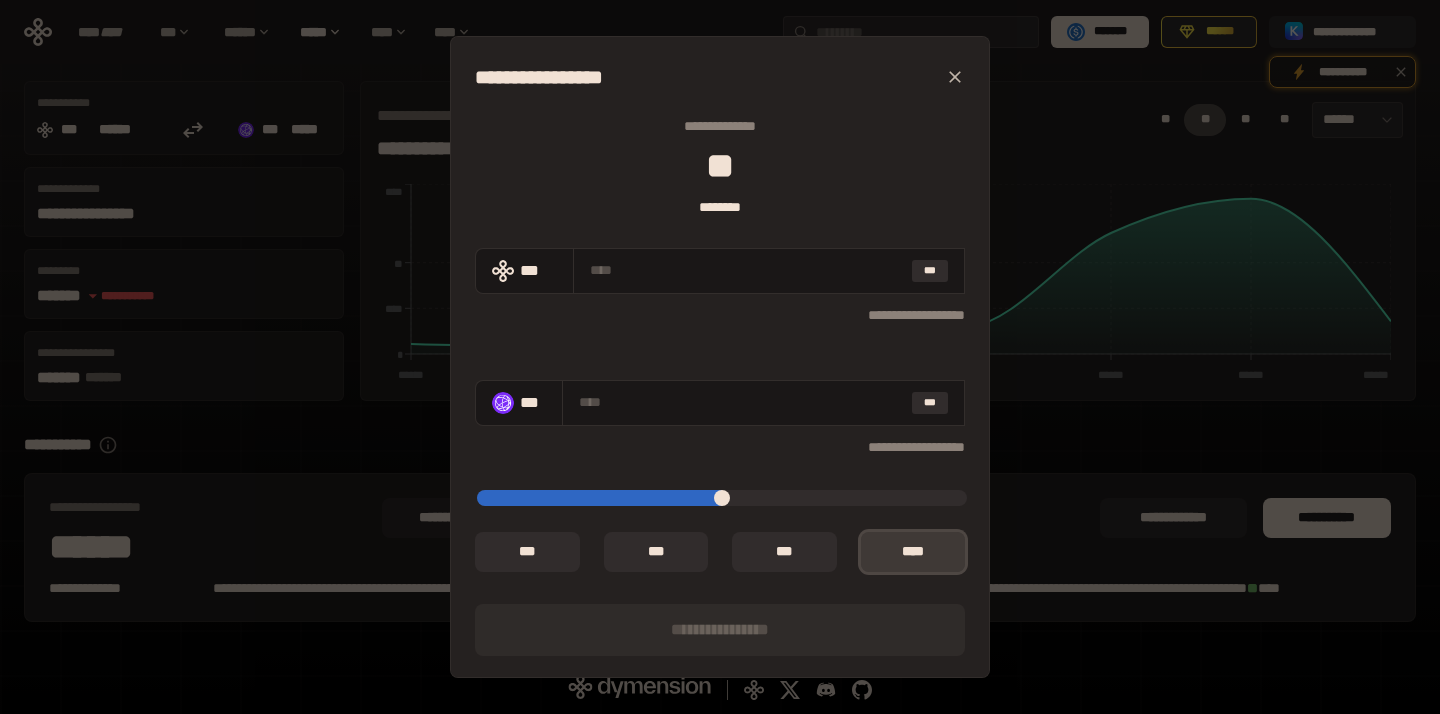 click on "*** *" at bounding box center [913, 552] 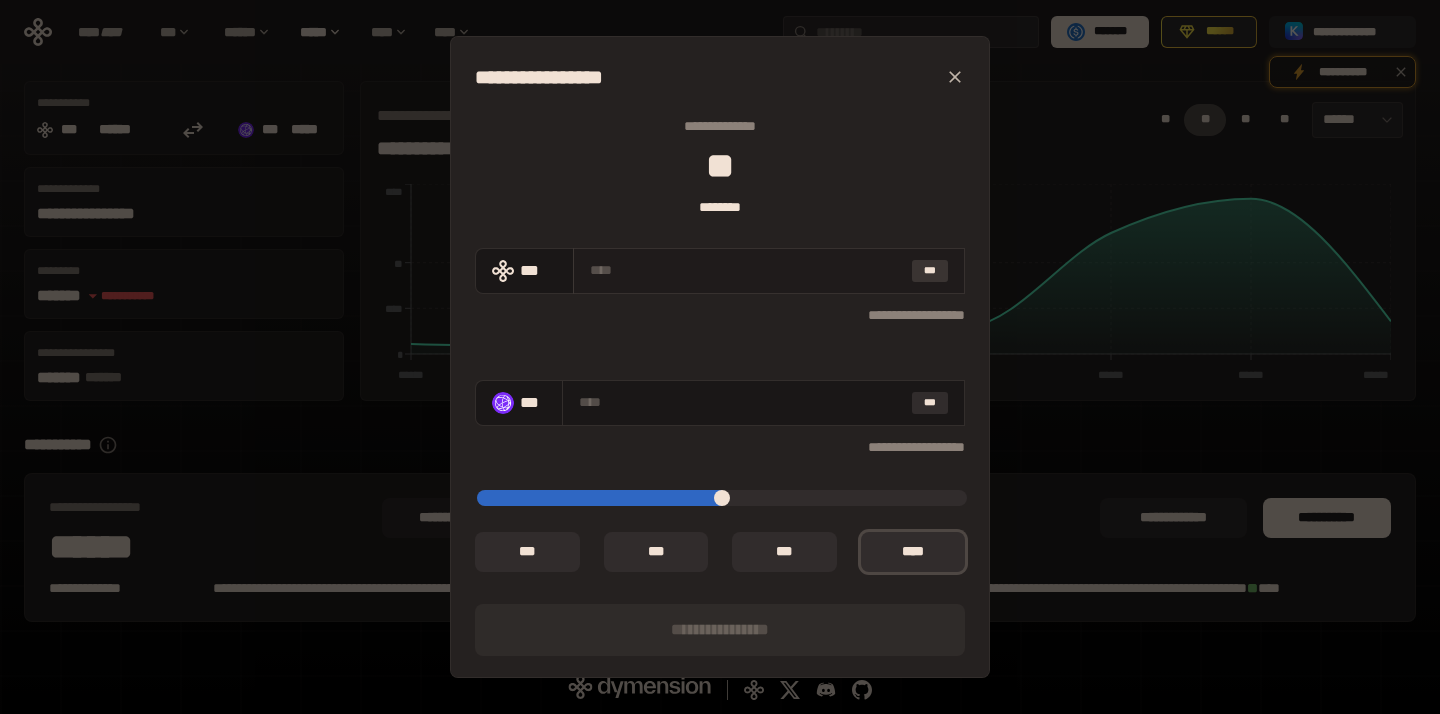 click on "***" at bounding box center [930, 271] 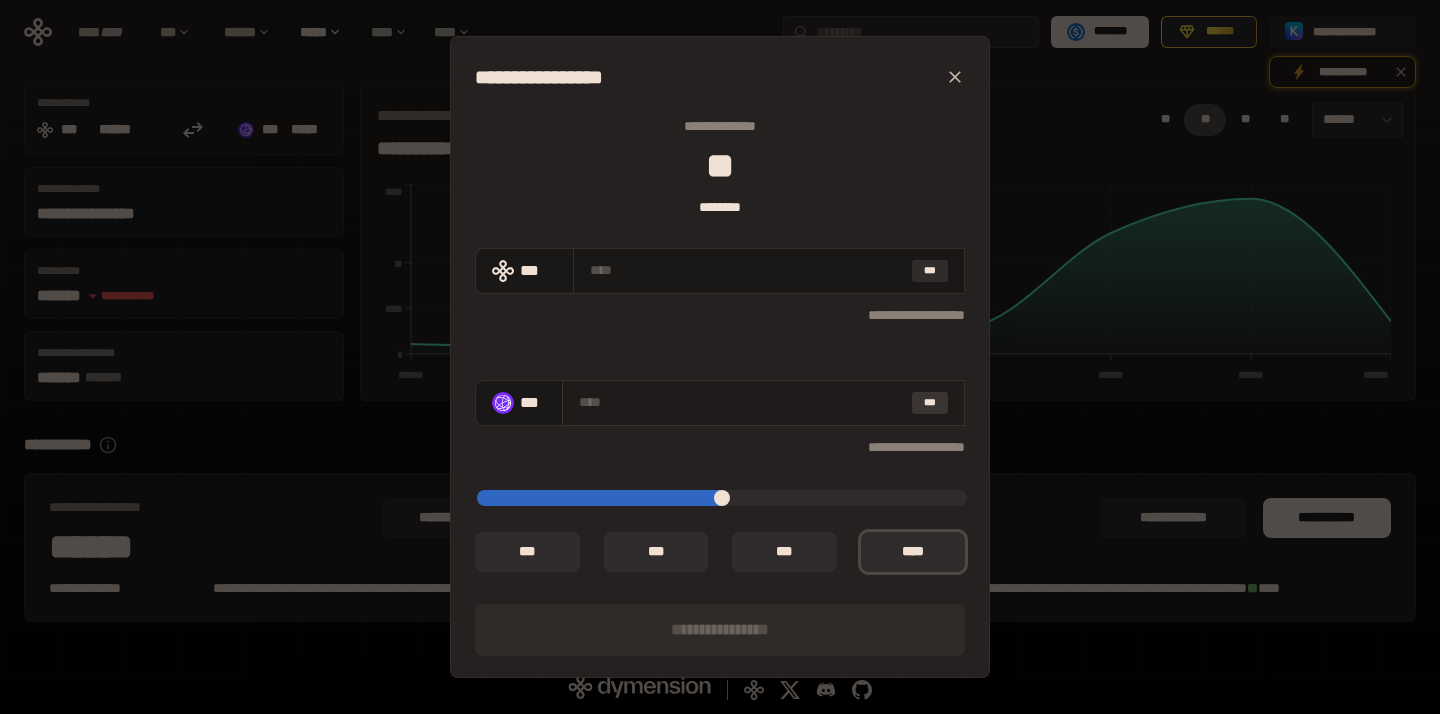 click on "***" at bounding box center (930, 403) 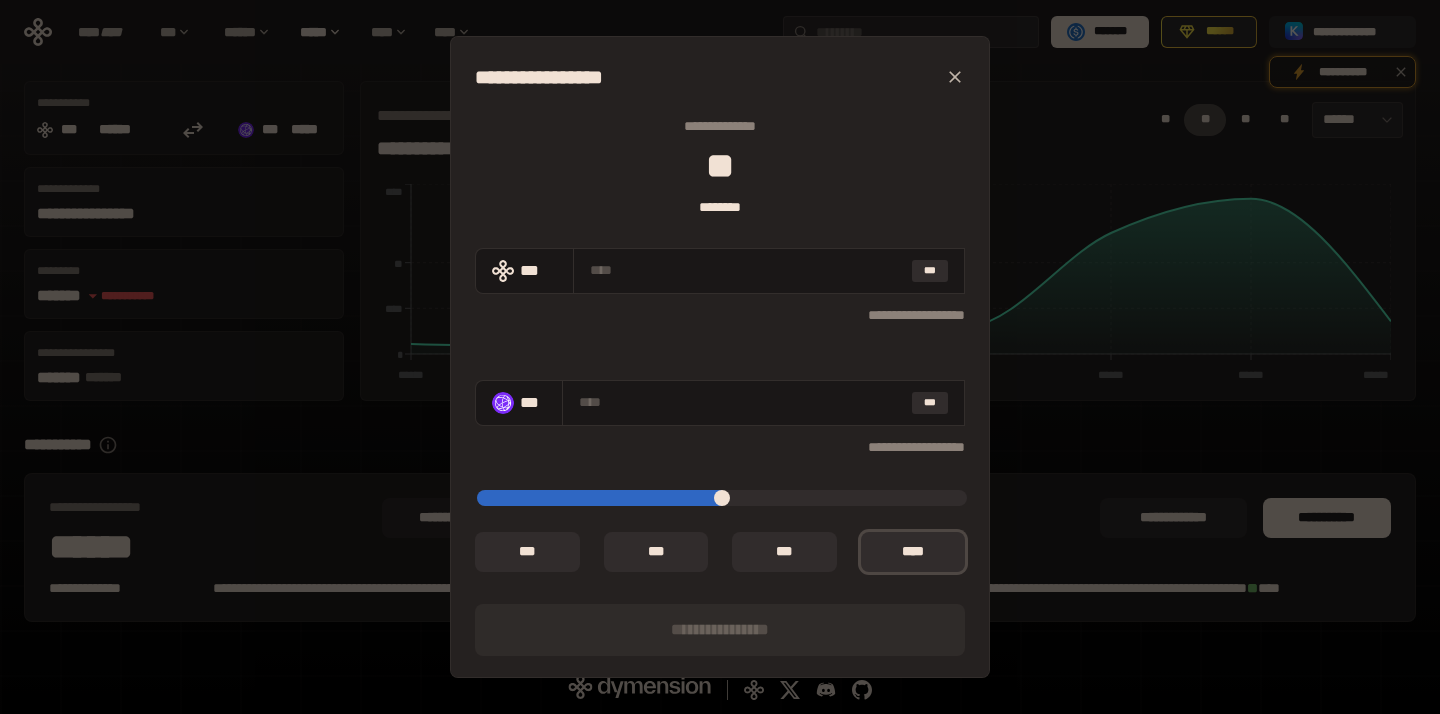 click at bounding box center [722, 498] 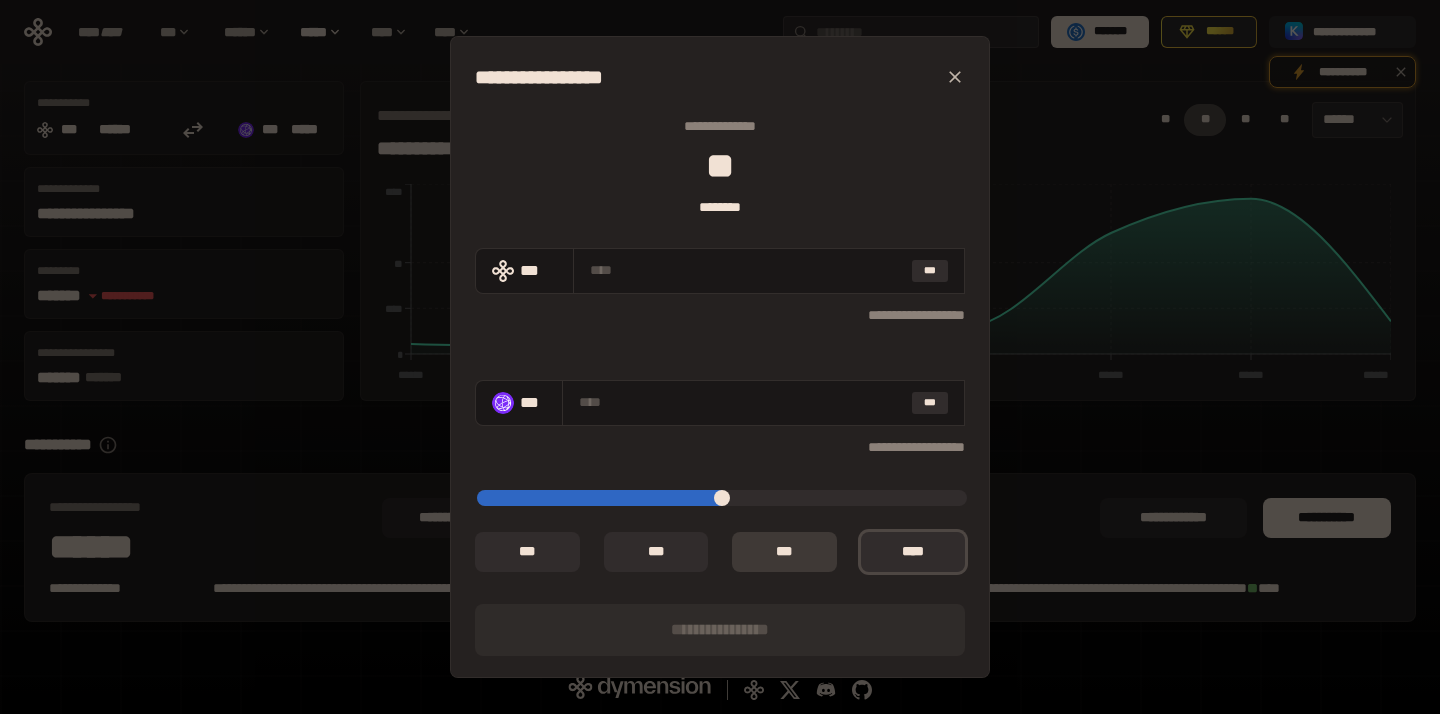 click on "** *" at bounding box center [784, 552] 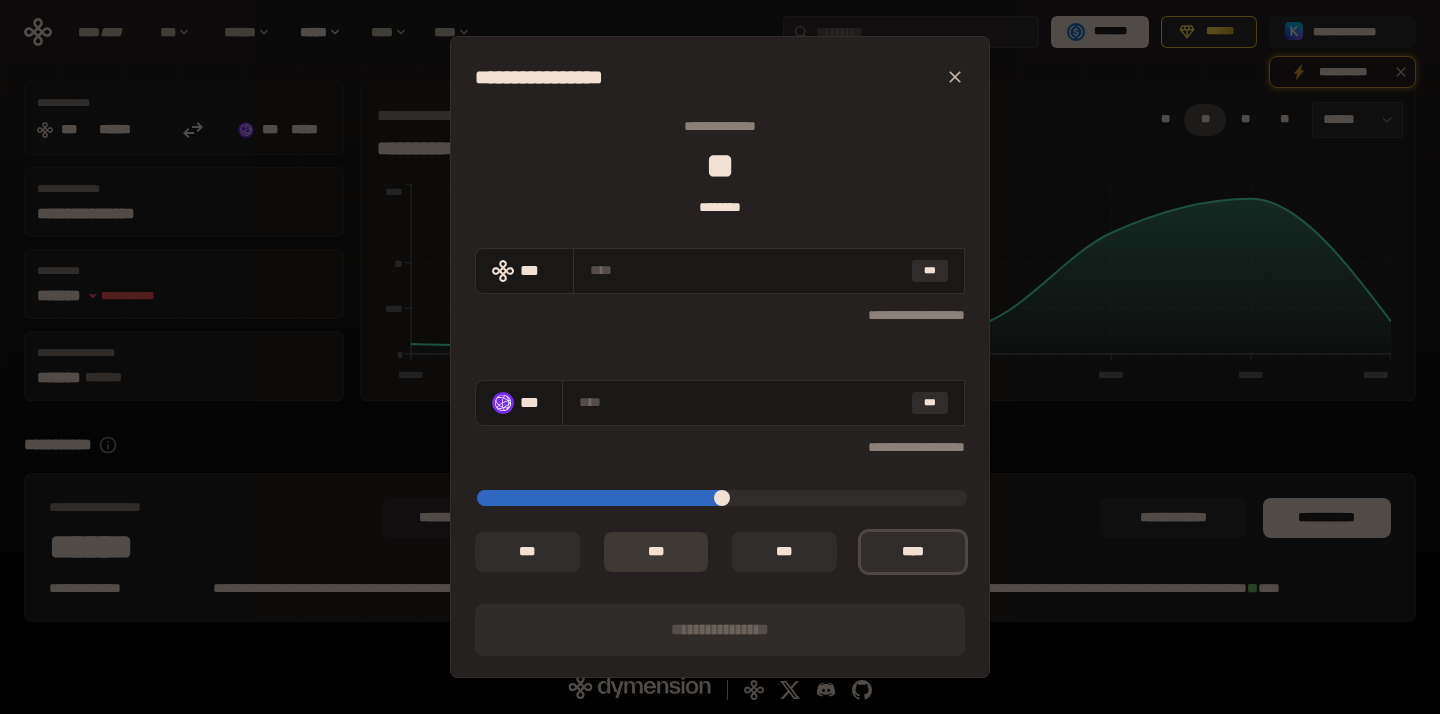 click on "** *" at bounding box center (656, 552) 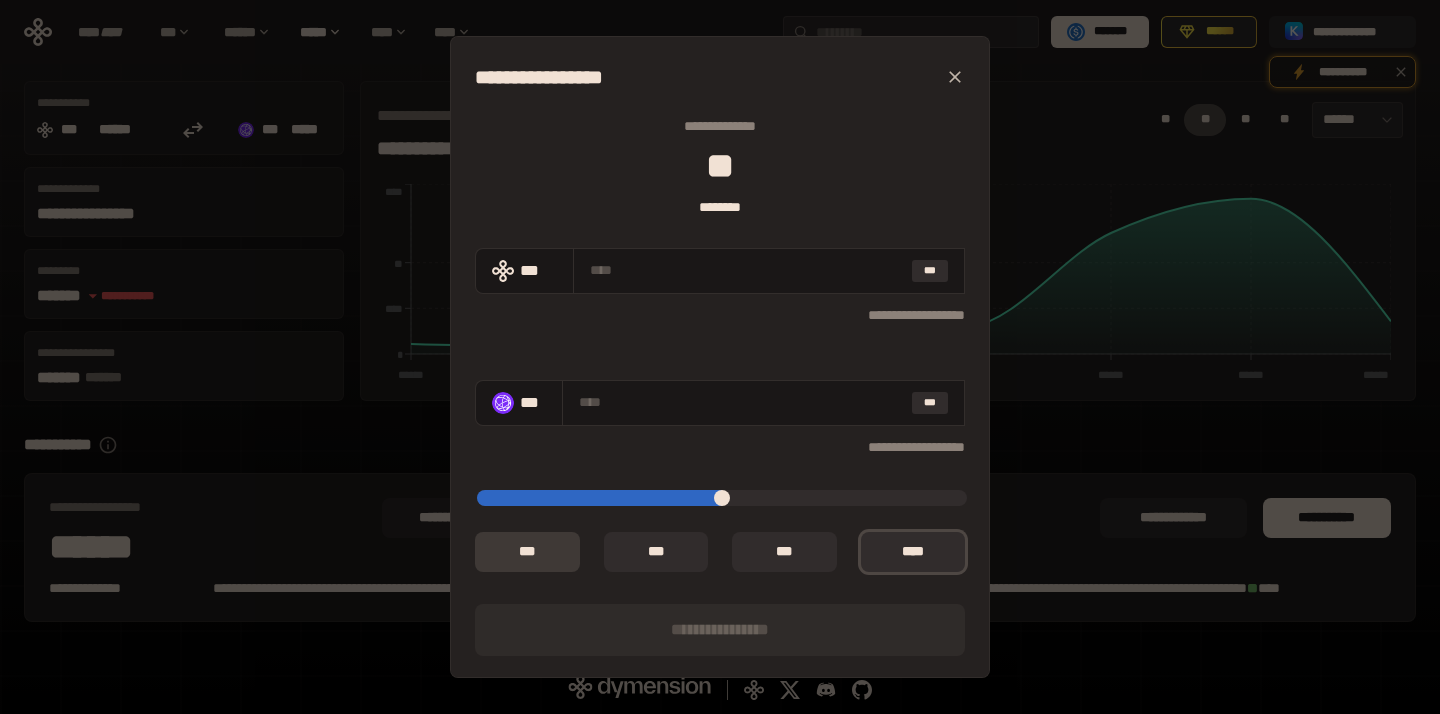 click on "** *" at bounding box center (527, 552) 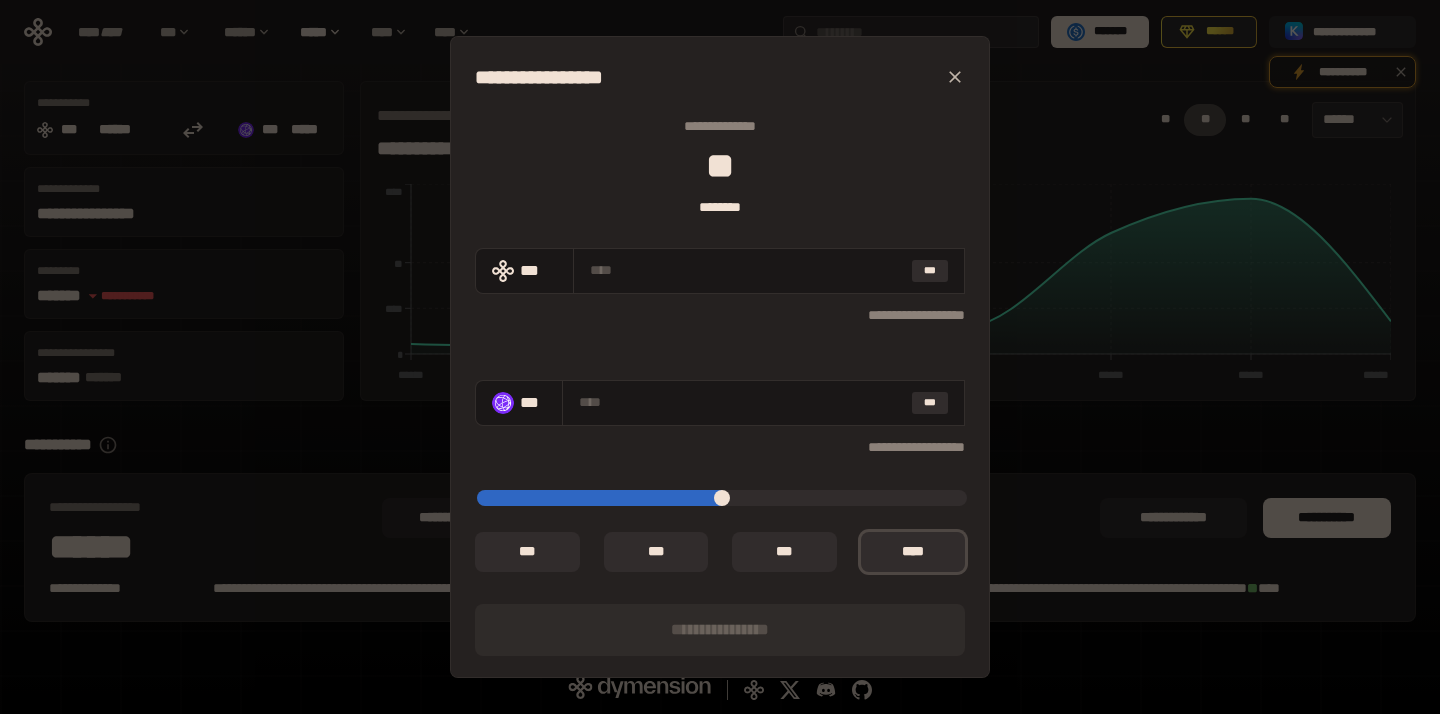 click at bounding box center [955, 77] 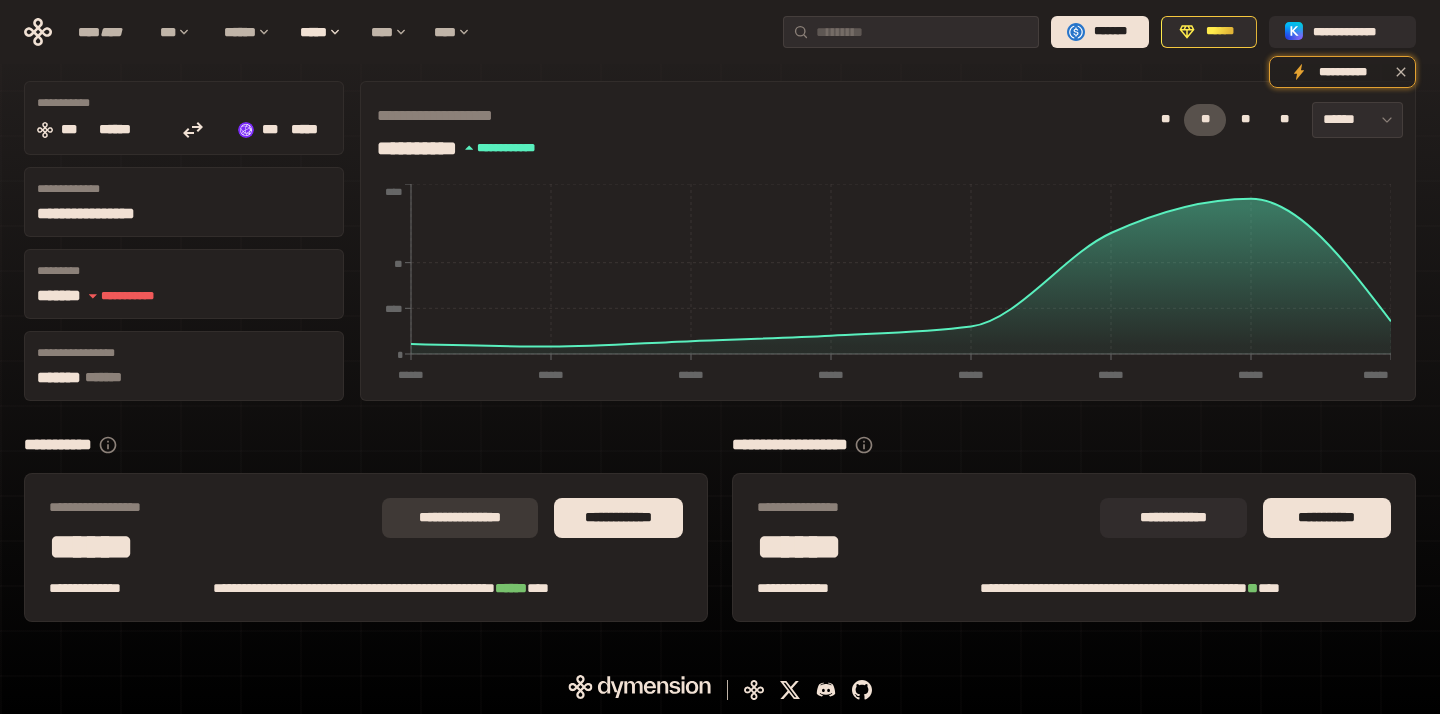click on "**********" at bounding box center (460, 518) 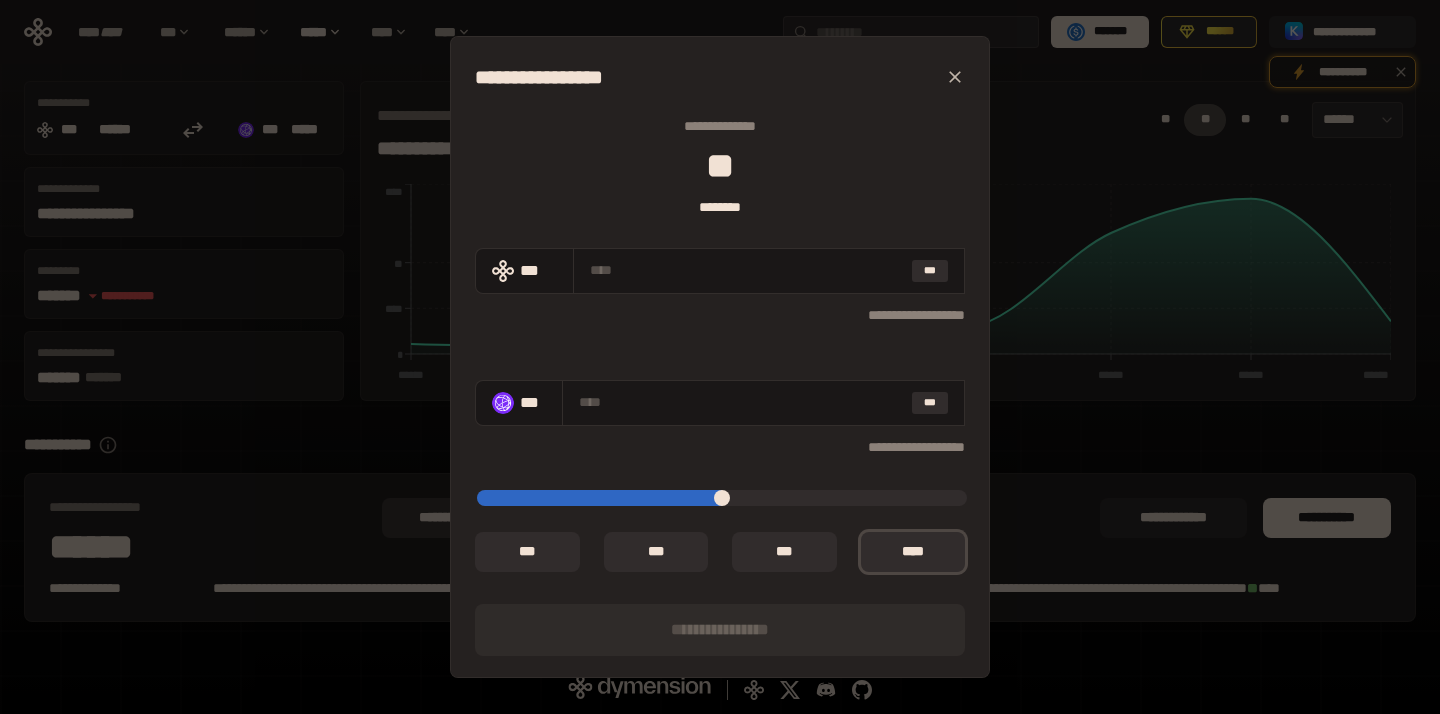 click on "**********" at bounding box center [720, 552] 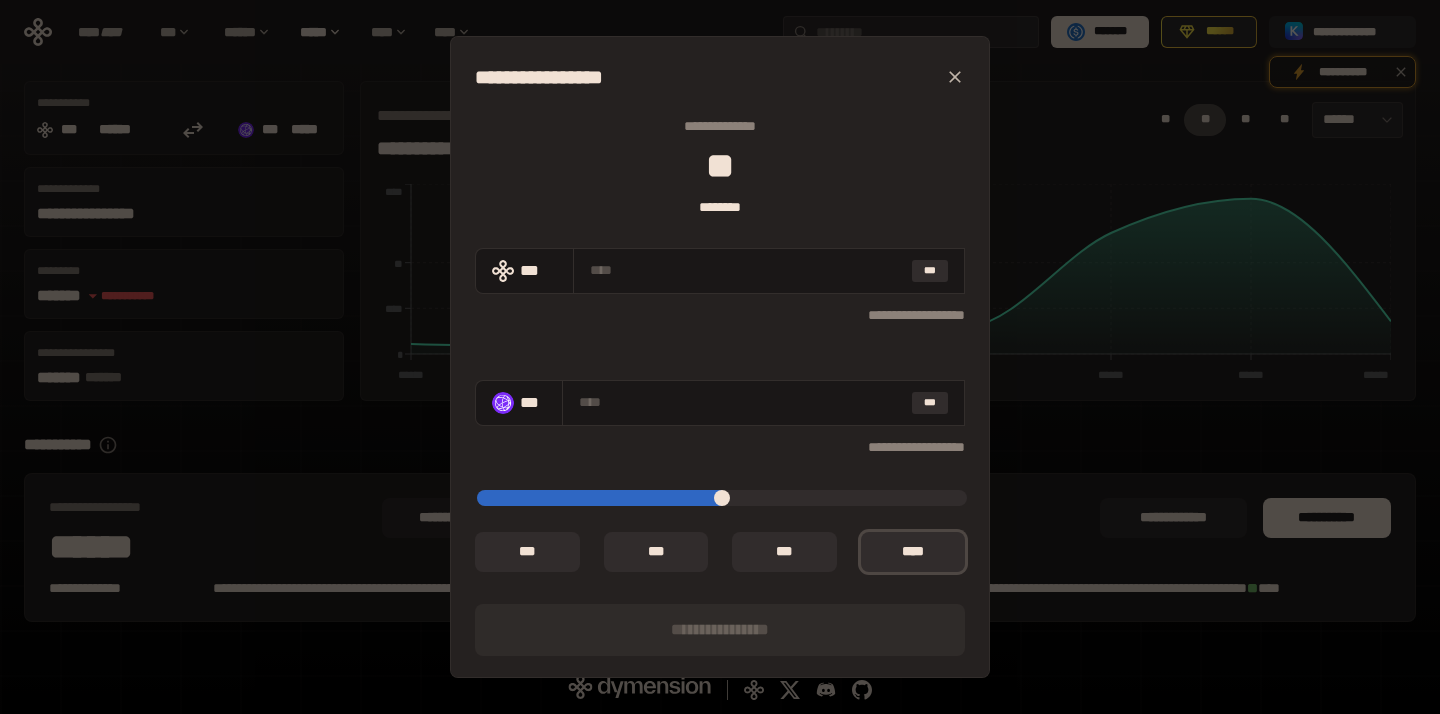click on "**********" at bounding box center (720, 552) 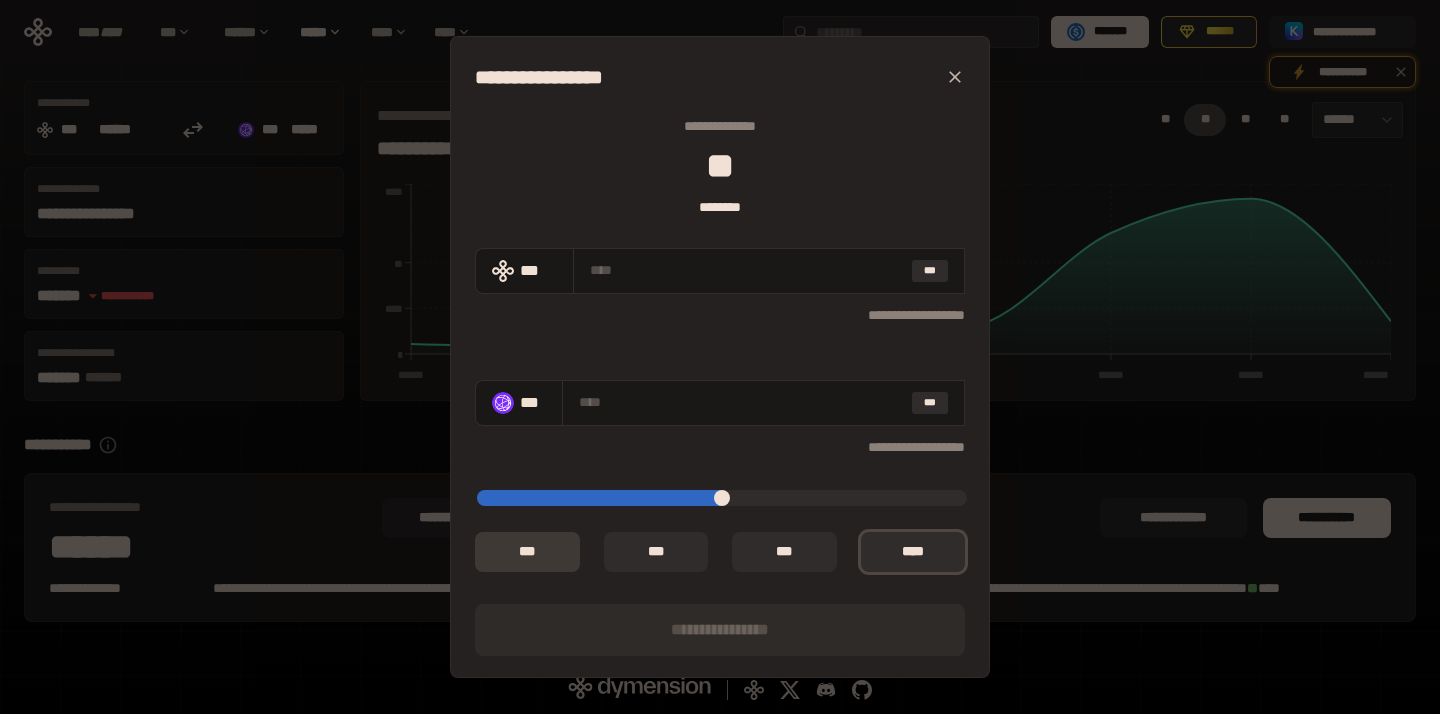 click on "** *" at bounding box center [527, 552] 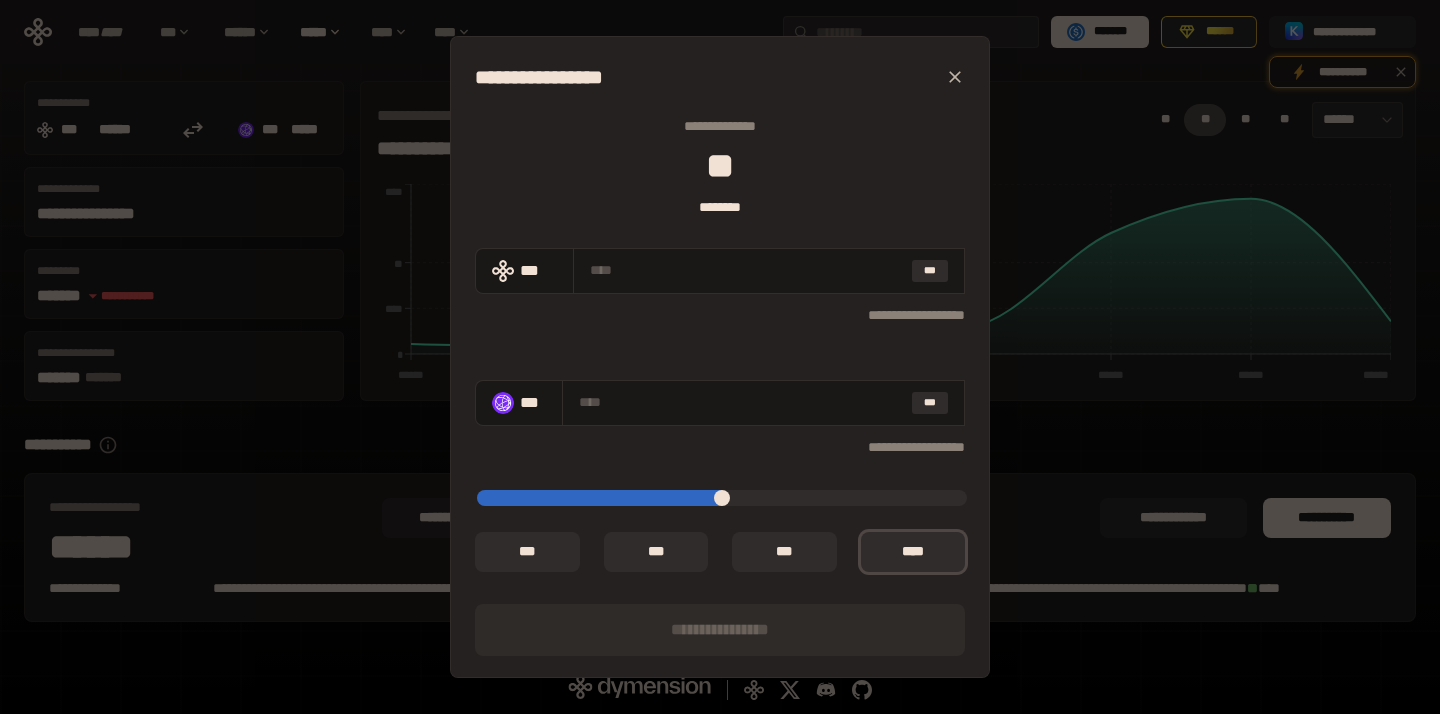 click on "****** *********" at bounding box center [720, 630] 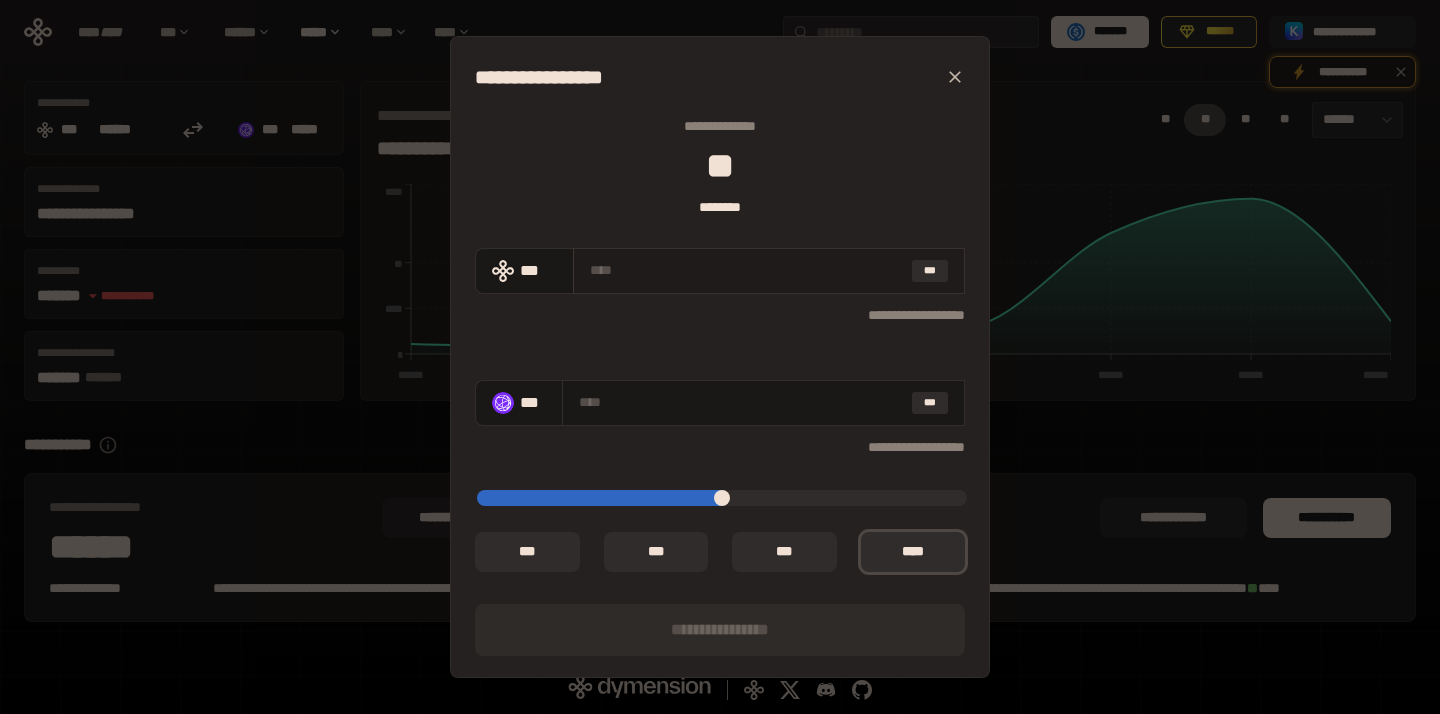 click on "***" at bounding box center [769, 271] 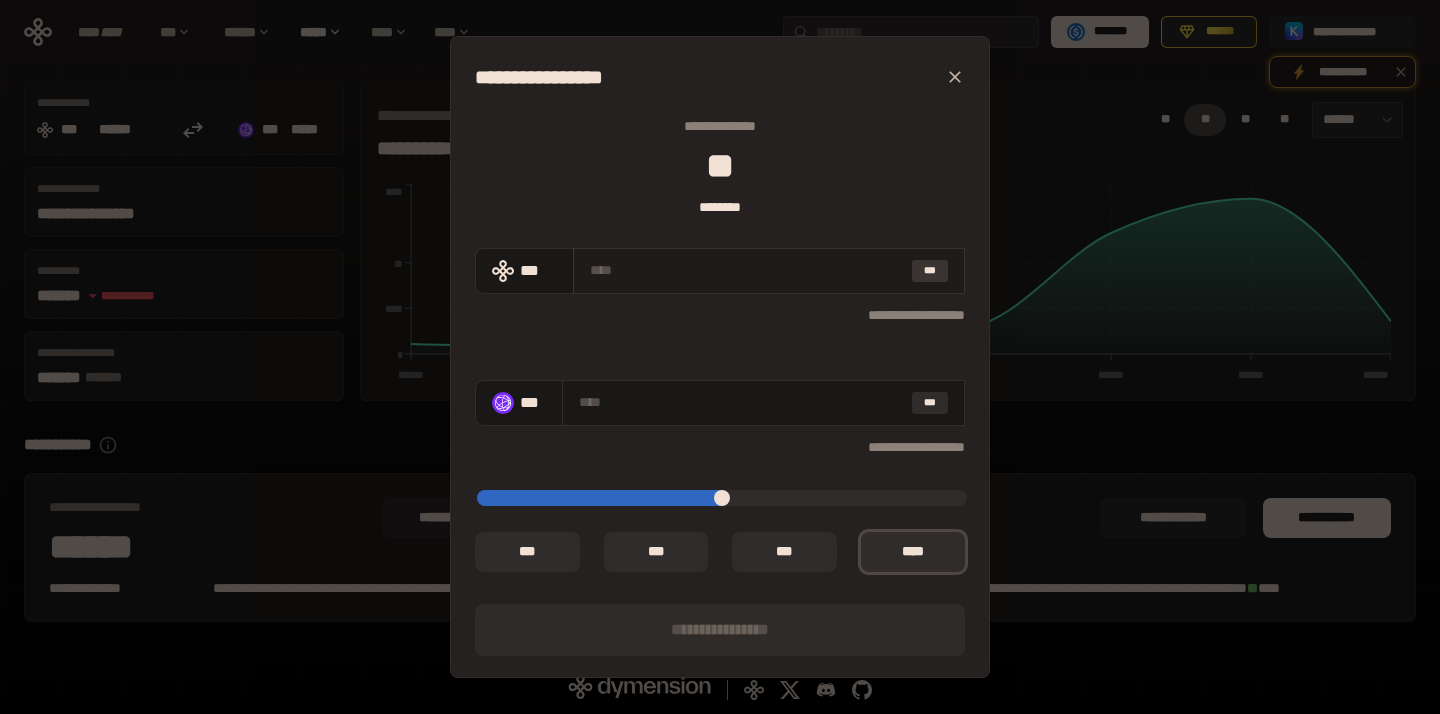 click on "***" at bounding box center [930, 271] 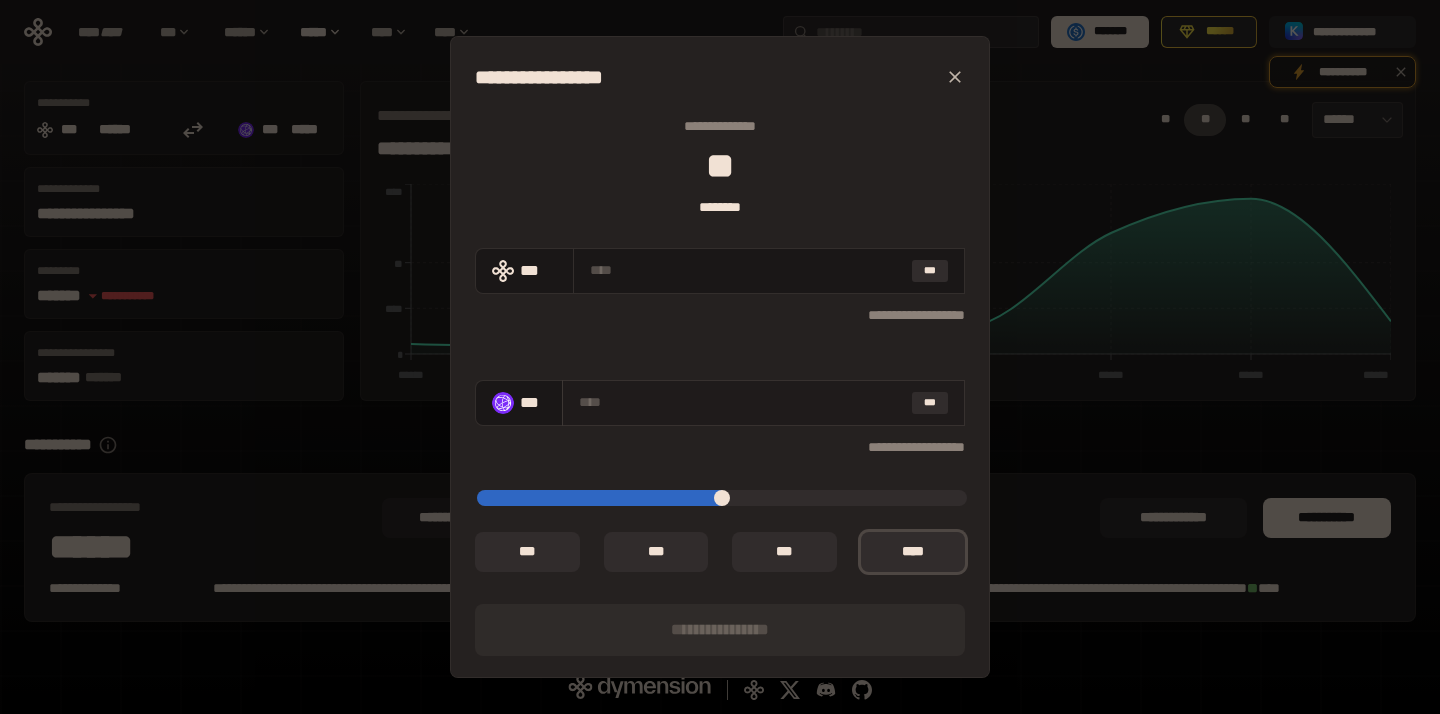 click on "***" at bounding box center (763, 403) 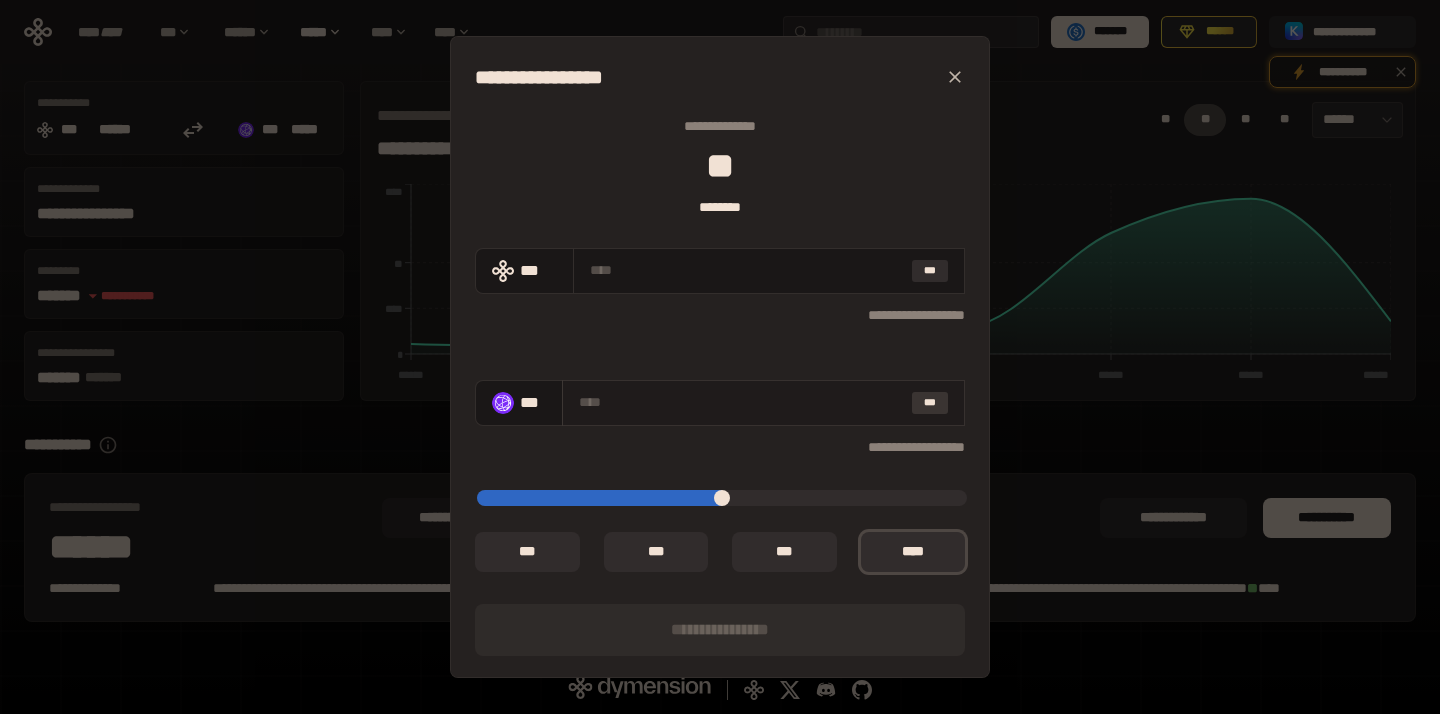 click on "***" at bounding box center (930, 403) 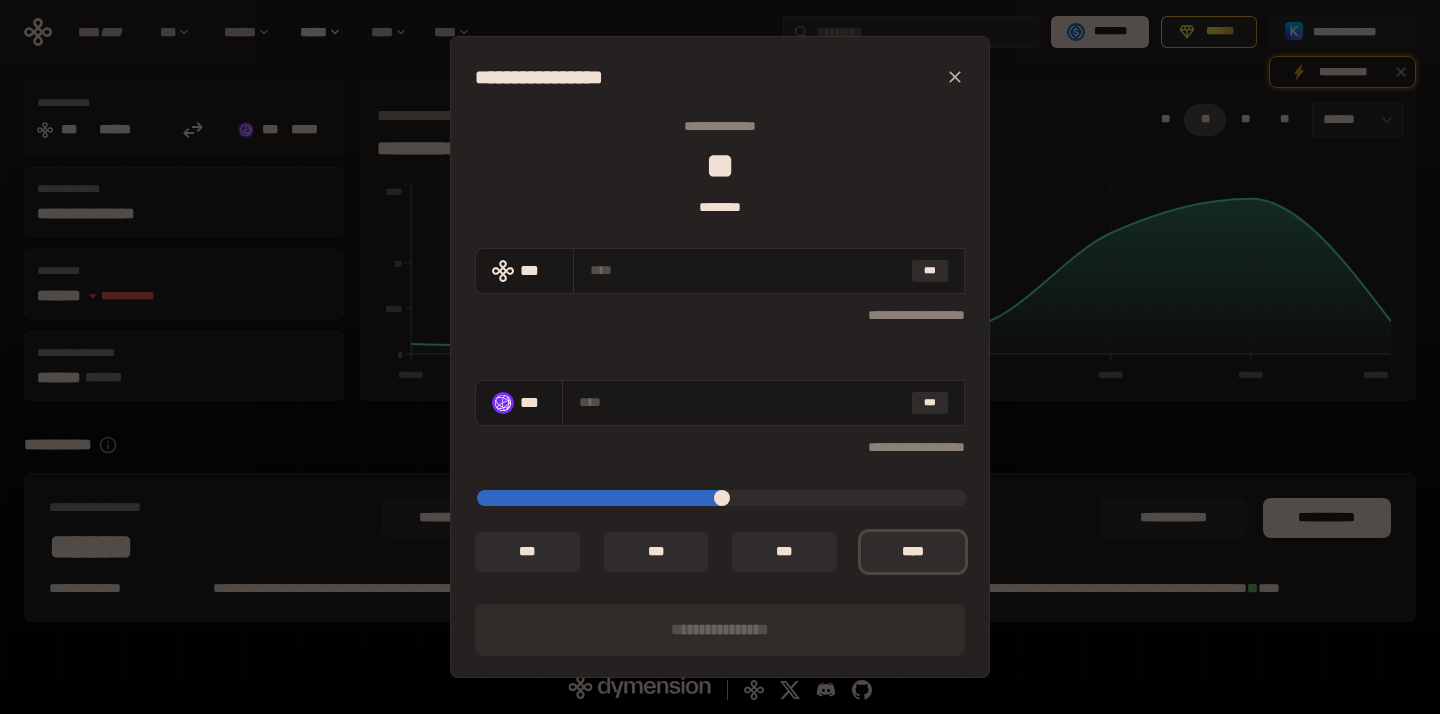 click 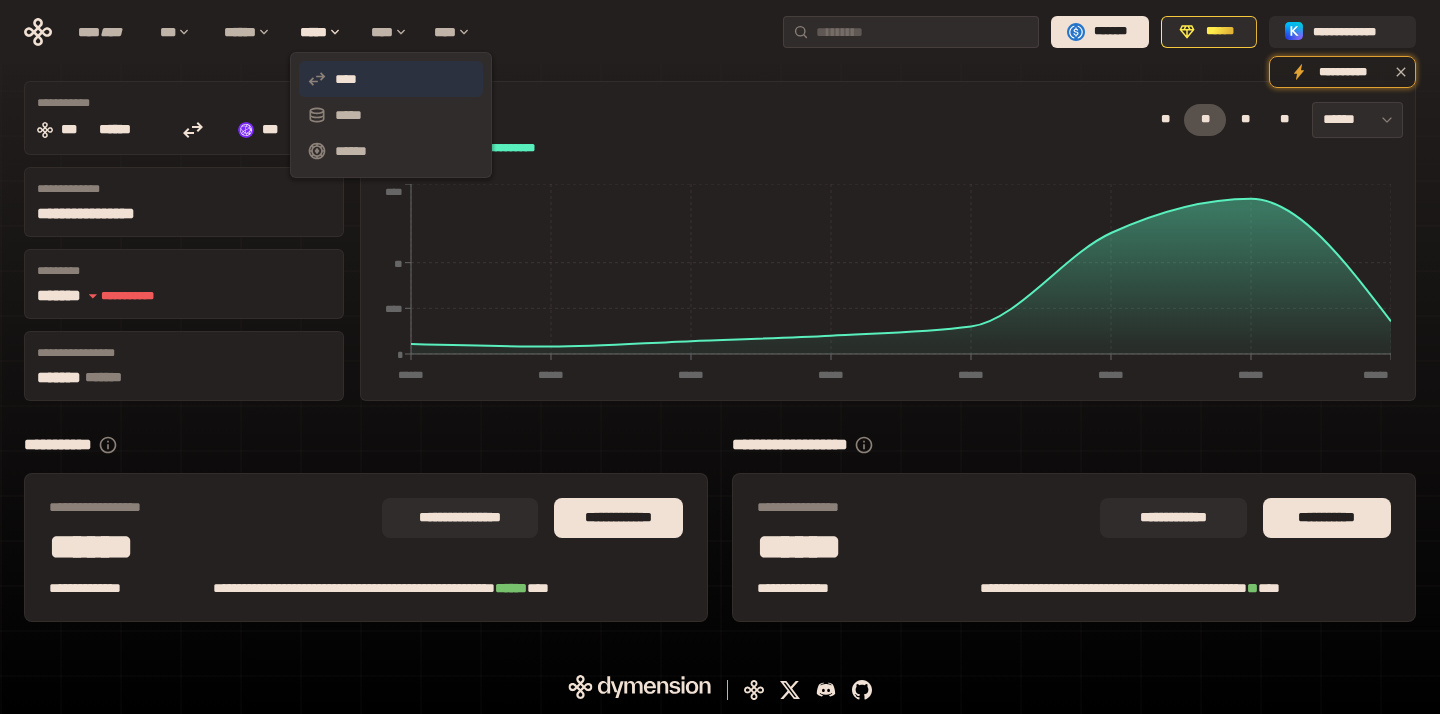 click on "****" at bounding box center [391, 79] 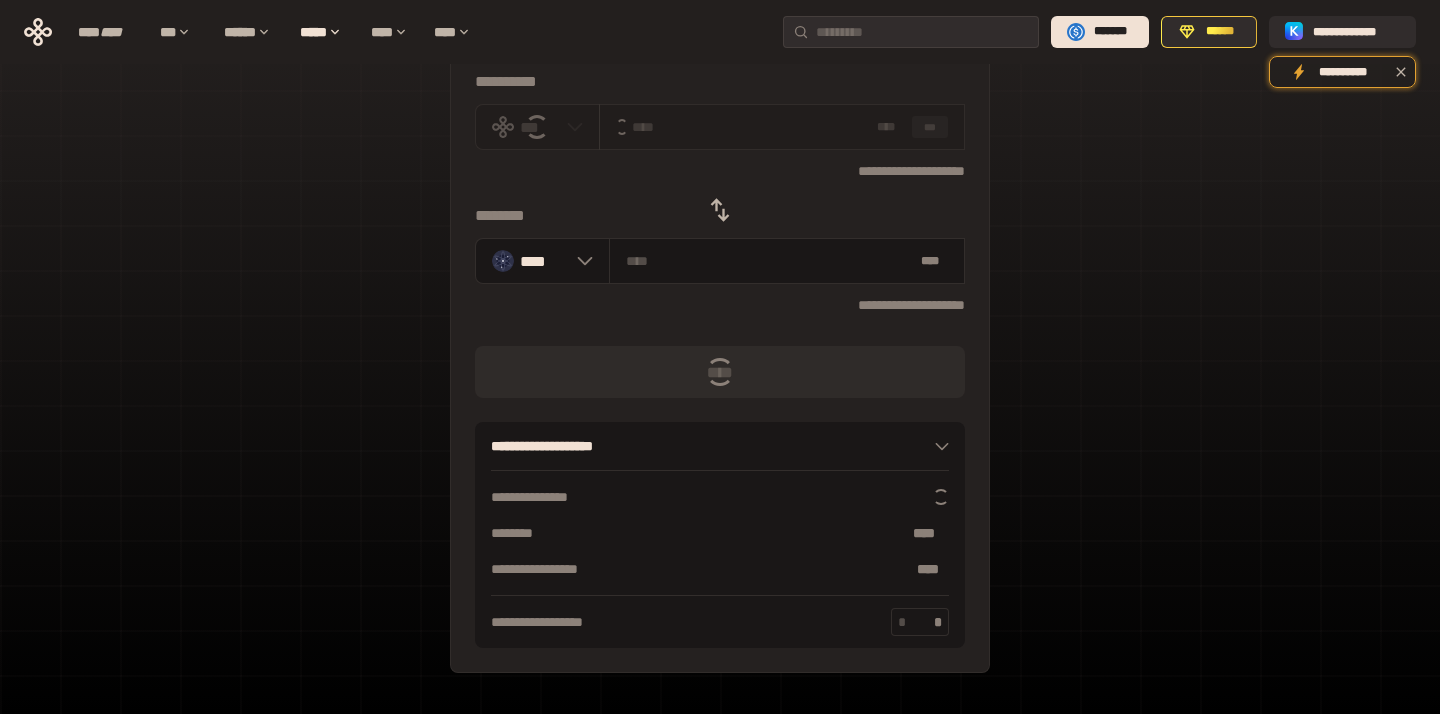 scroll, scrollTop: 0, scrollLeft: 0, axis: both 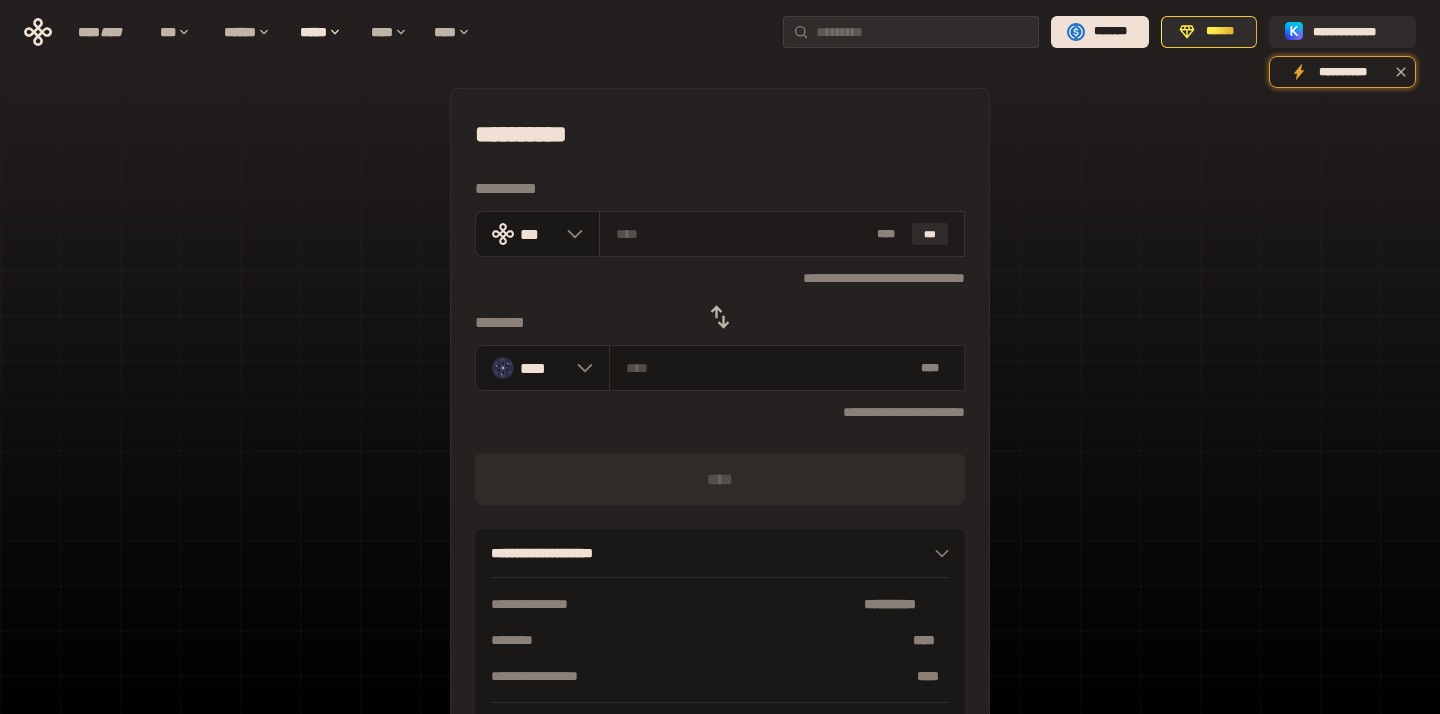 click at bounding box center (743, 234) 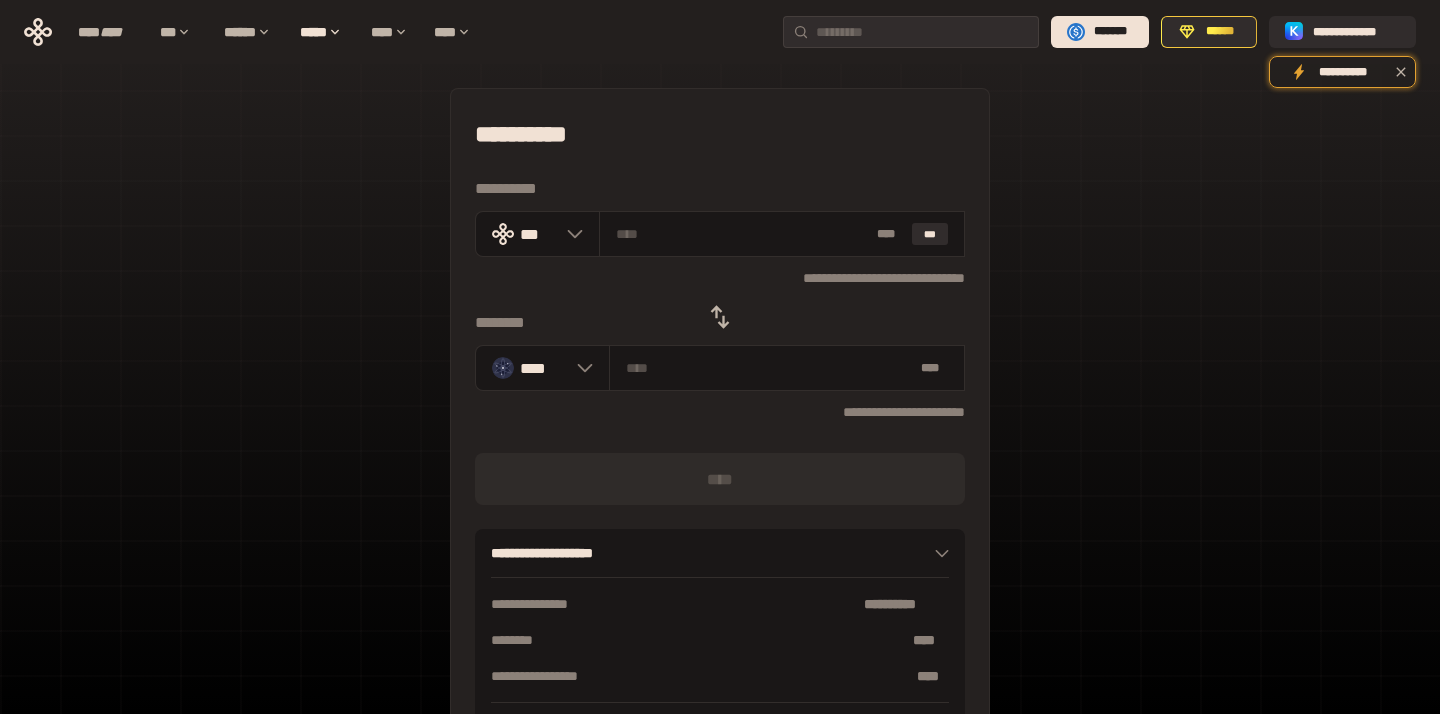 click 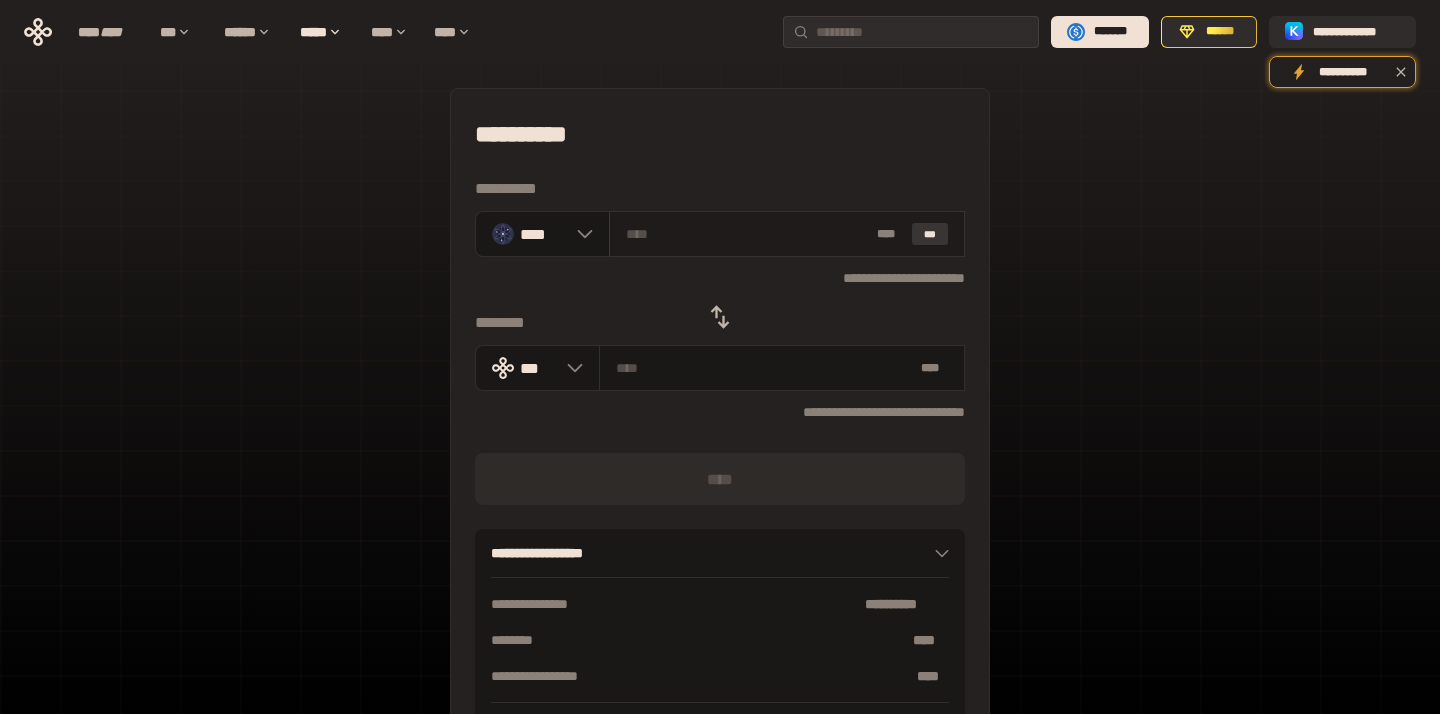 click on "***" at bounding box center (930, 234) 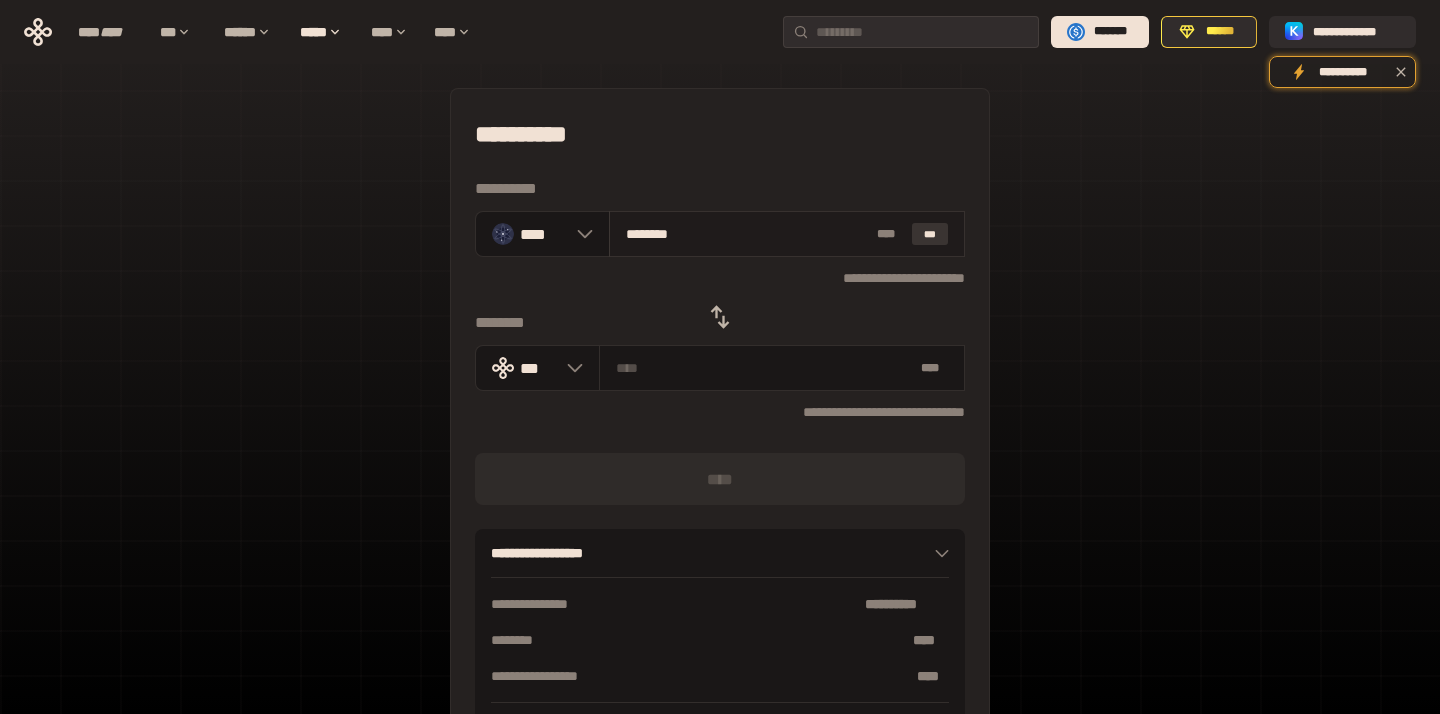 type on "**********" 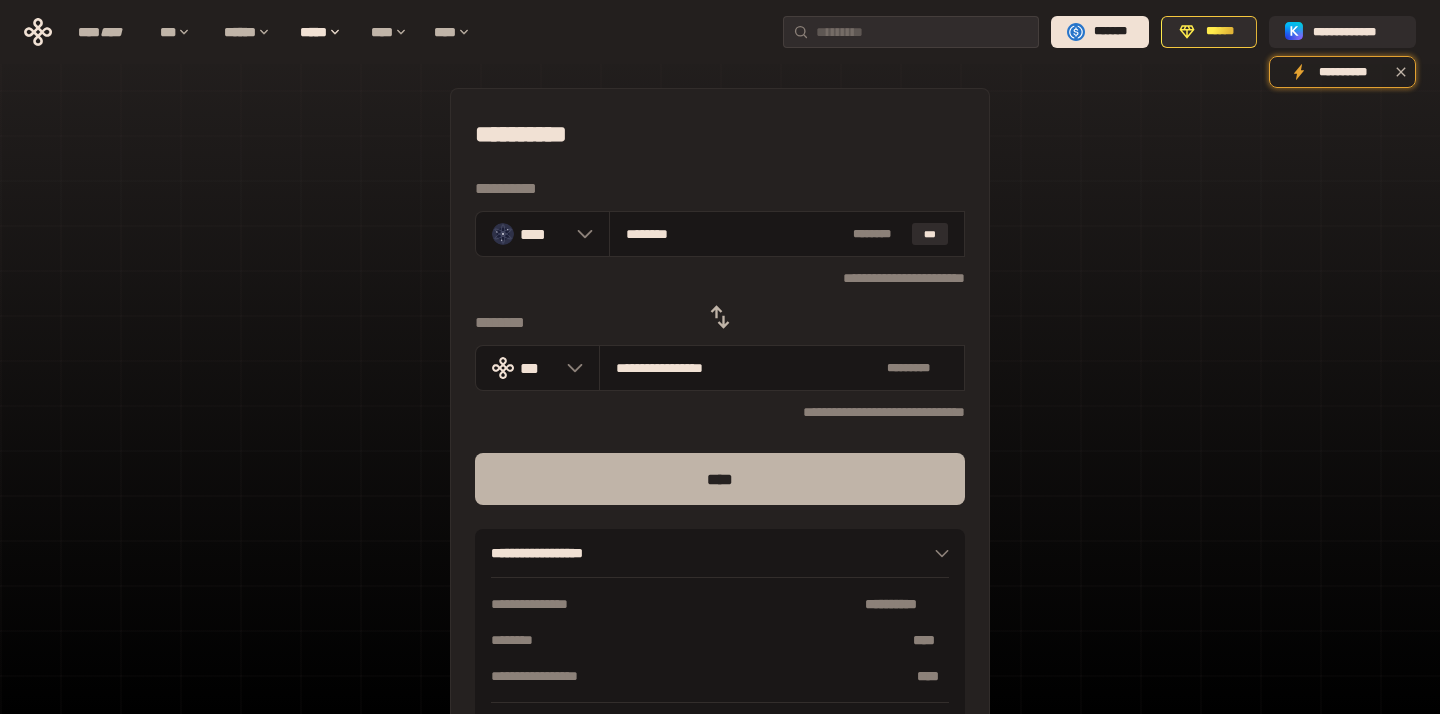 click on "****" at bounding box center [720, 479] 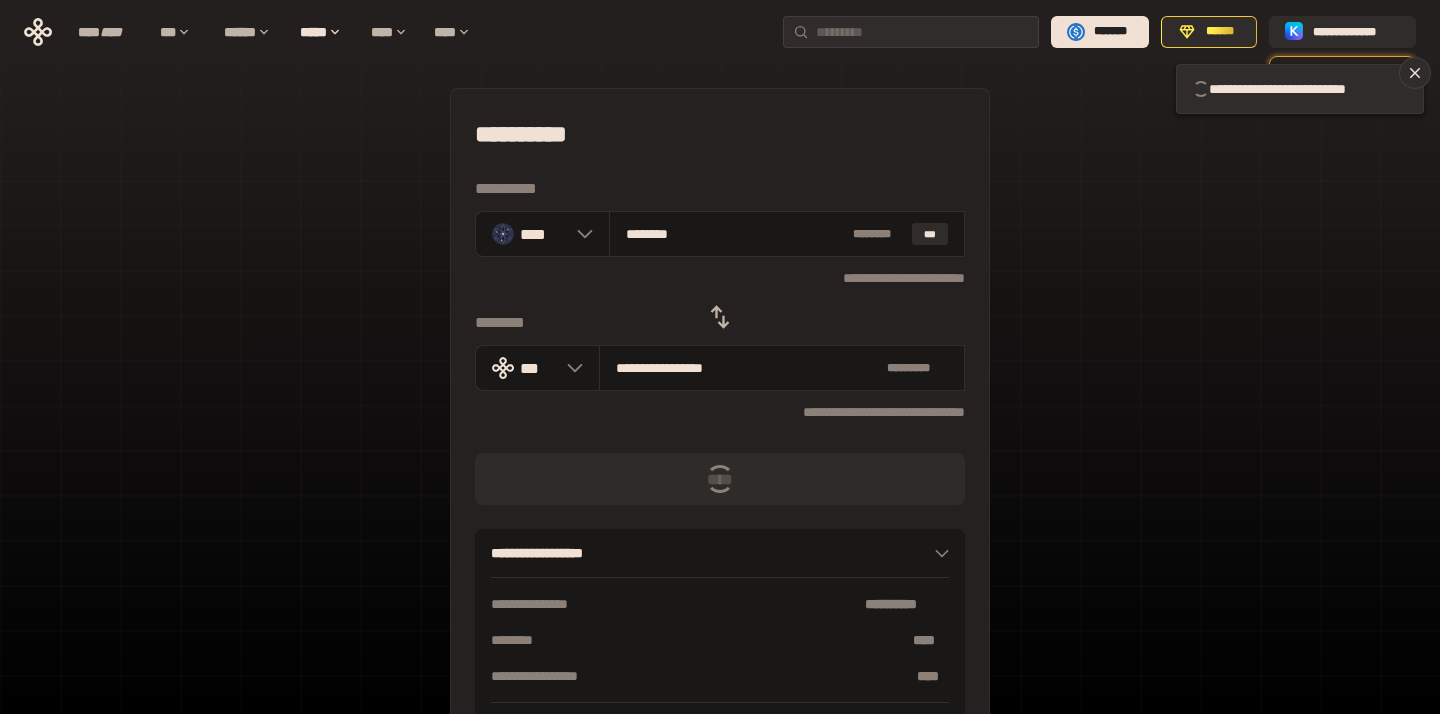 click 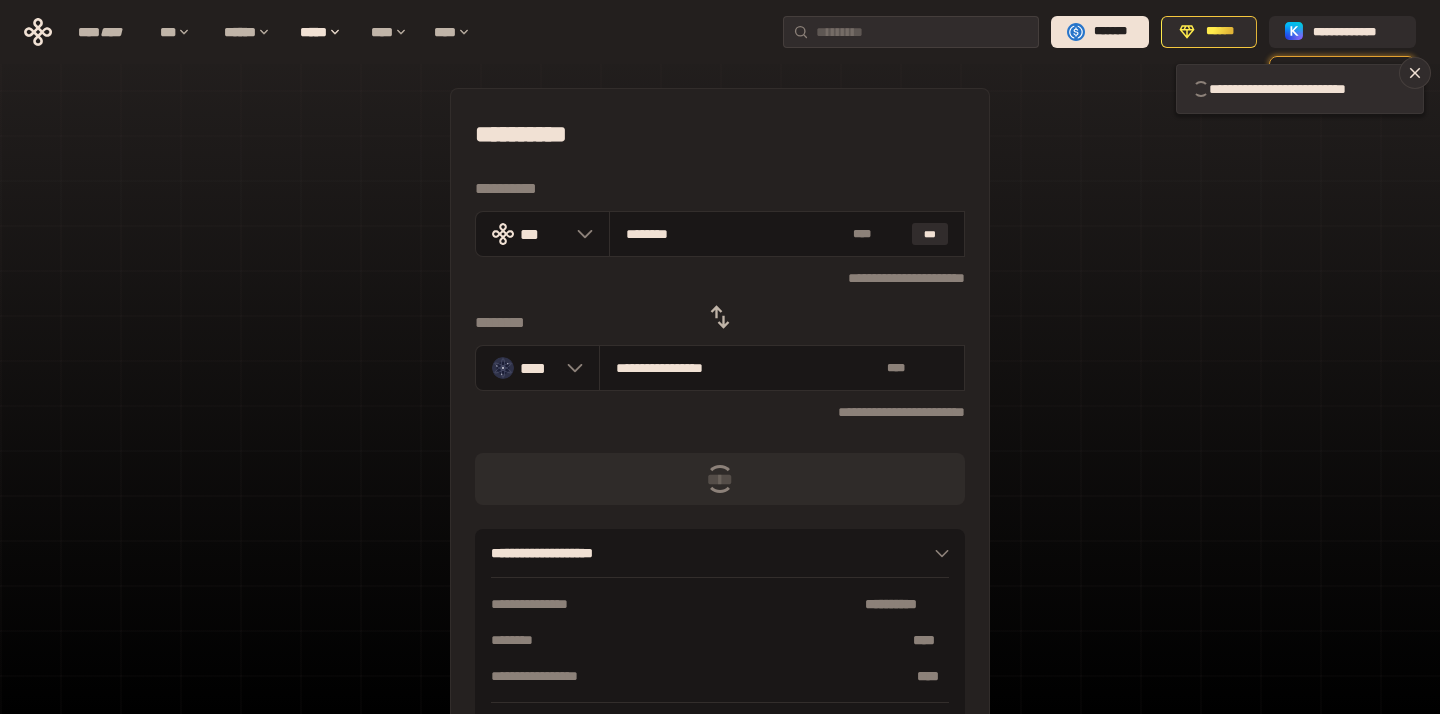 type 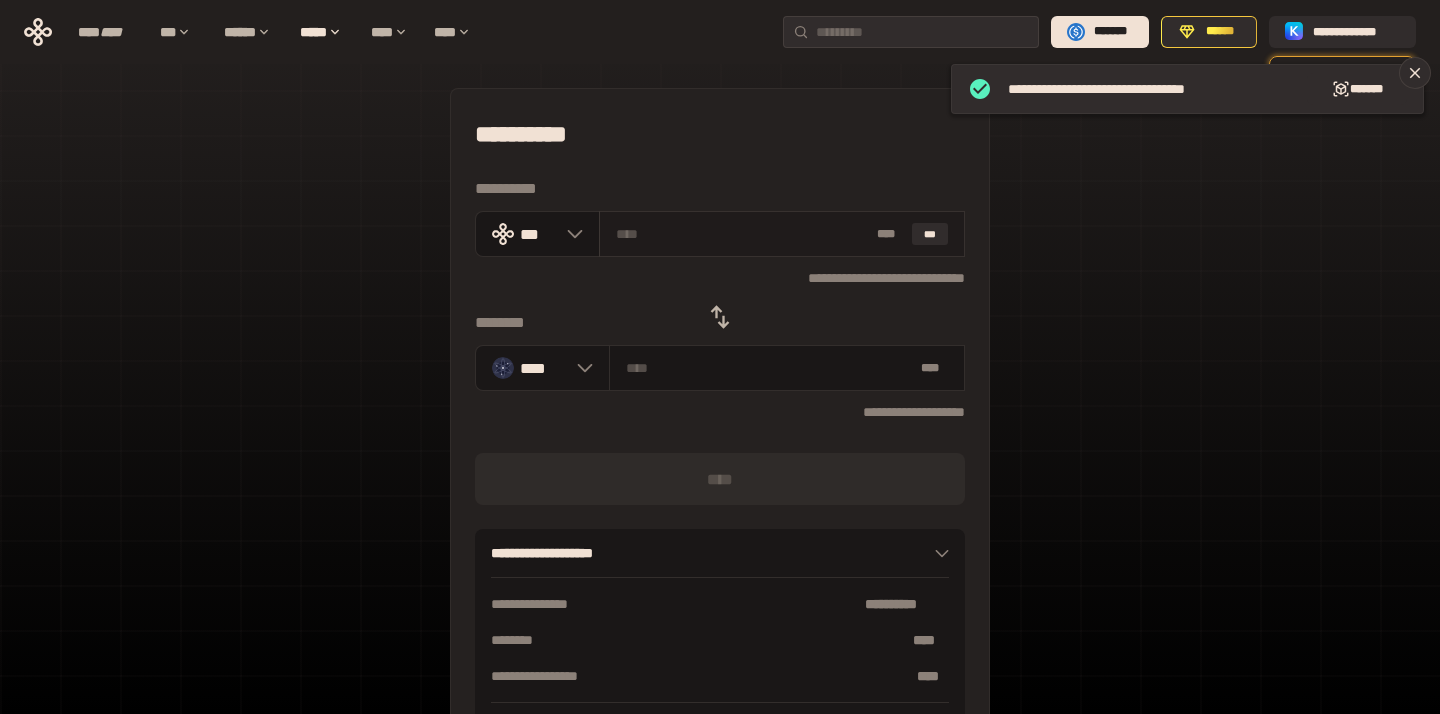 click at bounding box center [743, 234] 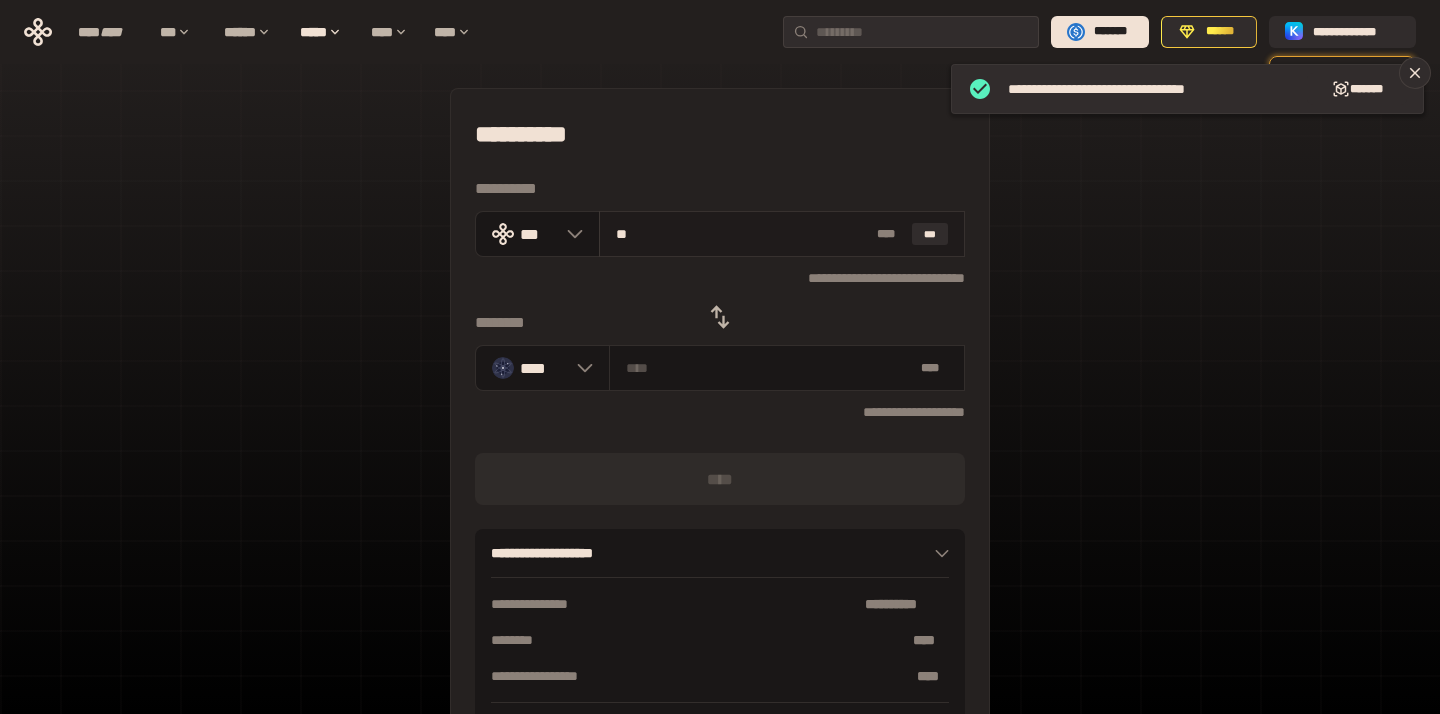 type on "********" 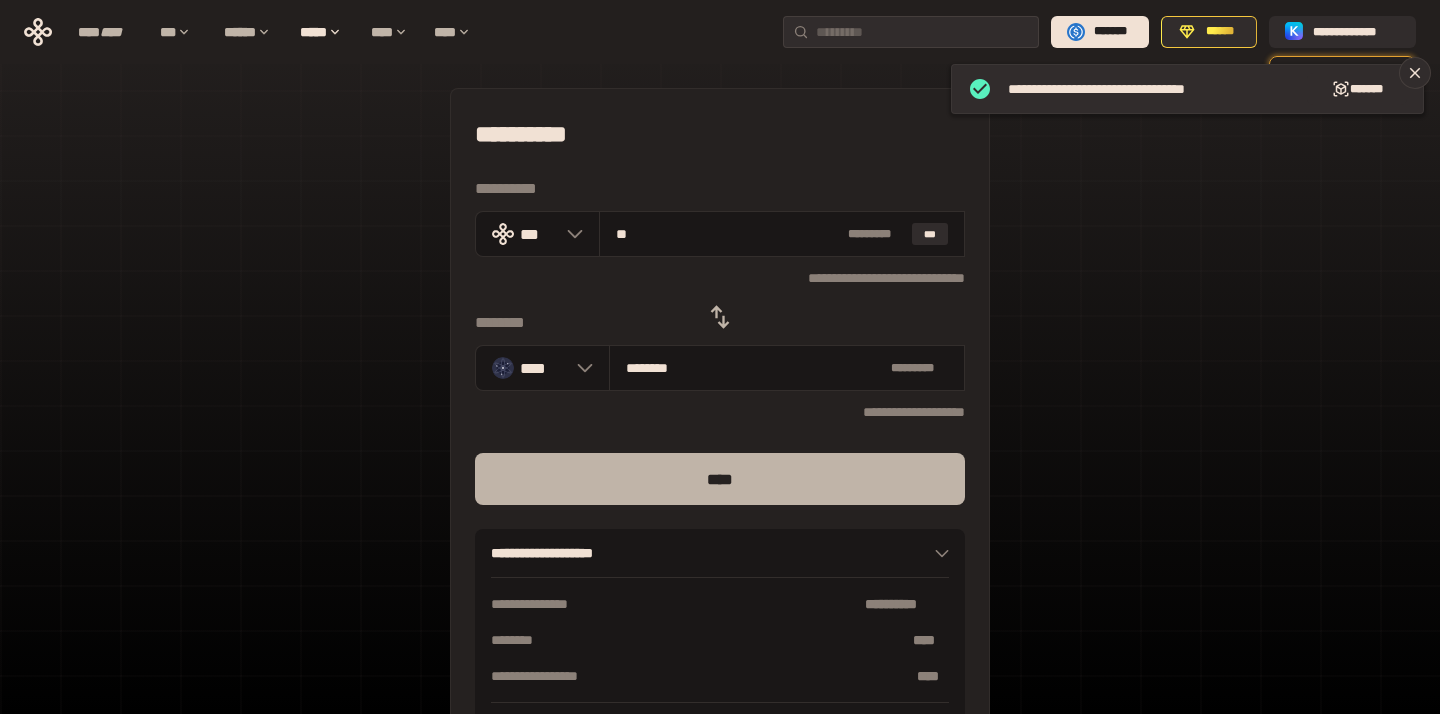 type on "**" 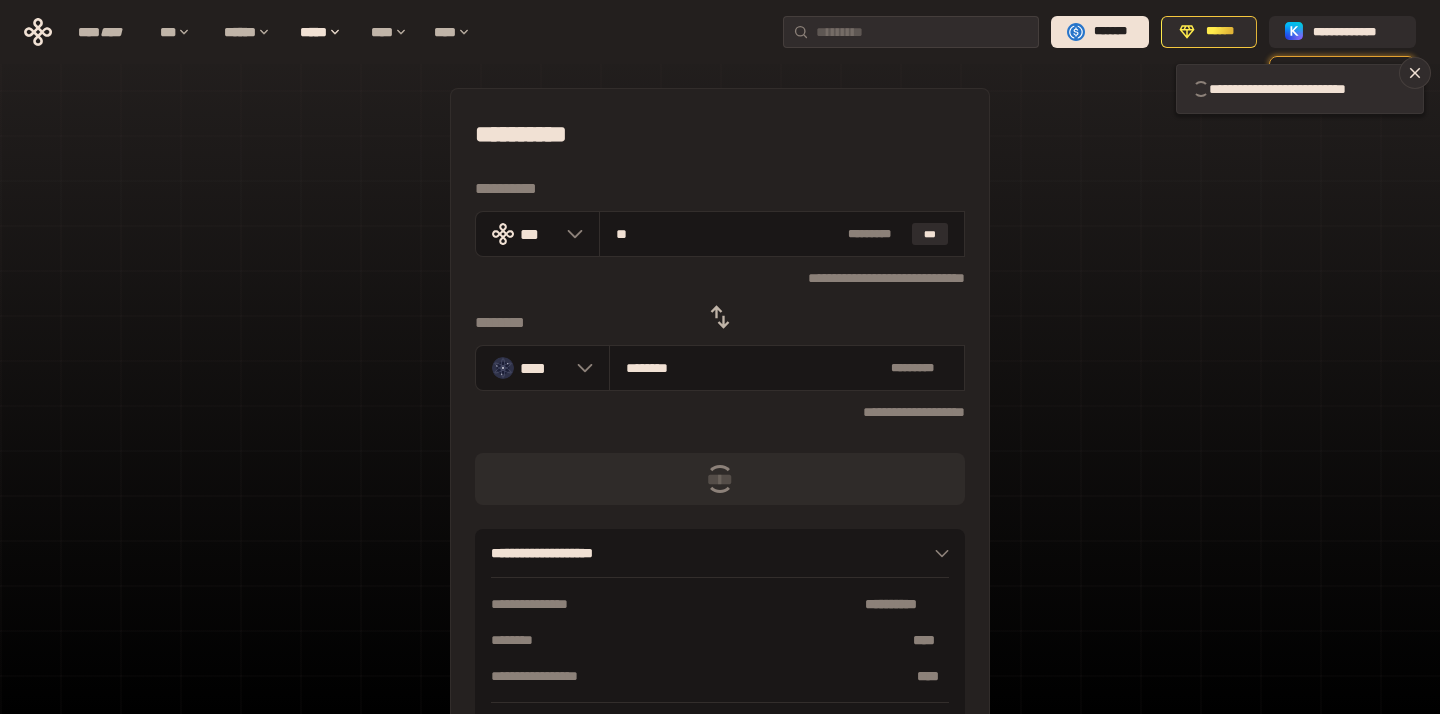 type 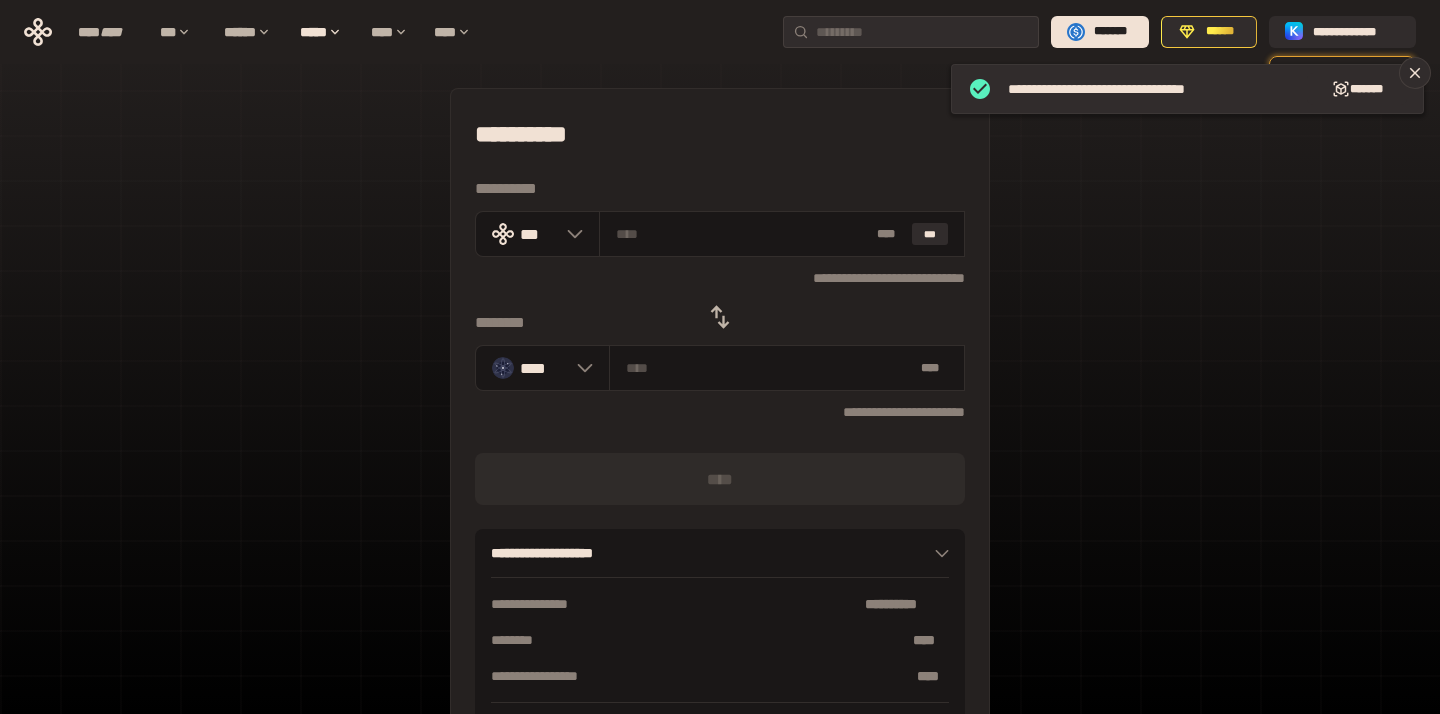 click 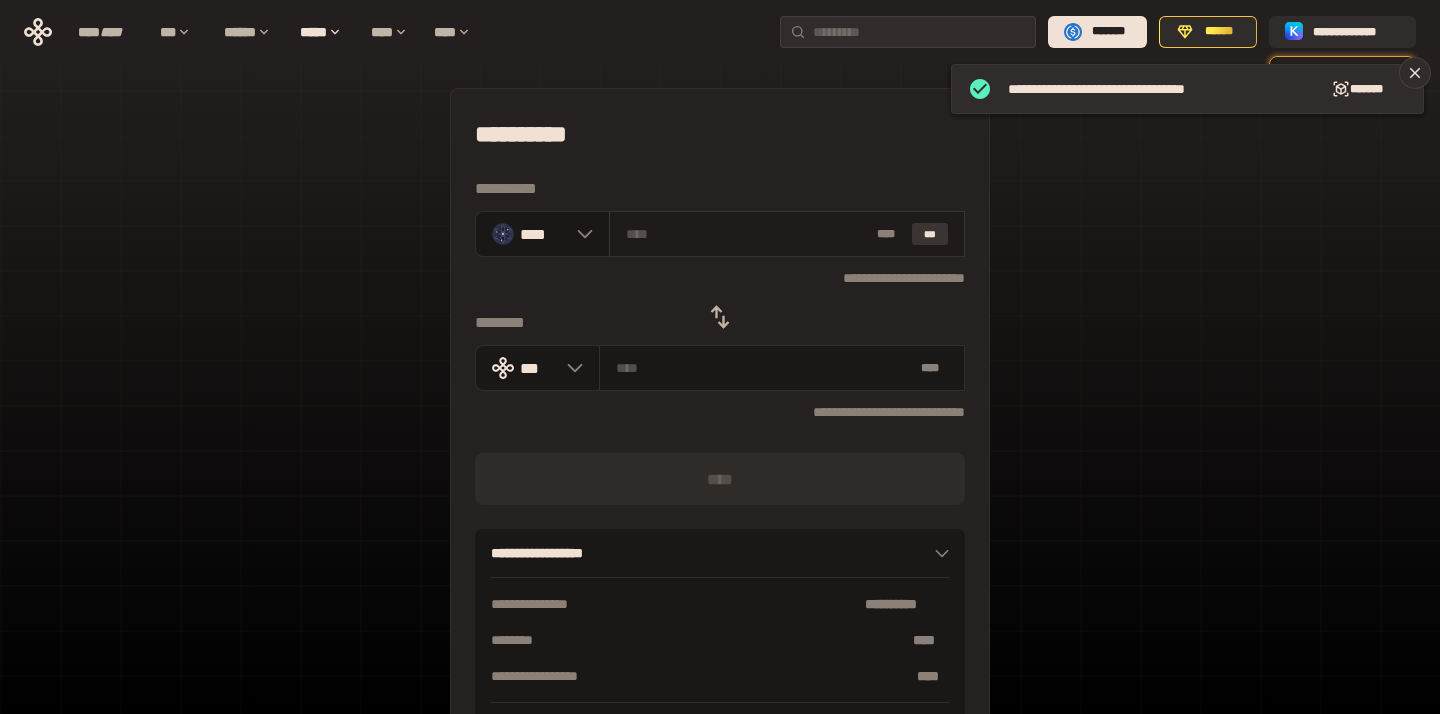 click on "***" at bounding box center (930, 234) 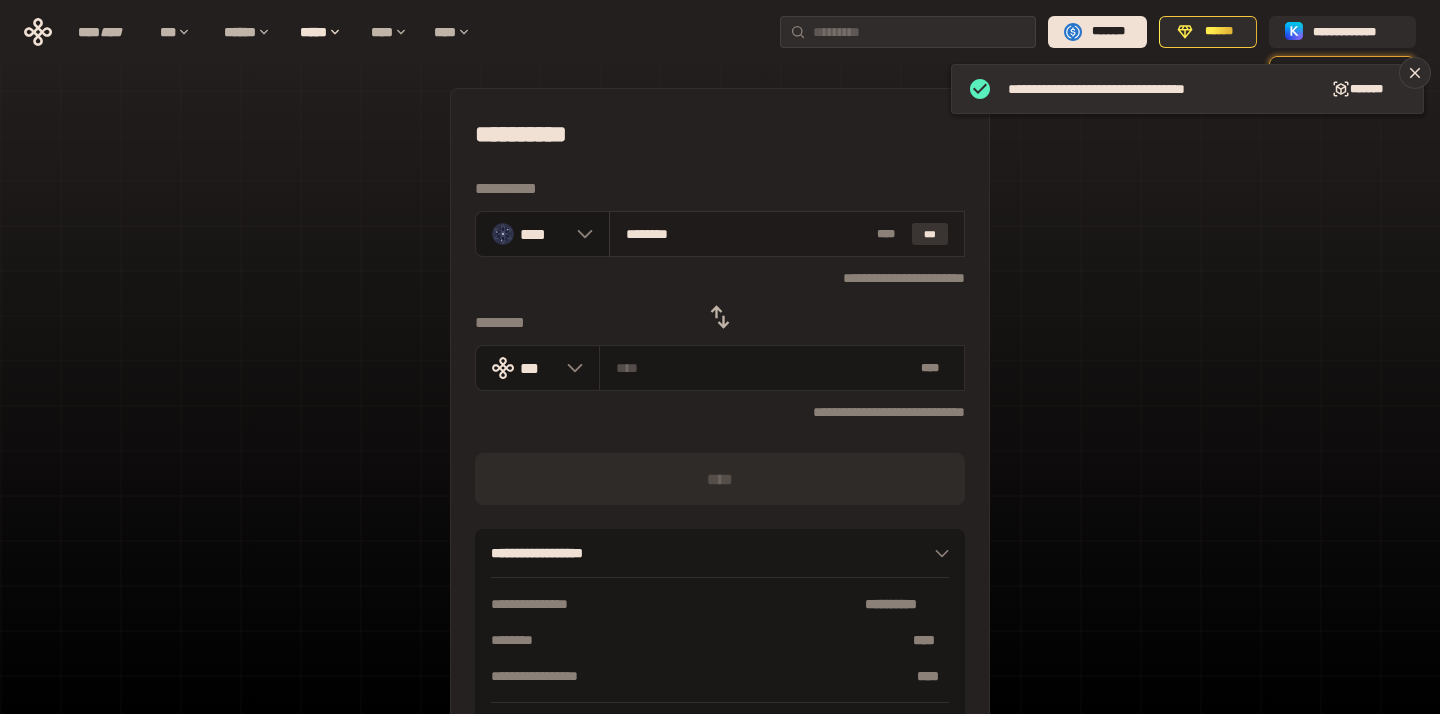 type on "**********" 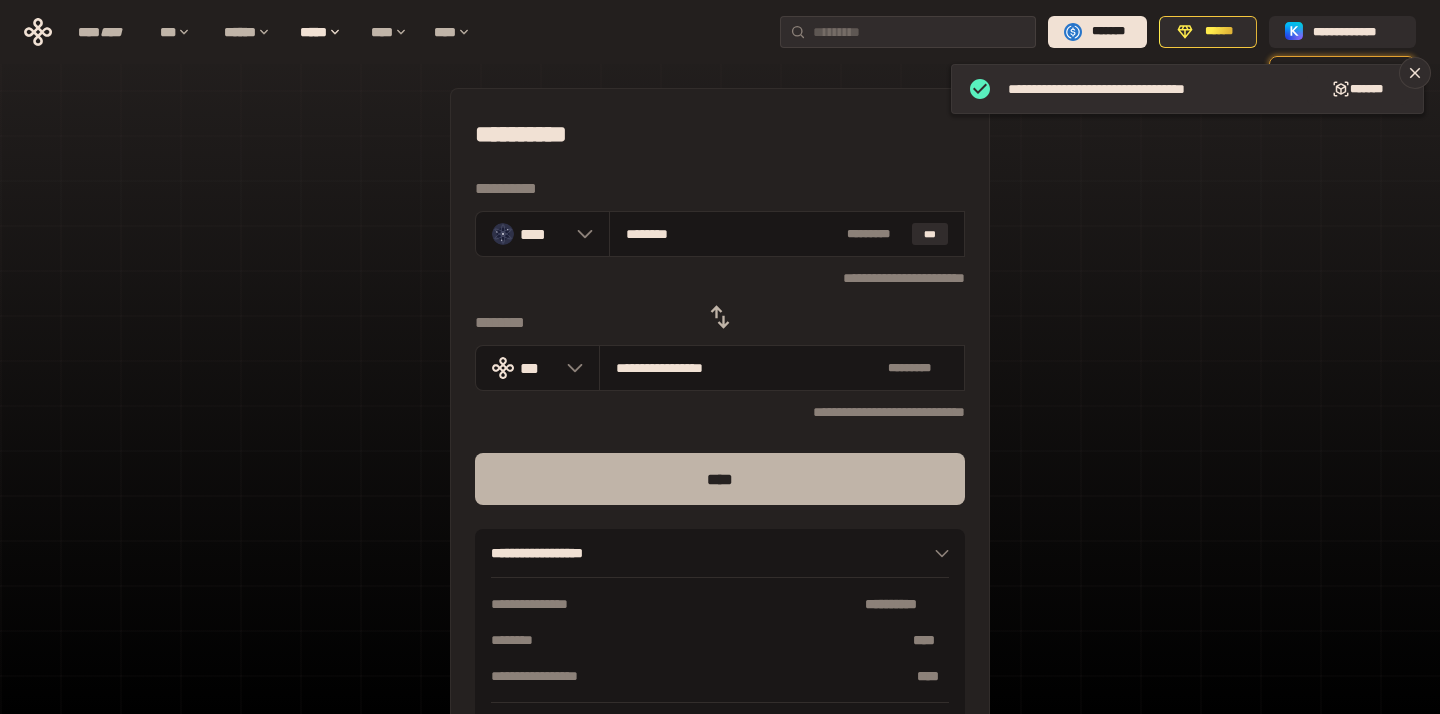 click on "****" at bounding box center (720, 479) 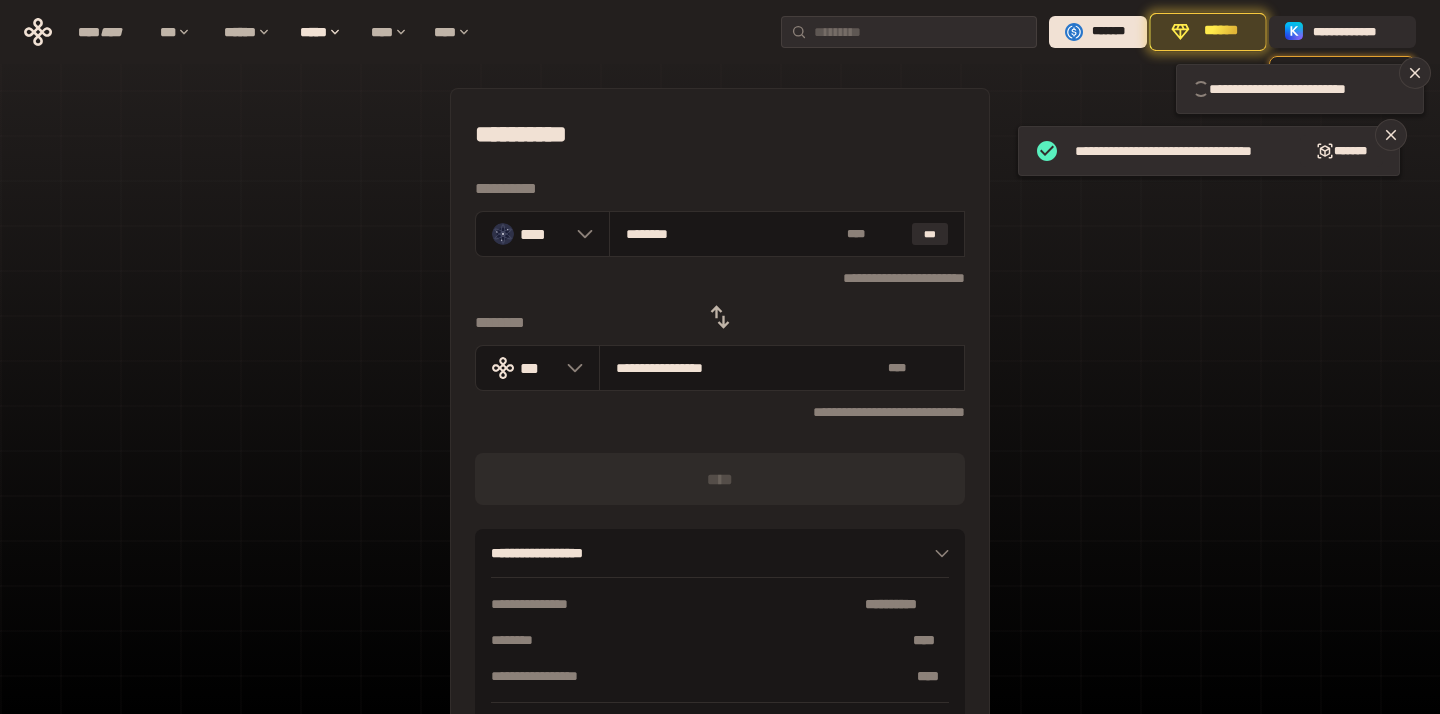 type 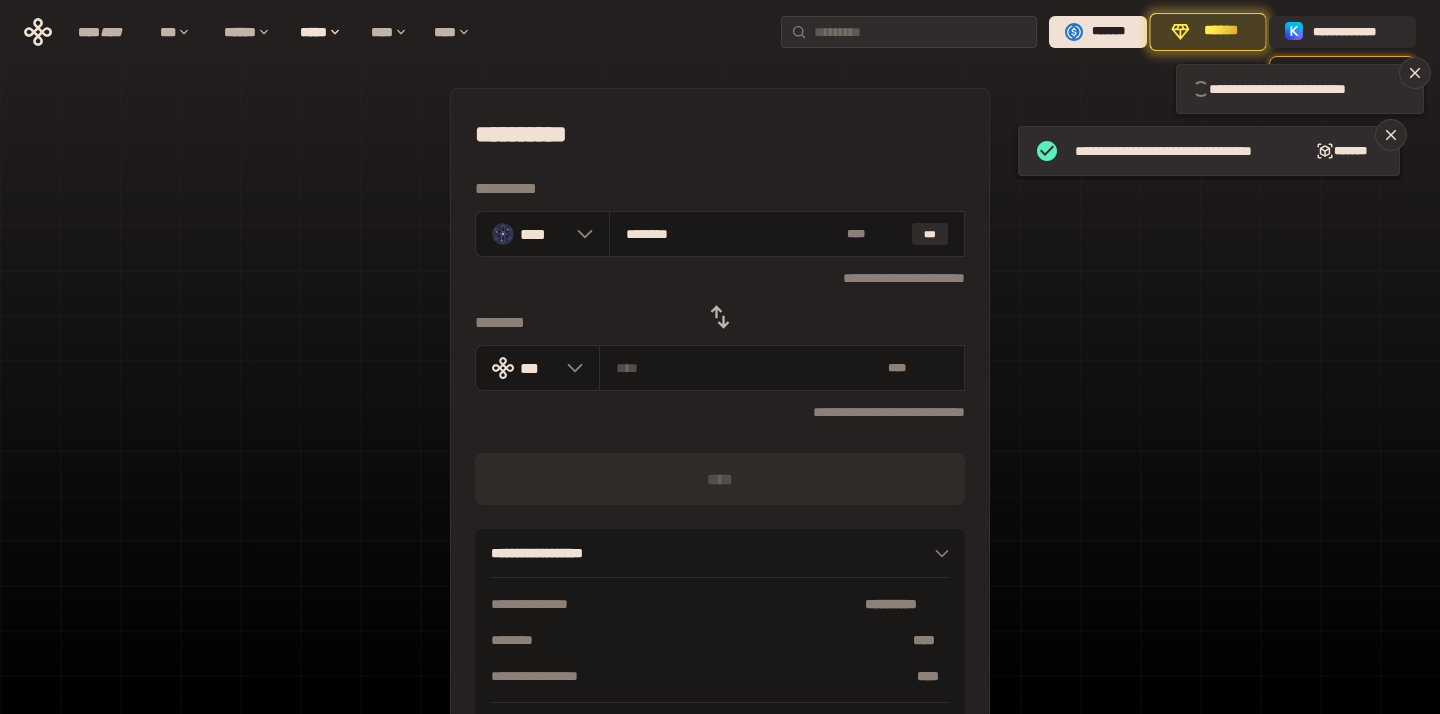 type 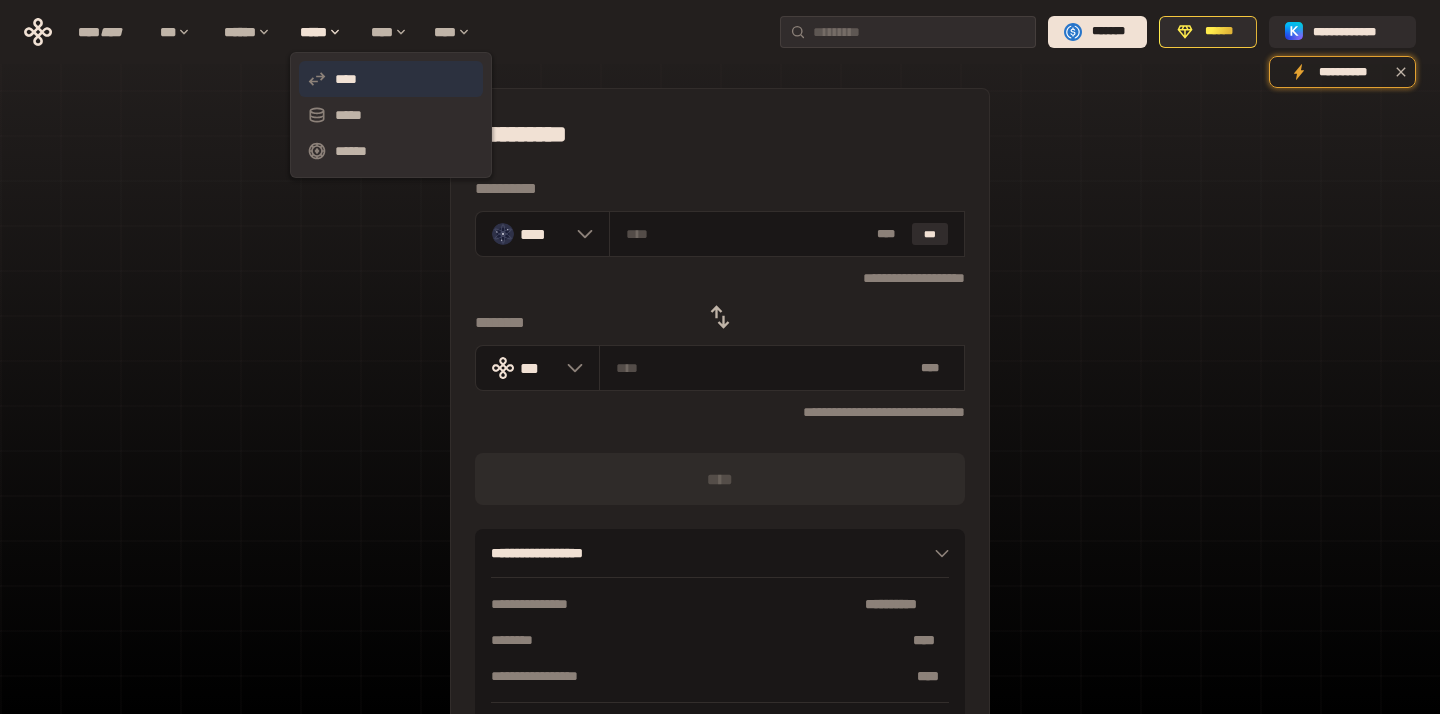 click on "****" at bounding box center (391, 79) 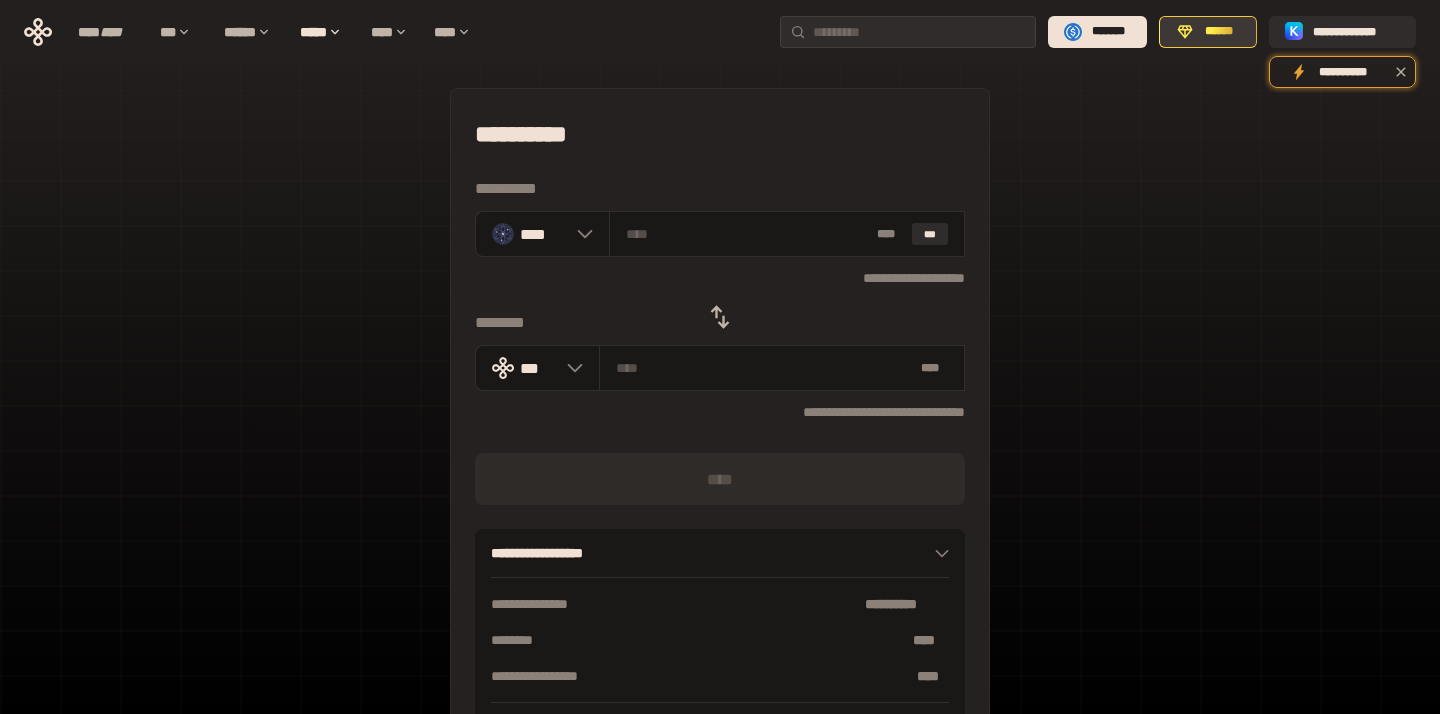 click 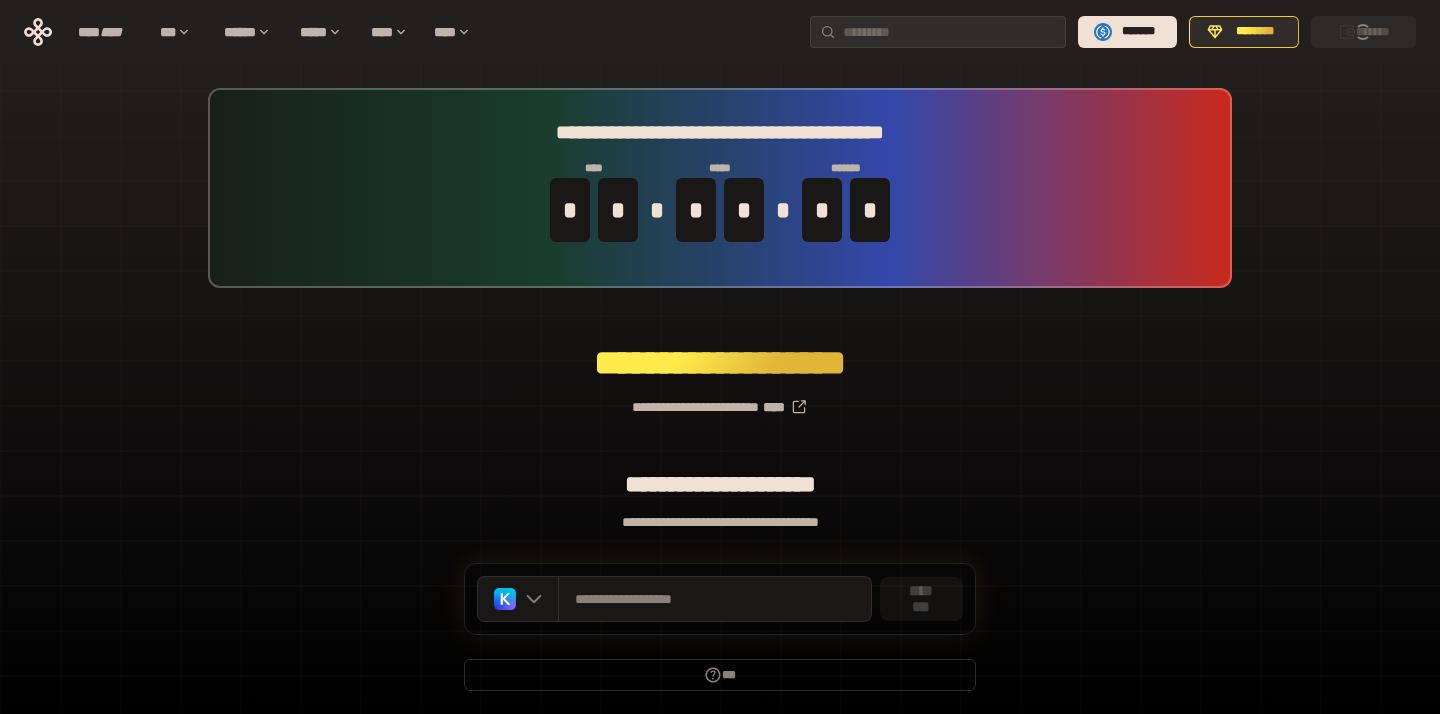 scroll, scrollTop: 0, scrollLeft: 0, axis: both 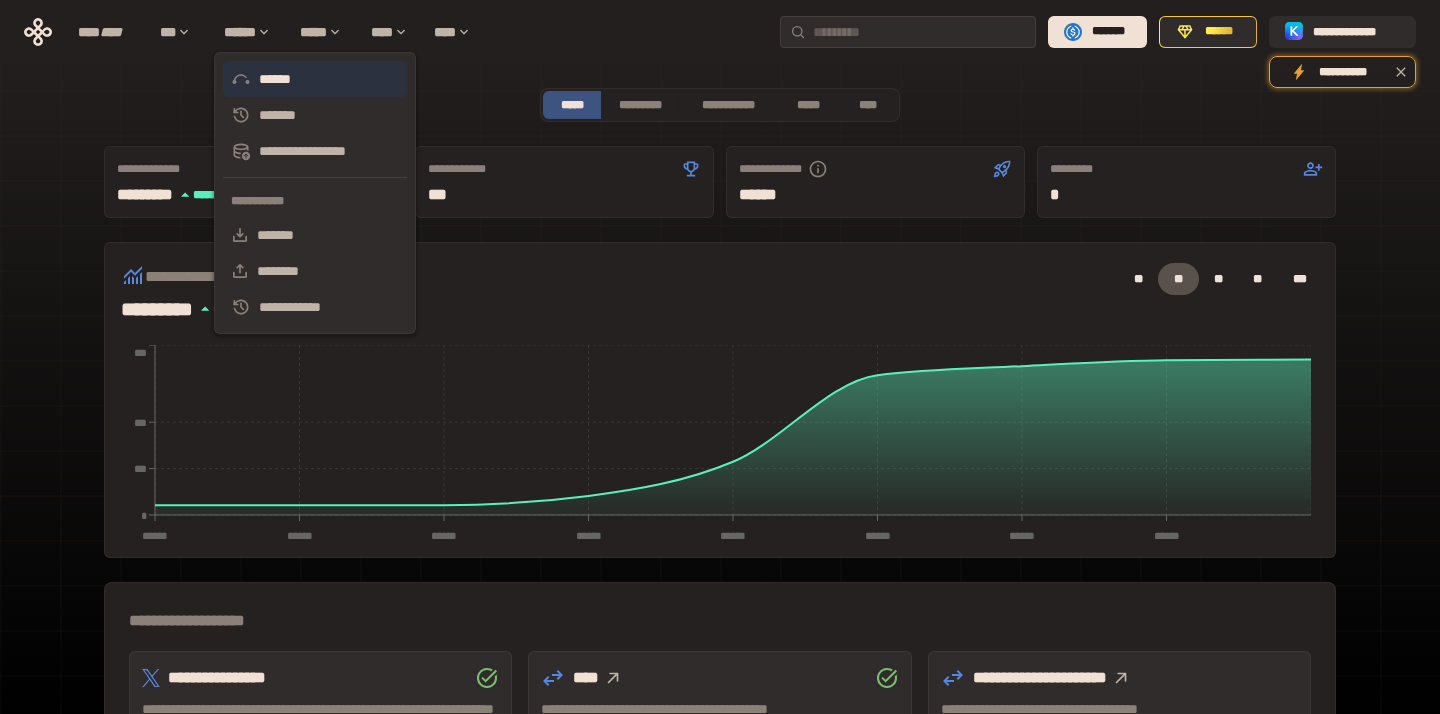 click on "******" at bounding box center (315, 79) 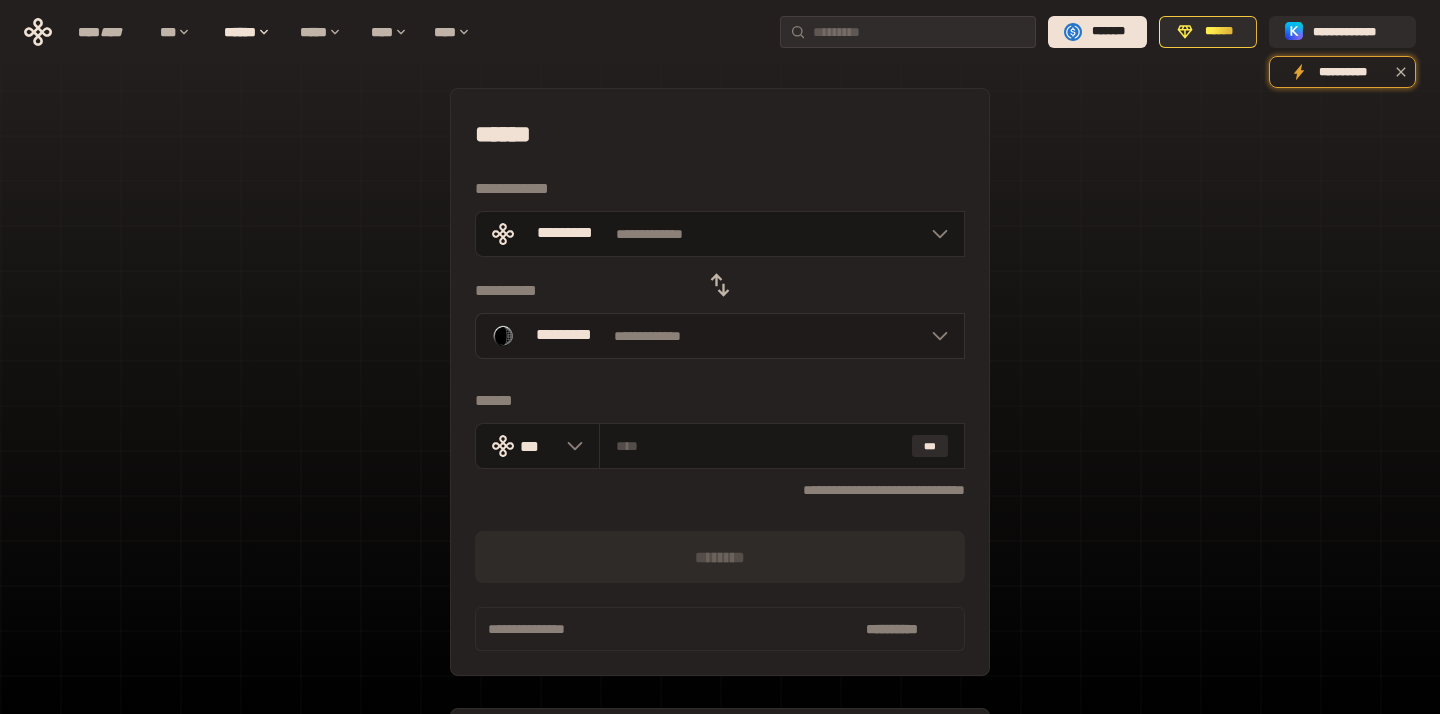 click on "*********" at bounding box center [564, 336] 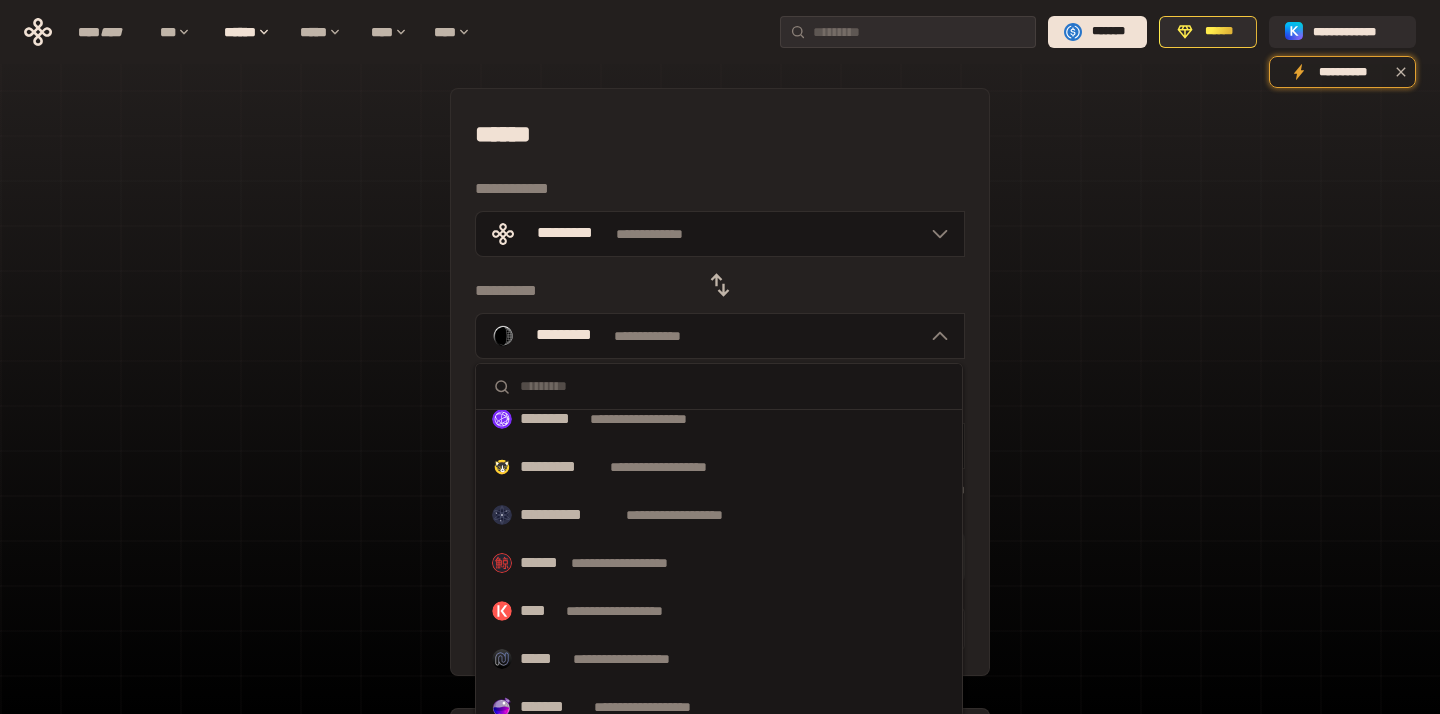 scroll, scrollTop: 977, scrollLeft: 0, axis: vertical 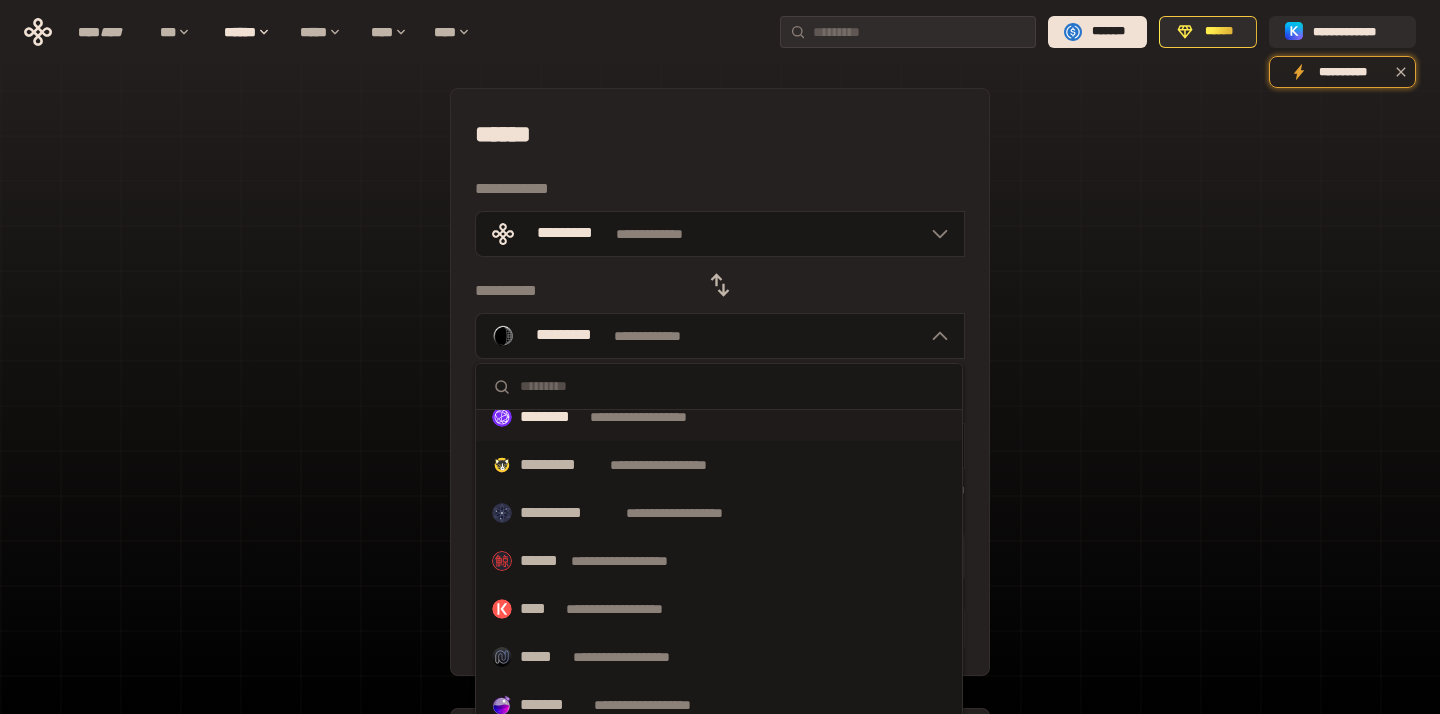 click on "**********" at bounding box center [657, 417] 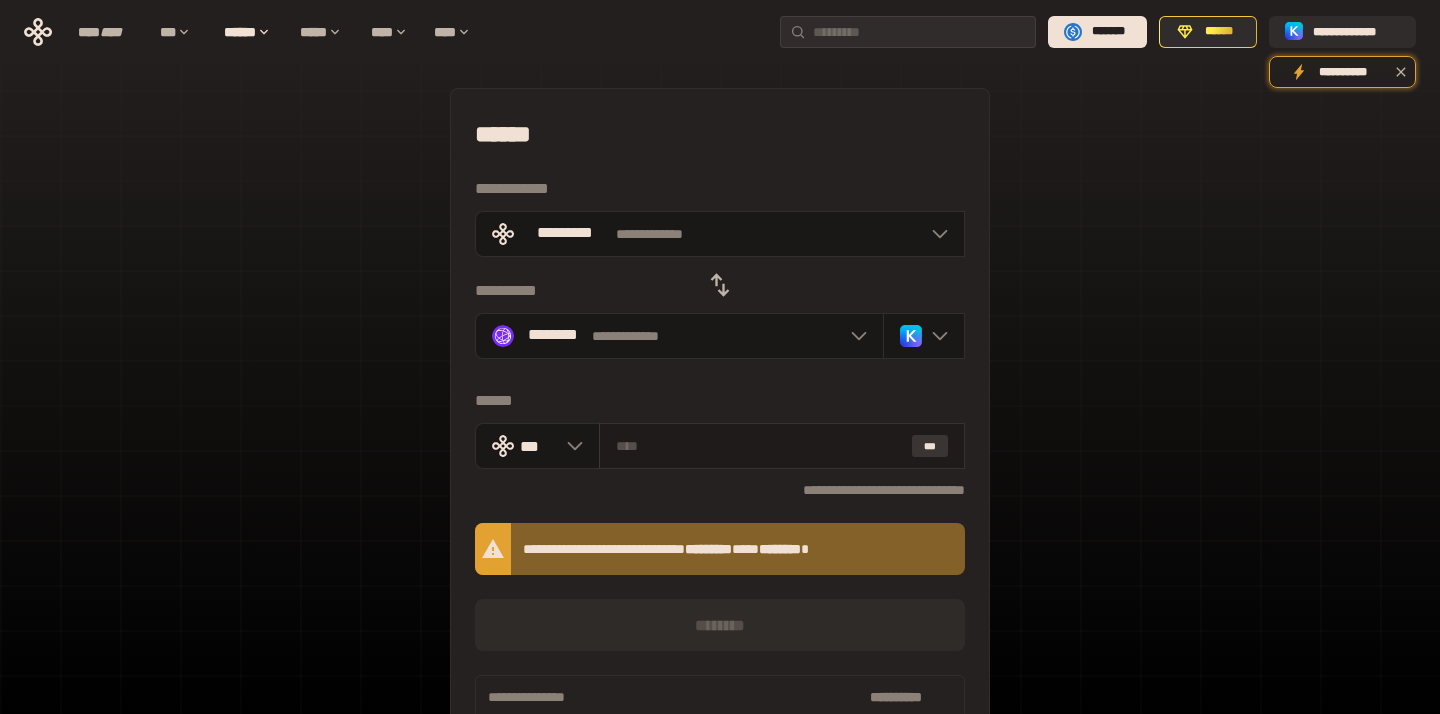 click on "***" at bounding box center [930, 446] 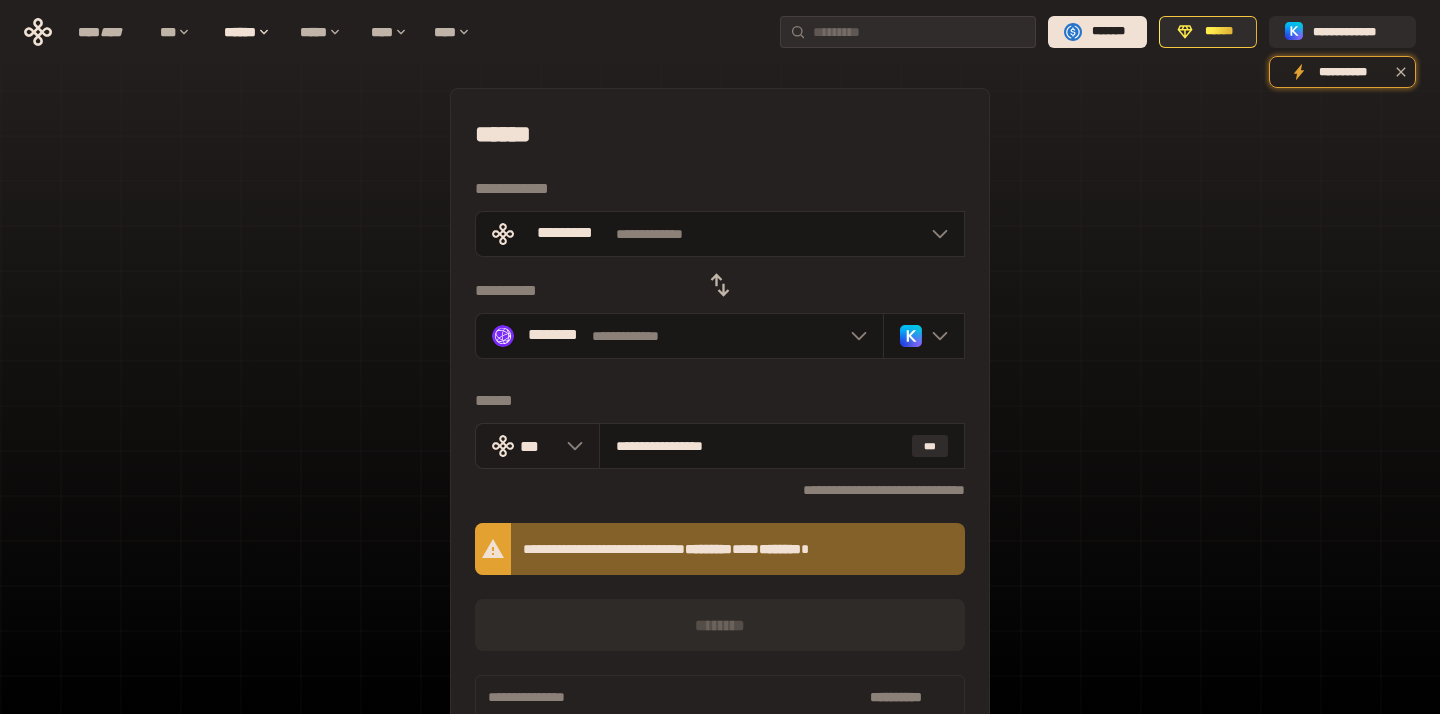 click at bounding box center [570, 446] 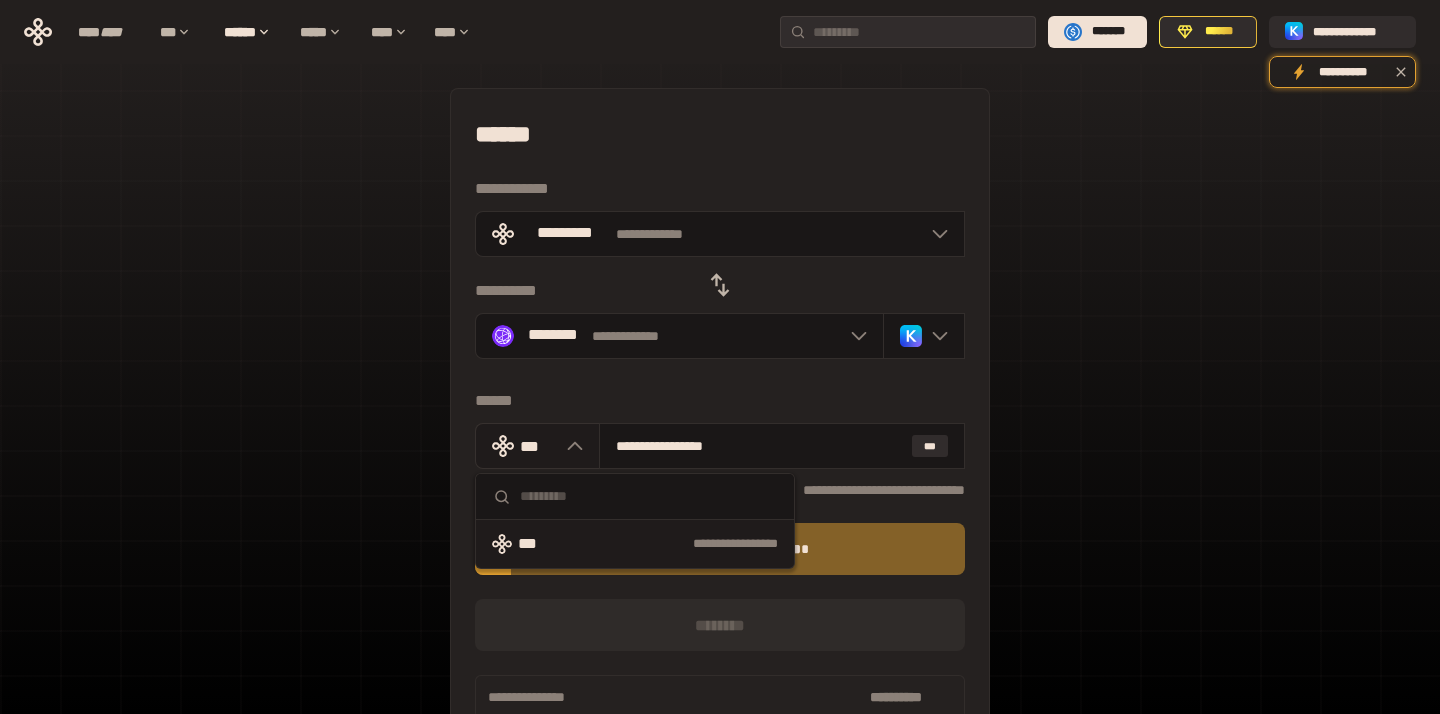 click at bounding box center [570, 446] 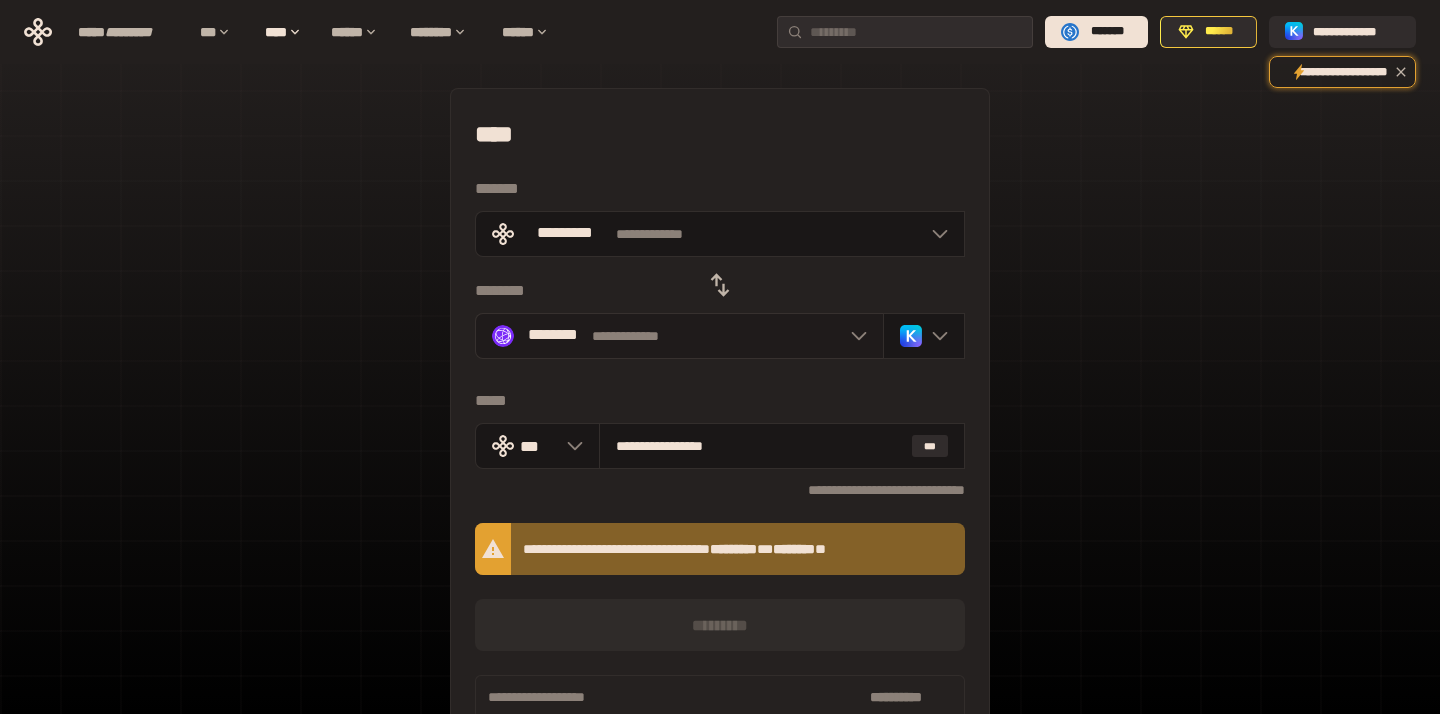 click on "********" at bounding box center (553, 334) 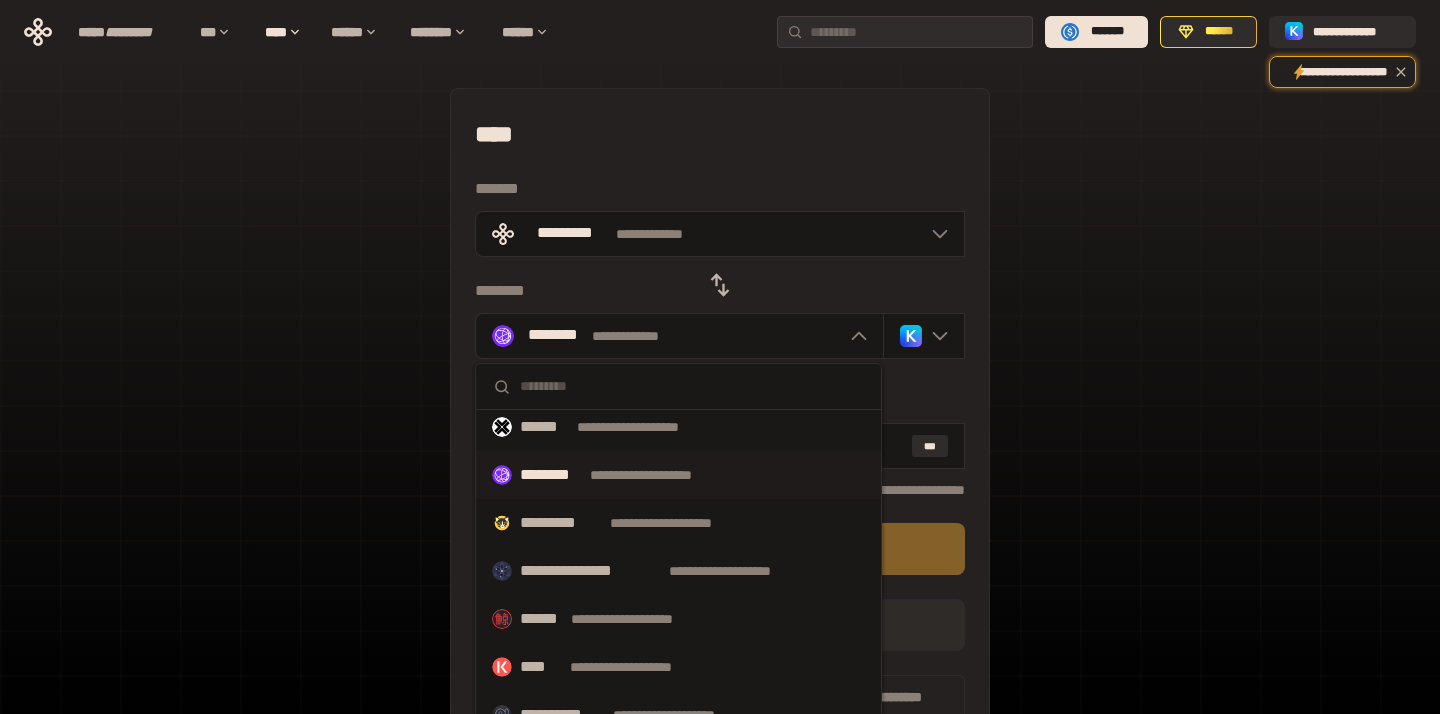 scroll, scrollTop: 943, scrollLeft: 0, axis: vertical 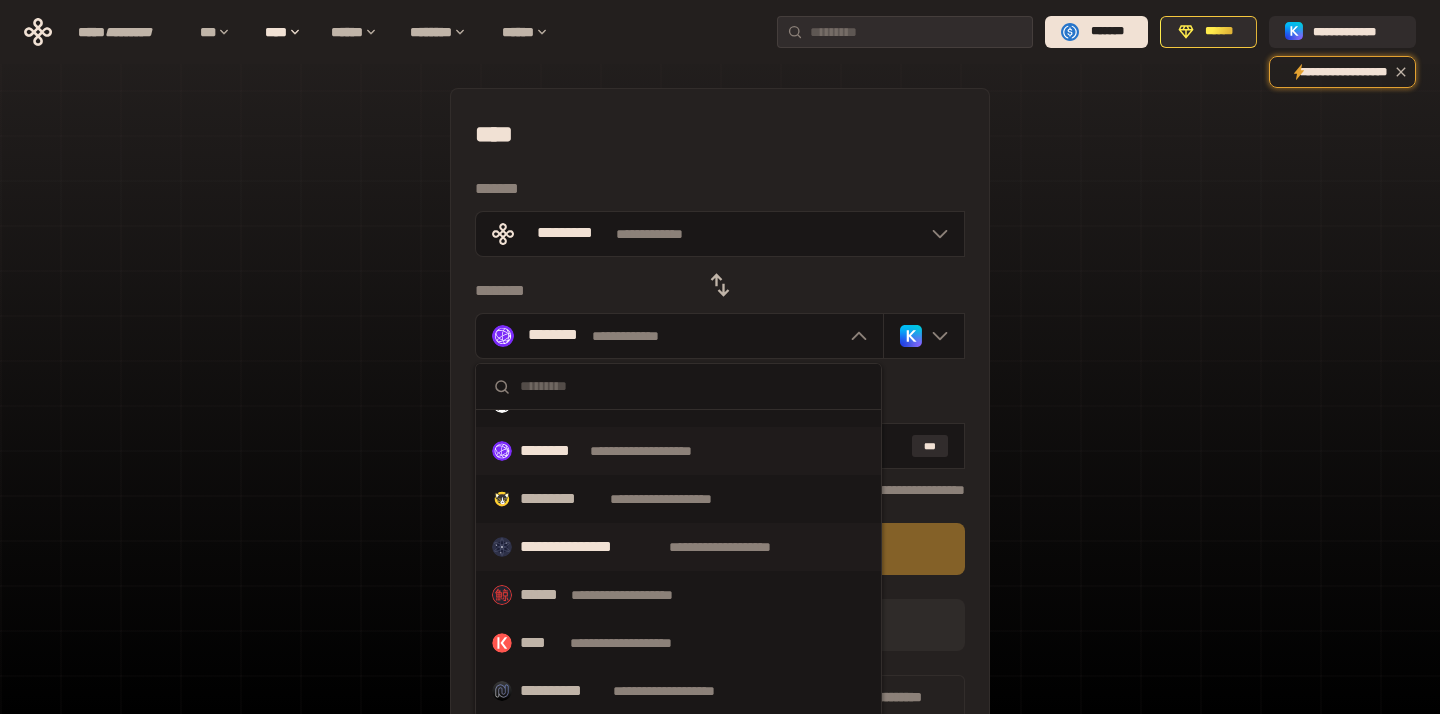 click on "**********" at bounding box center (678, 547) 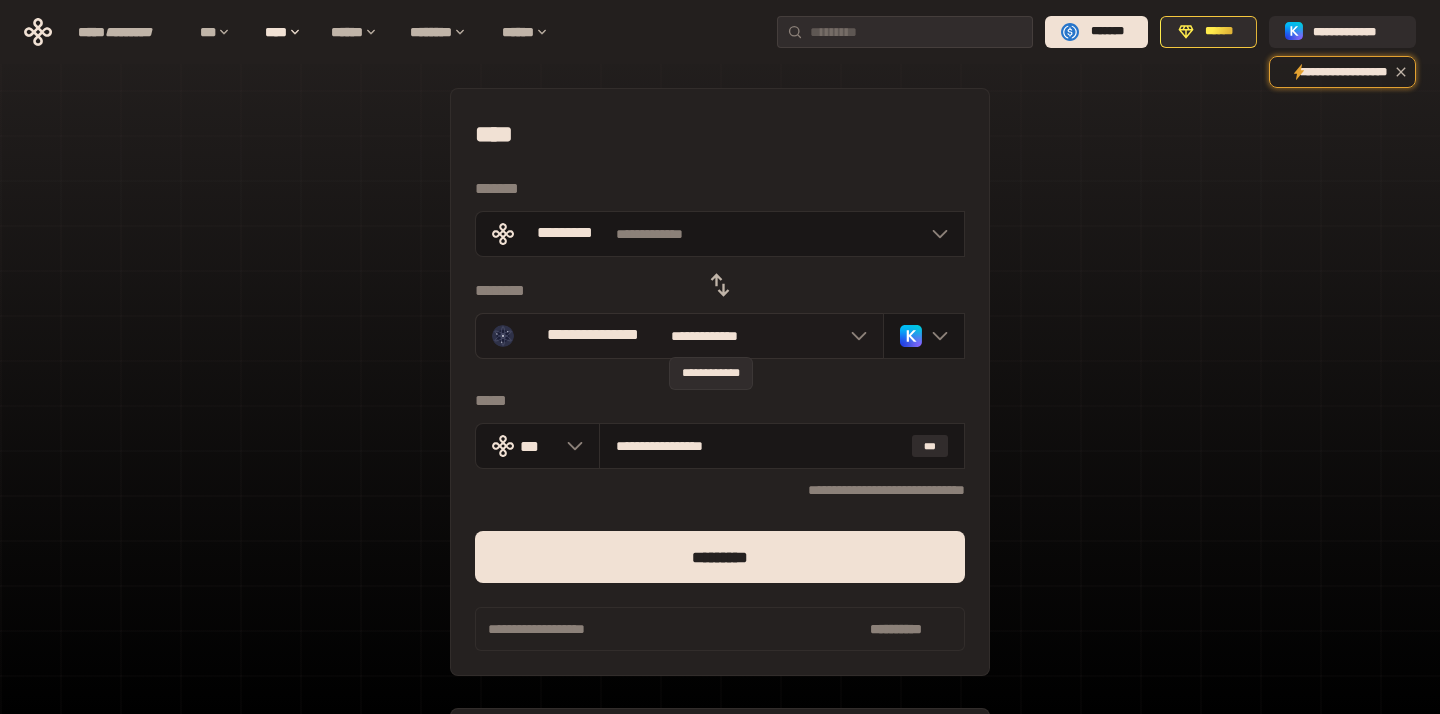 click on "**********" at bounding box center [719, 336] 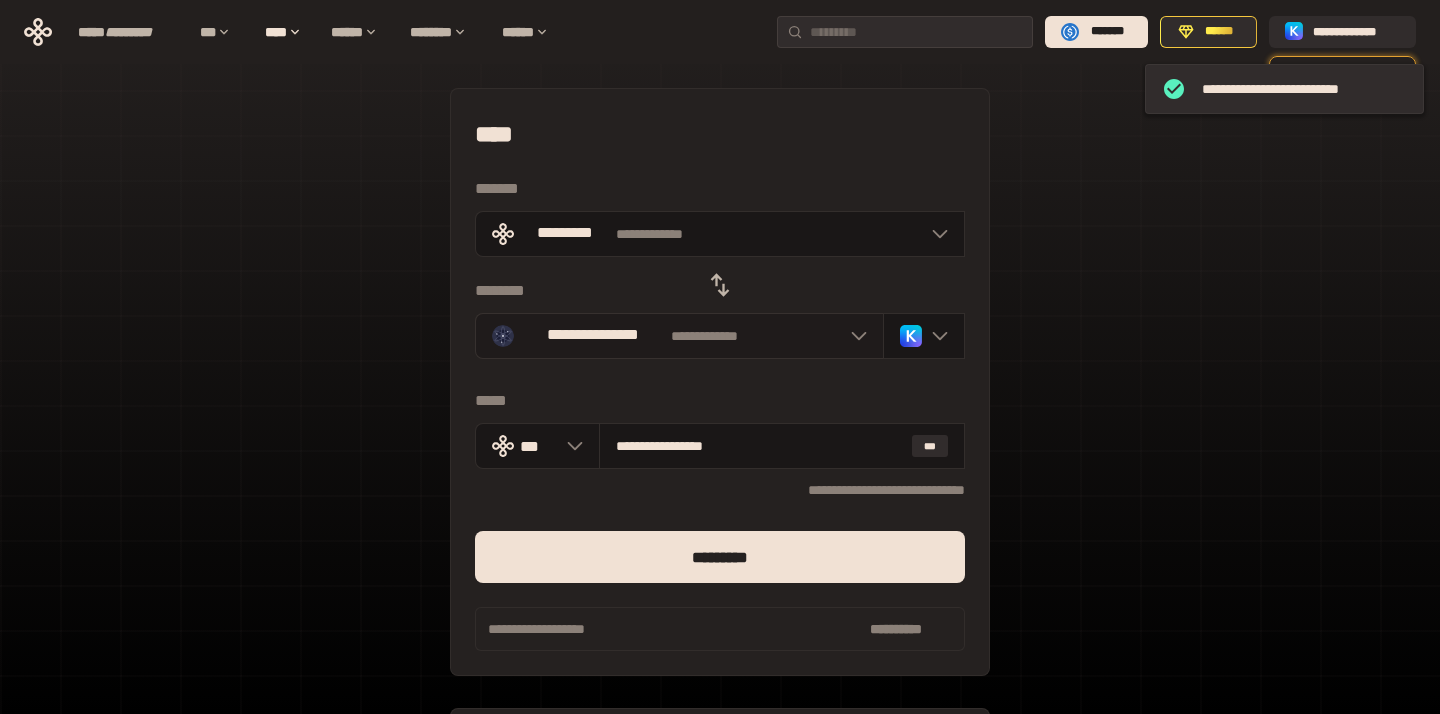 click 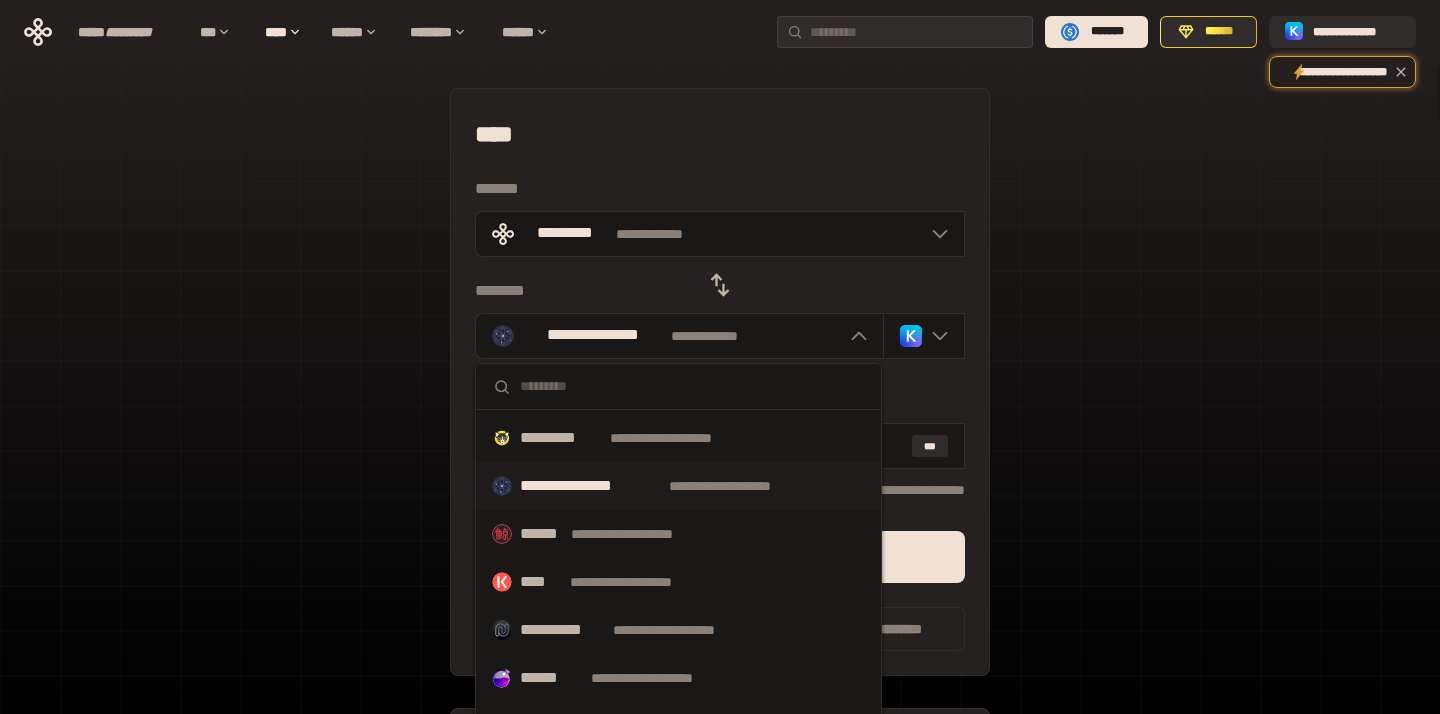 scroll, scrollTop: 1037, scrollLeft: 0, axis: vertical 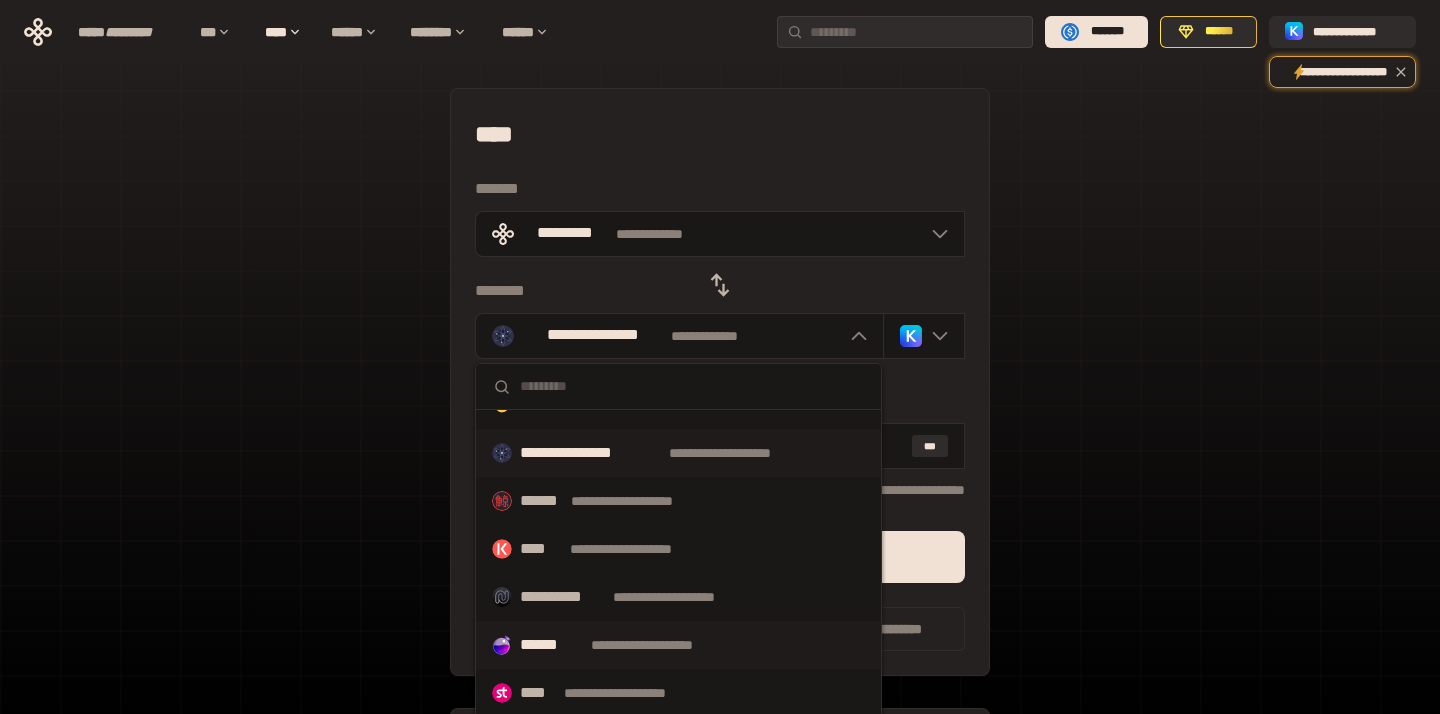 click on "******" at bounding box center [539, 644] 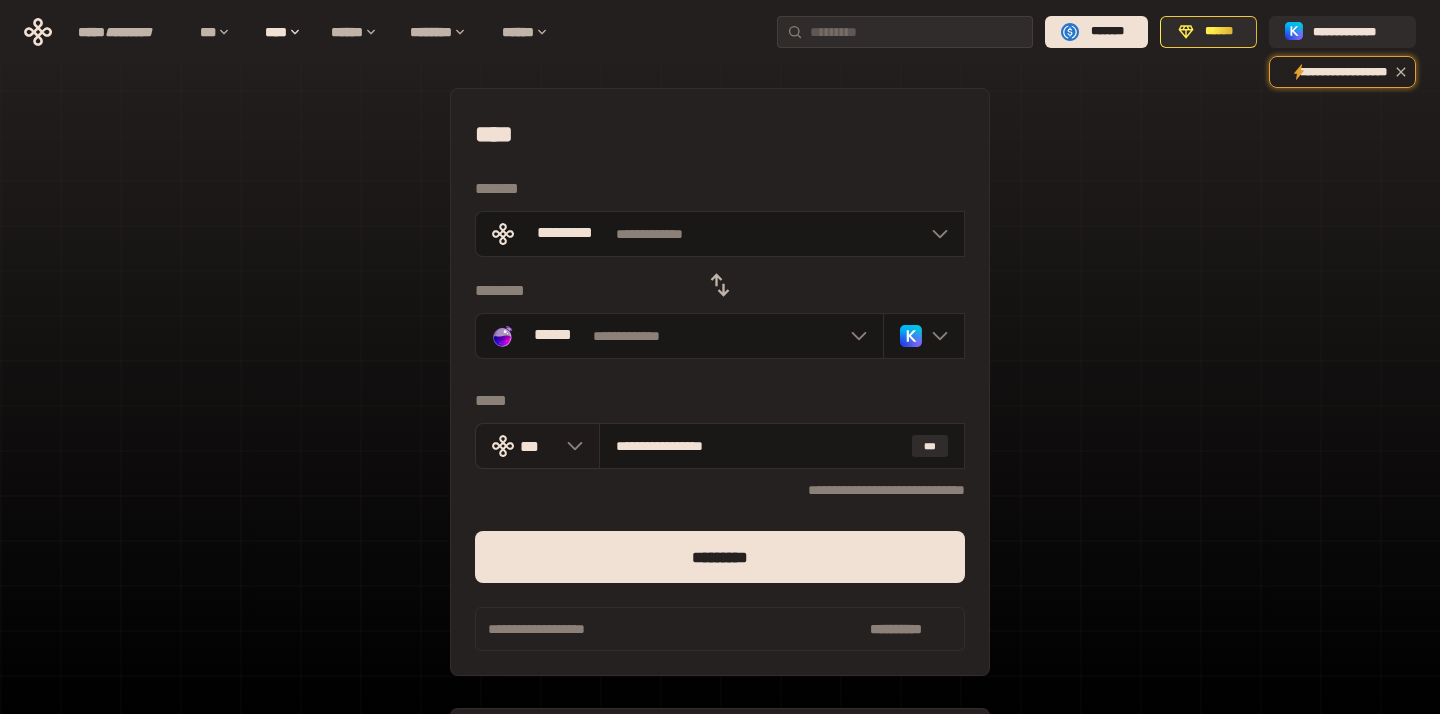 drag, startPoint x: 764, startPoint y: 453, endPoint x: 553, endPoint y: 465, distance: 211.34096 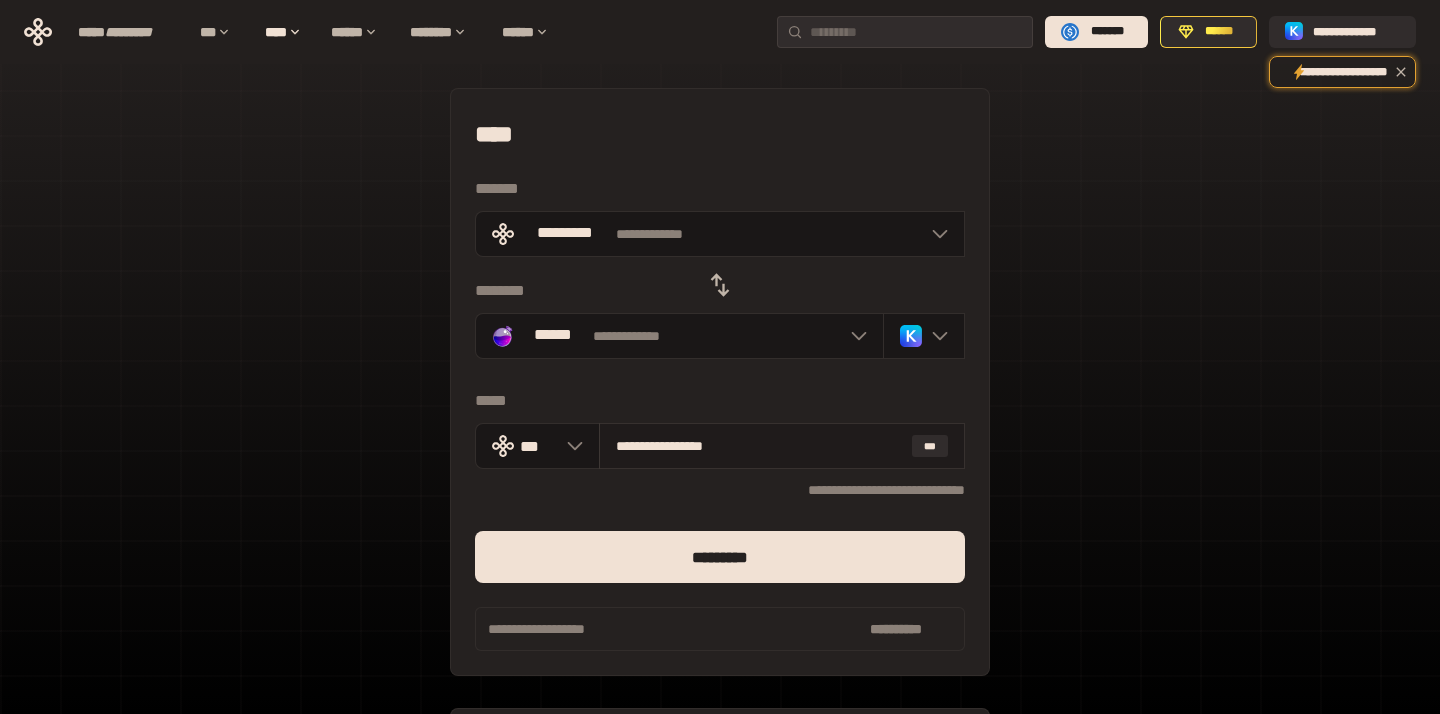 click on "**********" at bounding box center (782, 446) 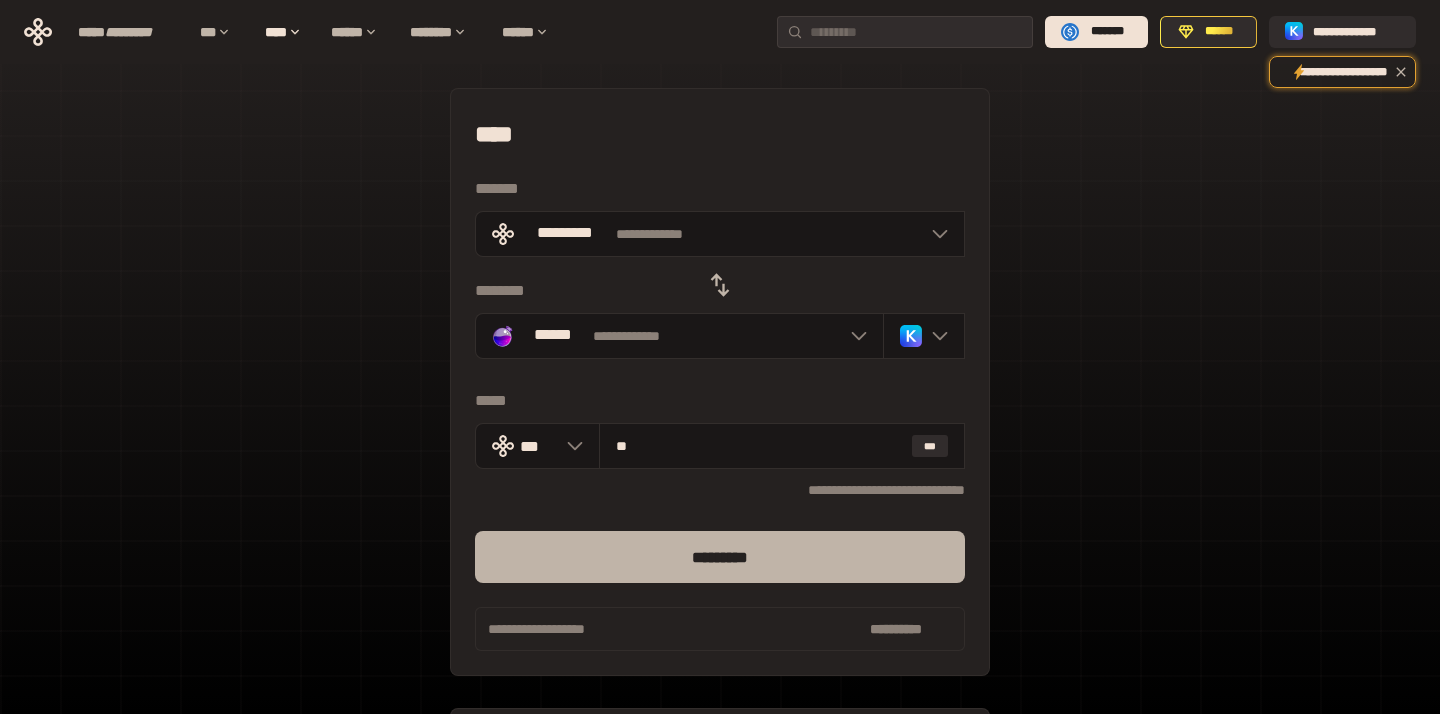 type on "**" 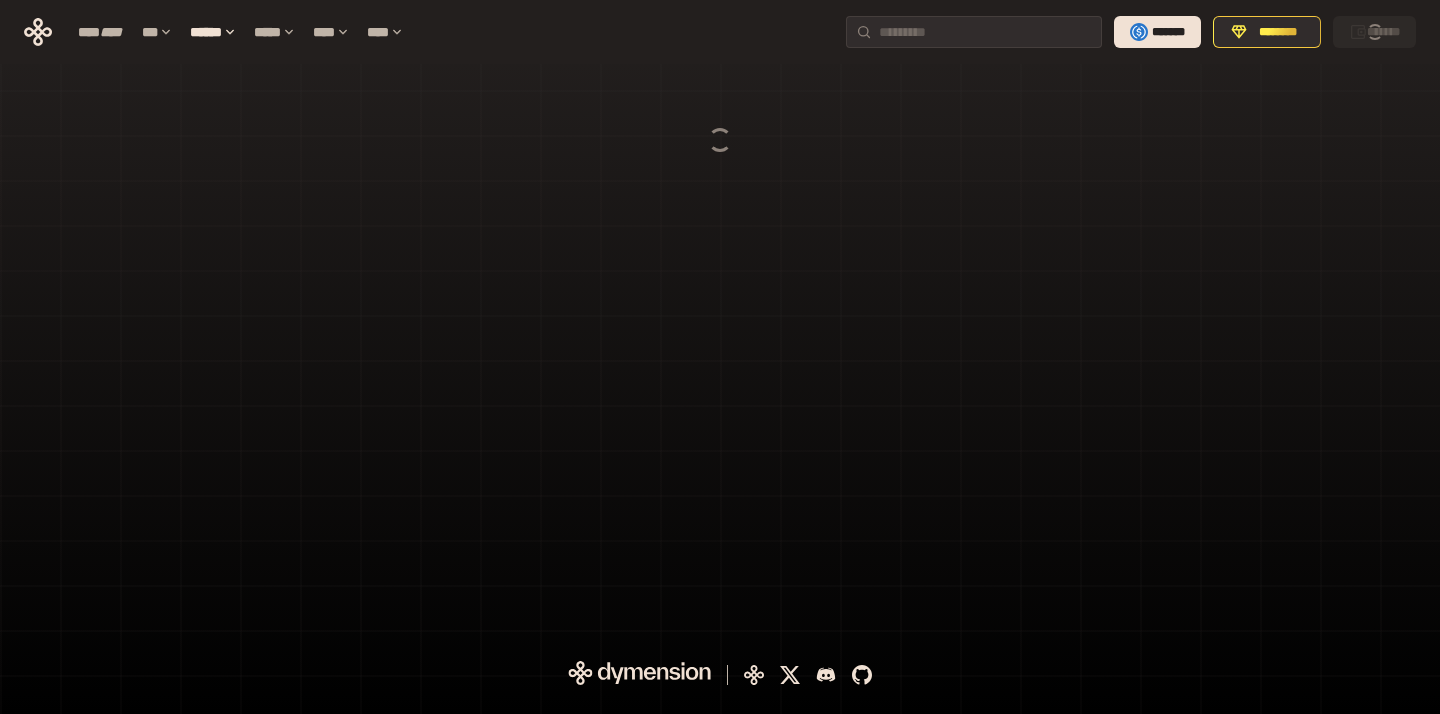 scroll, scrollTop: 0, scrollLeft: 0, axis: both 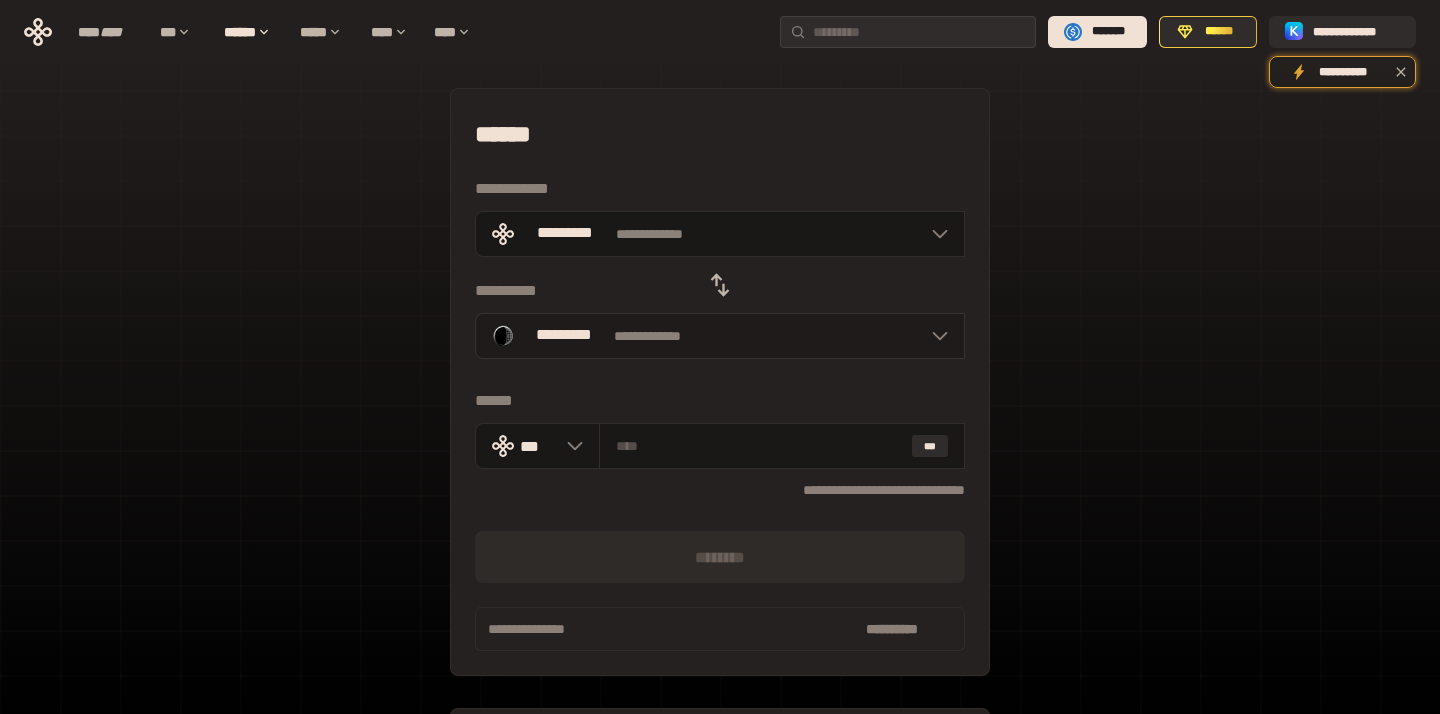 click on "*********" at bounding box center [564, 336] 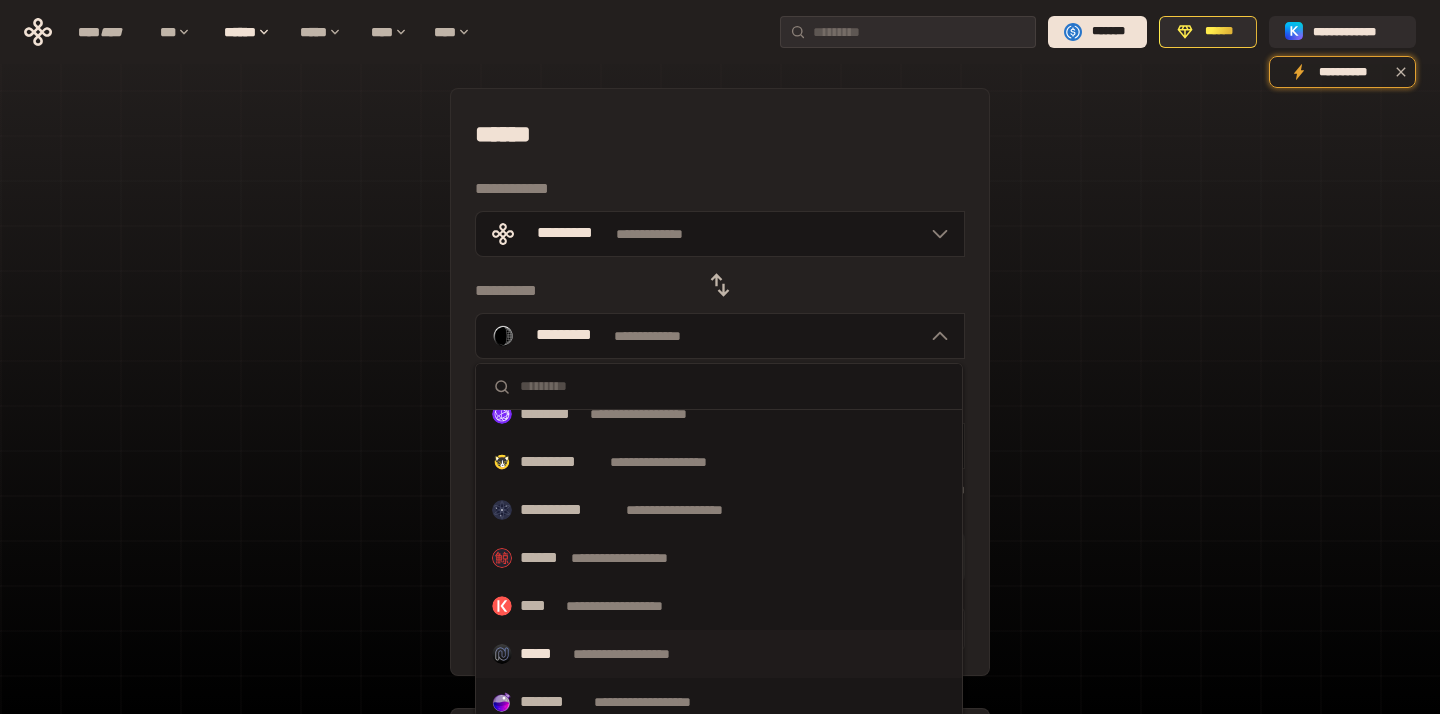 scroll, scrollTop: 1022, scrollLeft: 0, axis: vertical 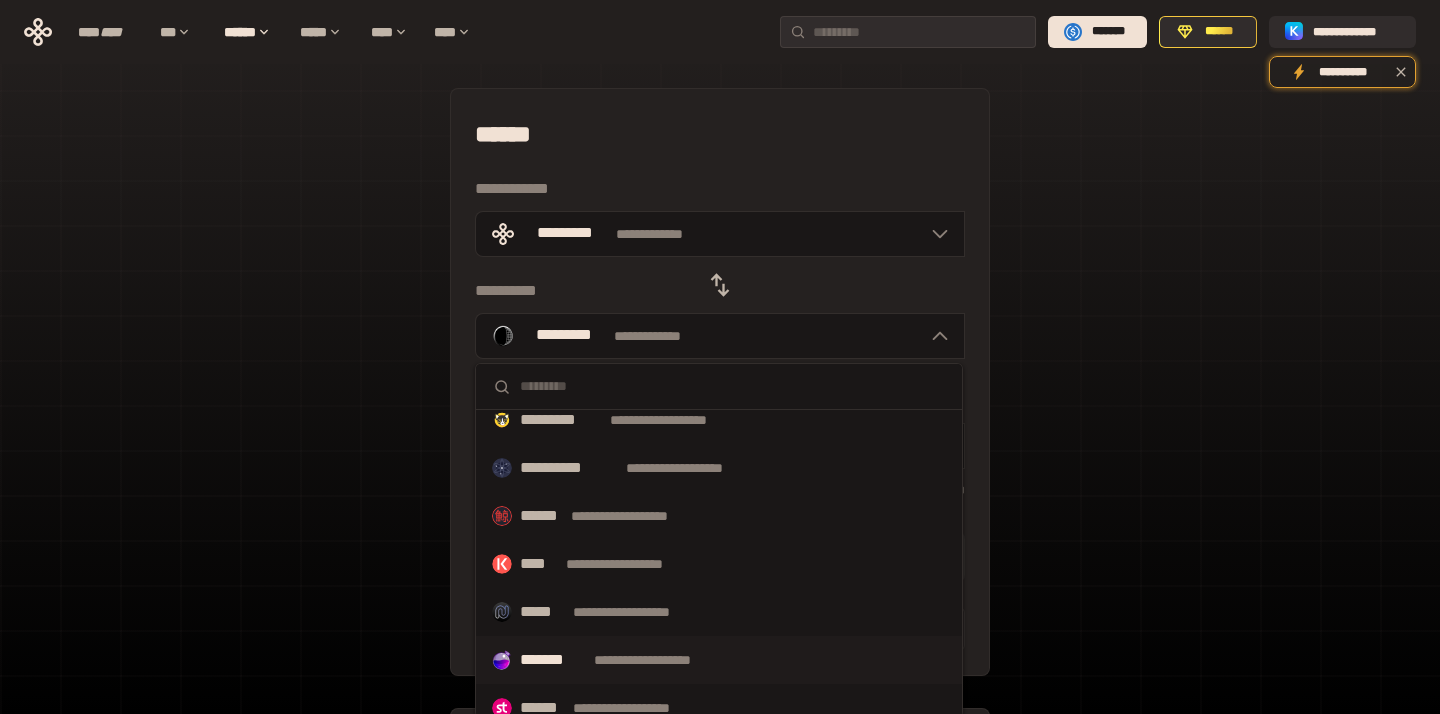click on "**********" at bounding box center (719, 660) 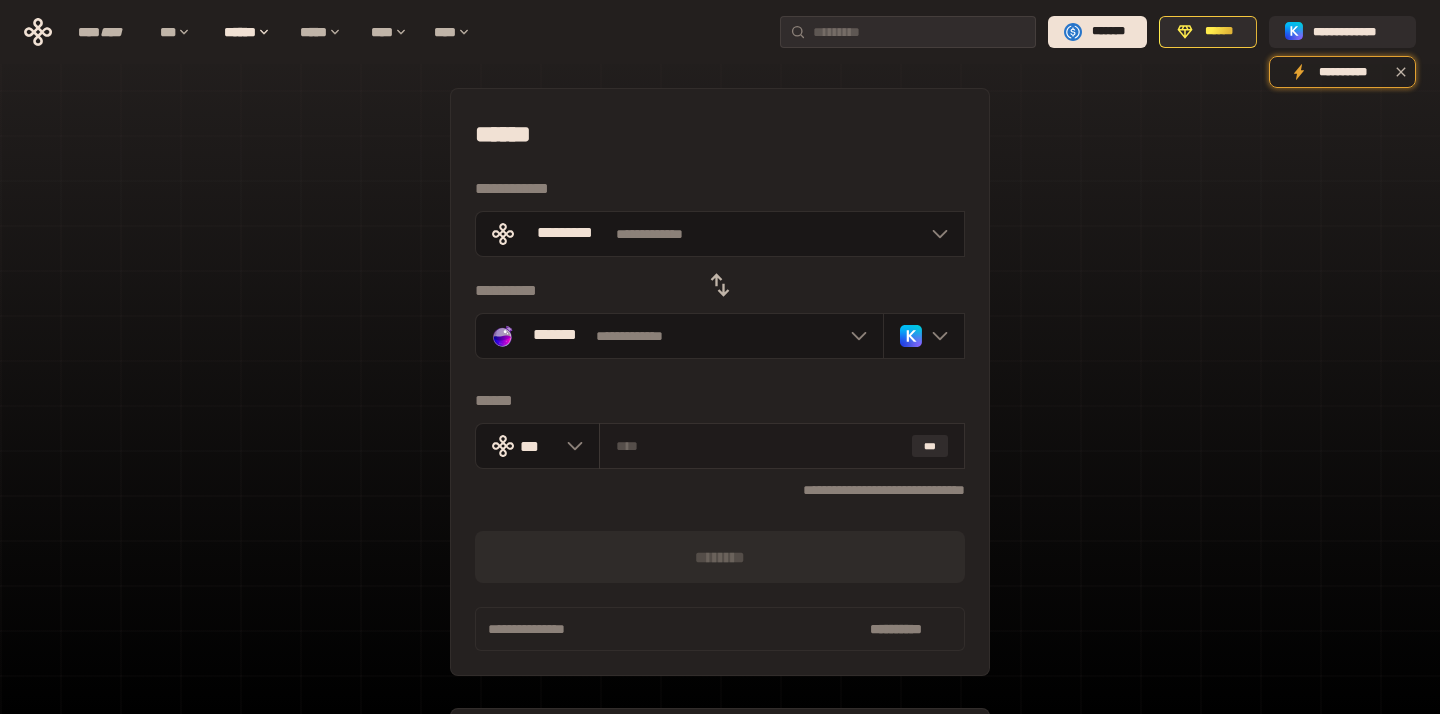 click at bounding box center (760, 446) 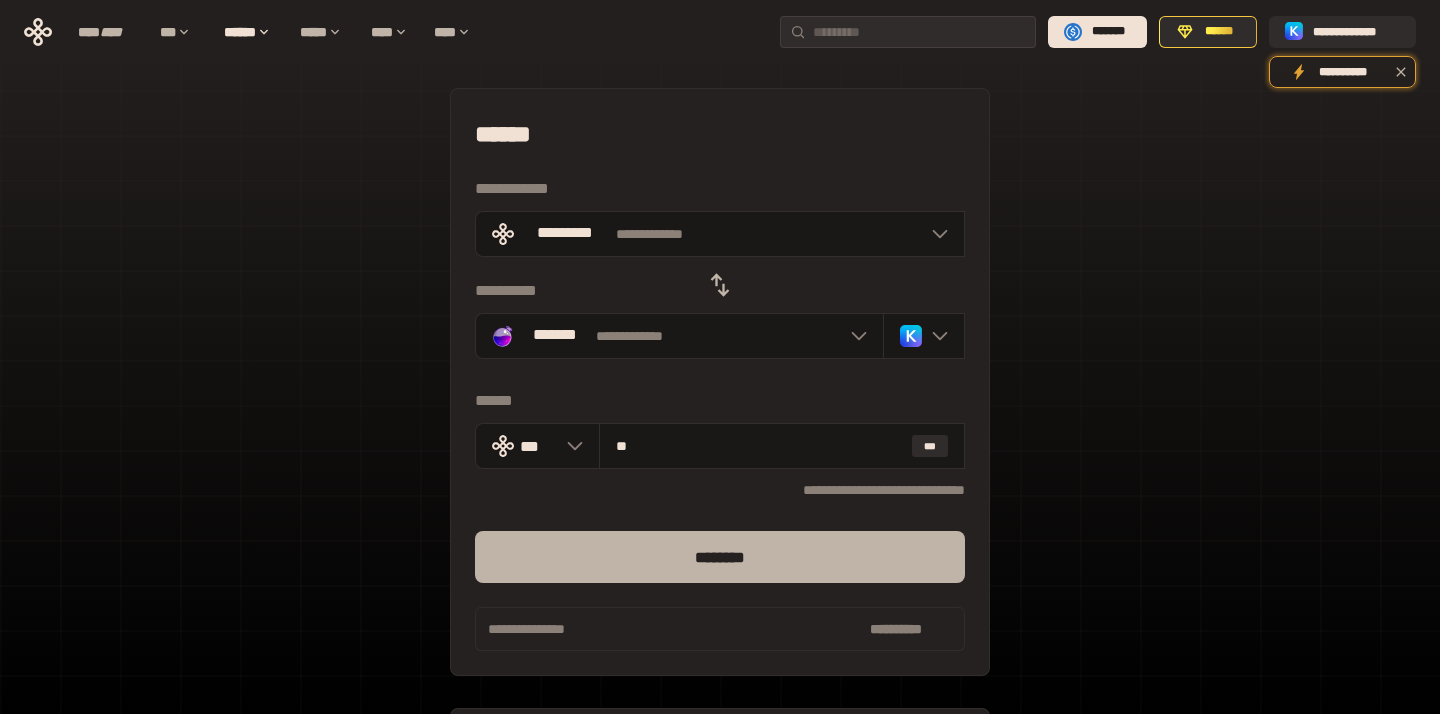 type on "**" 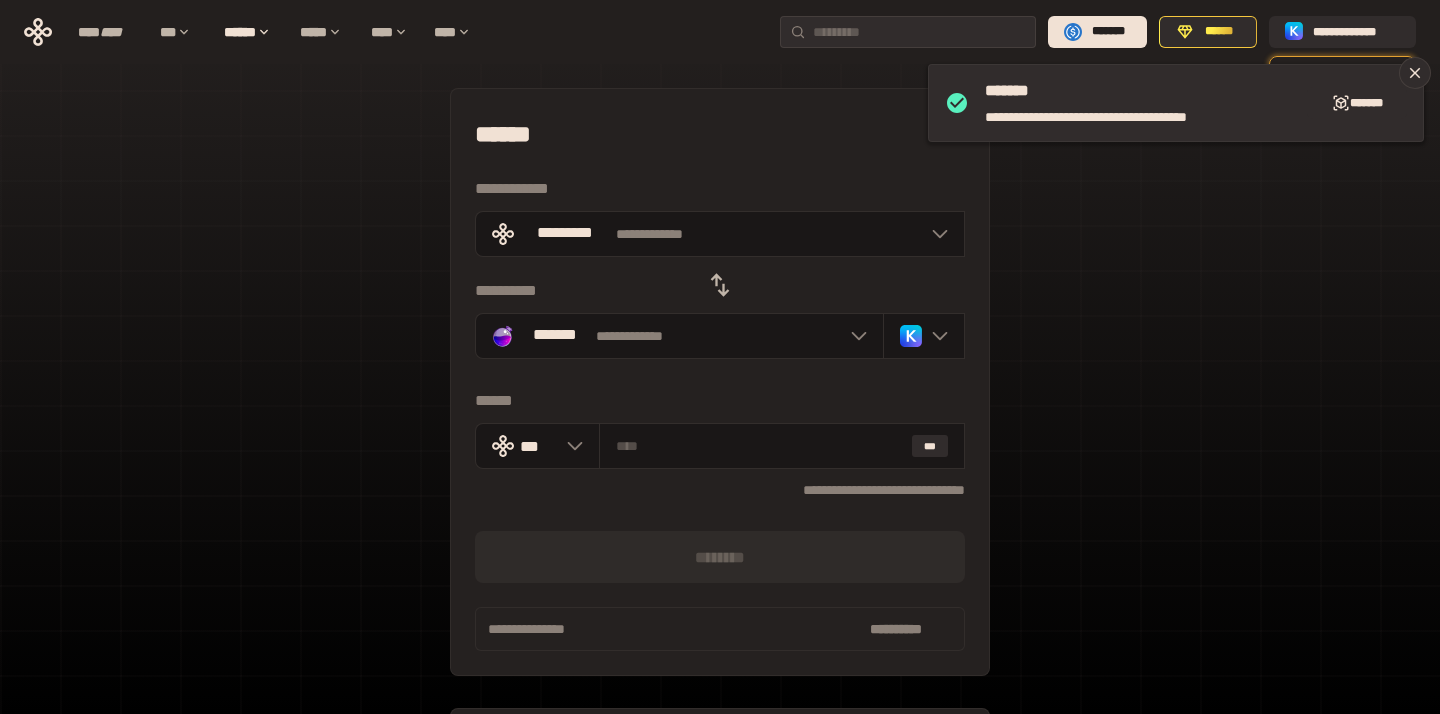 click 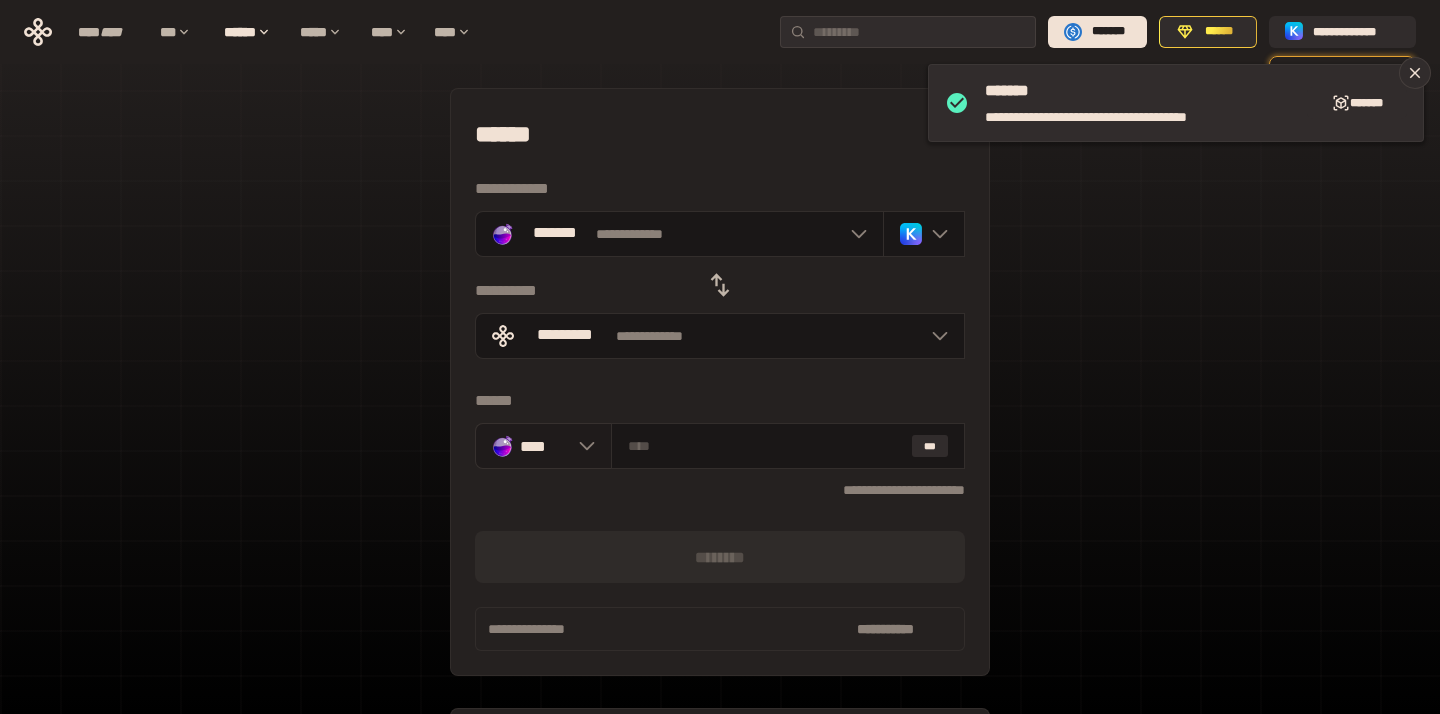 click 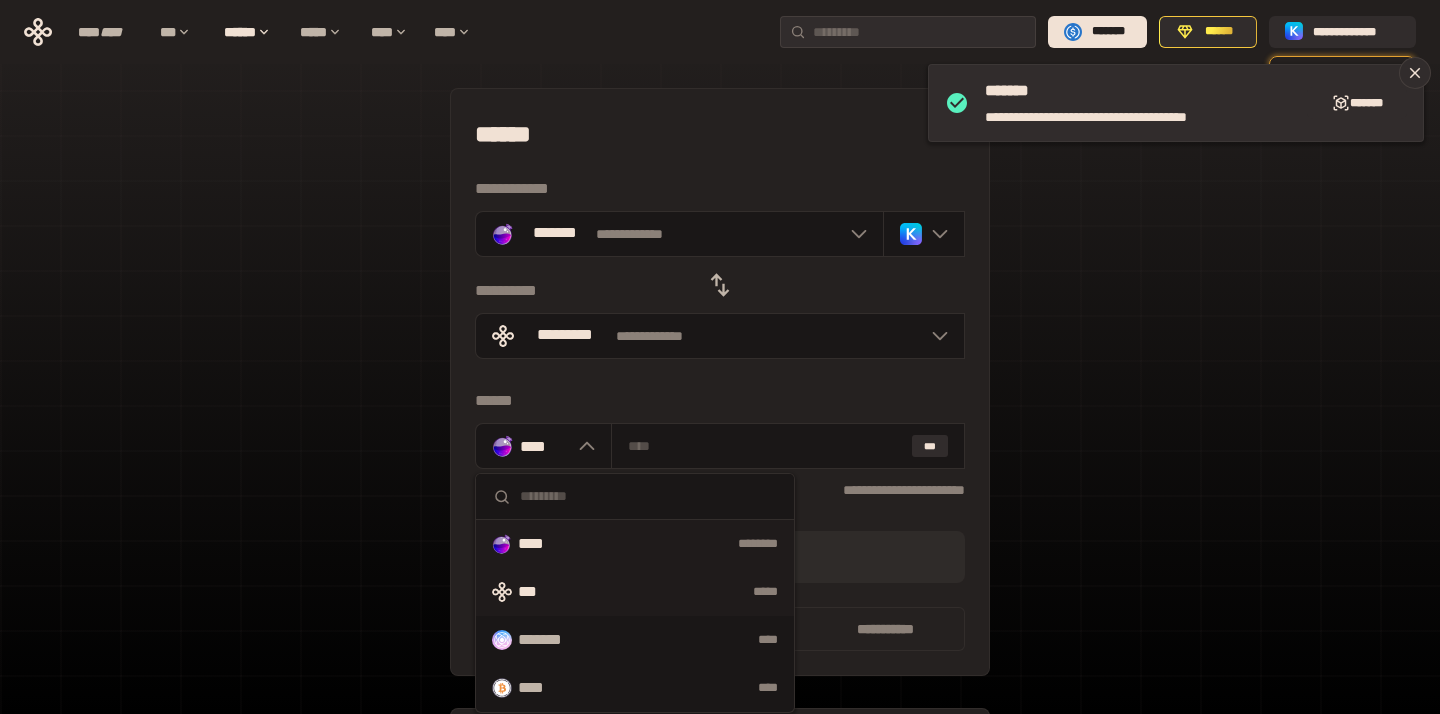 click on "*** *****" at bounding box center [635, 592] 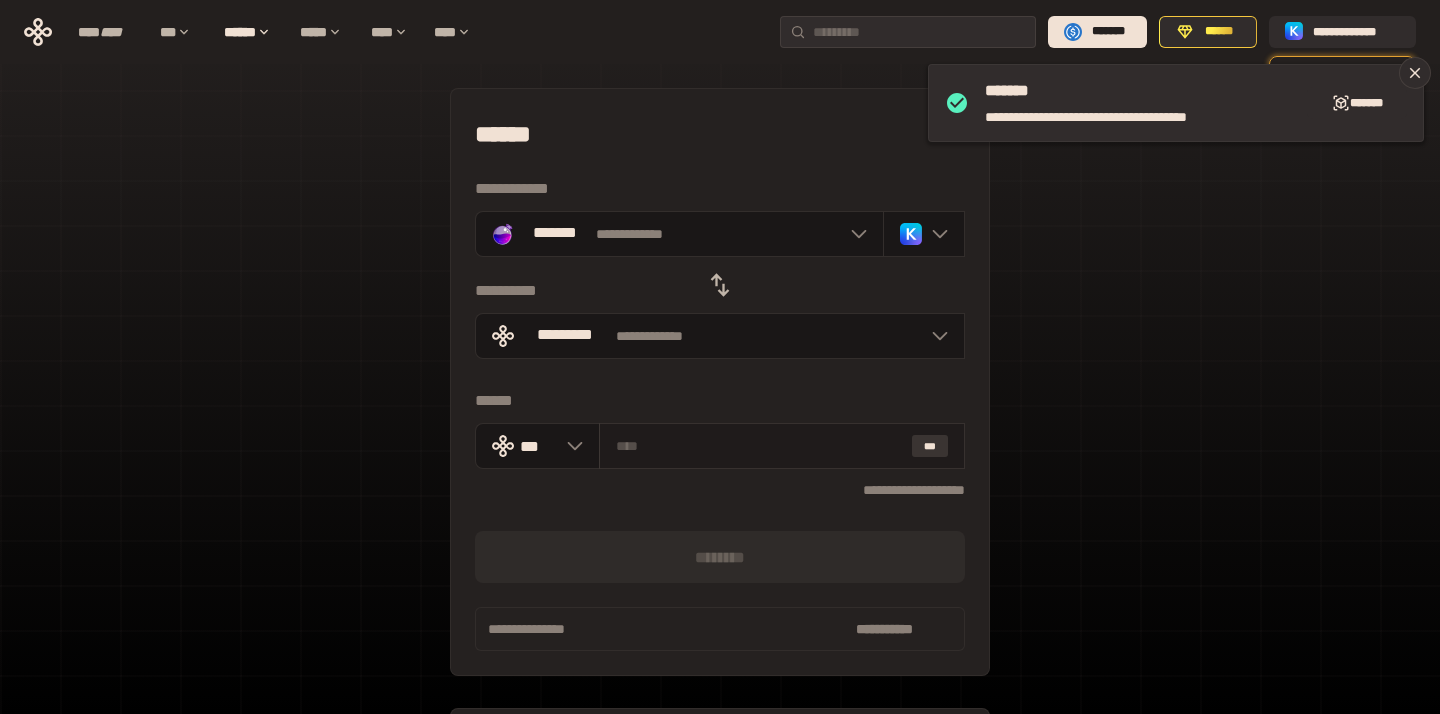 click on "***" at bounding box center (930, 446) 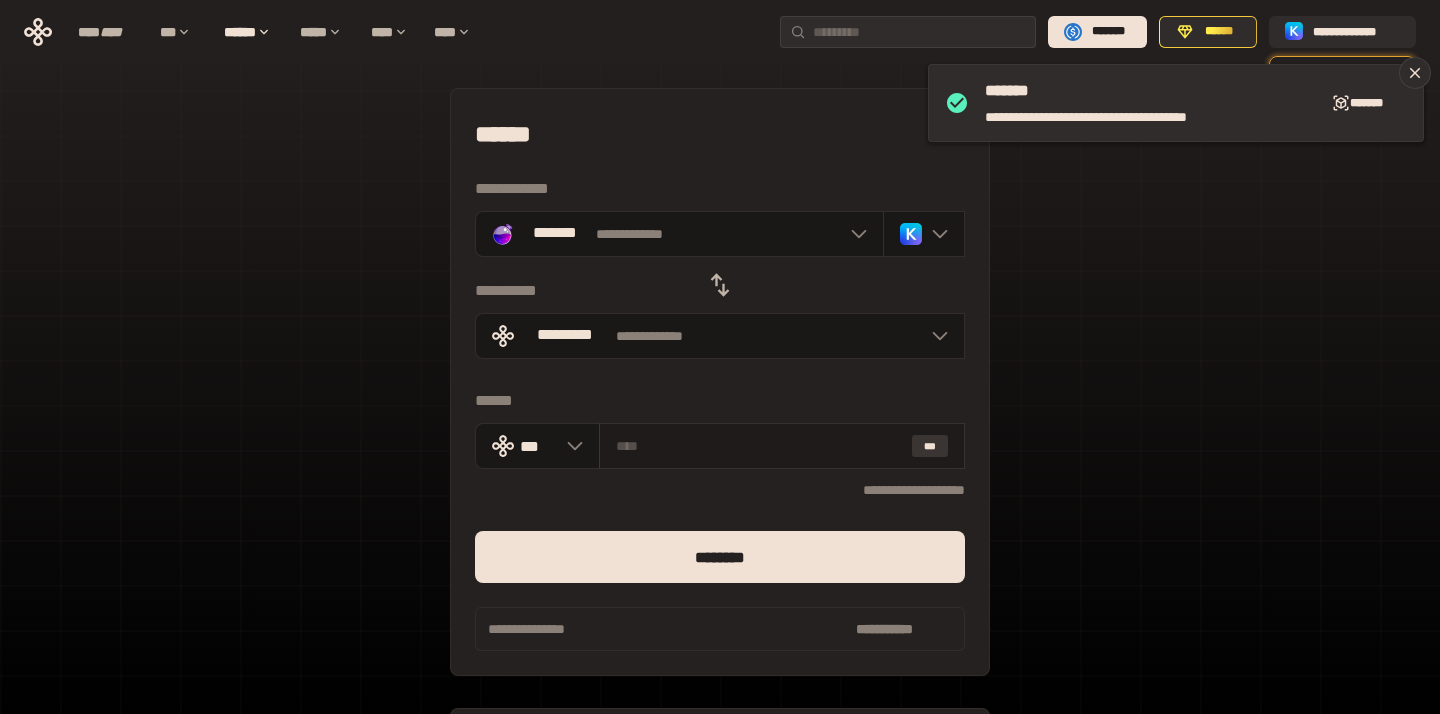 type on "**" 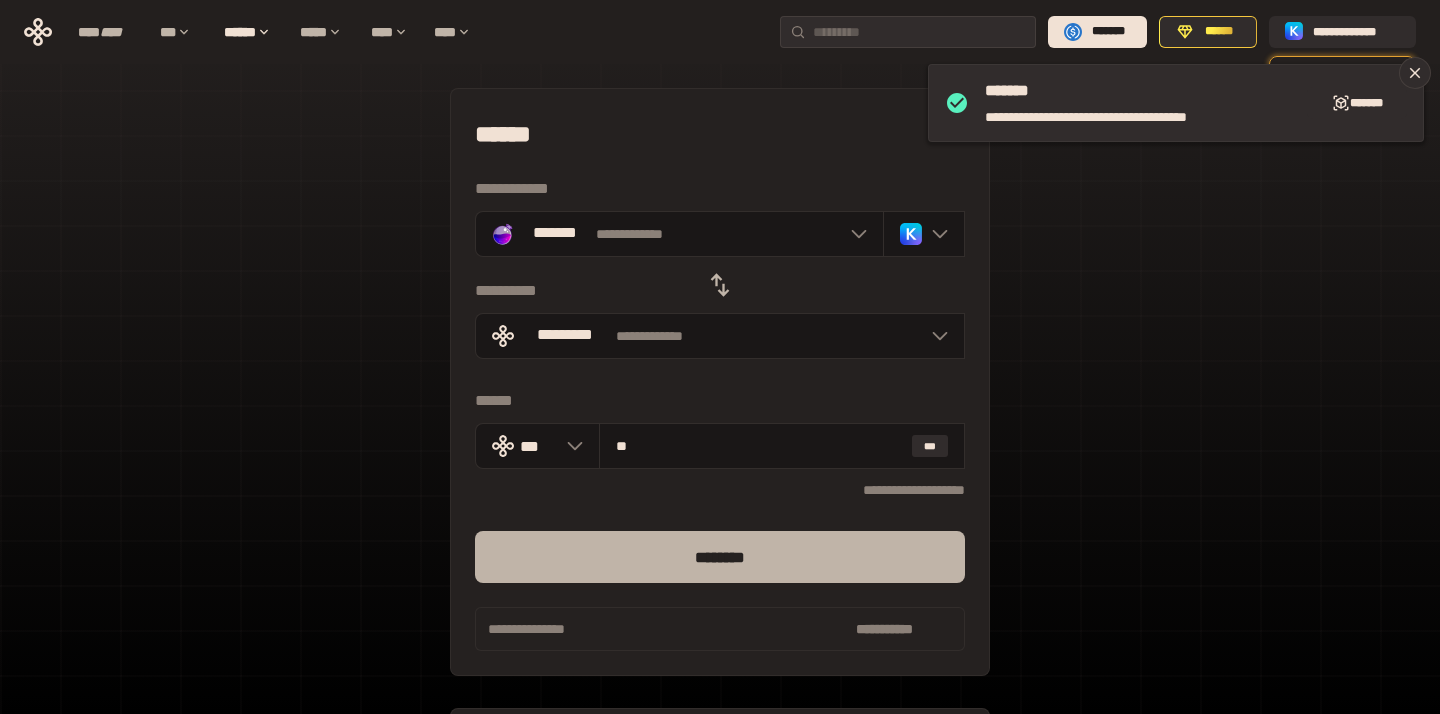 click on "********" at bounding box center [720, 557] 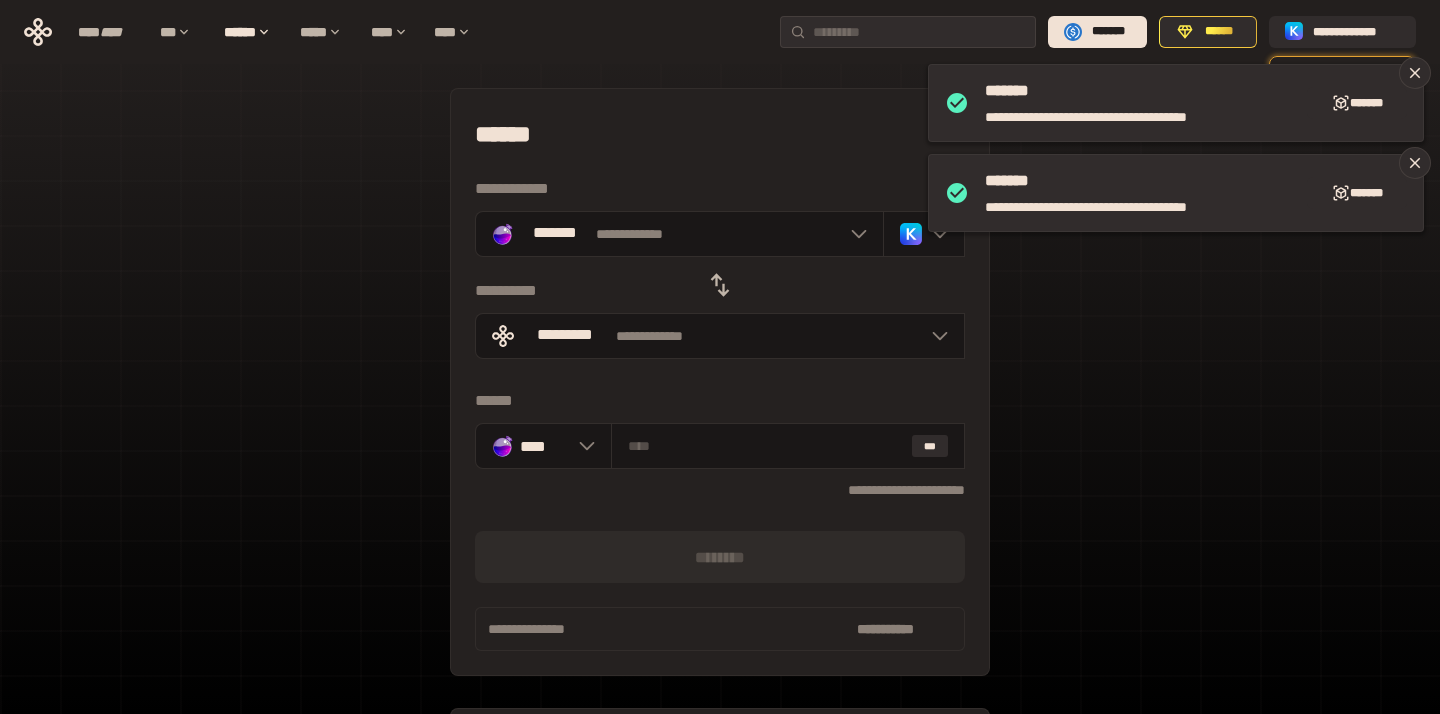 click 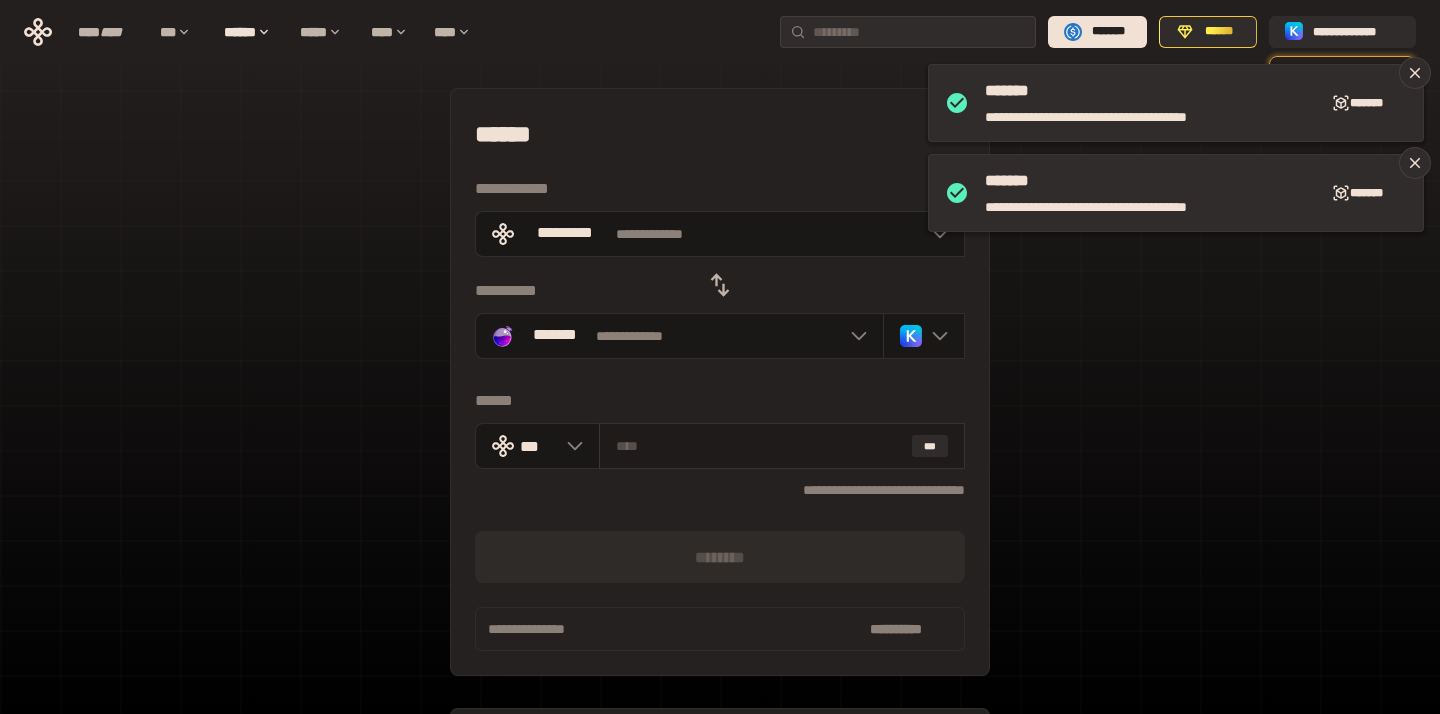click at bounding box center (760, 446) 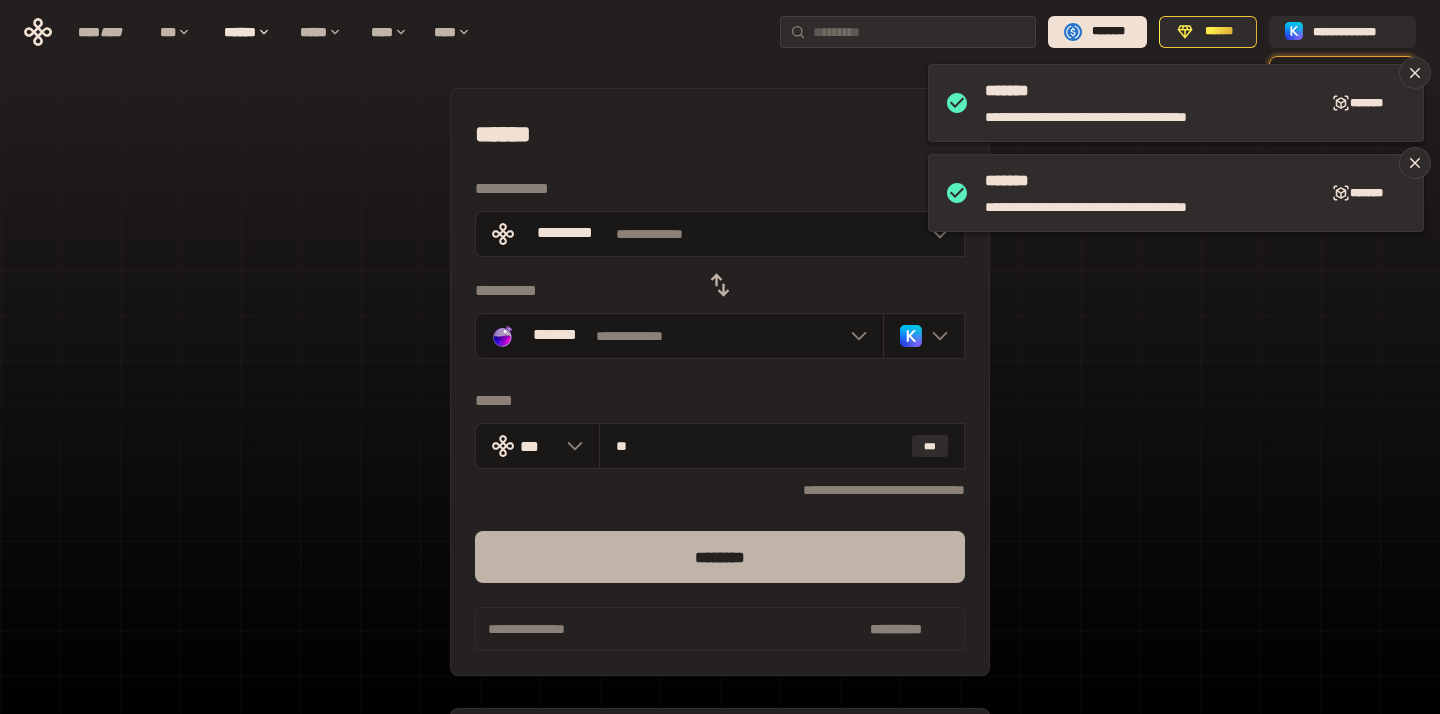 type on "**" 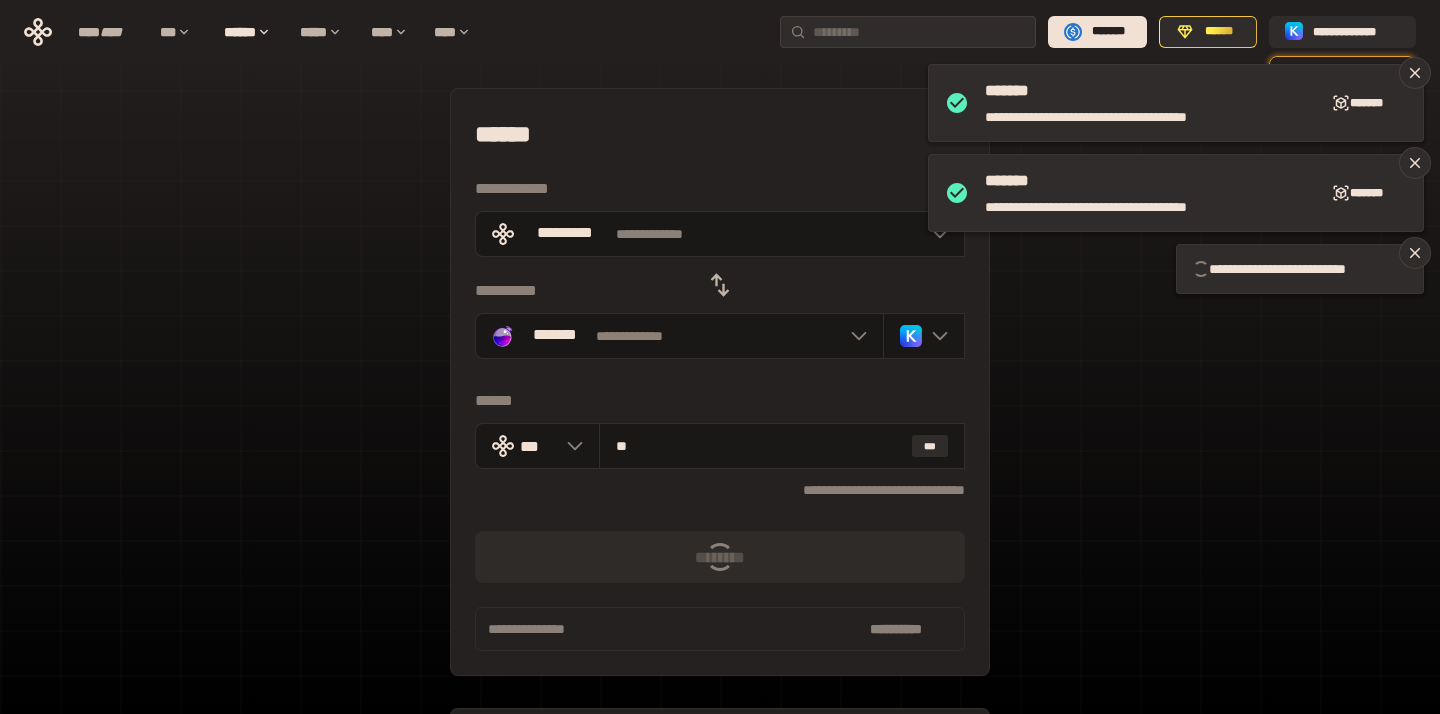 type 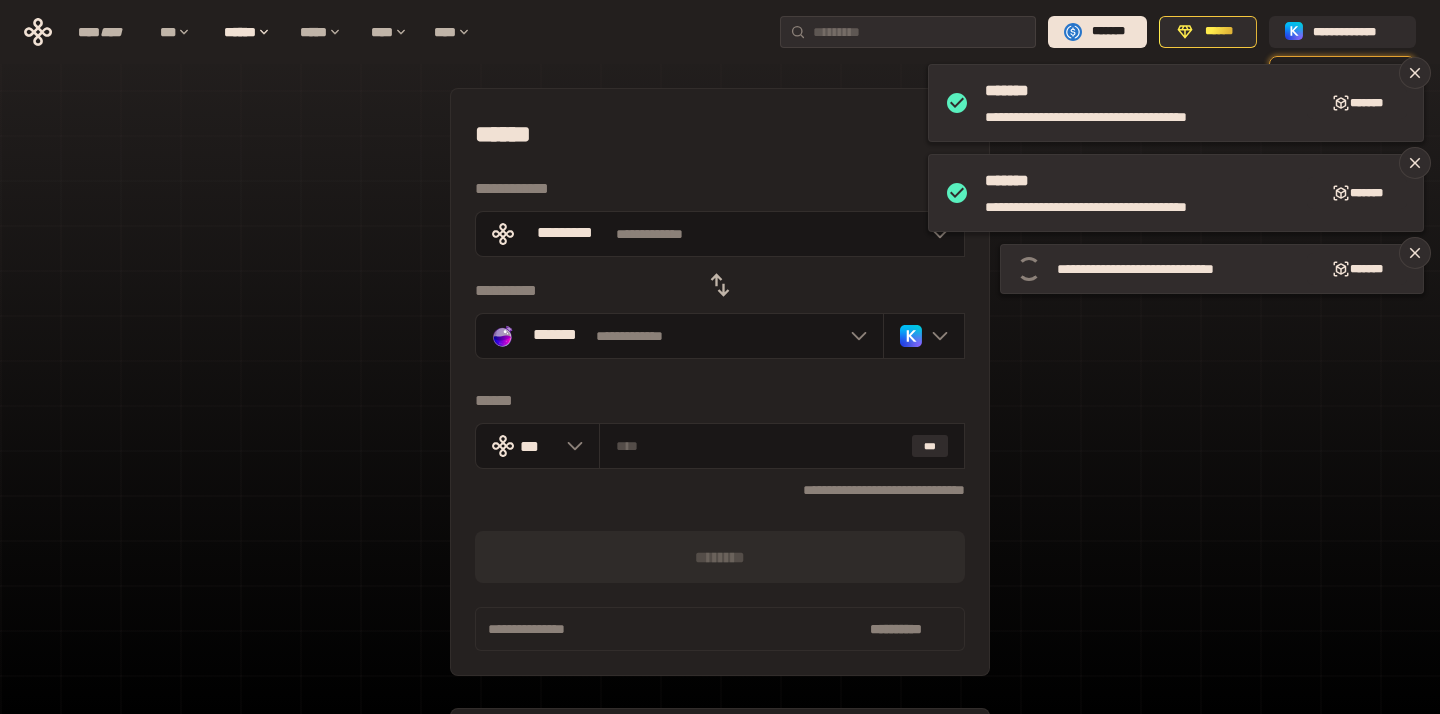 click 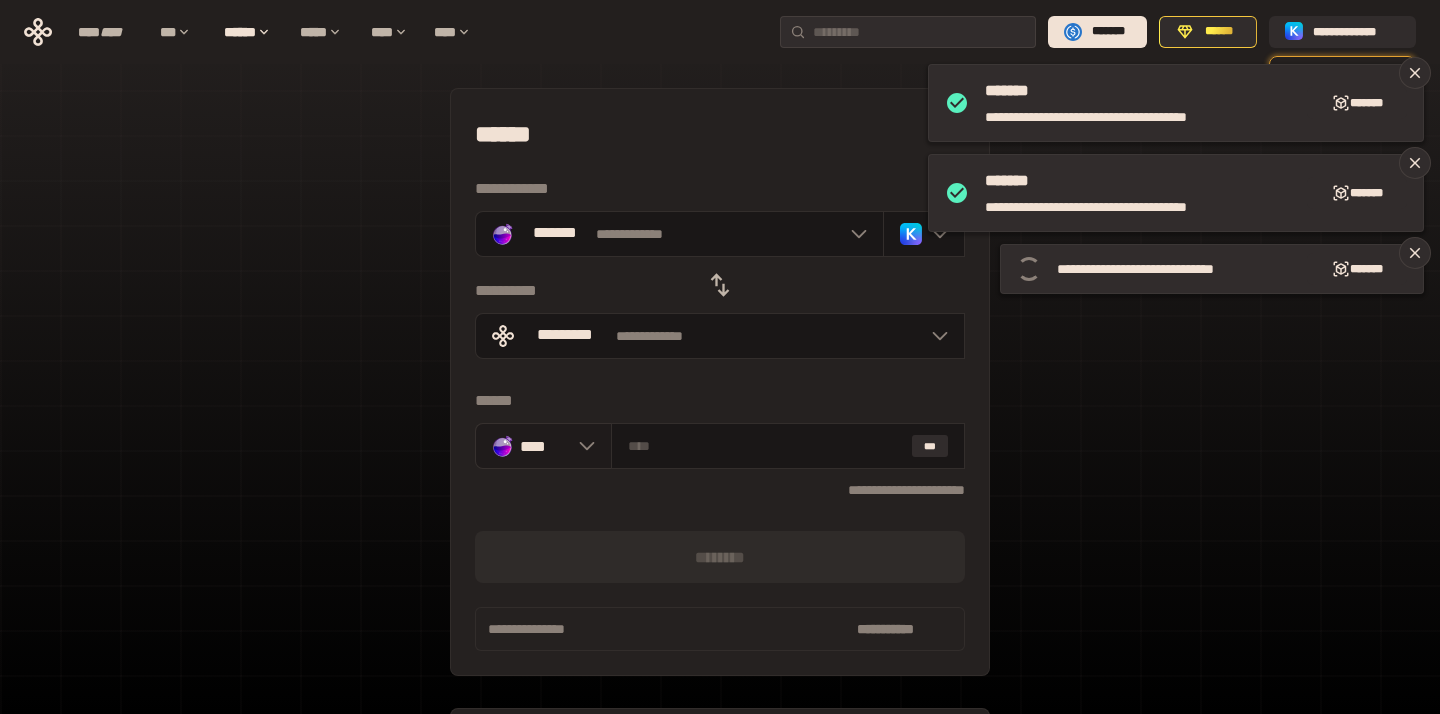 click on "****" at bounding box center [543, 446] 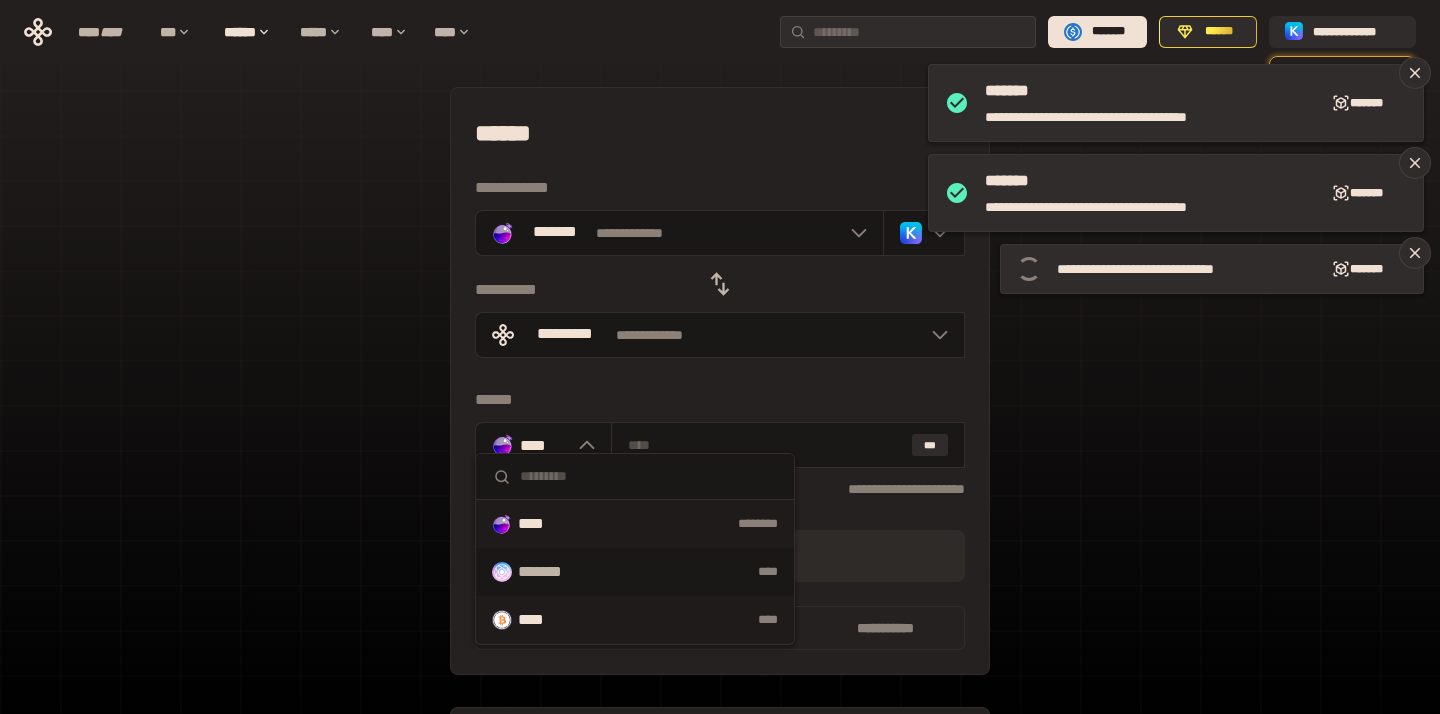 scroll, scrollTop: 0, scrollLeft: 0, axis: both 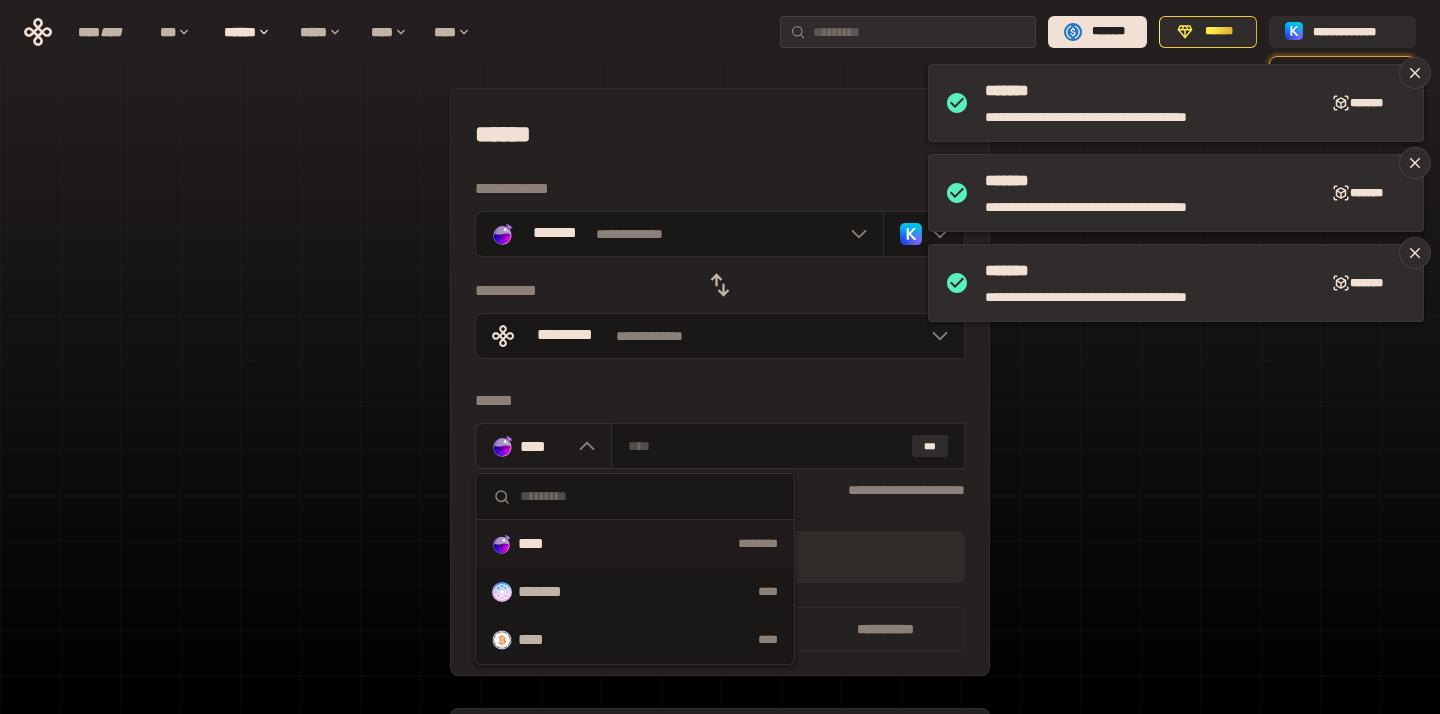 click on "****" at bounding box center [543, 446] 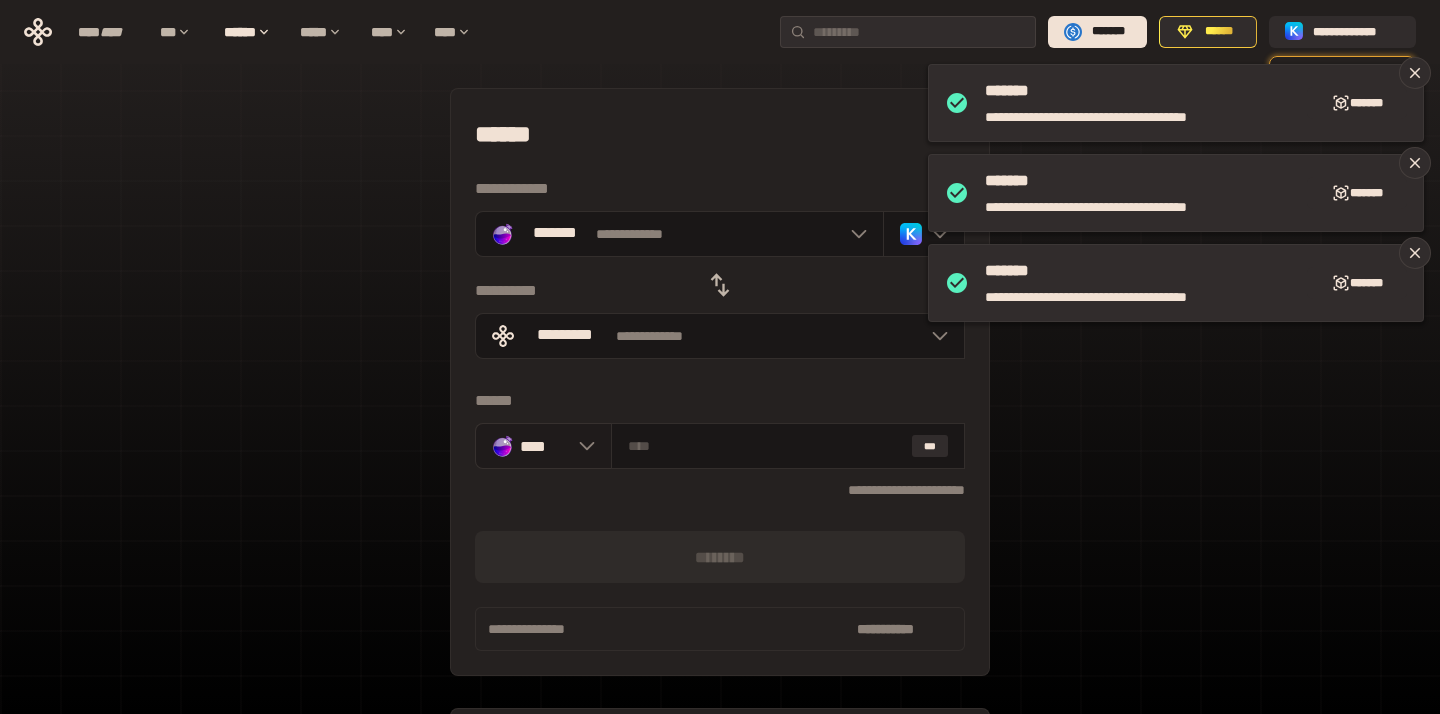 click on "****" at bounding box center [543, 446] 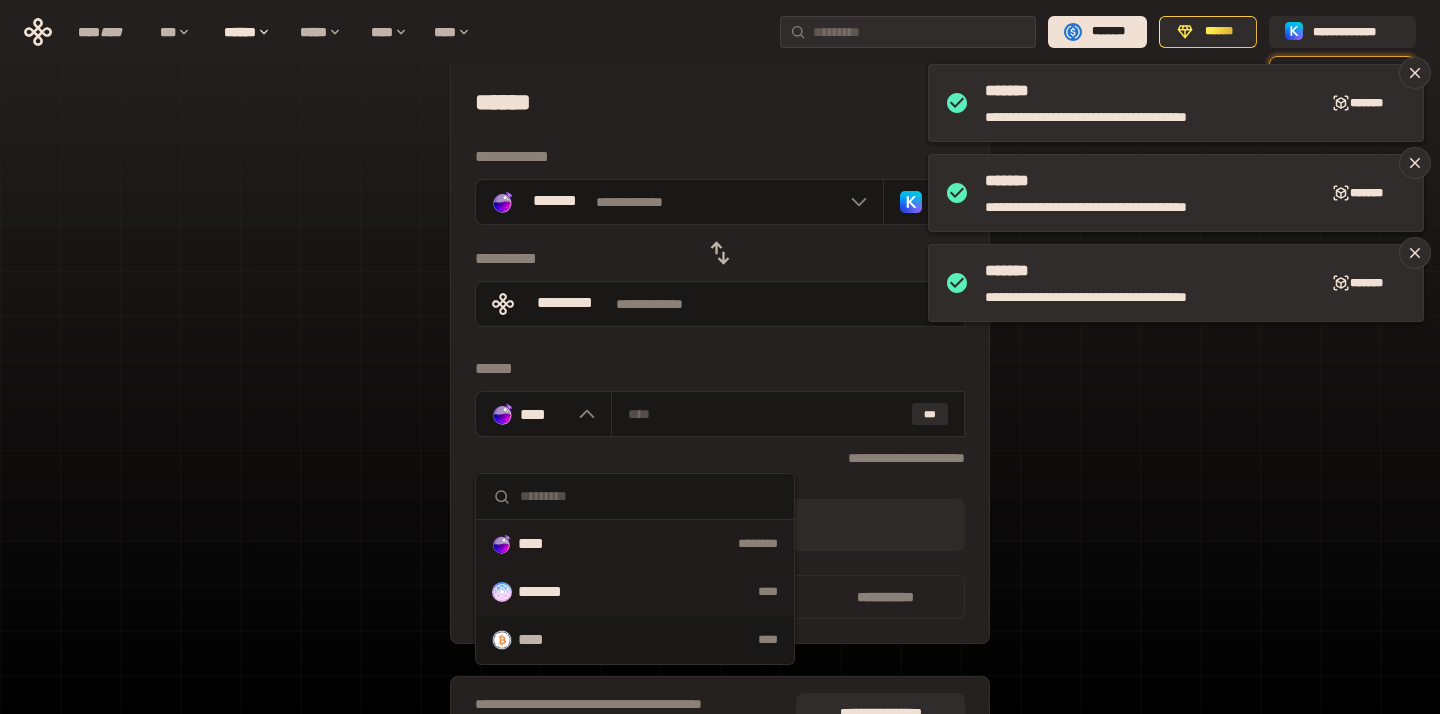 scroll, scrollTop: 0, scrollLeft: 0, axis: both 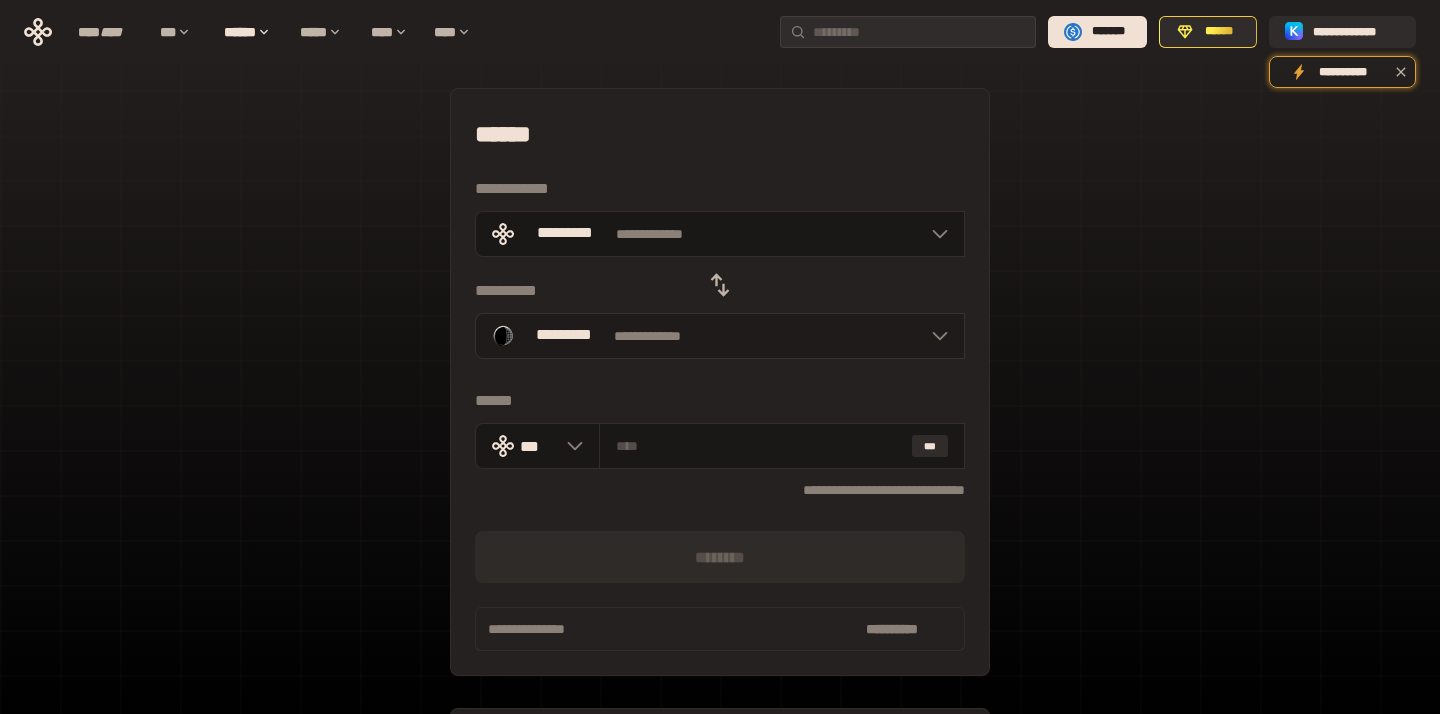 click on "*********" at bounding box center [564, 336] 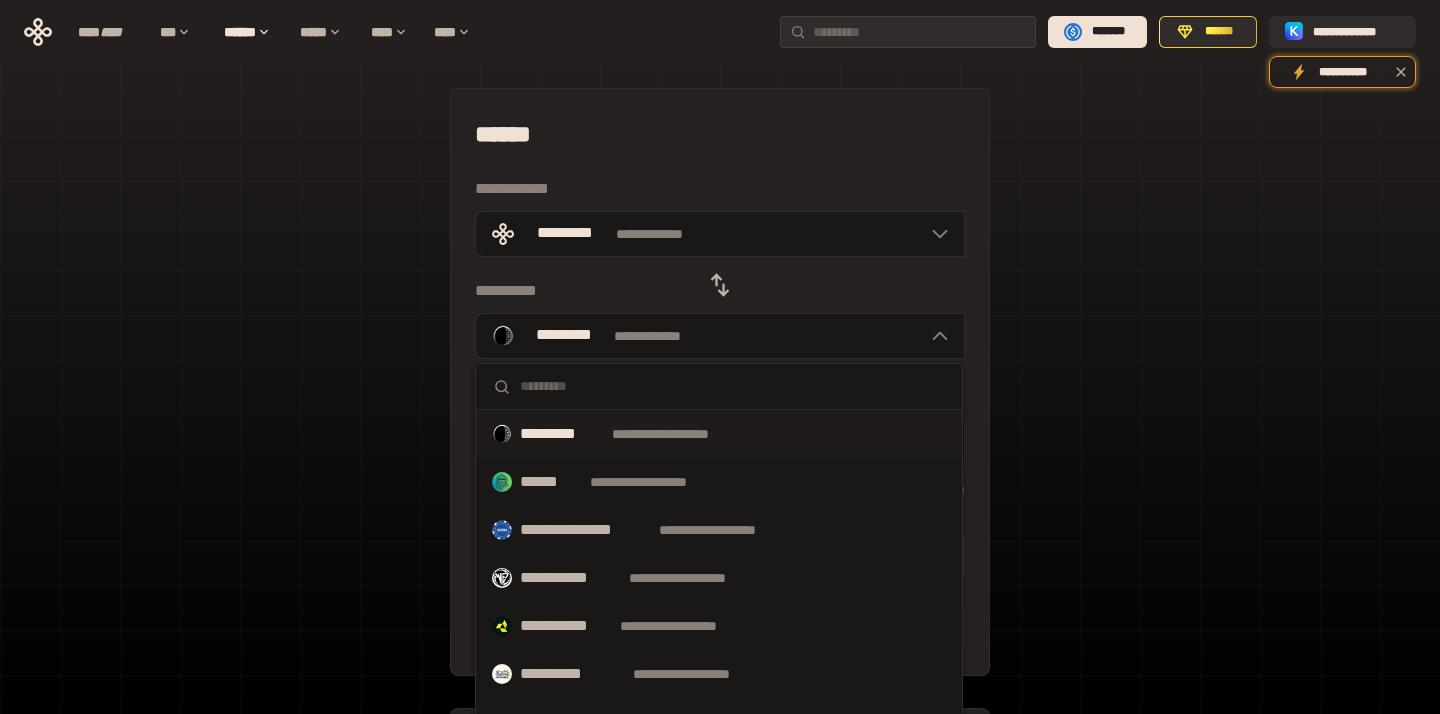 click 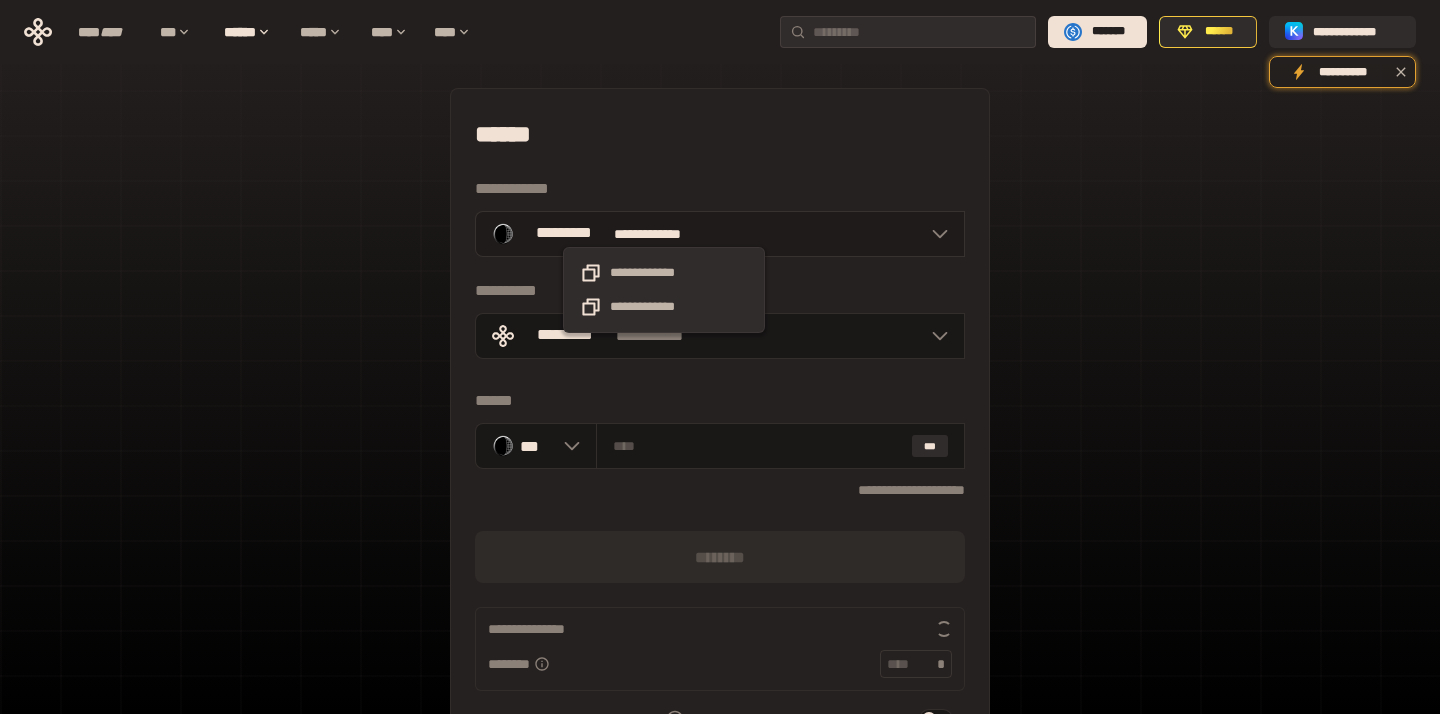 click on "**********" at bounding box center [663, 234] 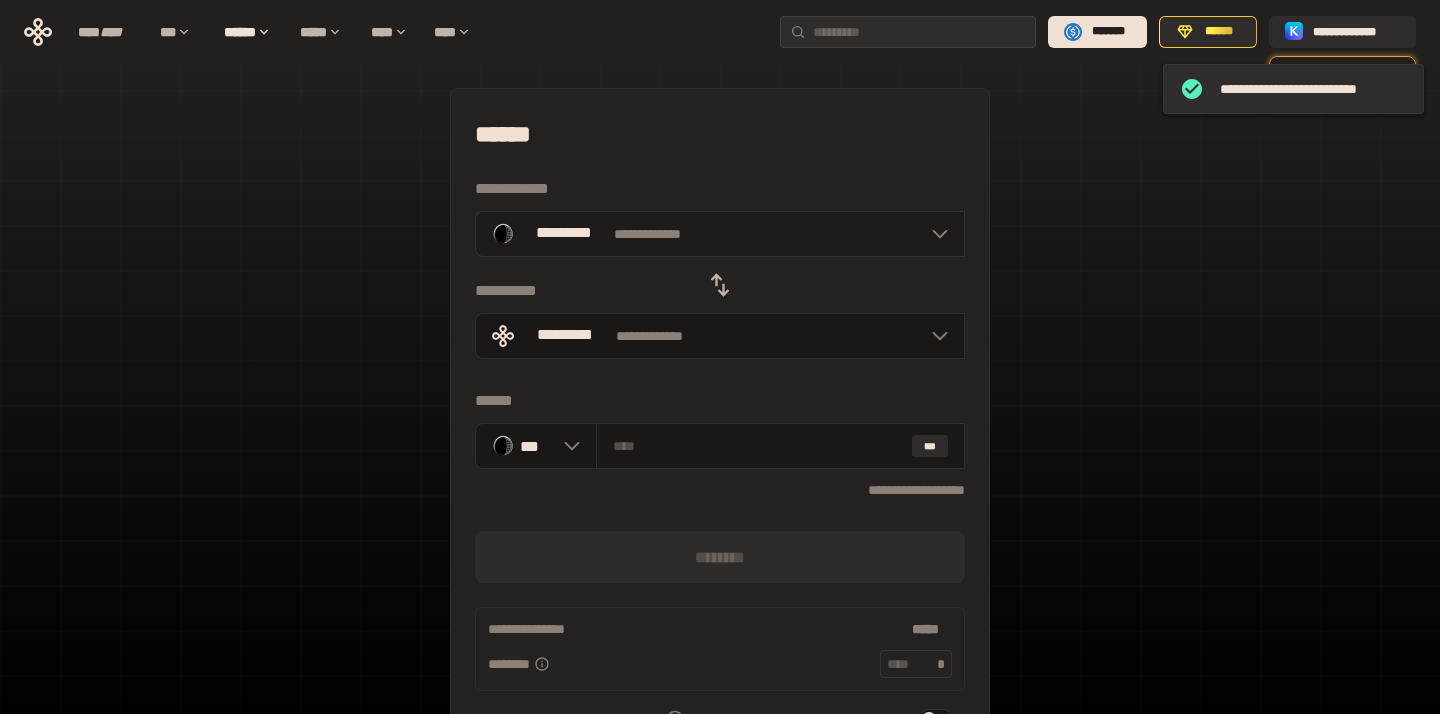 click on "**********" at bounding box center (720, 234) 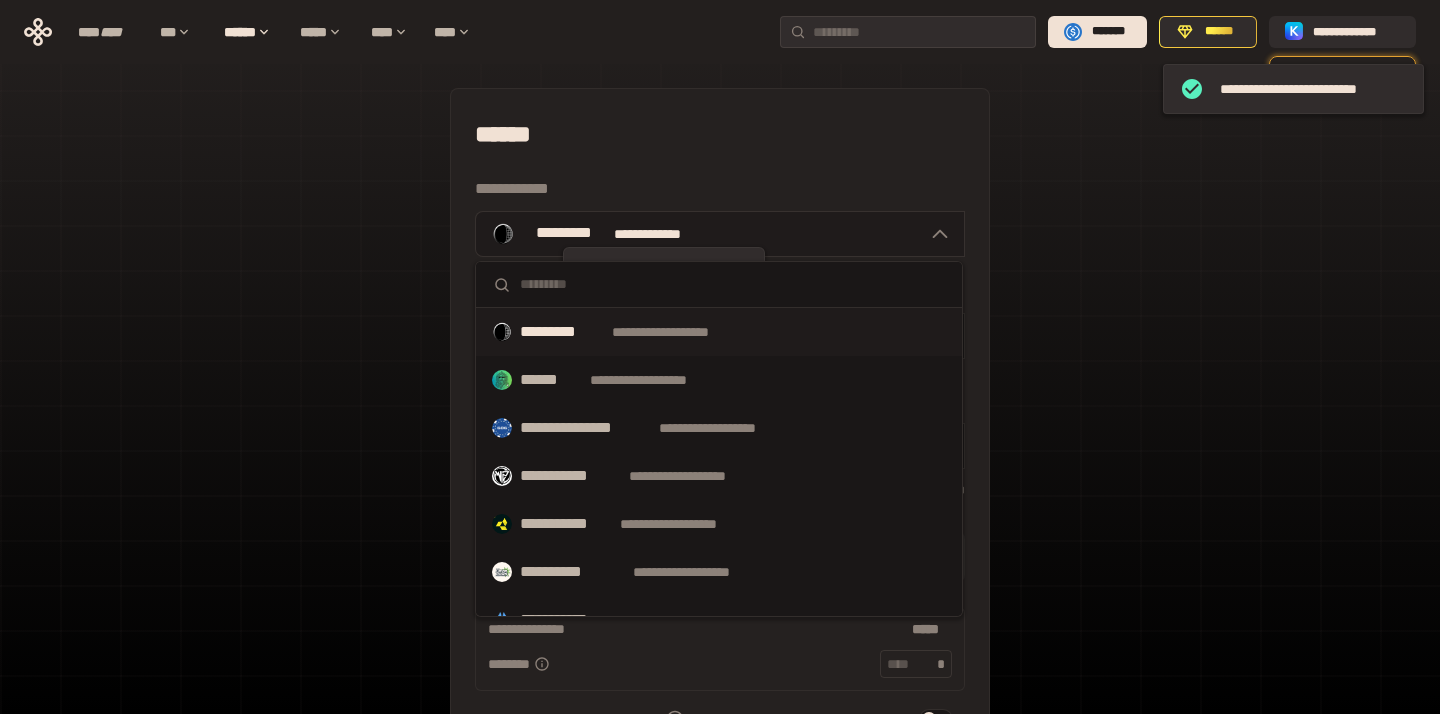 click on "**********" at bounding box center (663, 234) 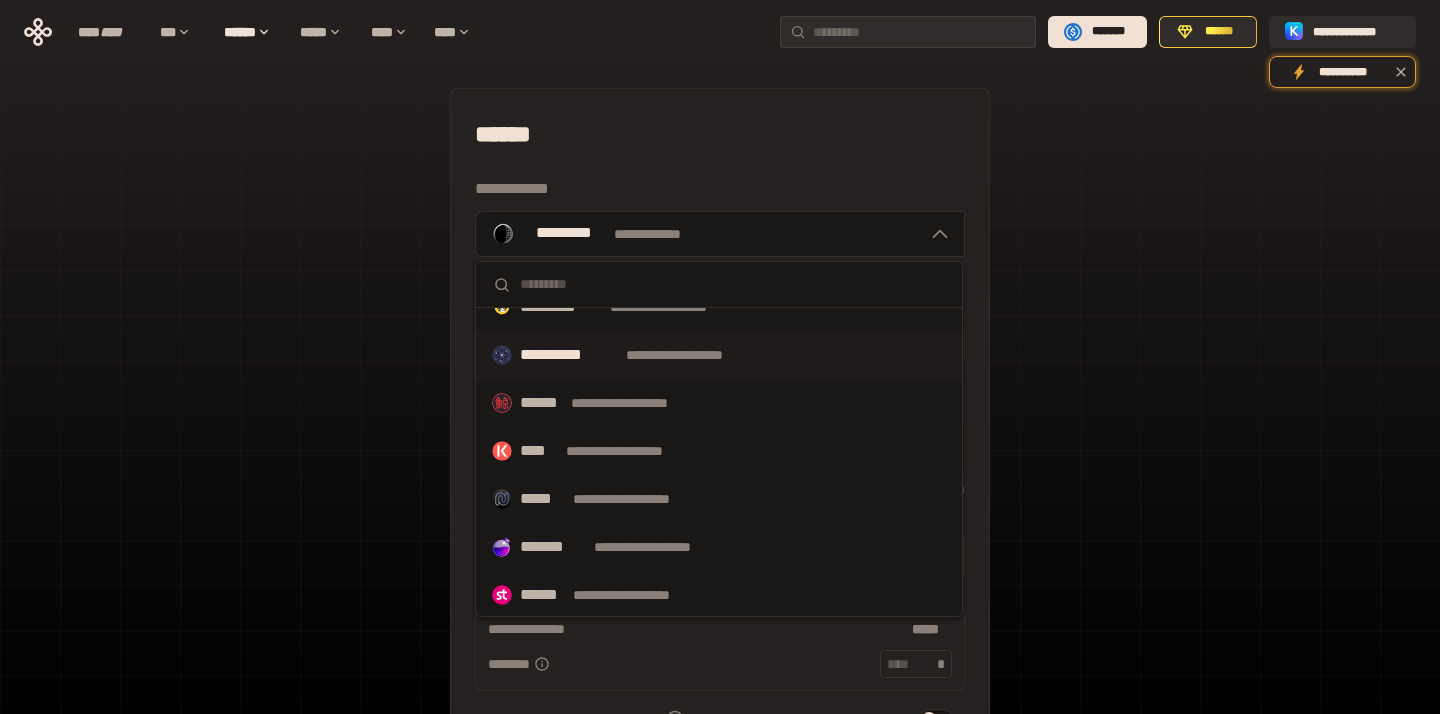 scroll, scrollTop: 1036, scrollLeft: 0, axis: vertical 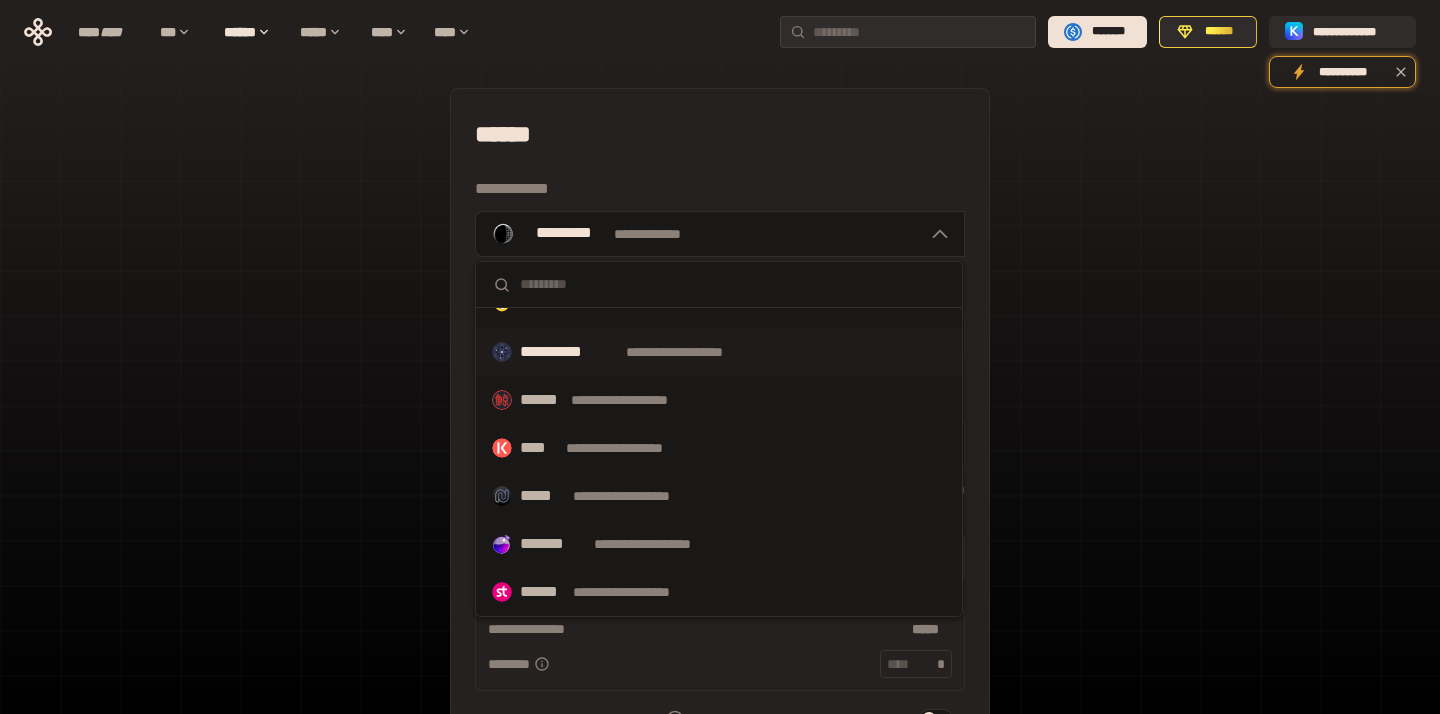 click on "**********" at bounding box center [719, 544] 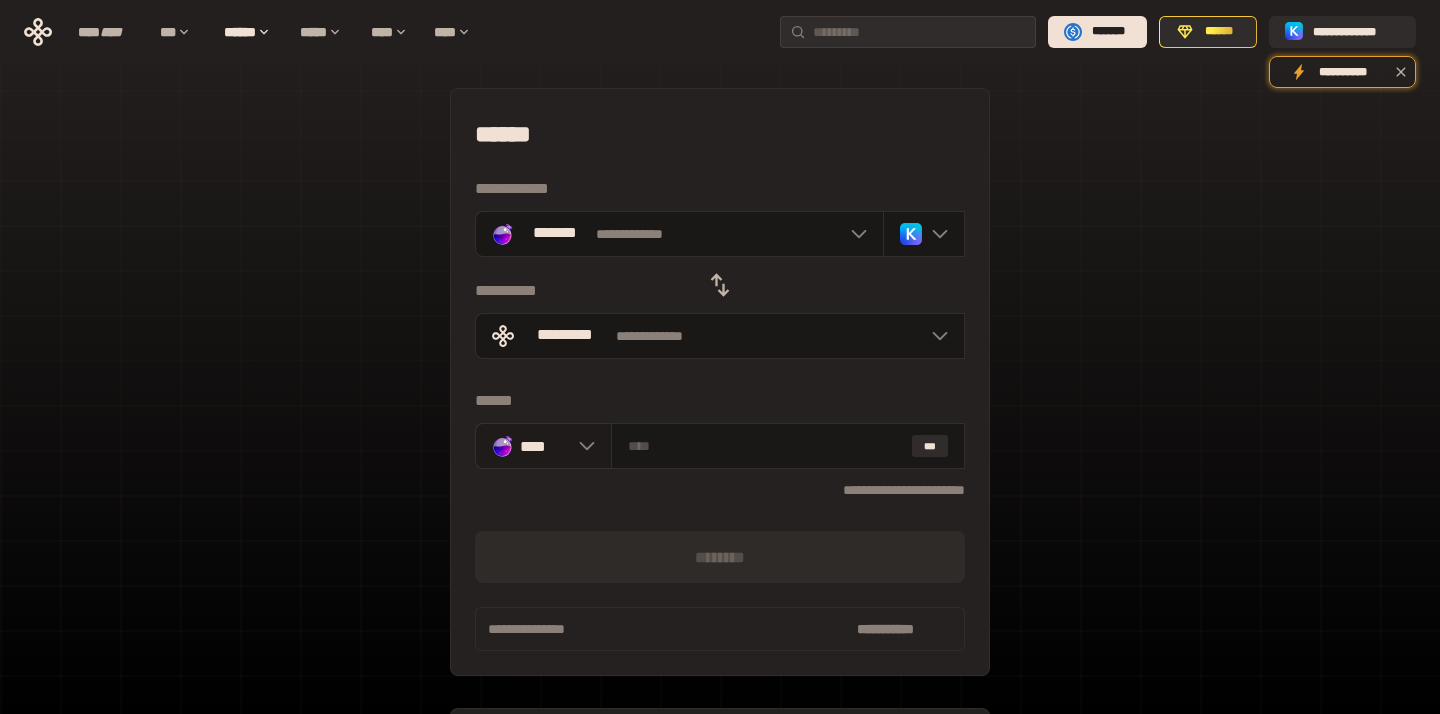 click on "****" at bounding box center [543, 446] 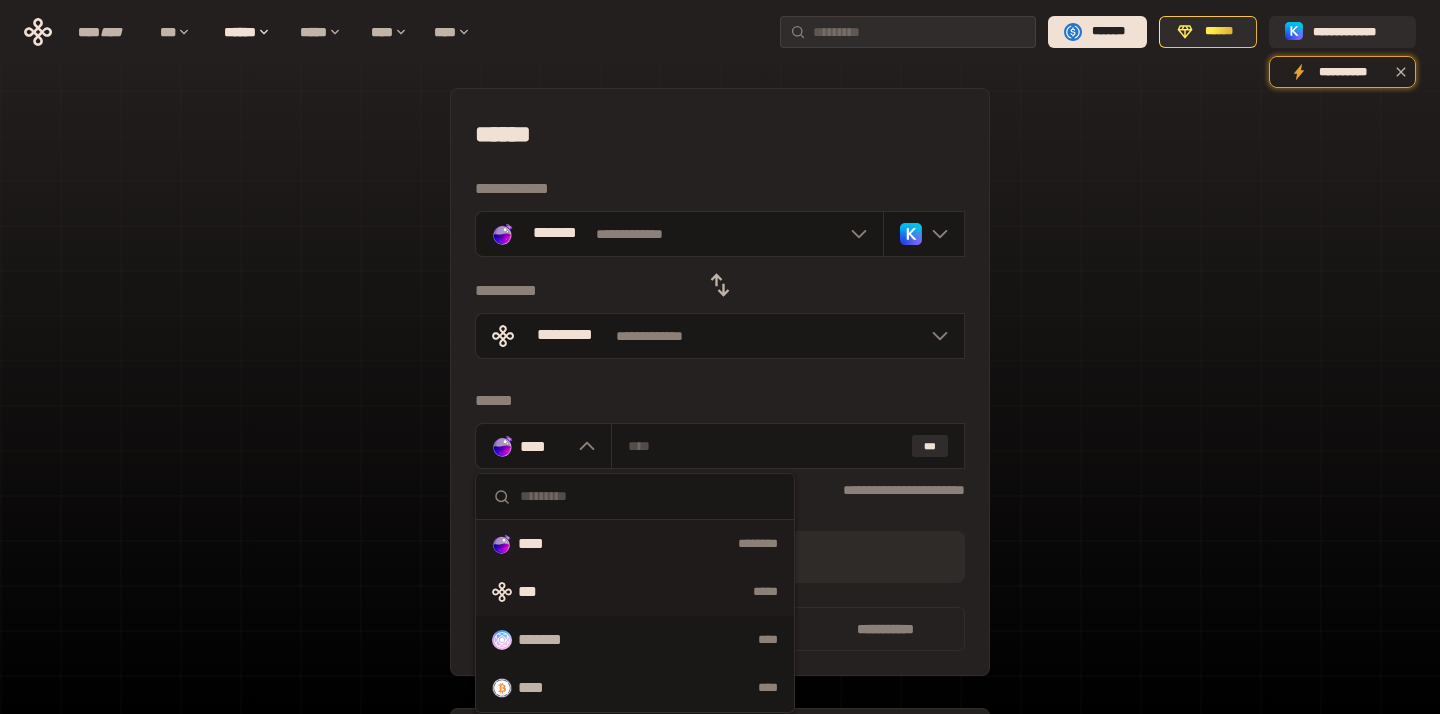 click on "*****" at bounding box center (678, 592) 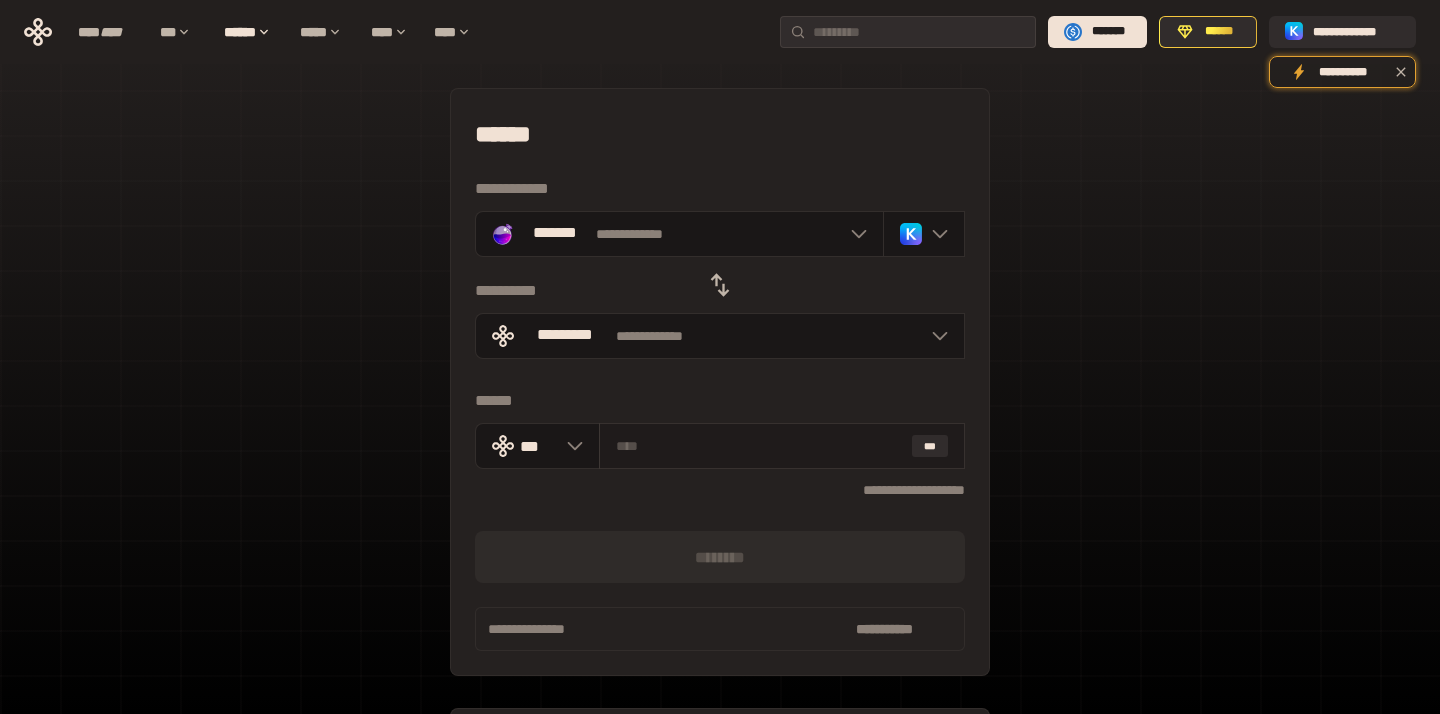 click on "***" at bounding box center [782, 446] 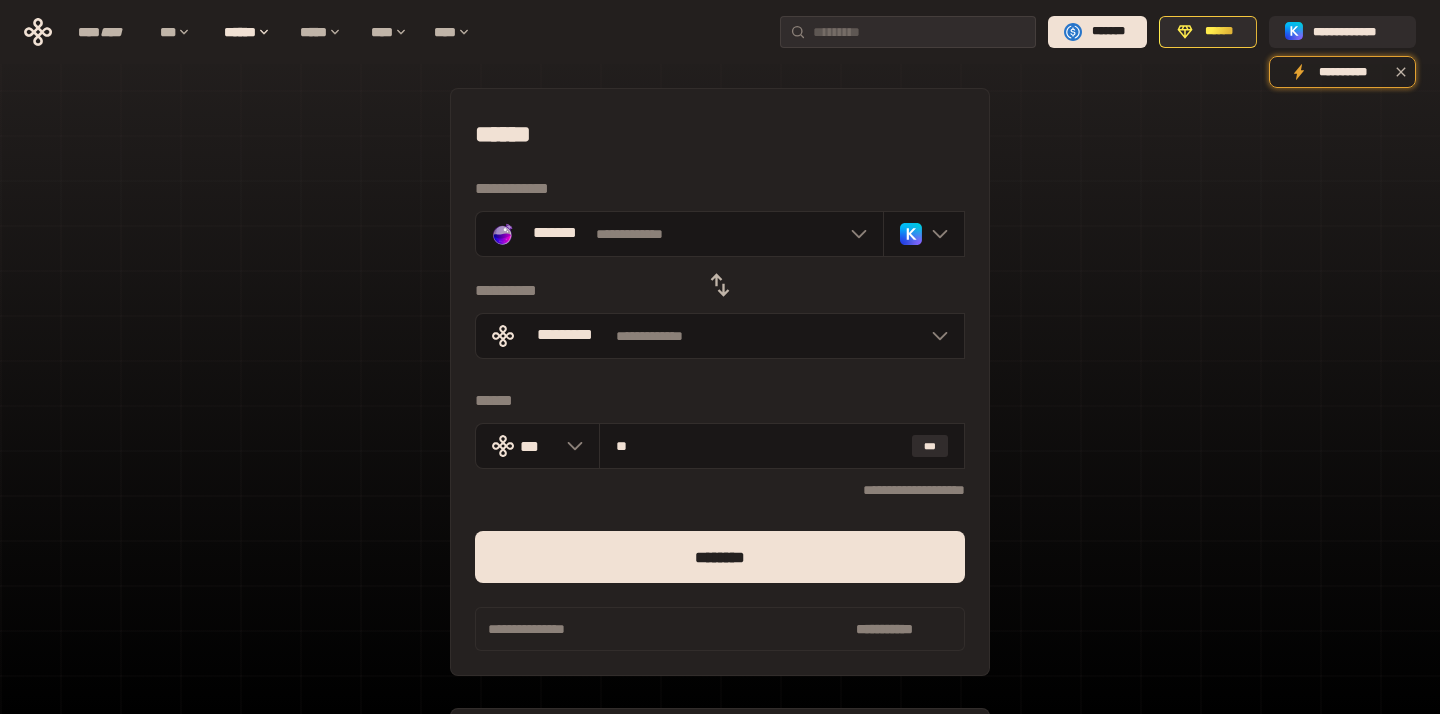 type on "**" 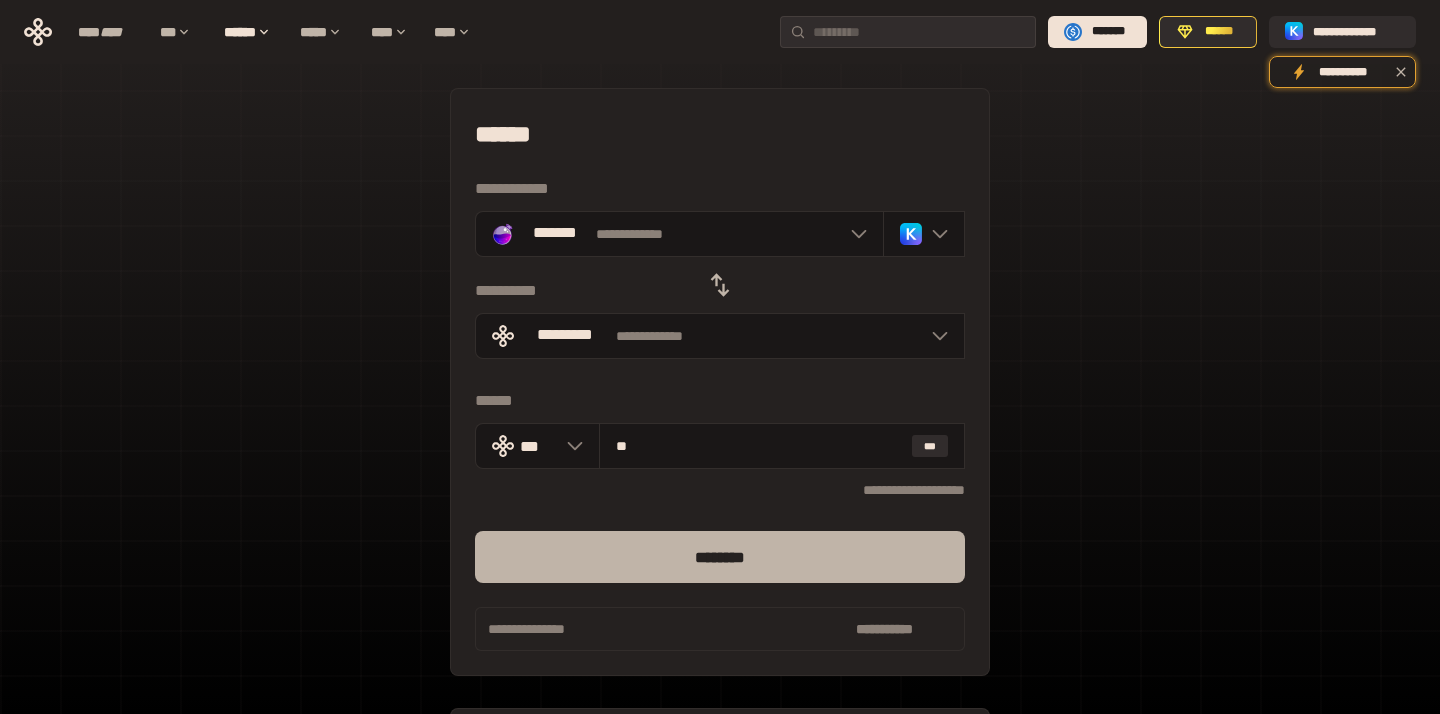 click on "********" at bounding box center (720, 557) 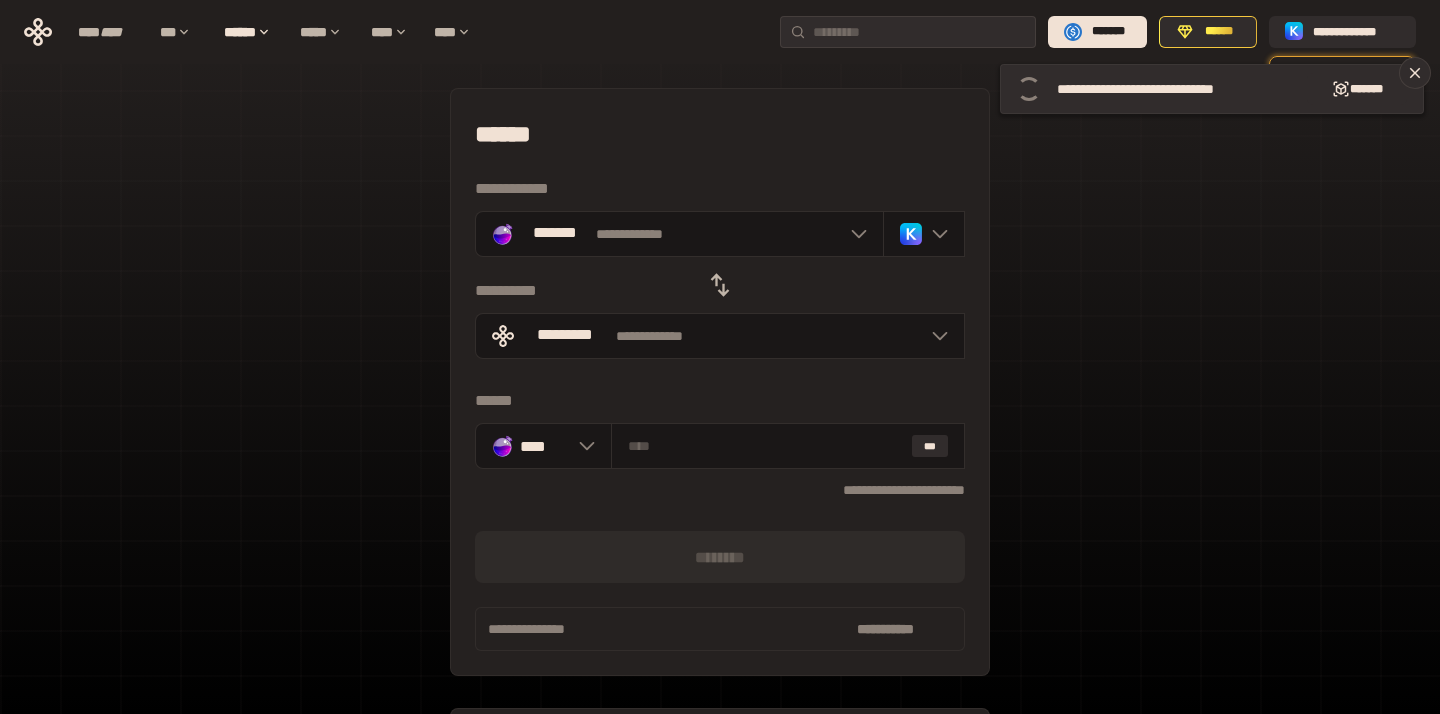 click 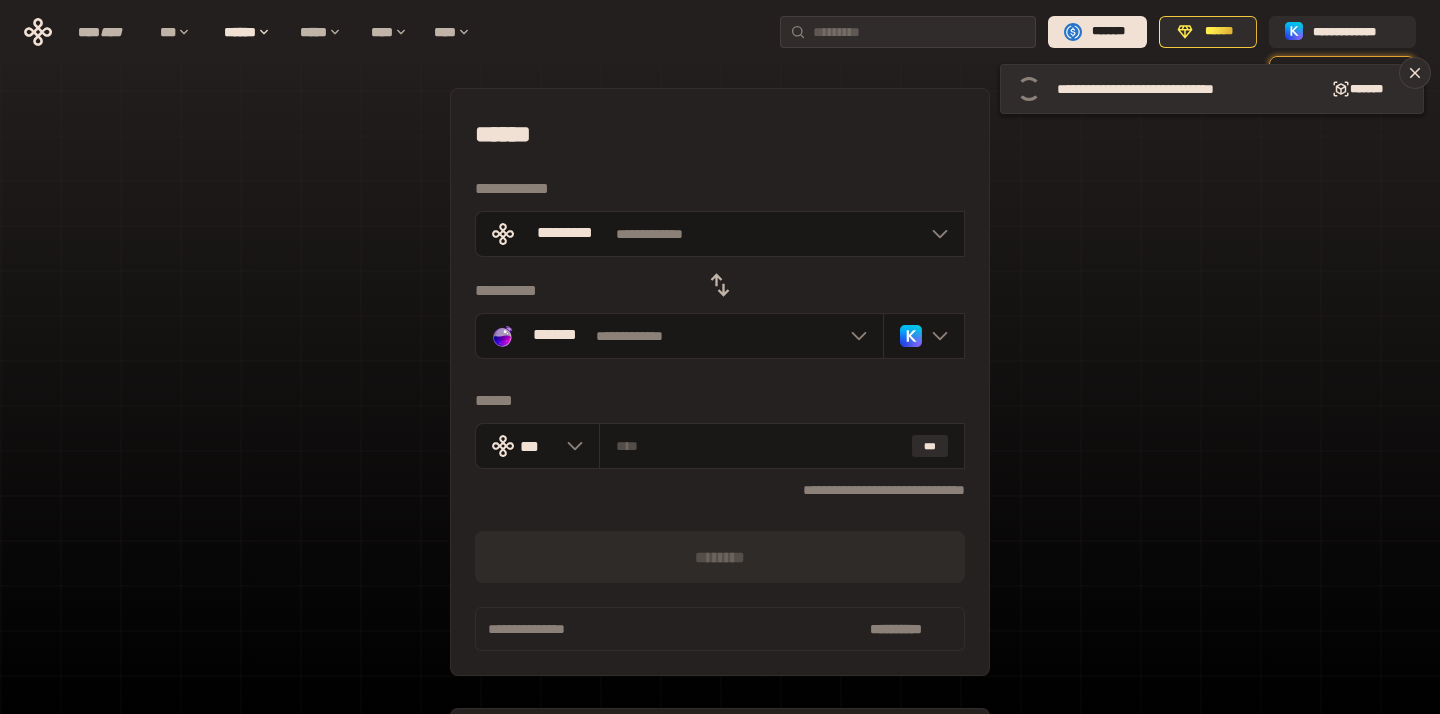 click 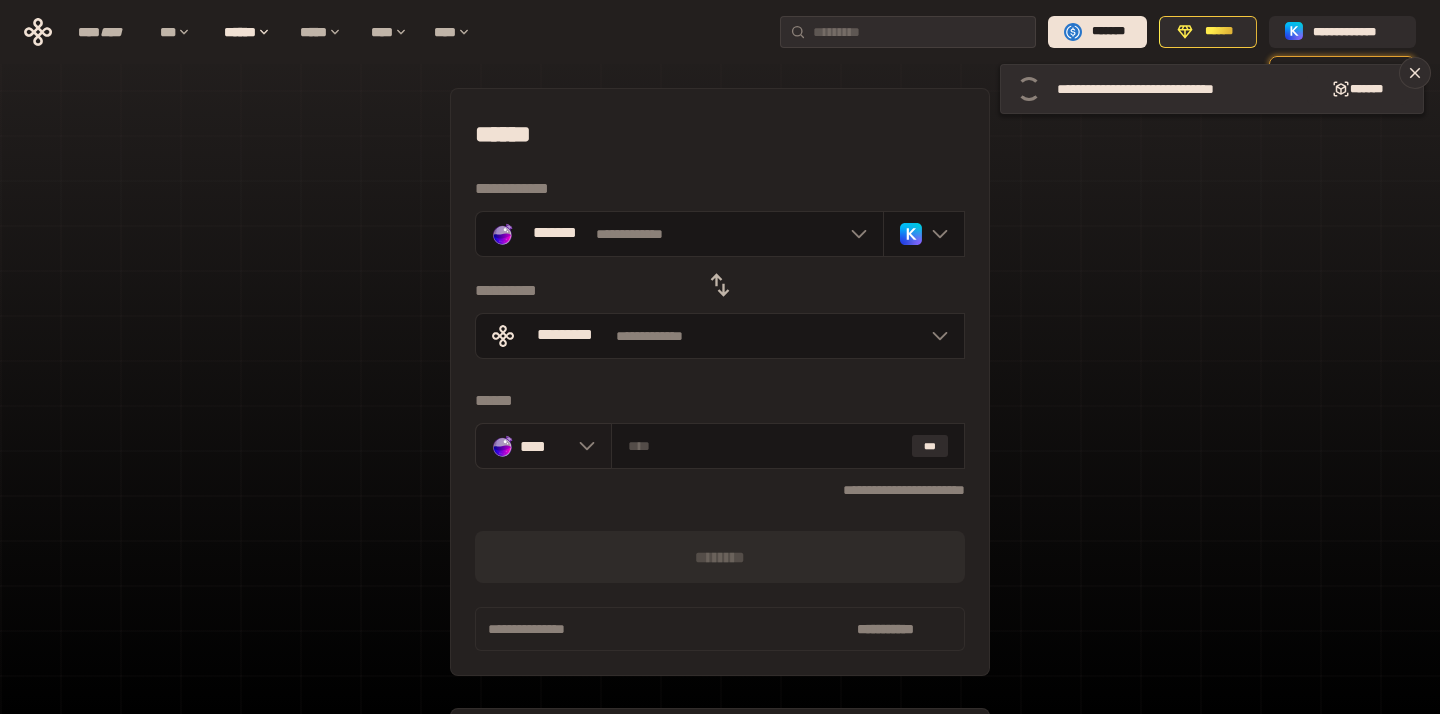 click on "****" at bounding box center [544, 446] 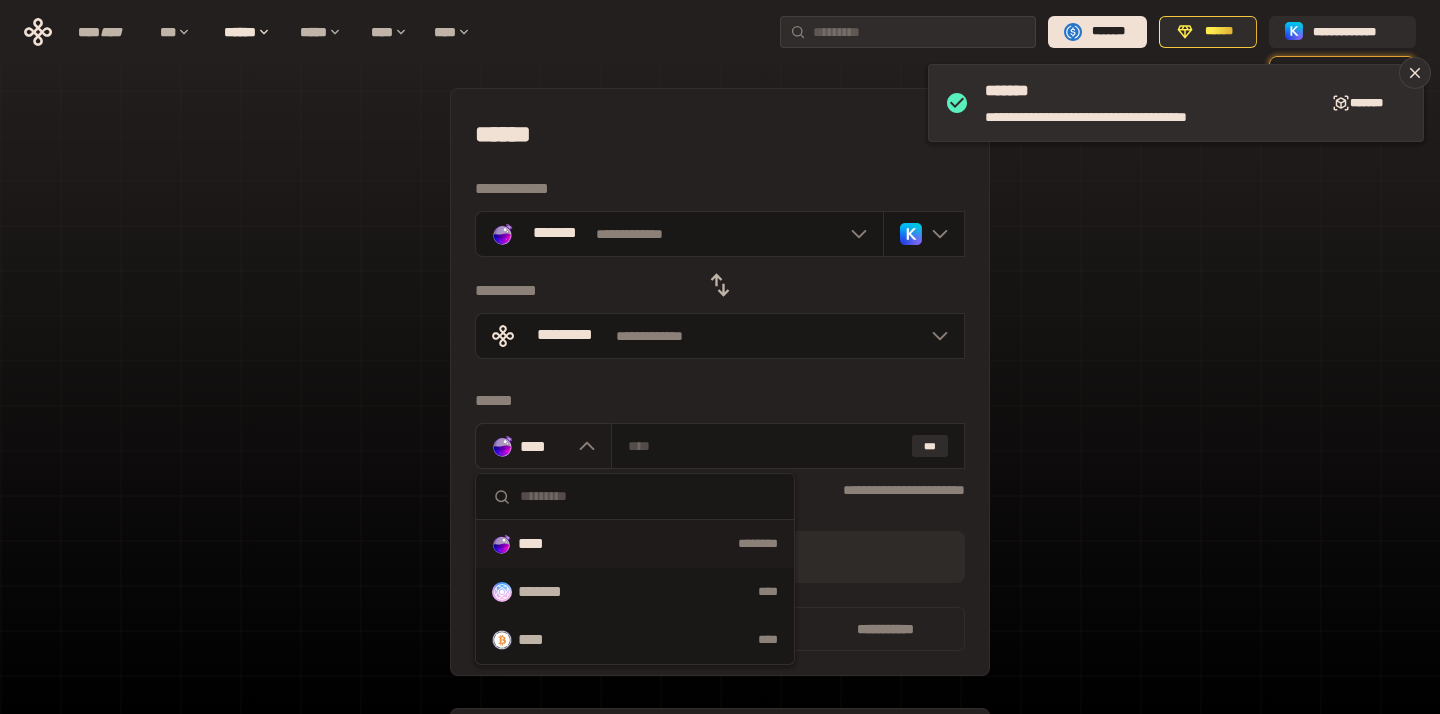 click on "****" at bounding box center [544, 446] 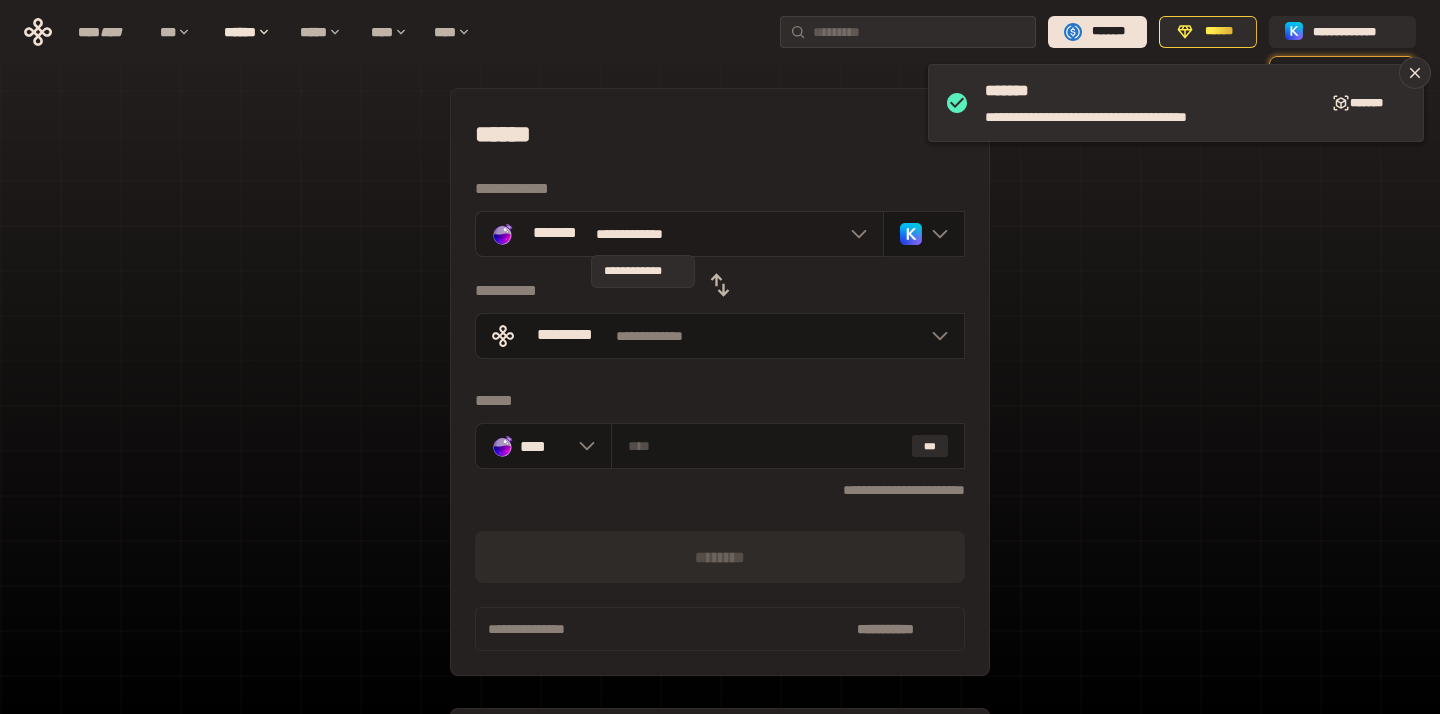 click on "**********" at bounding box center (643, 234) 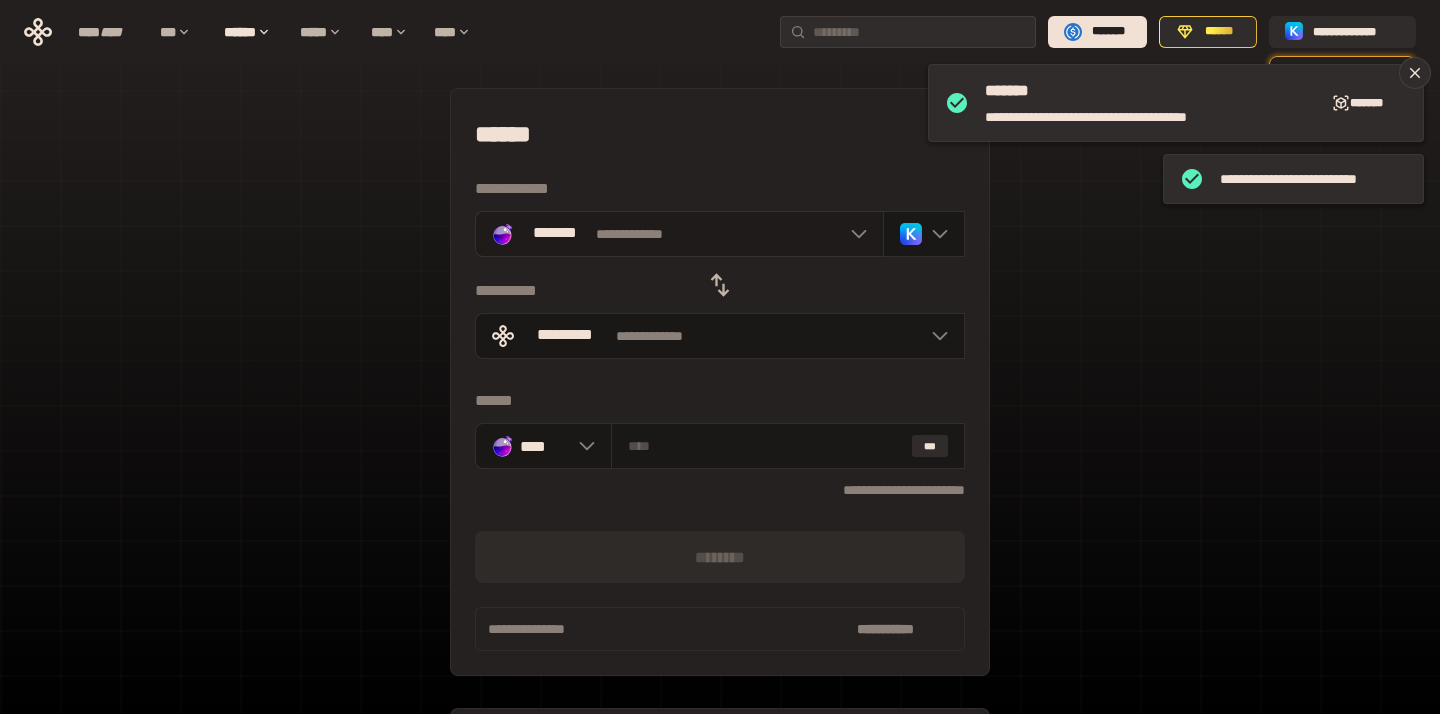 click on "**********" at bounding box center (679, 234) 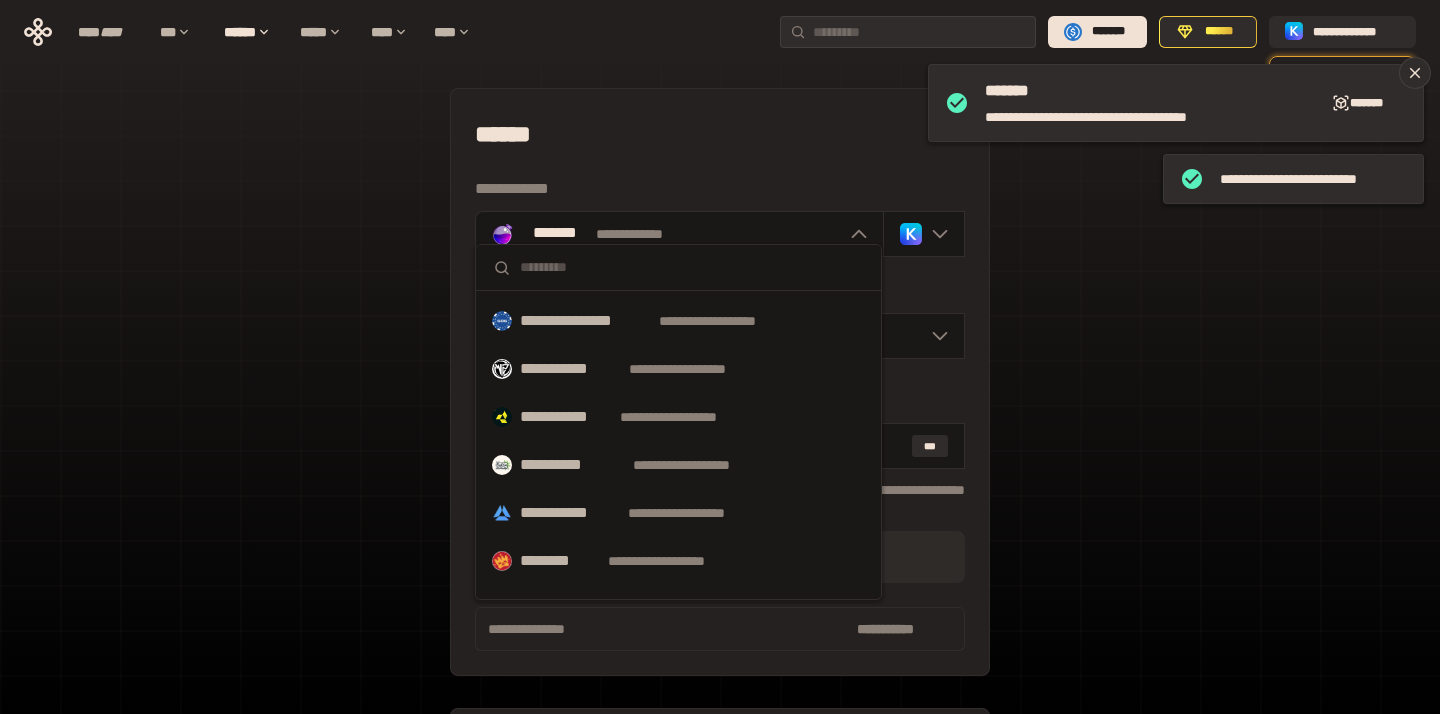 scroll, scrollTop: 334, scrollLeft: 0, axis: vertical 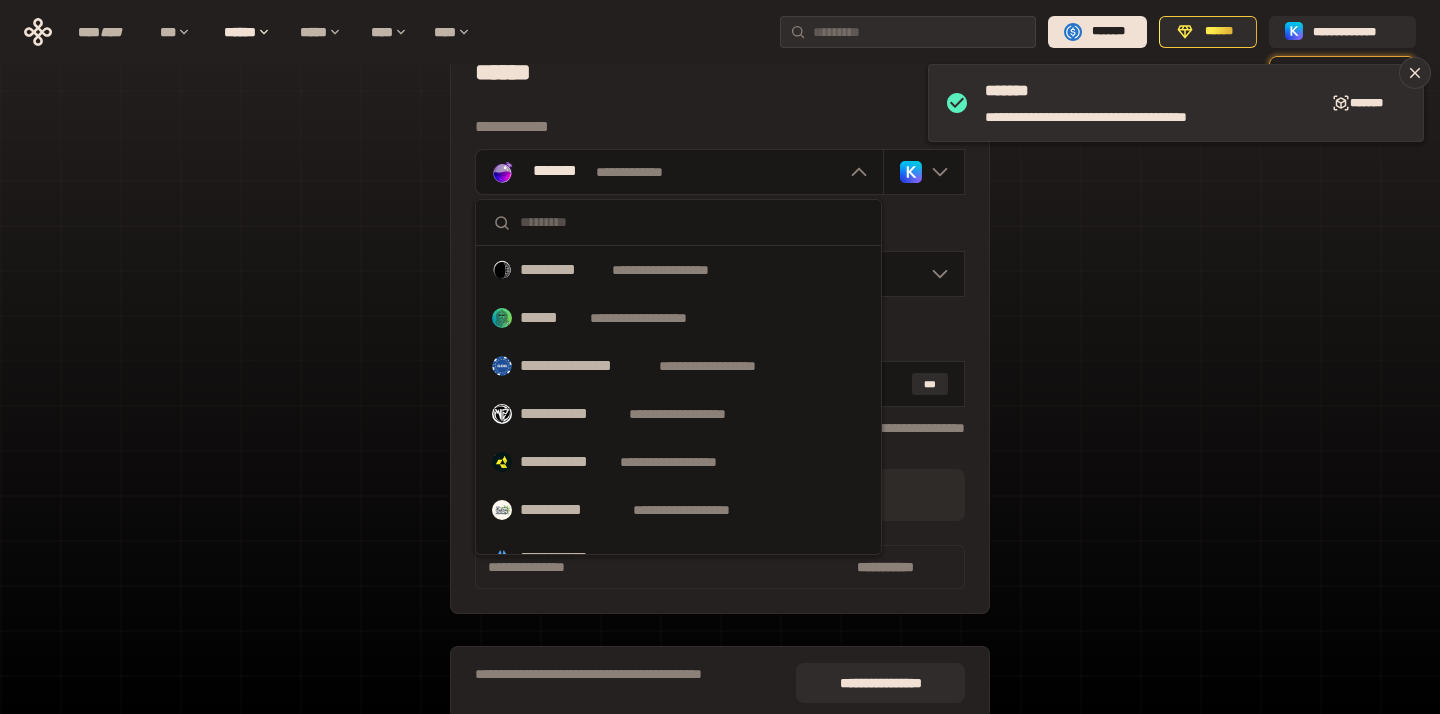 click on "**********" at bounding box center (720, 383) 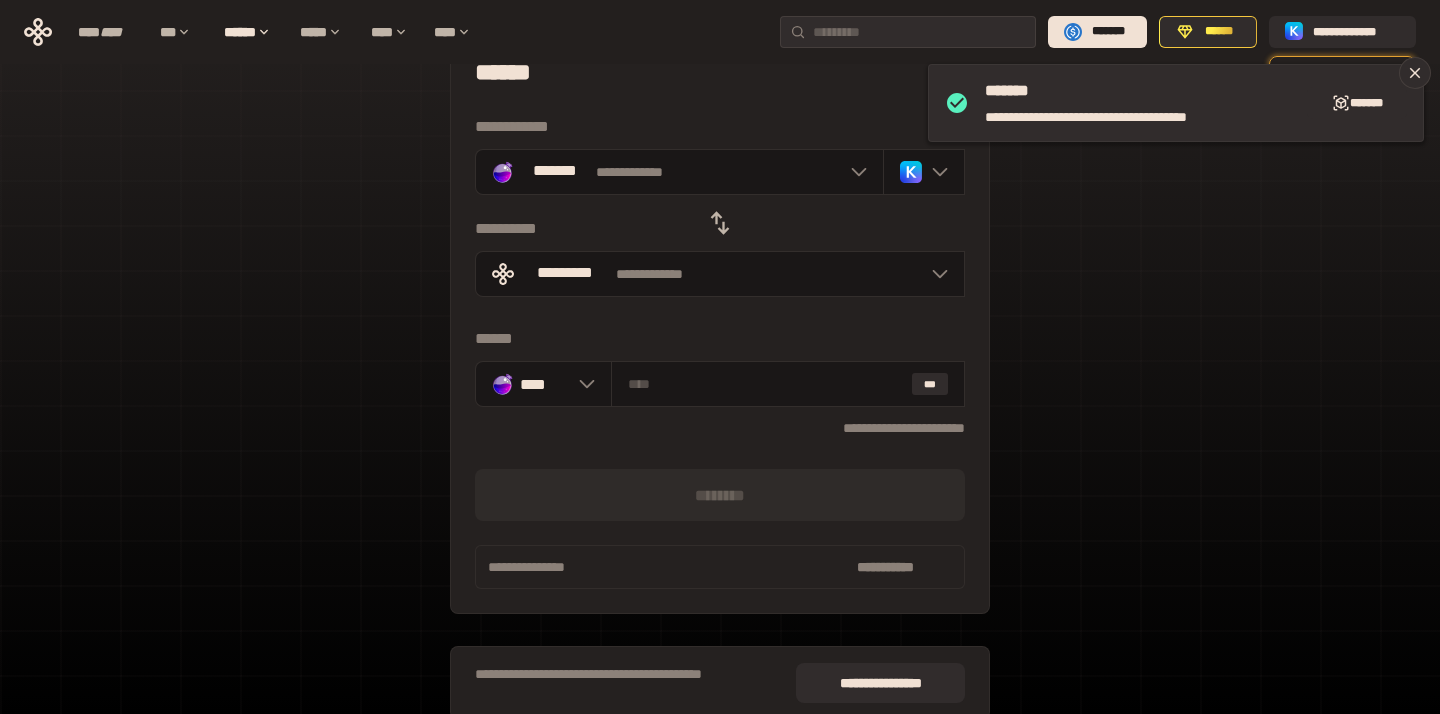 click 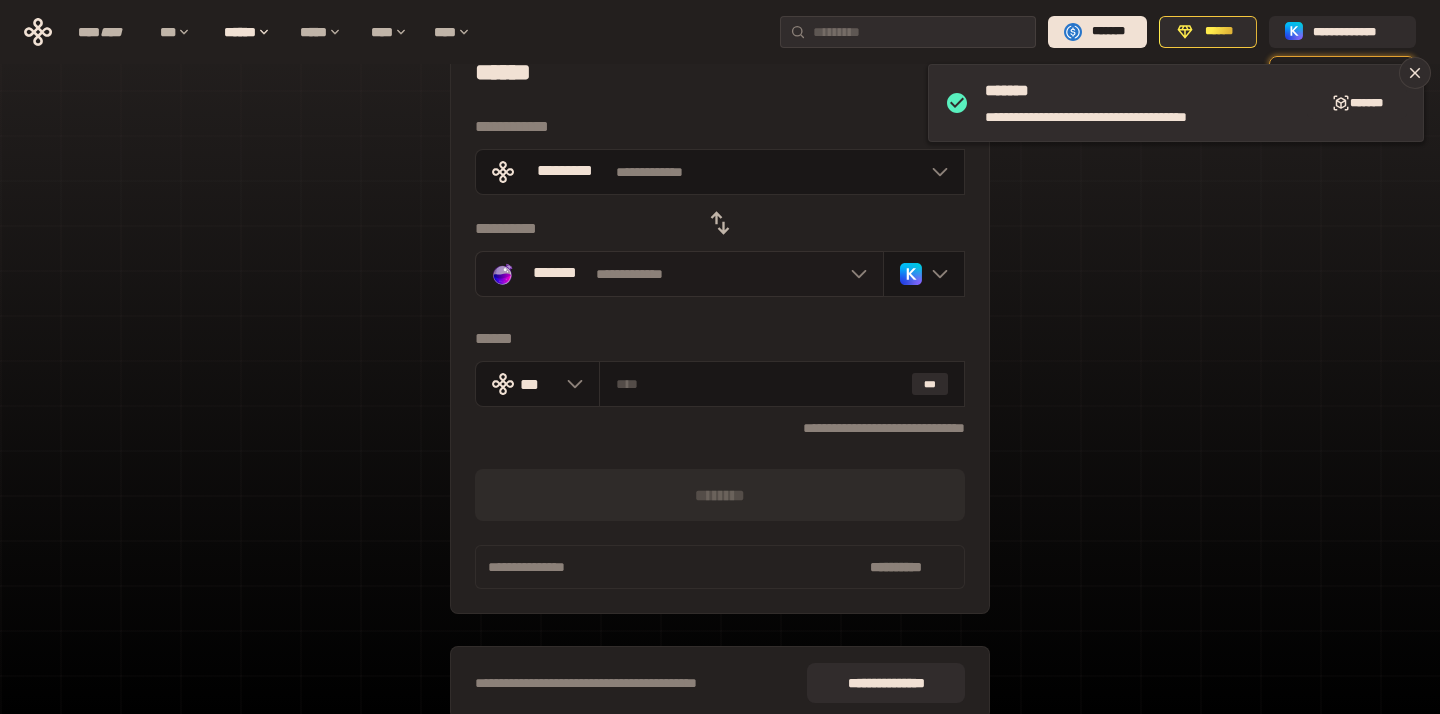 click on "**********" at bounding box center [679, 274] 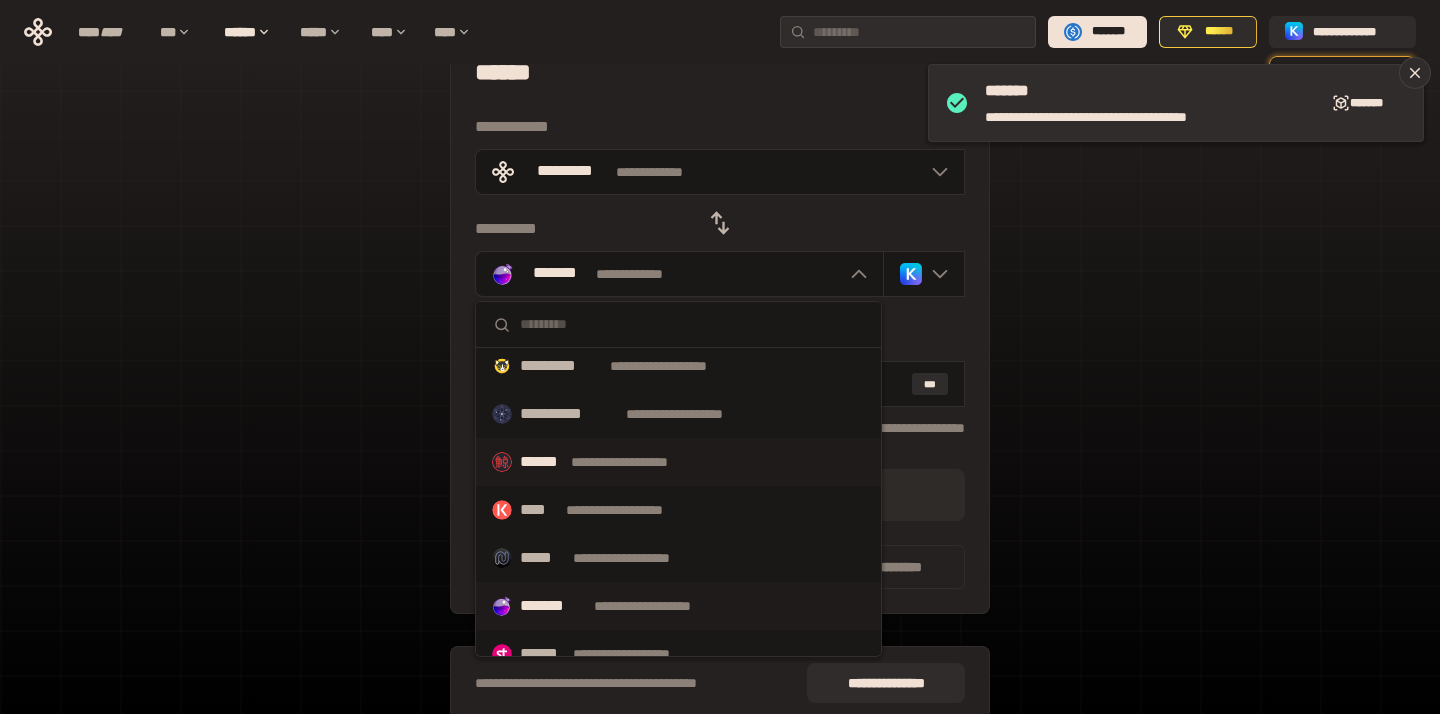 scroll, scrollTop: 1036, scrollLeft: 0, axis: vertical 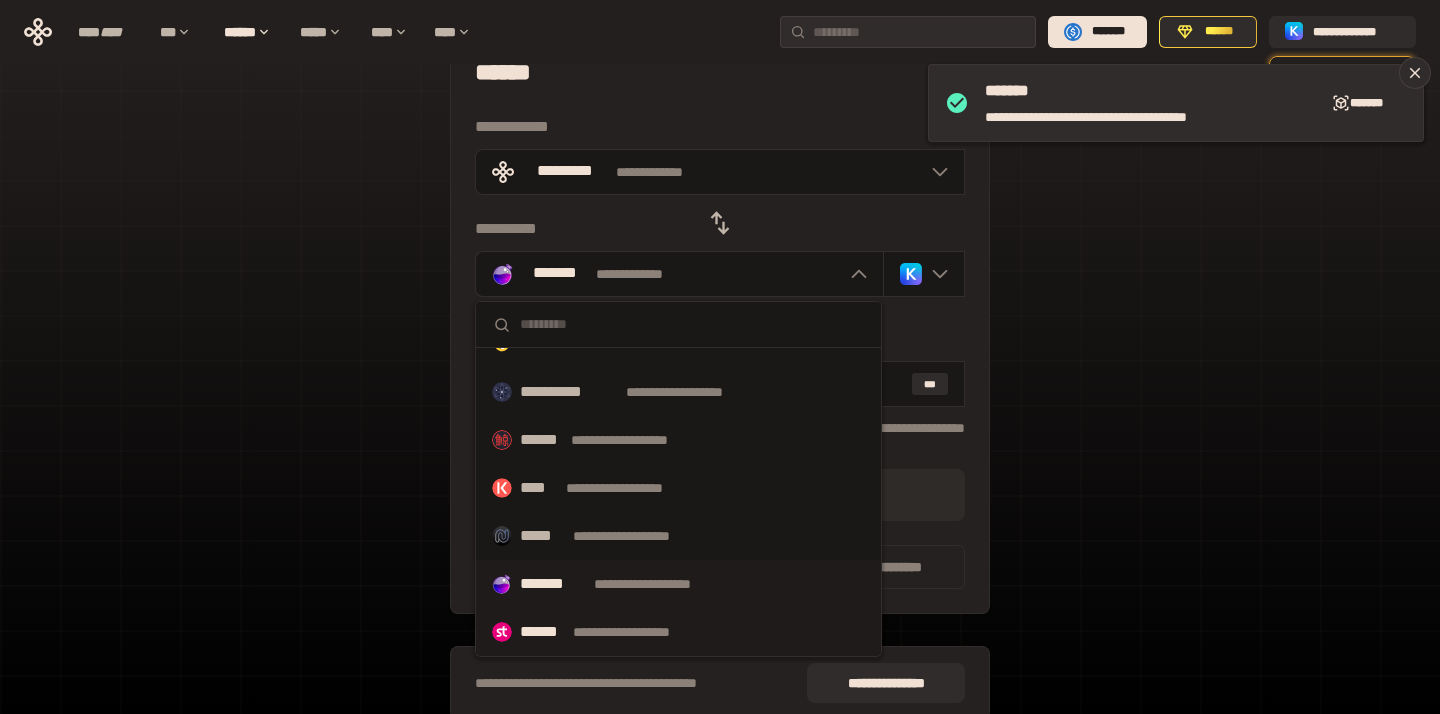 click on "**********" at bounding box center [640, 632] 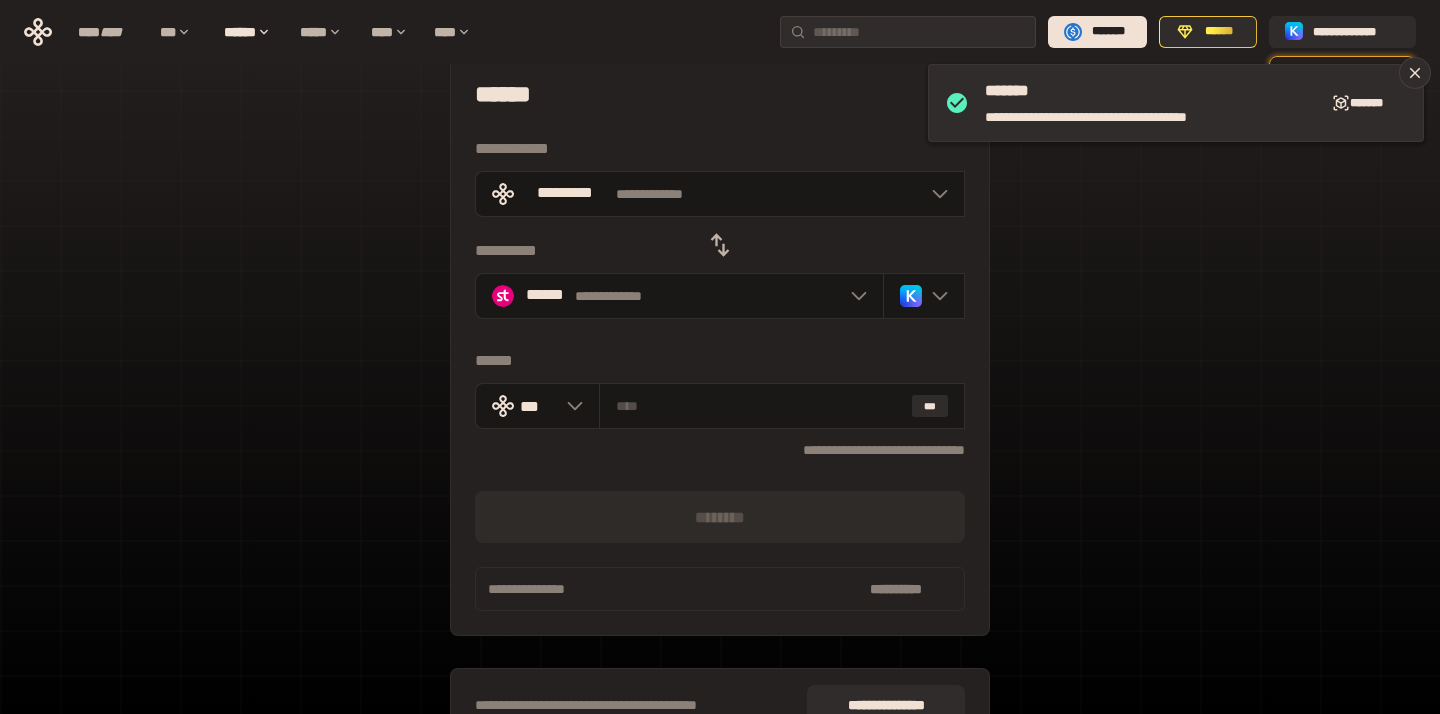 scroll, scrollTop: 0, scrollLeft: 0, axis: both 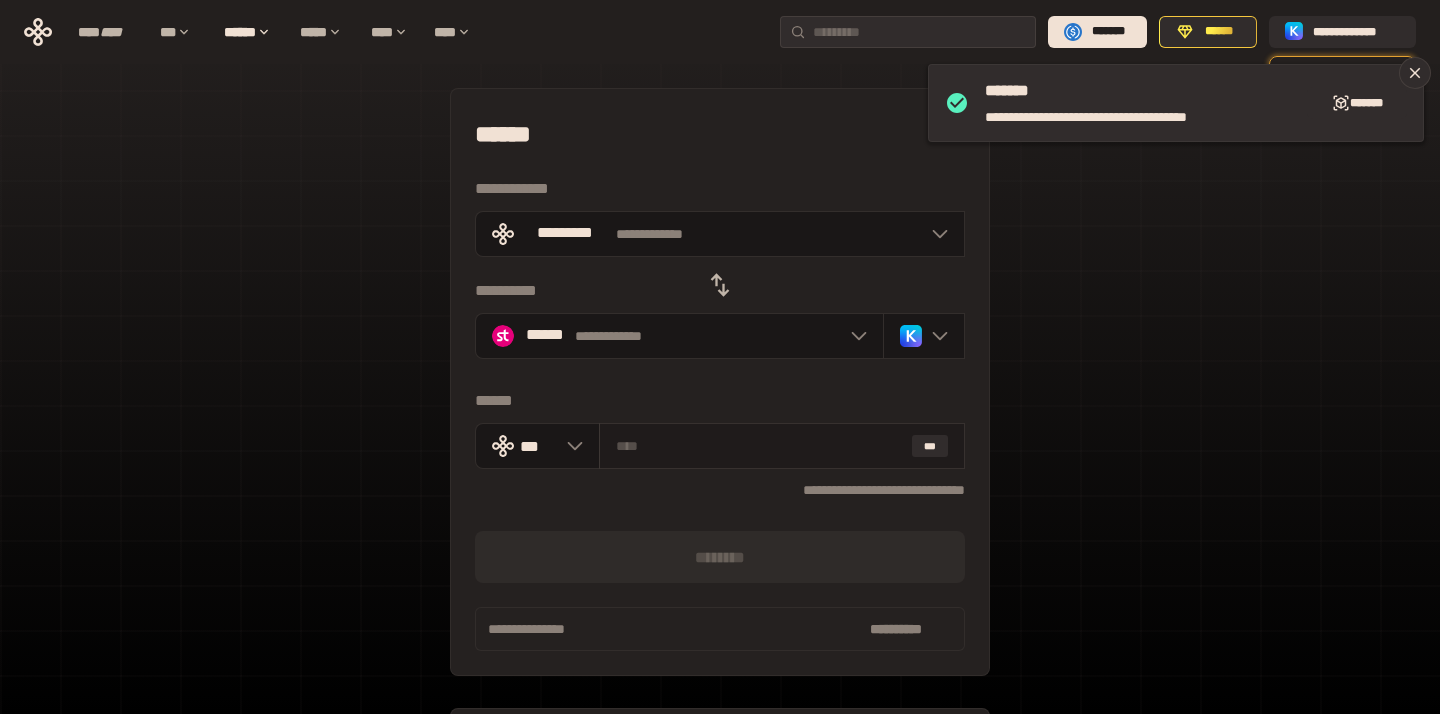 click at bounding box center (760, 446) 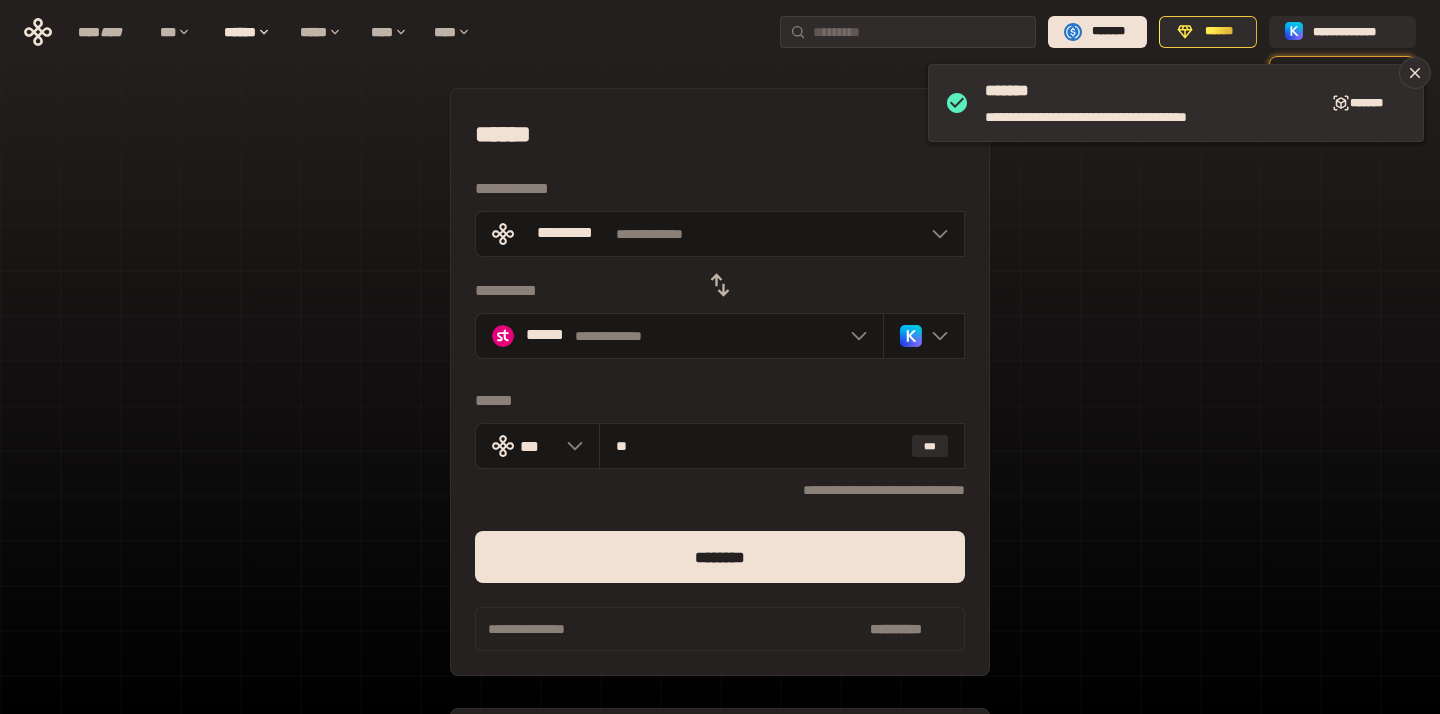 type on "**" 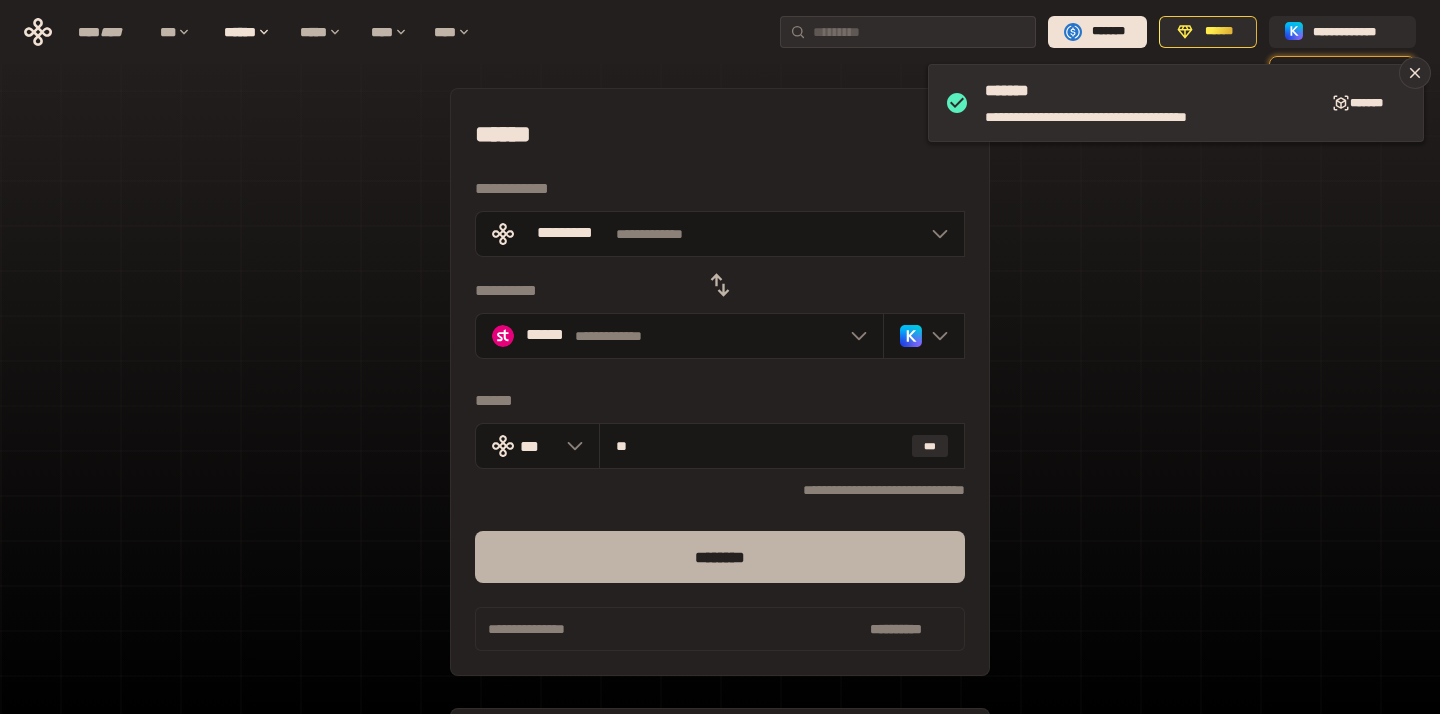 click on "********" at bounding box center [720, 557] 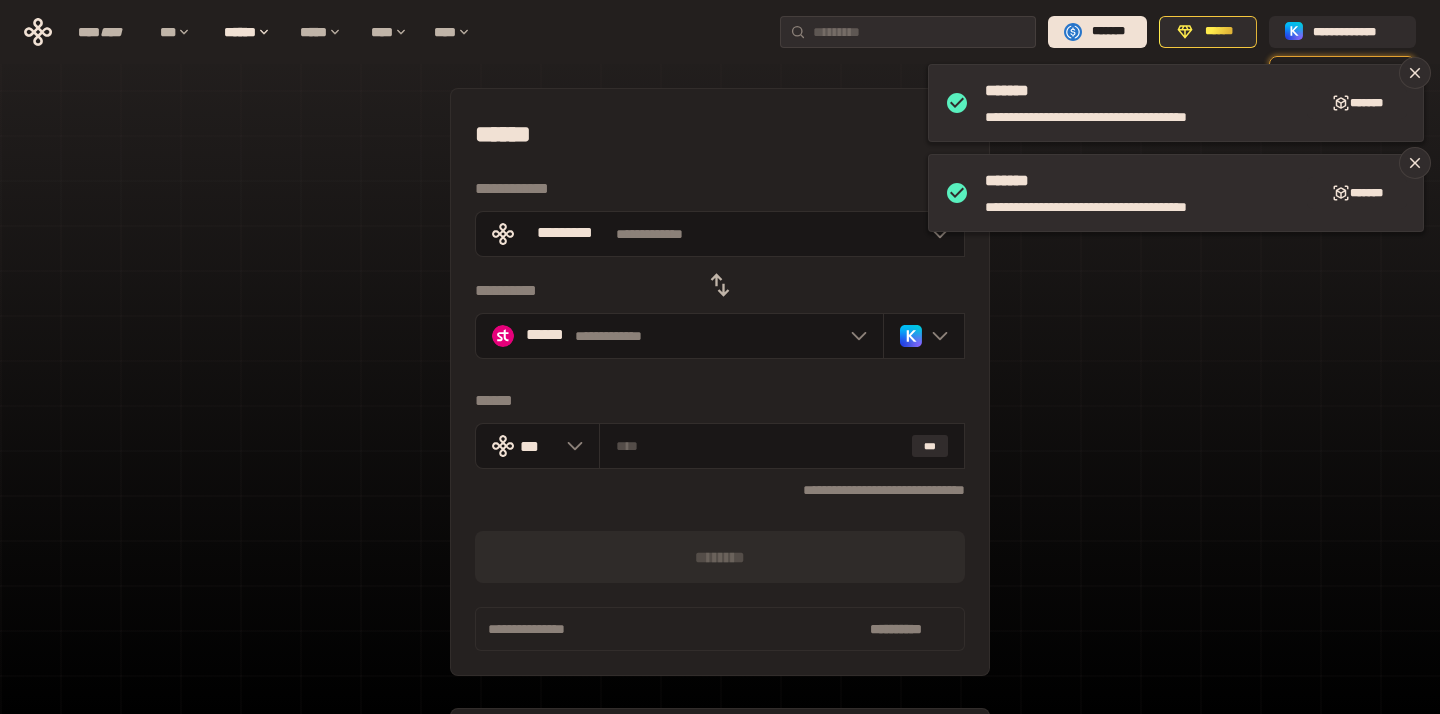 click 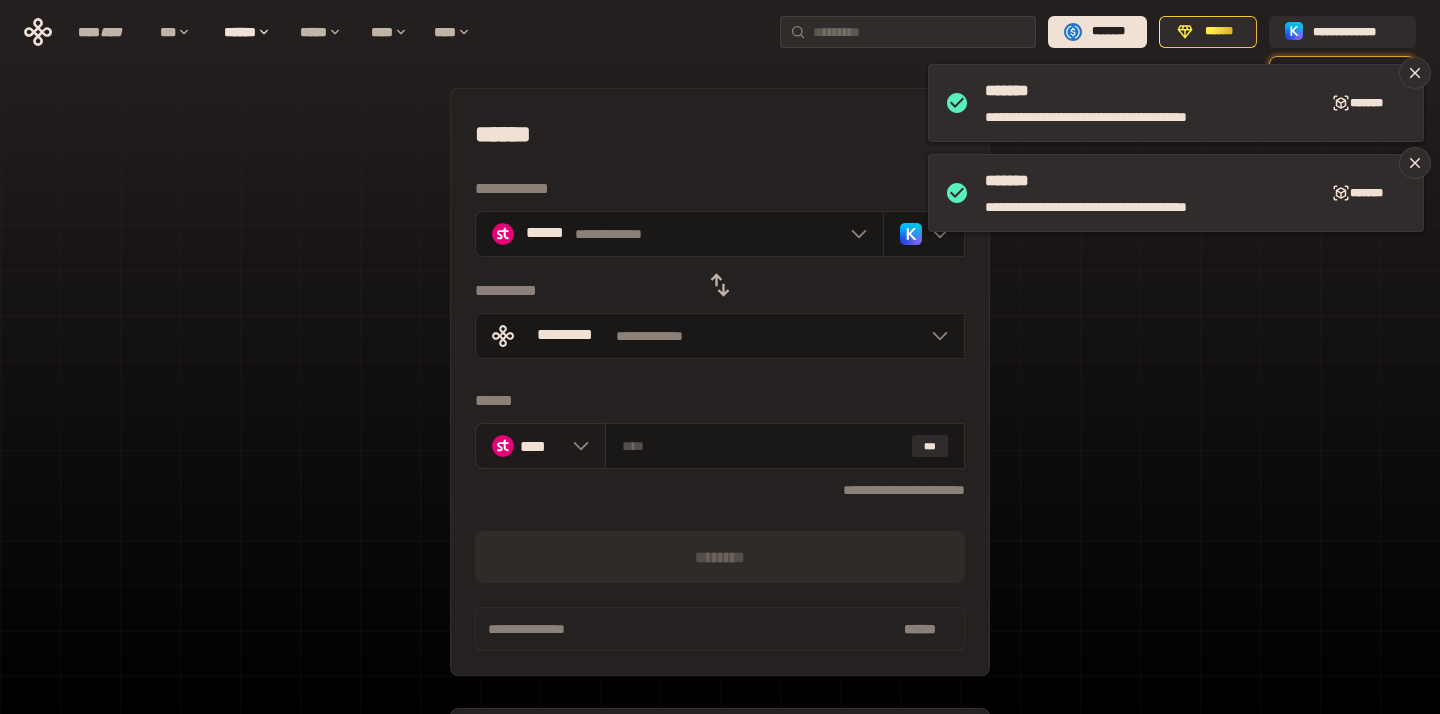 click on "****" at bounding box center (540, 446) 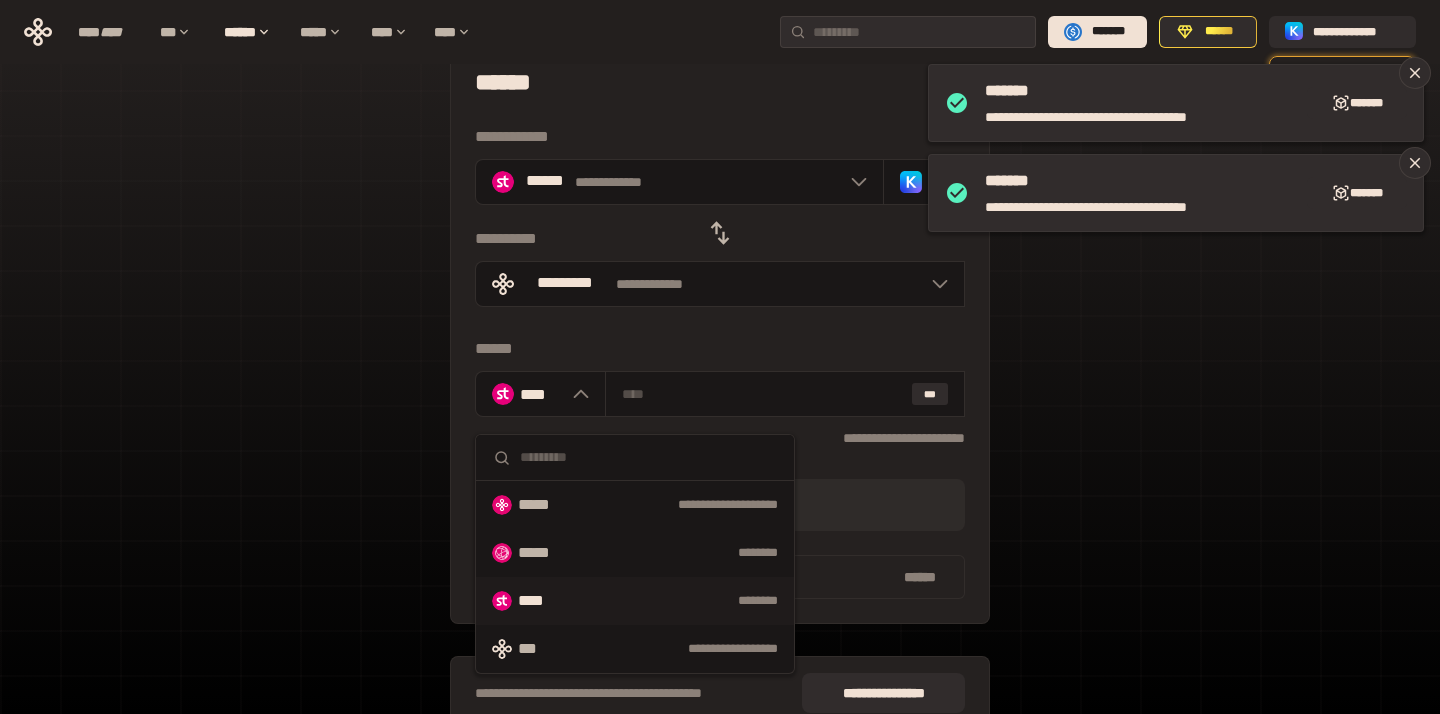 scroll, scrollTop: 54, scrollLeft: 0, axis: vertical 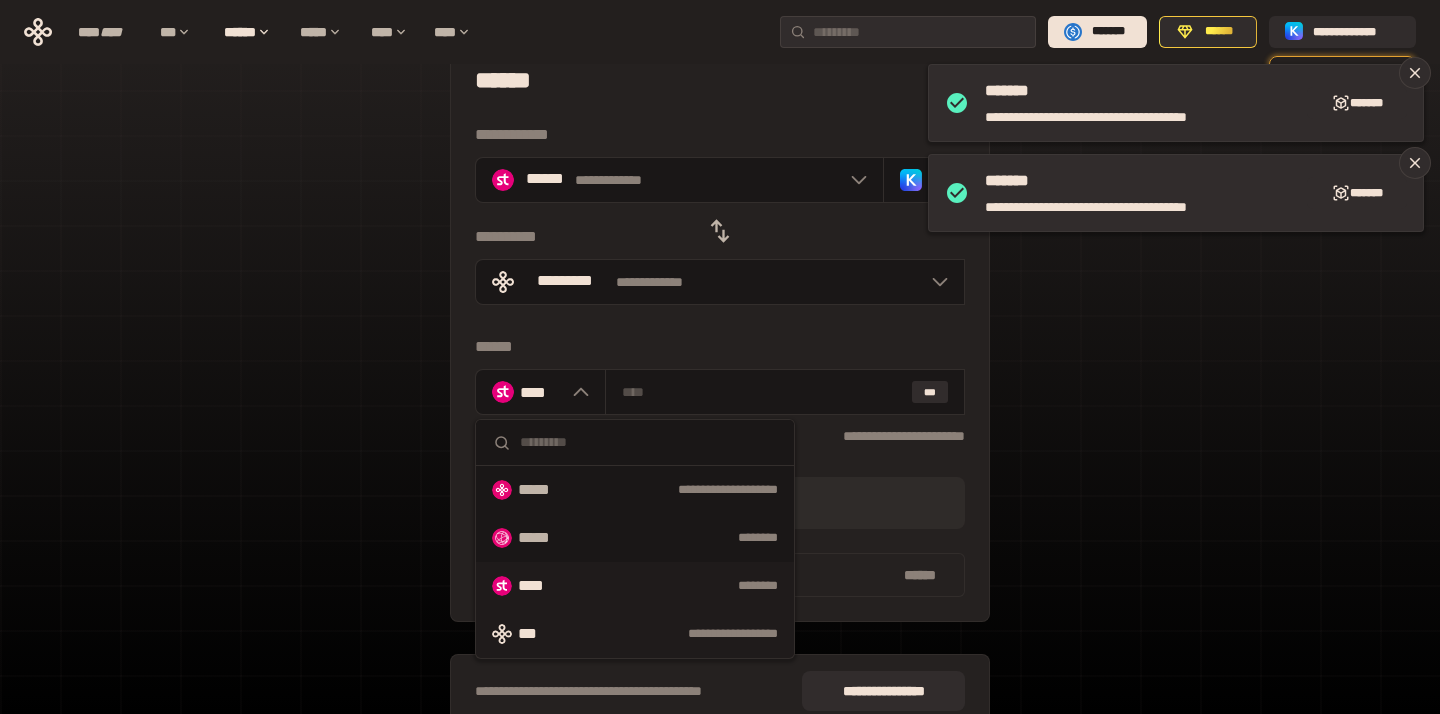 click on "**********" at bounding box center (678, 634) 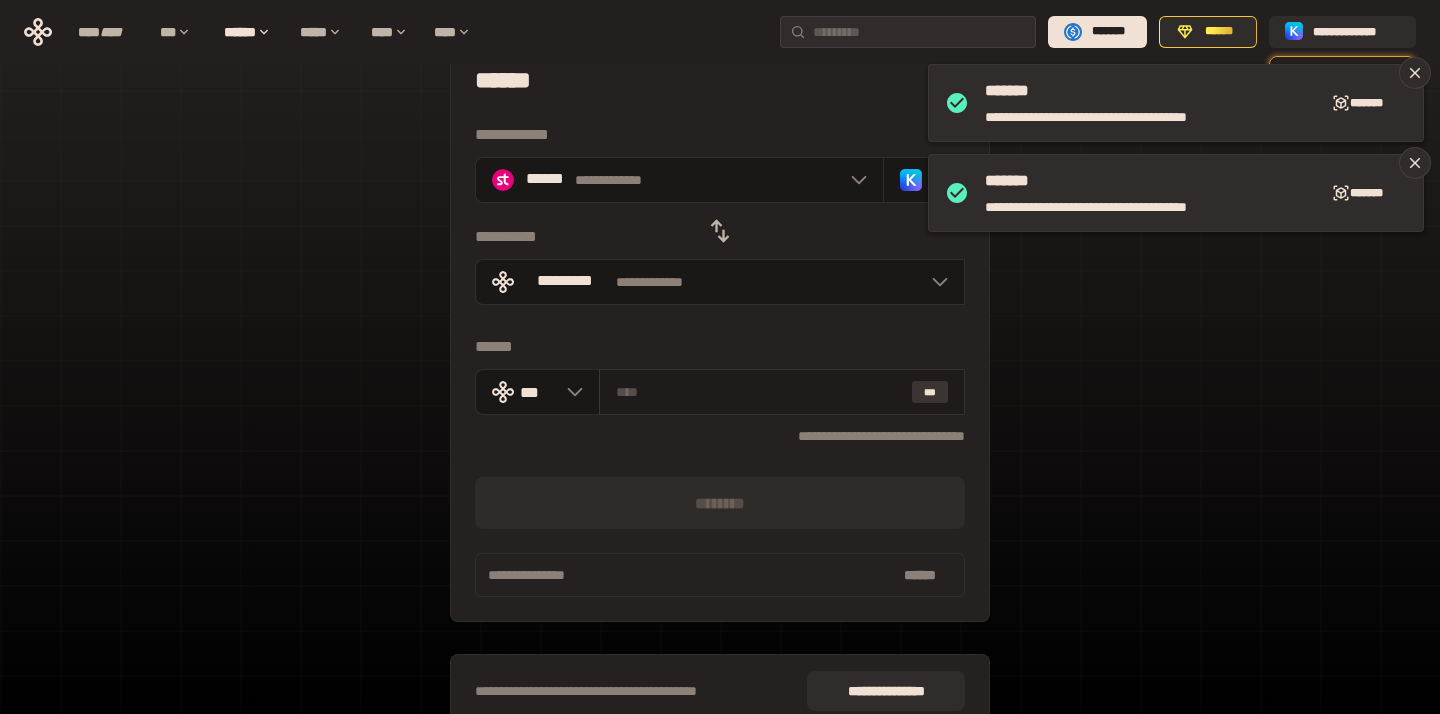 click on "***" at bounding box center (930, 392) 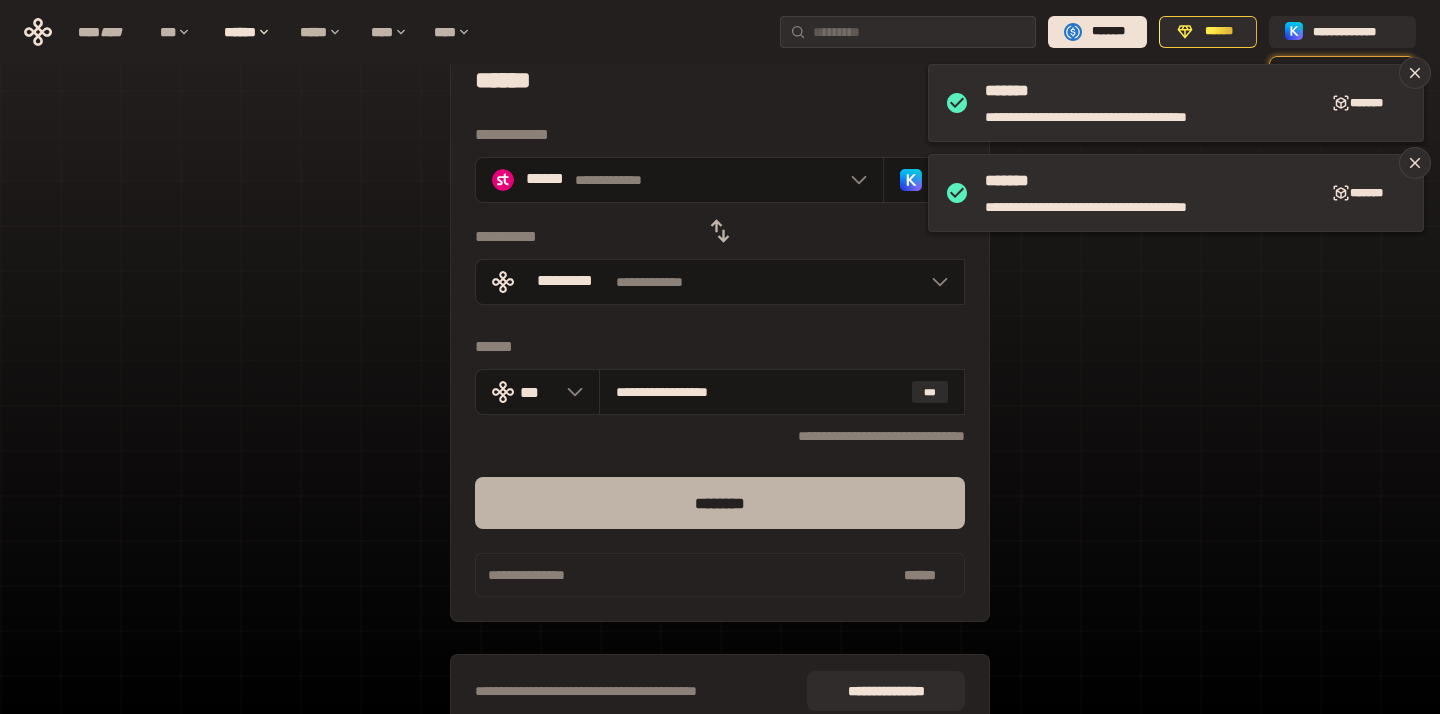 click on "********" at bounding box center (720, 503) 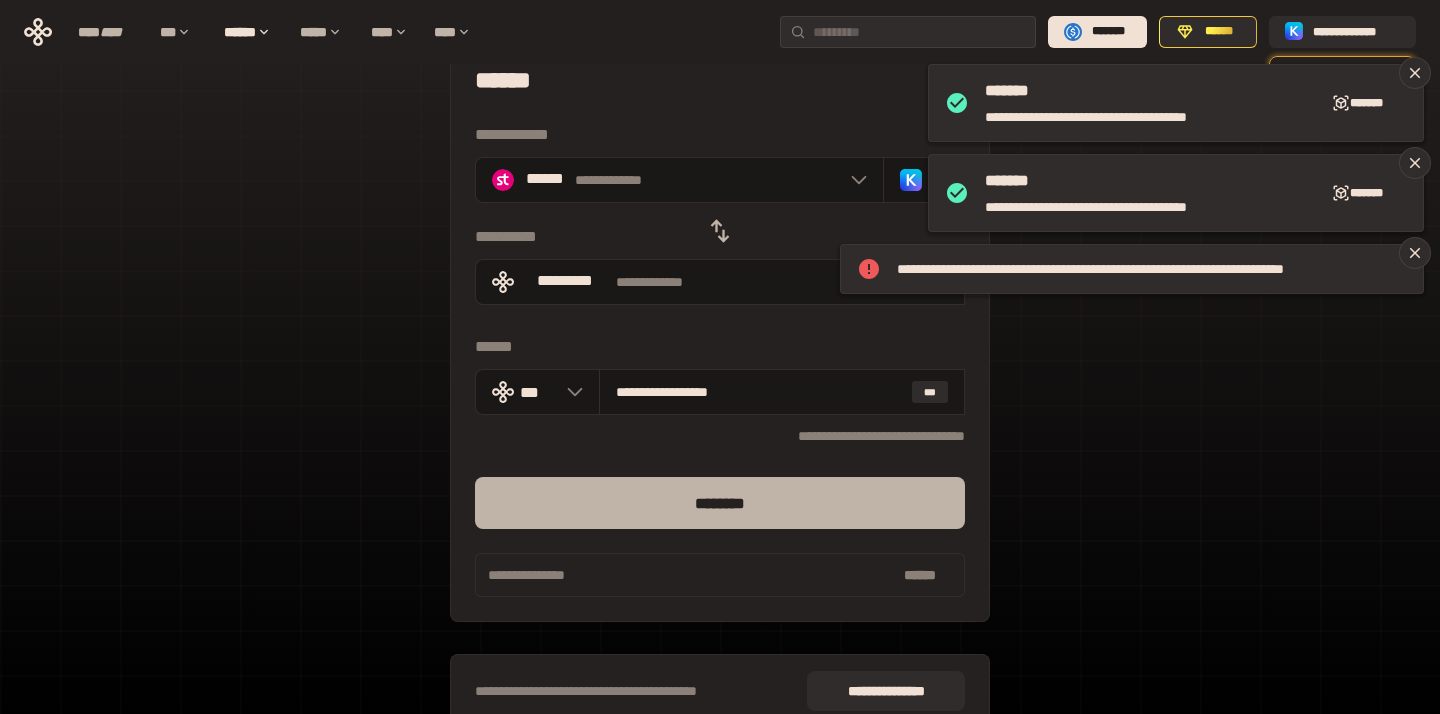 click on "********" at bounding box center [720, 503] 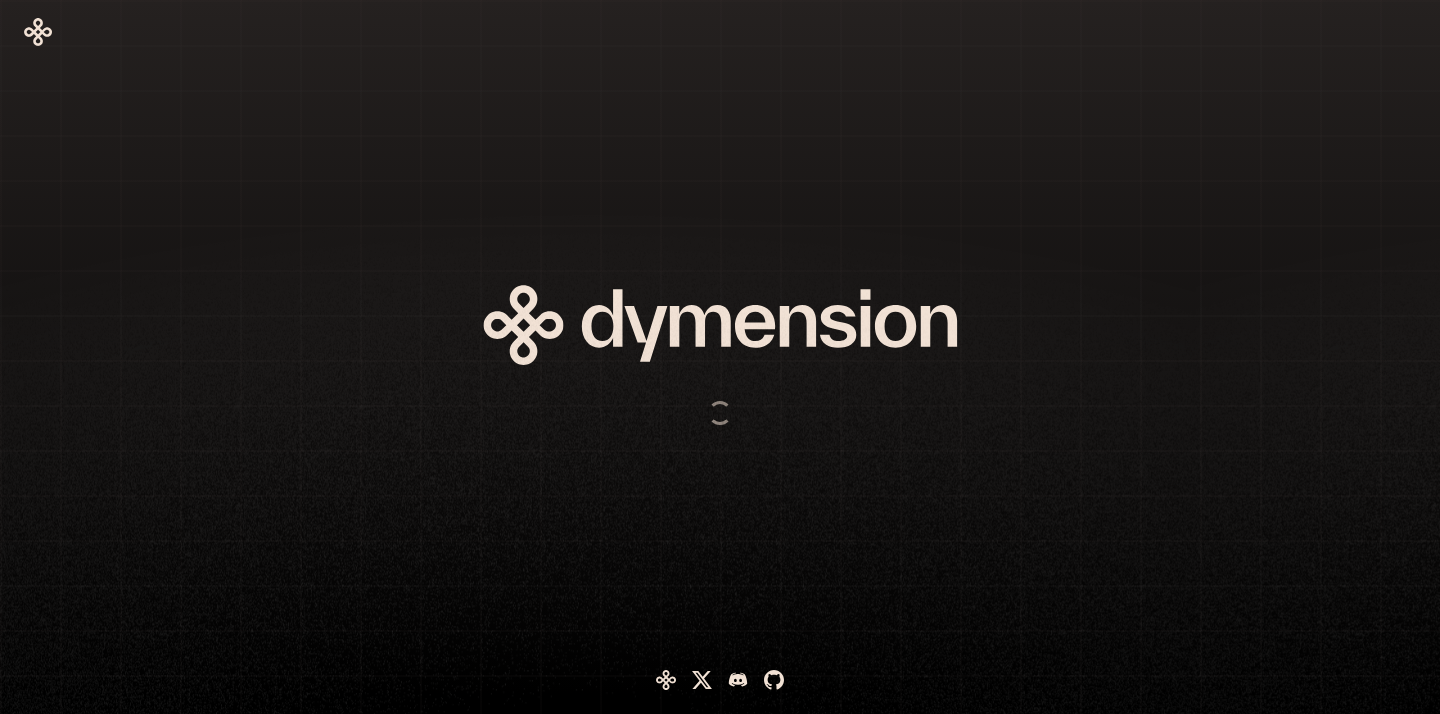 scroll, scrollTop: 54, scrollLeft: 0, axis: vertical 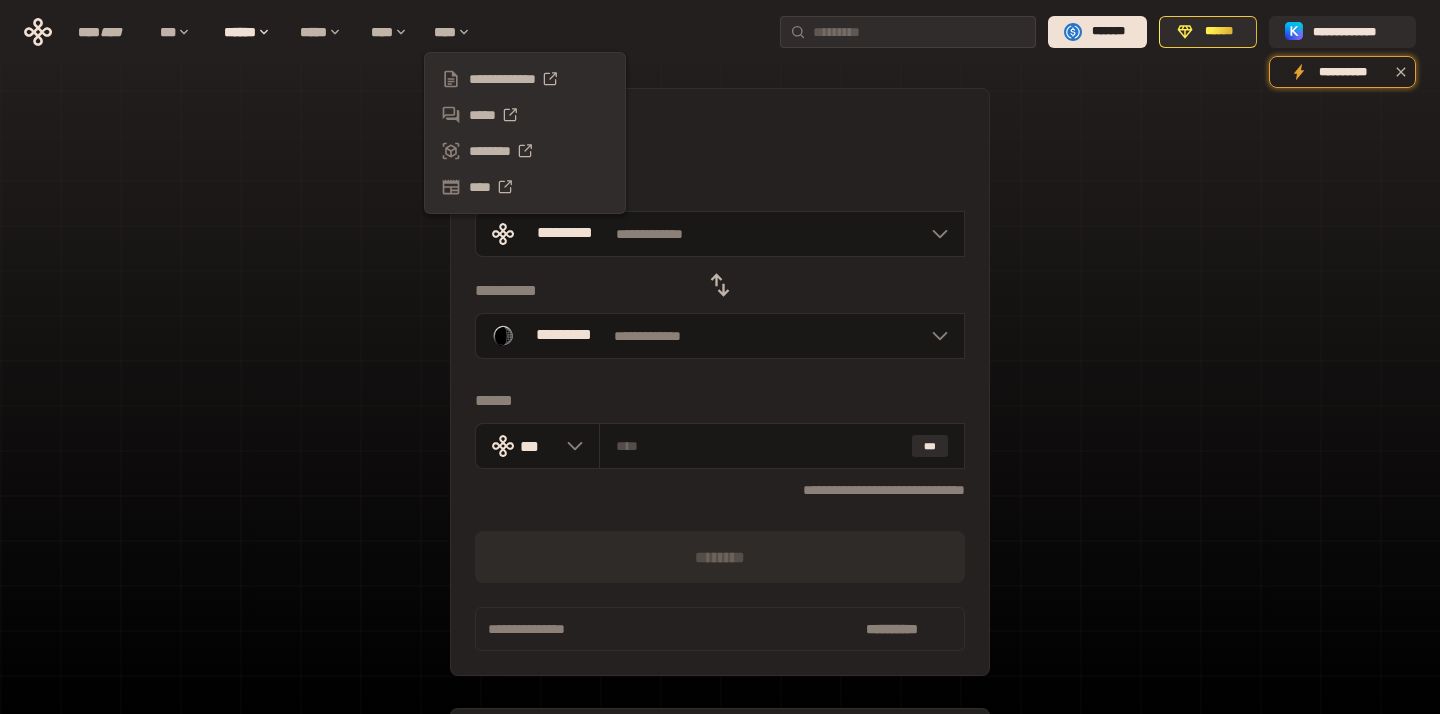click 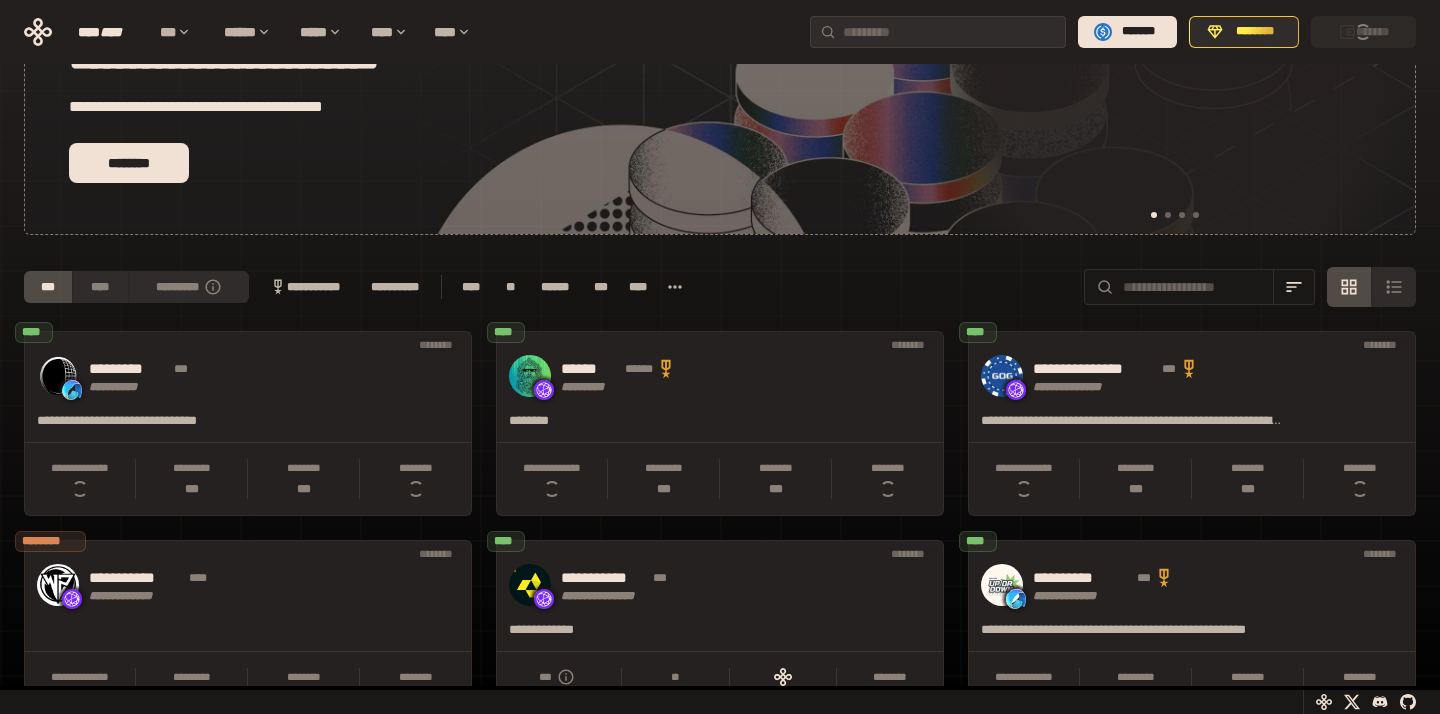 scroll, scrollTop: 630, scrollLeft: 0, axis: vertical 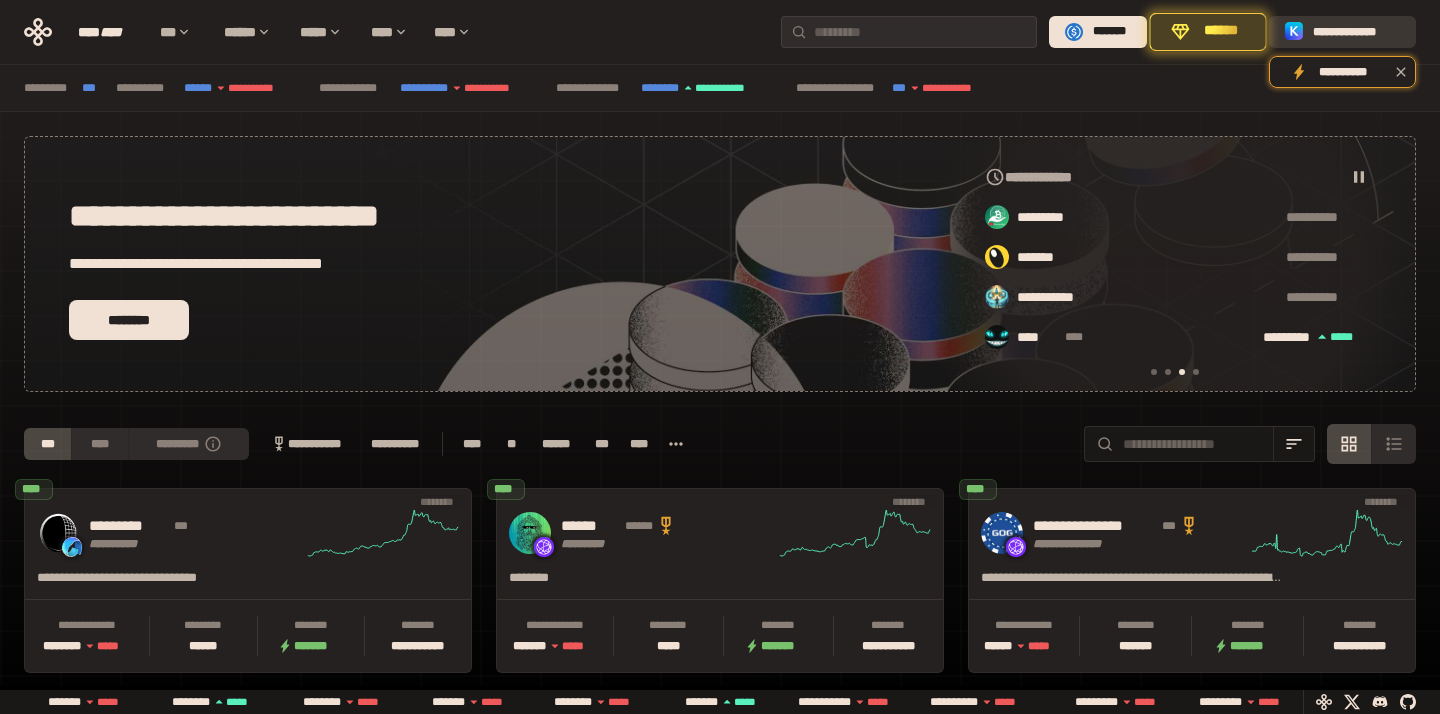 click on "**********" at bounding box center (1356, 32) 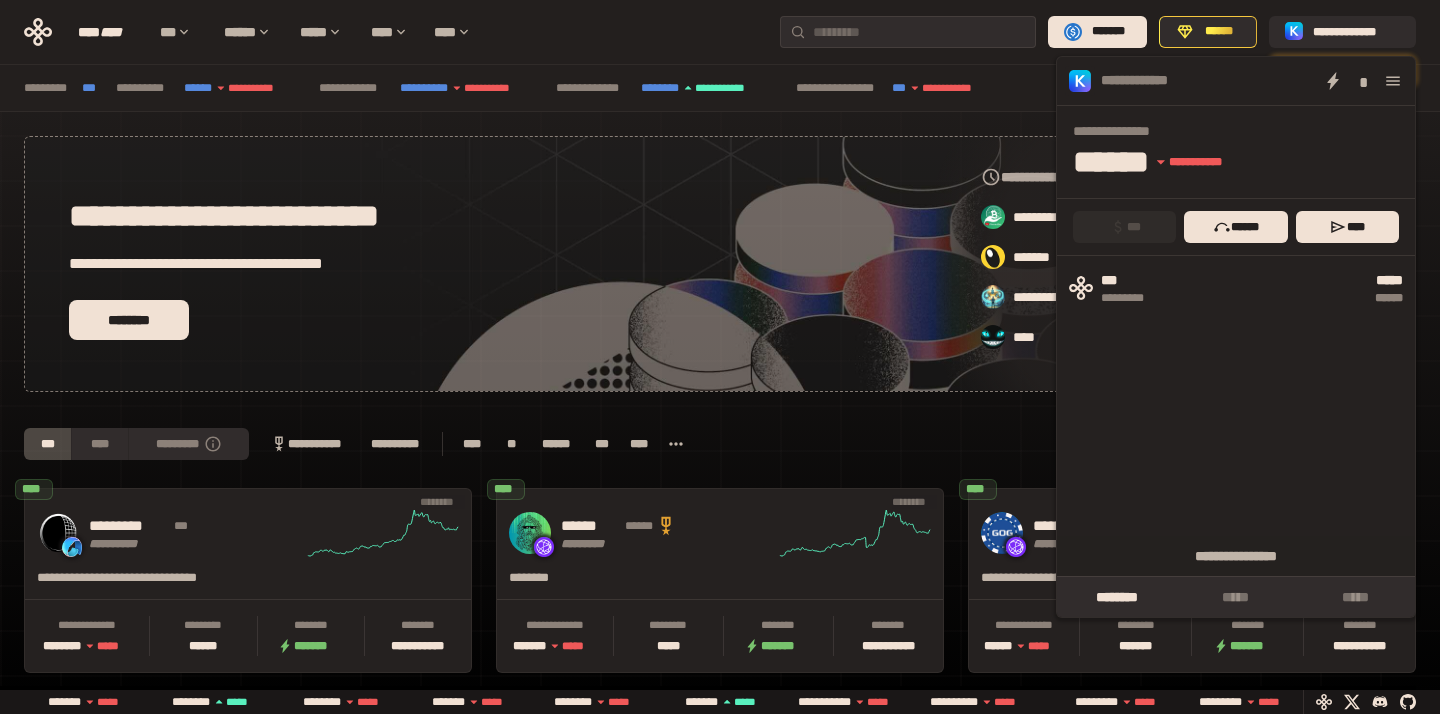 scroll, scrollTop: 0, scrollLeft: 856, axis: horizontal 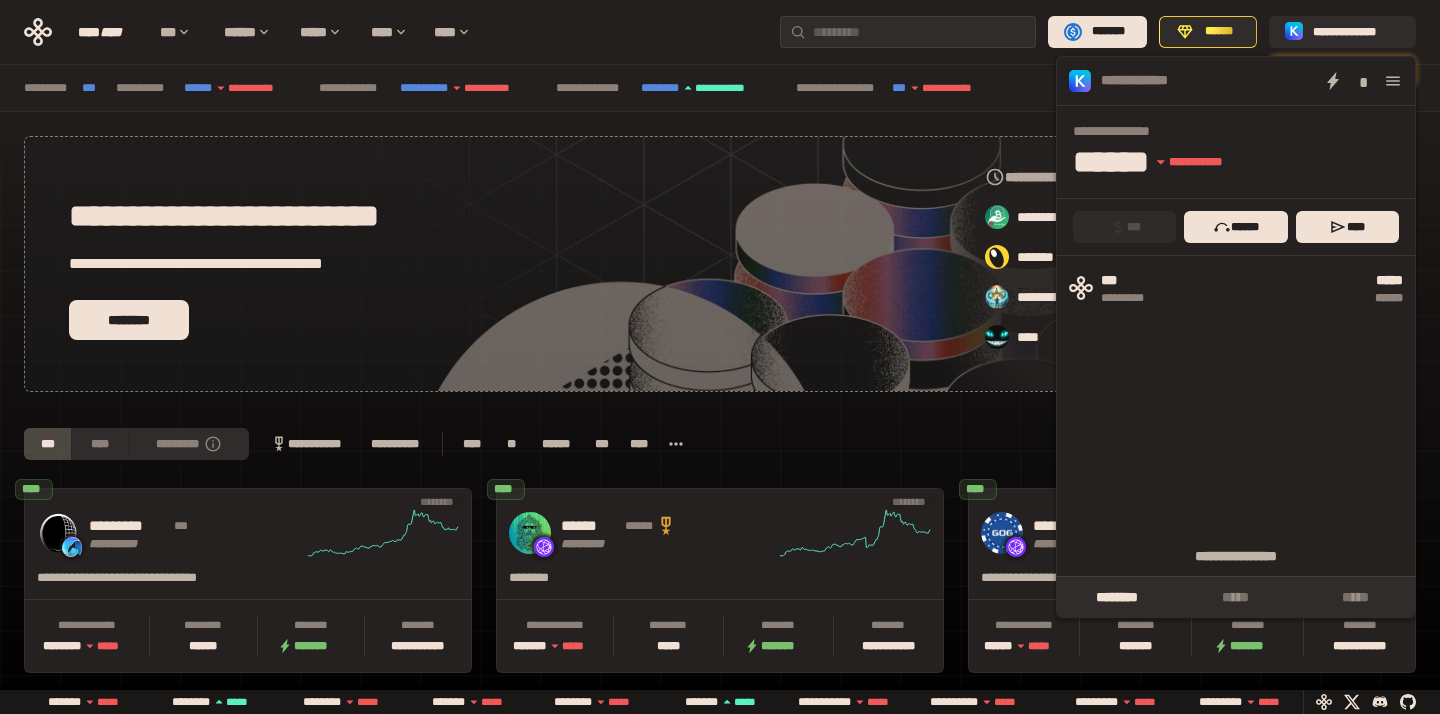 click at bounding box center [1393, 81] 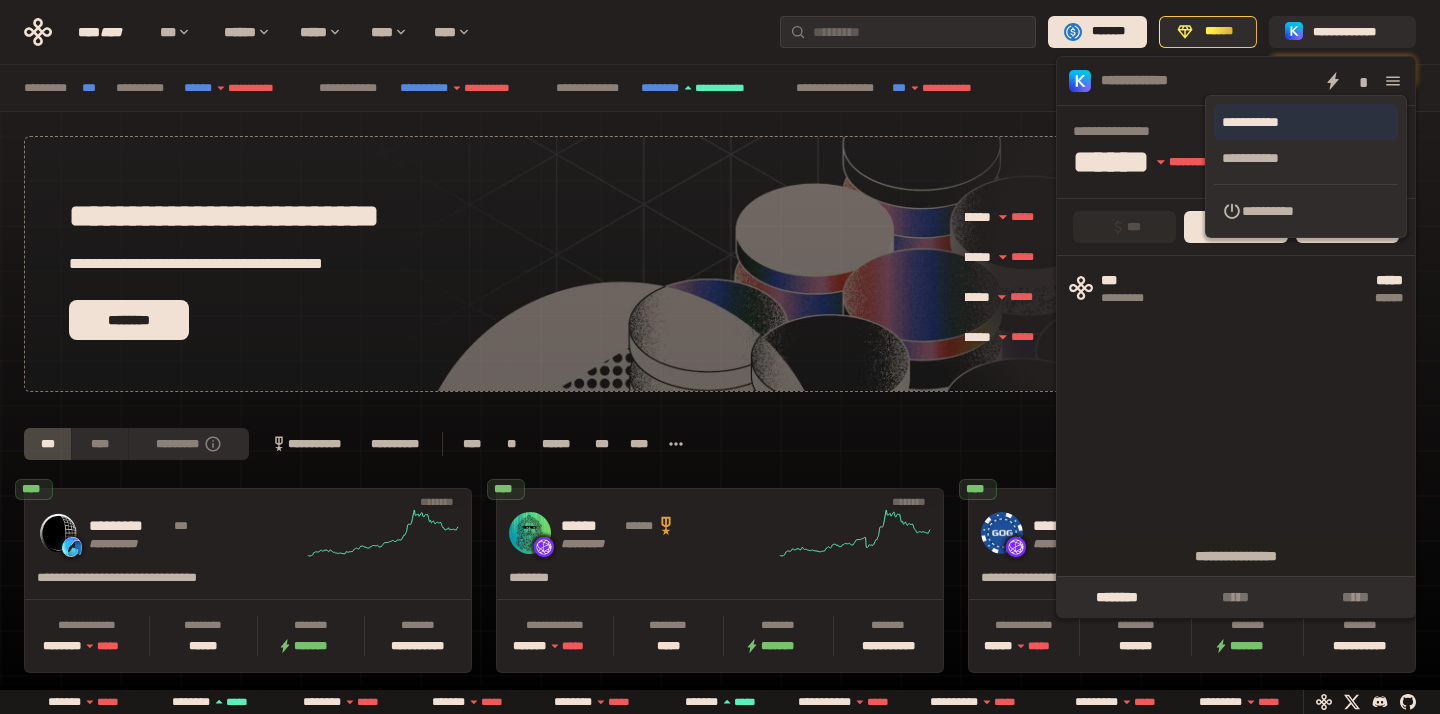scroll, scrollTop: 0, scrollLeft: 498, axis: horizontal 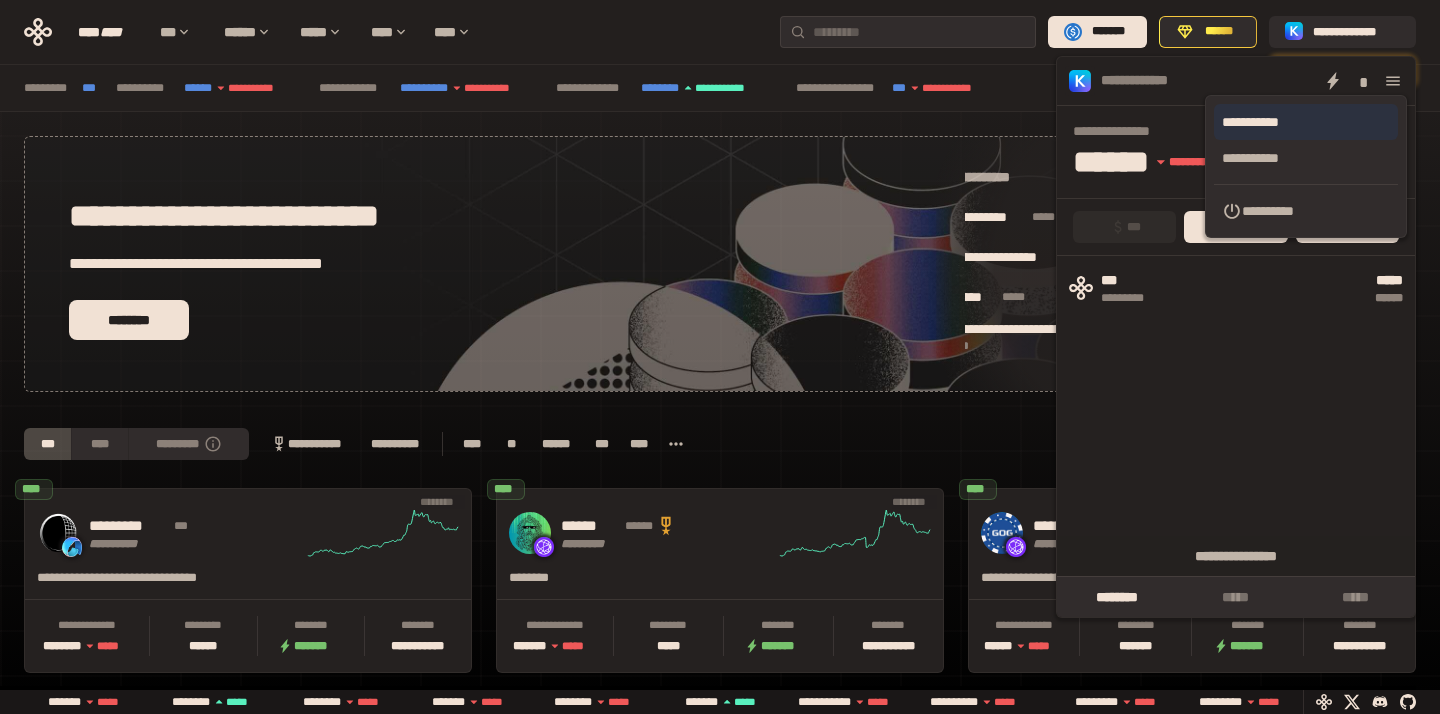 click on "**********" at bounding box center (1306, 122) 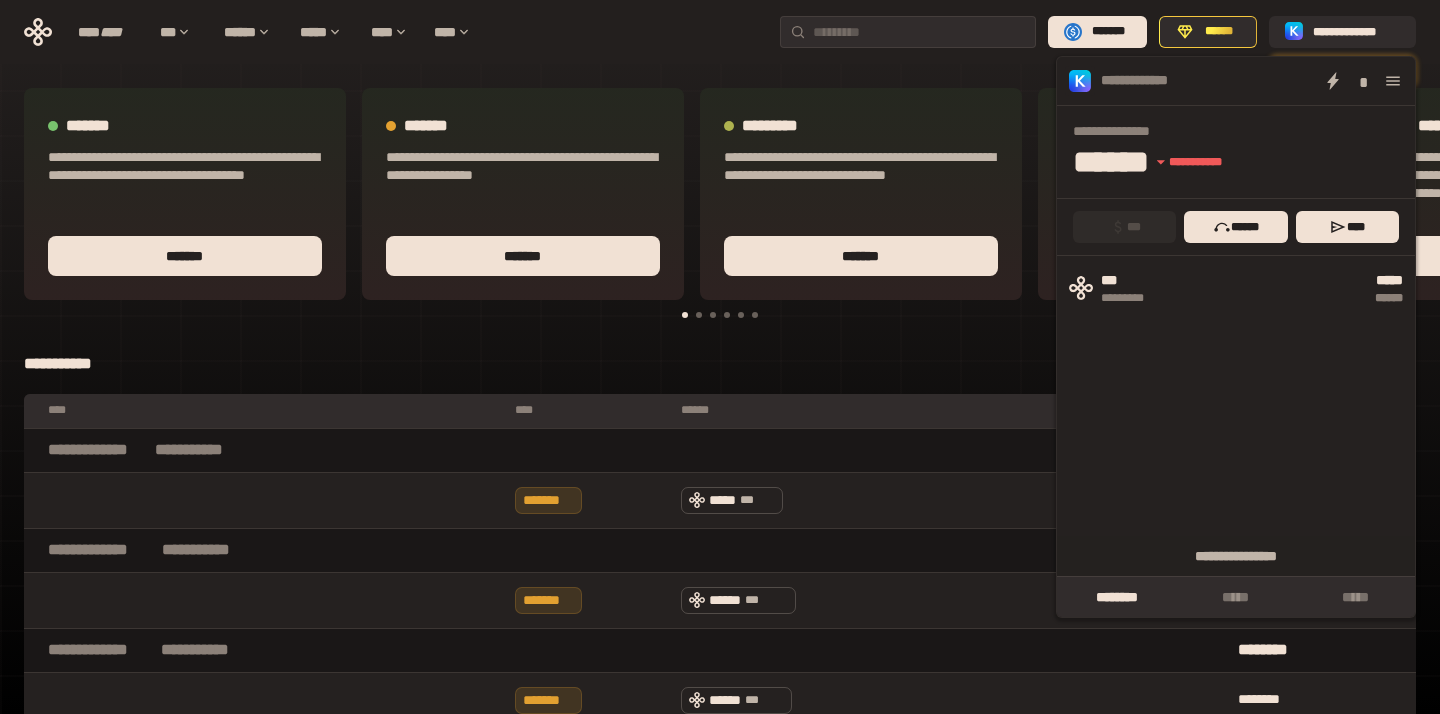 click on "**********" at bounding box center [720, 364] 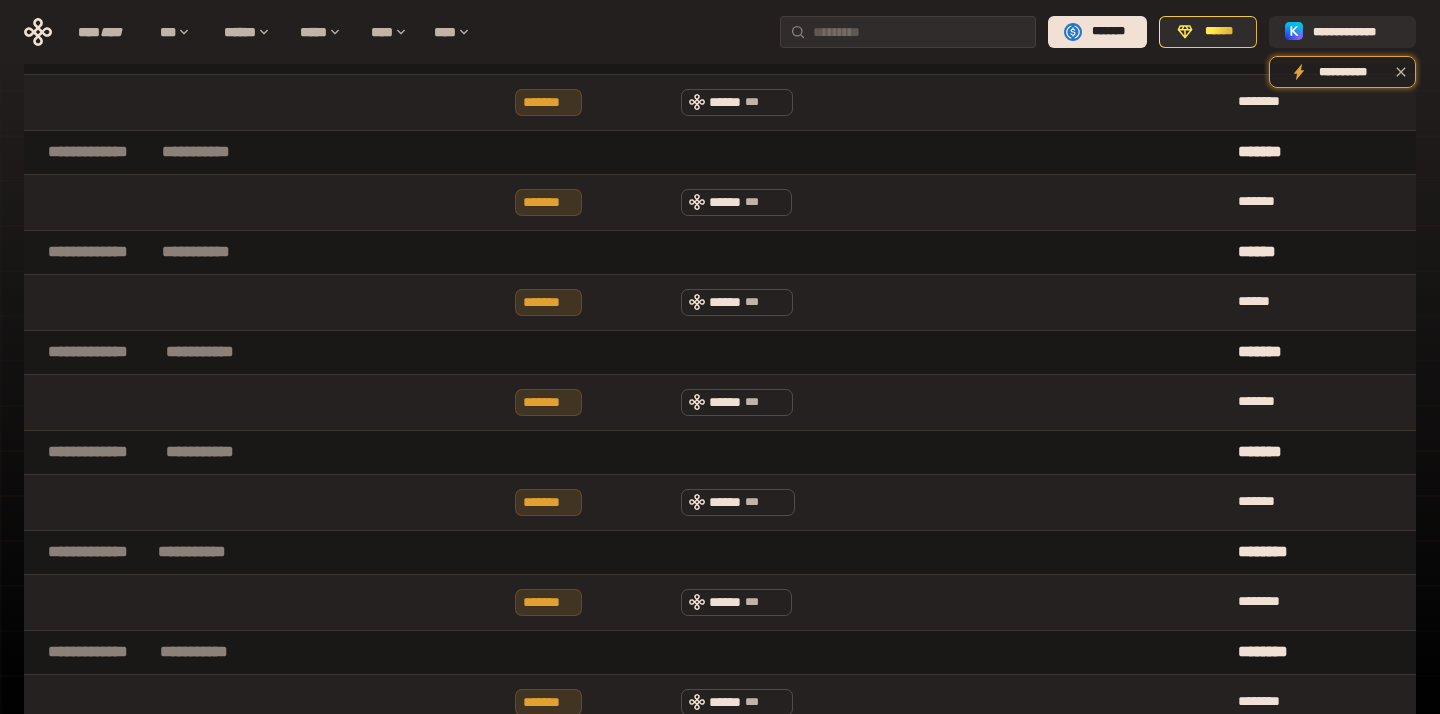 scroll, scrollTop: 0, scrollLeft: 0, axis: both 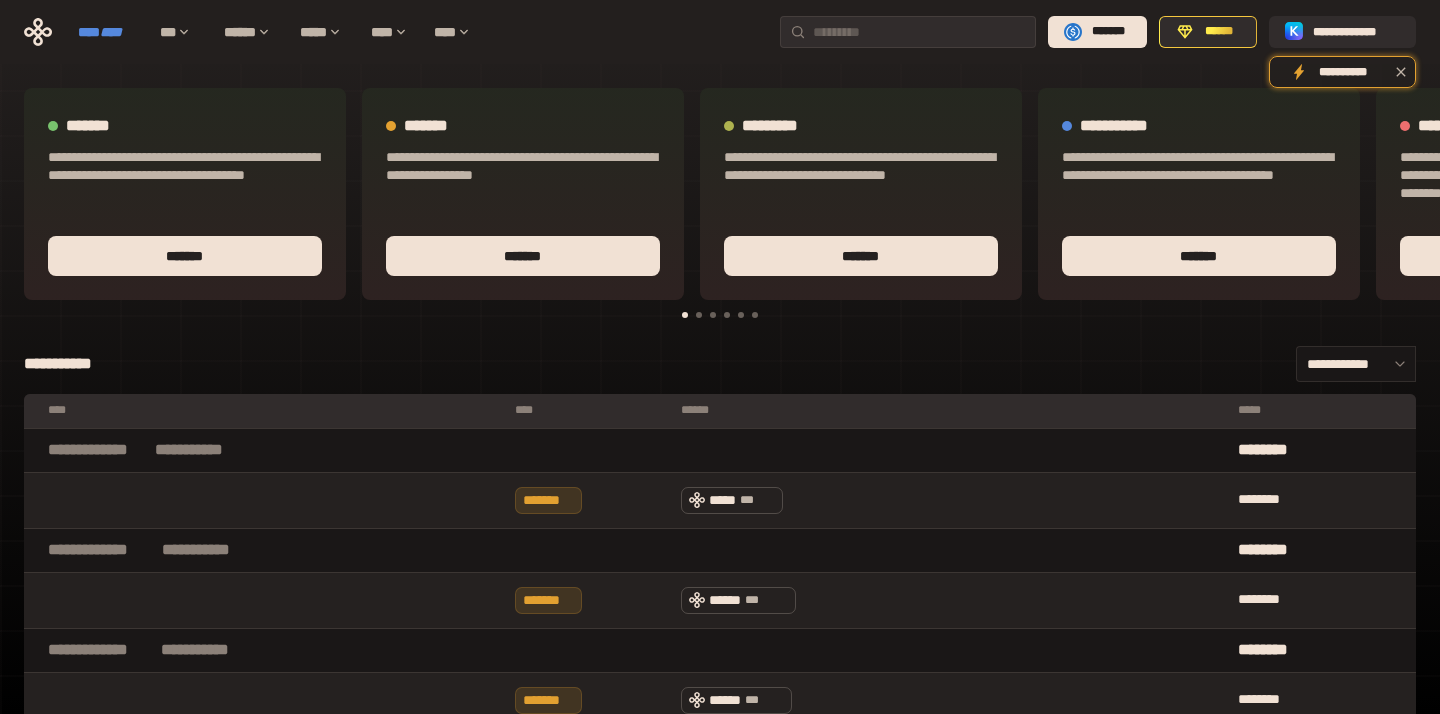 click on "**** ****" at bounding box center [109, 32] 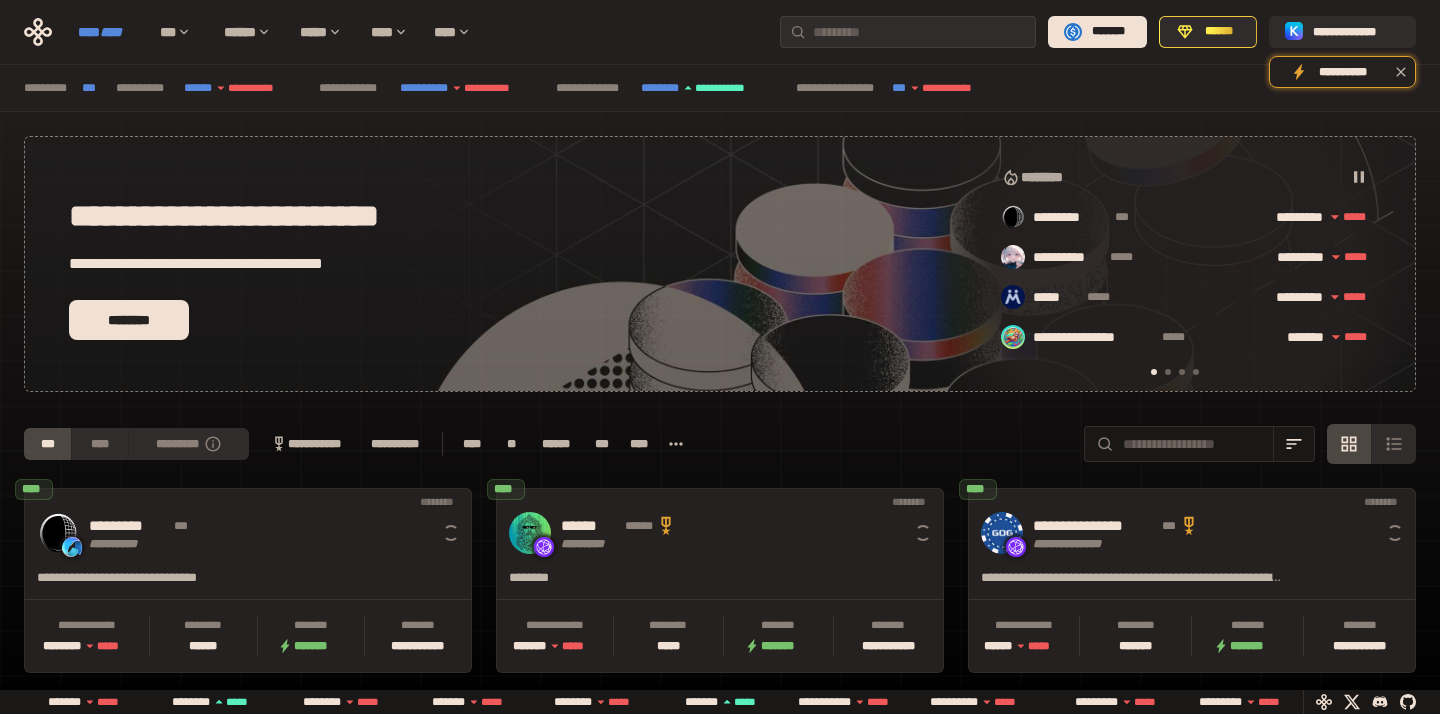 scroll, scrollTop: 0, scrollLeft: 16, axis: horizontal 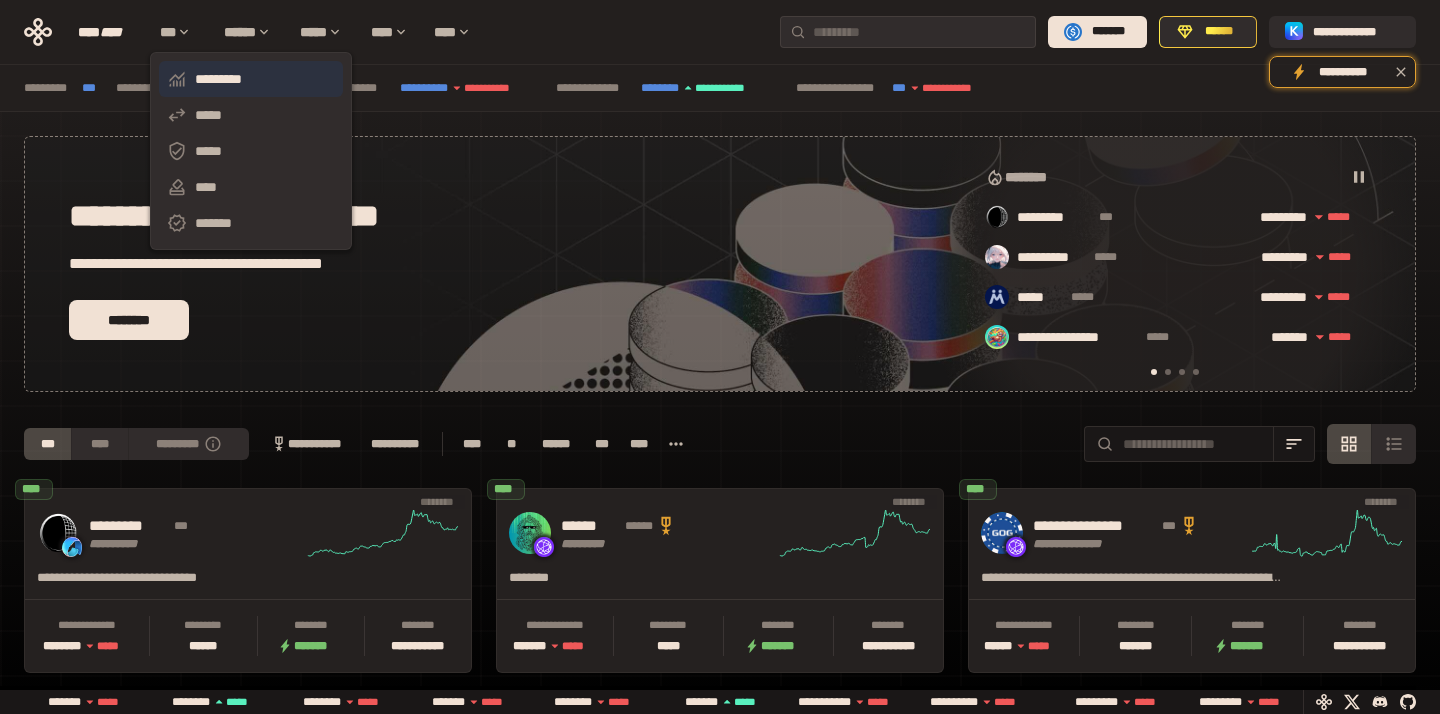 click on "*********" at bounding box center [251, 79] 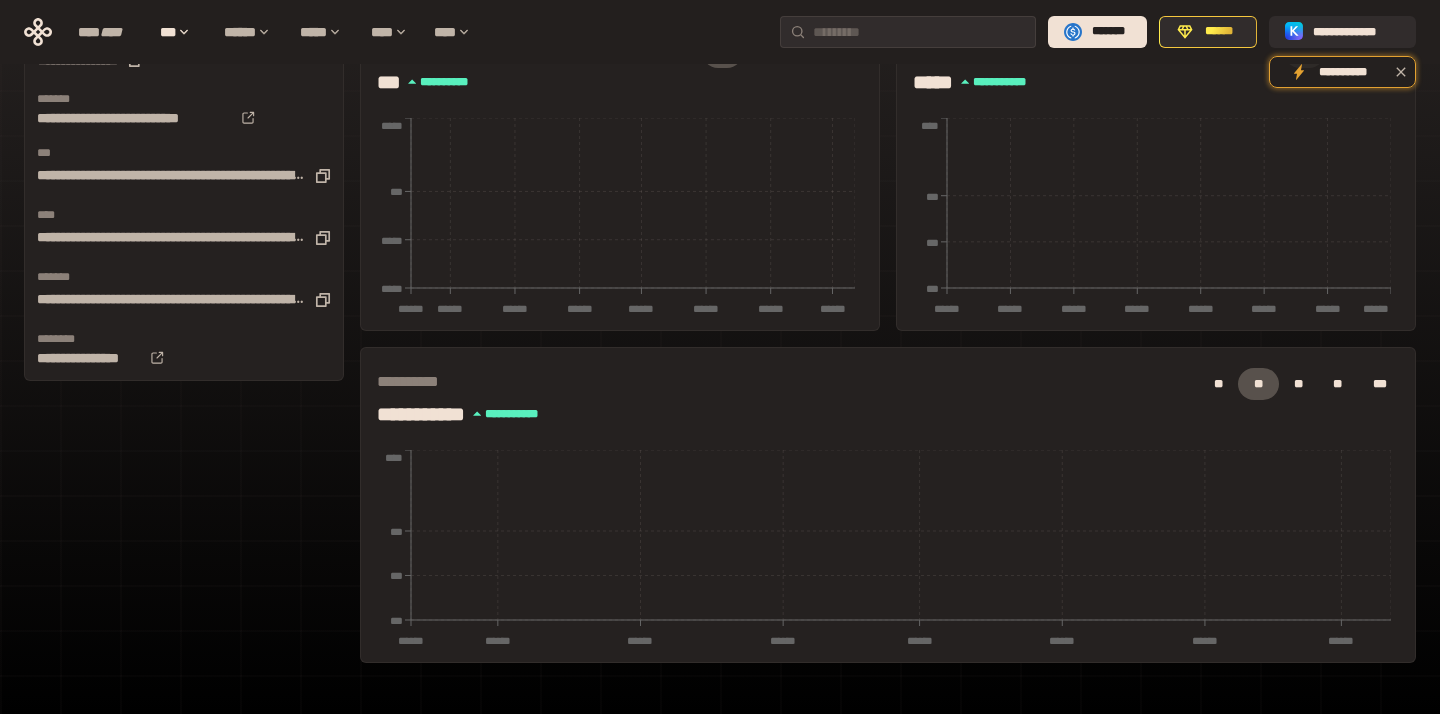 scroll, scrollTop: 614, scrollLeft: 0, axis: vertical 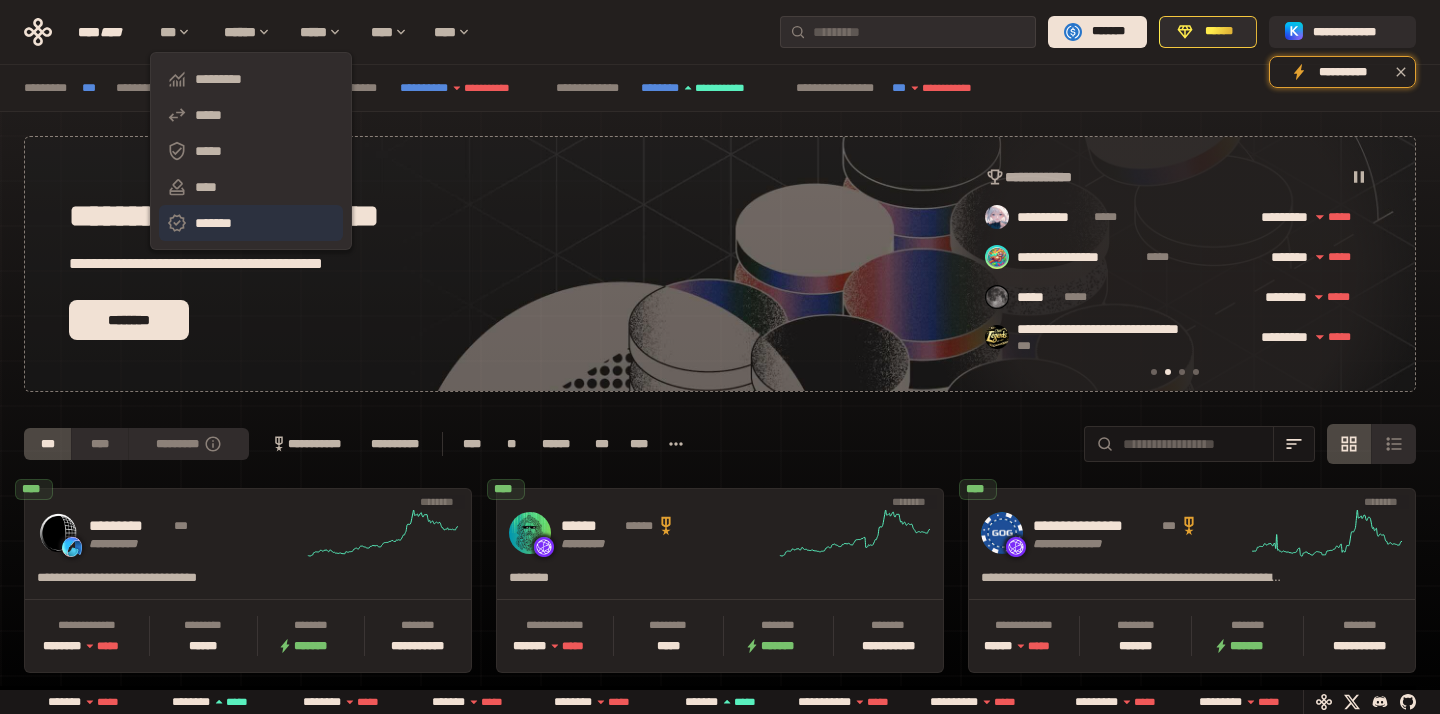 click on "*******" at bounding box center (251, 223) 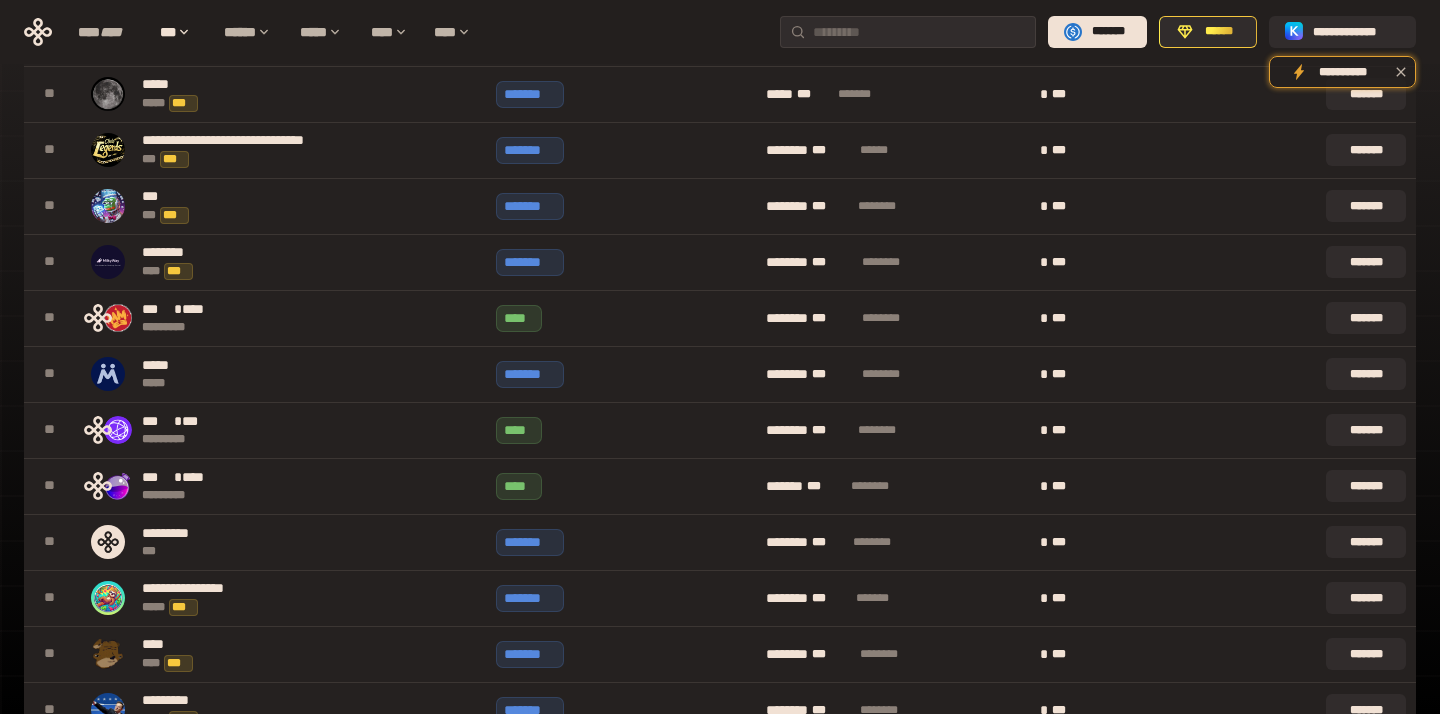 scroll, scrollTop: 0, scrollLeft: 0, axis: both 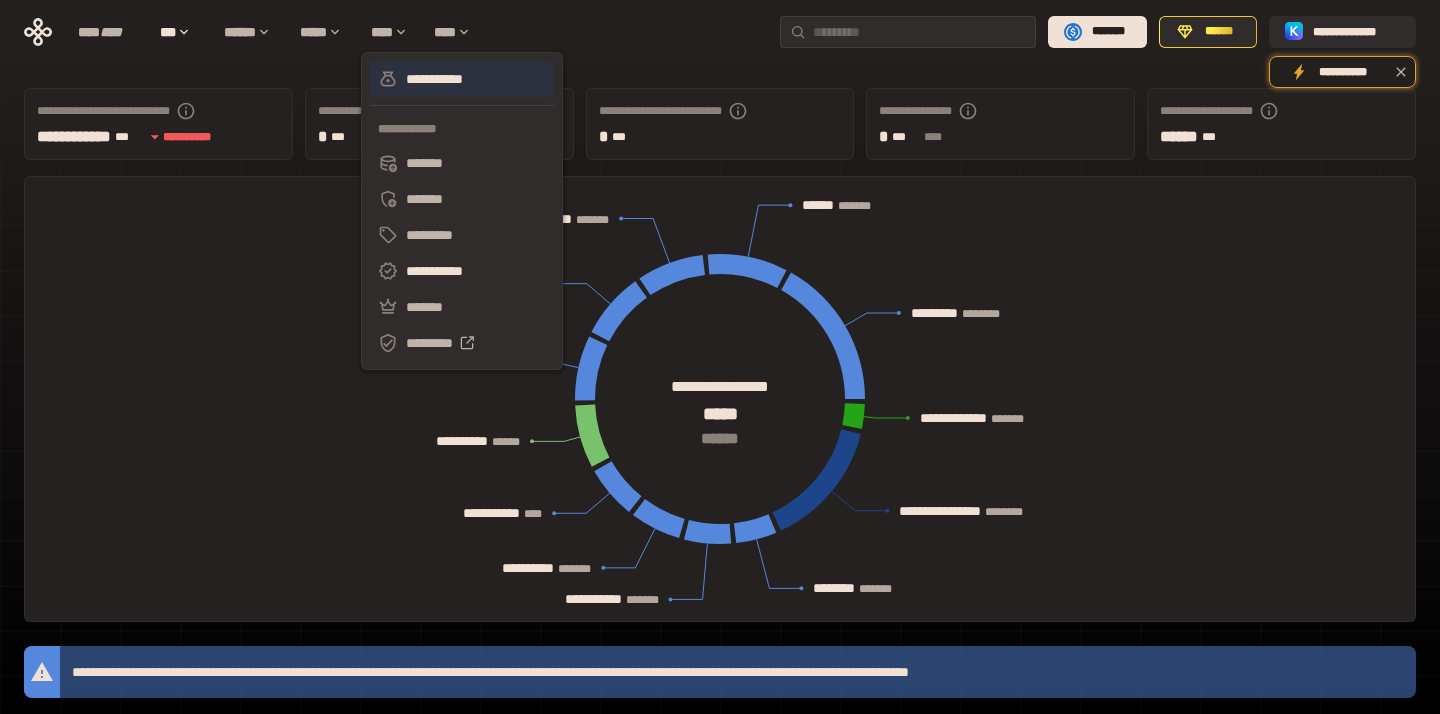 click on "**********" at bounding box center (462, 79) 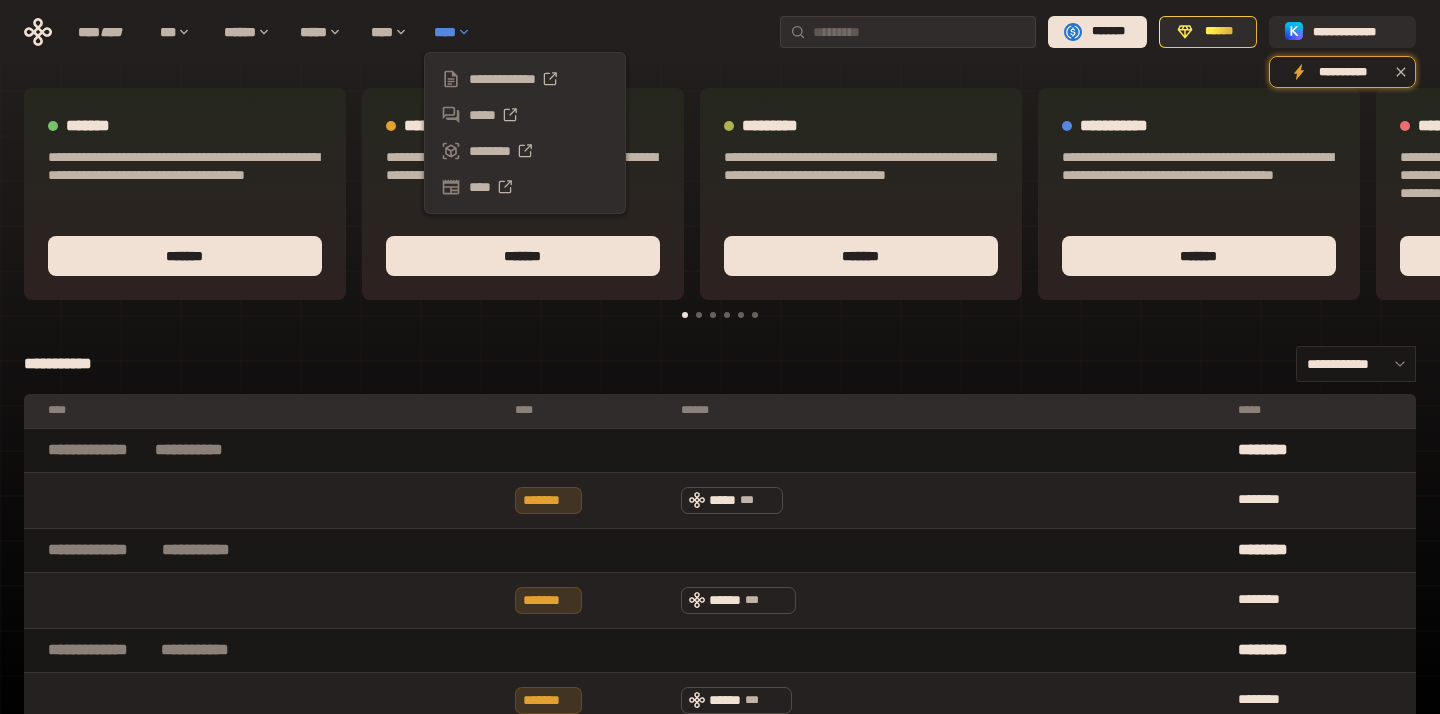 click 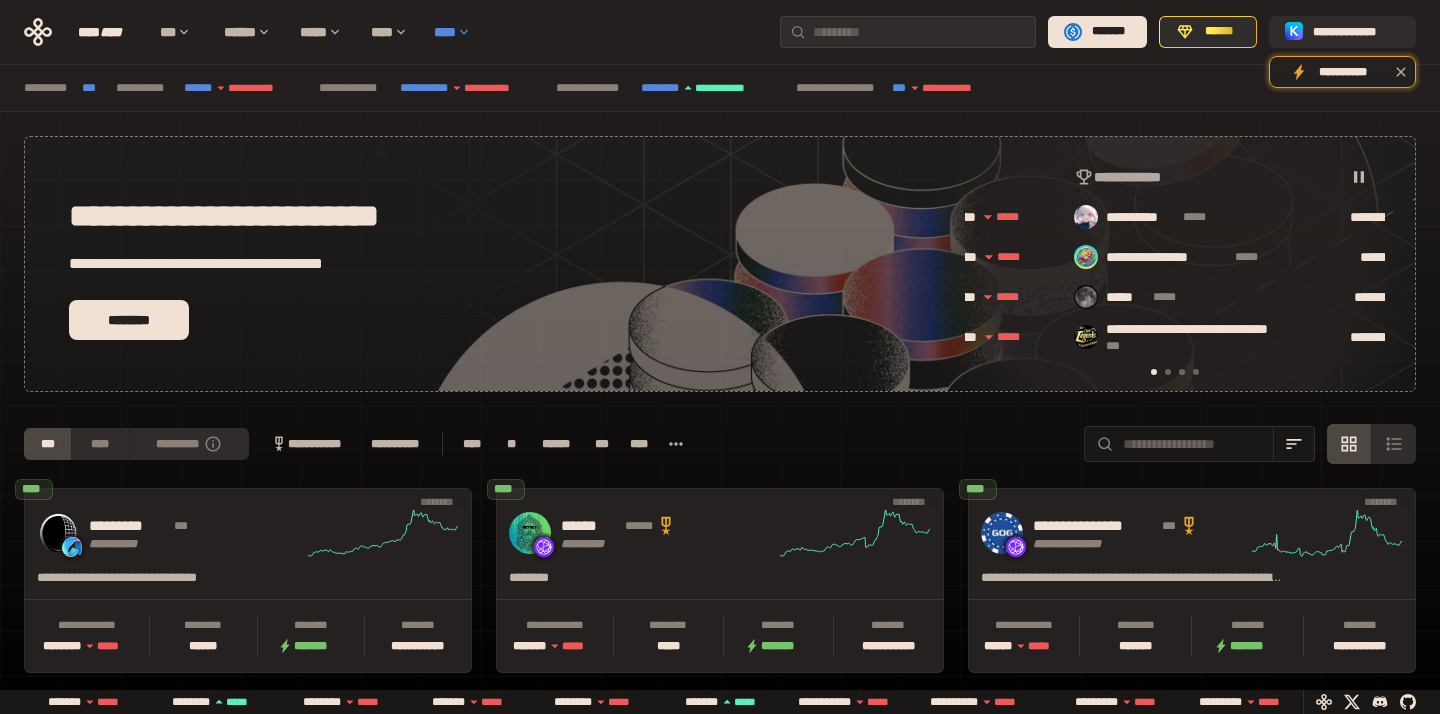 scroll, scrollTop: 0, scrollLeft: 436, axis: horizontal 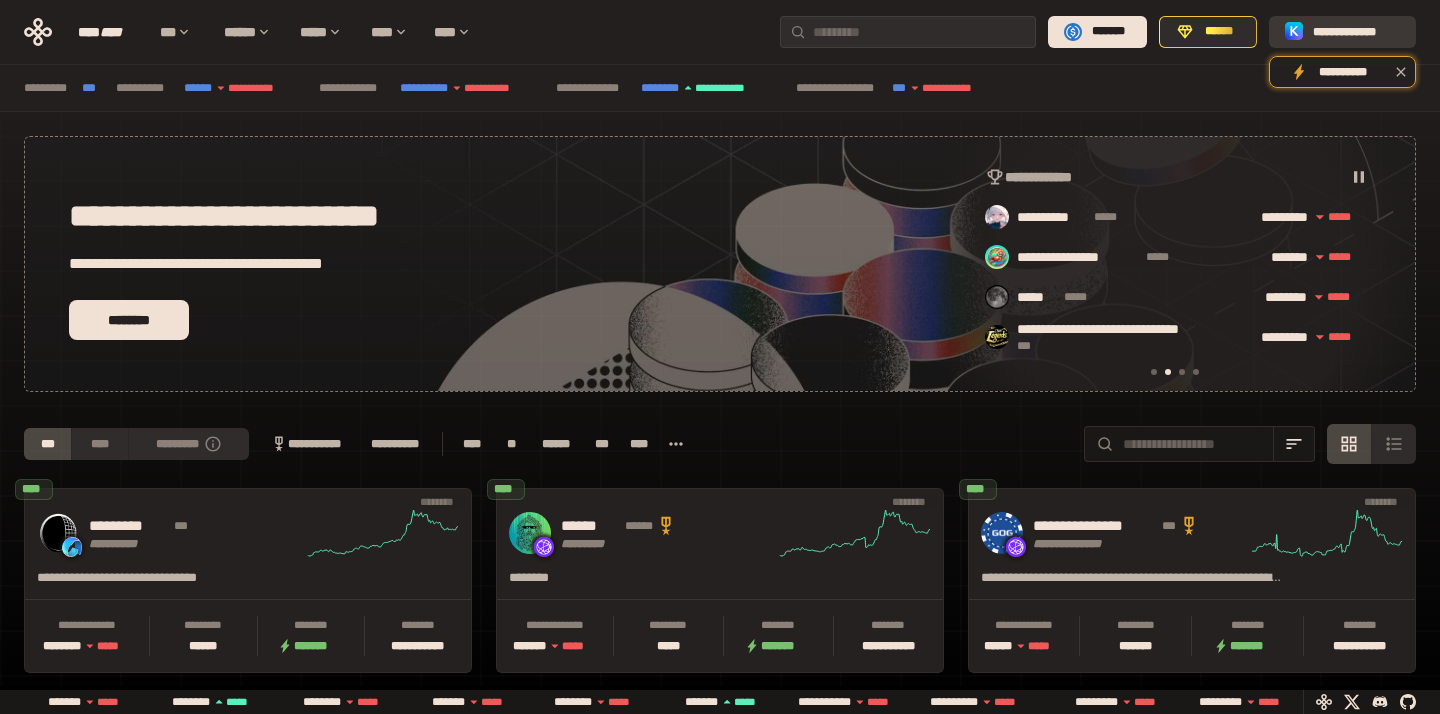 click on "**********" at bounding box center (1342, 32) 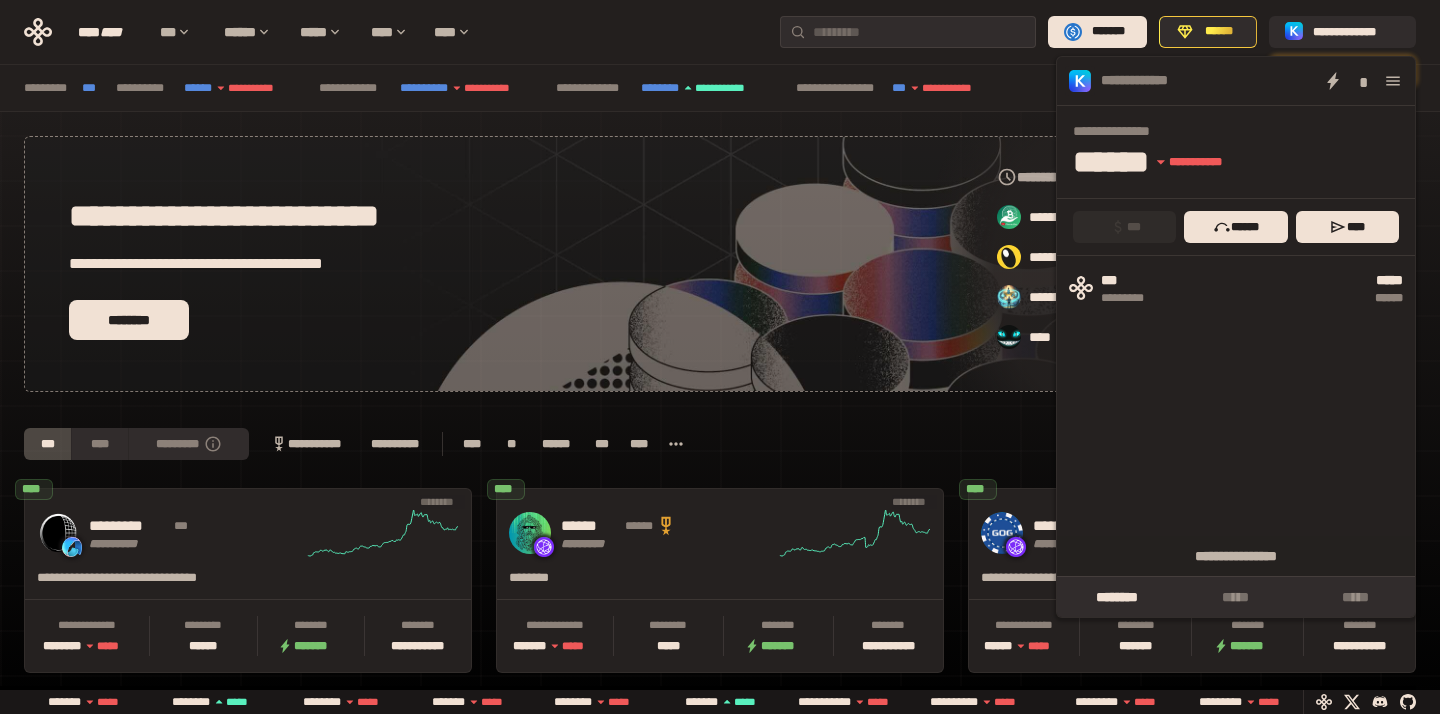 scroll, scrollTop: 0, scrollLeft: 856, axis: horizontal 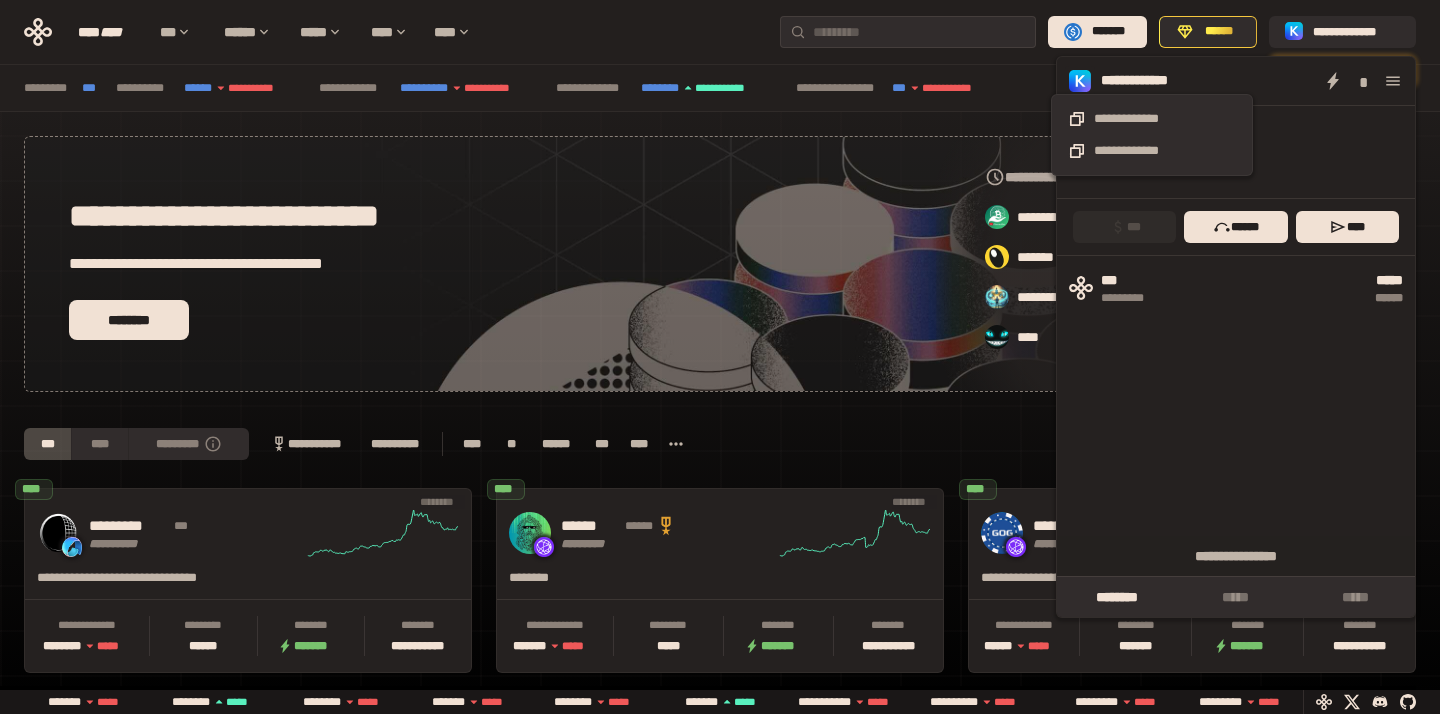 click on "**********" at bounding box center (1151, 81) 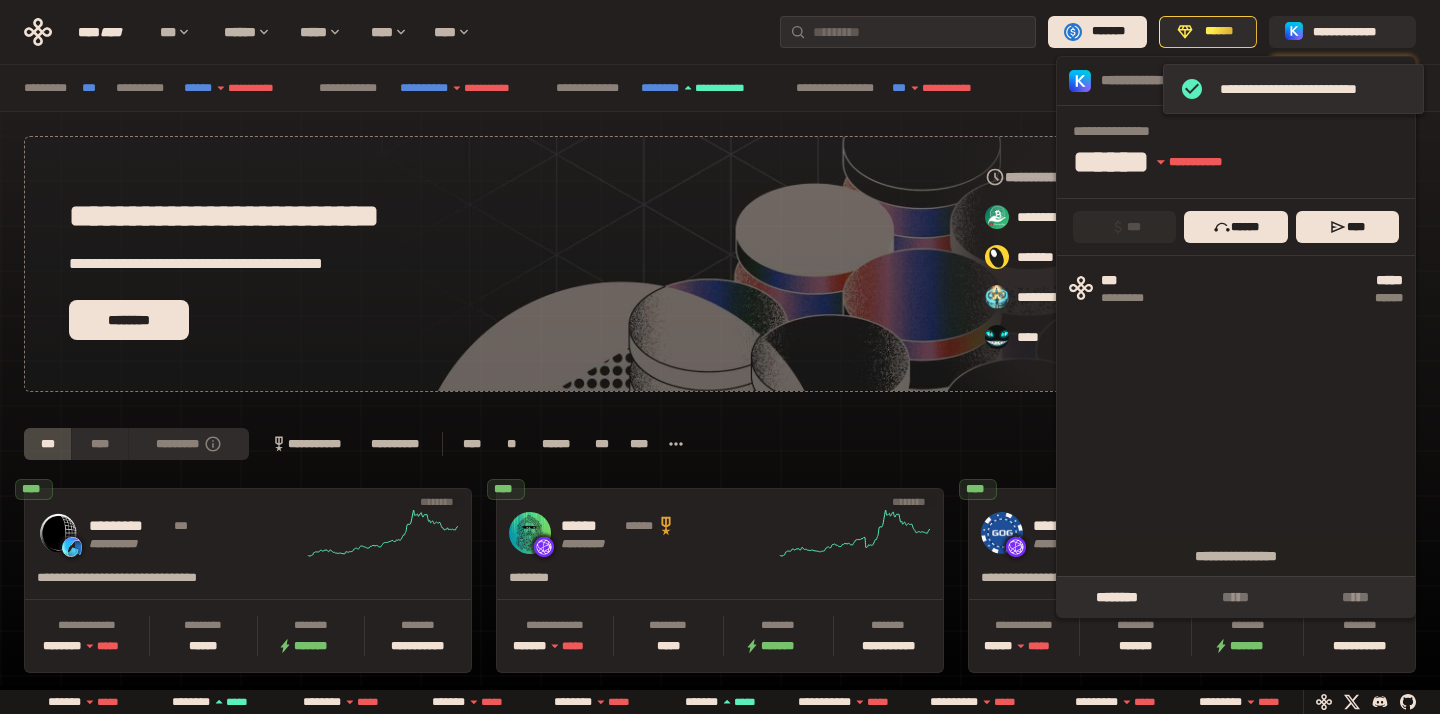 click on "some text here" at bounding box center (720, 692) 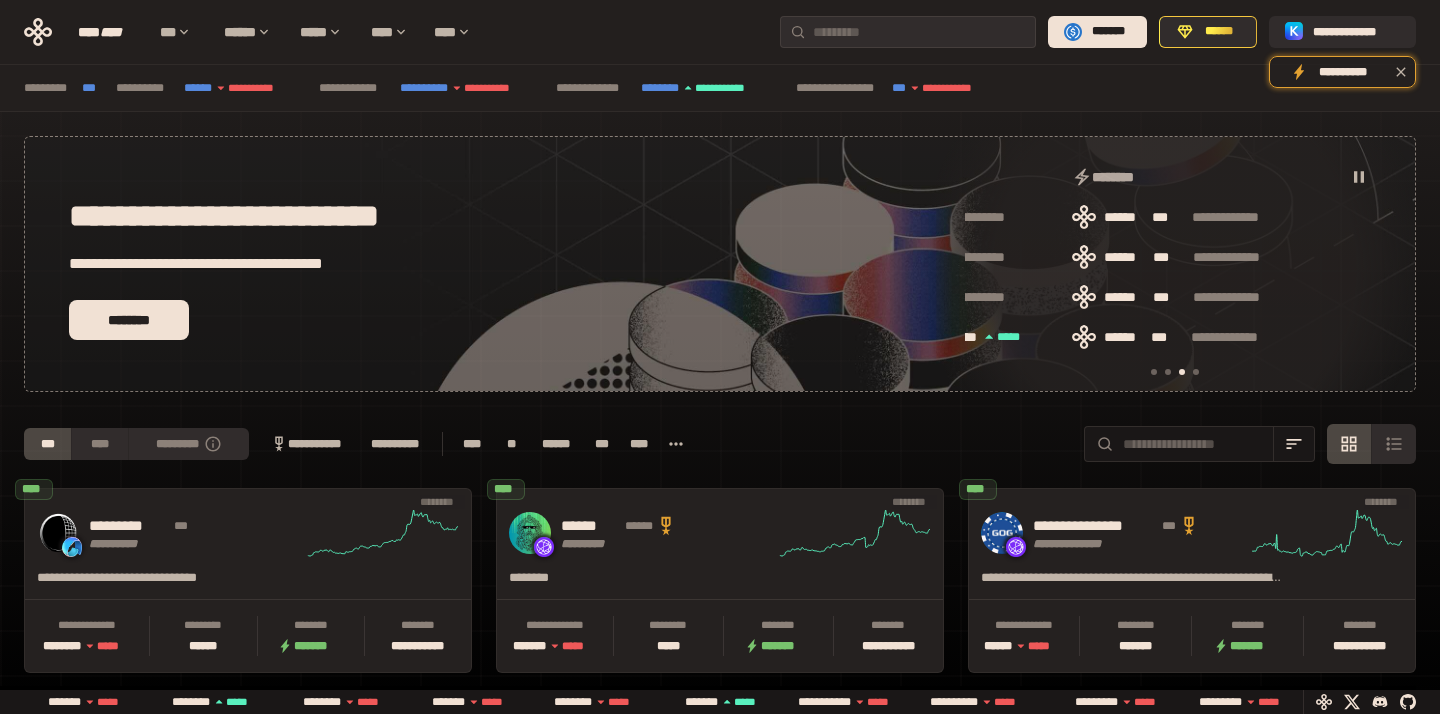 scroll, scrollTop: 0, scrollLeft: 1276, axis: horizontal 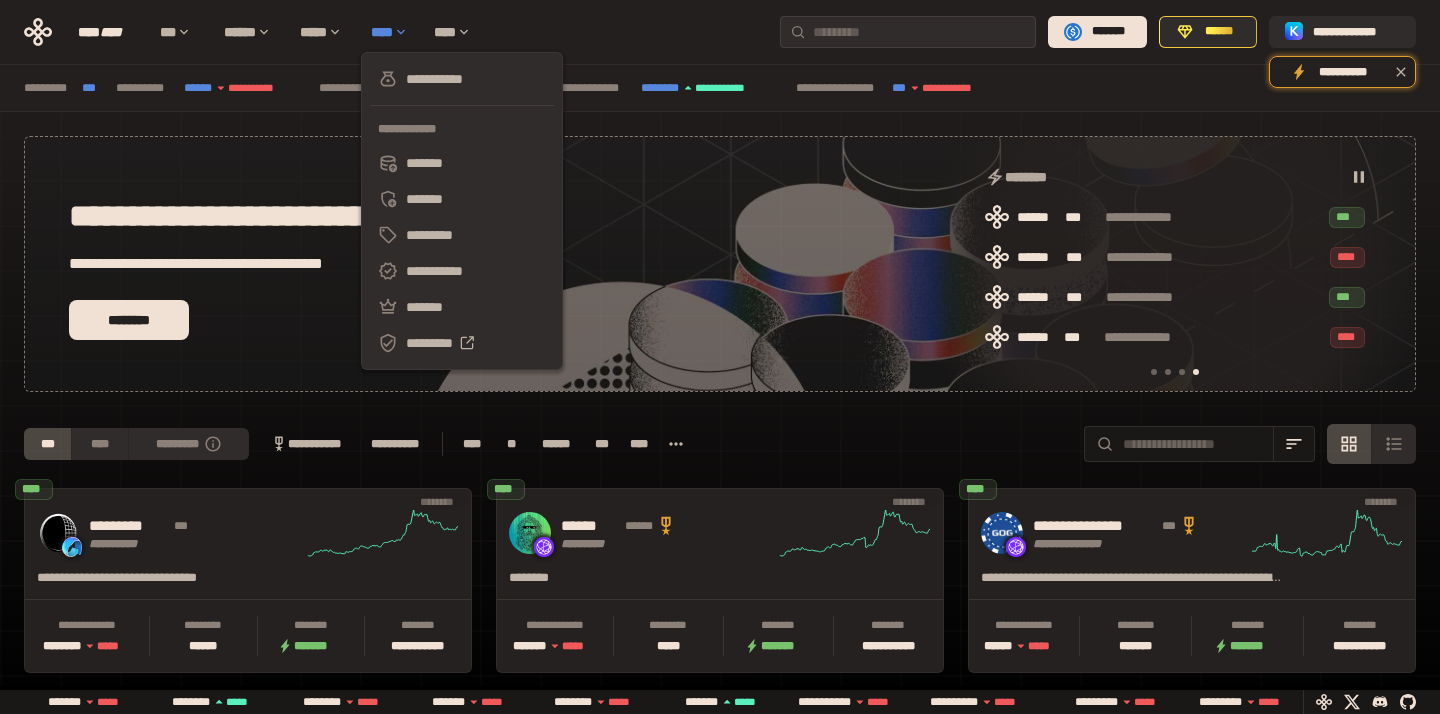 click on "****" at bounding box center [392, 32] 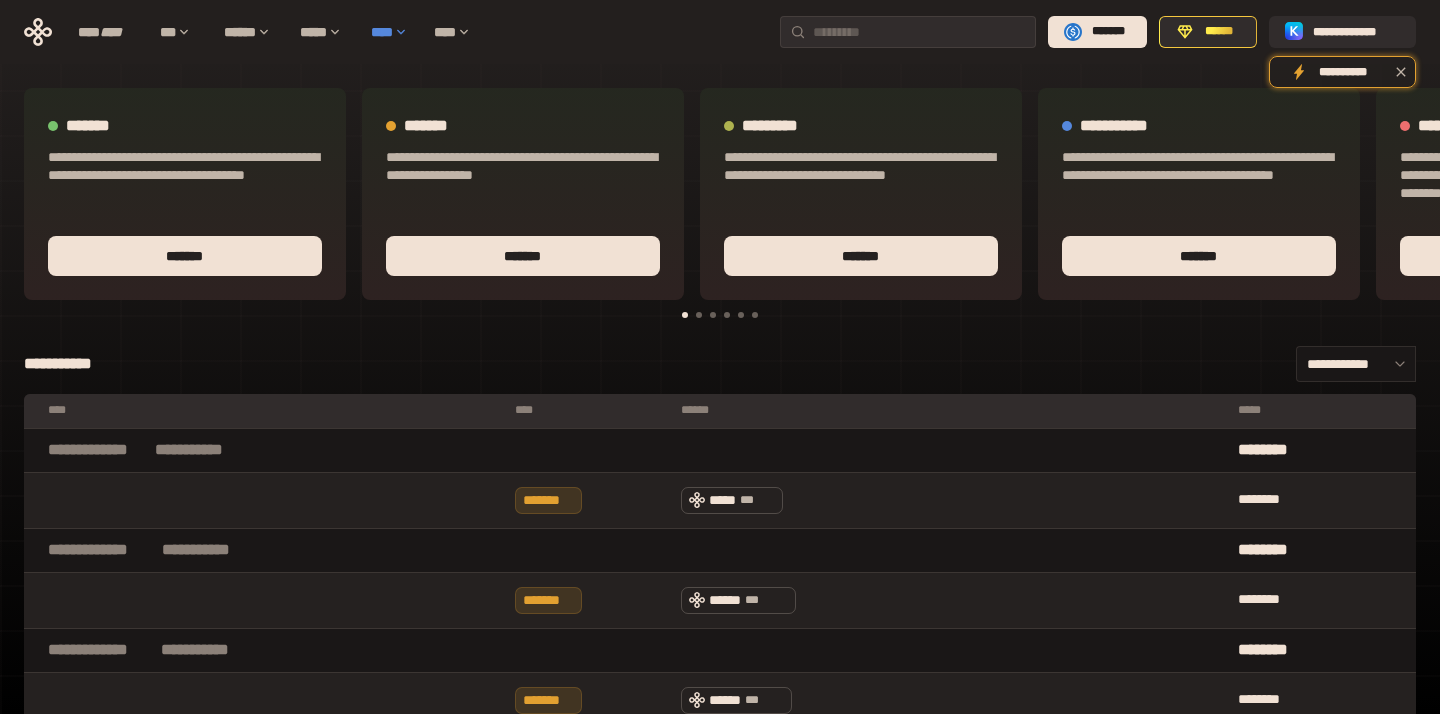 click on "****" at bounding box center (392, 32) 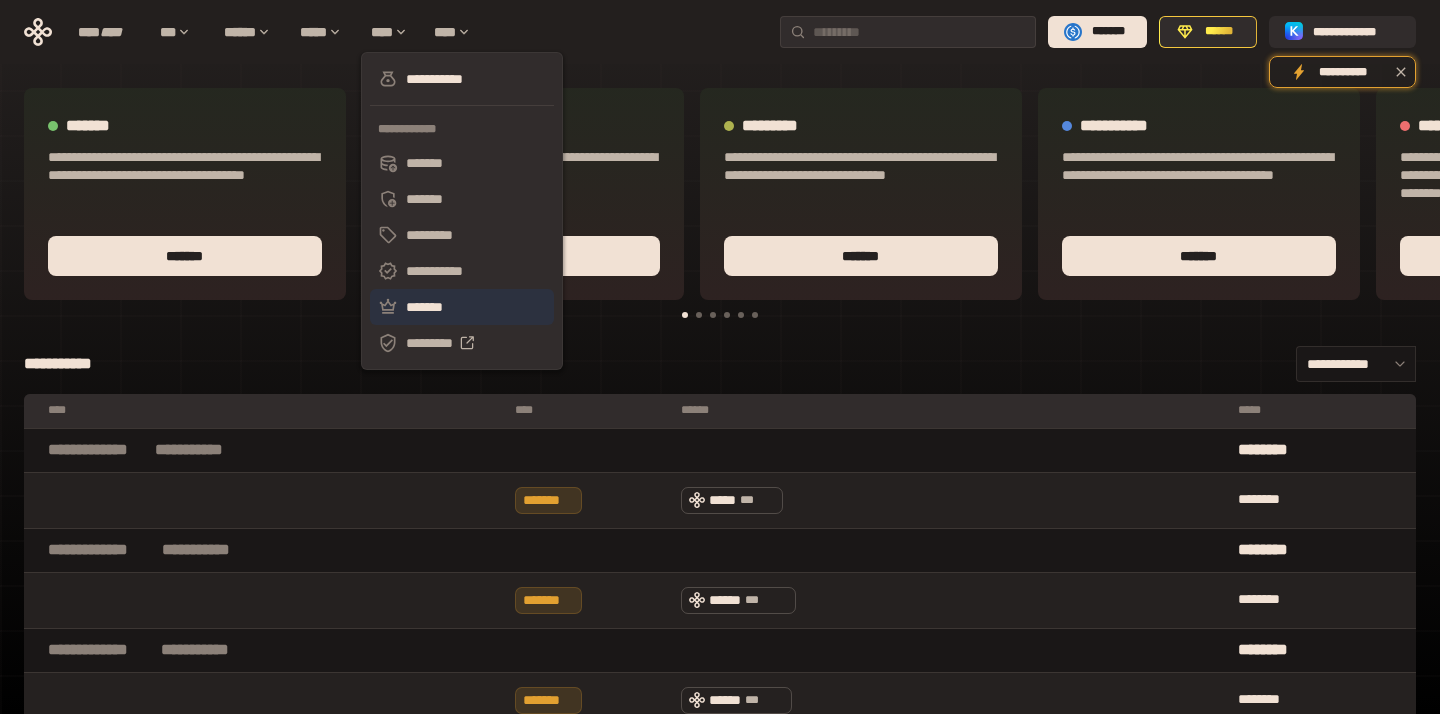 click on "*******" at bounding box center (462, 307) 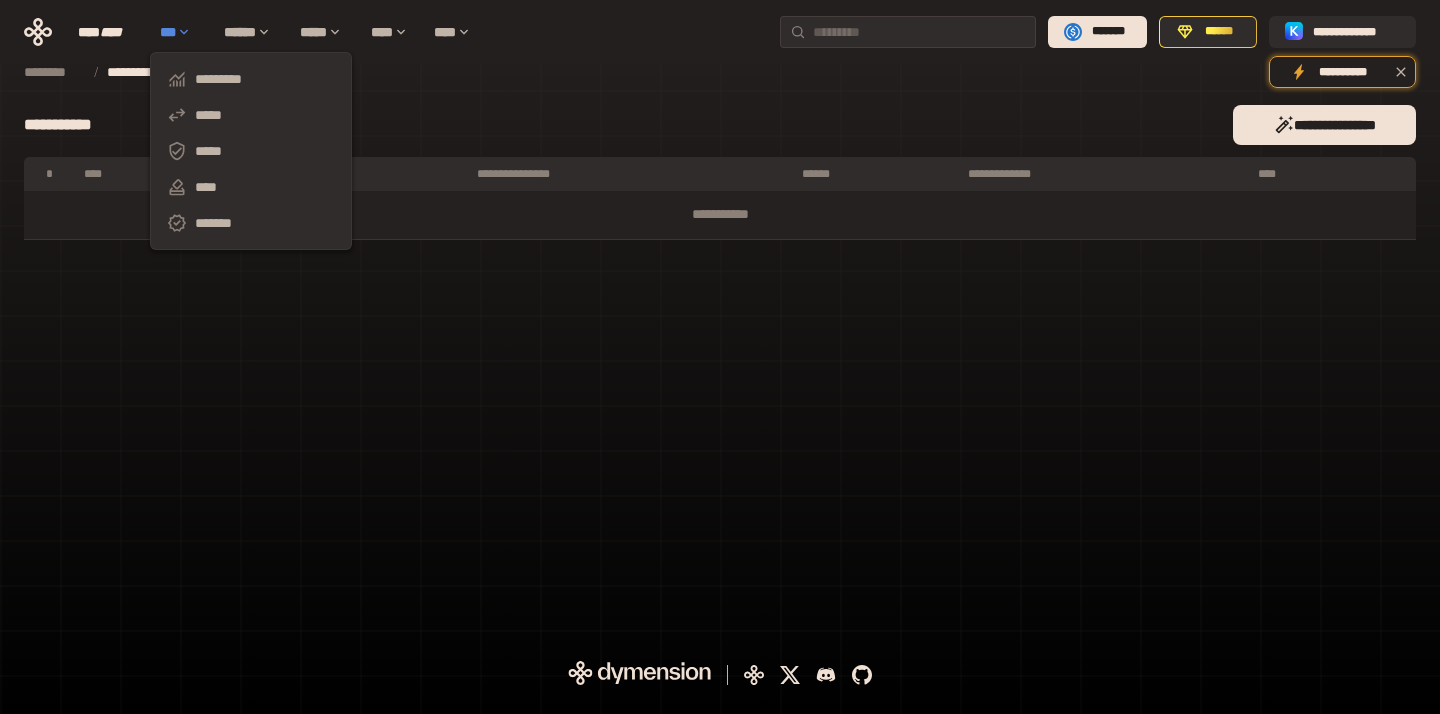 click on "***" at bounding box center (182, 32) 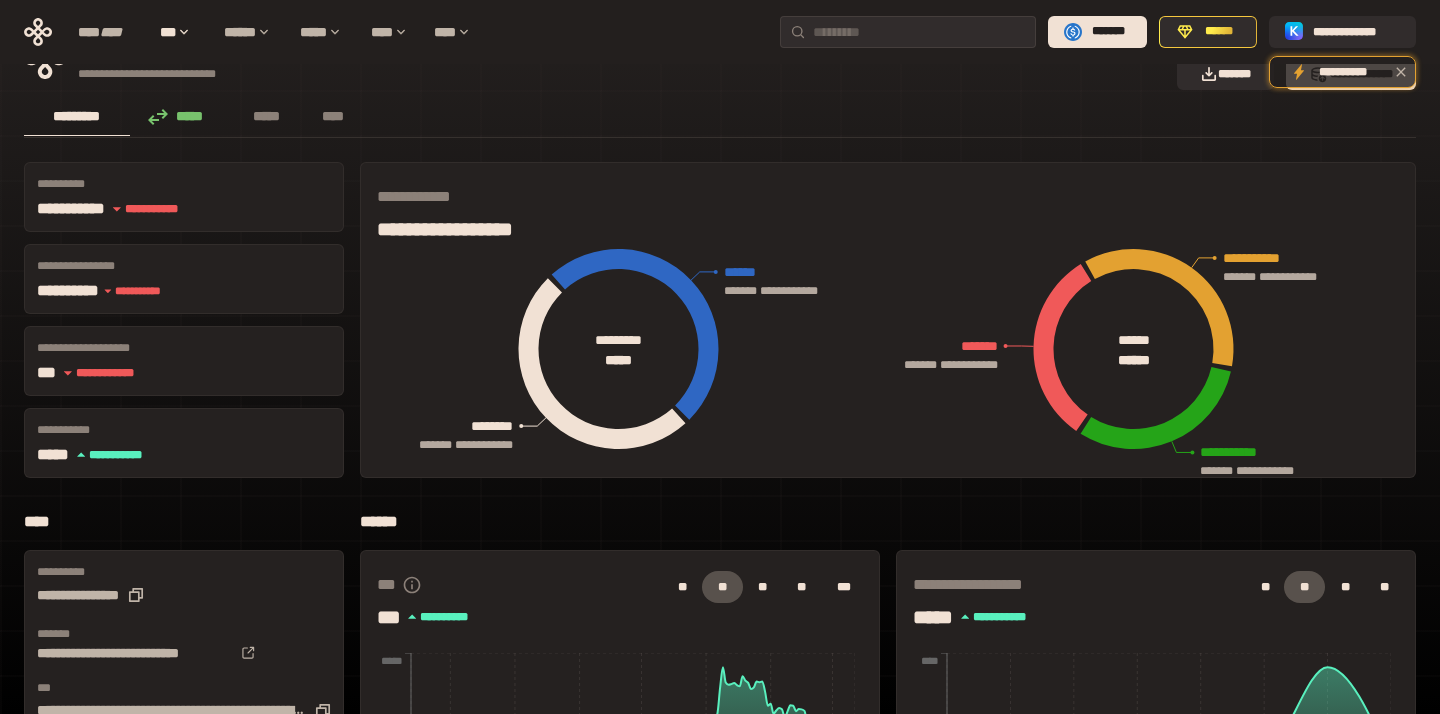 scroll, scrollTop: 0, scrollLeft: 0, axis: both 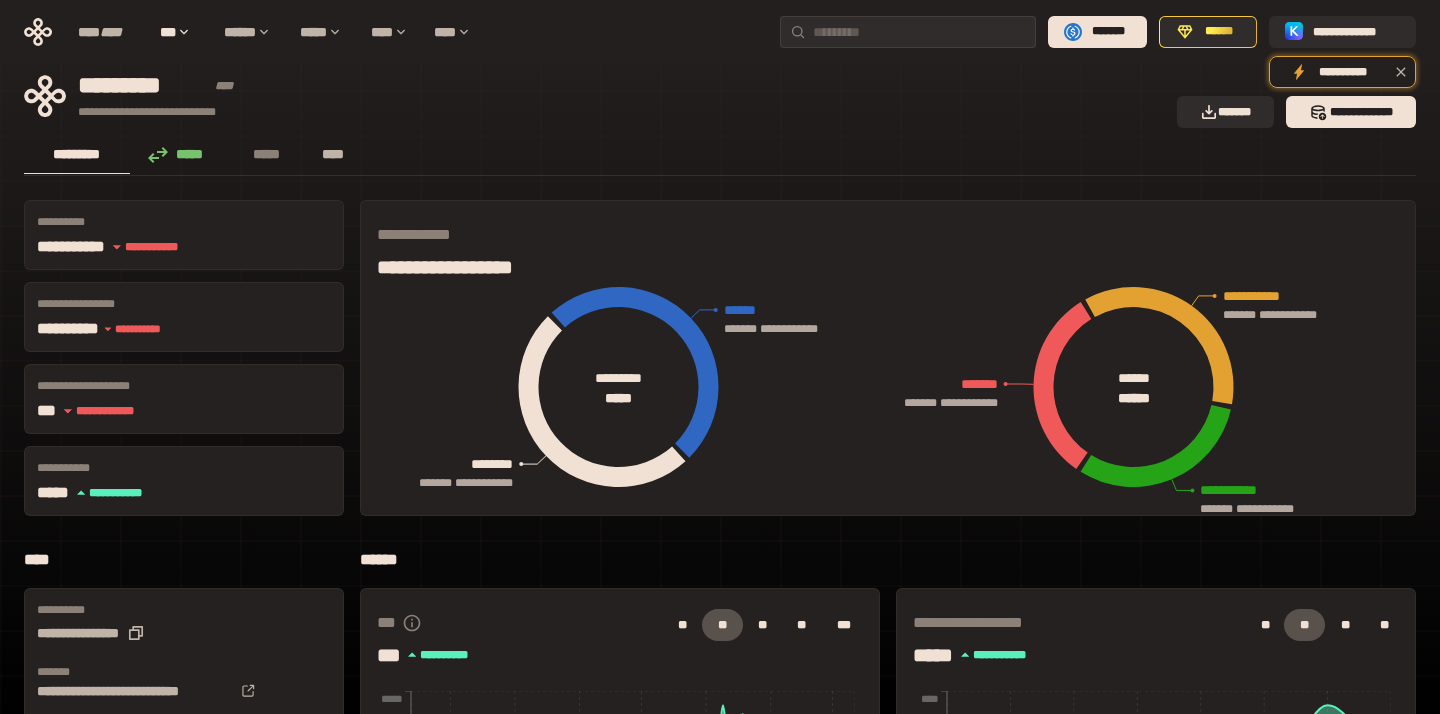 click on "****" at bounding box center (333, 154) 